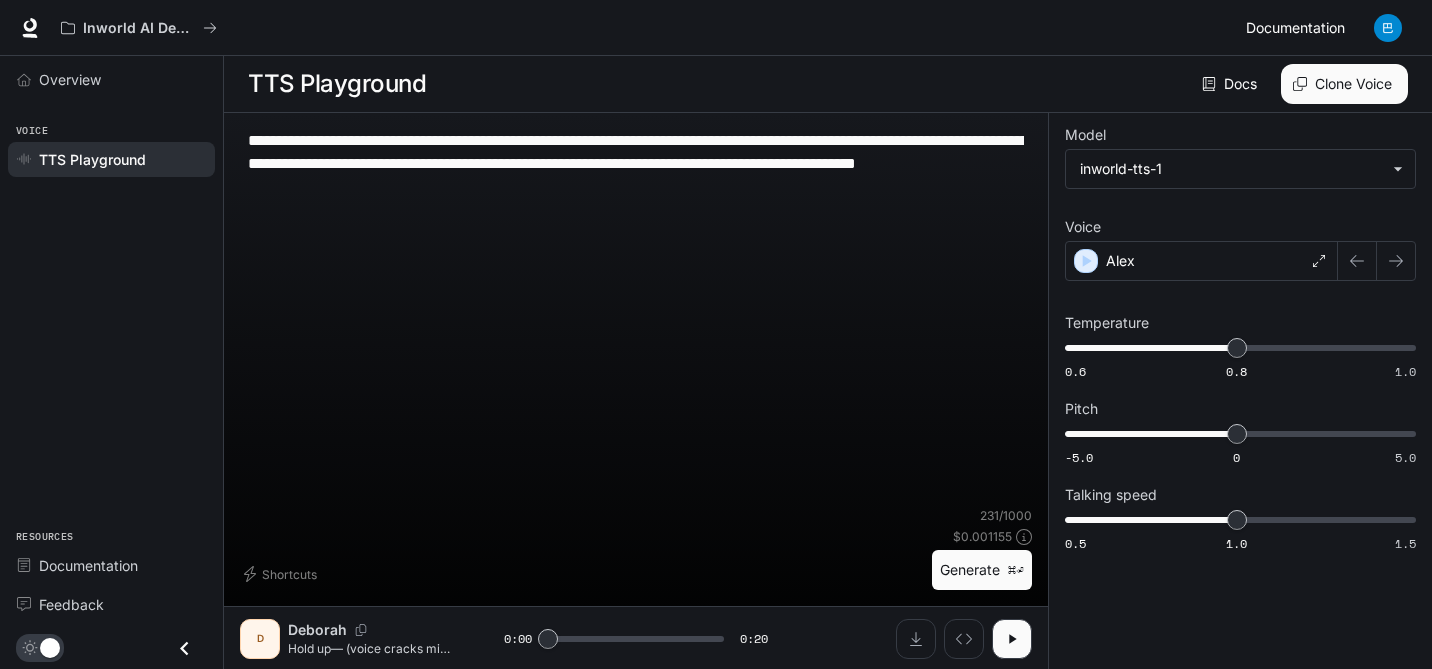 scroll, scrollTop: 1, scrollLeft: 0, axis: vertical 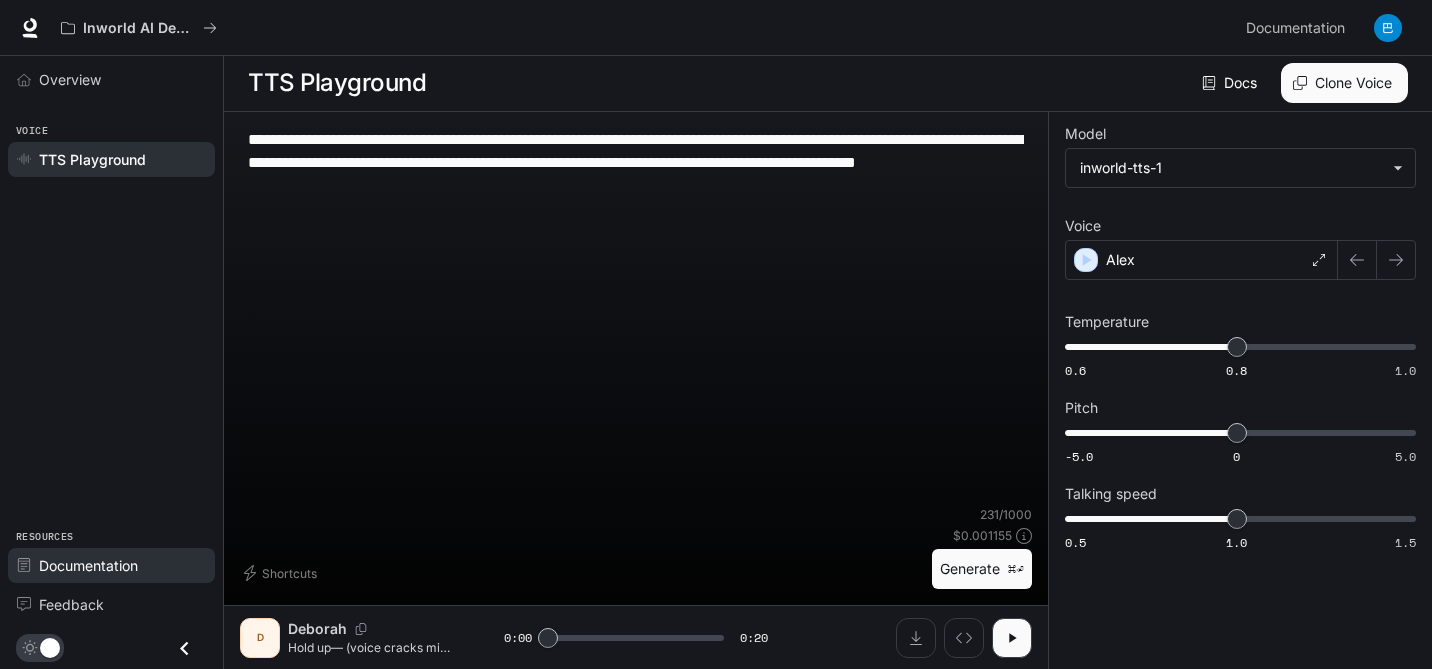 click on "Documentation" at bounding box center [88, 565] 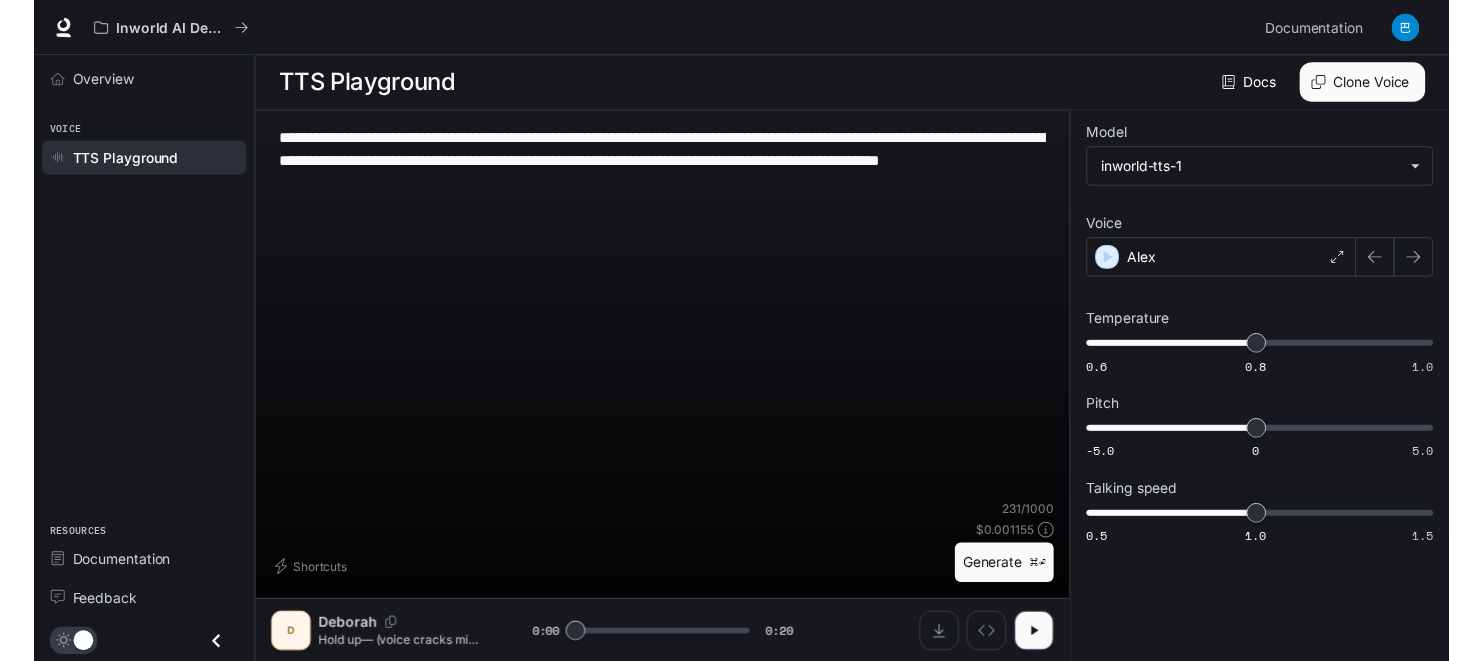 scroll, scrollTop: 0, scrollLeft: 0, axis: both 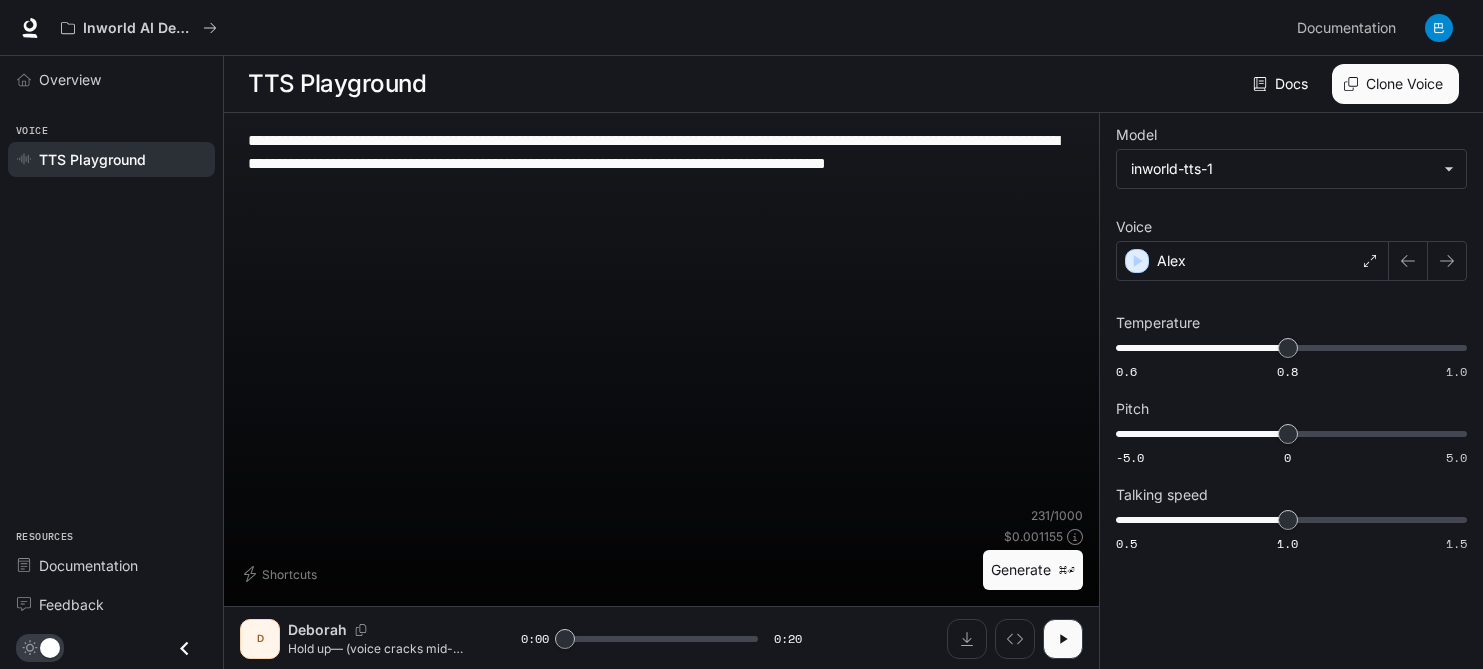 drag, startPoint x: 547, startPoint y: 205, endPoint x: 535, endPoint y: 199, distance: 13.416408 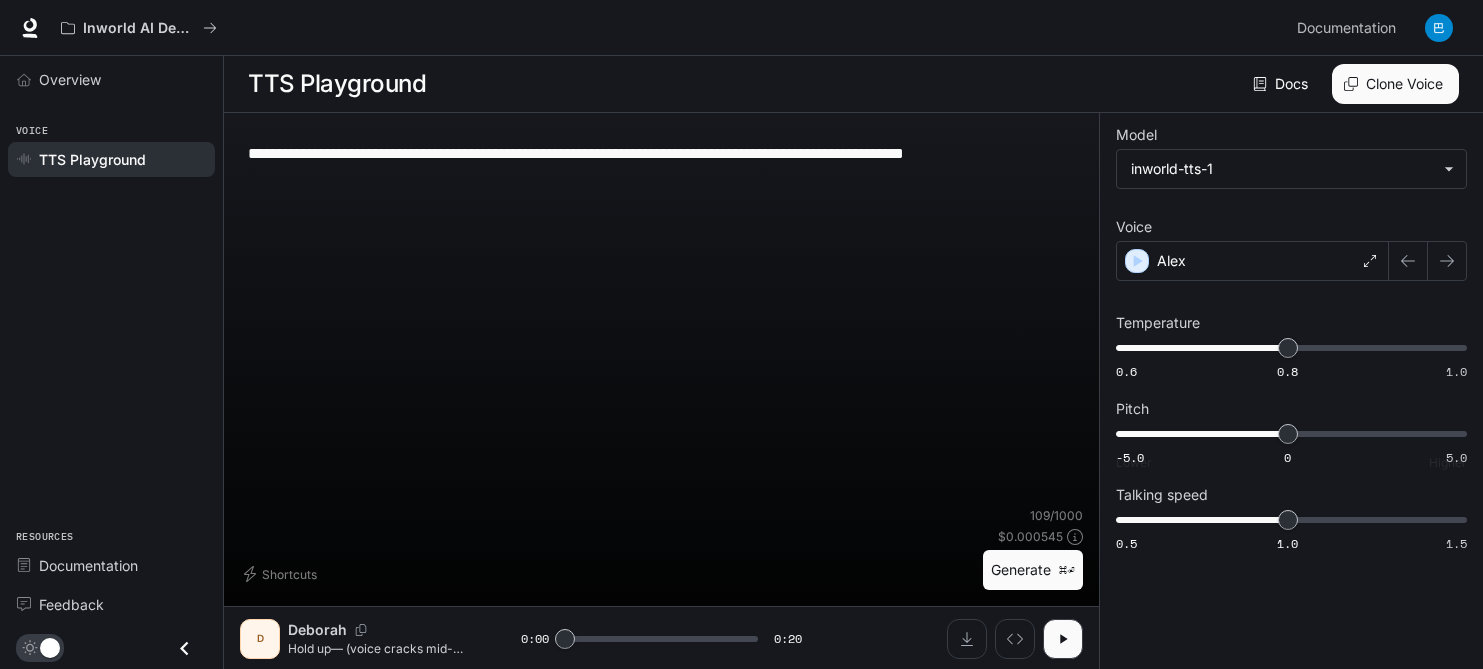 type on "**********" 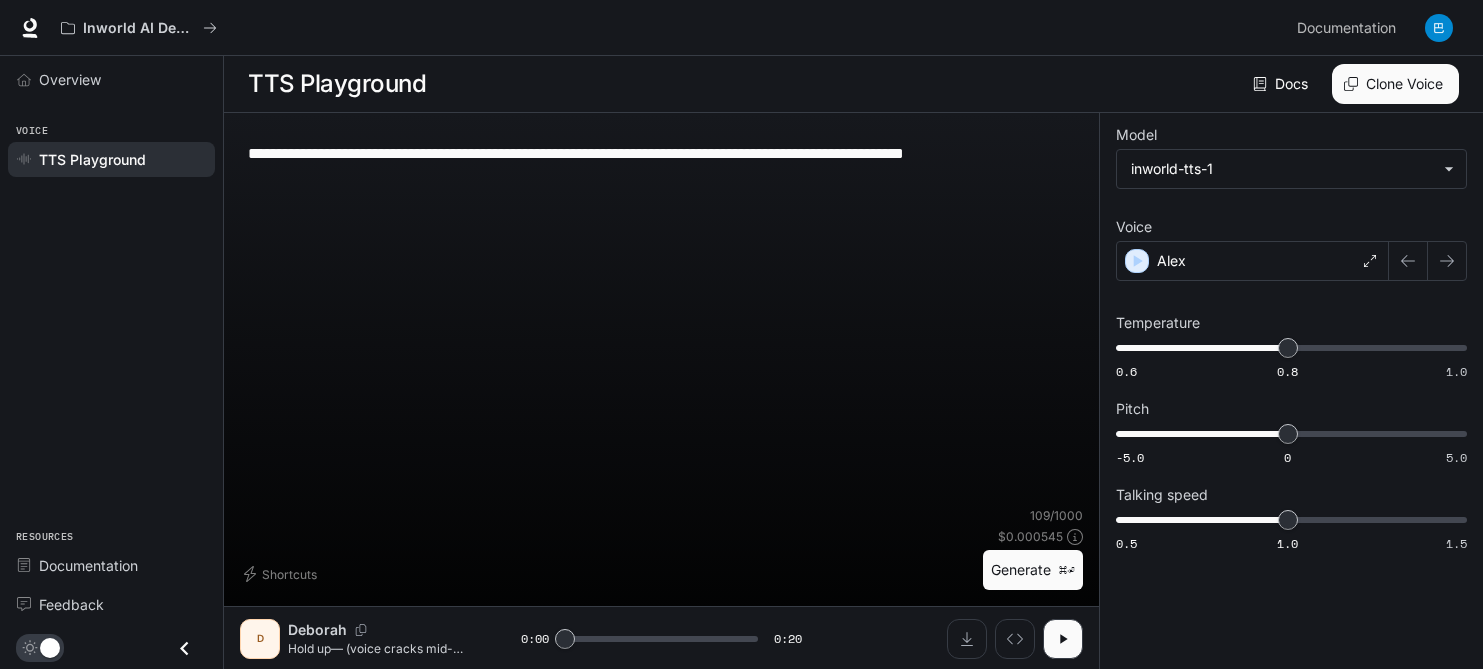 click on "Generate ⌘⏎" at bounding box center [1033, 570] 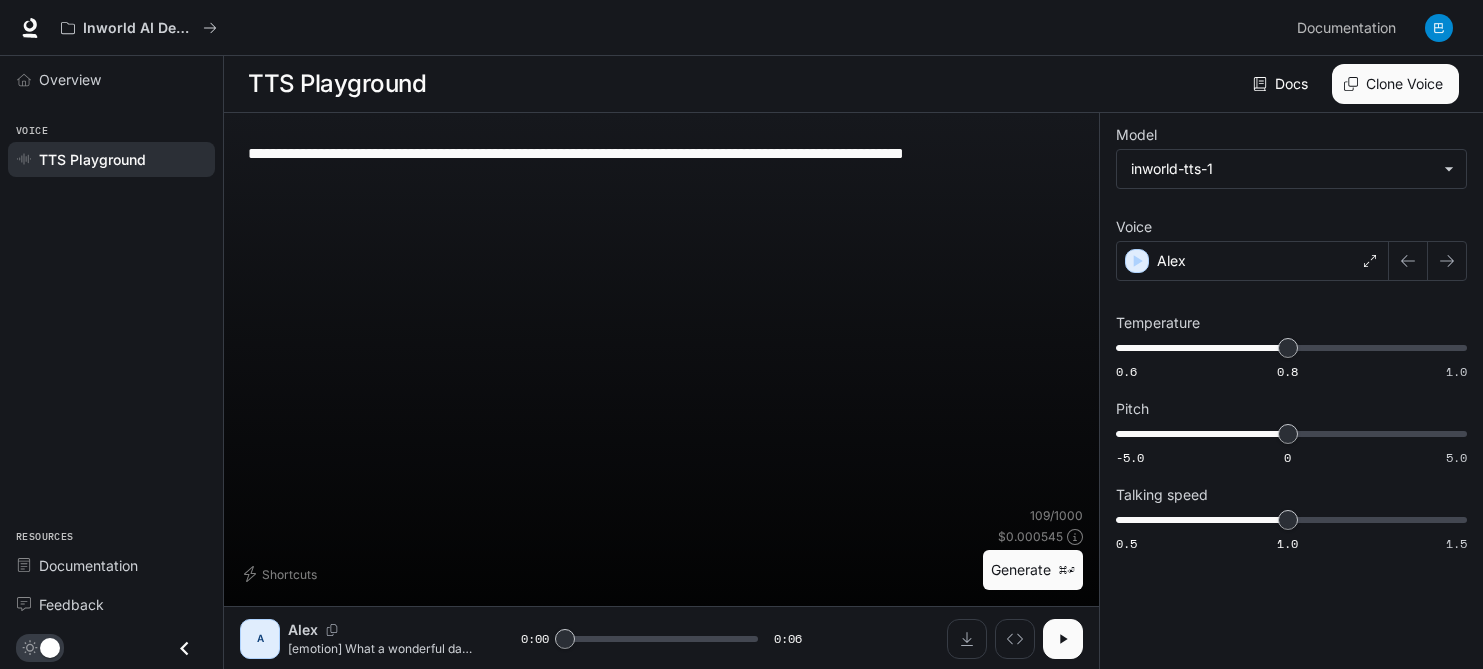 click at bounding box center [1063, 639] 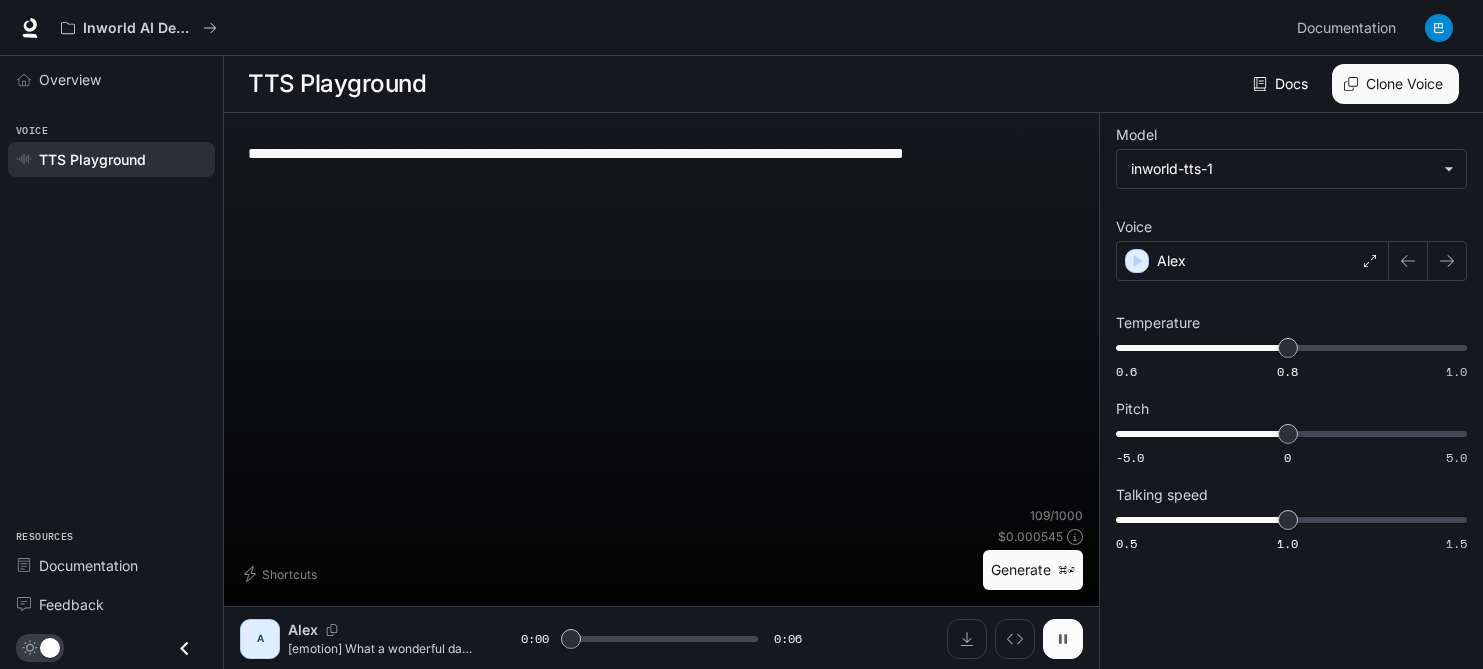 click 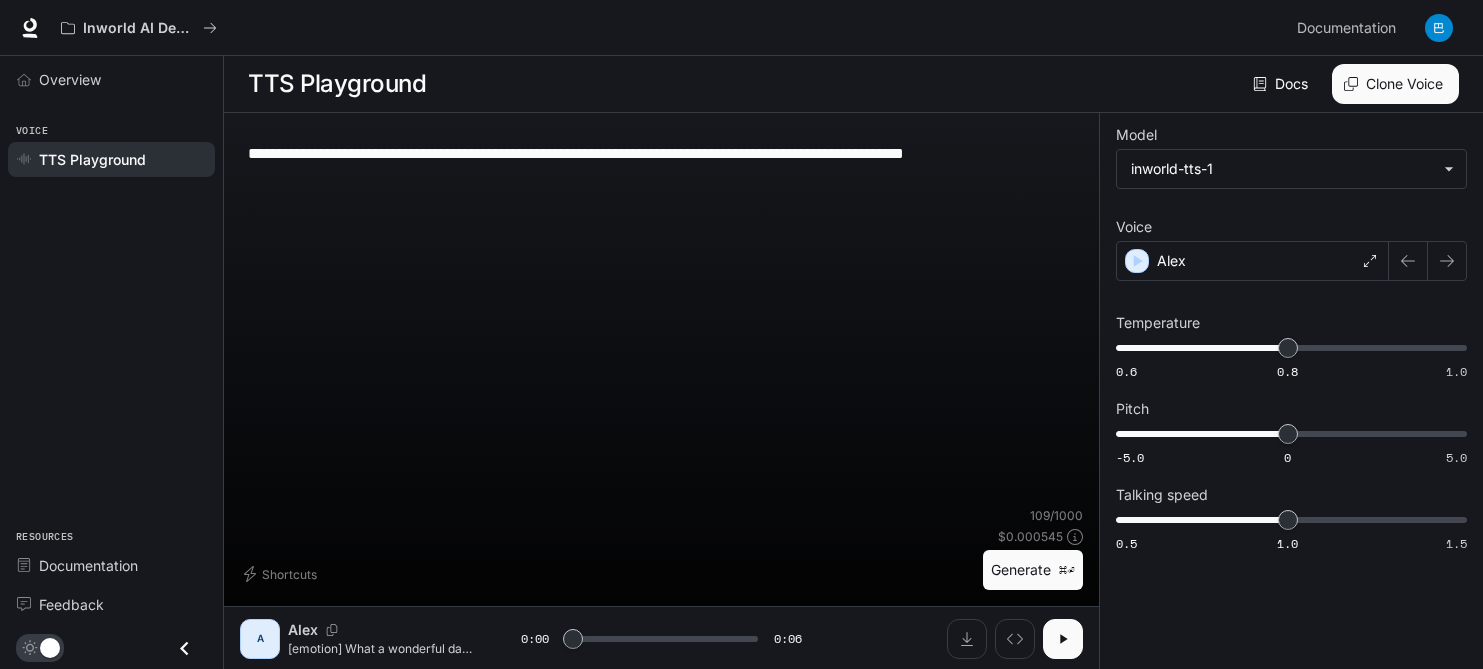 click 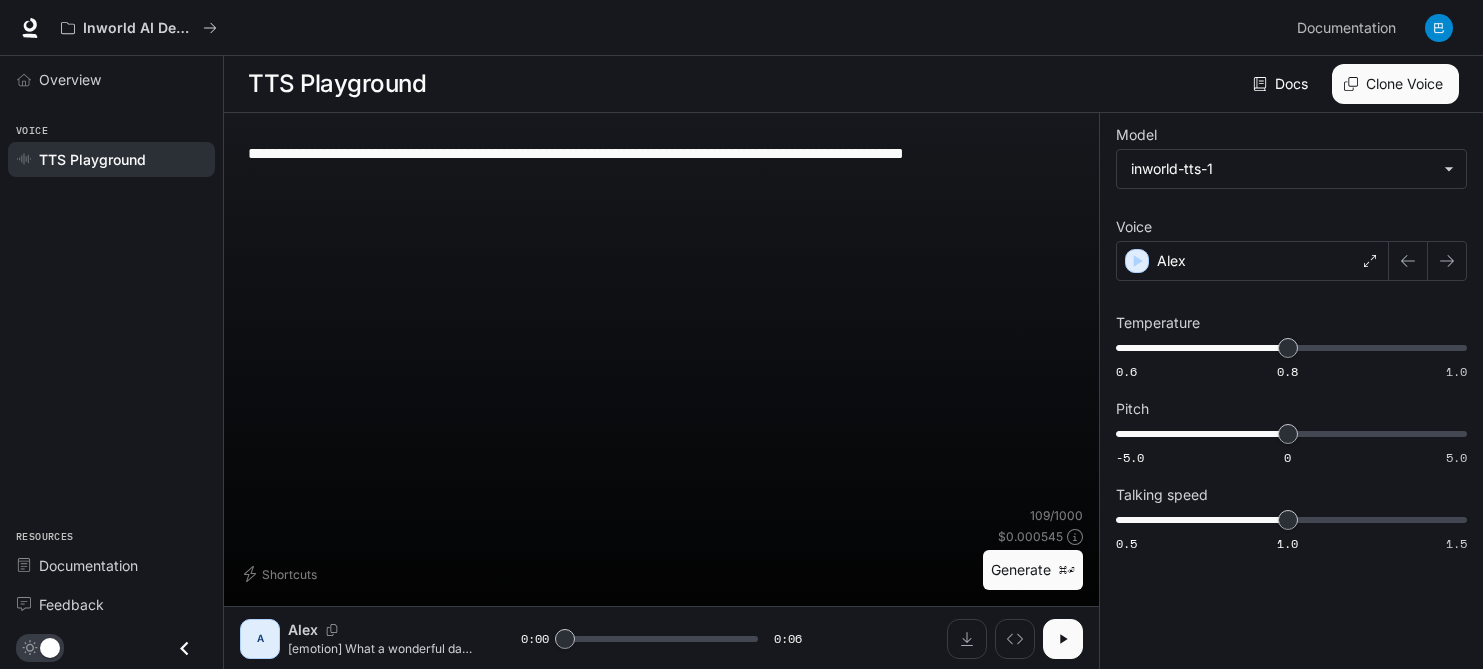 click at bounding box center (1063, 639) 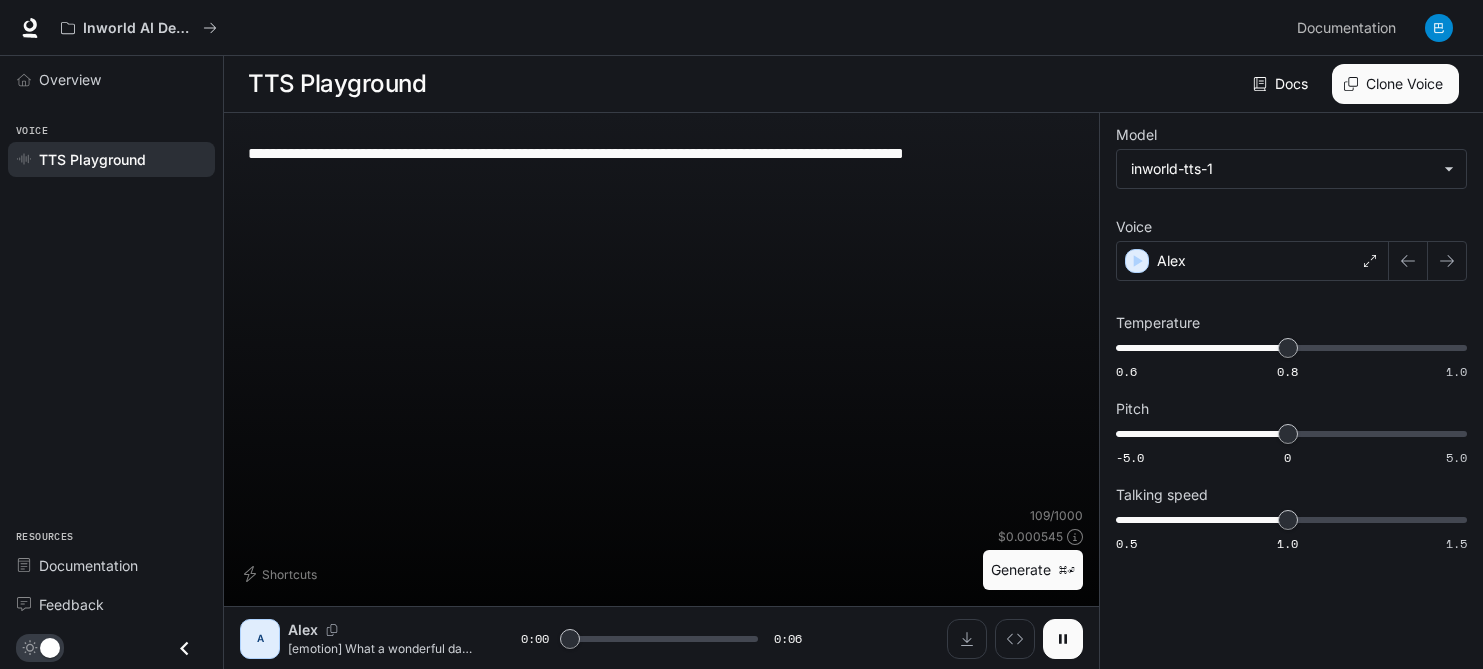 click 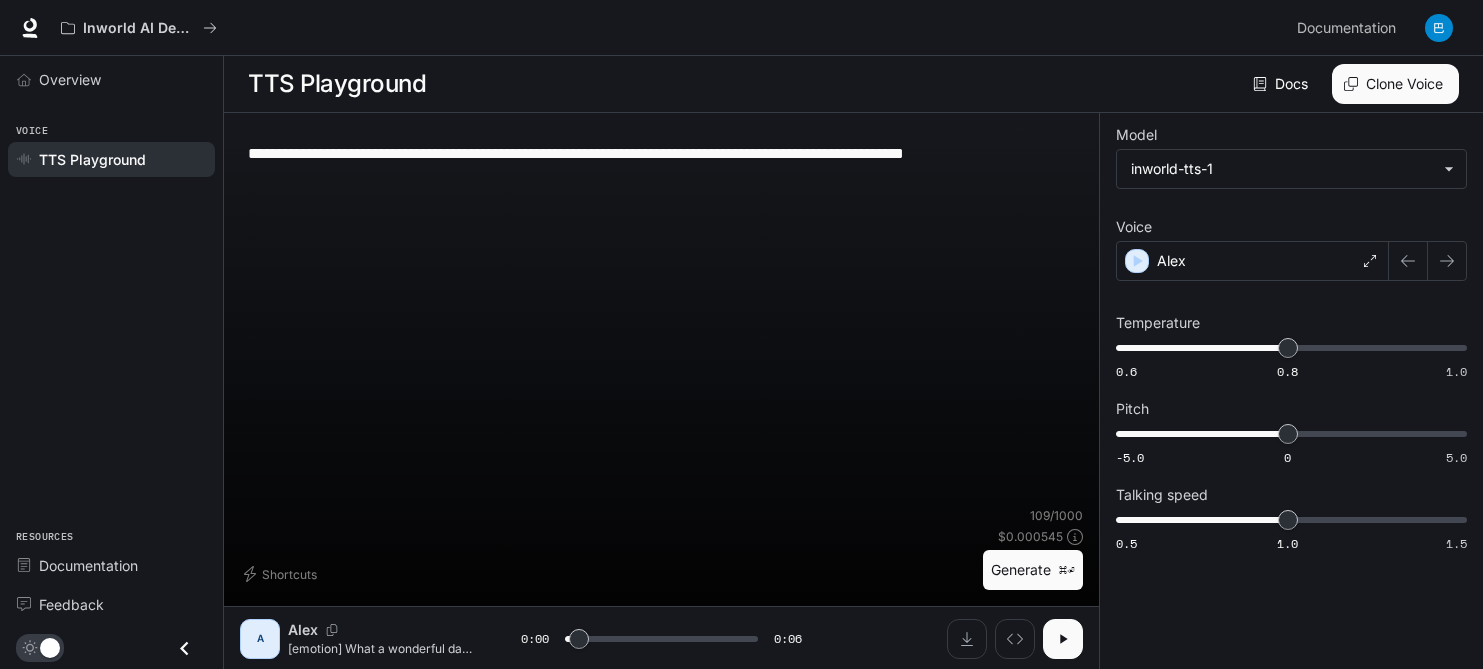 click at bounding box center [1063, 639] 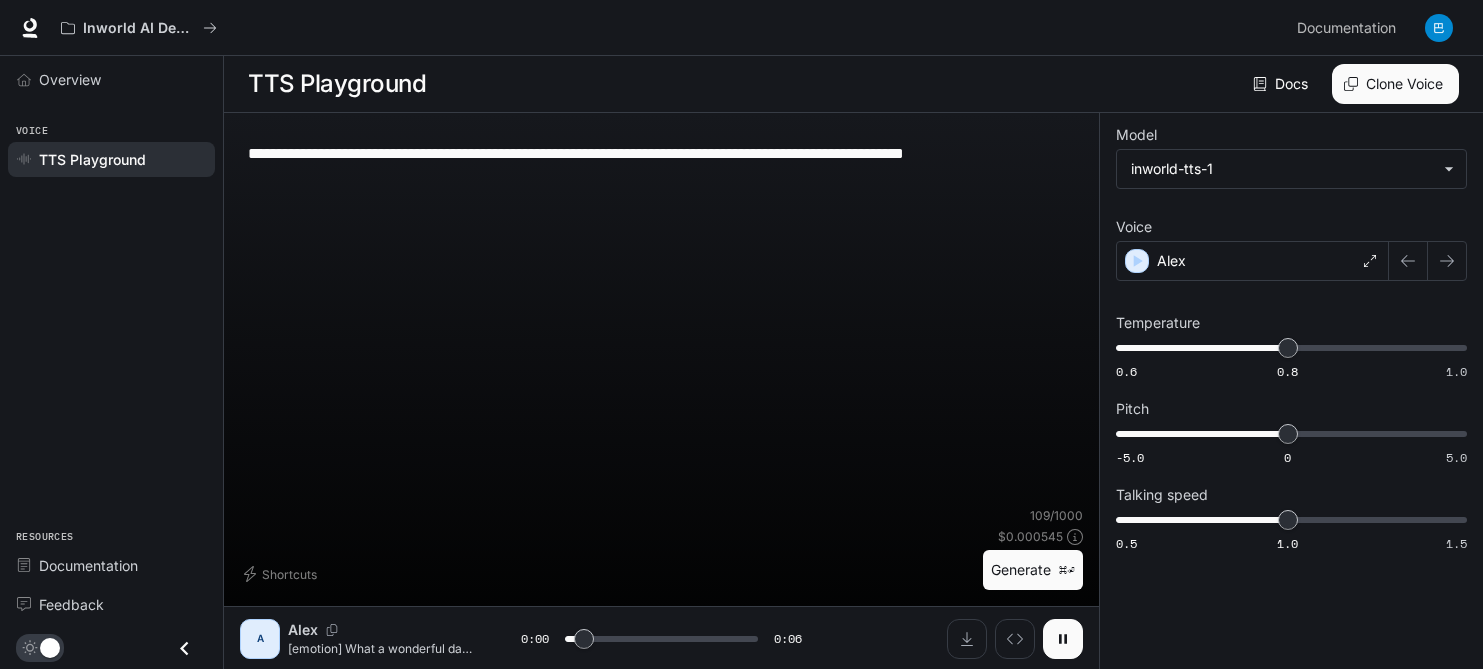 click 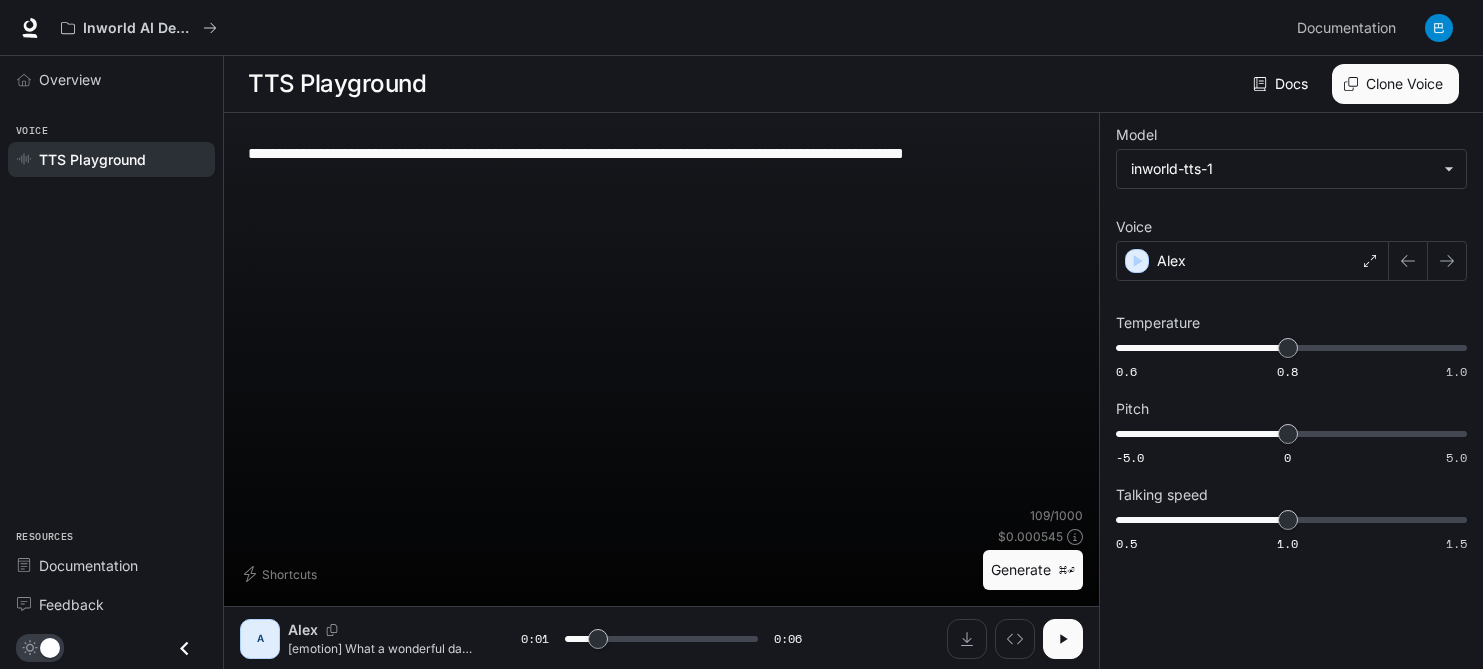click 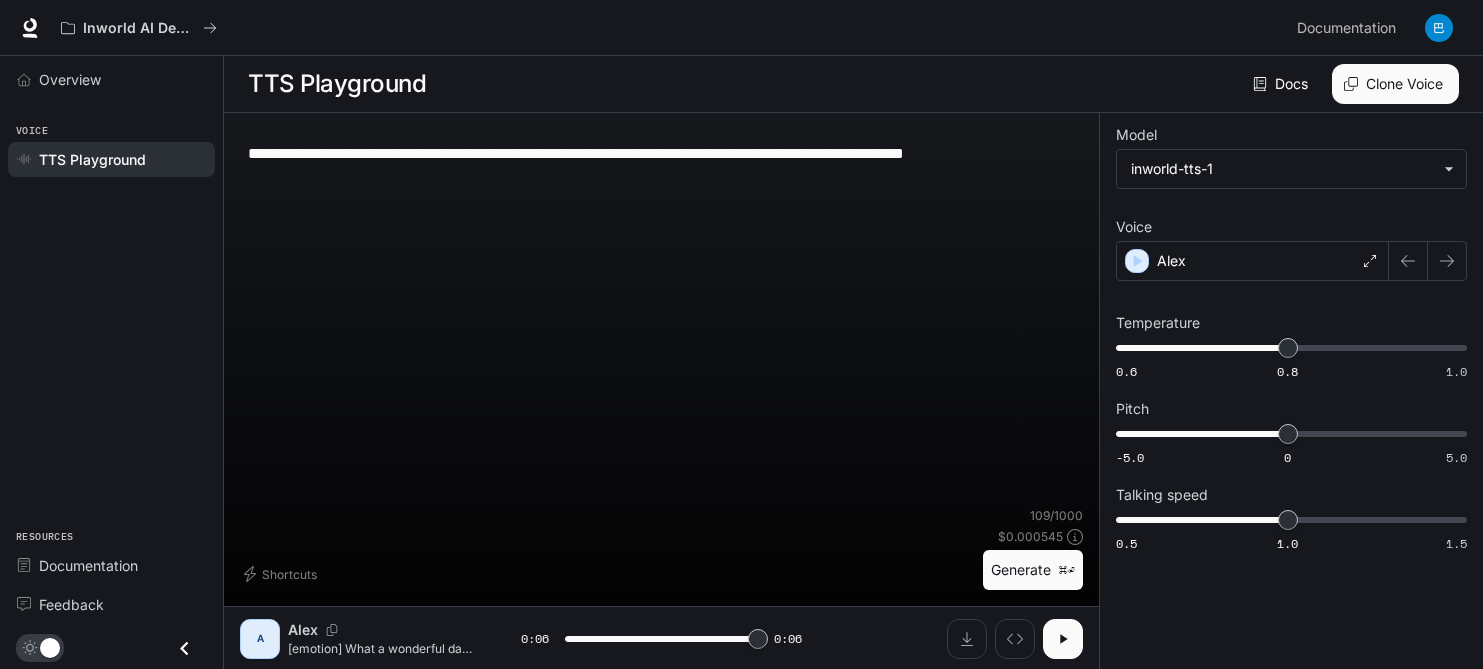 type on "*" 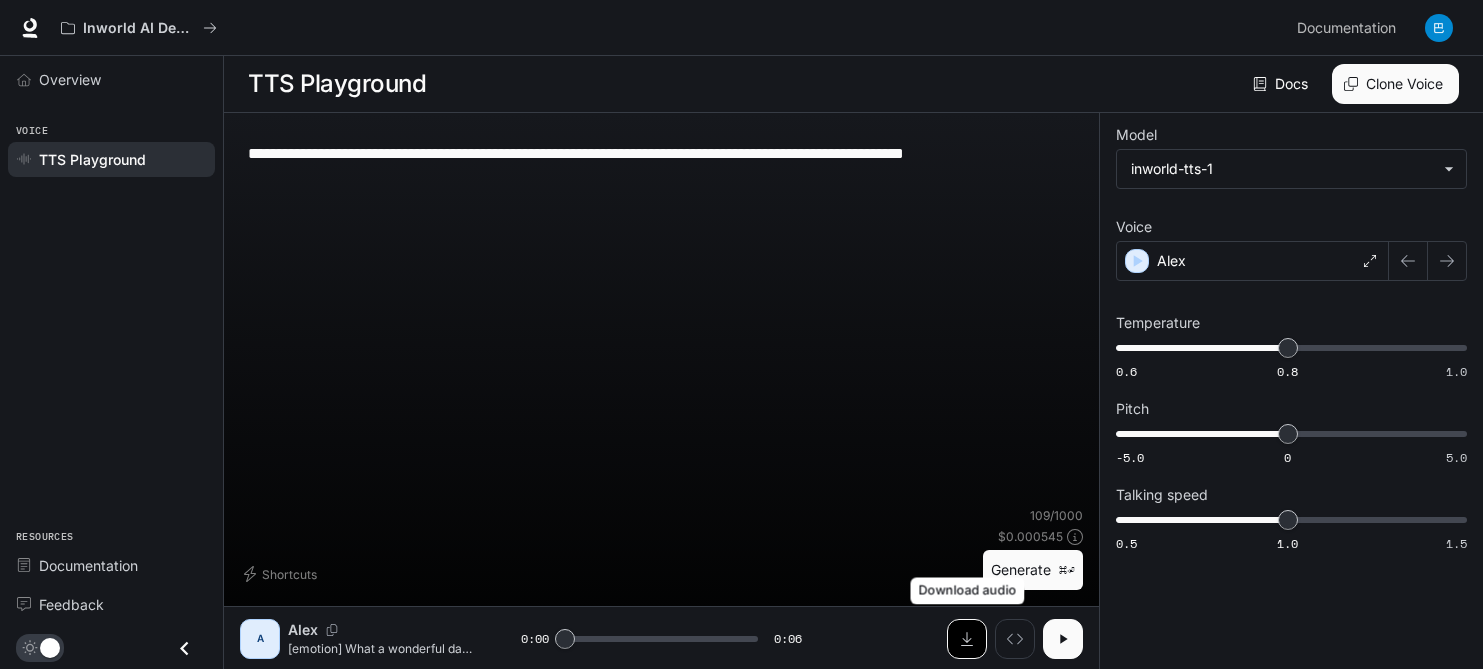 click 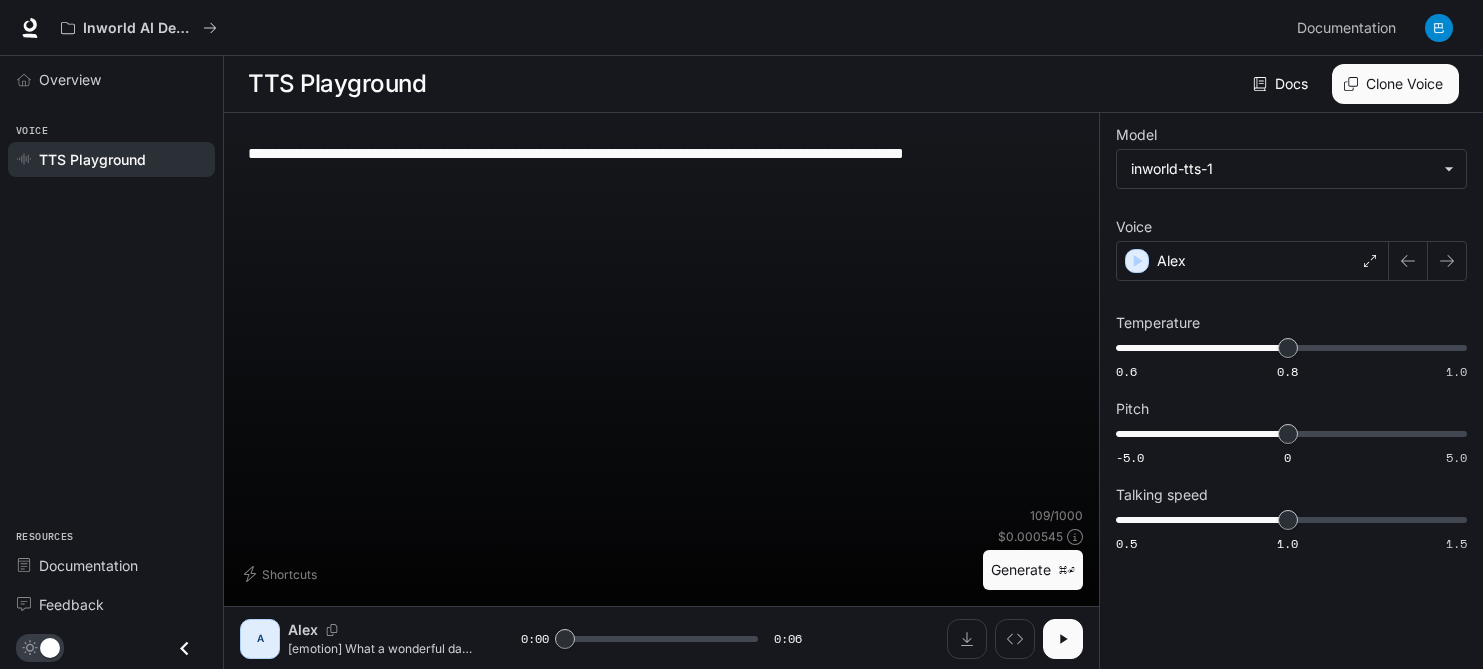 click on "**********" at bounding box center (661, 153) 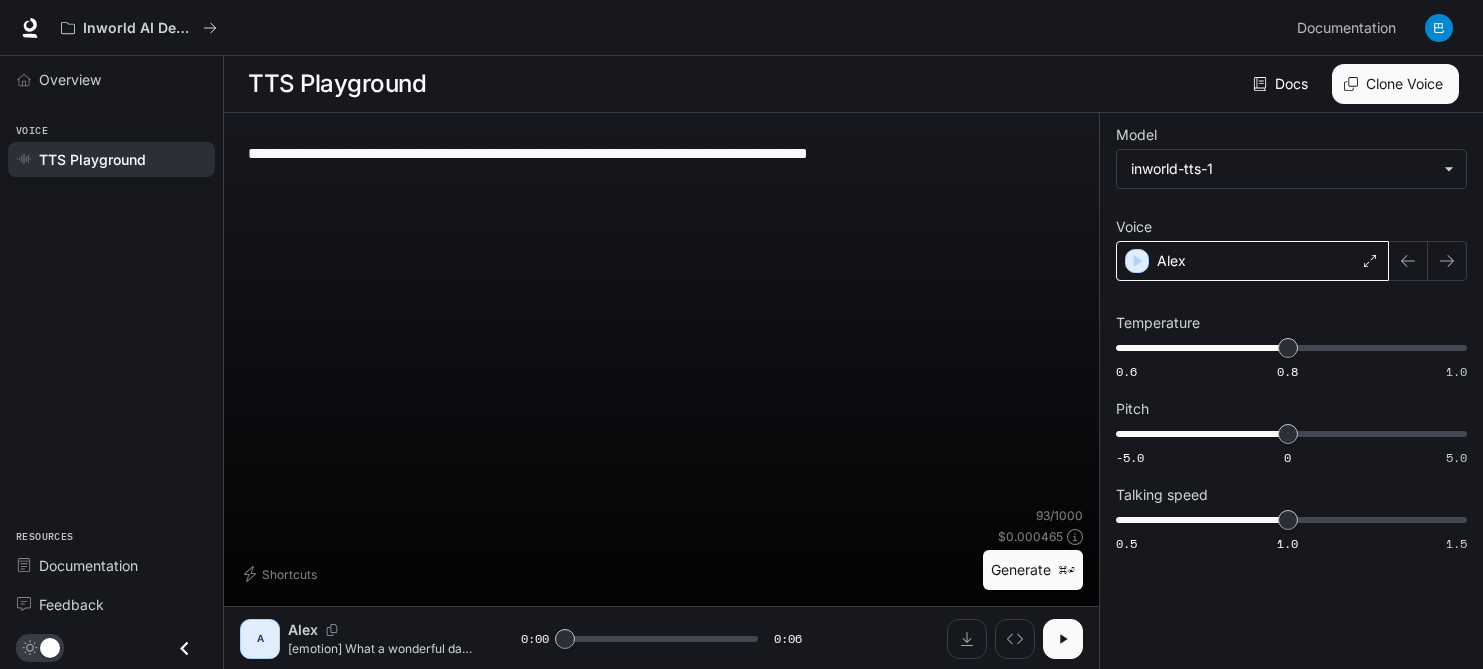 type on "**********" 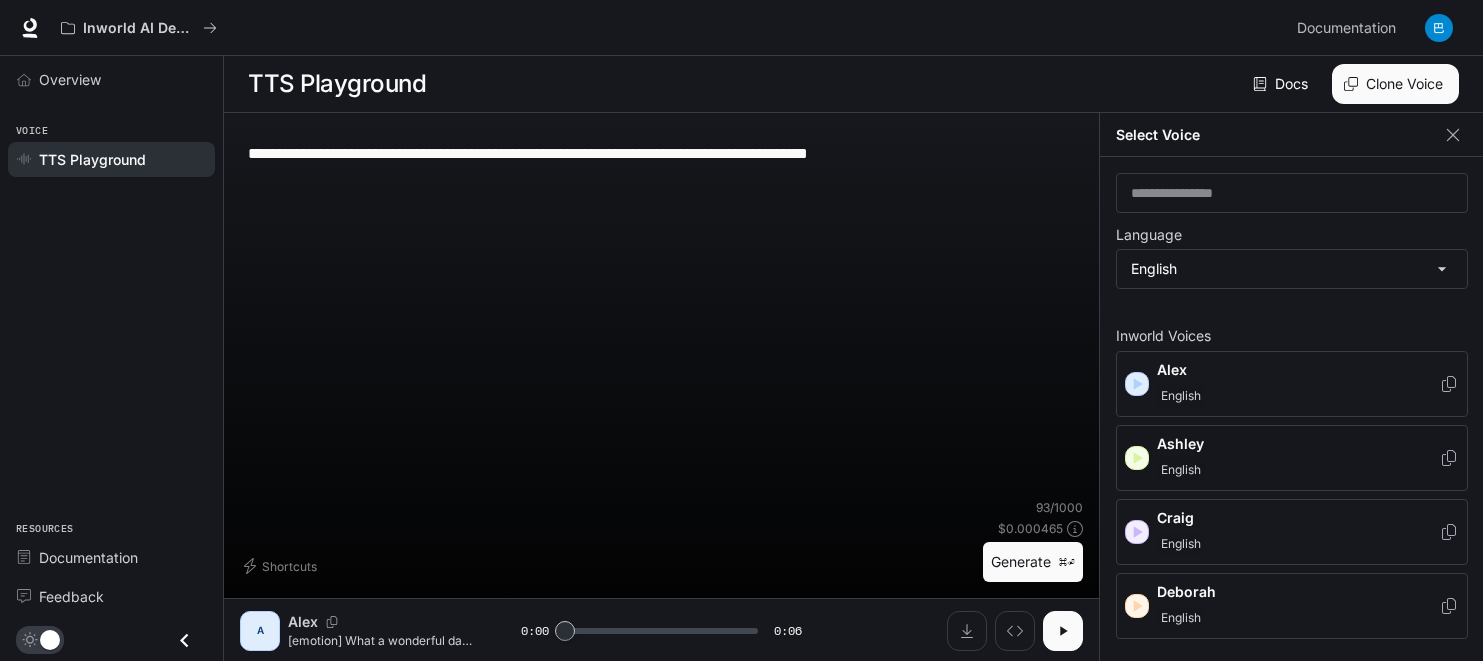 click on "English" at bounding box center [1298, 470] 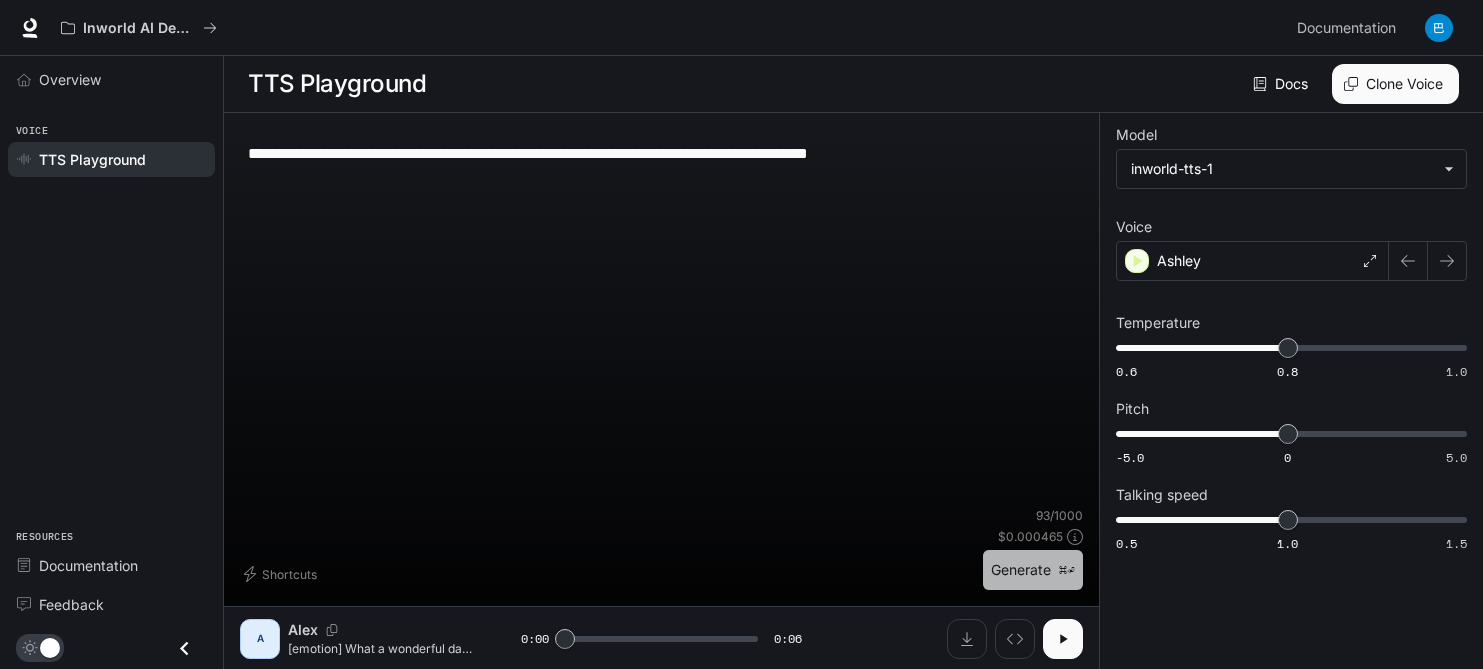 click on "Generate ⌘⏎" at bounding box center (1033, 570) 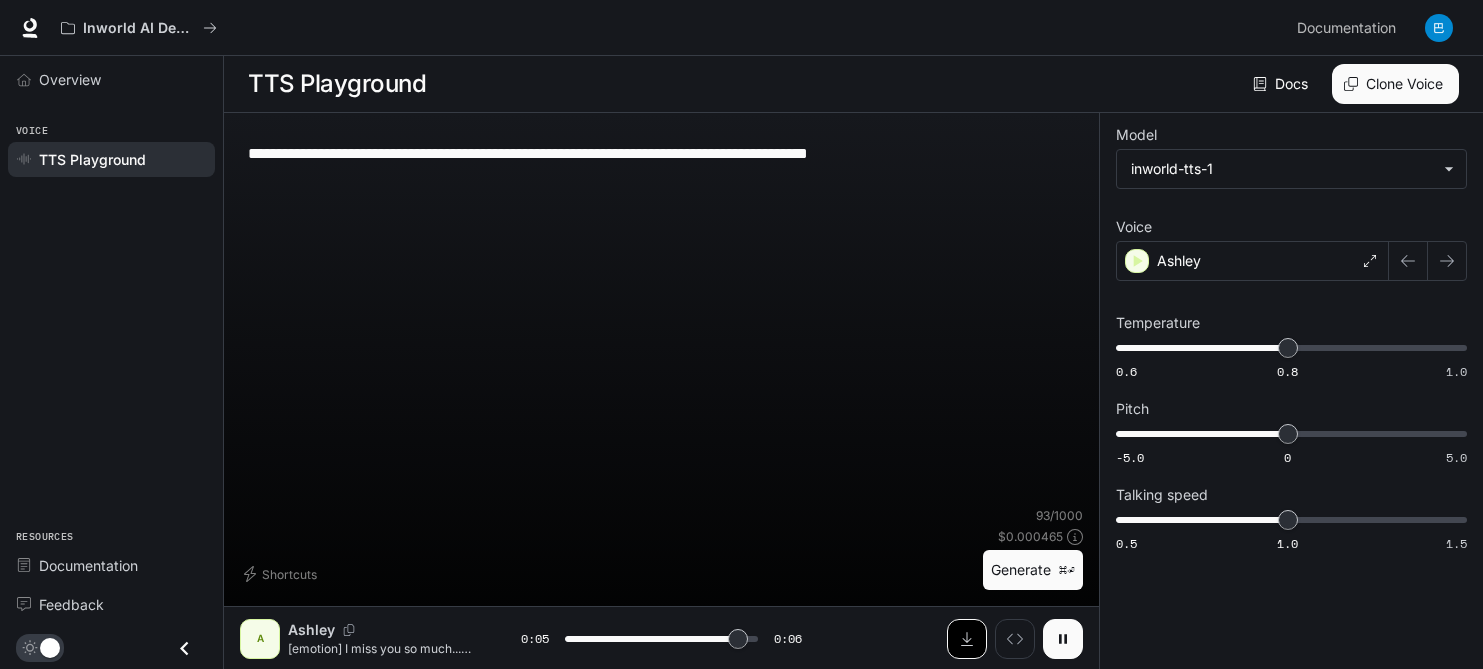 click 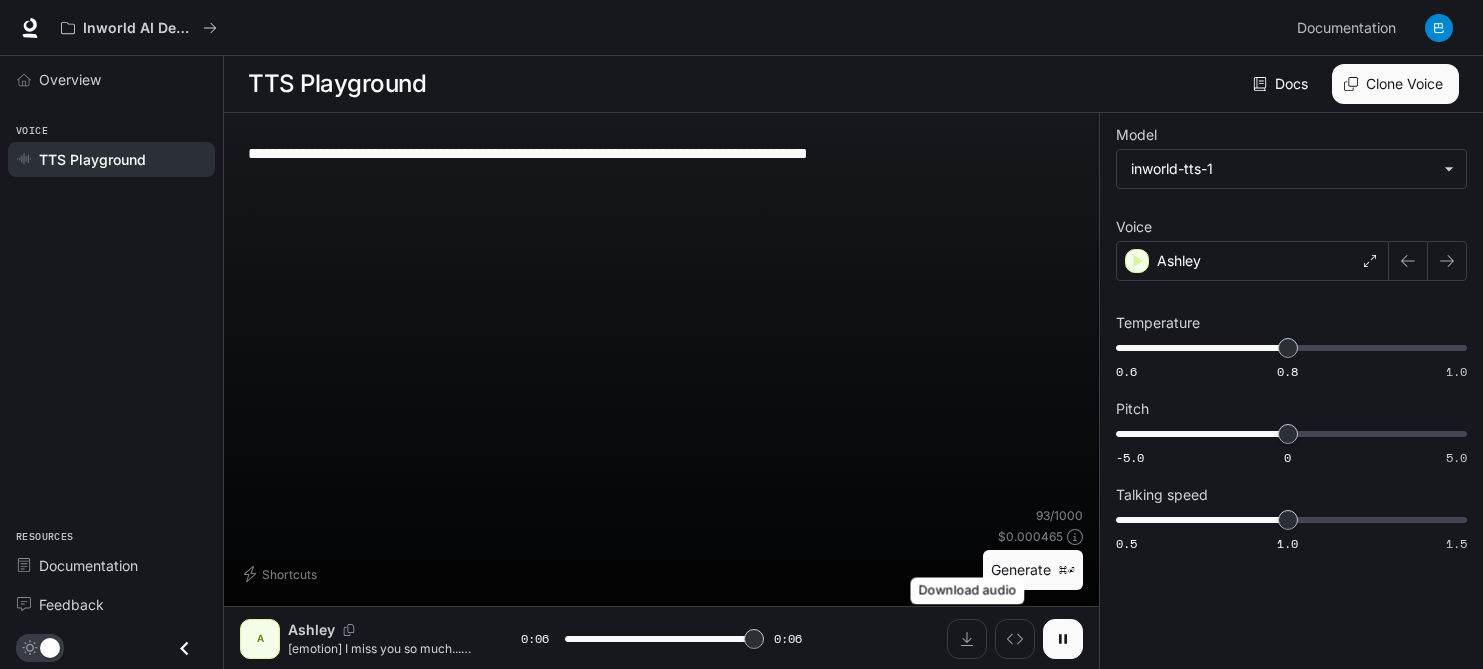 type on "*" 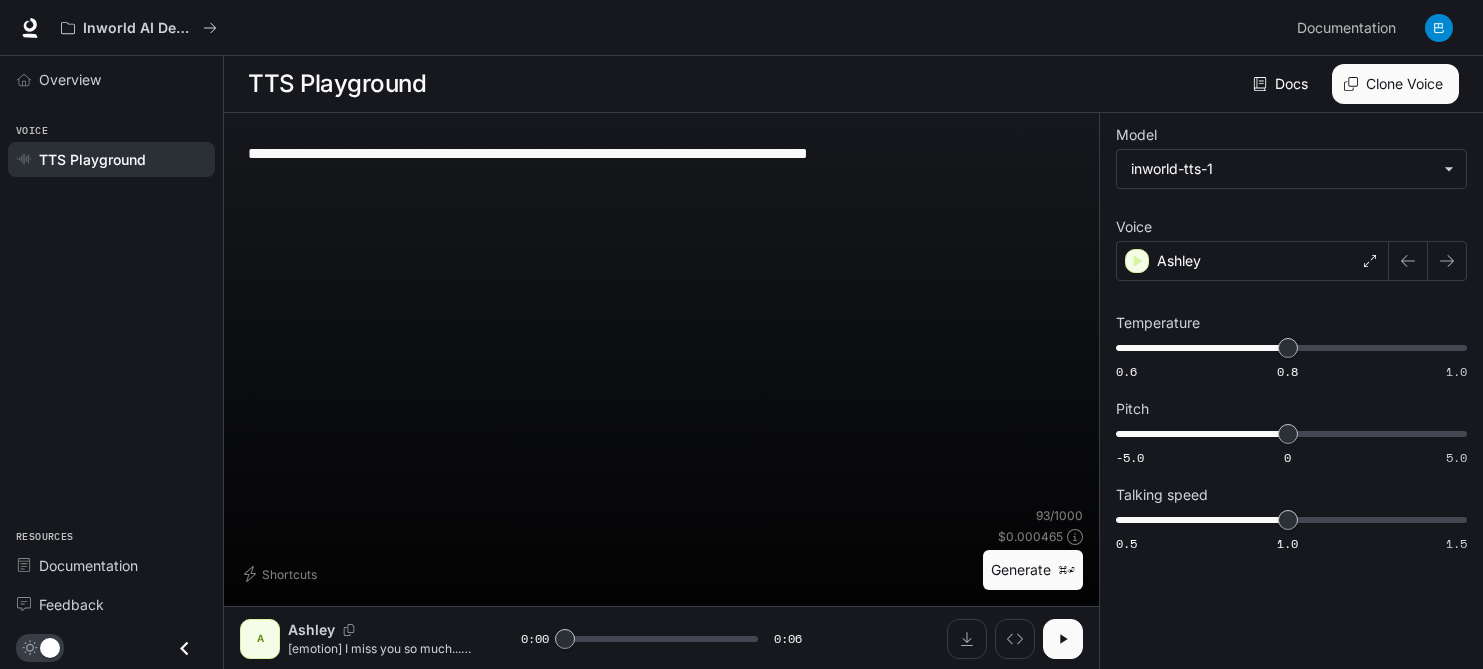 click on "**********" at bounding box center [661, 153] 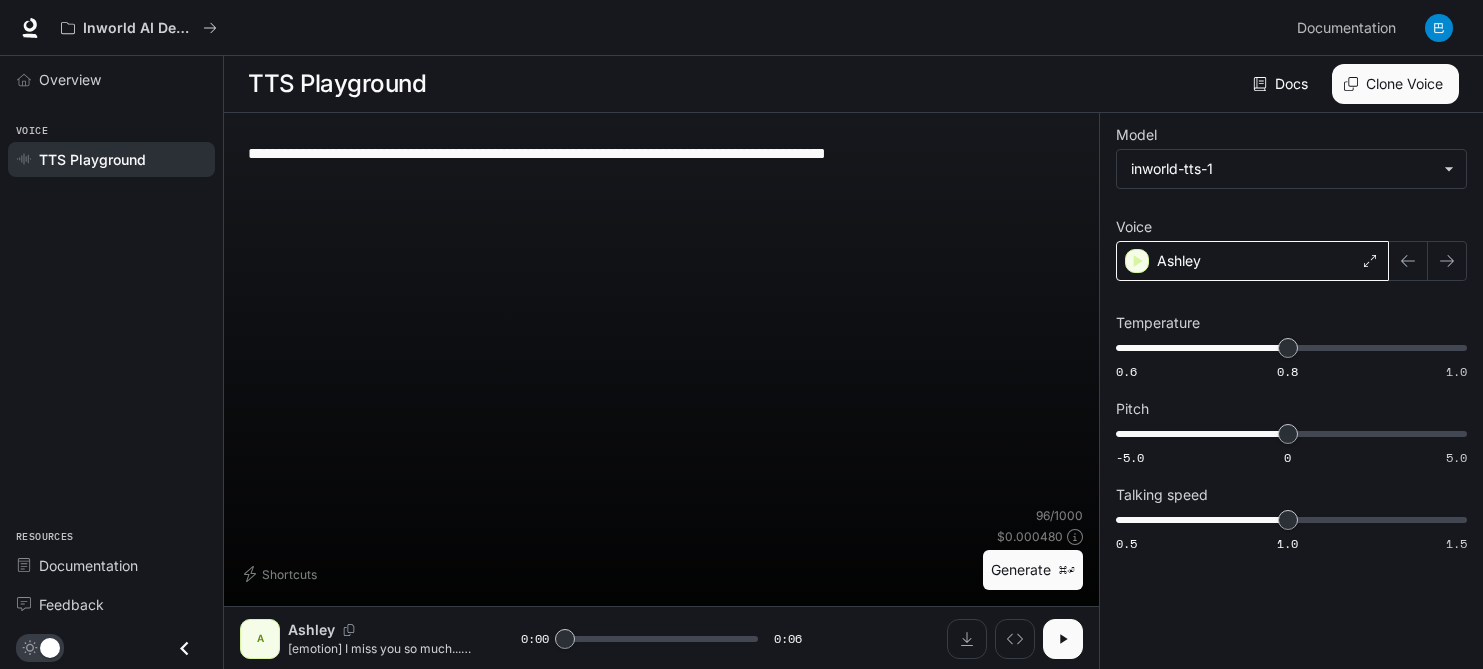 type on "**********" 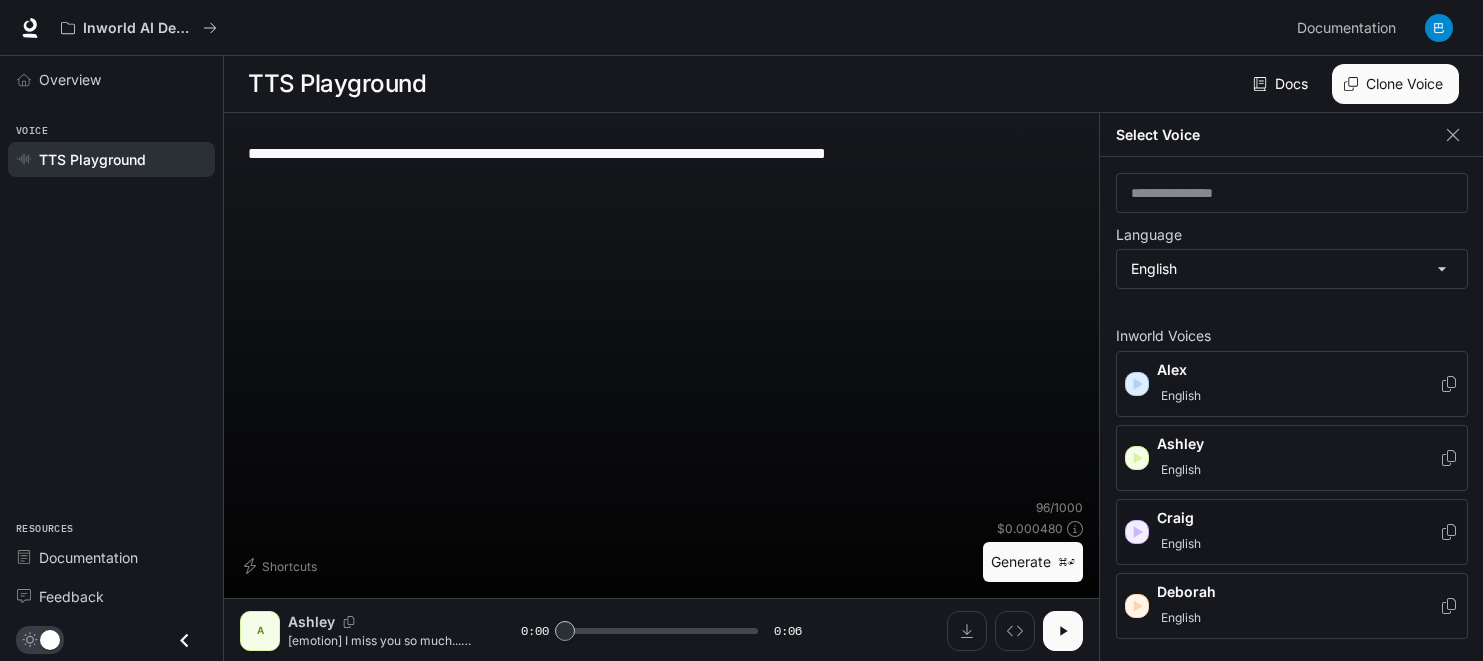 click on "Craig" at bounding box center (1298, 518) 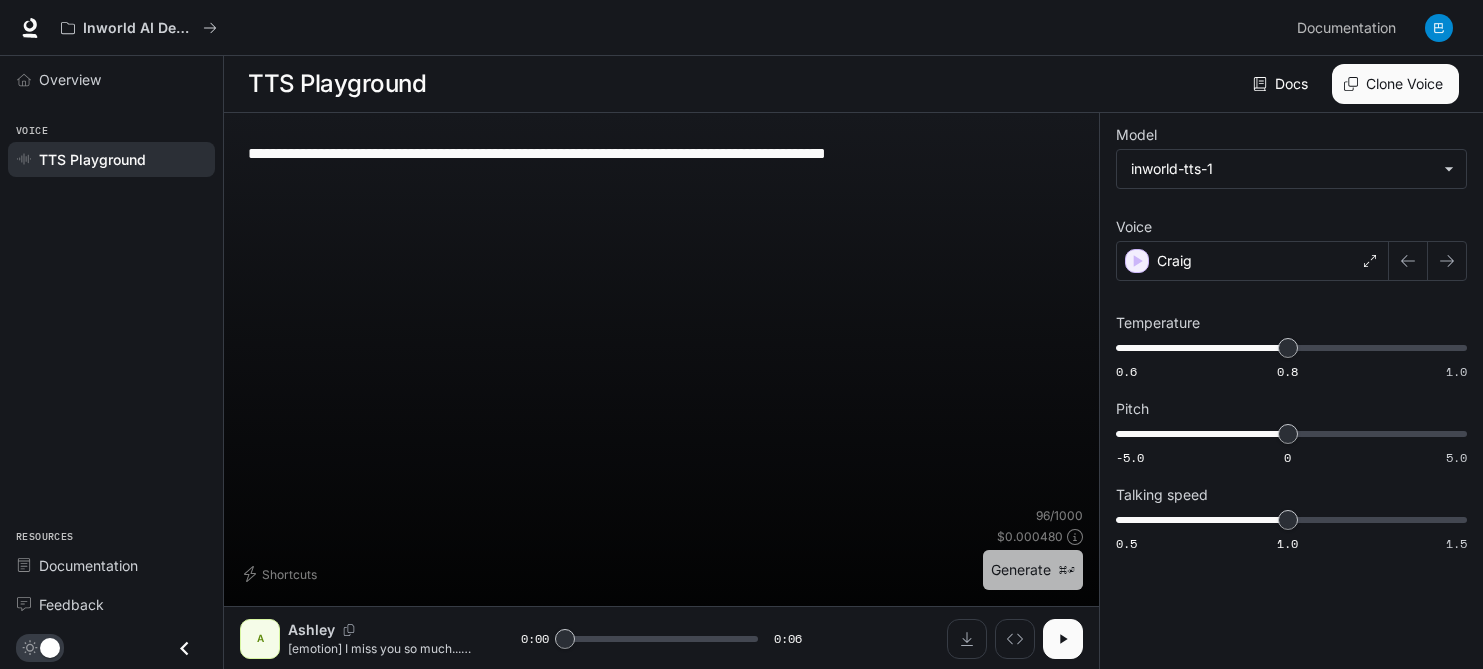 click on "Generate ⌘⏎" at bounding box center [1033, 570] 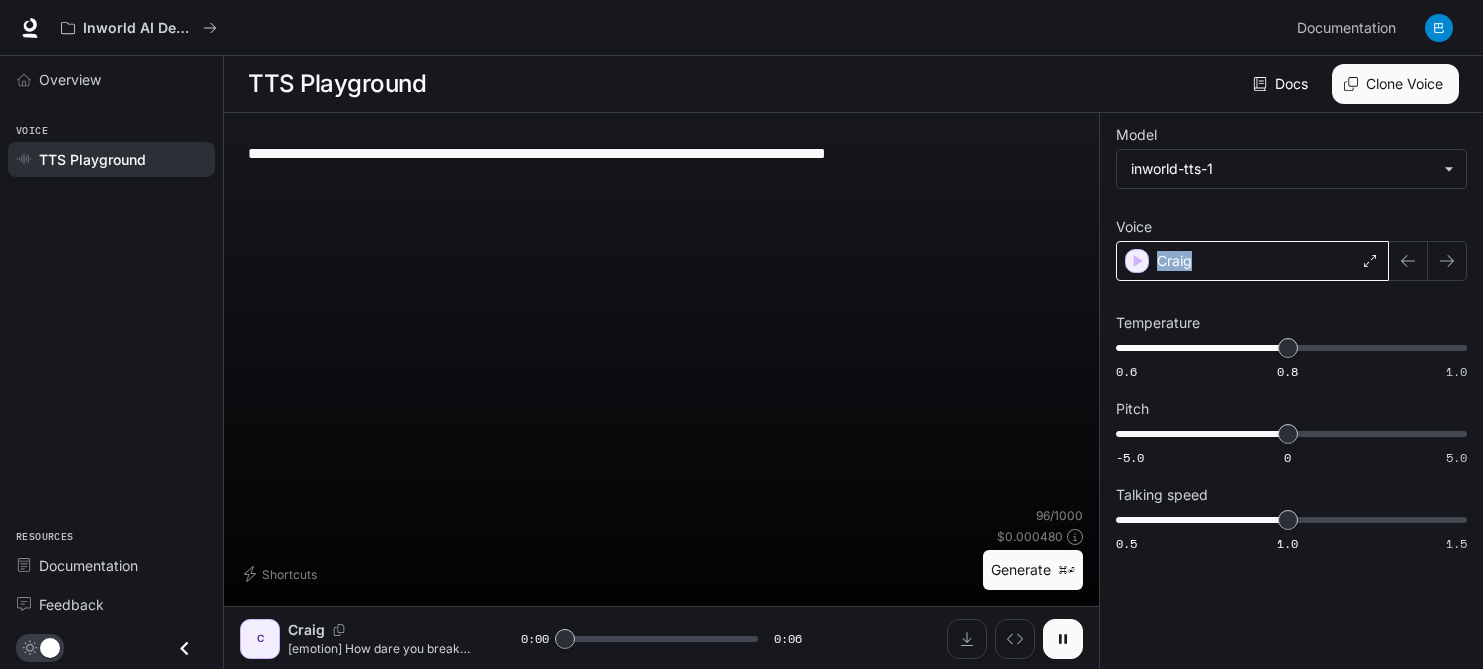 drag, startPoint x: 1158, startPoint y: 263, endPoint x: 1191, endPoint y: 264, distance: 33.01515 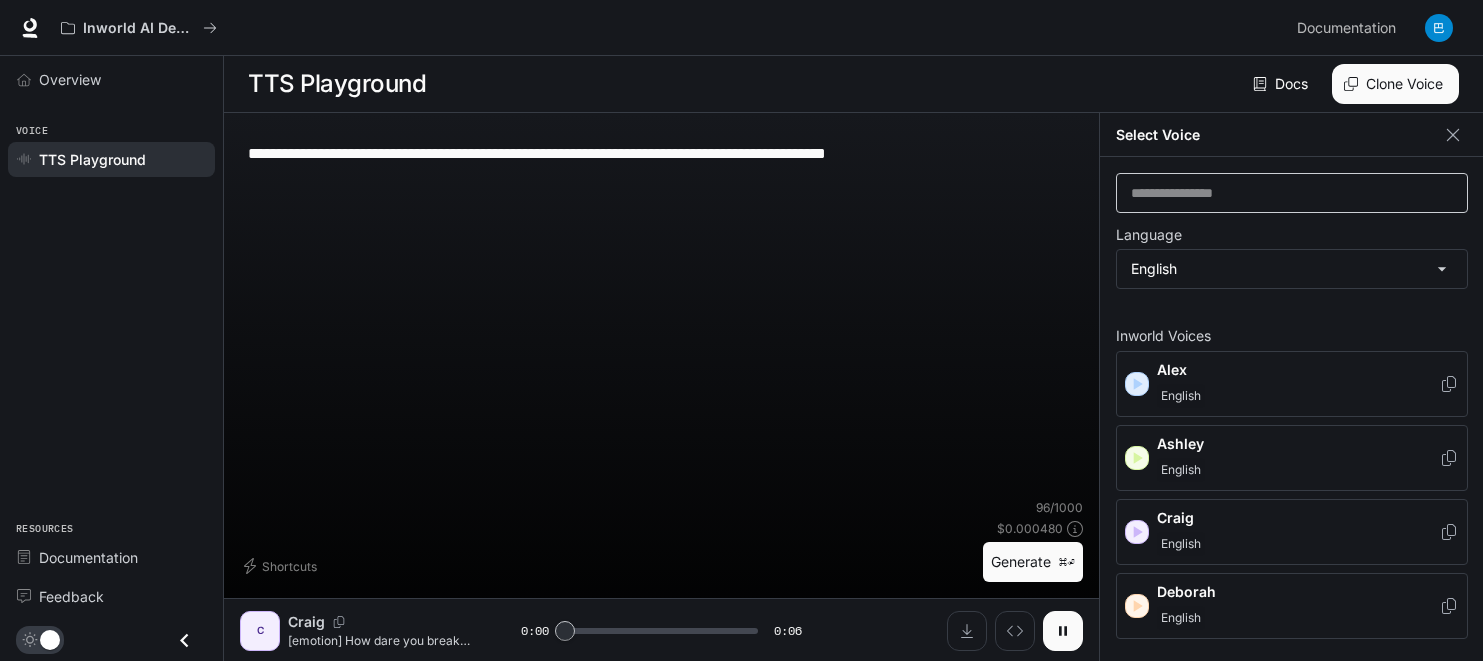 copy on "Craig" 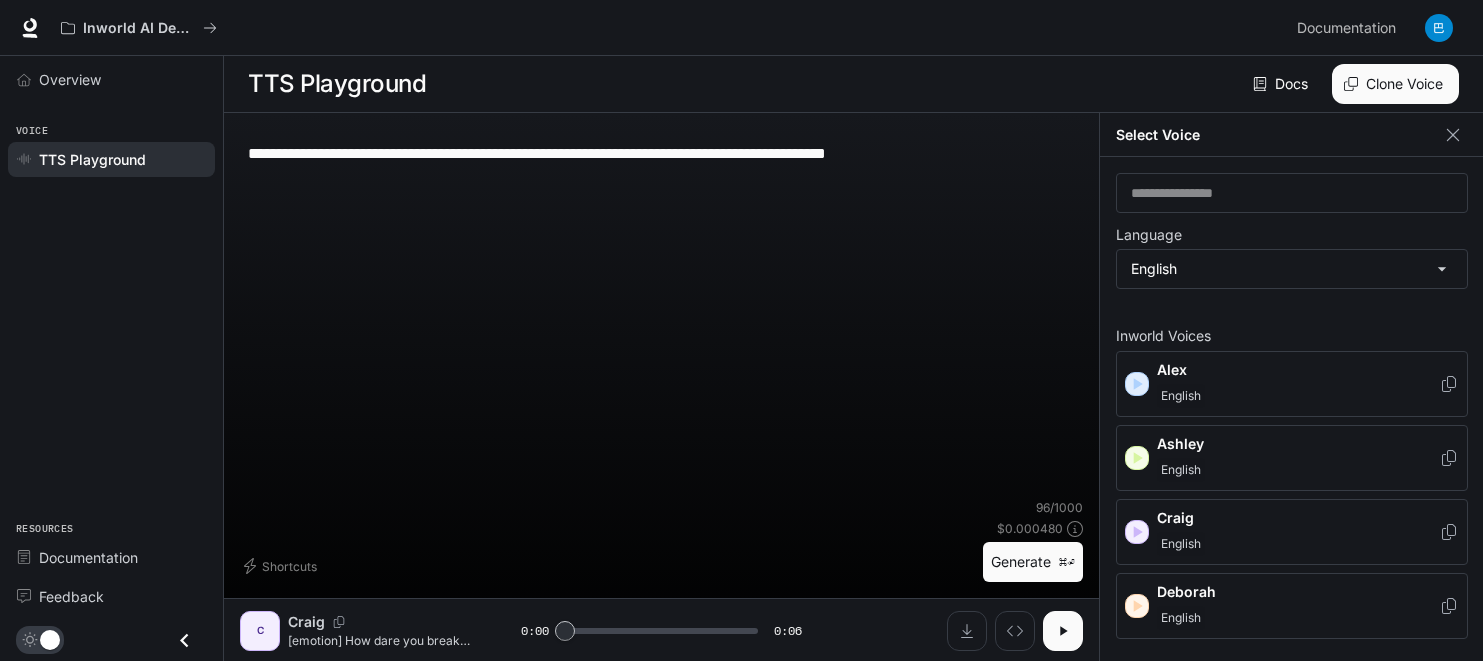 click on "Generate ⌘⏎" at bounding box center [1033, 562] 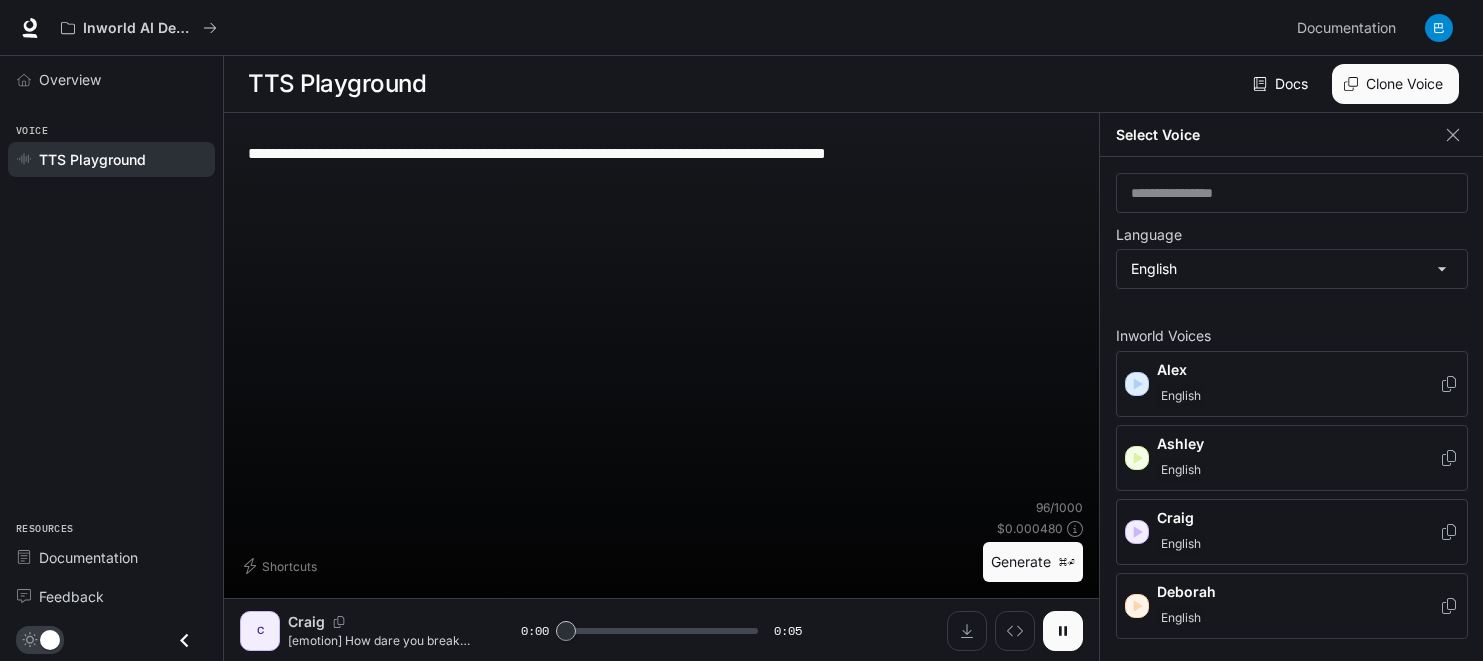 click on "English" at bounding box center (1298, 544) 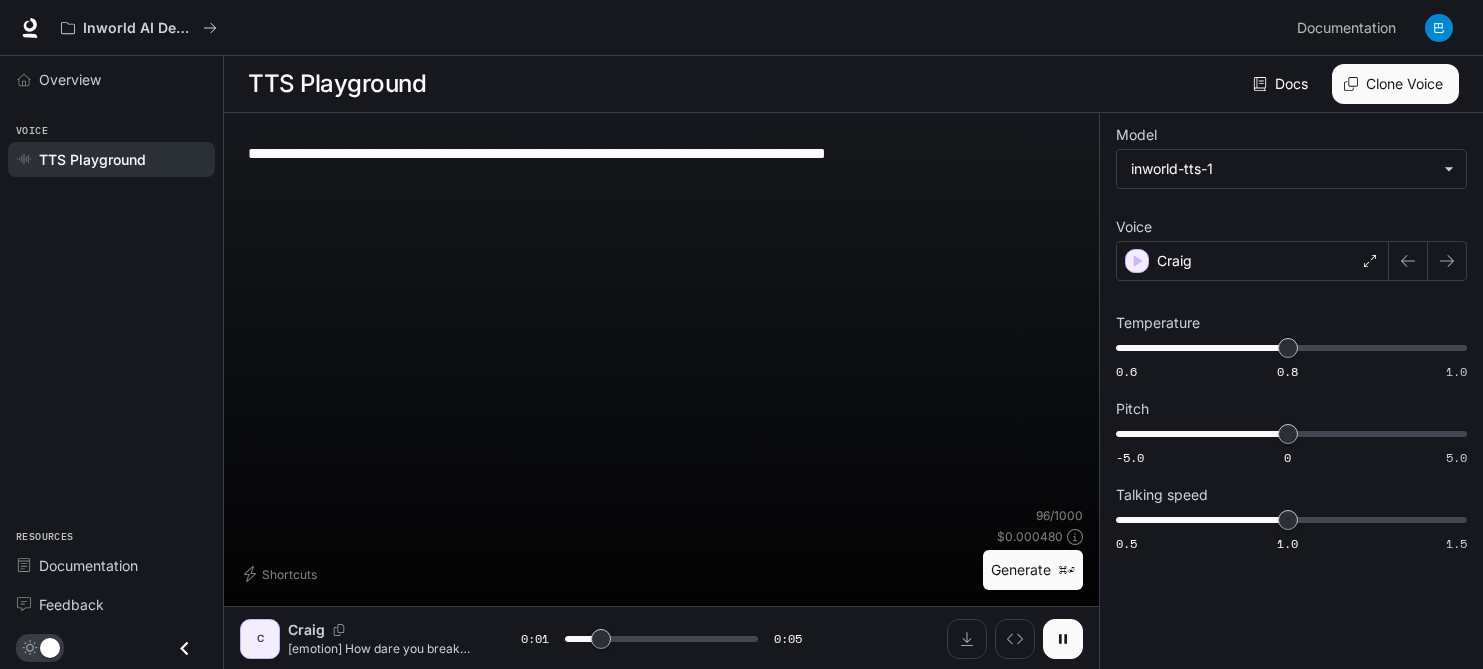 click on "**********" at bounding box center [661, 318] 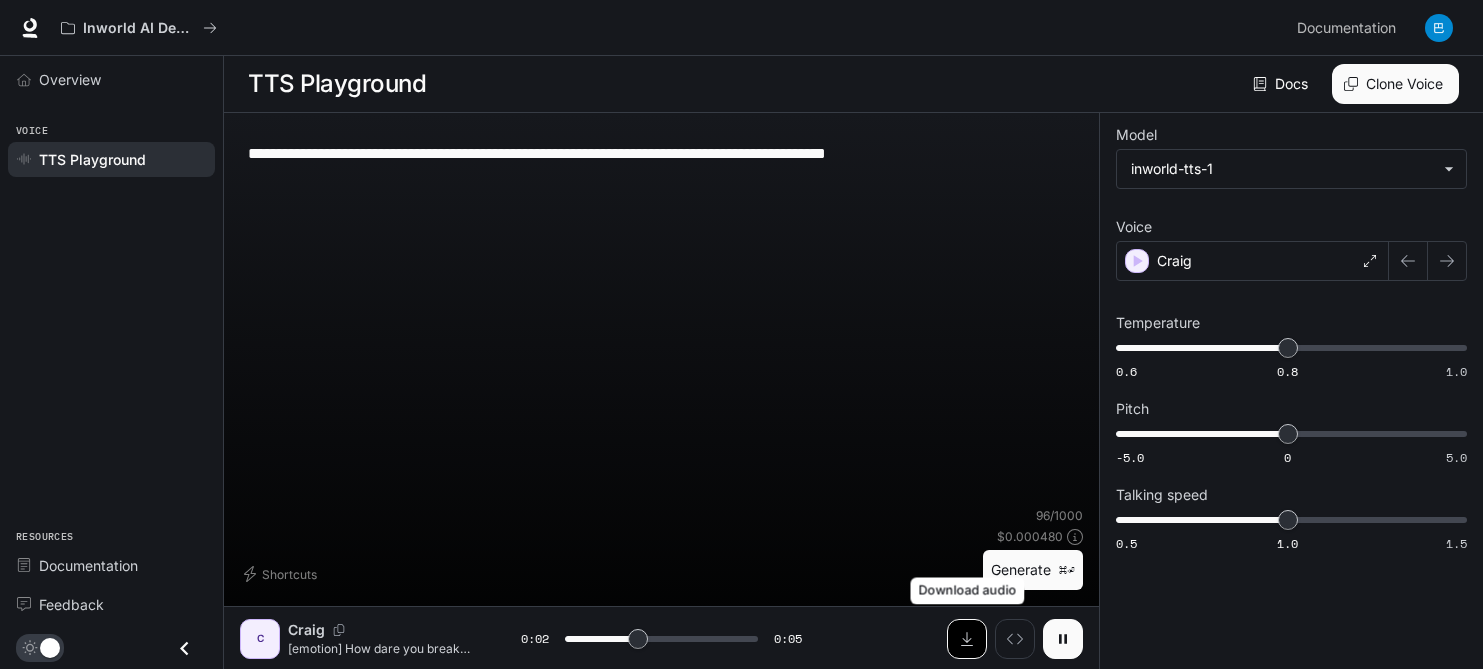 click at bounding box center [967, 639] 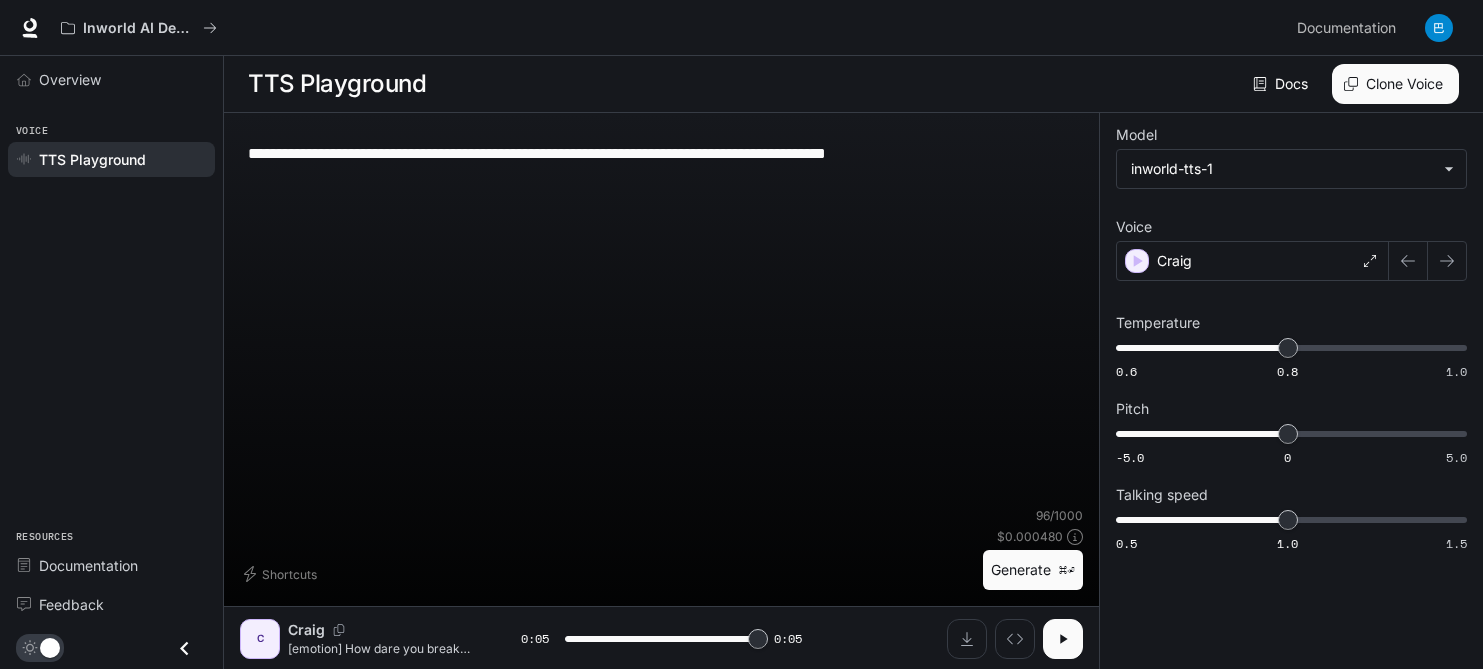 type on "*" 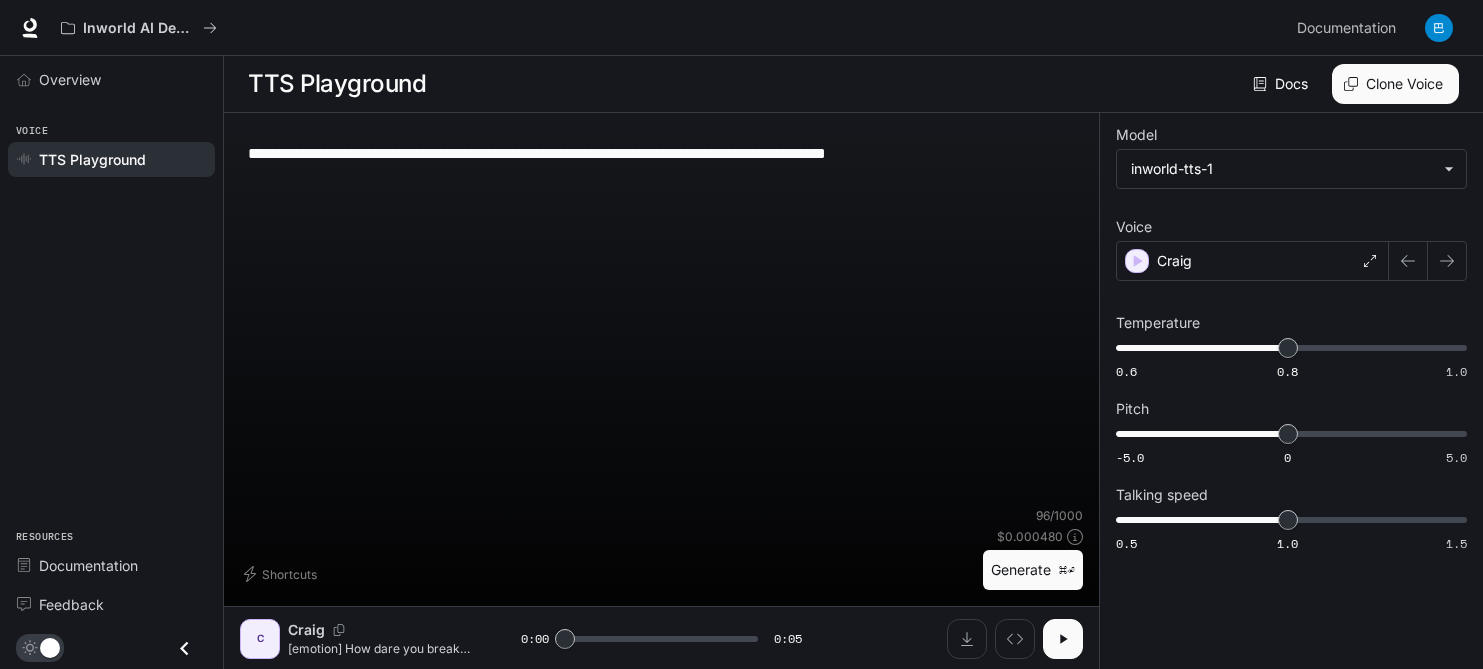 drag, startPoint x: 1025, startPoint y: 143, endPoint x: 223, endPoint y: 160, distance: 802.1802 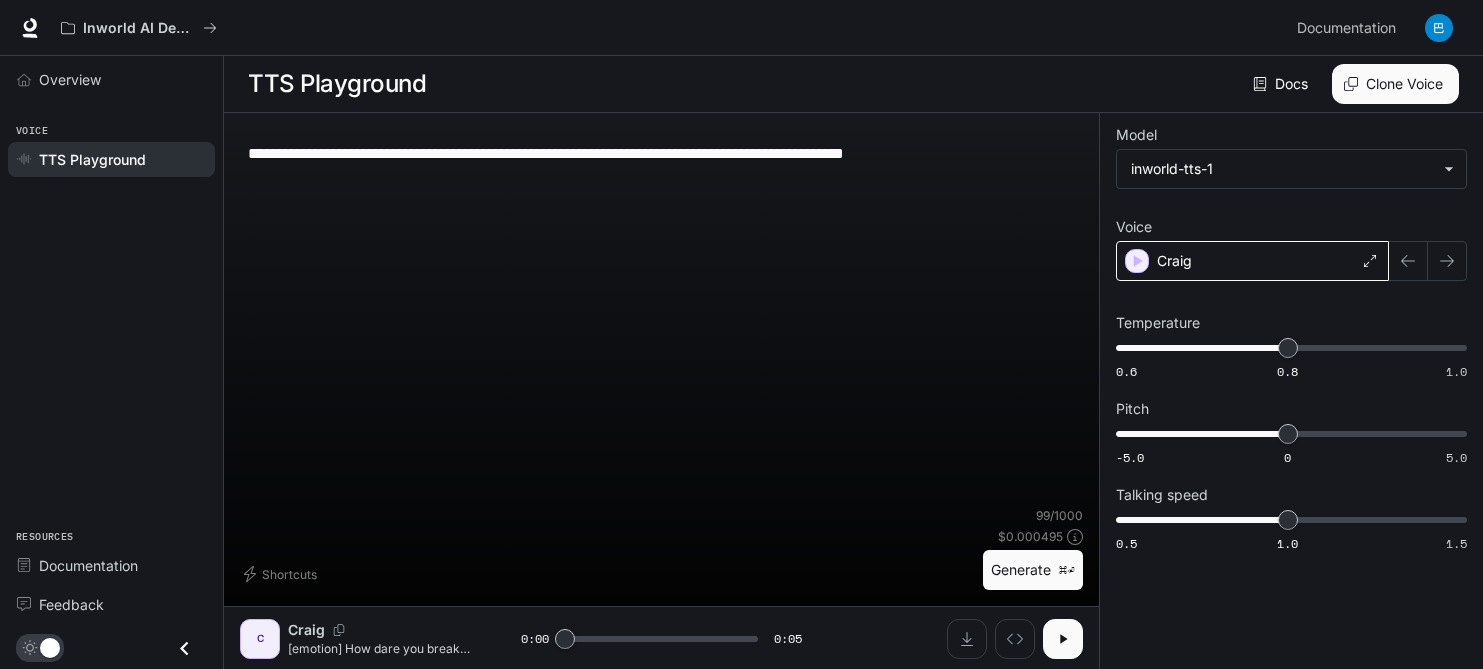 type on "**********" 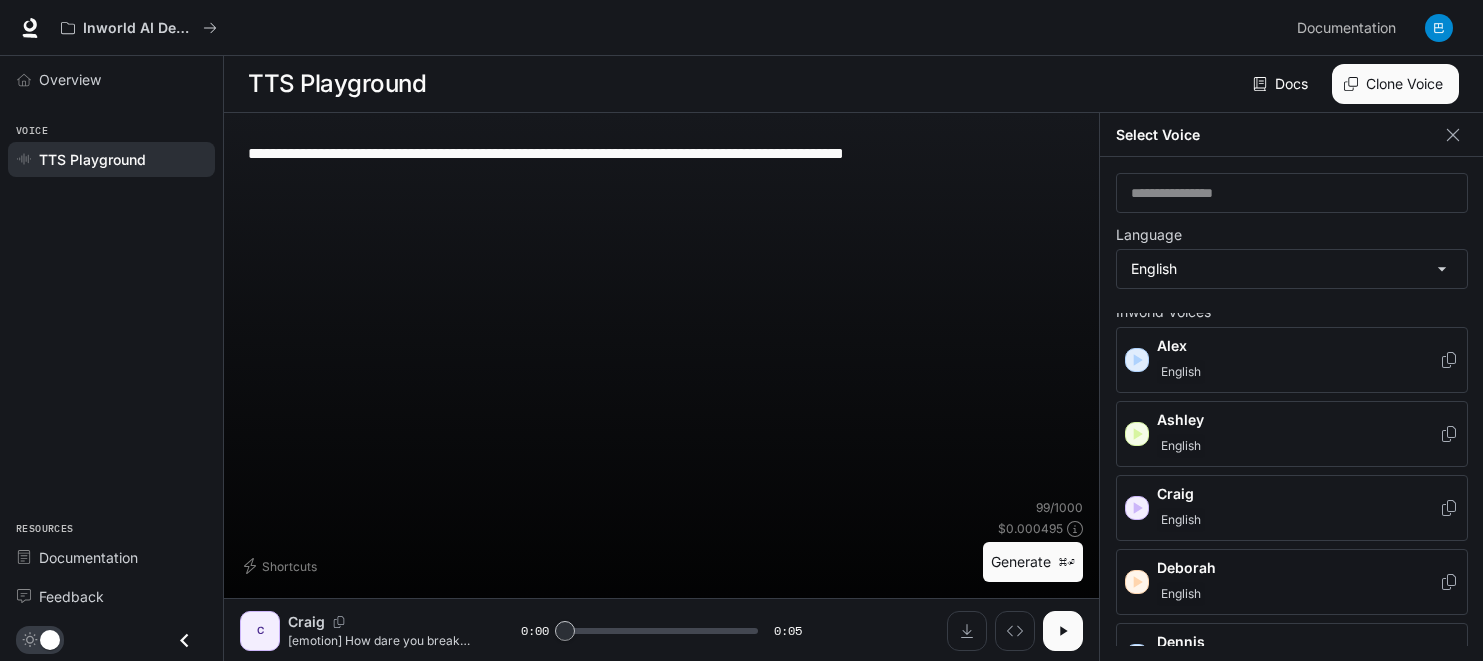 scroll, scrollTop: 37, scrollLeft: 0, axis: vertical 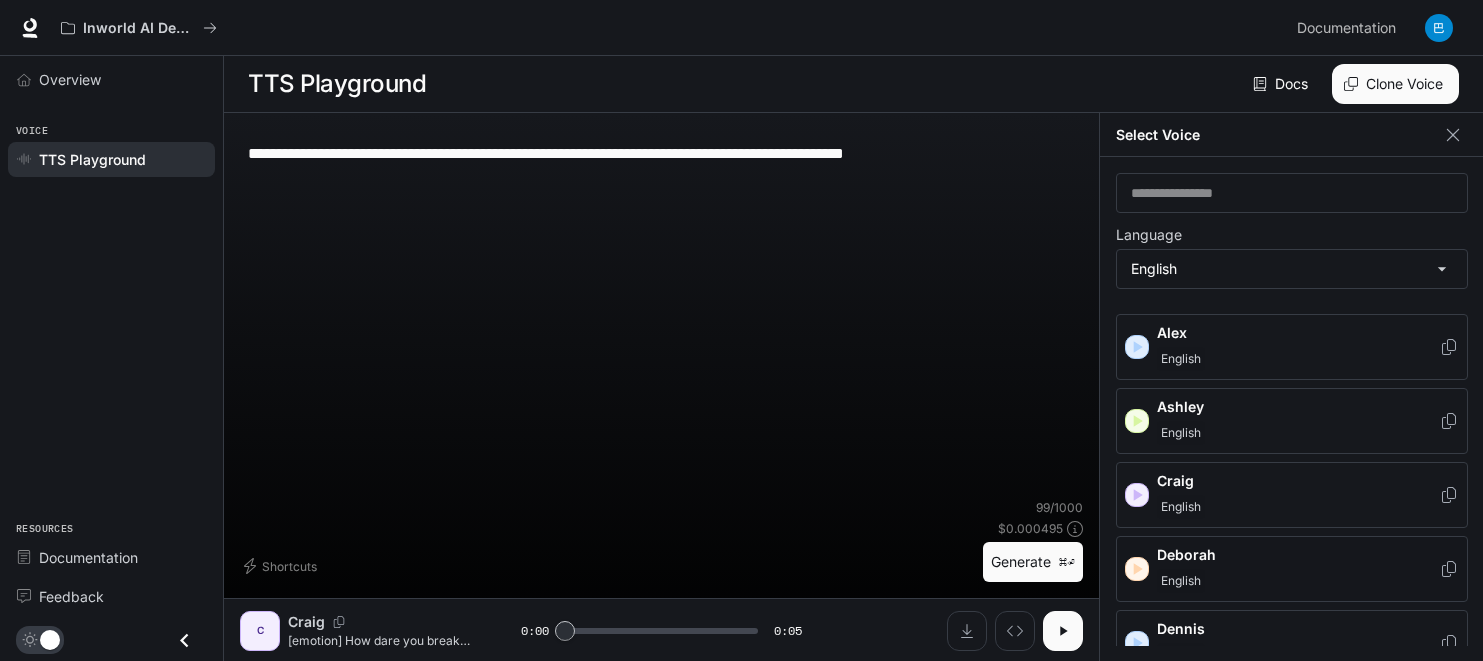 click on "Deborah" at bounding box center [1298, 555] 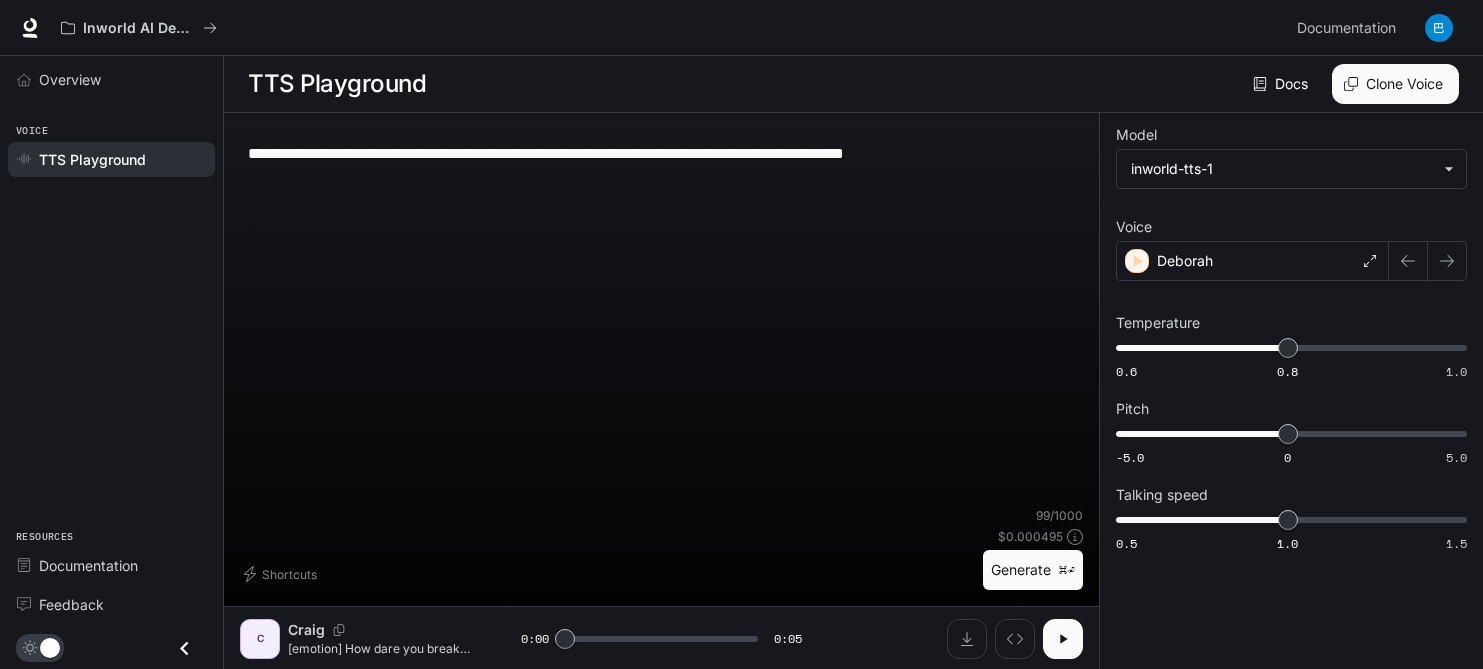 click on "Generate ⌘⏎" at bounding box center (1033, 570) 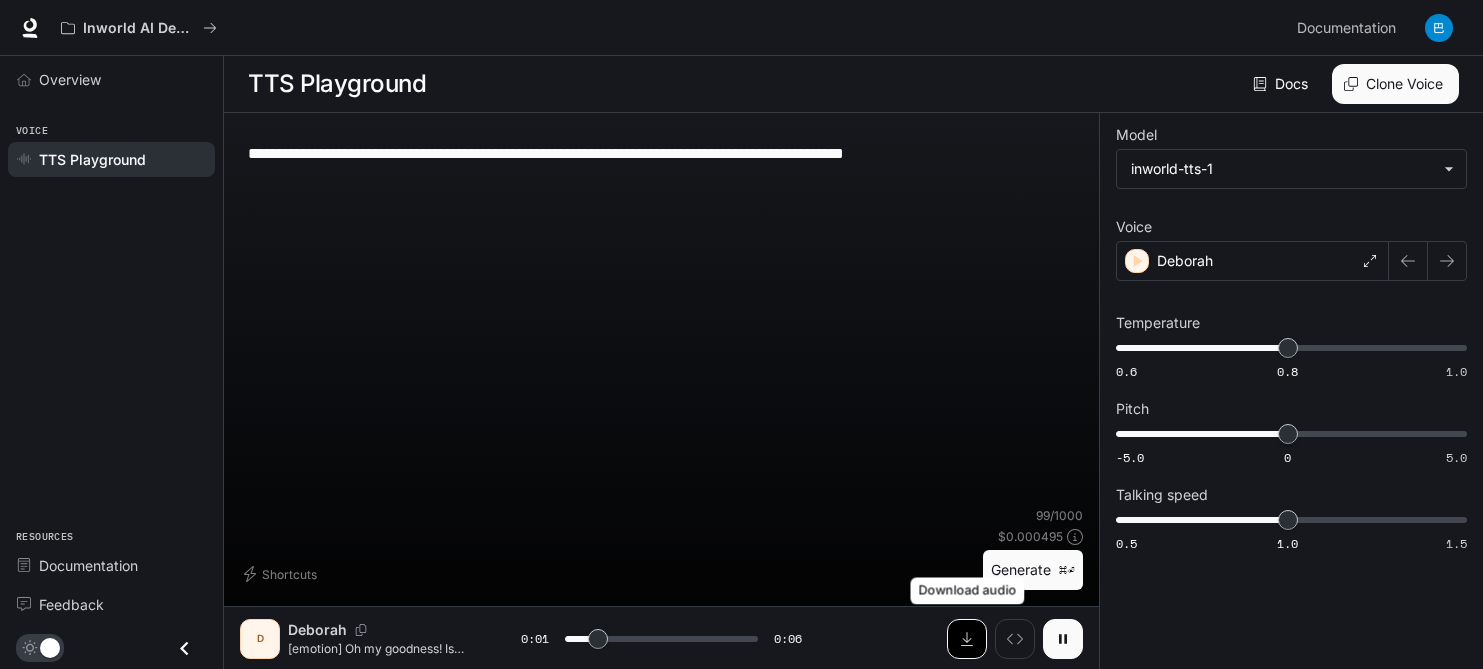 click 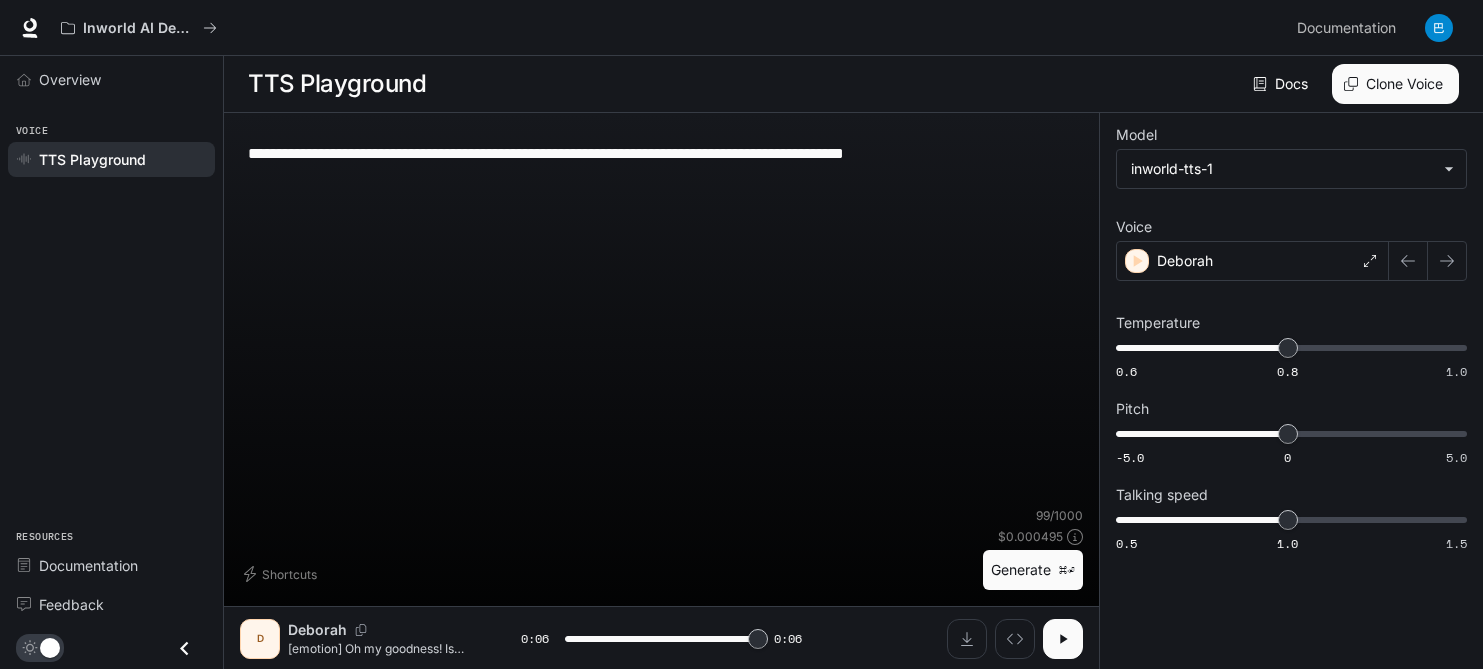 type on "*" 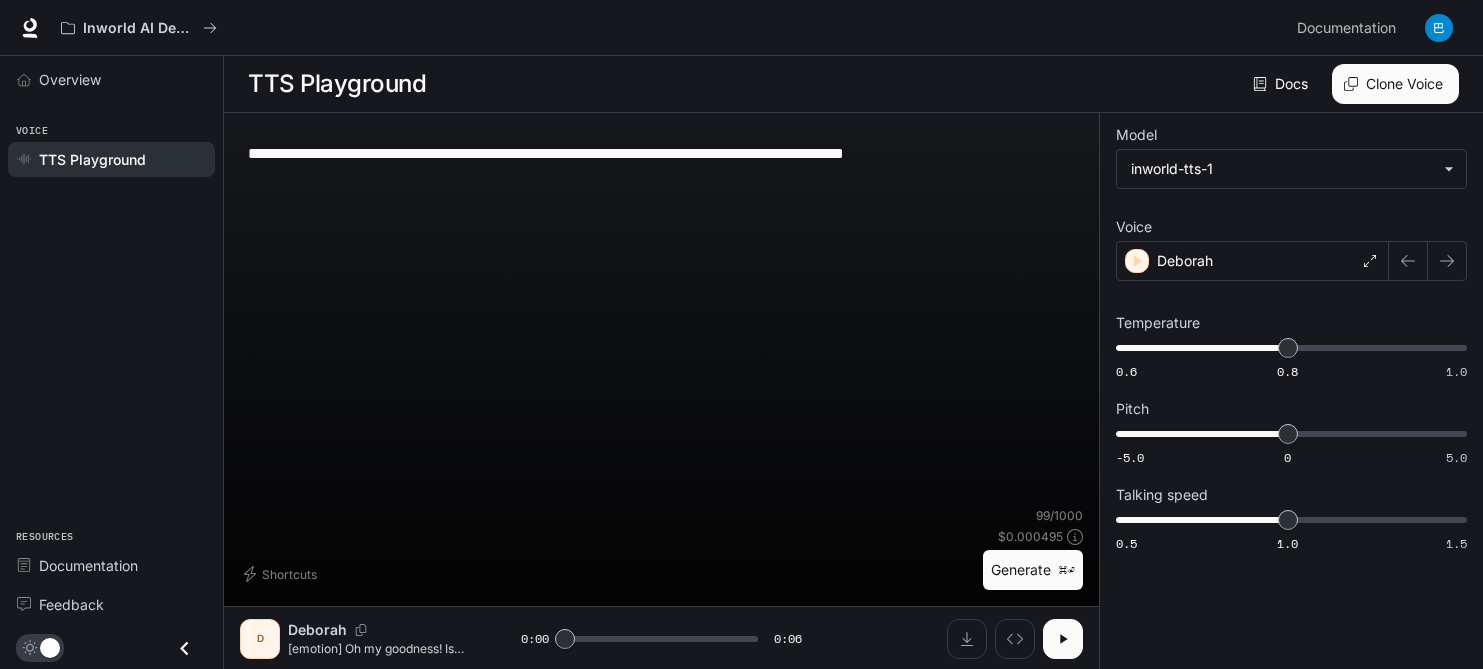 drag, startPoint x: 246, startPoint y: 150, endPoint x: 293, endPoint y: 154, distance: 47.169907 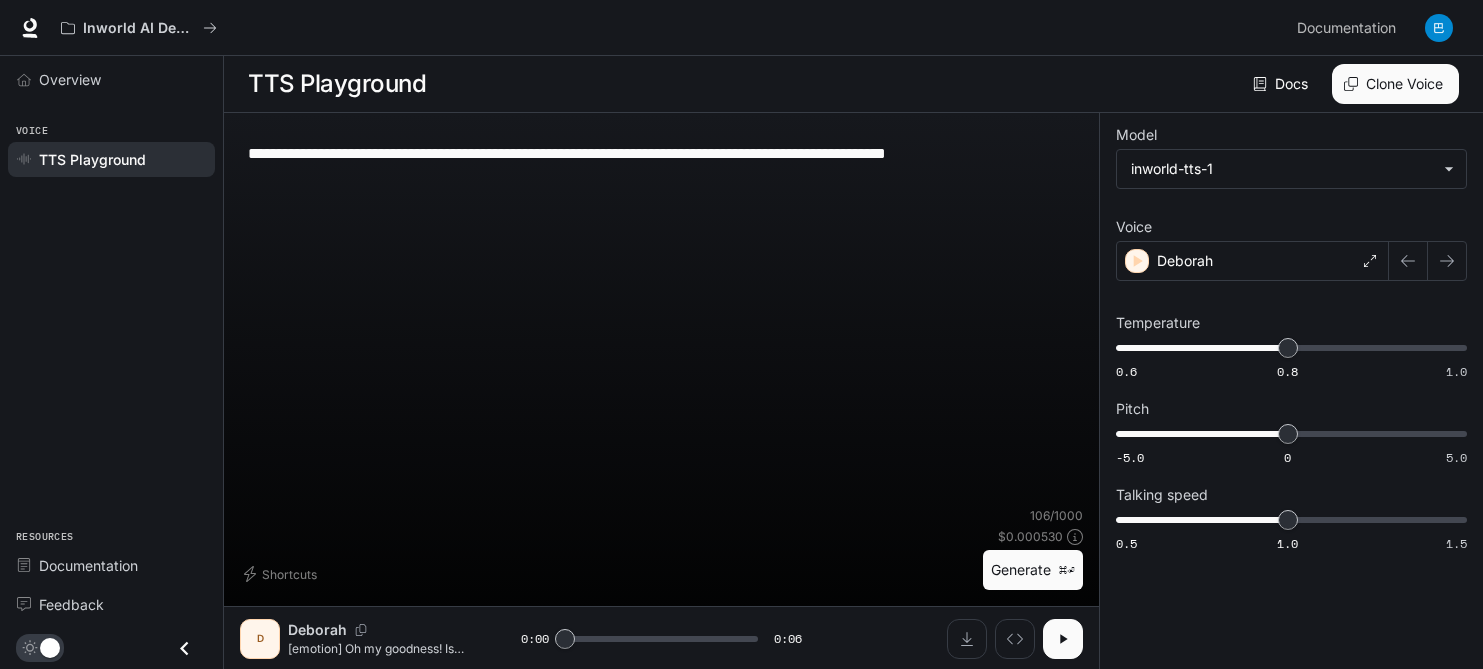 type on "**********" 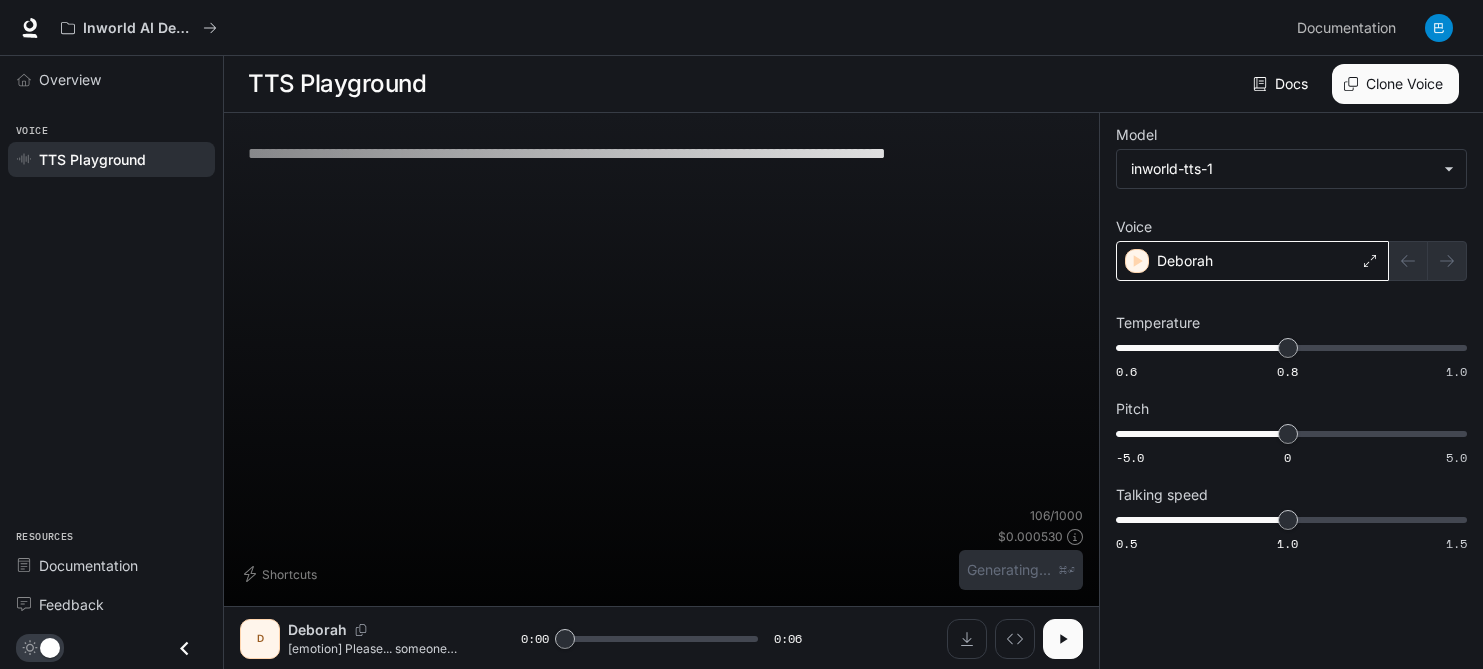click on "Deborah" at bounding box center (1252, 261) 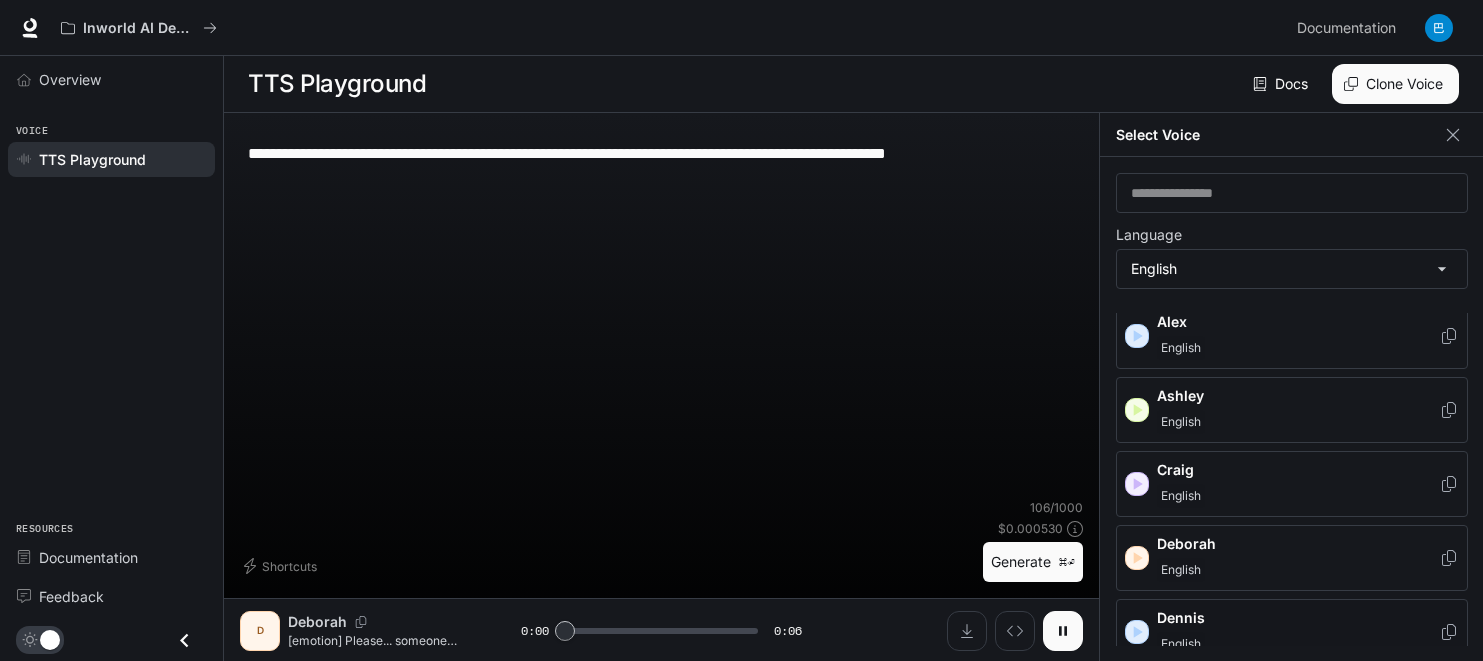 scroll, scrollTop: 49, scrollLeft: 0, axis: vertical 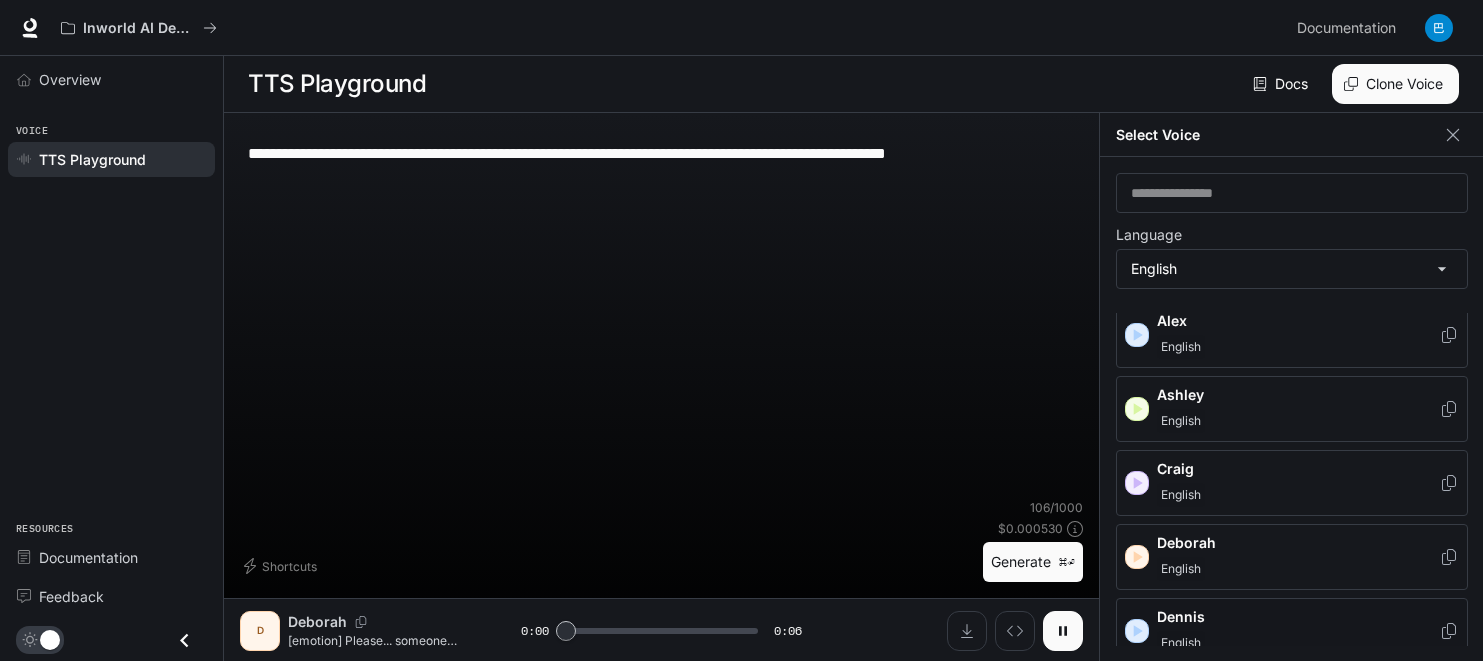 click on "Dennis" at bounding box center (1298, 617) 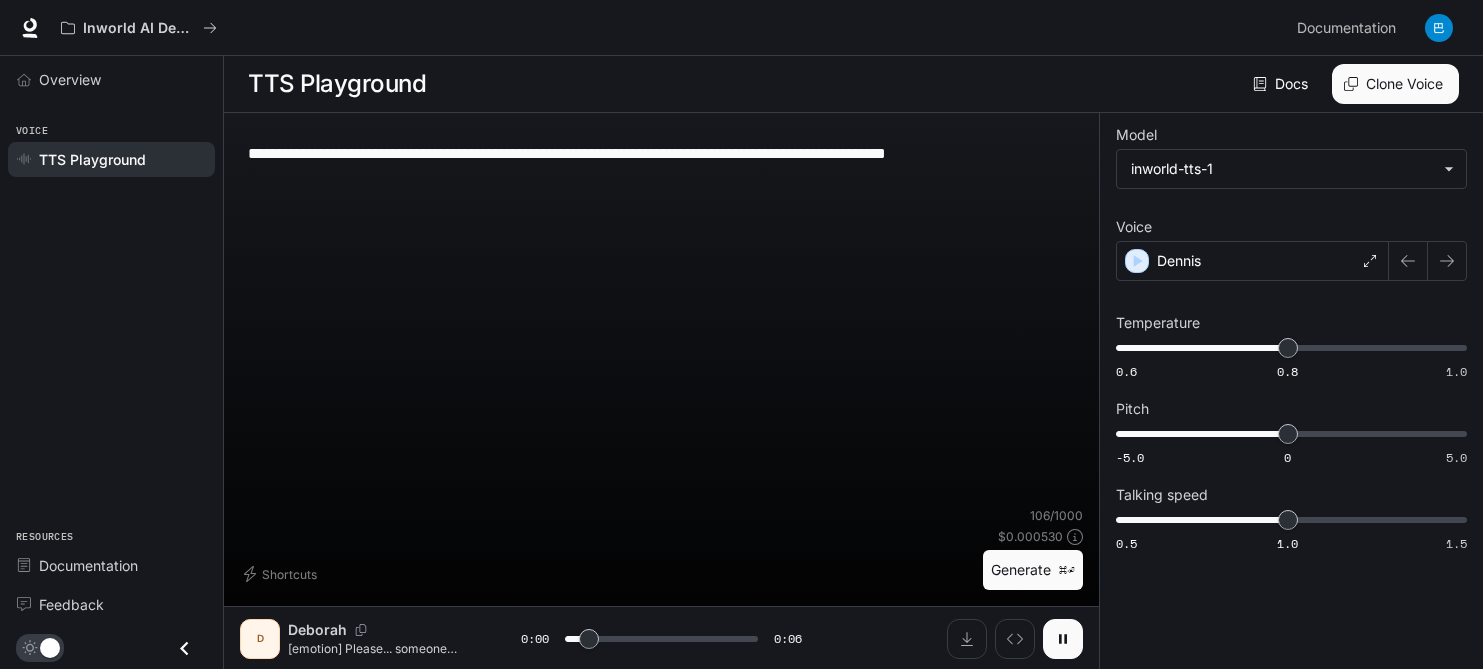 click on "⌘⏎" at bounding box center (1067, 570) 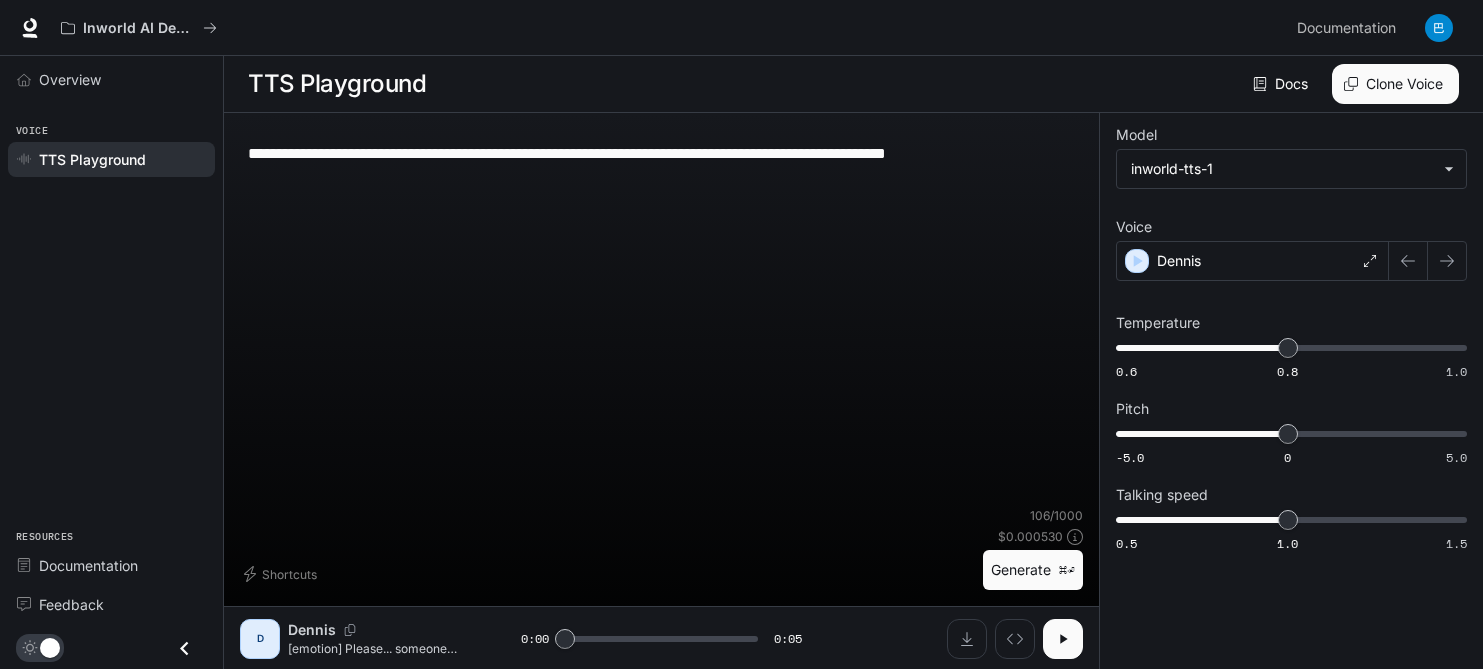 click on "Generate ⌘⏎" at bounding box center (1033, 570) 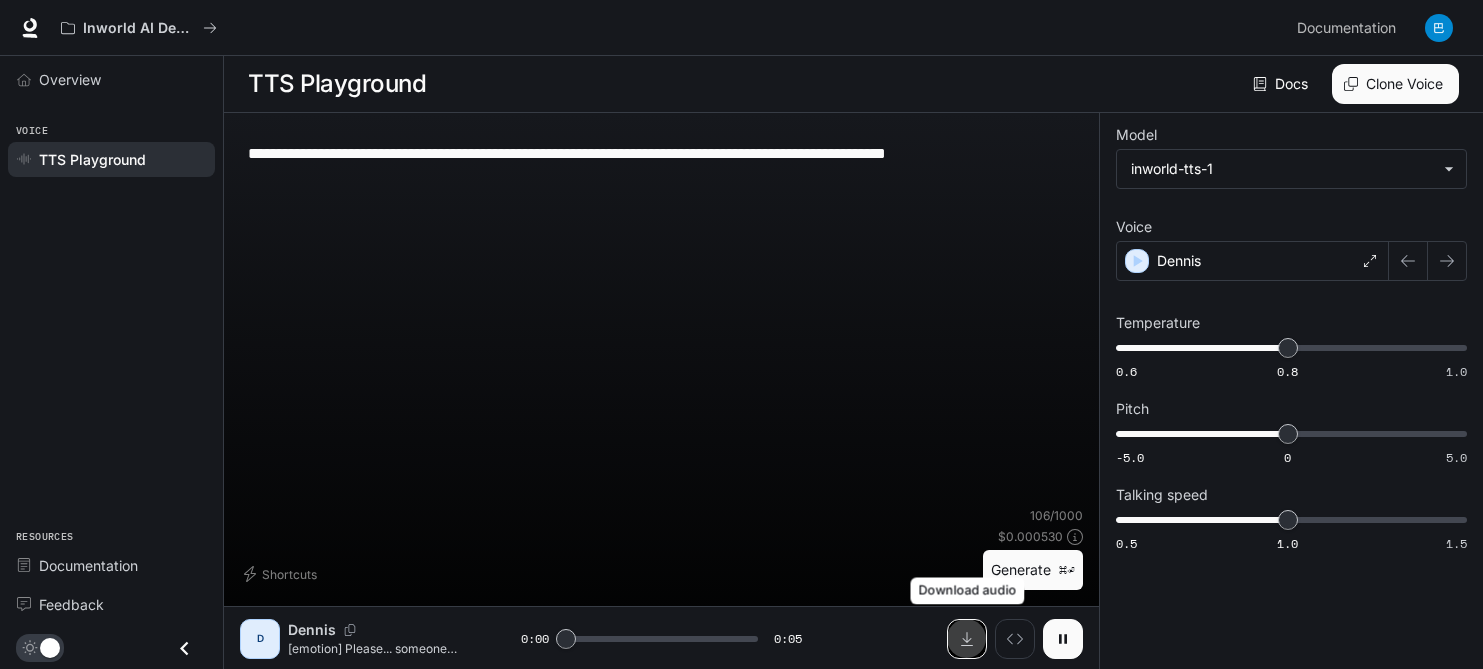 click 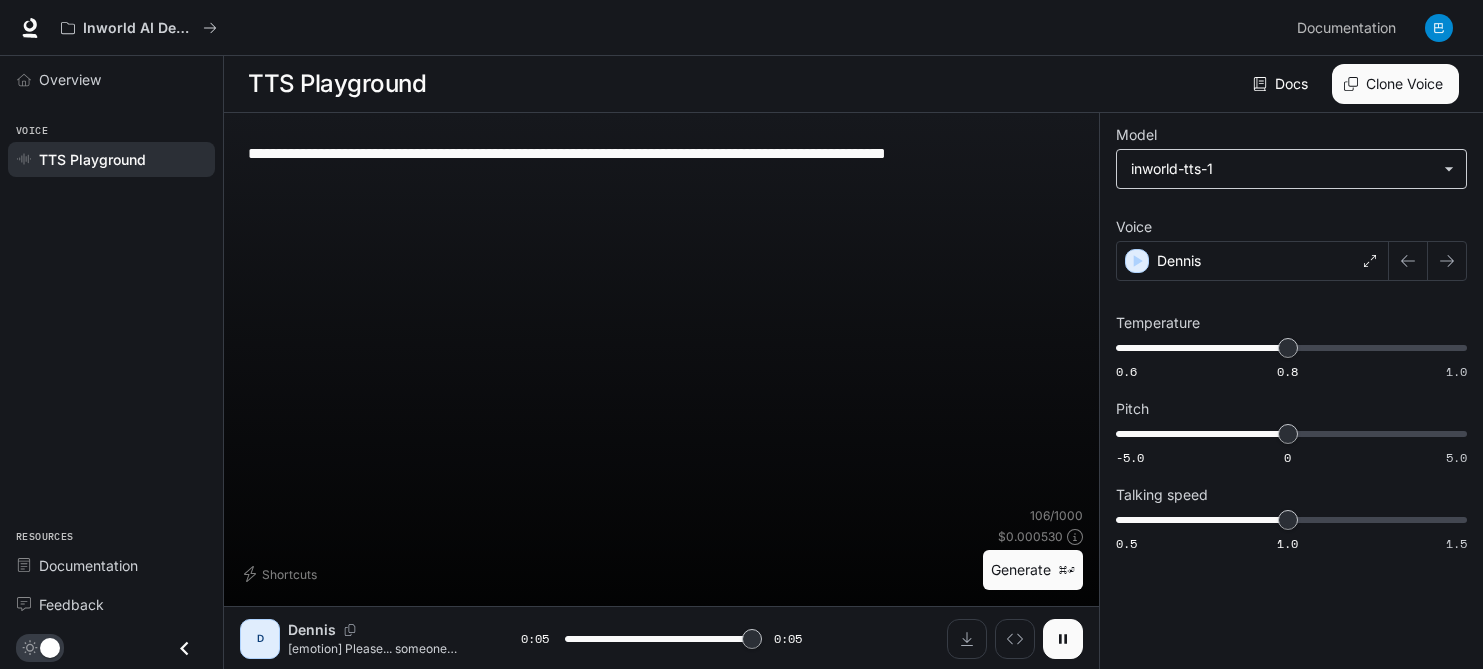 type on "*" 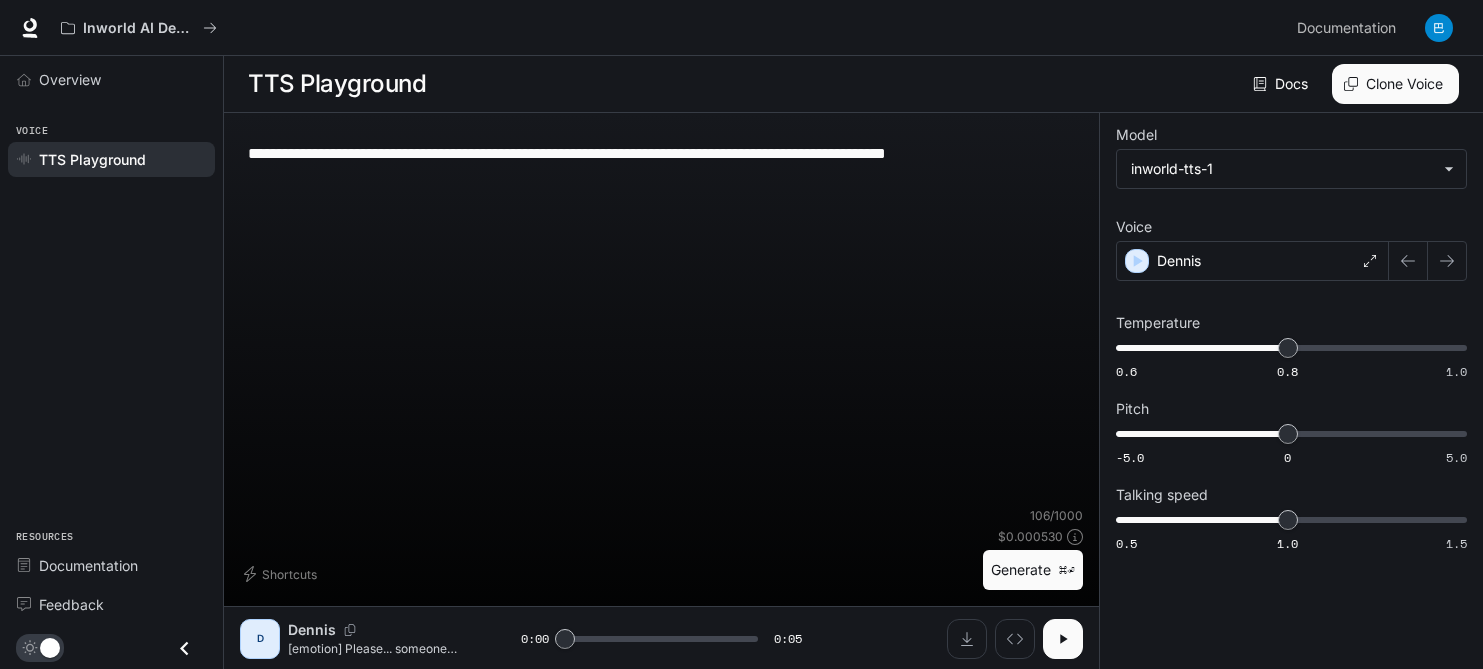 click on "**********" at bounding box center (661, 153) 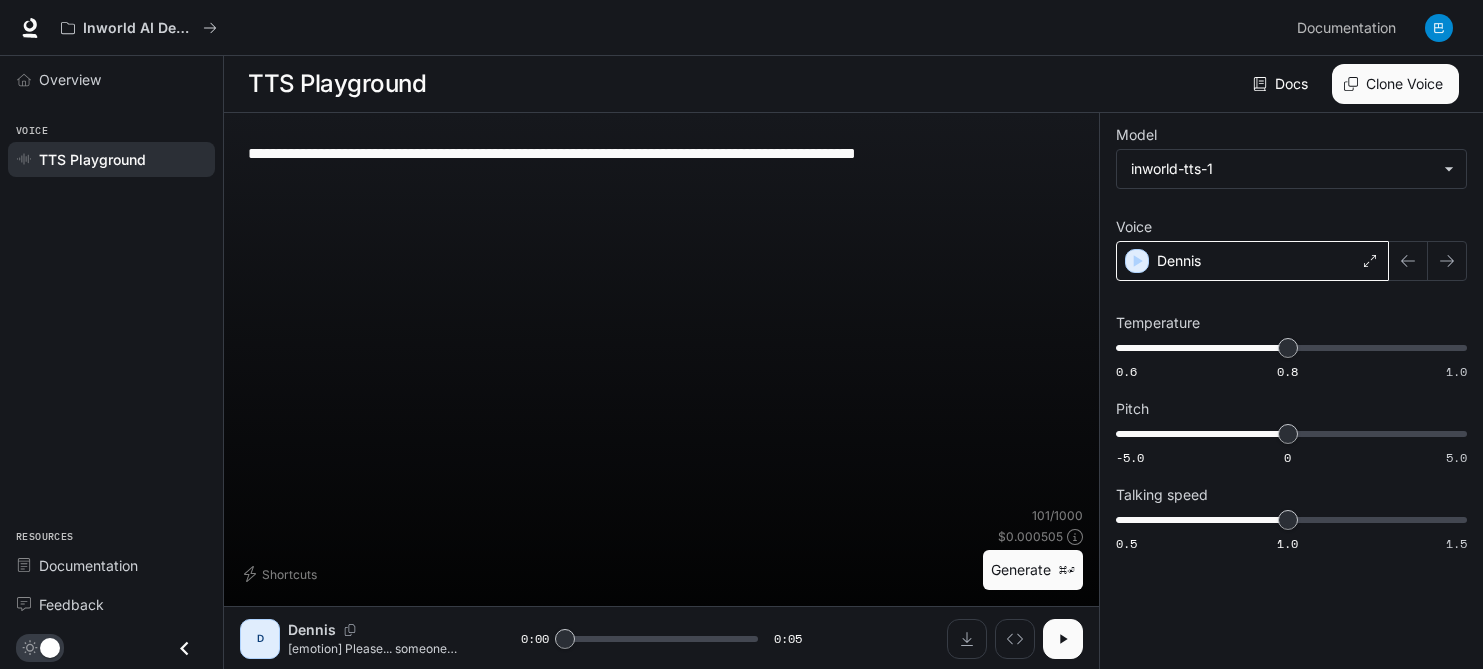 type on "**********" 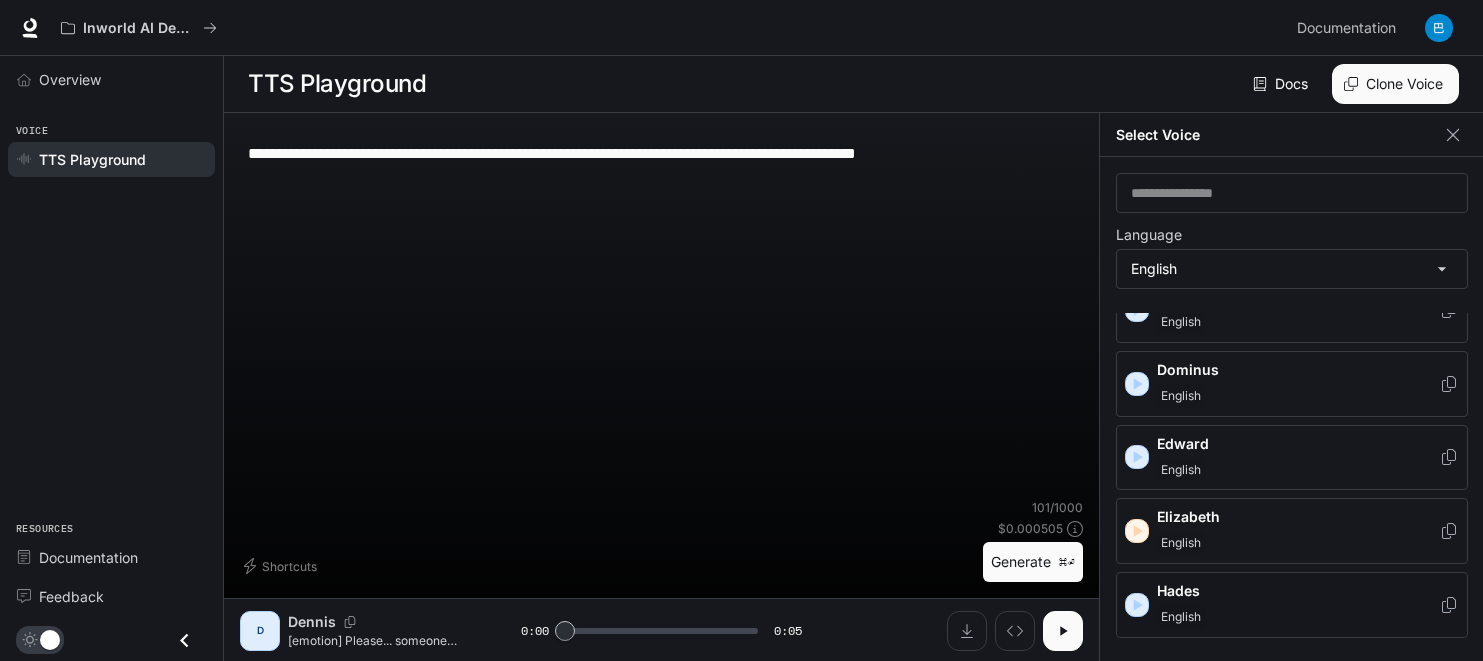 scroll, scrollTop: 388, scrollLeft: 0, axis: vertical 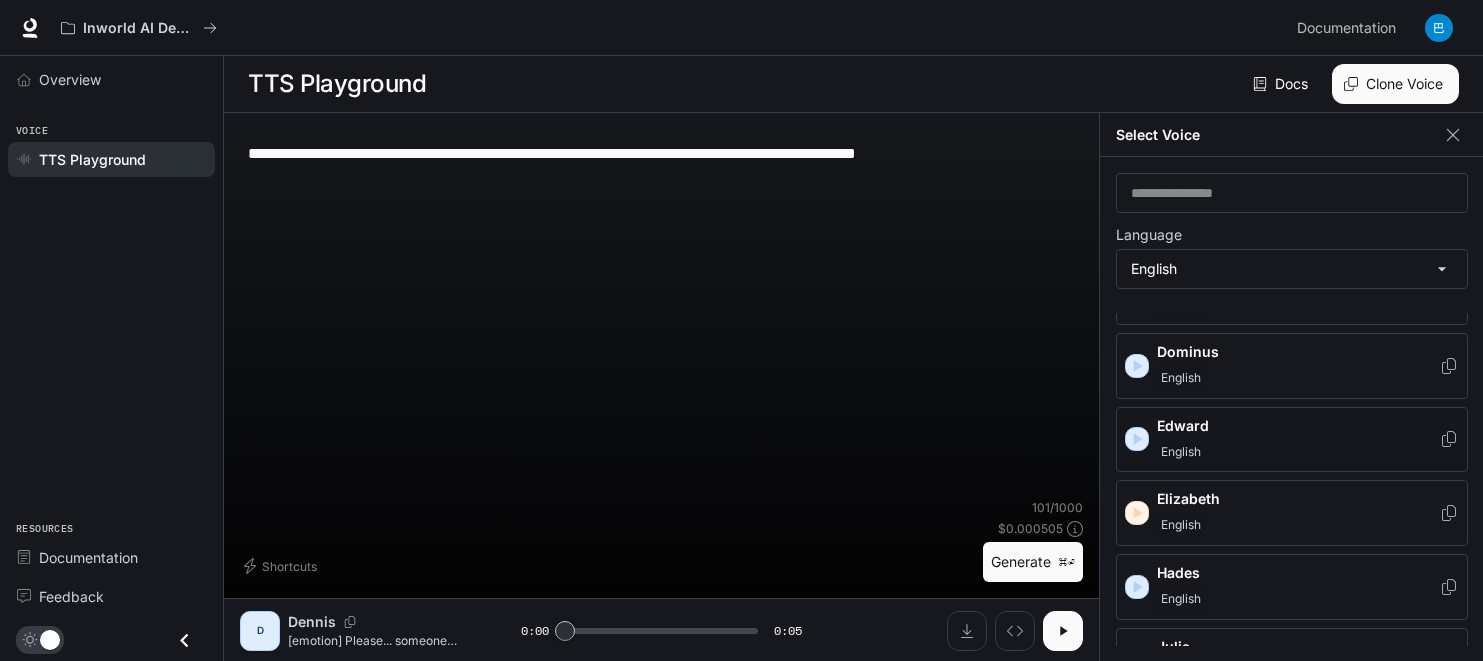 click on "Edward" at bounding box center (1298, 426) 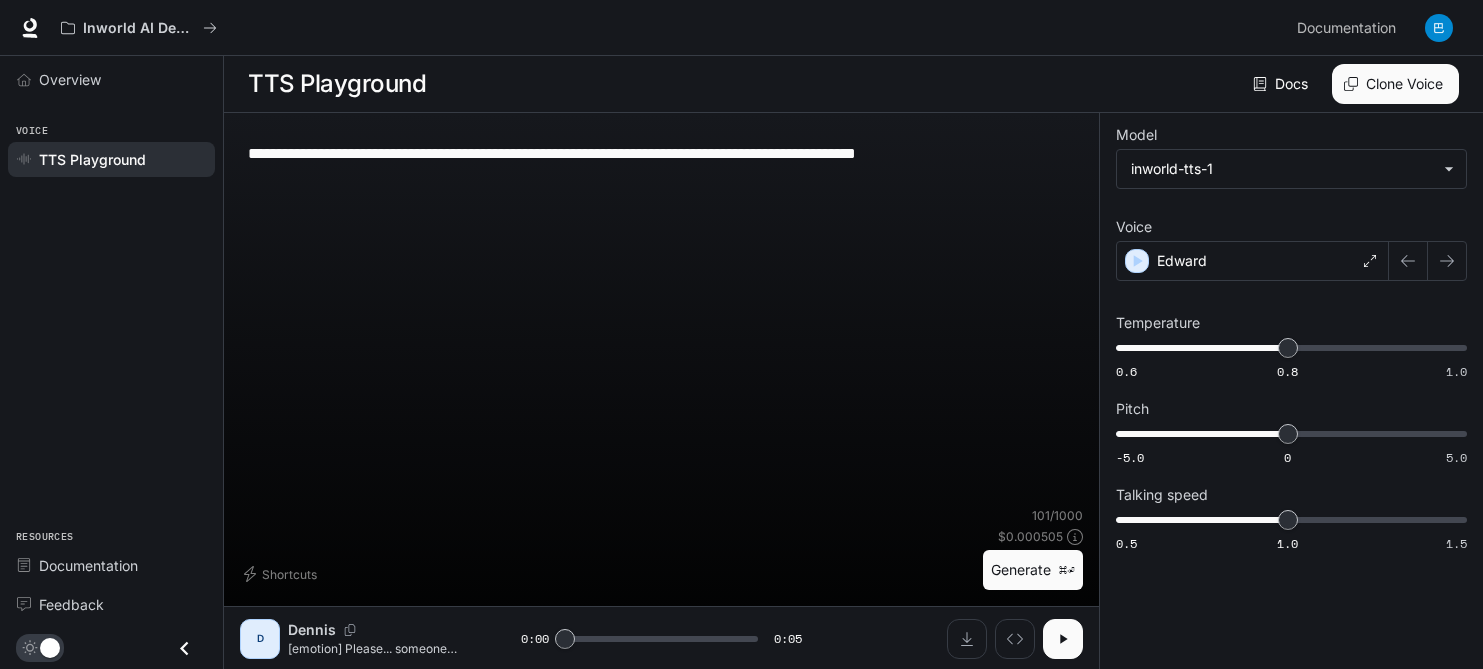 click on "Generate ⌘⏎" at bounding box center (1033, 570) 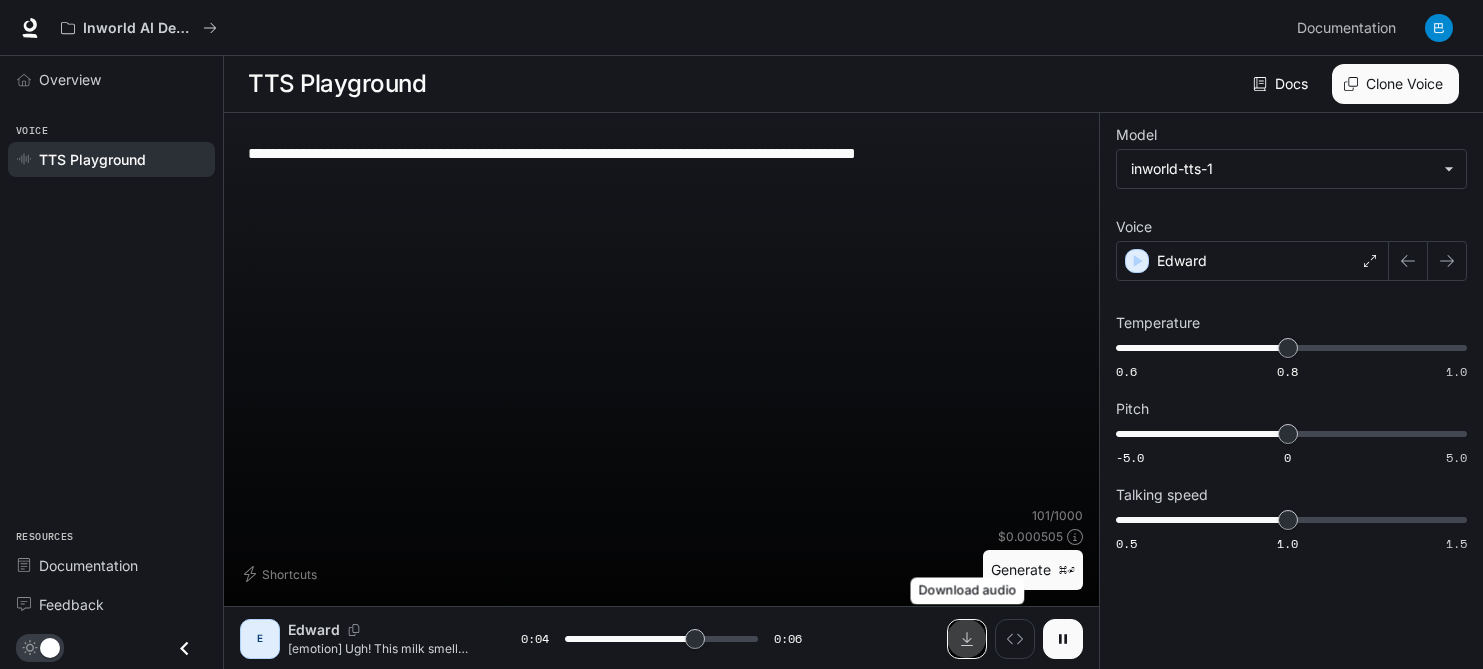 click 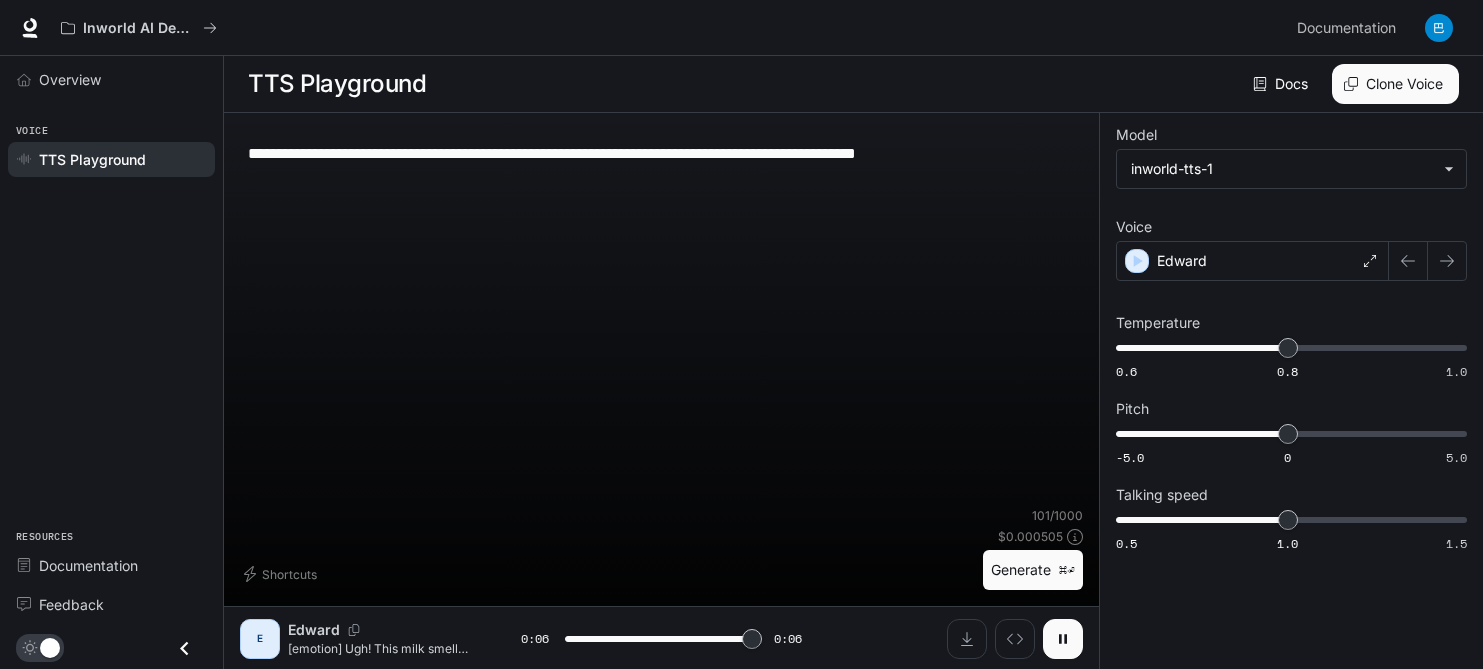 type on "*" 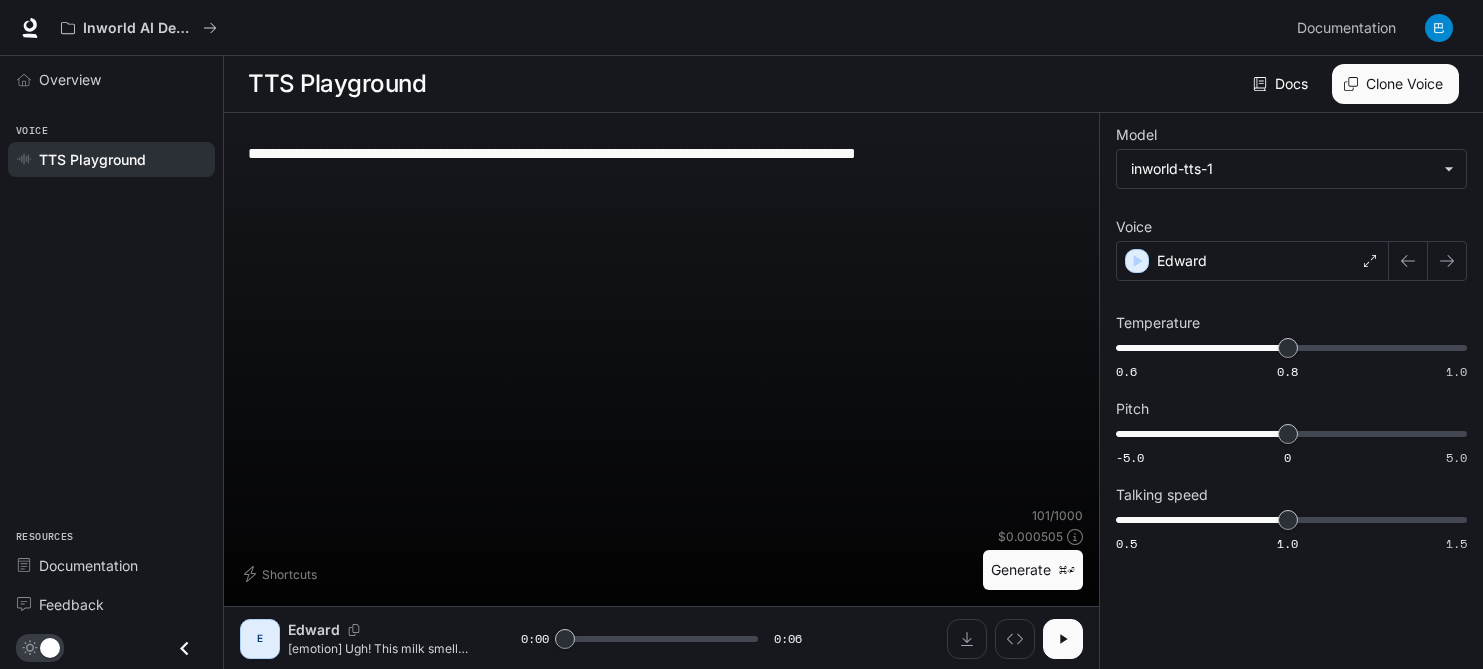 drag, startPoint x: 246, startPoint y: 151, endPoint x: 326, endPoint y: 158, distance: 80.305664 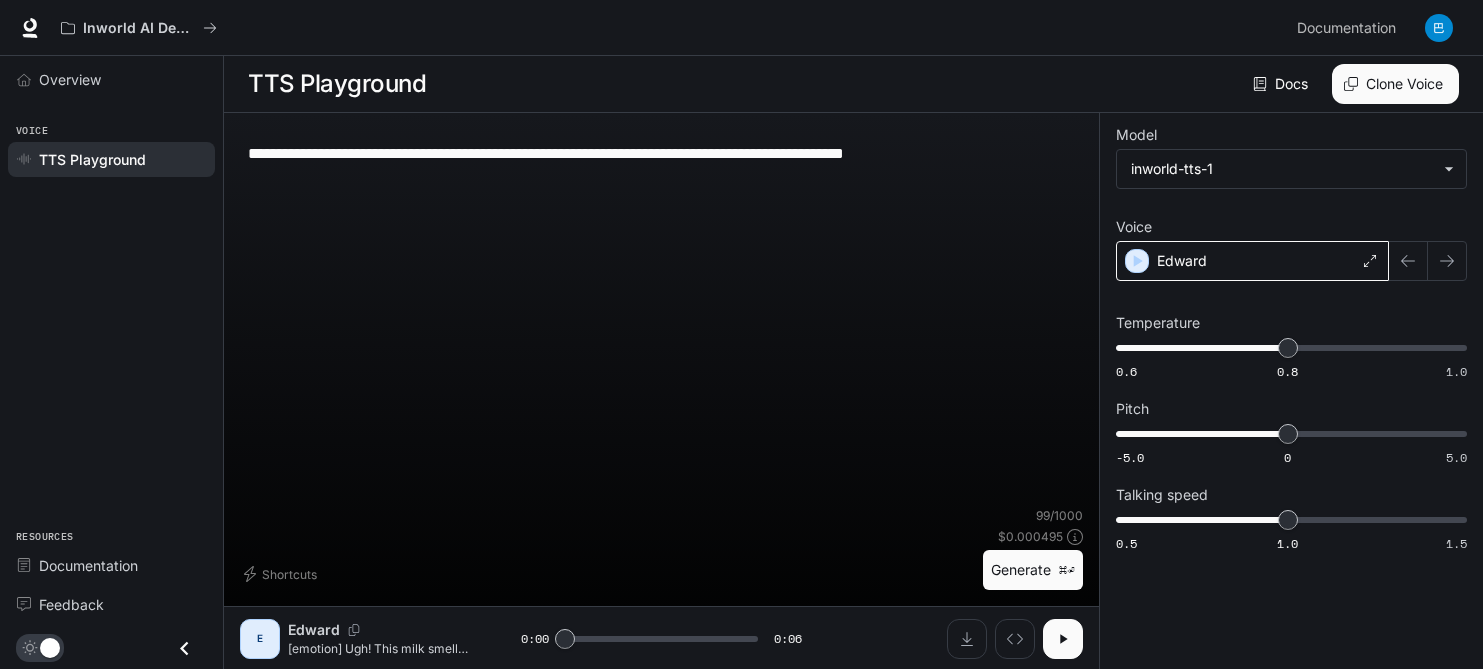 type on "**********" 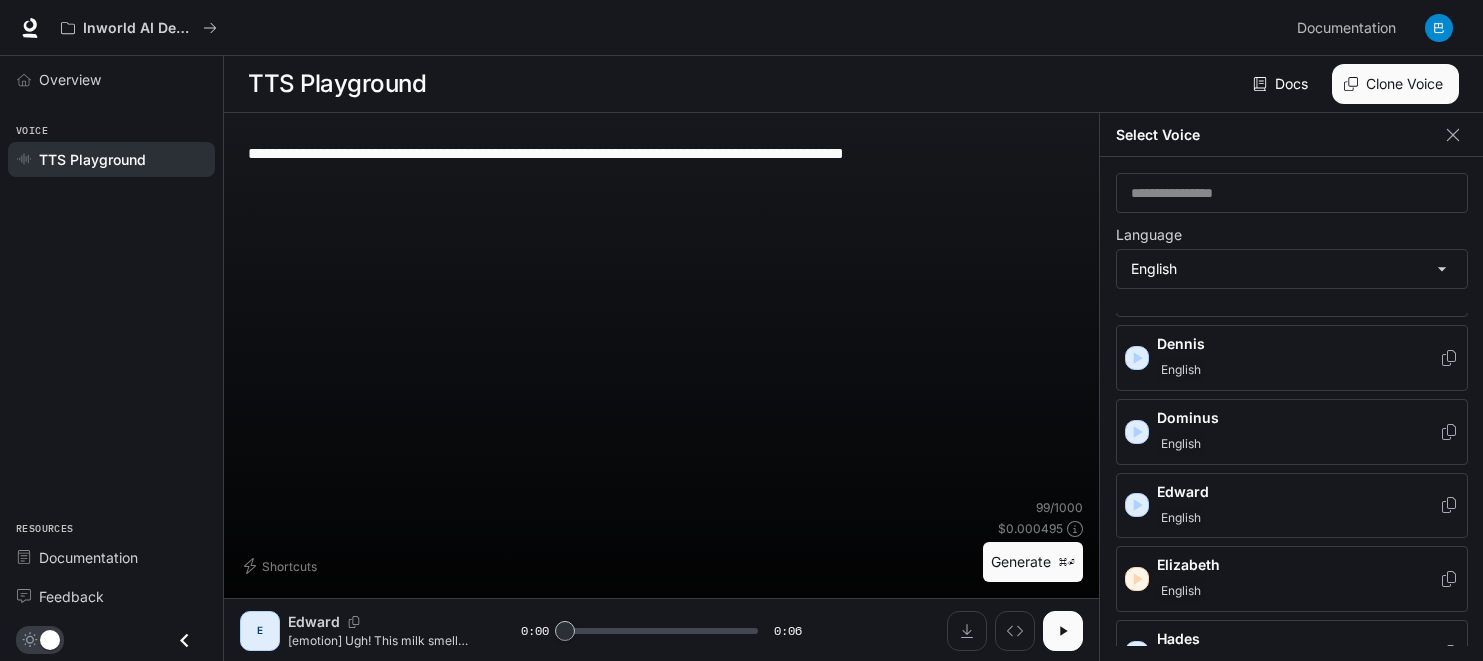 scroll, scrollTop: 370, scrollLeft: 0, axis: vertical 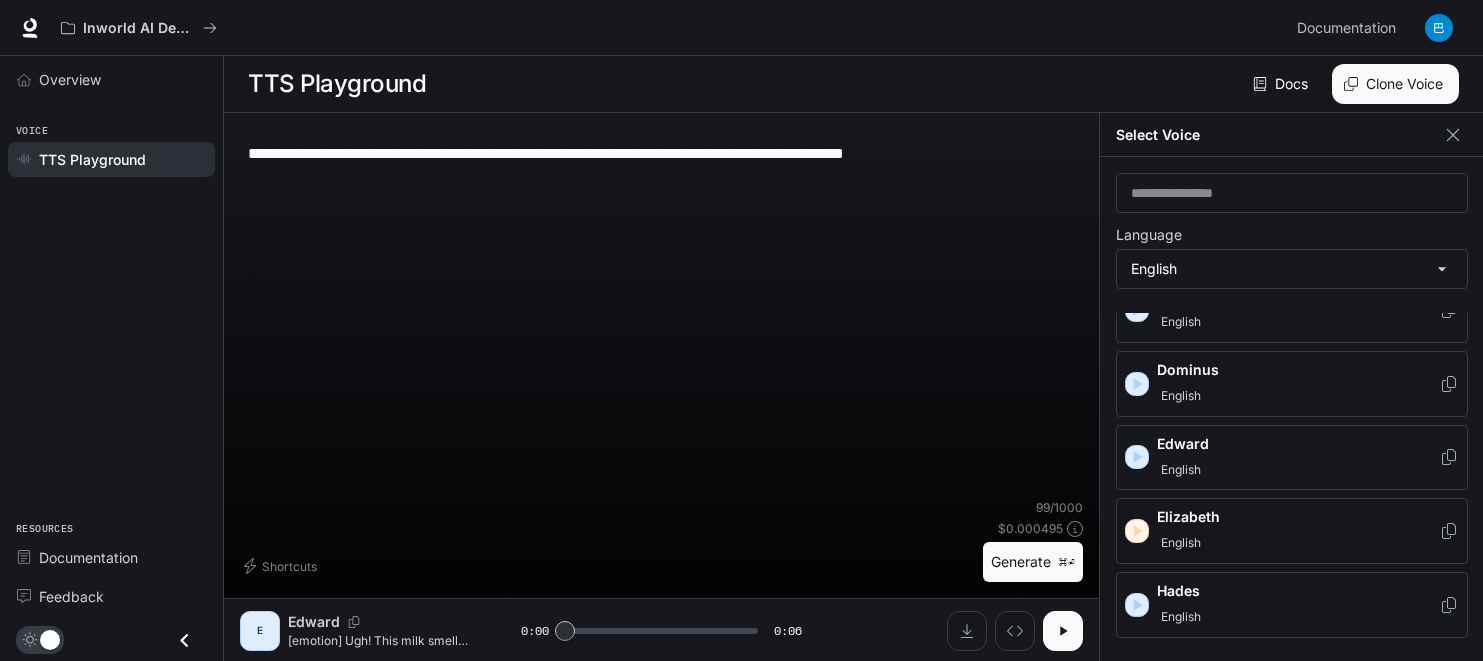 click on "[PERSON] English" at bounding box center (1298, 531) 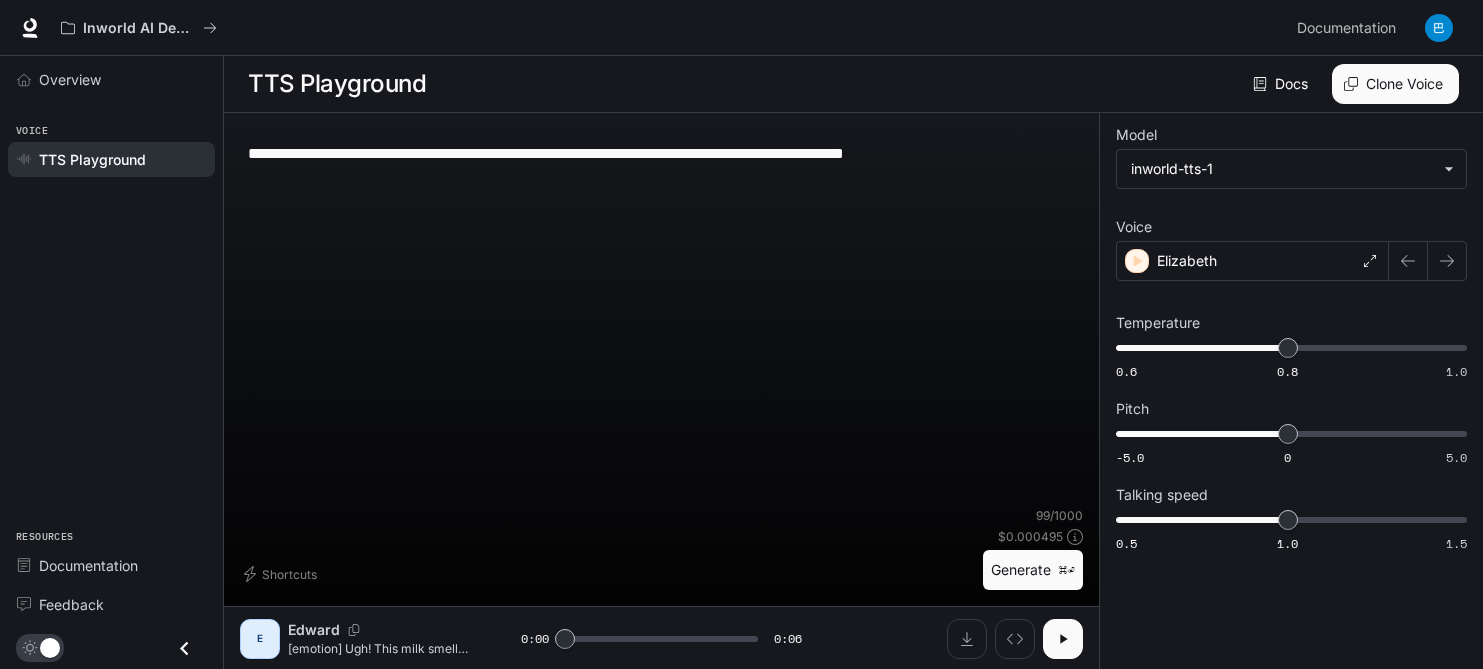 click on "Generate ⌘⏎" at bounding box center [1033, 570] 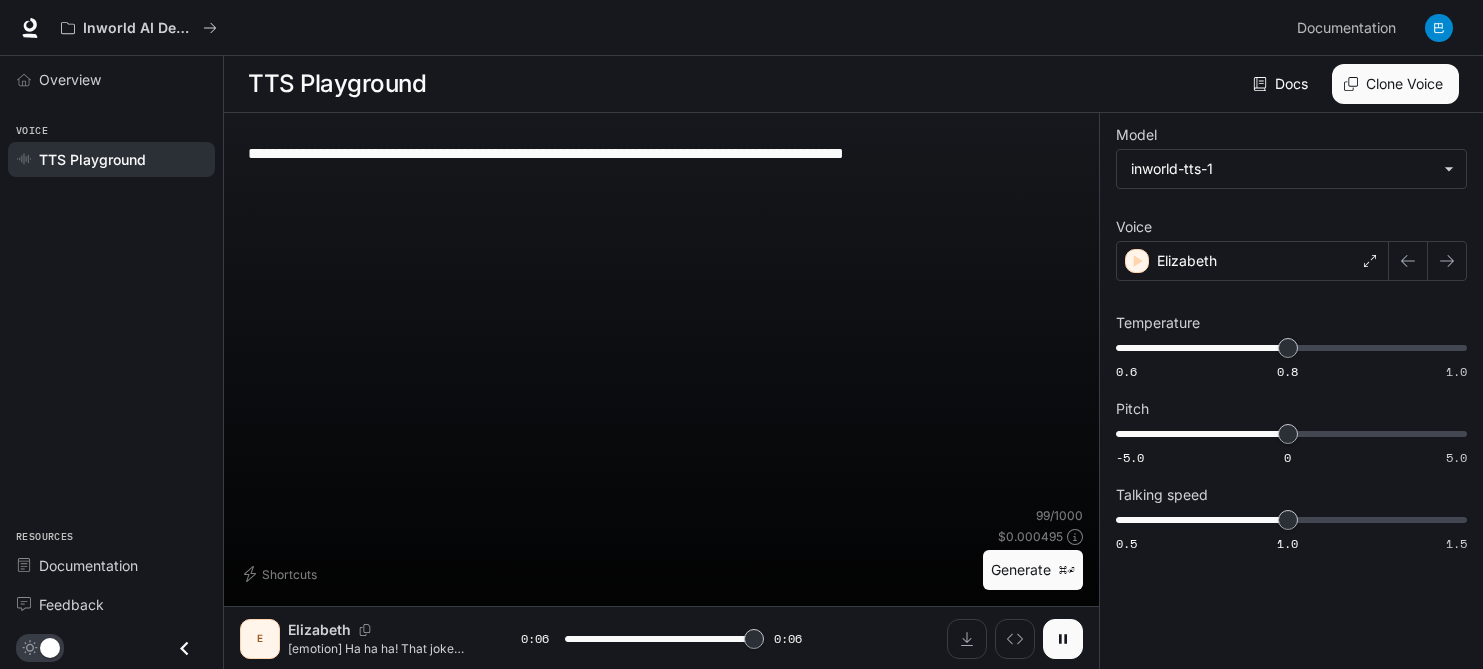 type on "*" 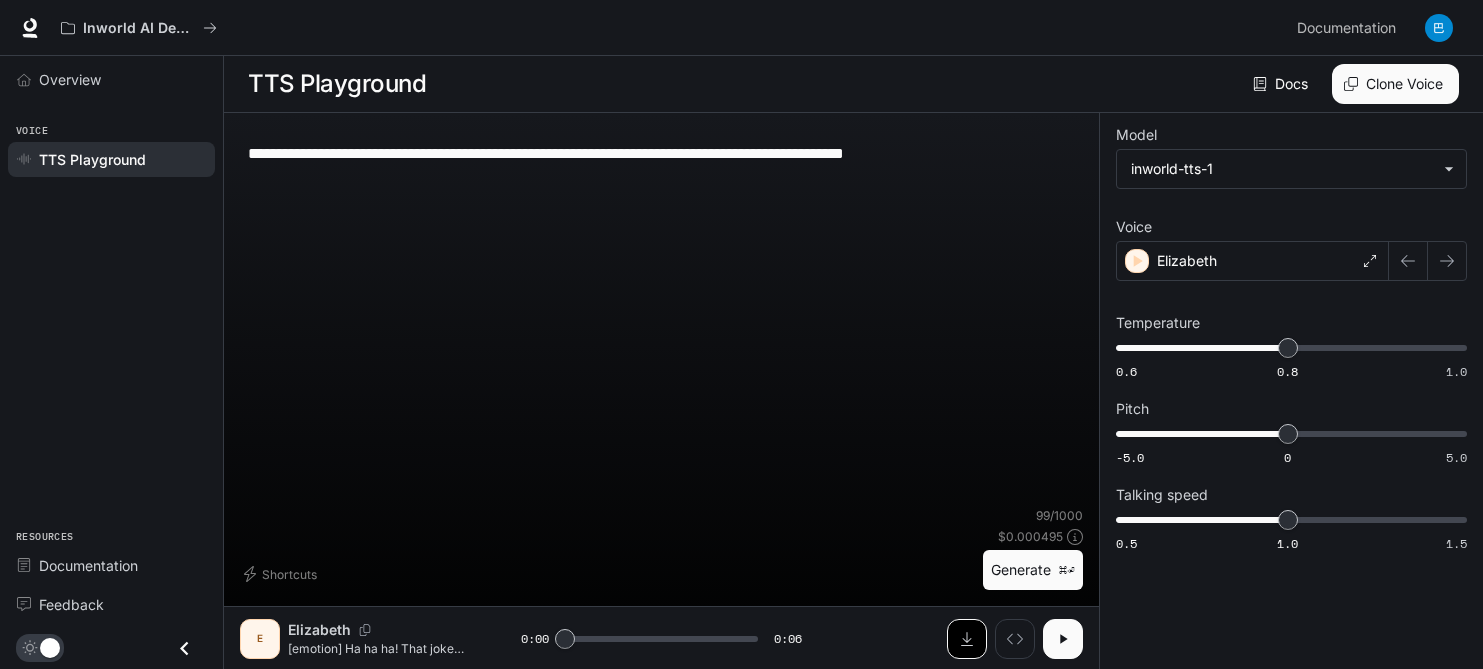 click 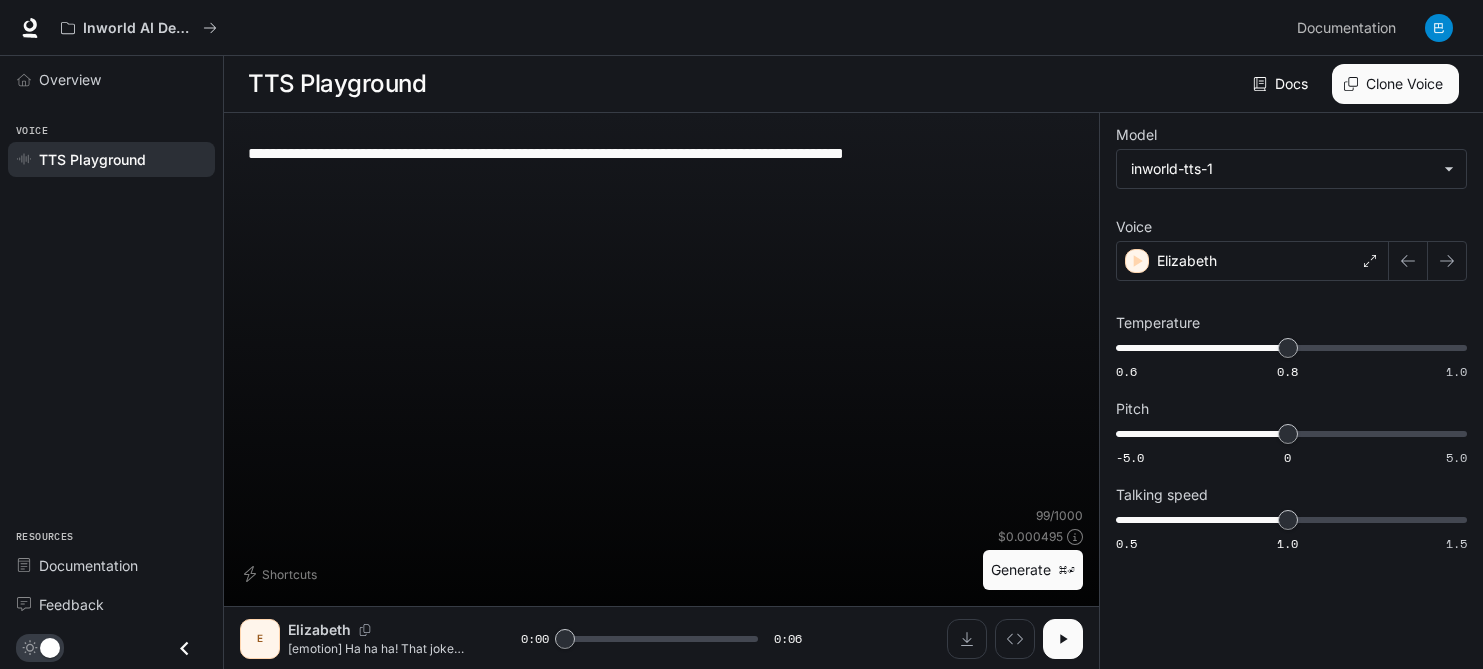 click on "**********" at bounding box center [661, 153] 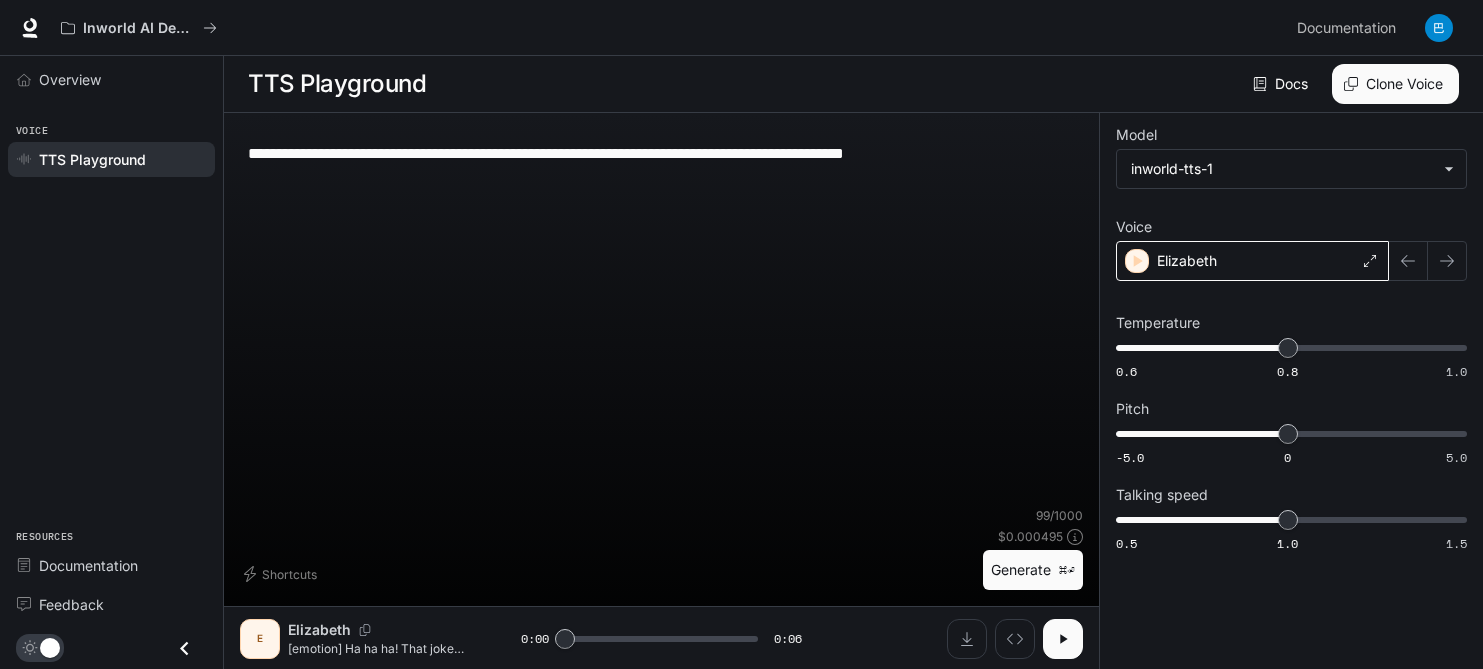 click on "Elizabeth" at bounding box center (1252, 261) 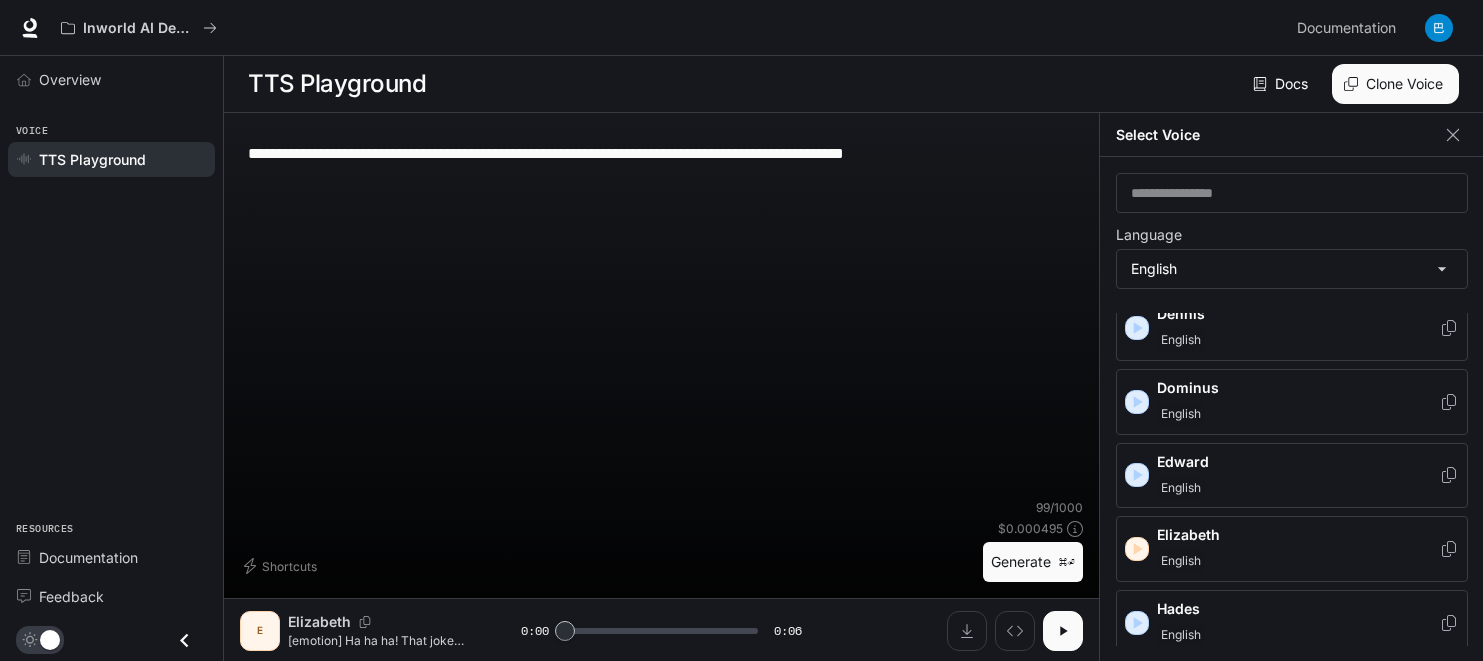scroll, scrollTop: 354, scrollLeft: 0, axis: vertical 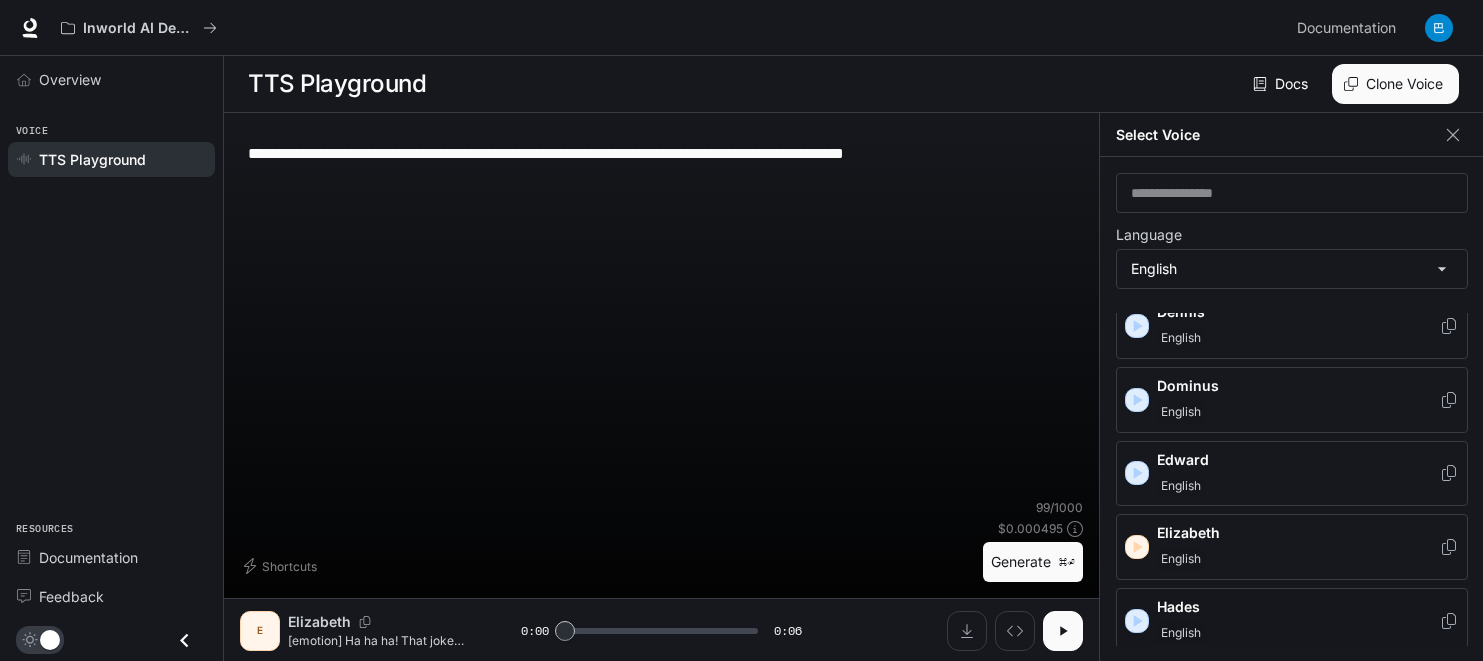 click on "Hades" at bounding box center [1298, 607] 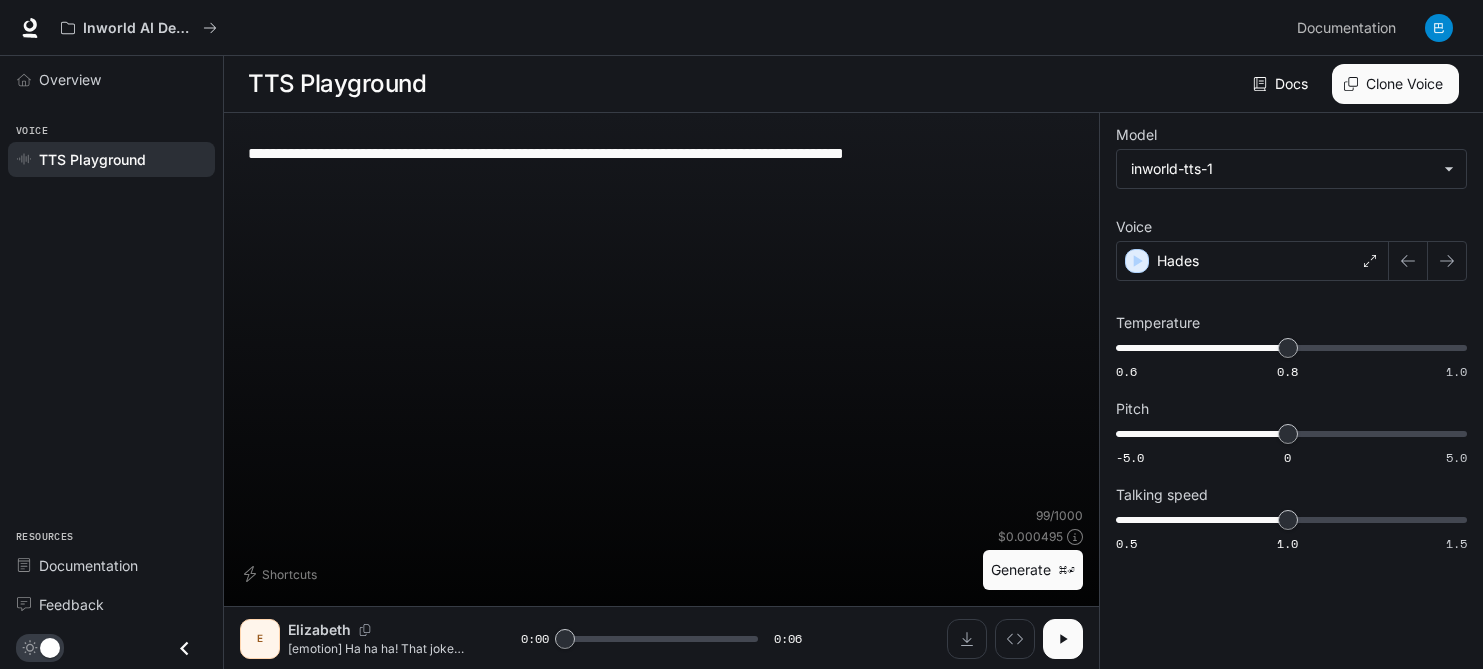 drag, startPoint x: 1008, startPoint y: 156, endPoint x: 239, endPoint y: 156, distance: 769 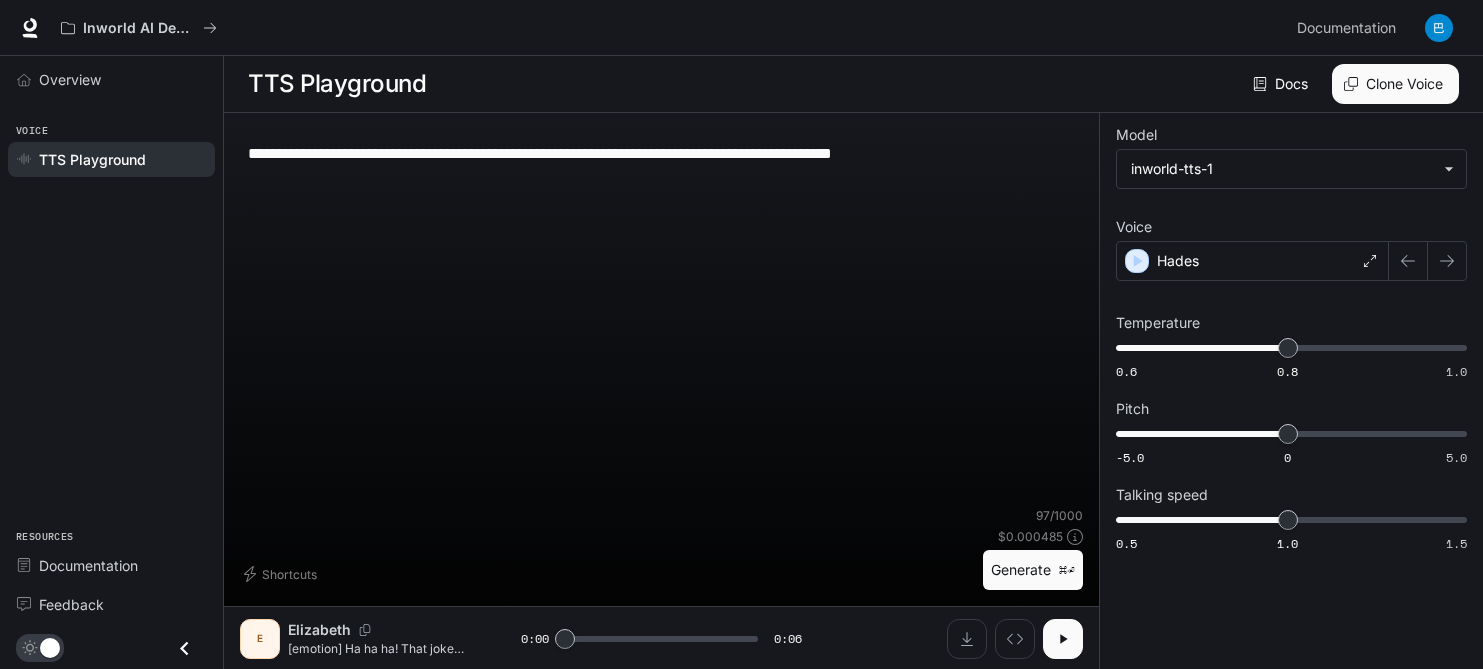 type on "**********" 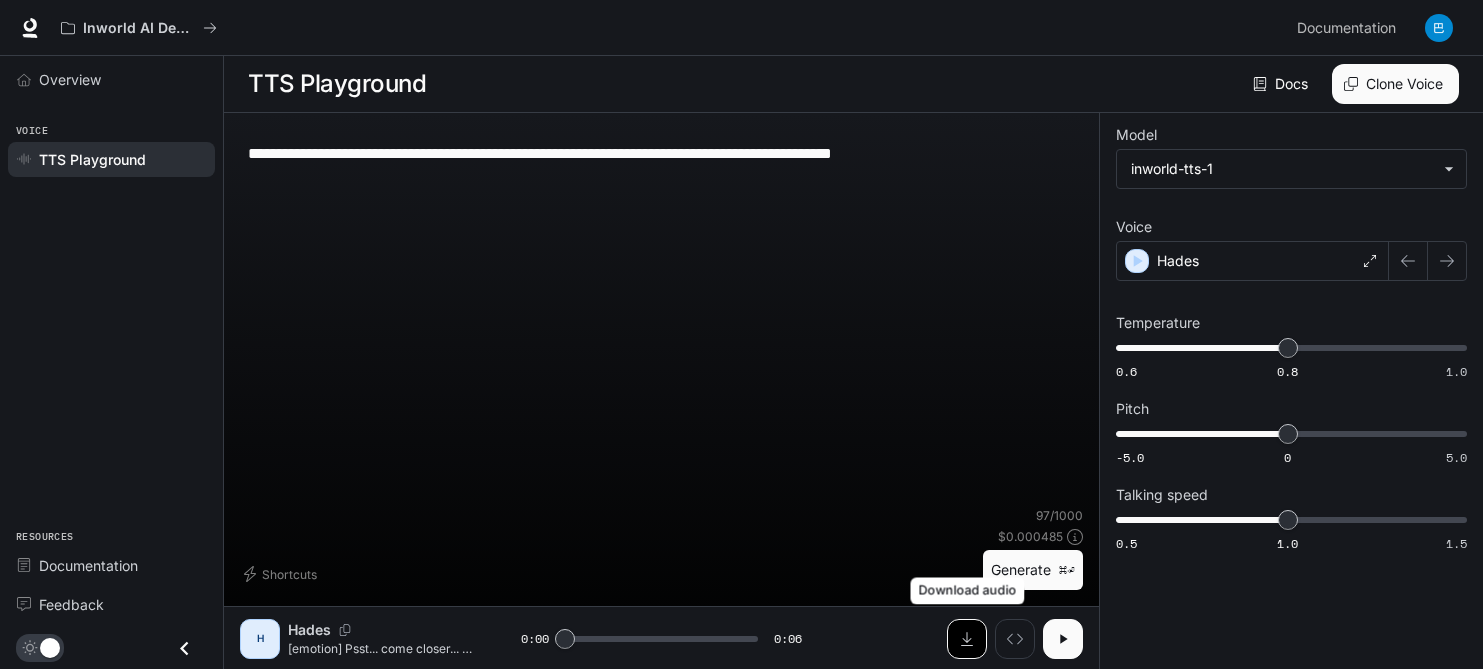 click 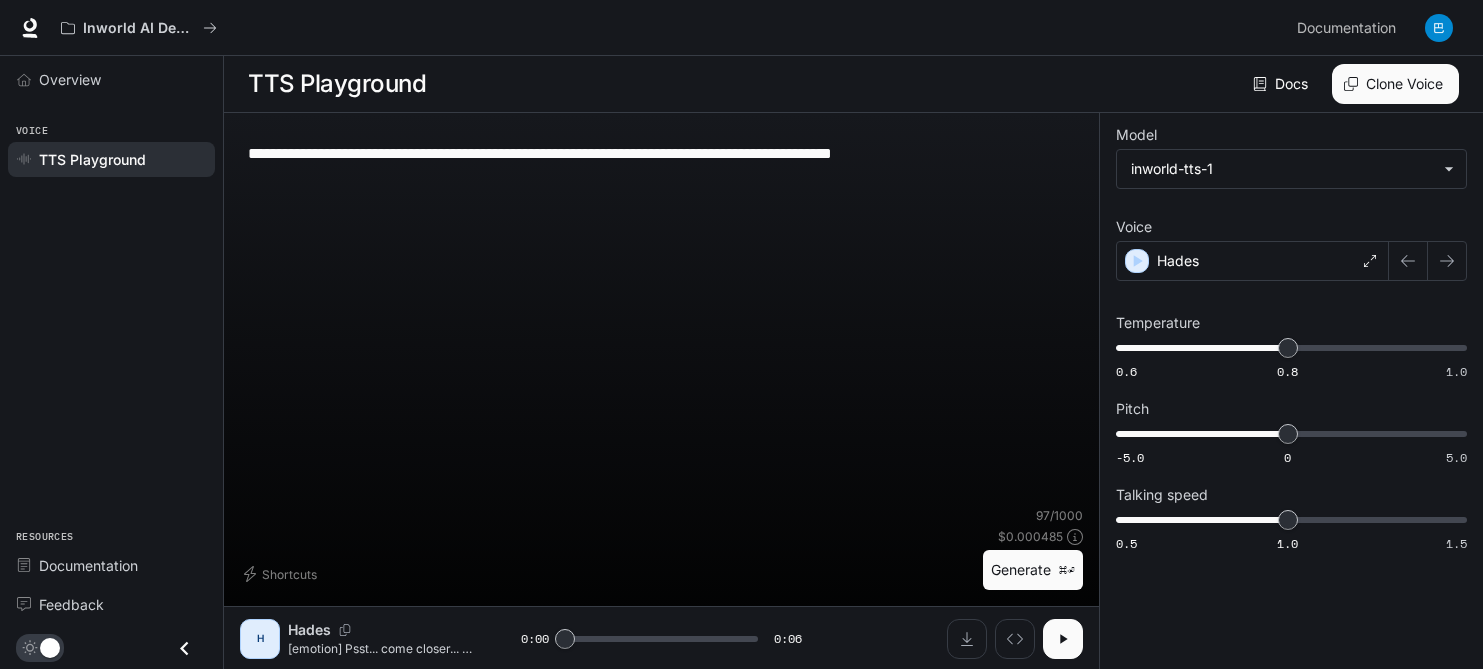 click on "**********" at bounding box center [661, 318] 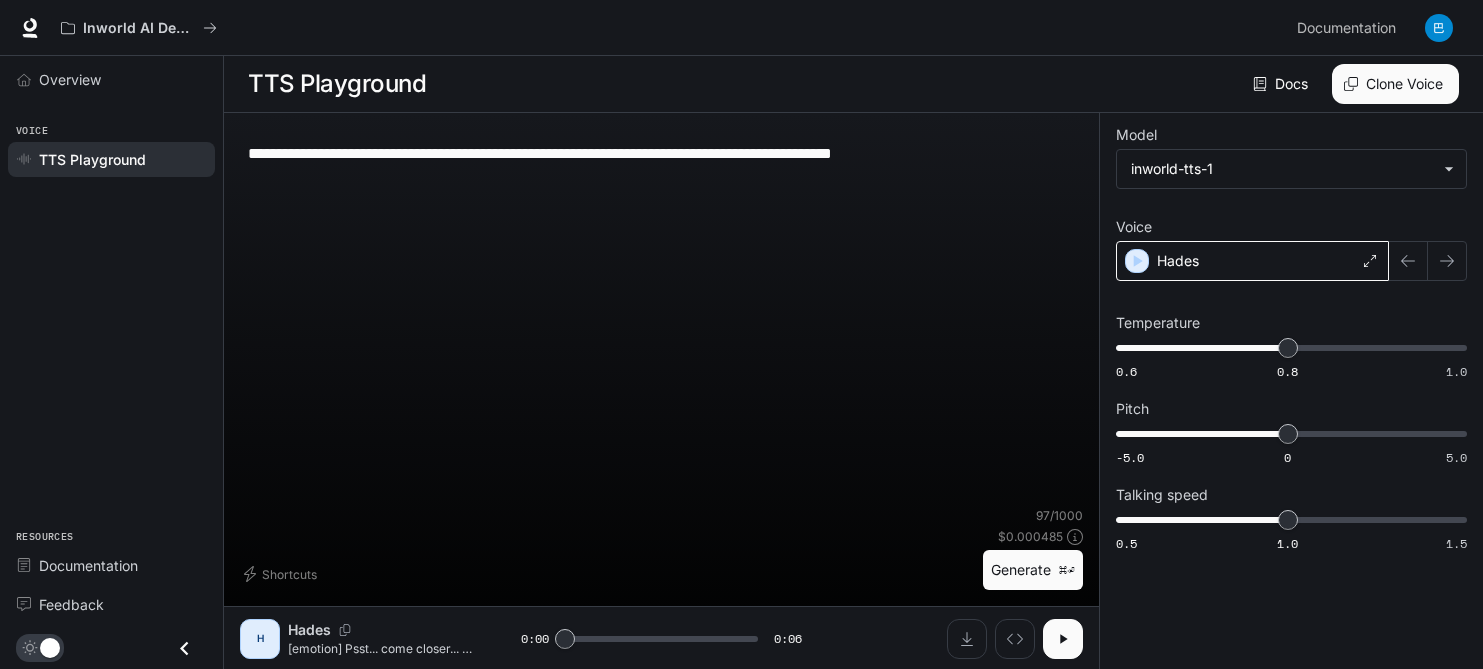 click on "Hades" at bounding box center (1252, 261) 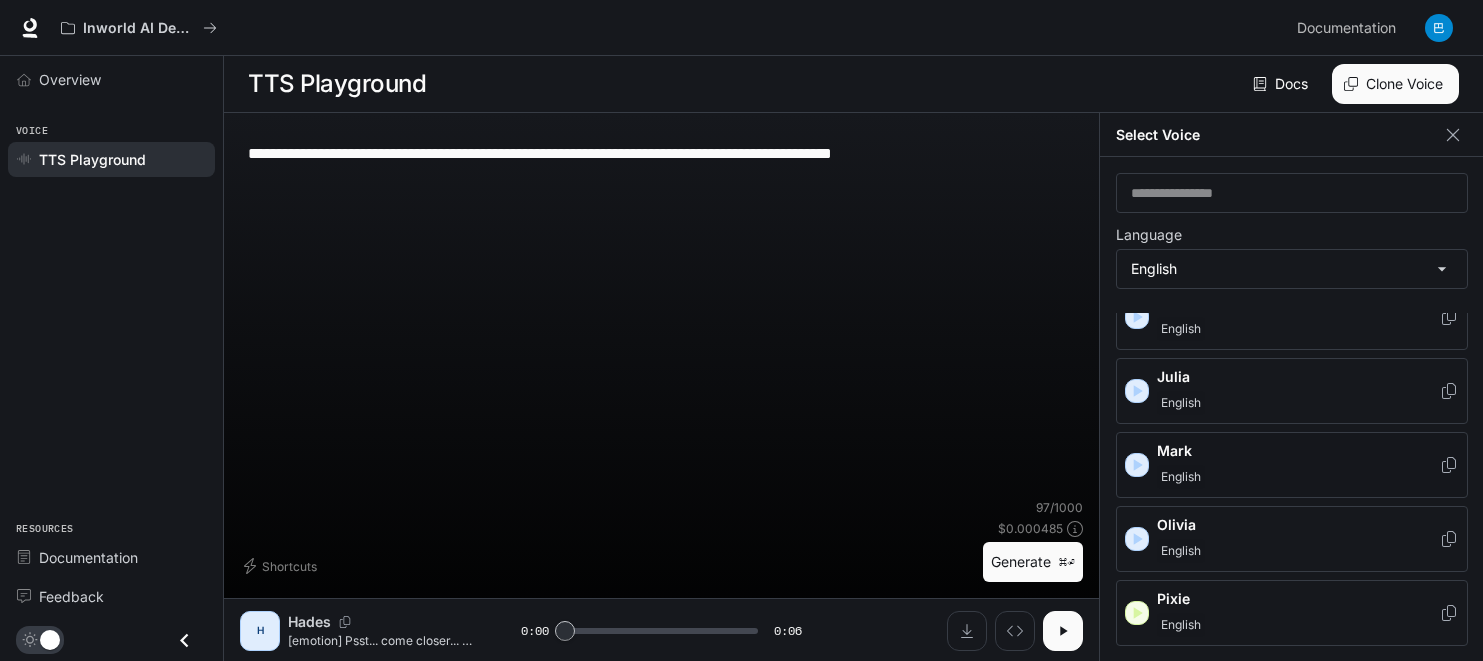scroll, scrollTop: 673, scrollLeft: 0, axis: vertical 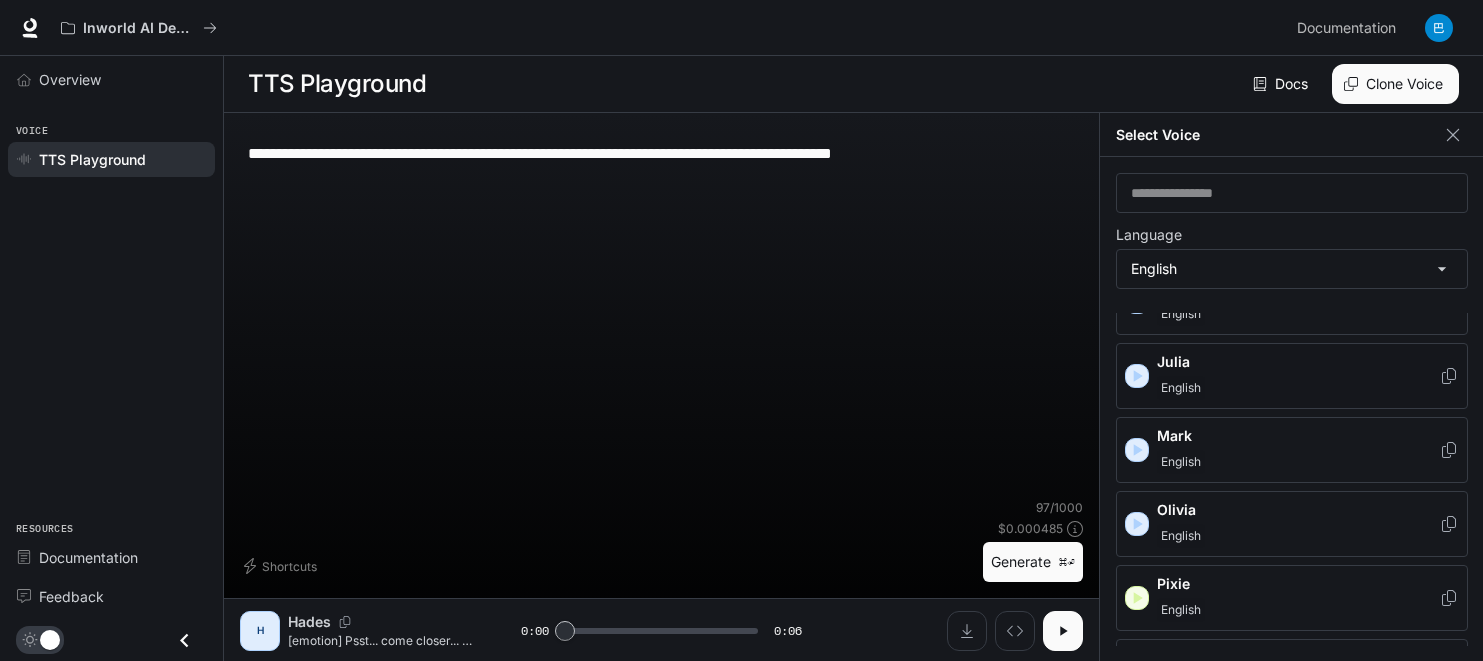 click on "Julia" at bounding box center (1298, 362) 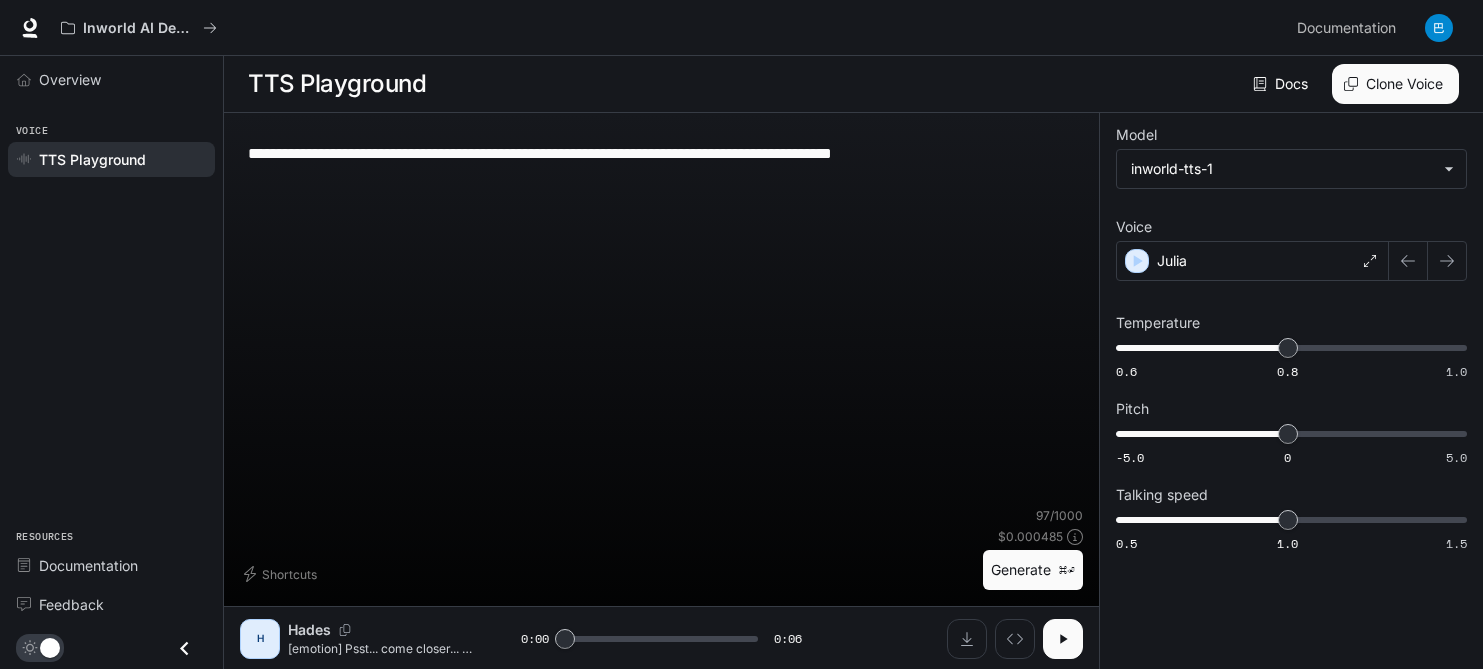 click 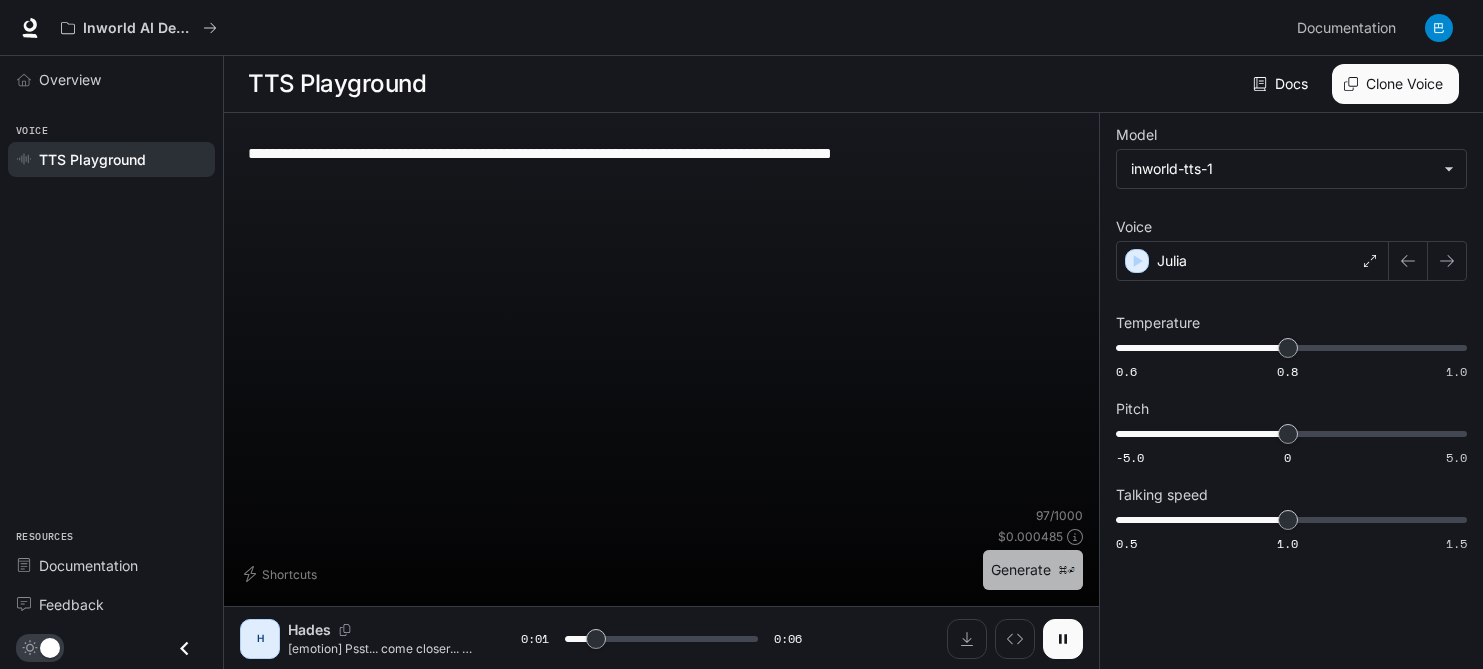 click on "Generate ⌘⏎" at bounding box center [1033, 570] 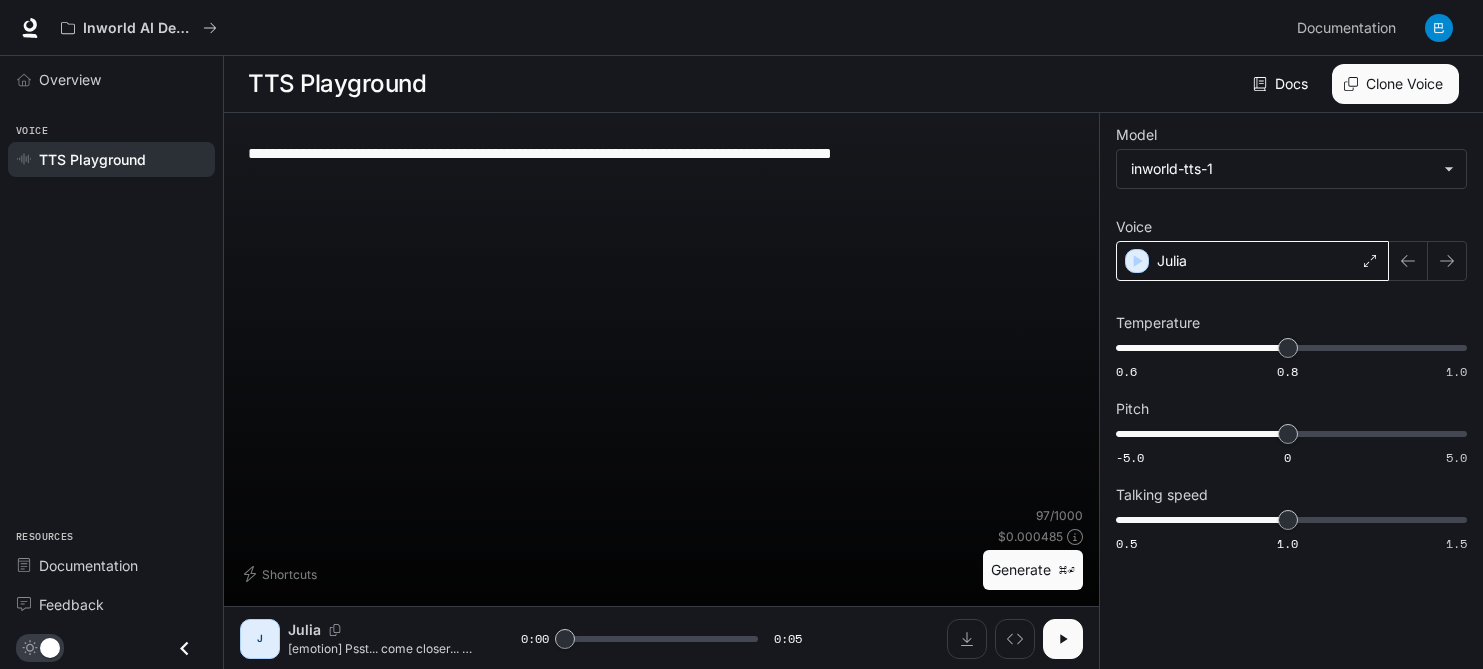 click on "Julia" at bounding box center (1172, 261) 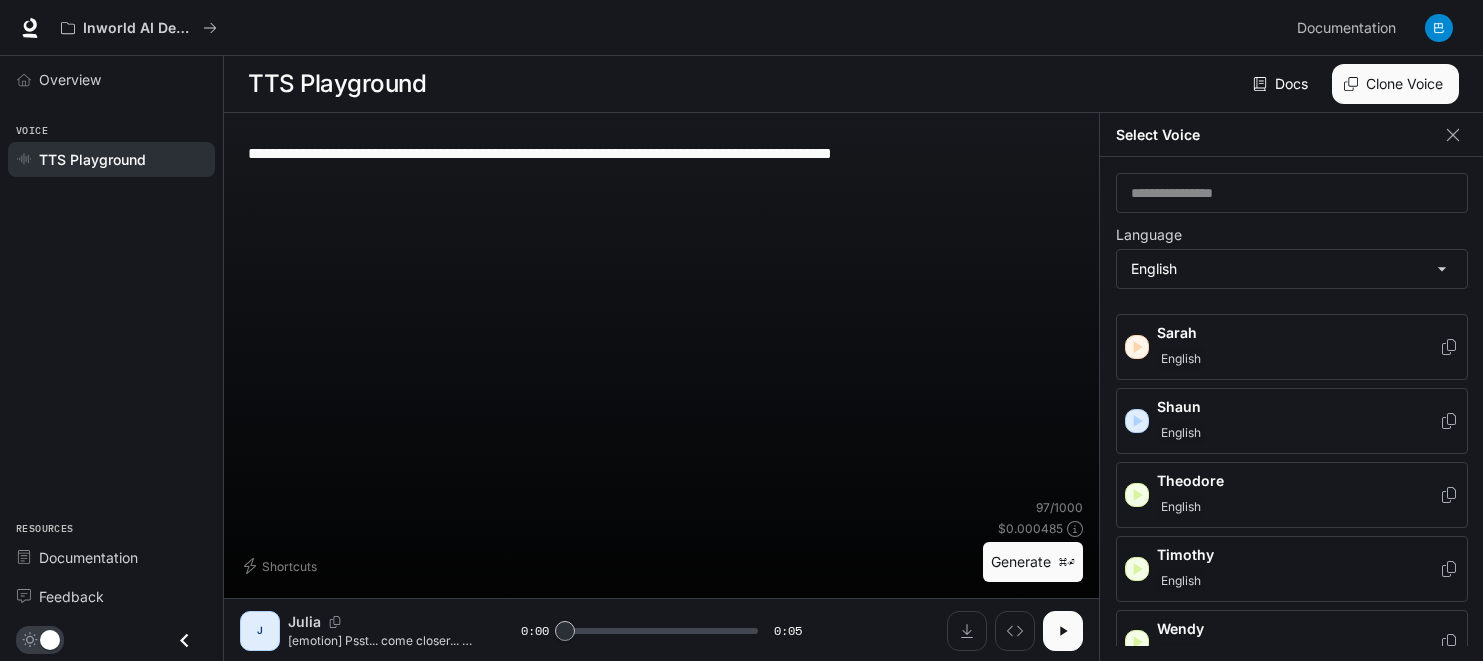 scroll, scrollTop: 1167, scrollLeft: 0, axis: vertical 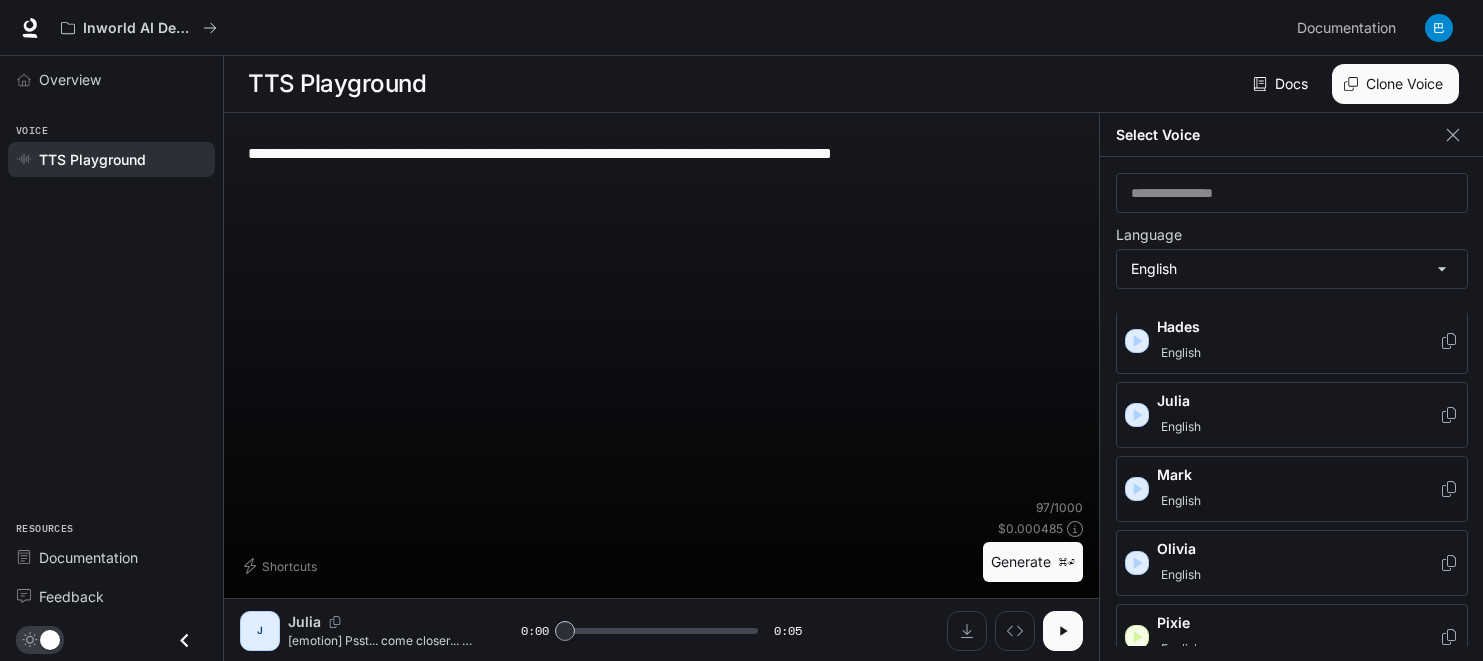 click on "English" at bounding box center (1298, 501) 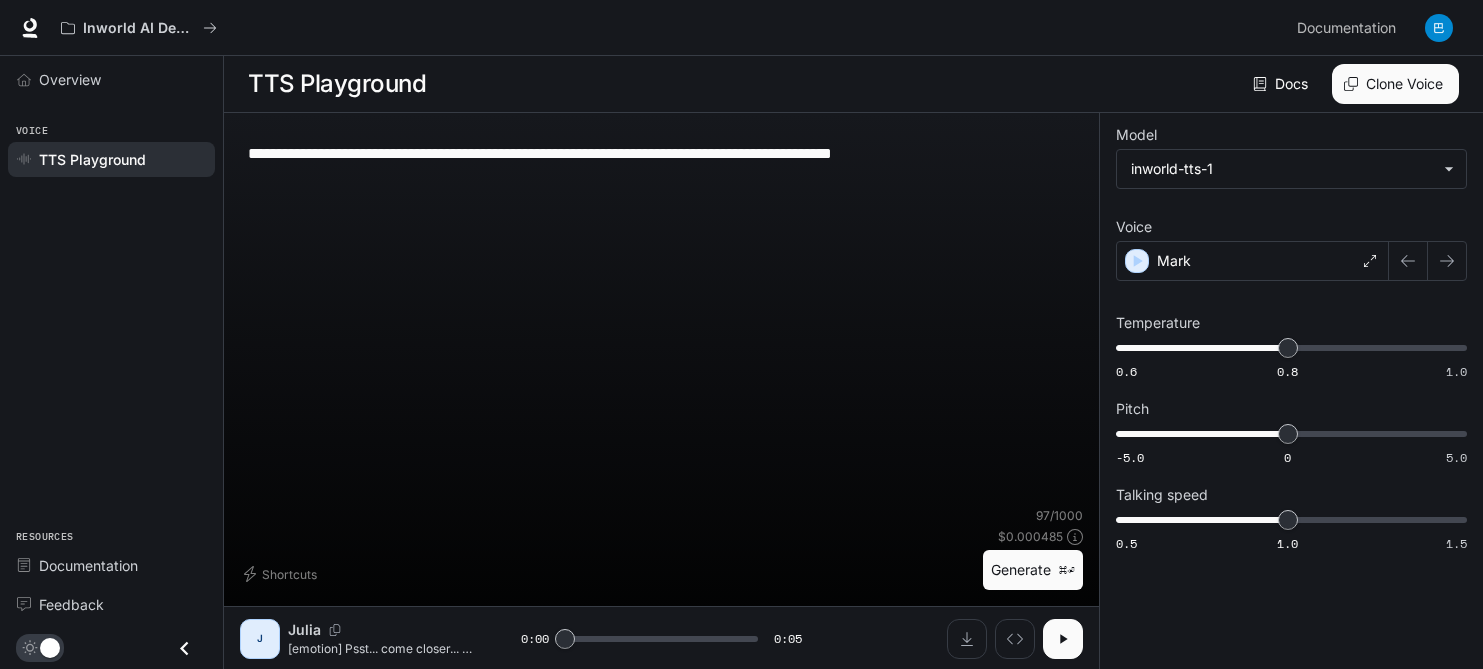click on "Generate ⌘⏎" at bounding box center [1033, 570] 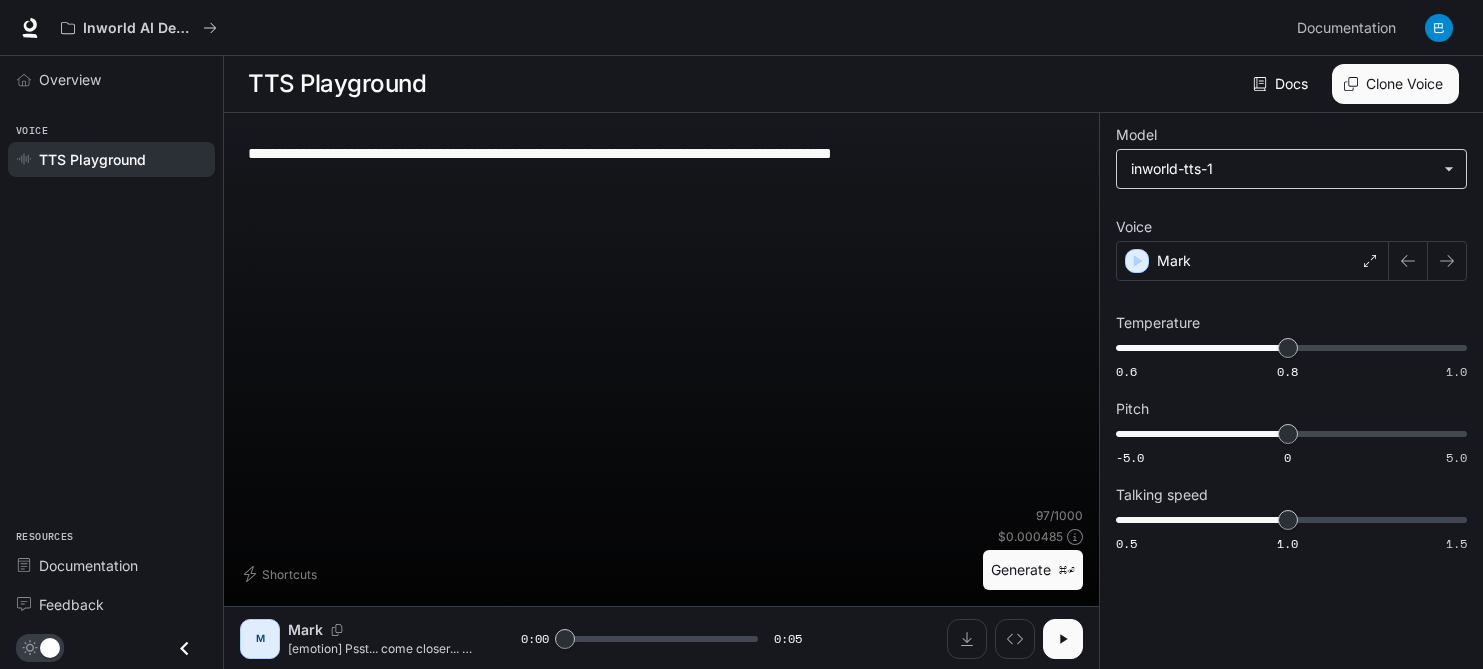 click on "**********" at bounding box center (741, 335) 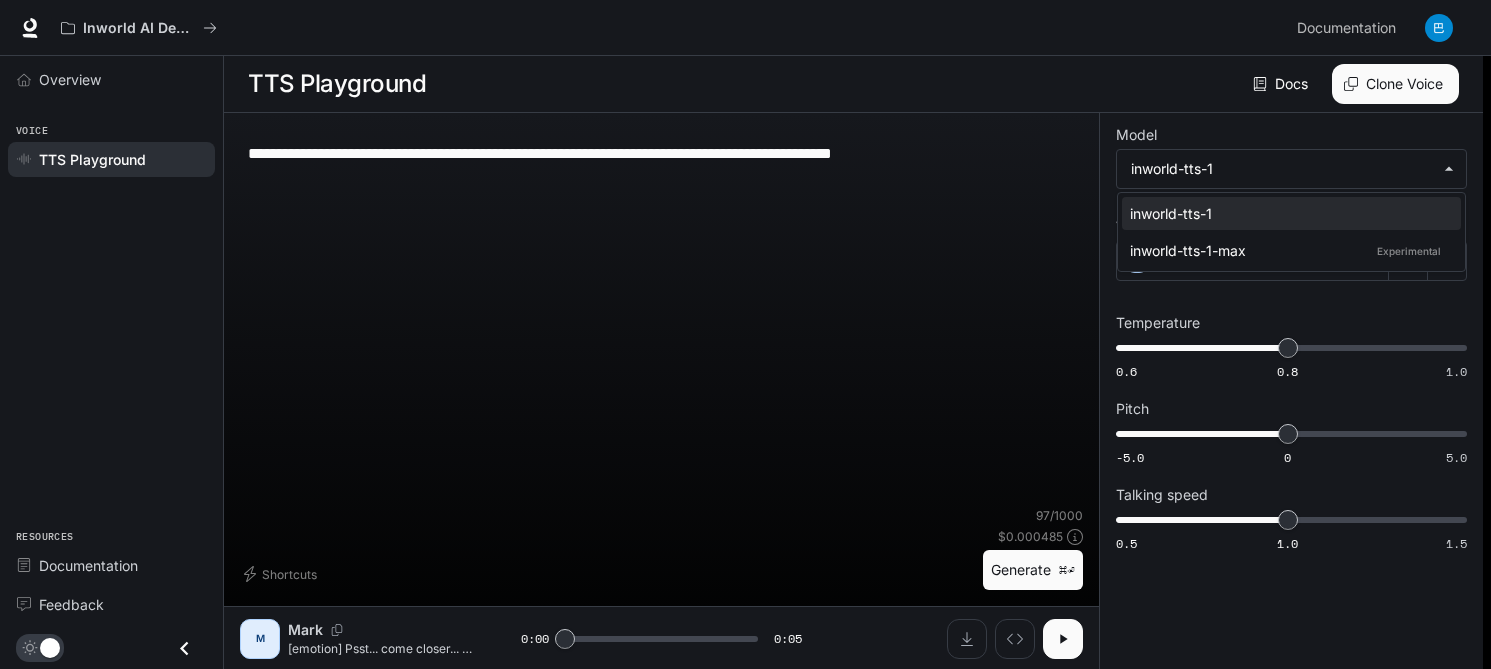click at bounding box center (745, 334) 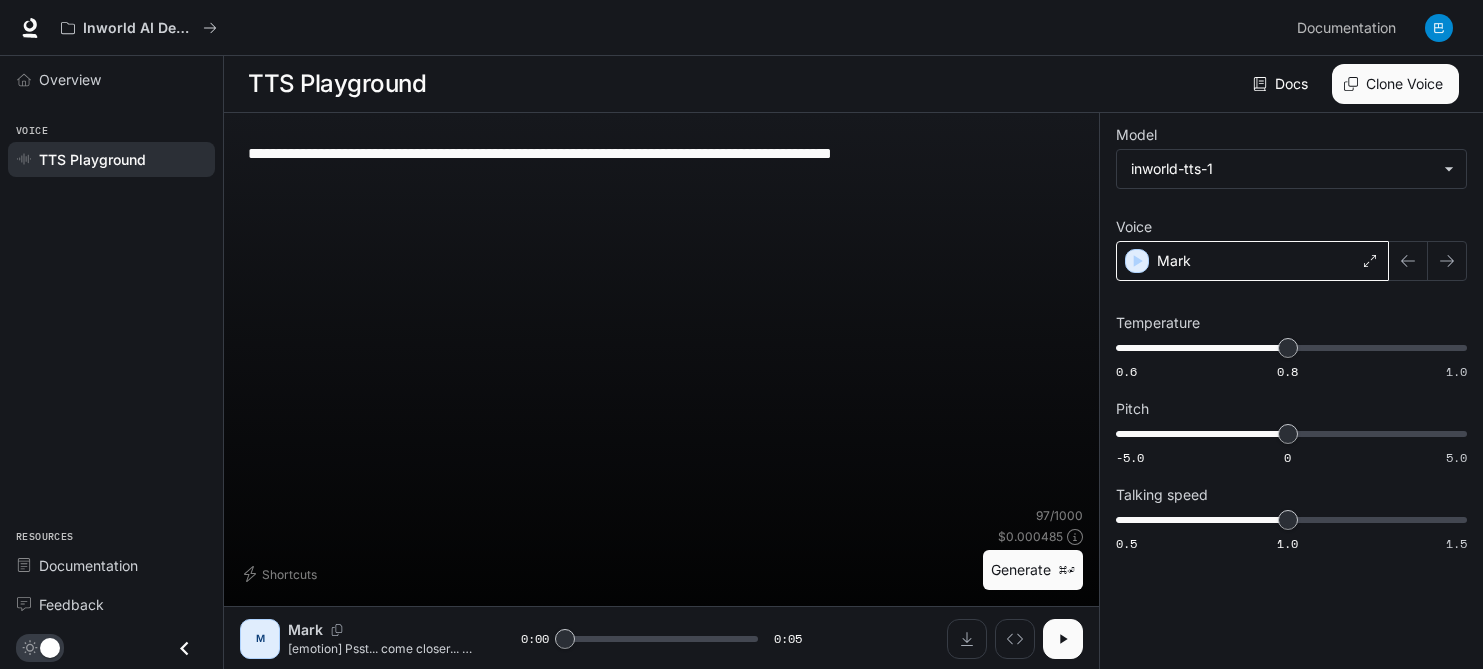 click on "Mark" at bounding box center [1252, 261] 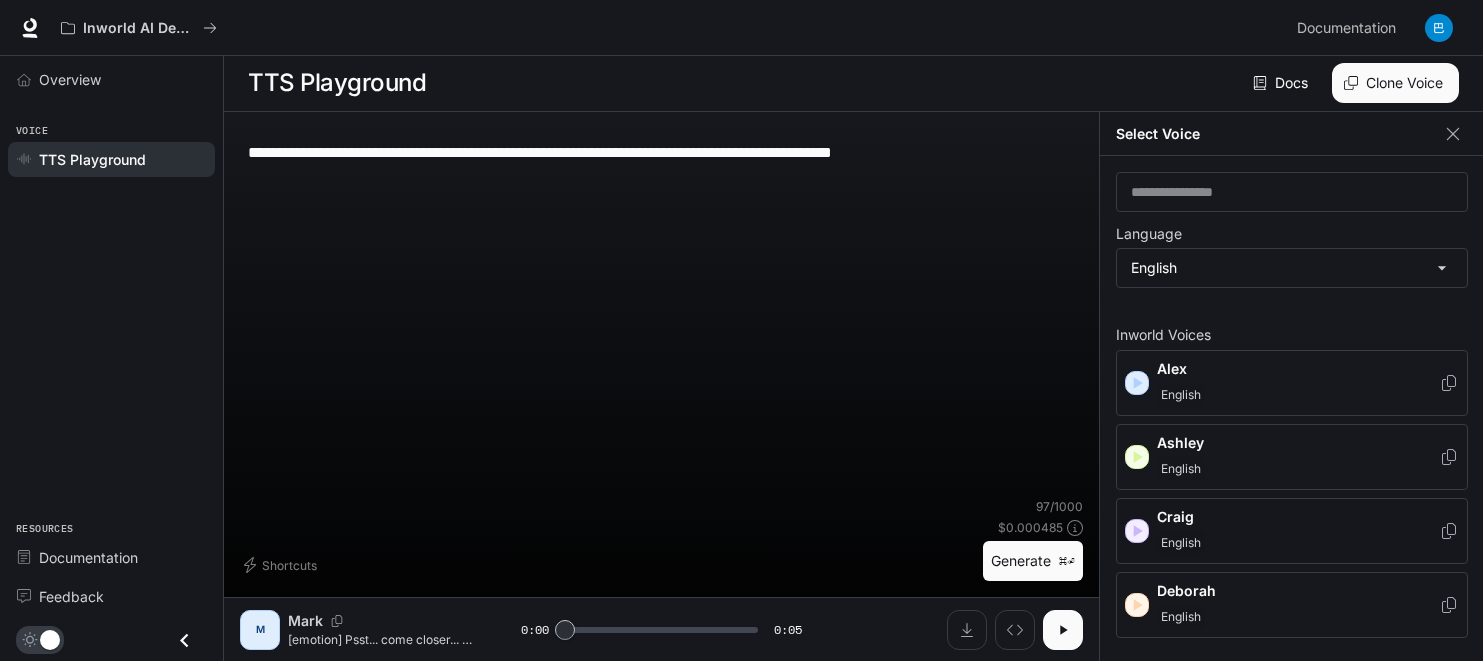 scroll, scrollTop: 9, scrollLeft: 0, axis: vertical 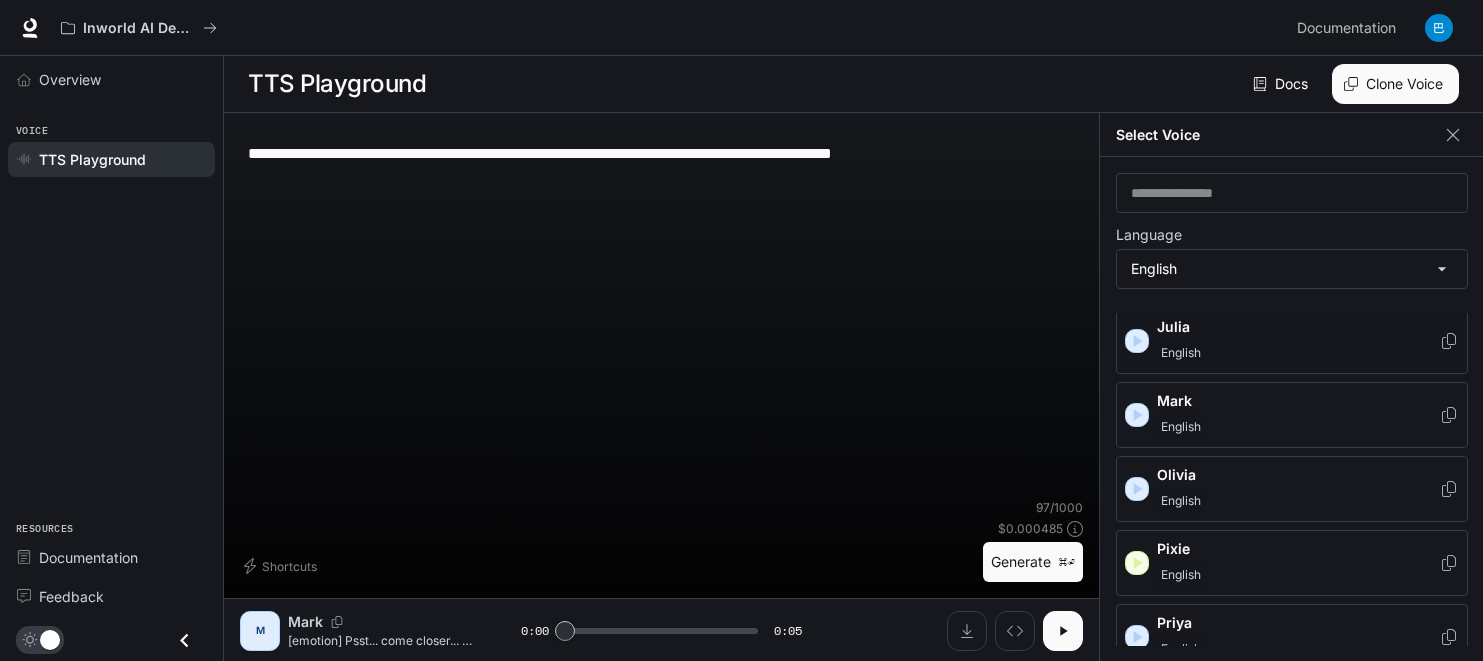 click on "English" at bounding box center [1181, 353] 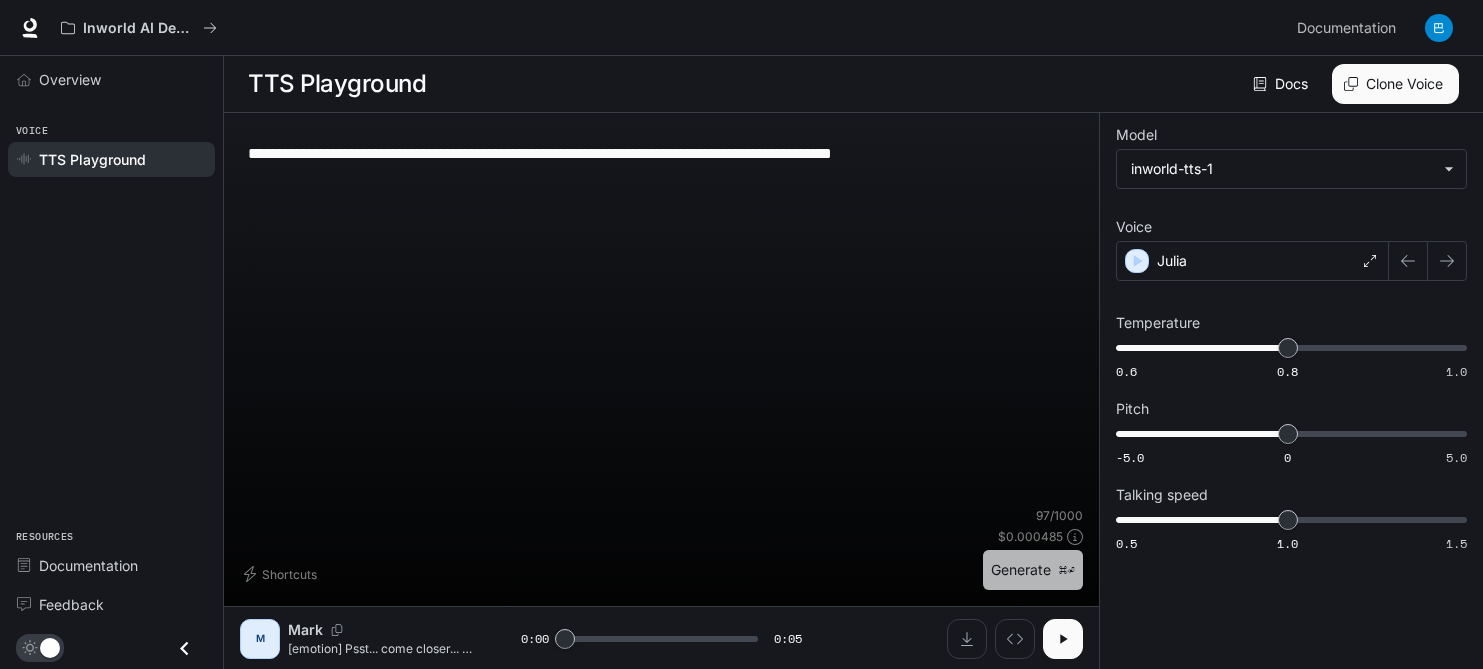 click on "Generate ⌘⏎" at bounding box center [1033, 570] 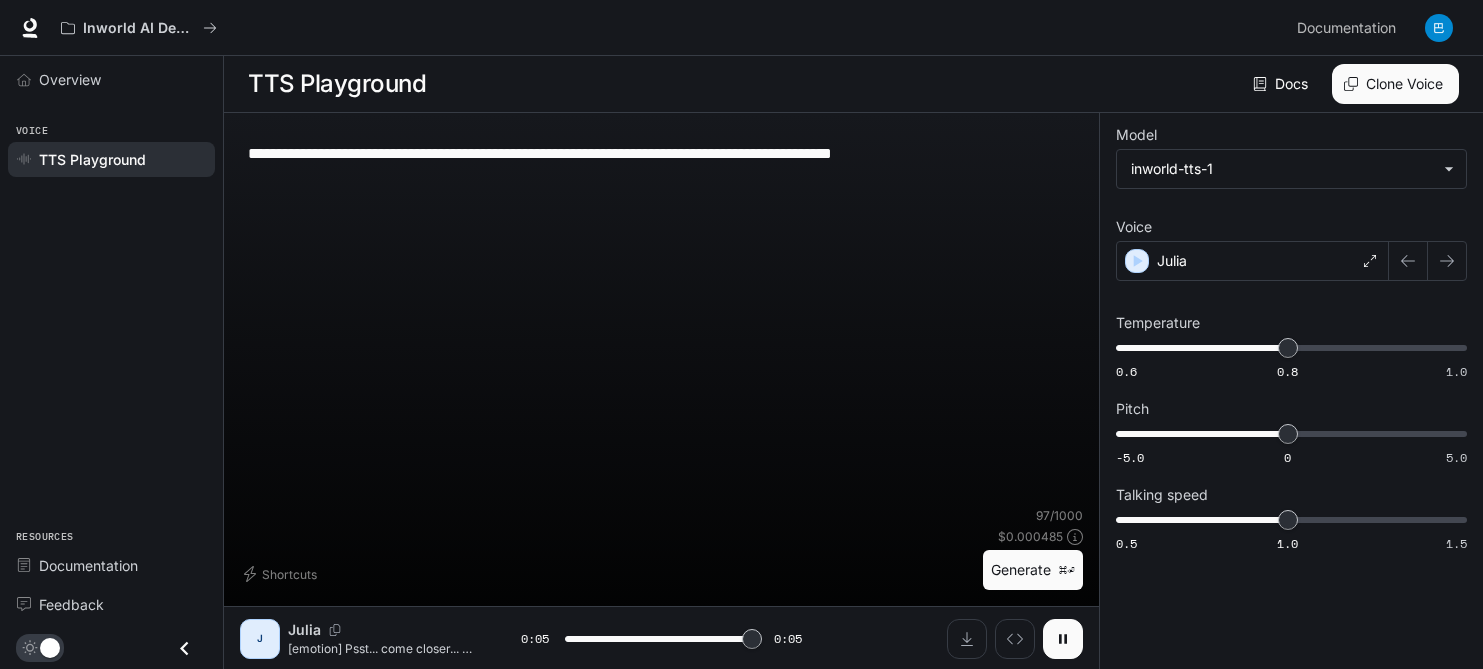 type on "*" 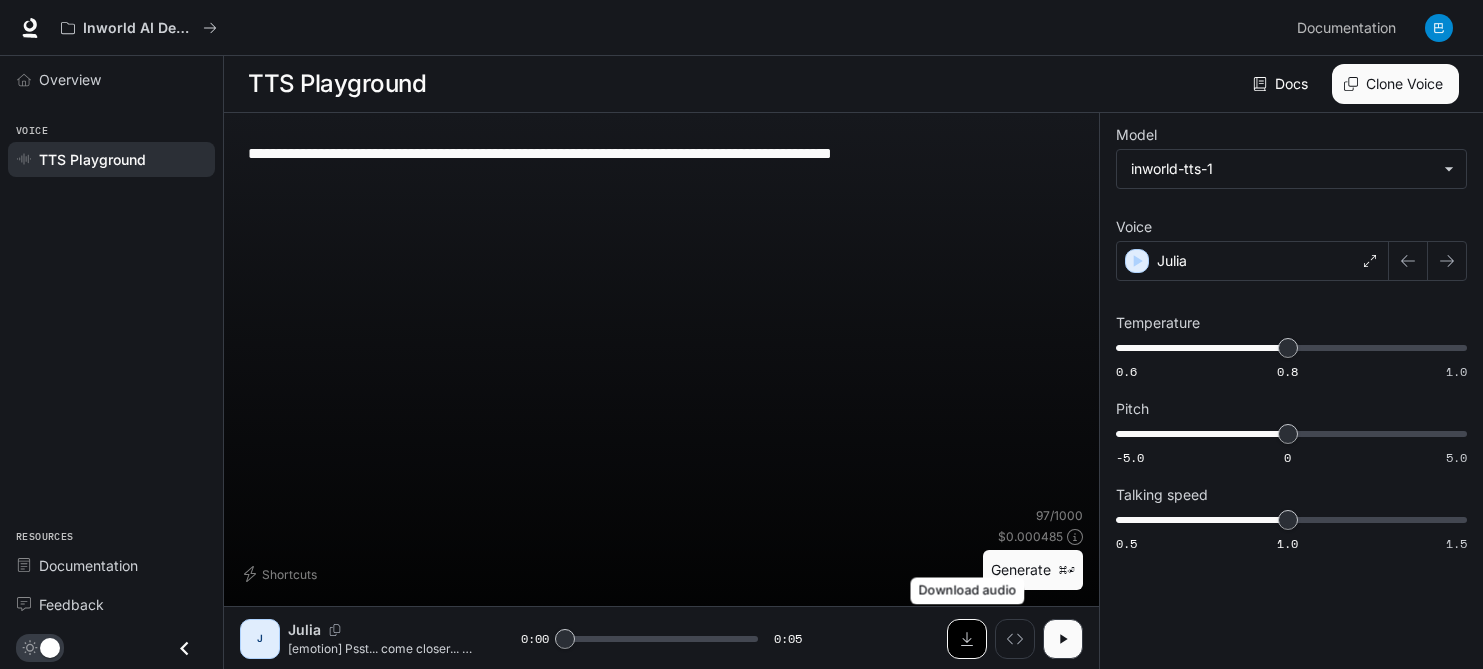 click 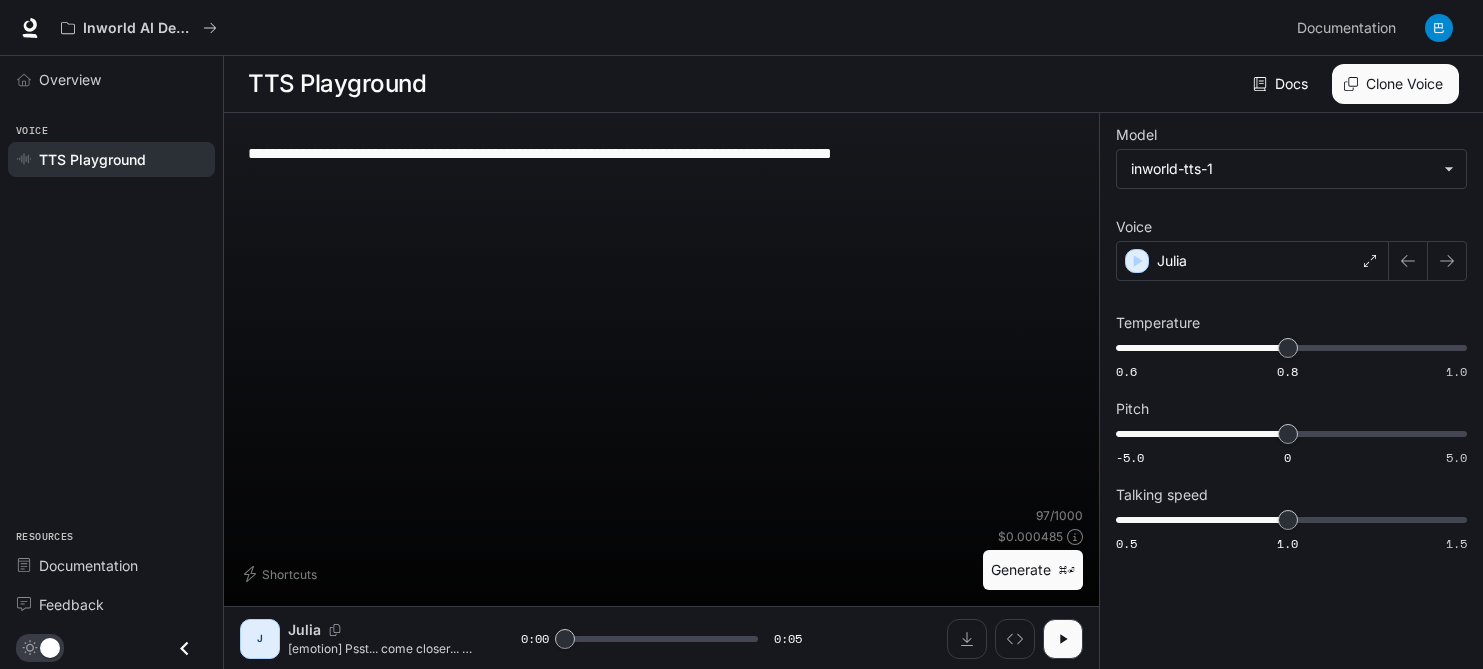 drag, startPoint x: 344, startPoint y: 148, endPoint x: 241, endPoint y: 147, distance: 103.00485 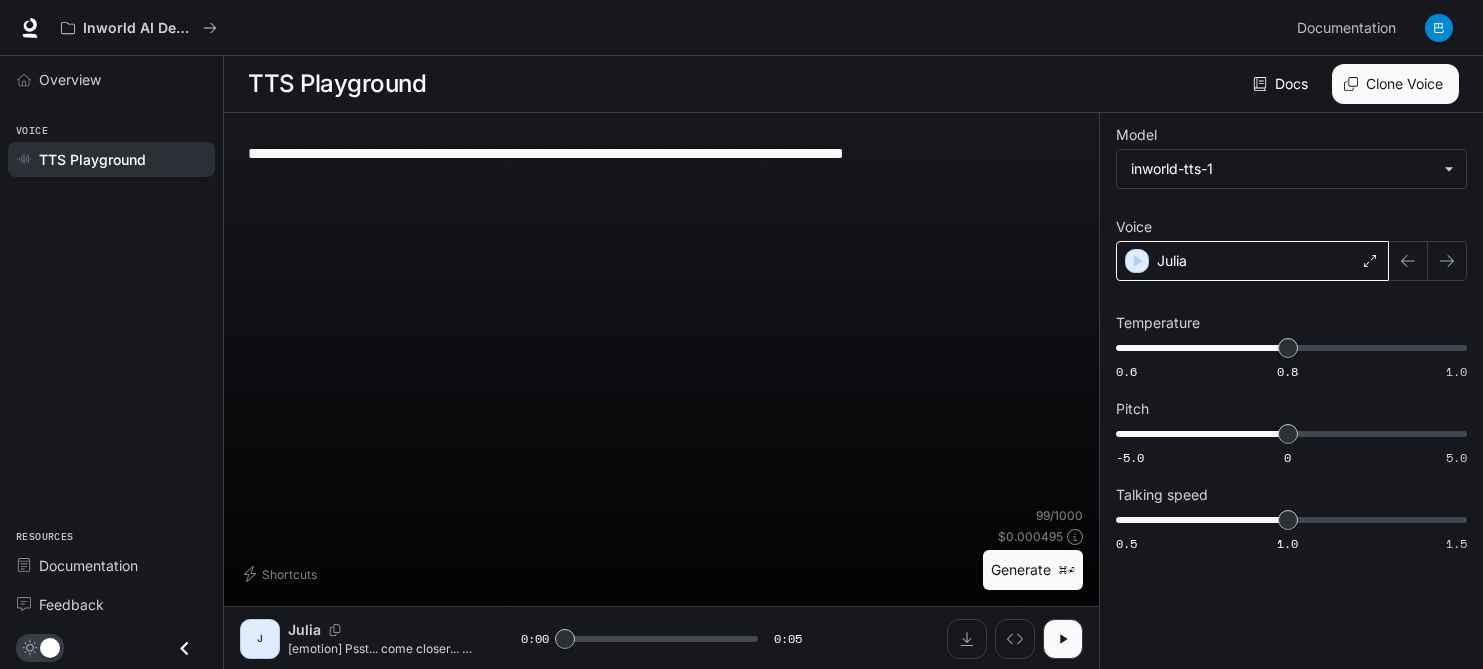 type on "**********" 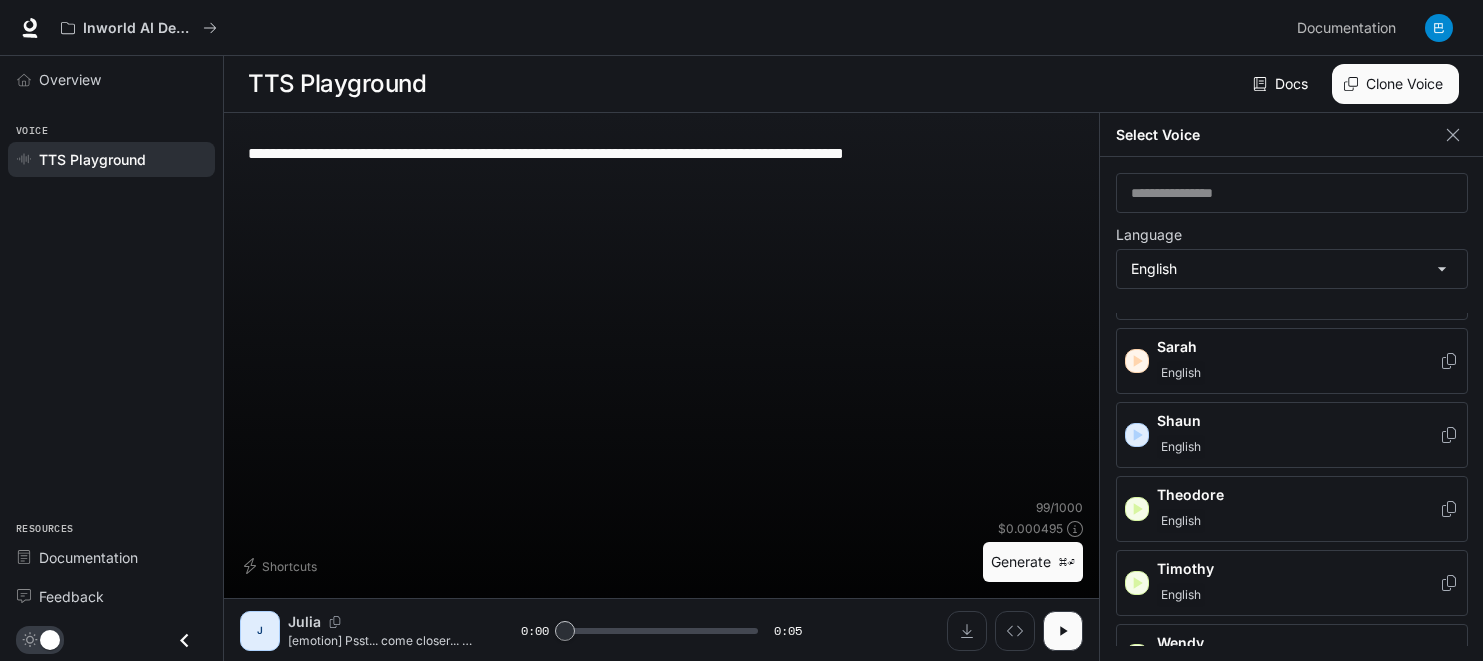 scroll, scrollTop: 1167, scrollLeft: 0, axis: vertical 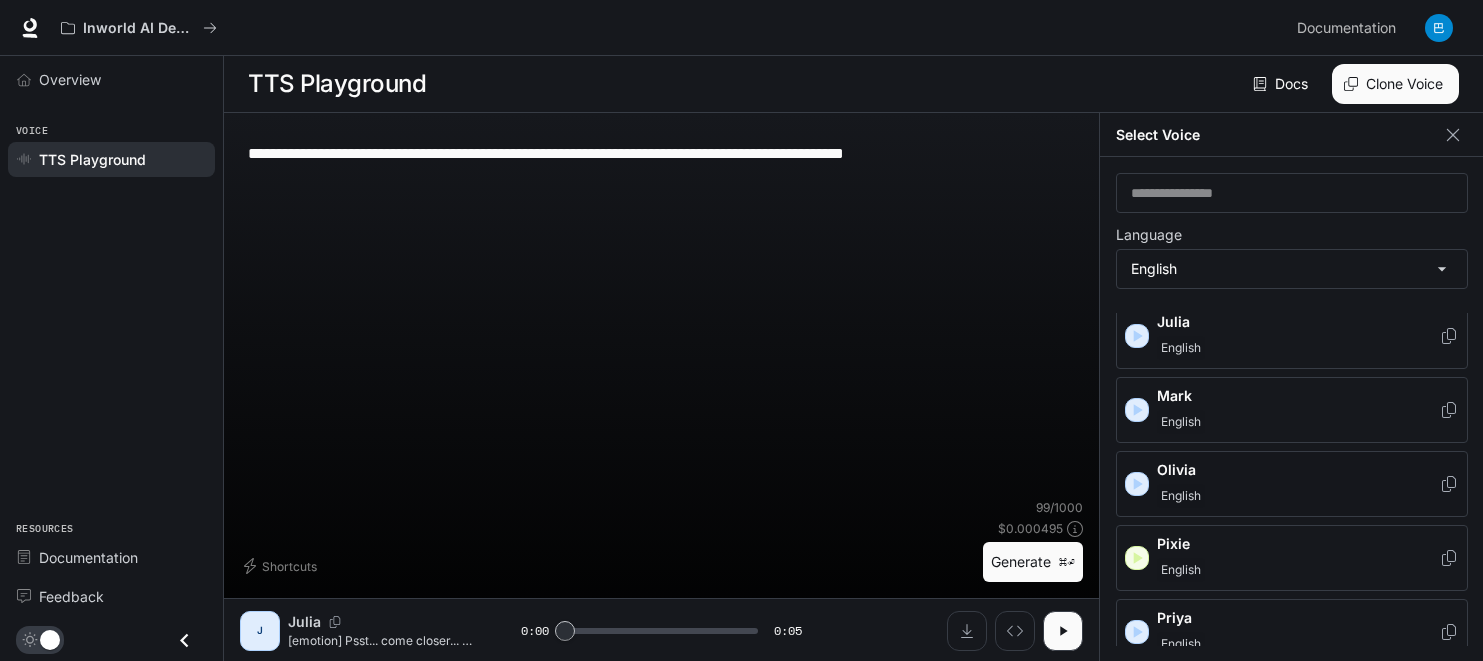 click on "English" at bounding box center (1298, 496) 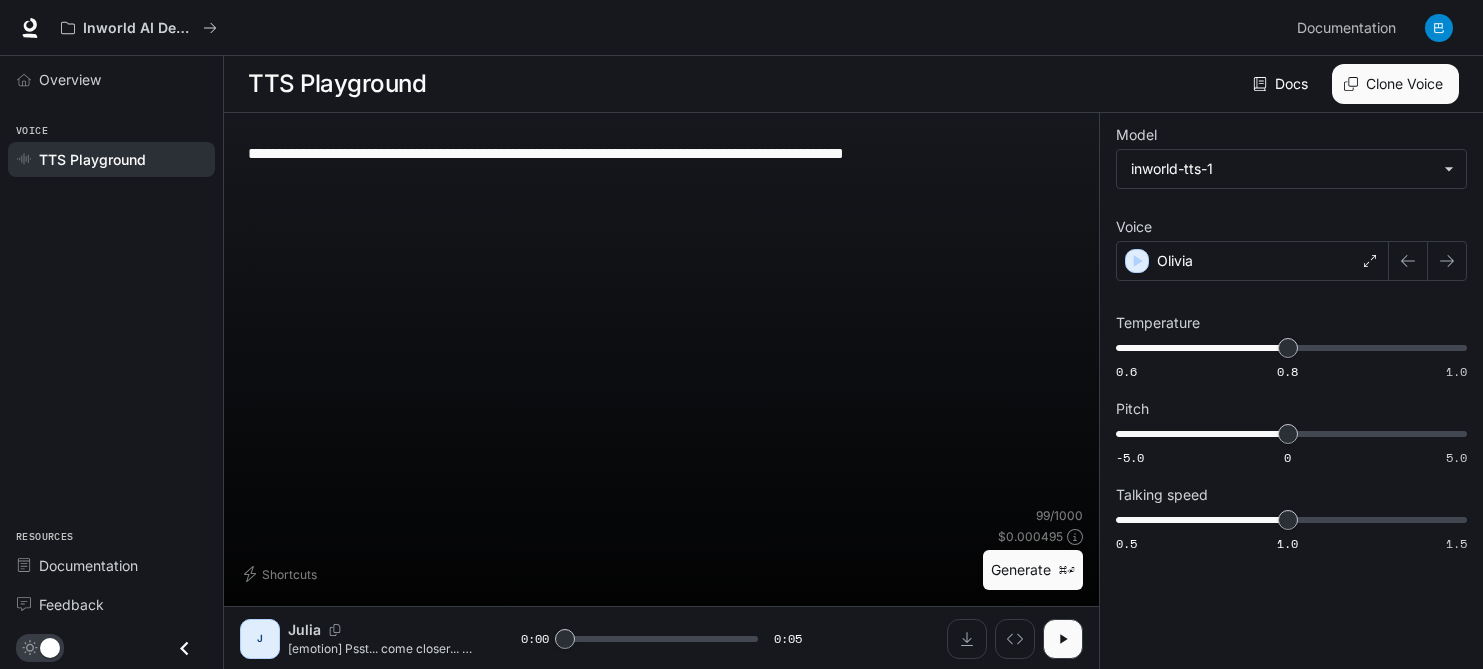 click on "Generate ⌘⏎" at bounding box center [1033, 570] 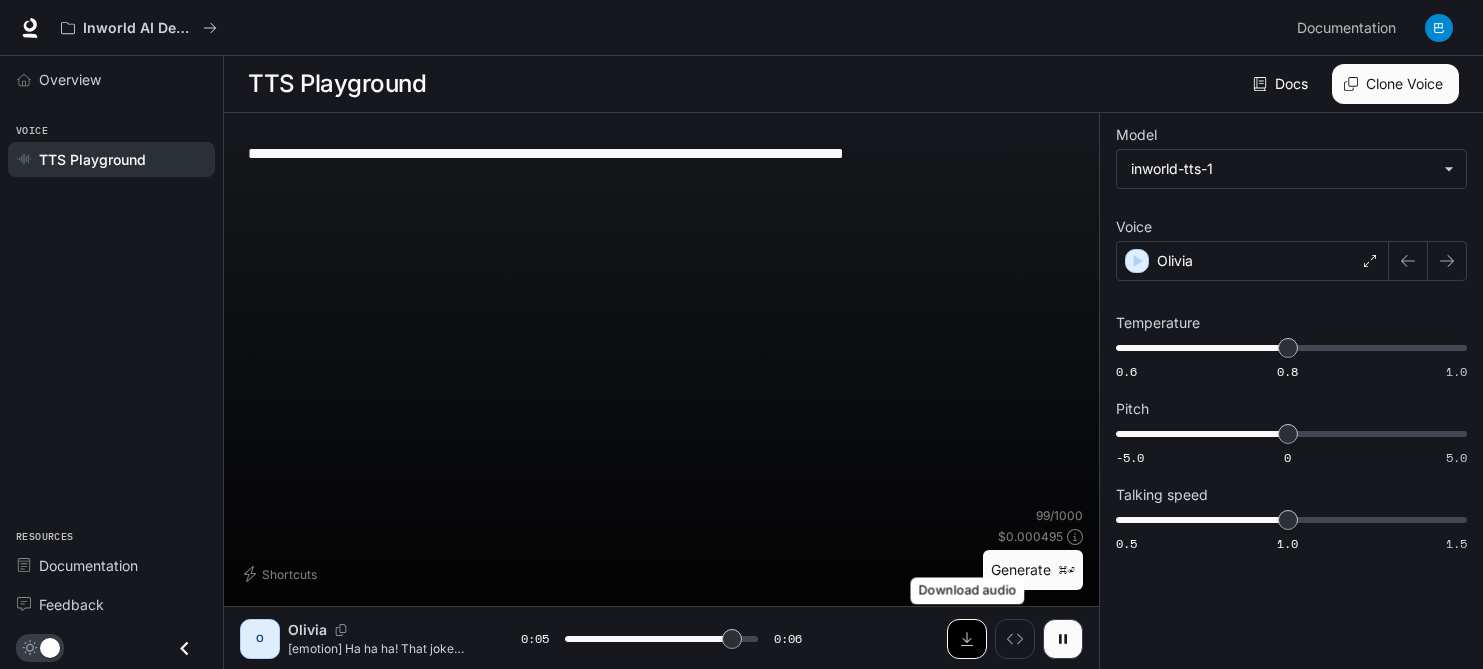 click 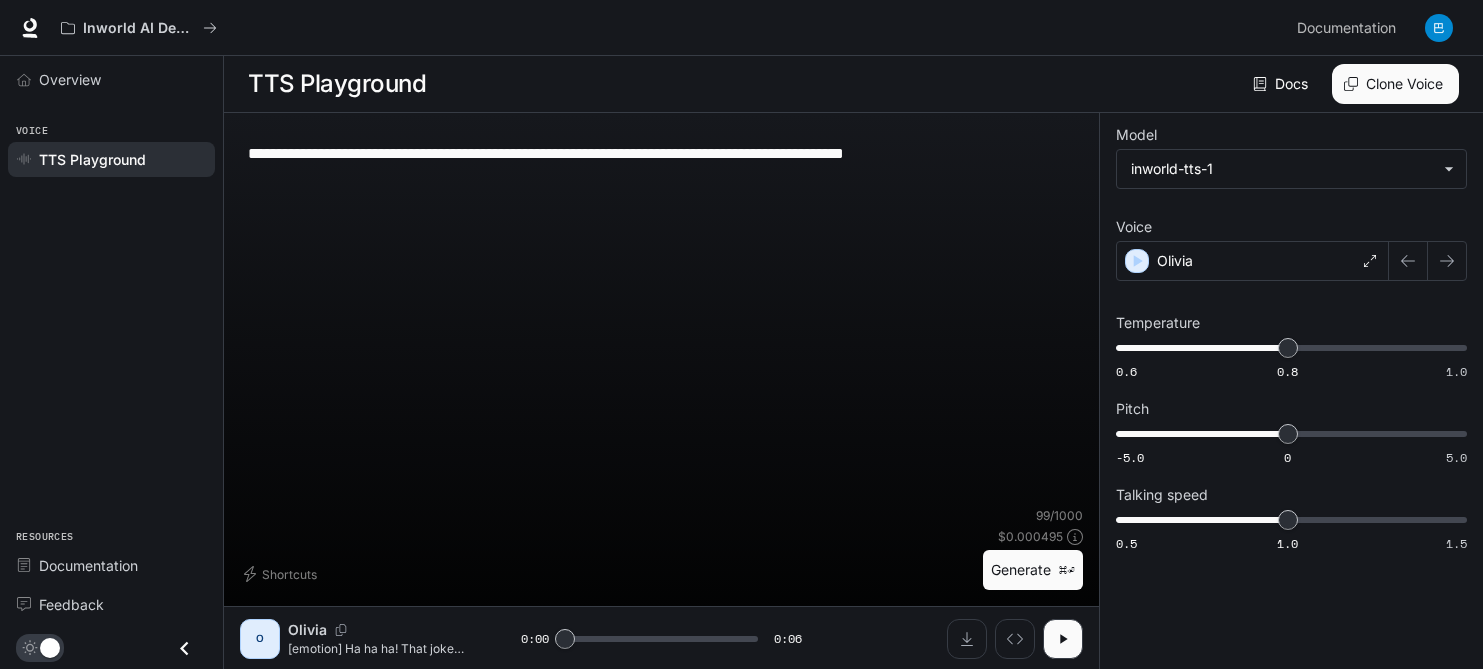 click on "**********" at bounding box center [661, 153] 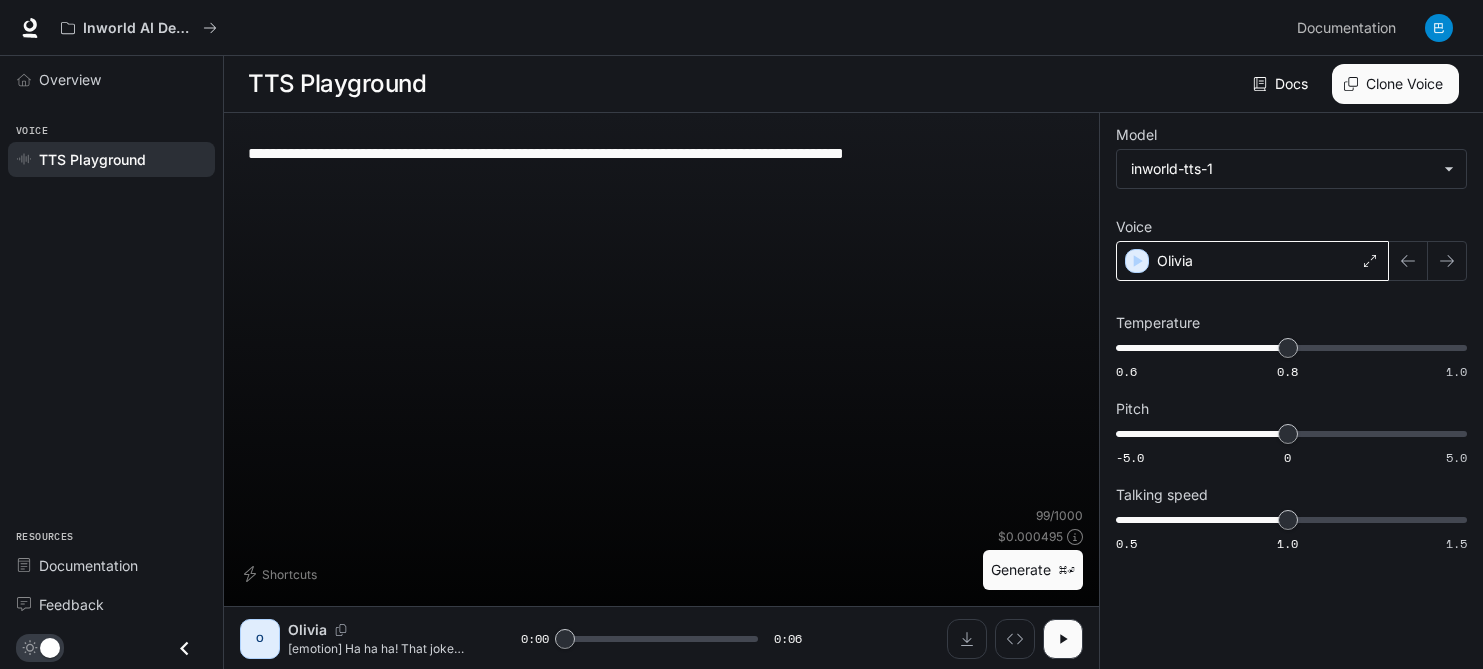 click on "Olivia" at bounding box center (1252, 261) 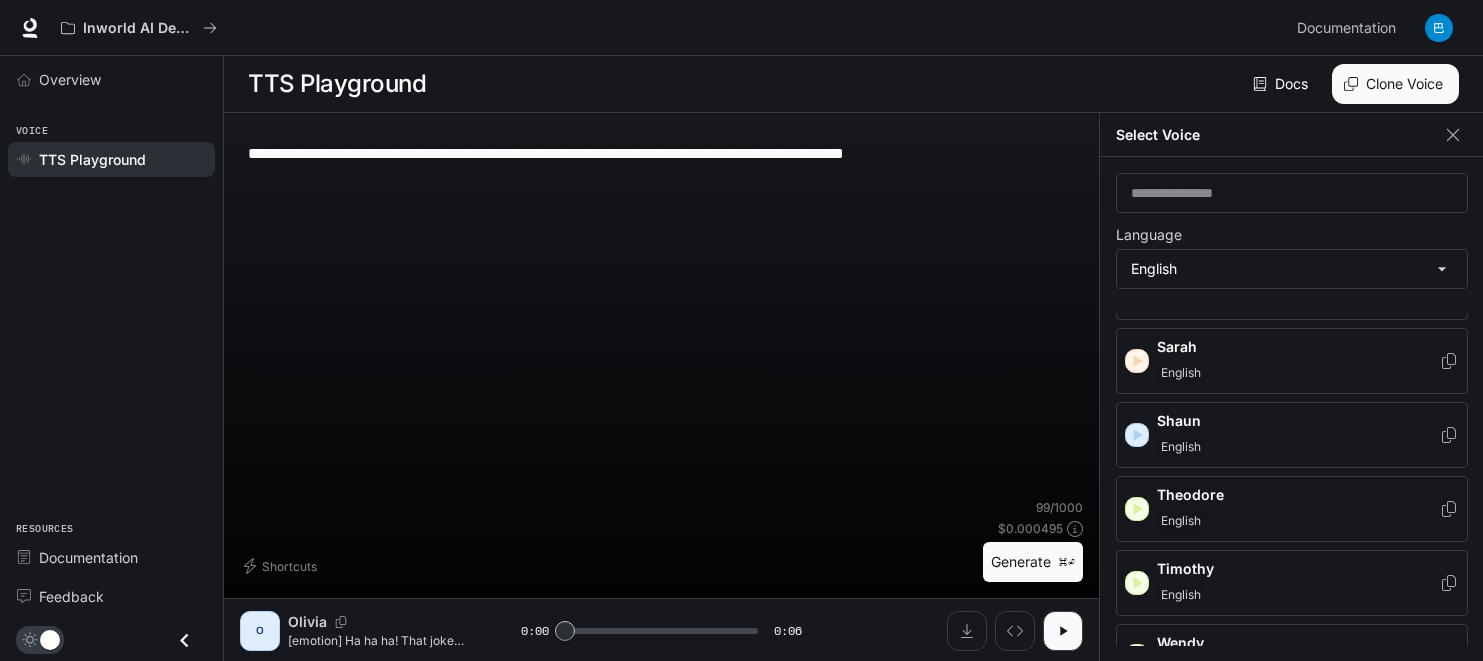 scroll, scrollTop: 1106, scrollLeft: 0, axis: vertical 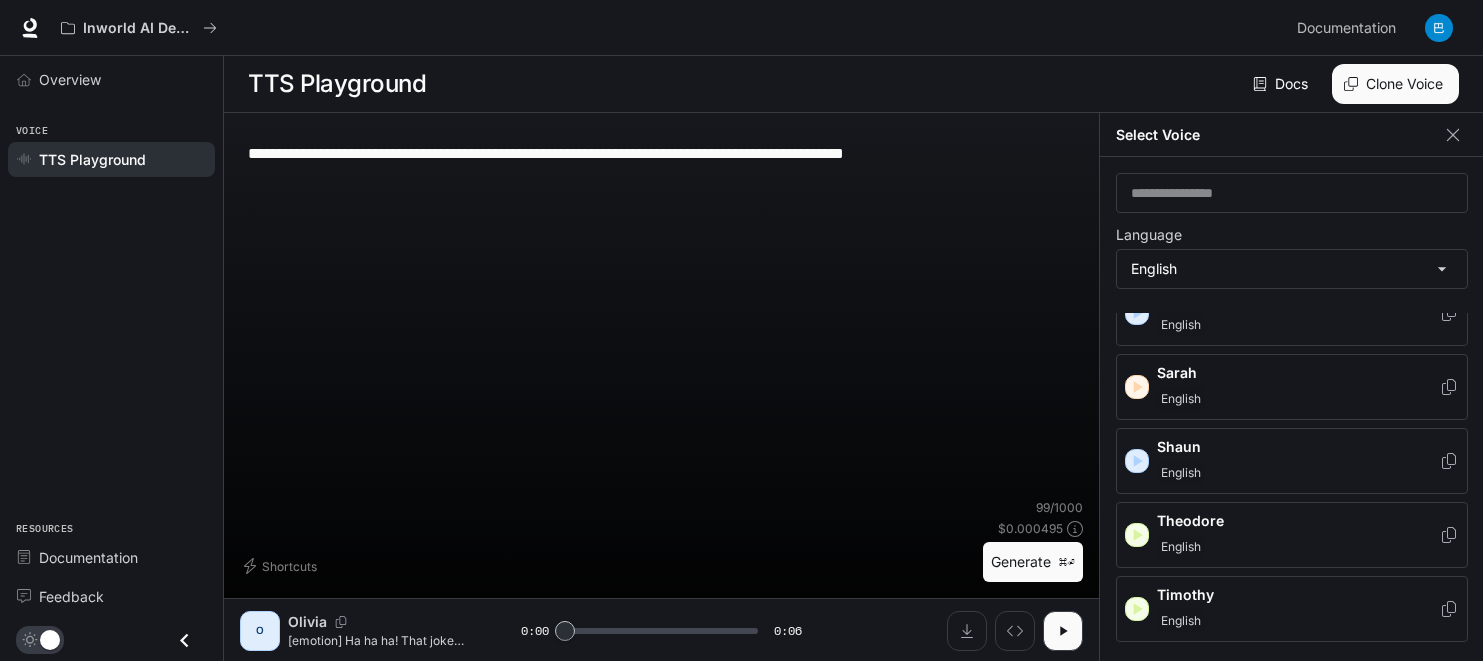 click on "[PERSON] English" at bounding box center [1298, 387] 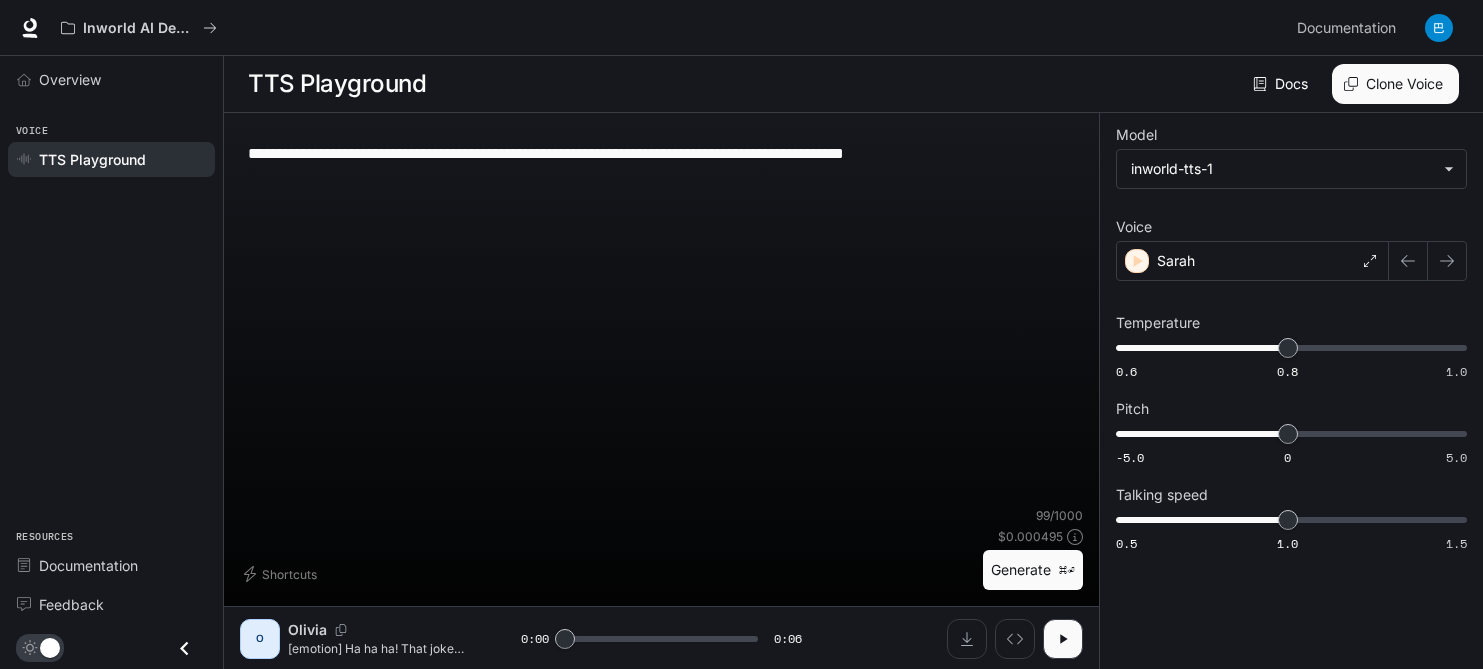 click on "Generate ⌘⏎" at bounding box center [1033, 570] 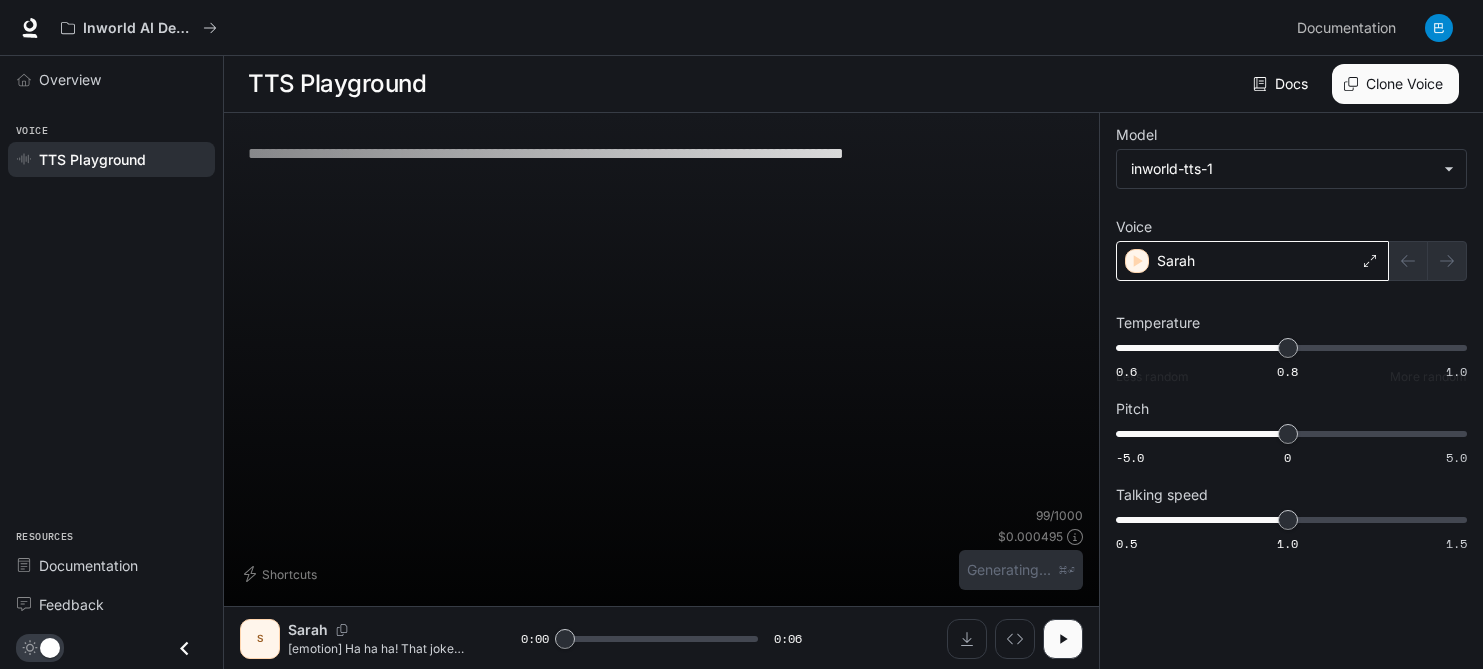 click on "Sarah" at bounding box center [1252, 261] 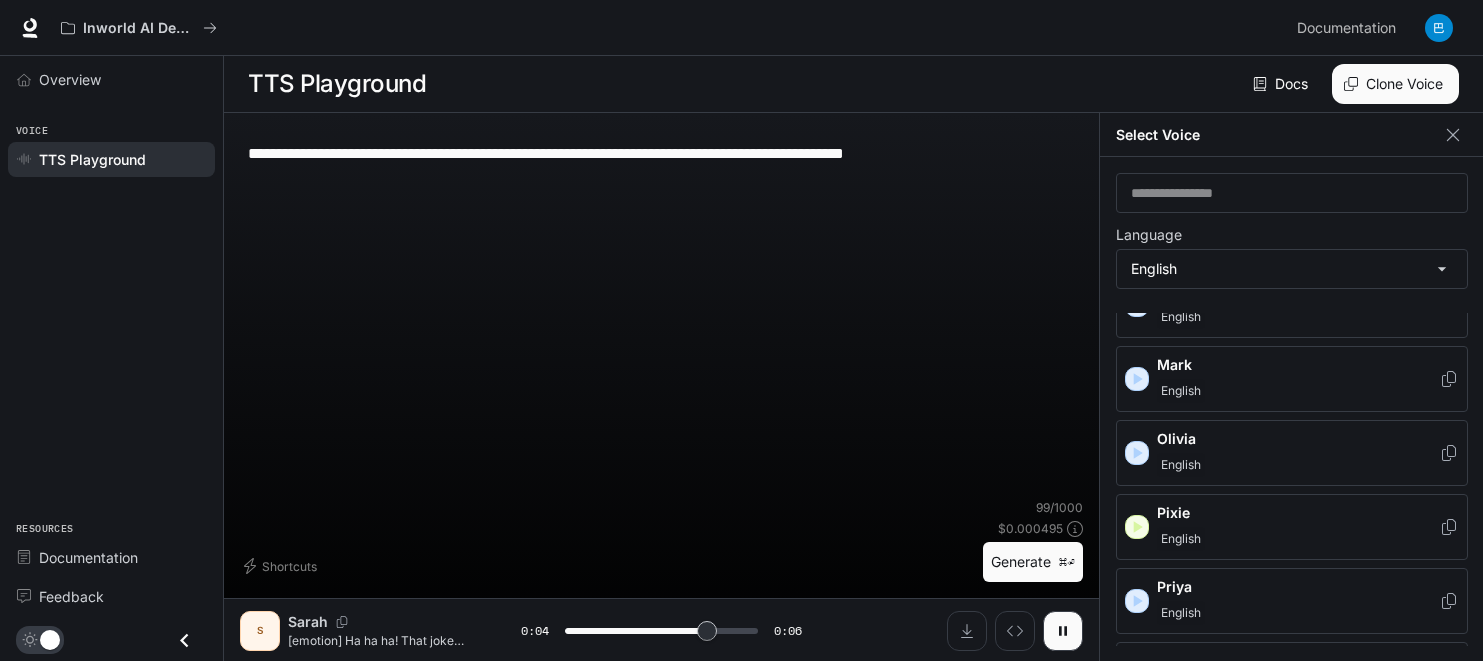 scroll, scrollTop: 776, scrollLeft: 0, axis: vertical 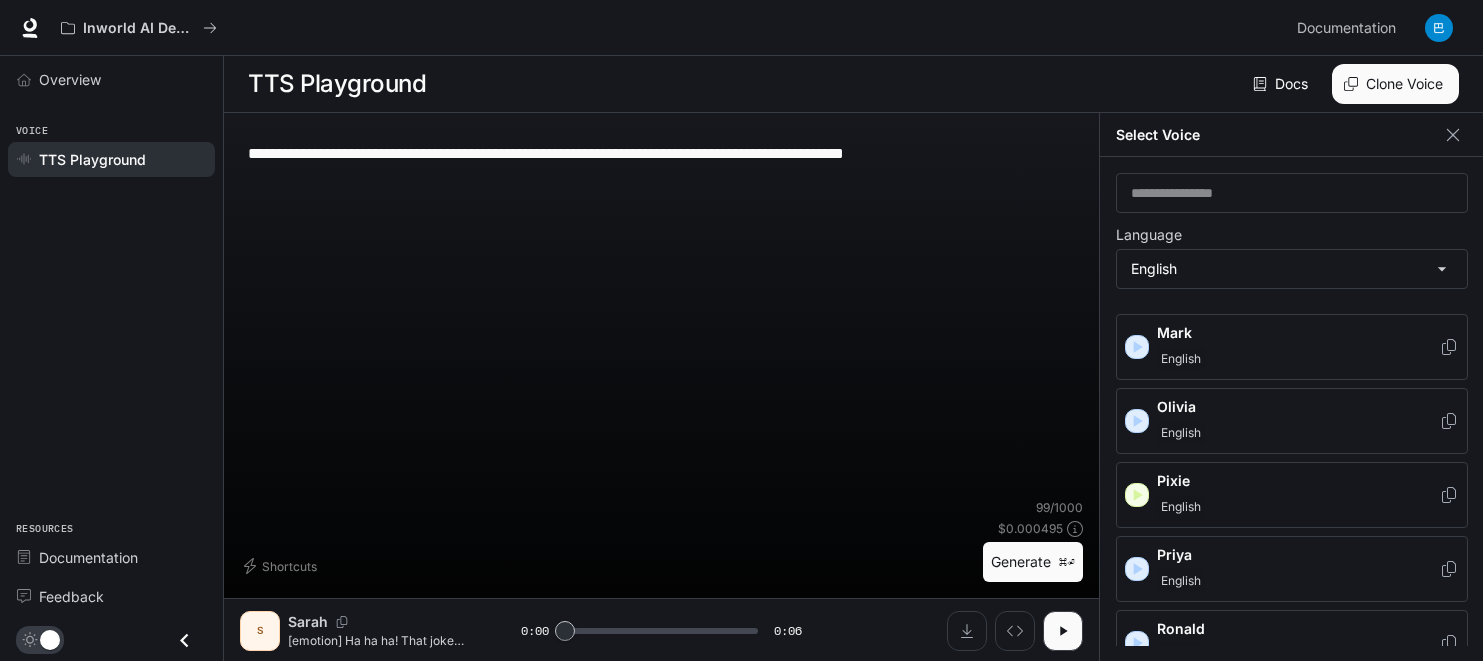 click on "English" at bounding box center [1298, 507] 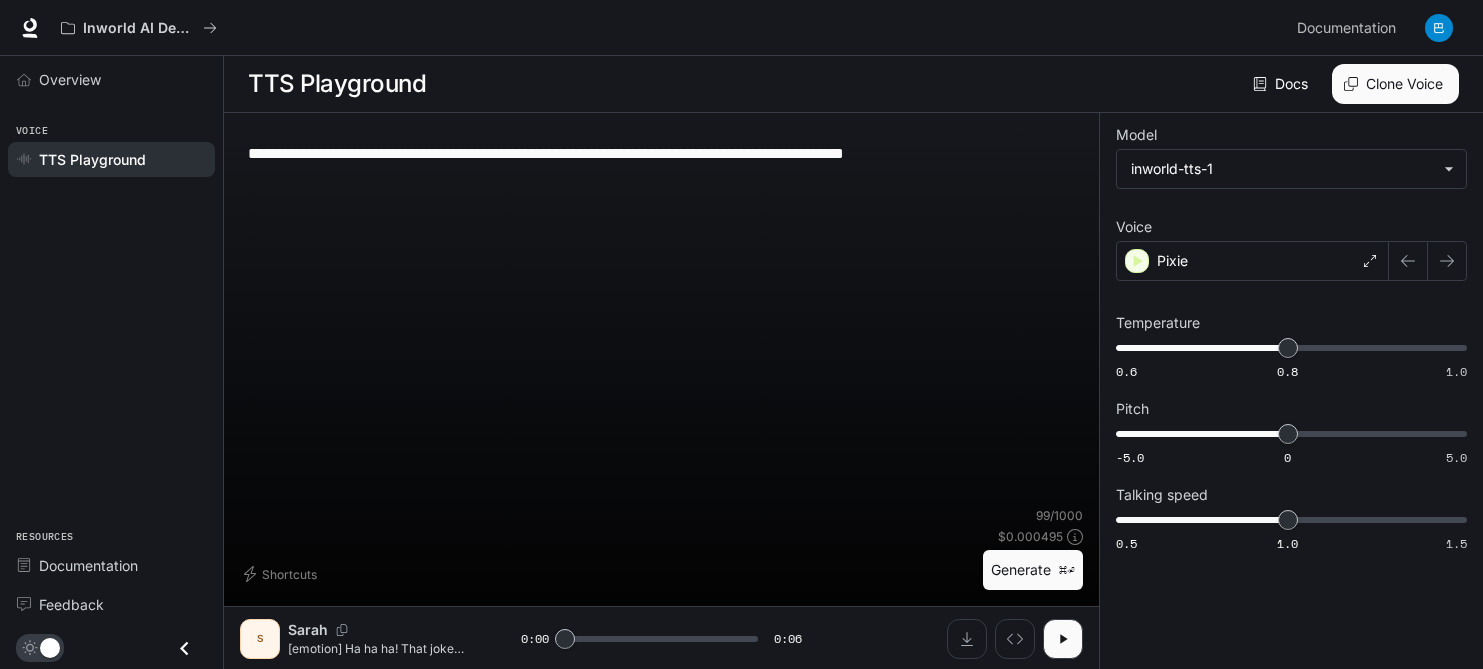 click on "Generate ⌘⏎" at bounding box center (1033, 570) 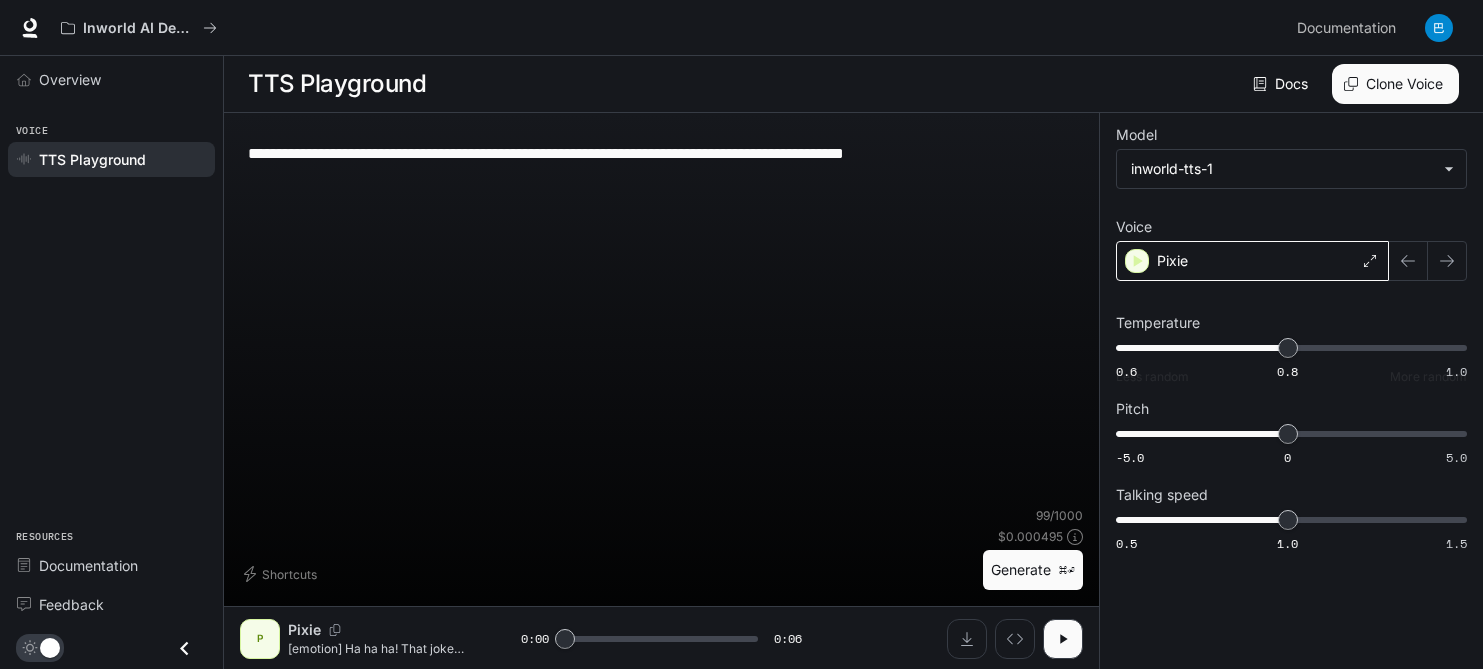 click on "Pixie" at bounding box center (1252, 261) 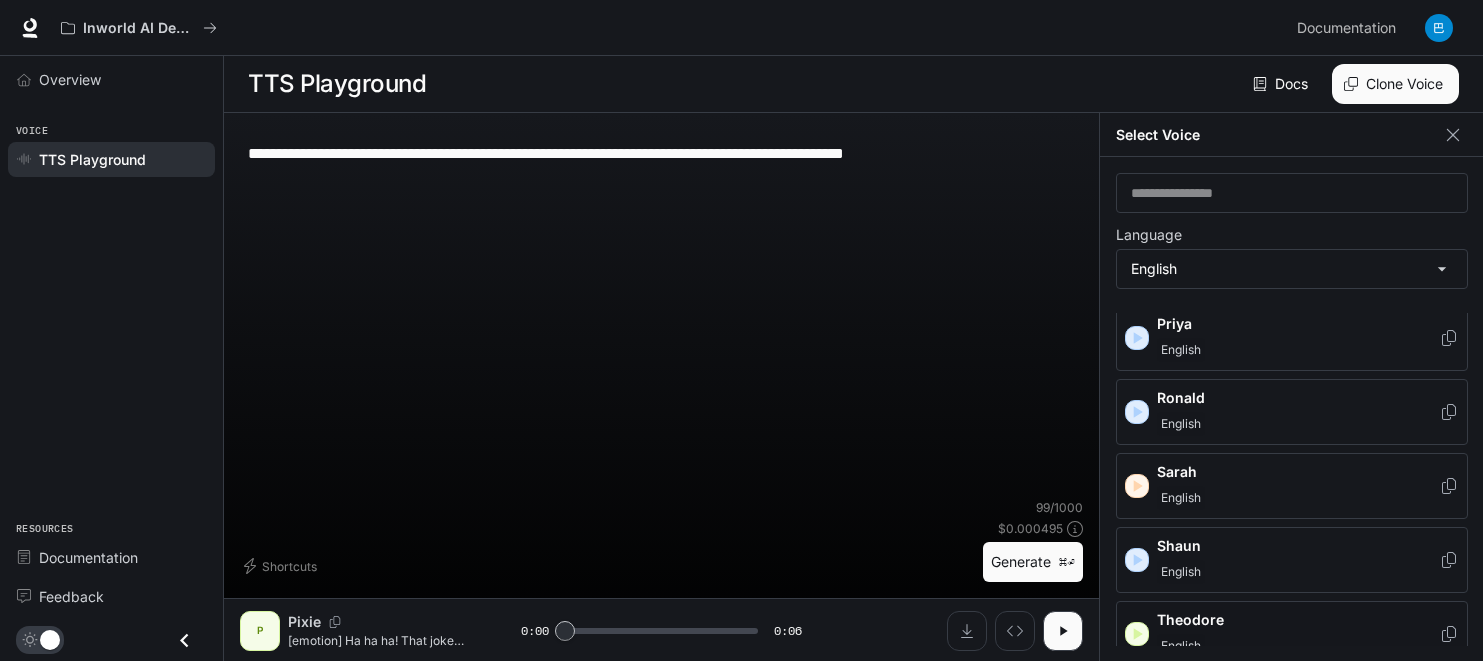 scroll, scrollTop: 1167, scrollLeft: 0, axis: vertical 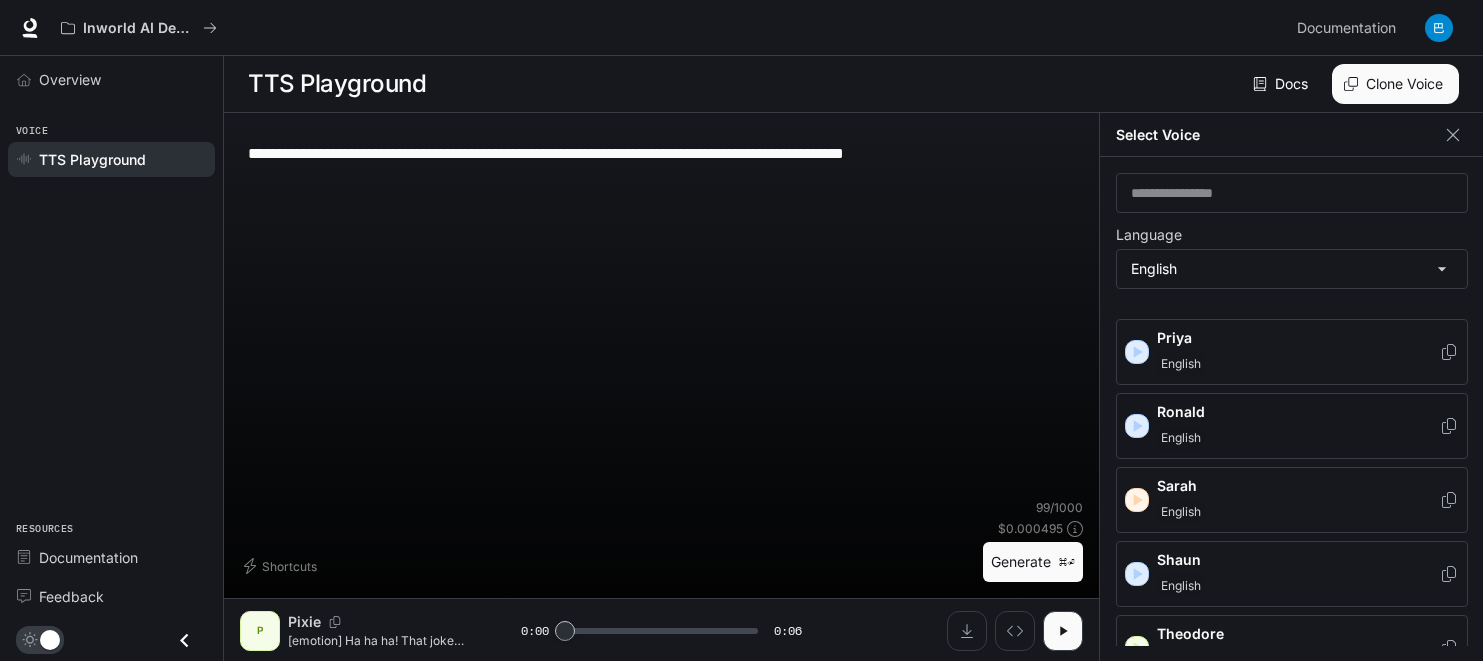 click on "English" at bounding box center [1298, 438] 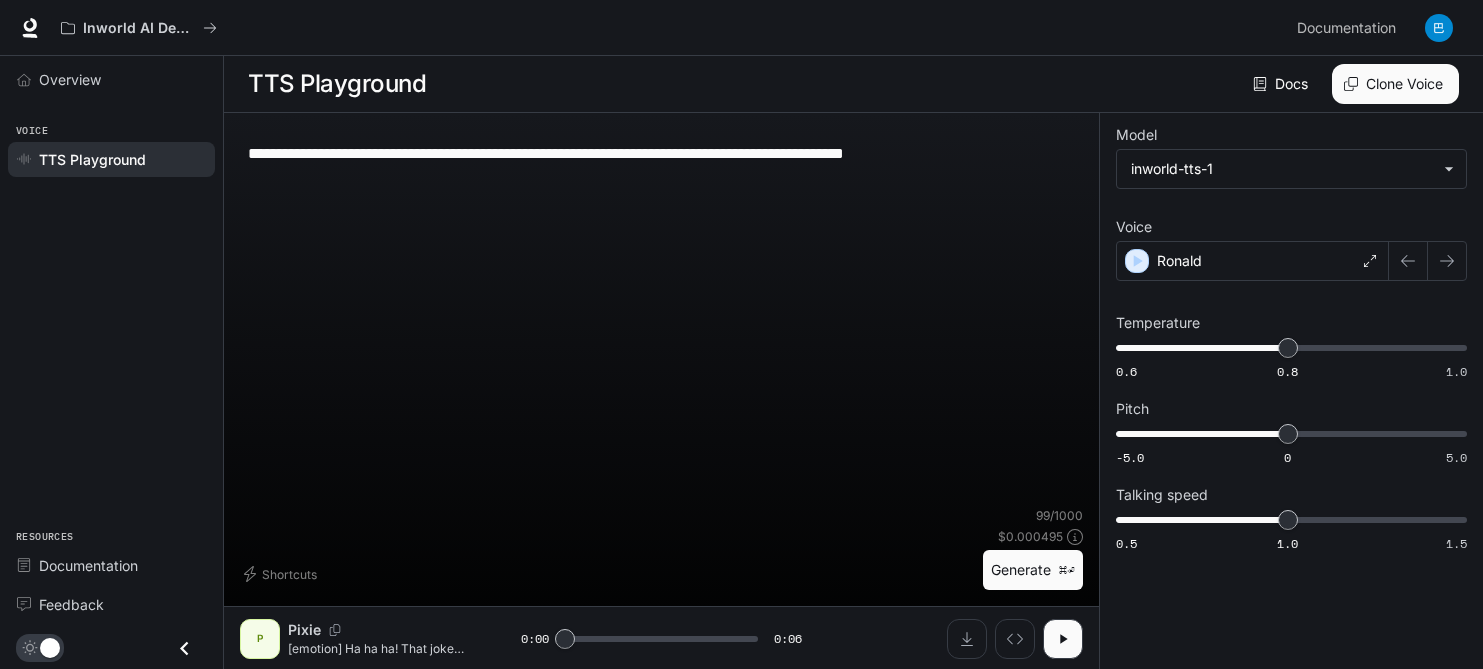 click on "Generate ⌘⏎" at bounding box center [1033, 570] 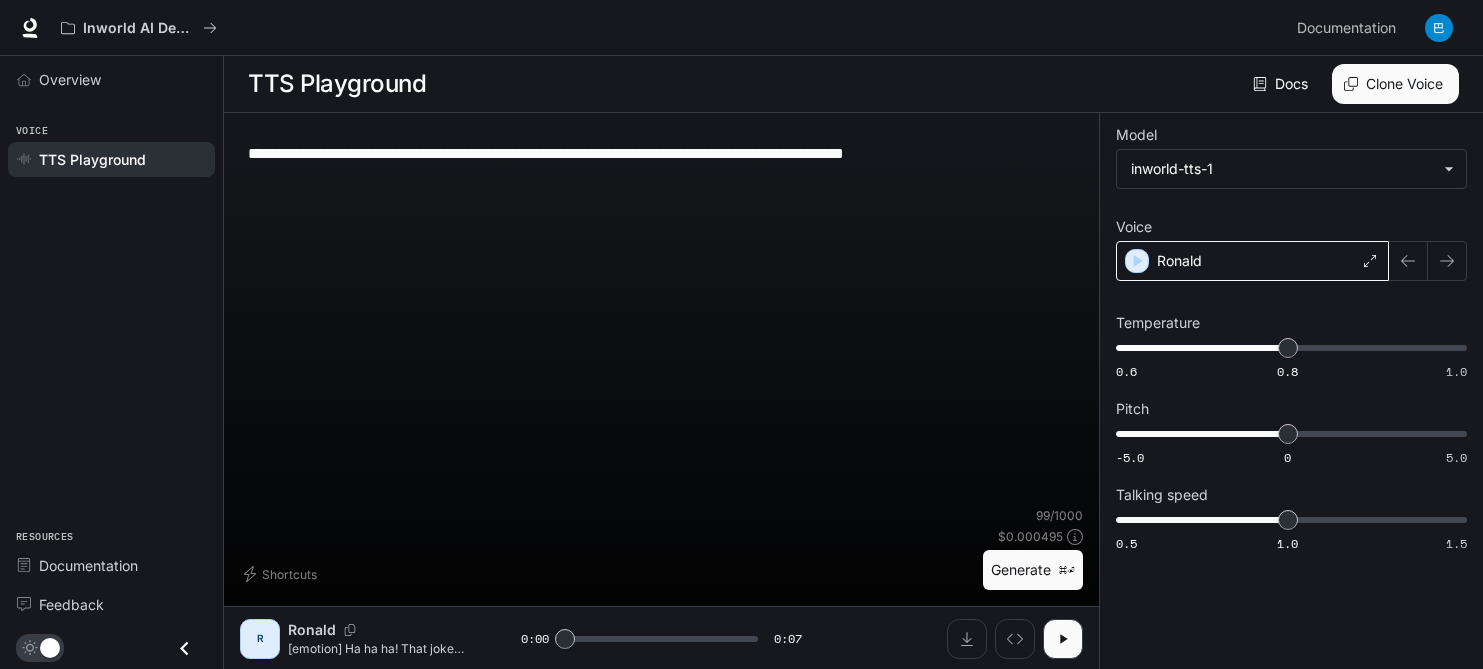 click on "Ronald" at bounding box center [1252, 261] 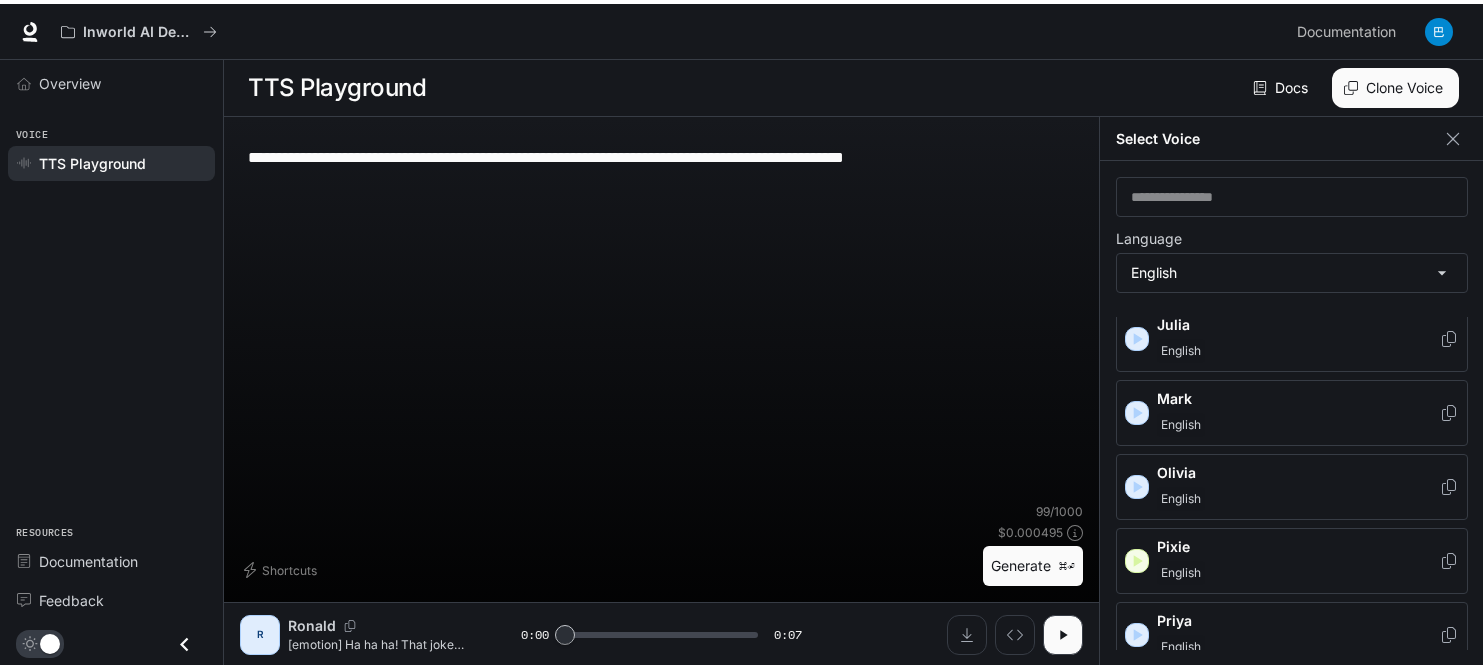 scroll, scrollTop: 890, scrollLeft: 0, axis: vertical 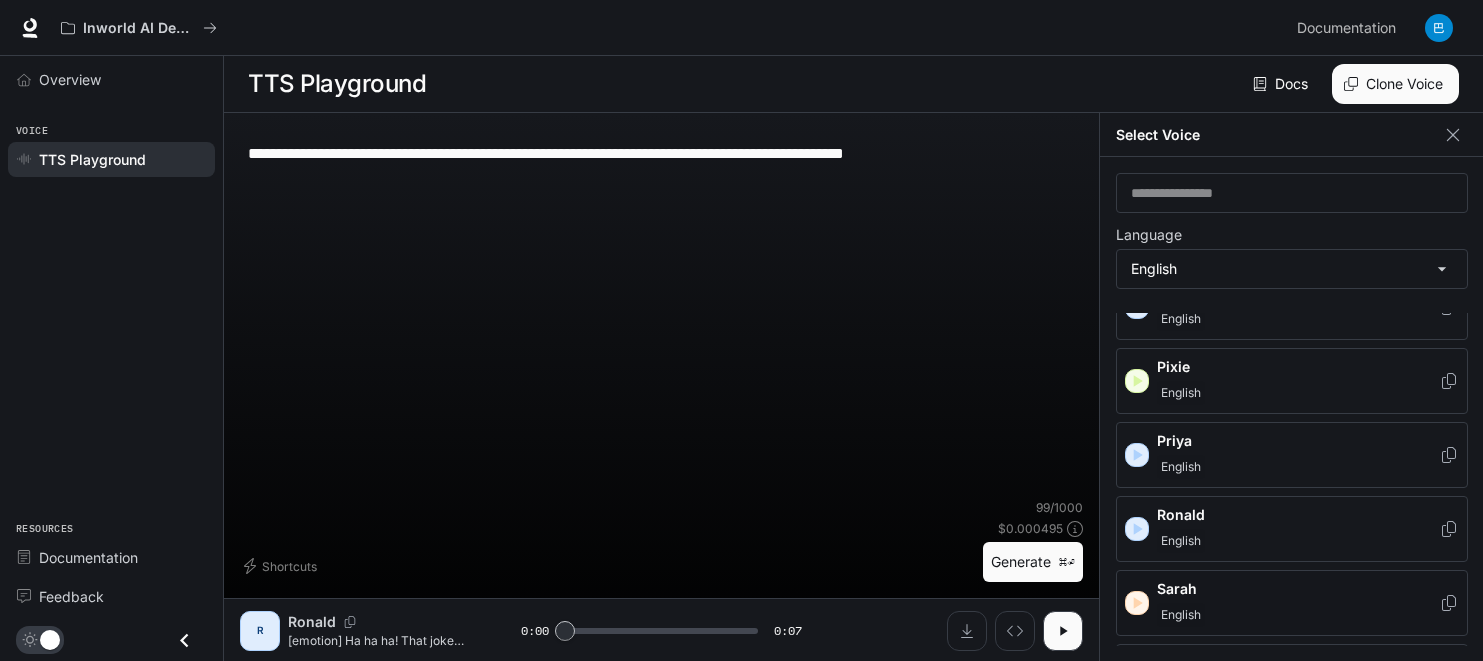 click on "Sarah" at bounding box center [1298, 589] 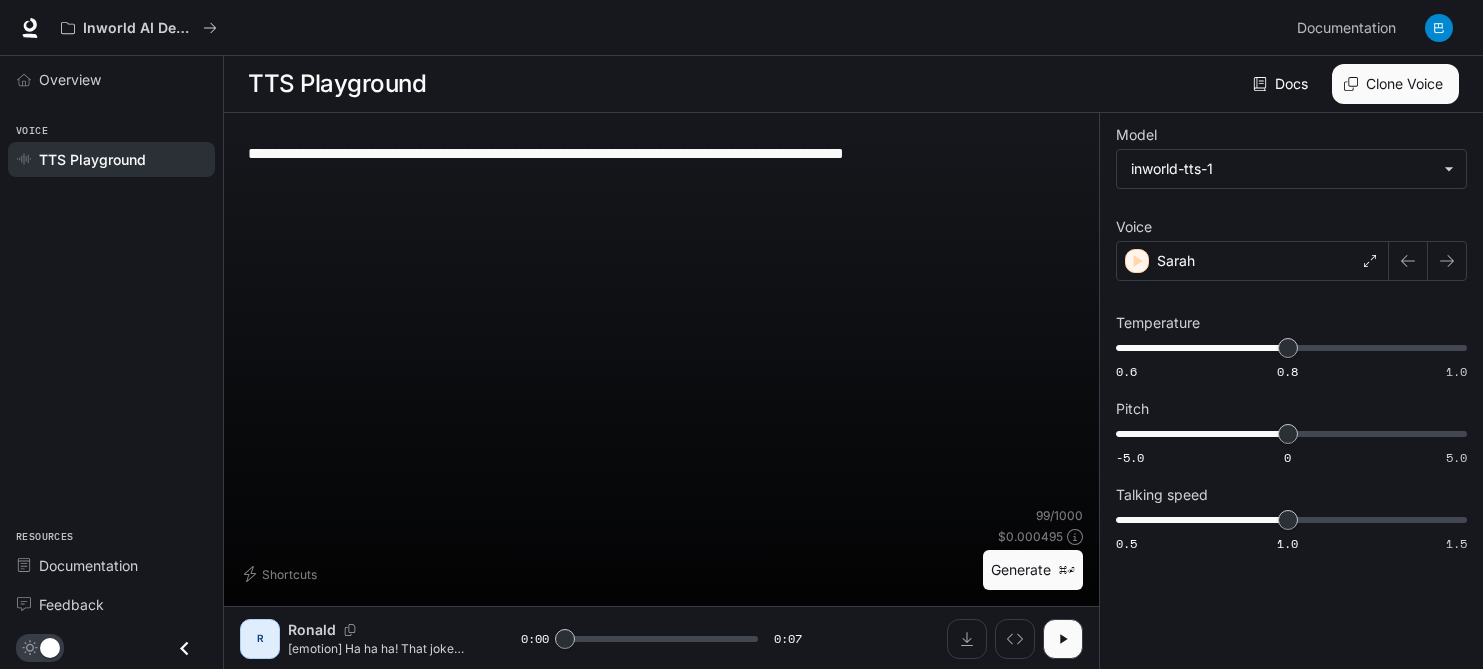 click on "**********" at bounding box center (661, 367) 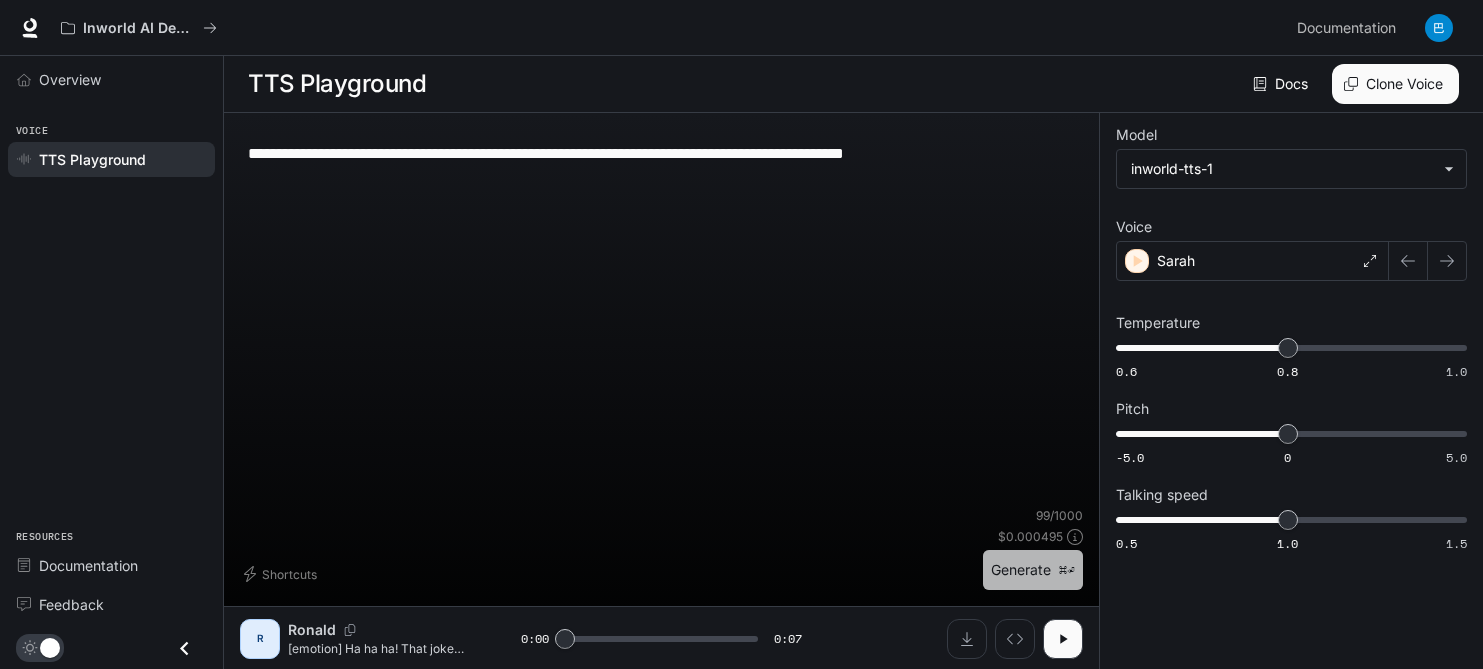 click on "Generate ⌘⏎" at bounding box center [1033, 570] 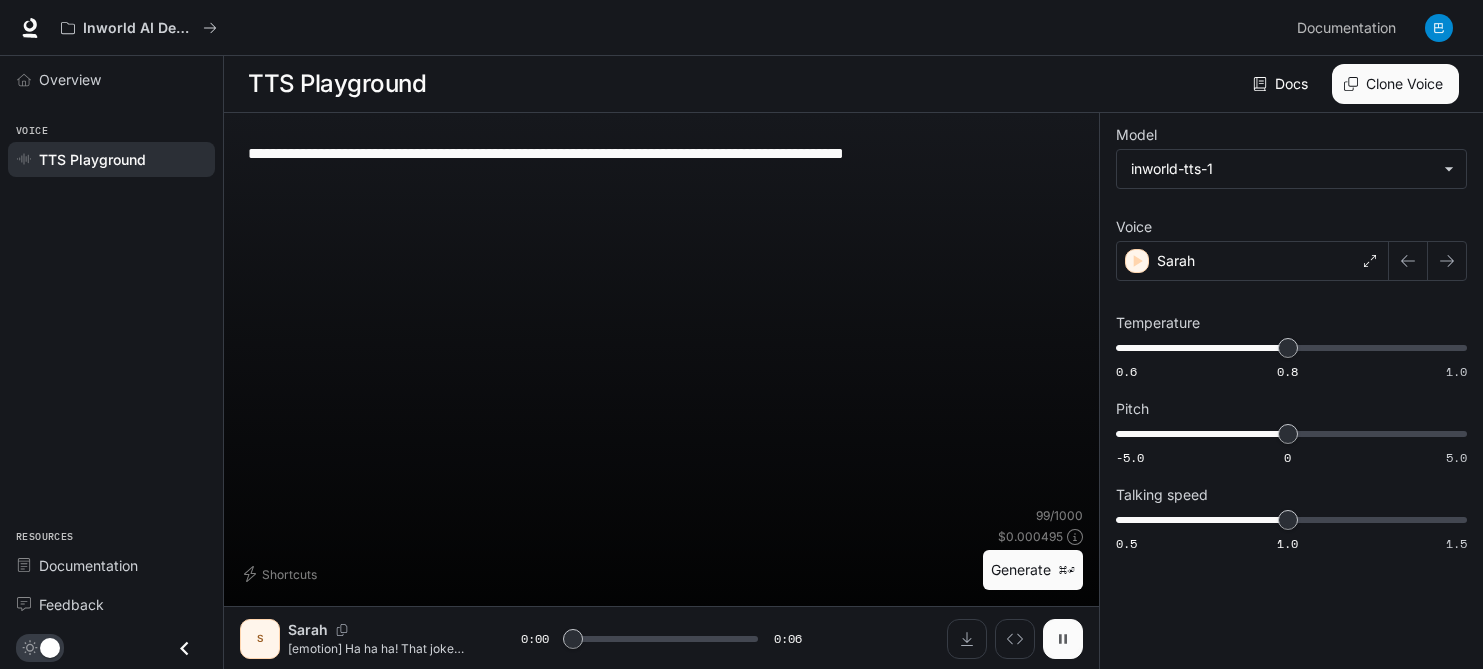 click 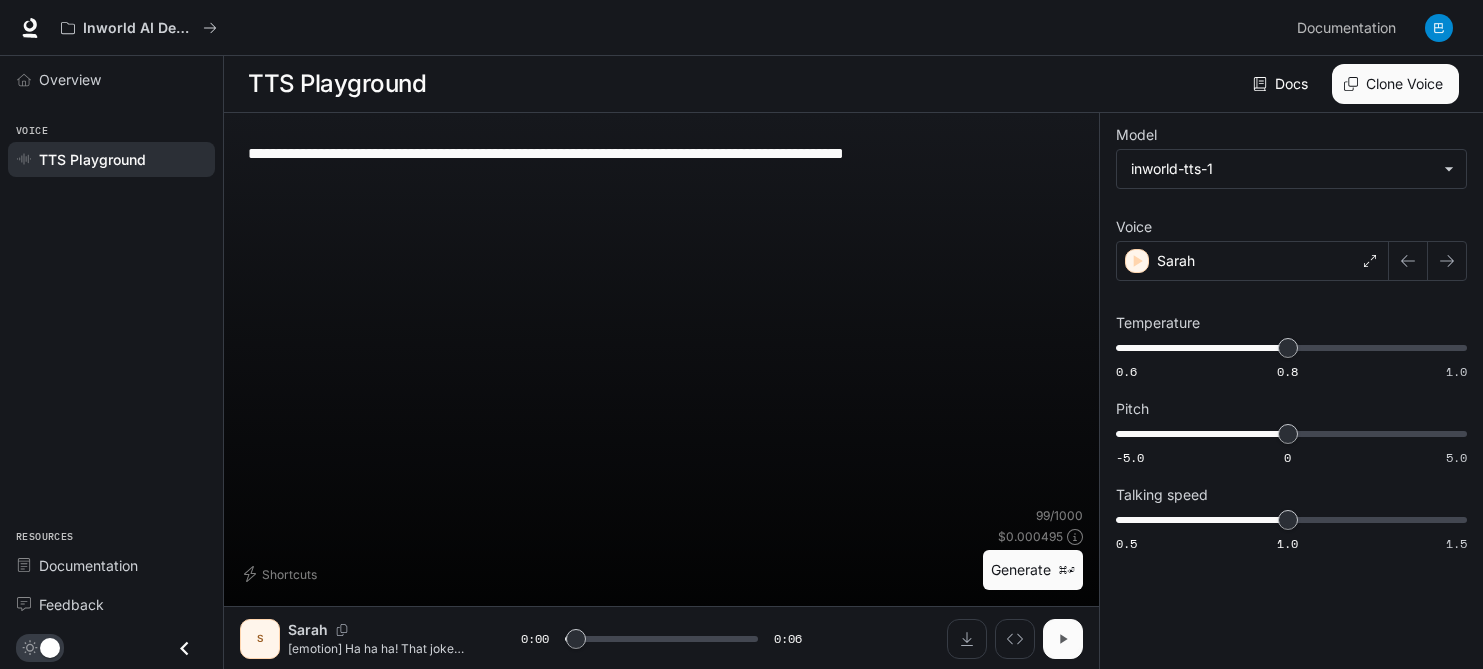 click 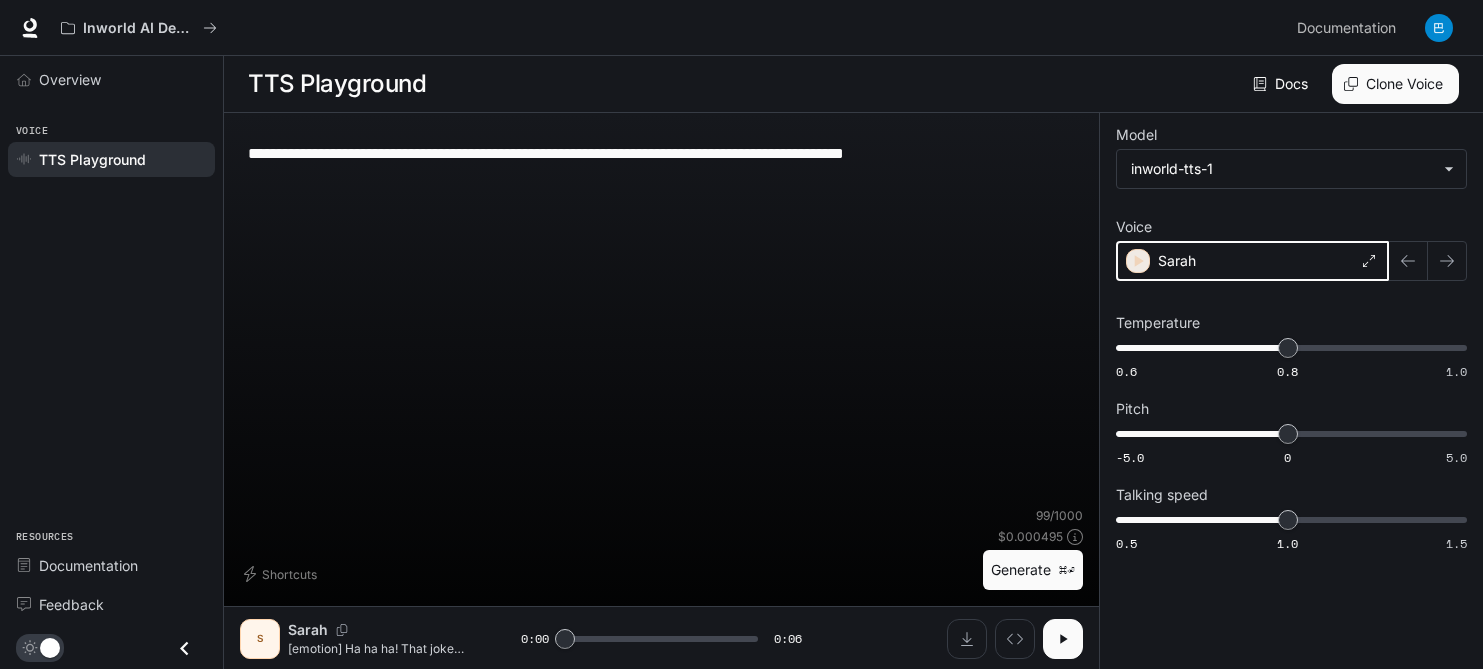 click 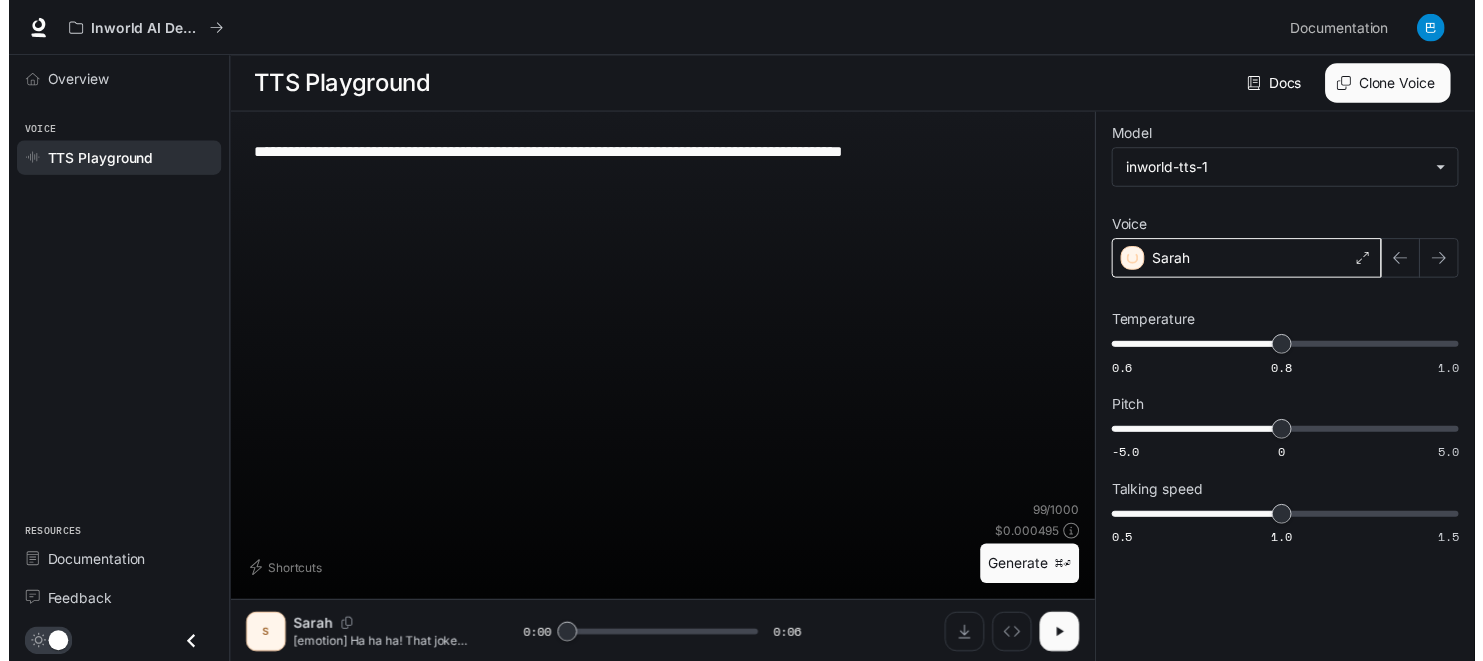 scroll, scrollTop: 1, scrollLeft: 0, axis: vertical 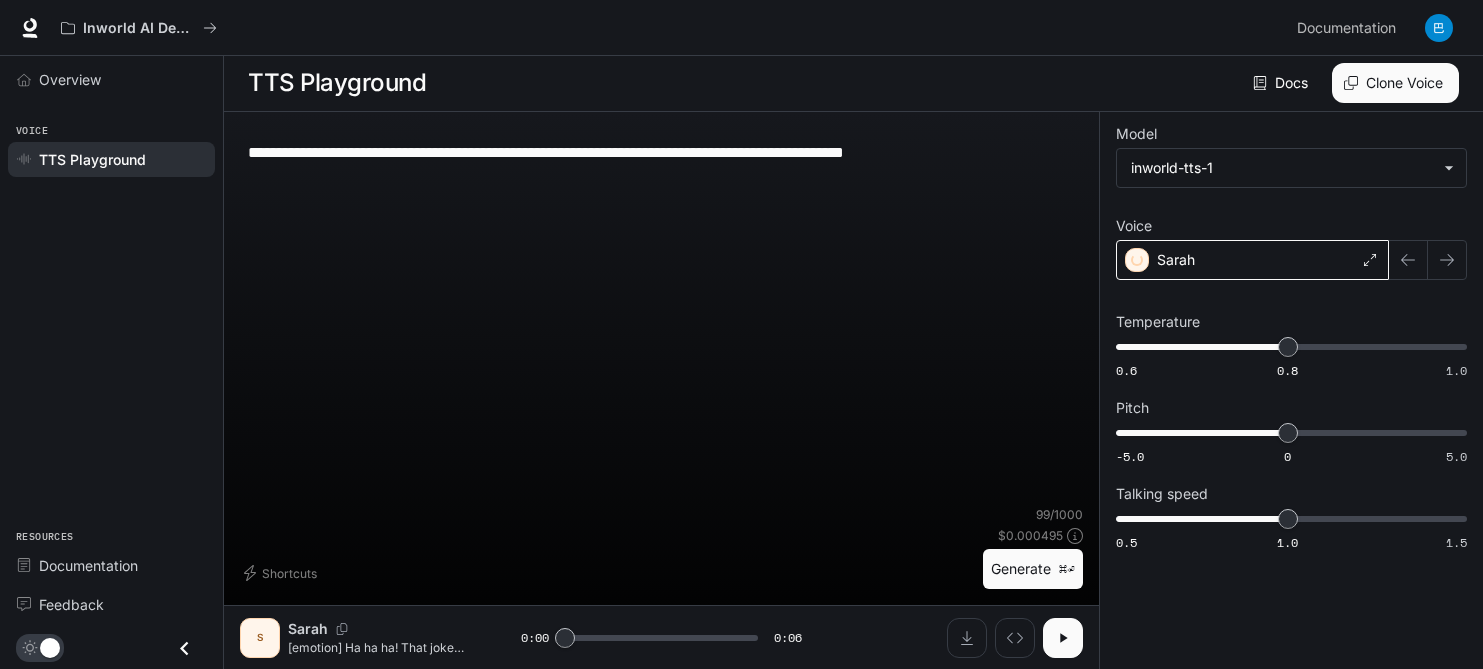 click on "Sarah" at bounding box center (1252, 260) 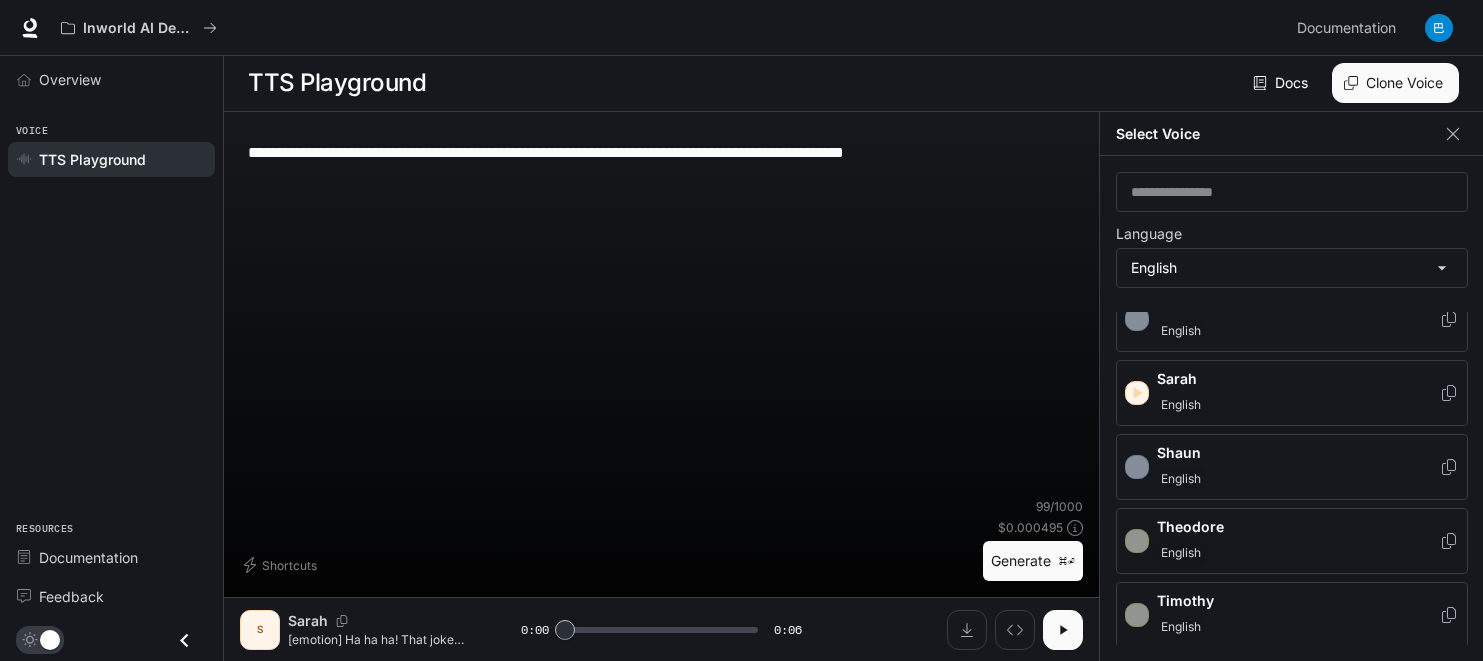 scroll, scrollTop: 1167, scrollLeft: 0, axis: vertical 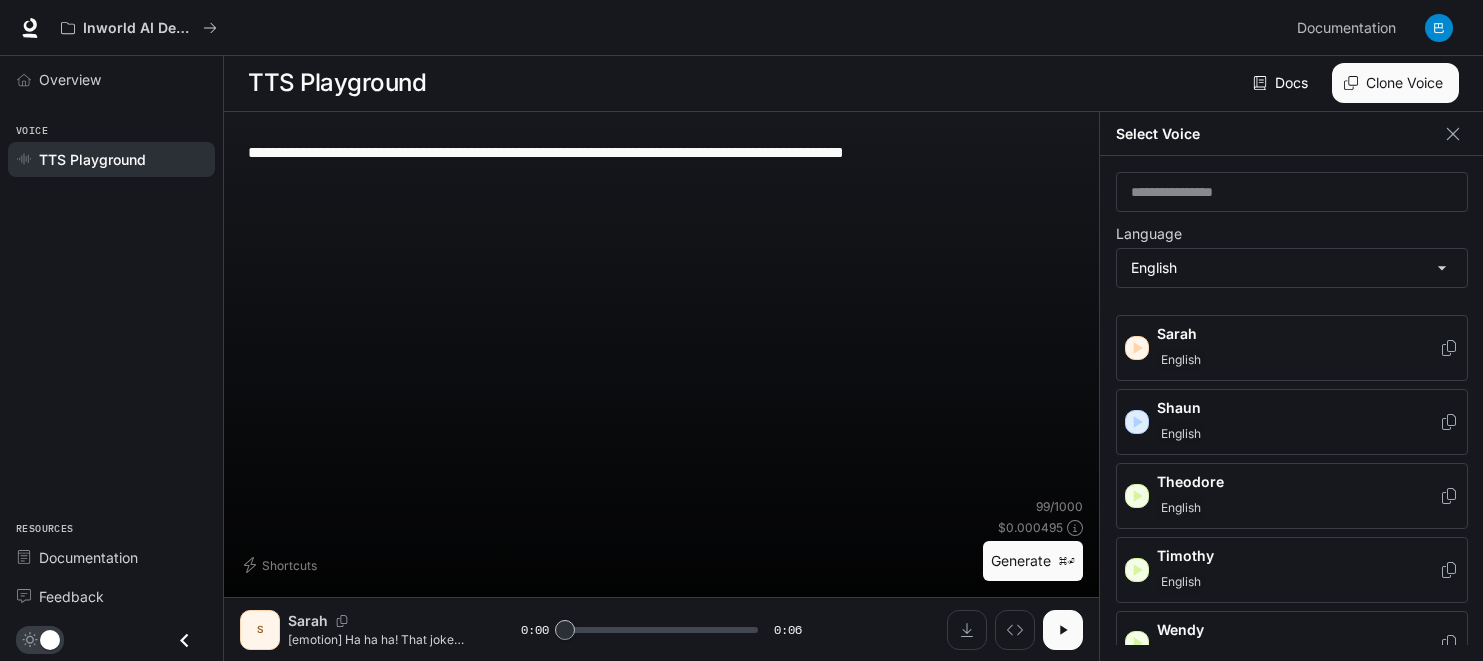 click on "English" at bounding box center [1298, 434] 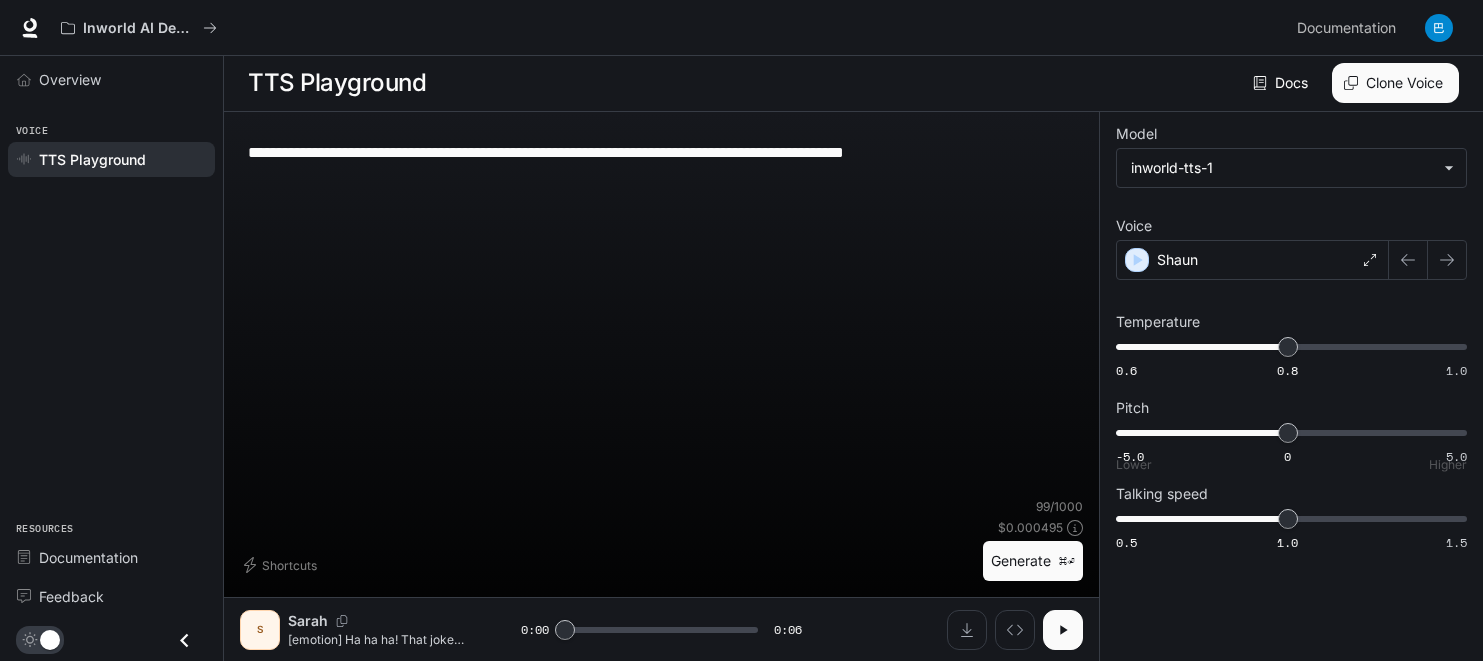 scroll, scrollTop: 1, scrollLeft: 0, axis: vertical 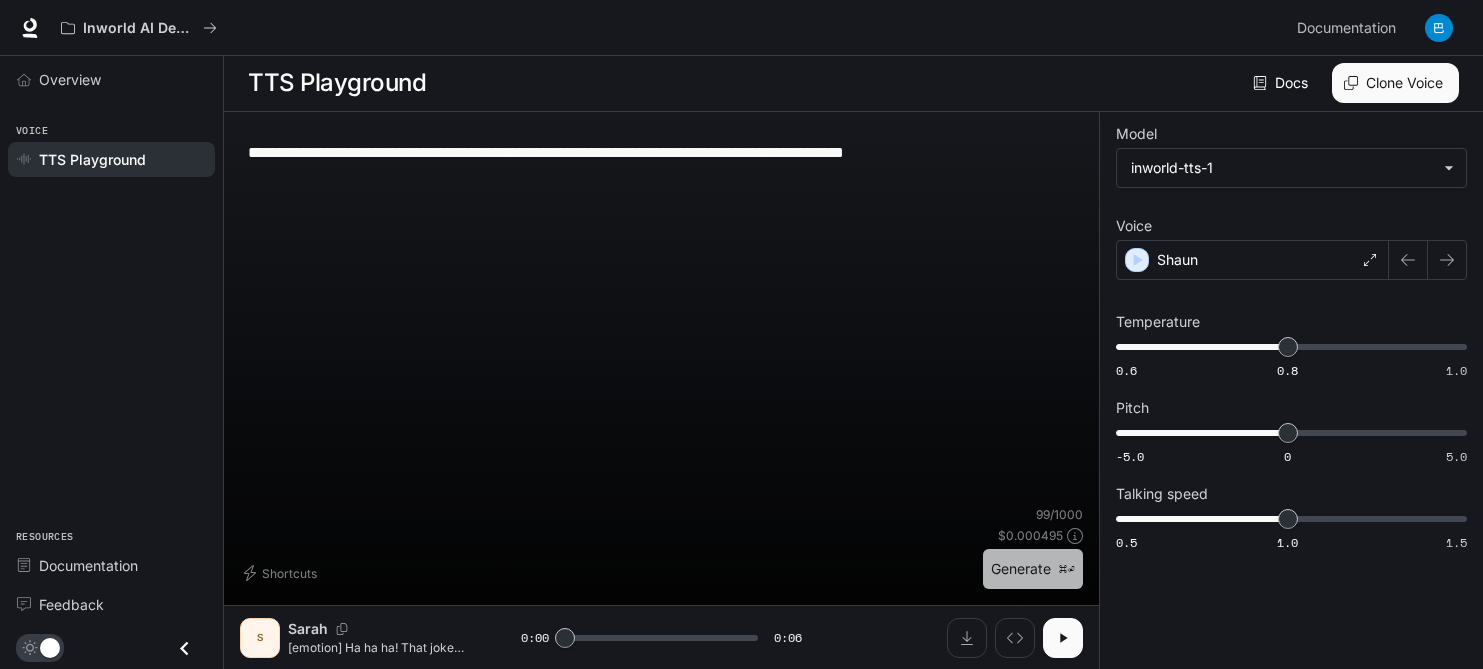 click on "Generate ⌘⏎" at bounding box center [1033, 569] 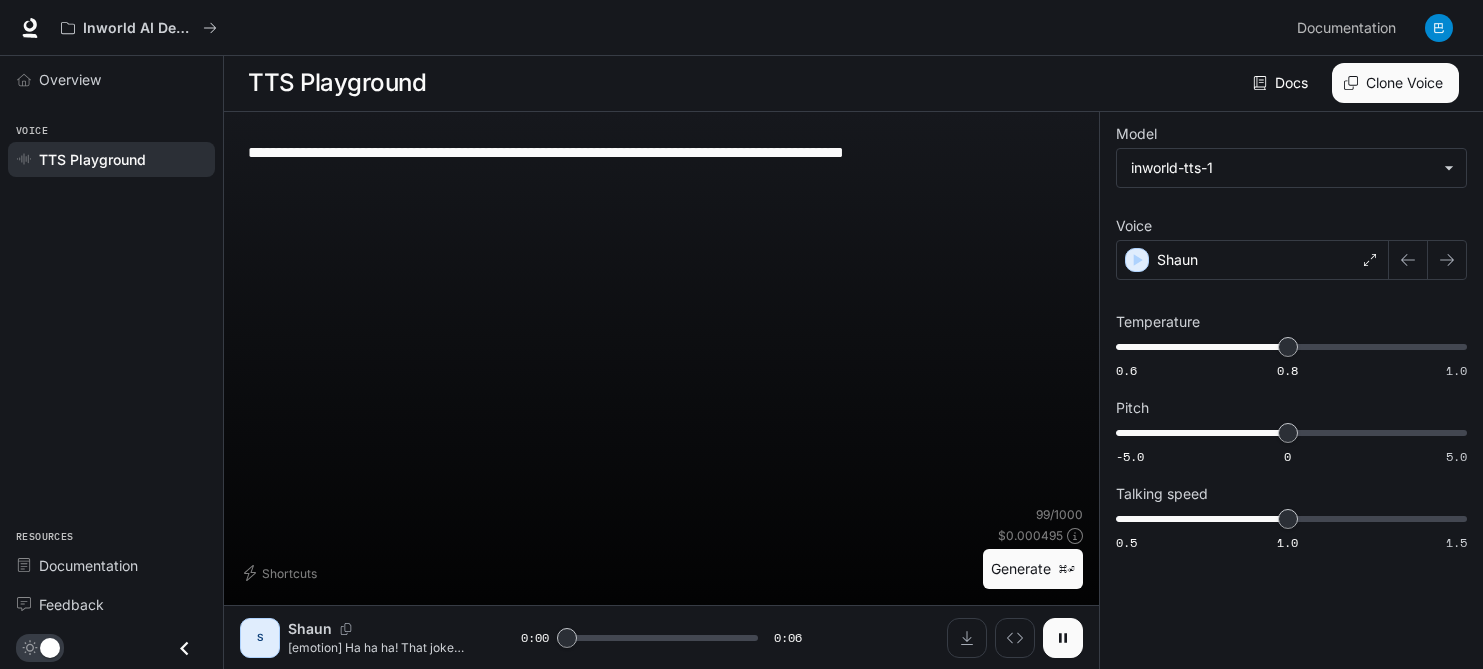 click 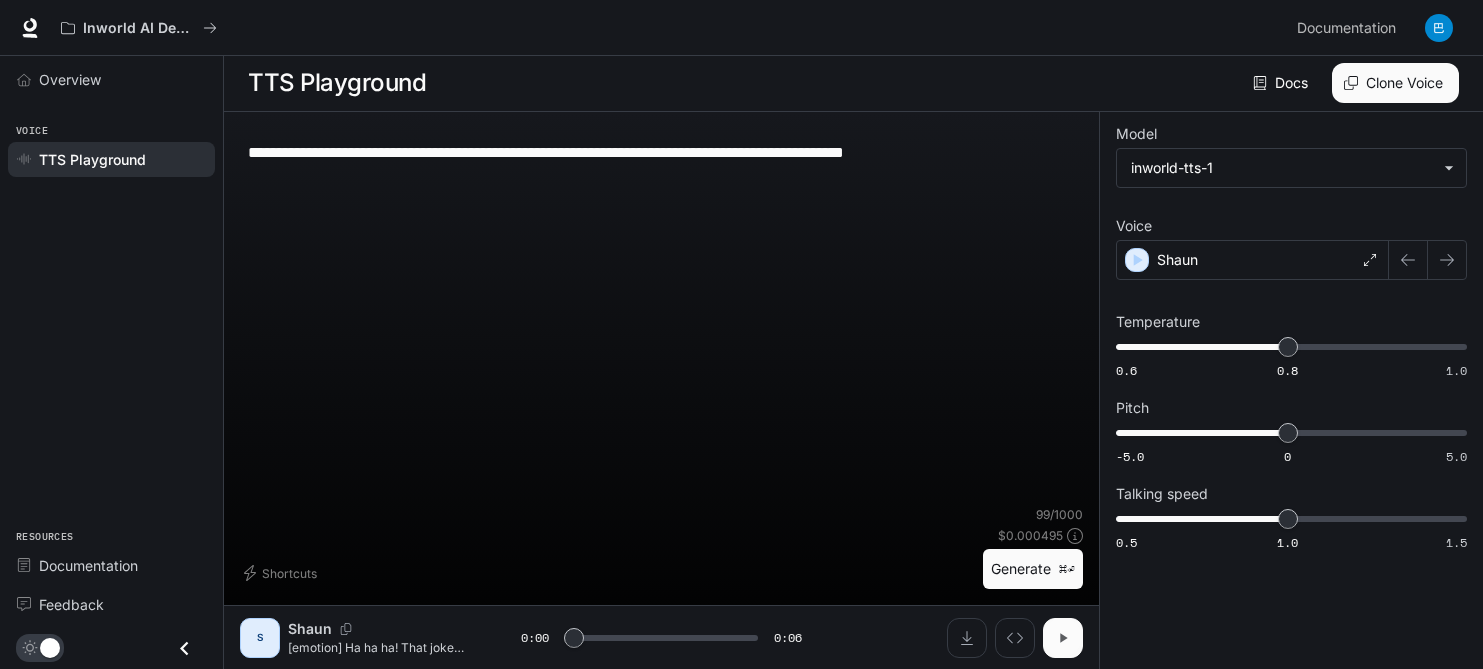 click 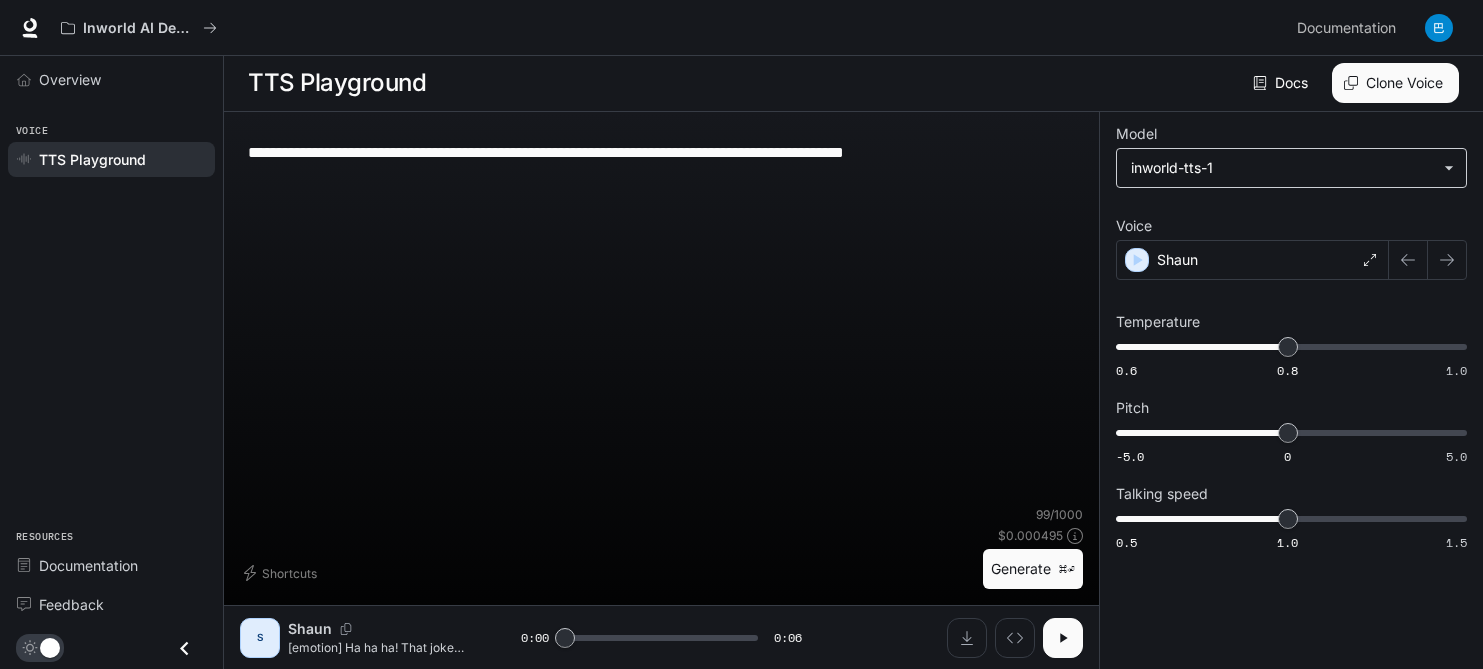 click on "**********" at bounding box center (1291, 168) 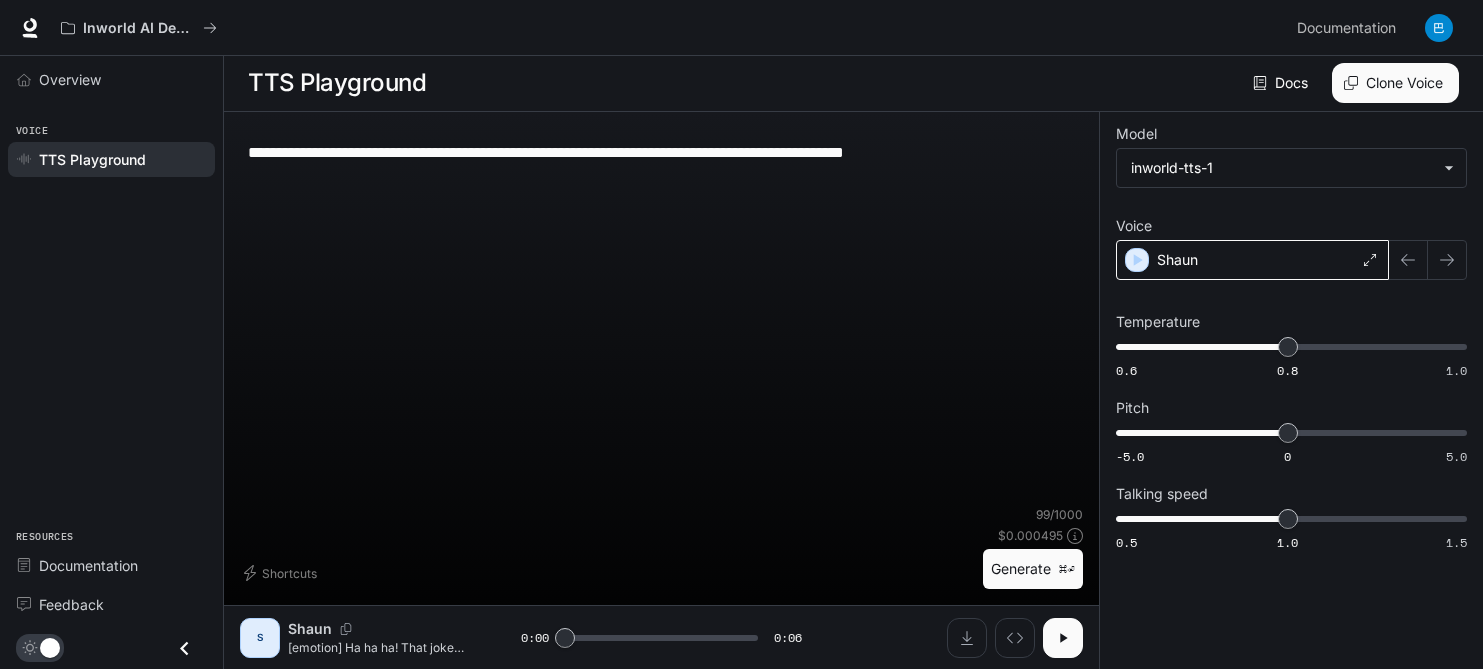 click on "Shaun" at bounding box center (1252, 260) 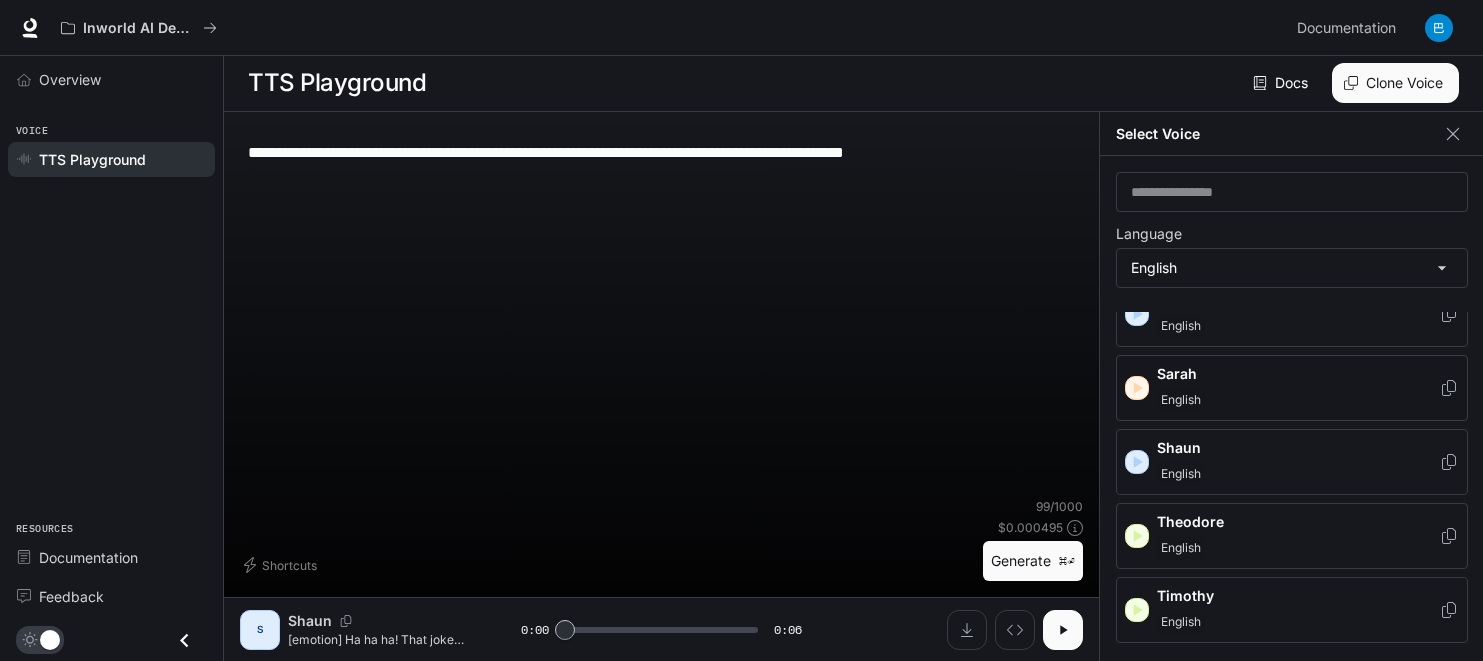 scroll, scrollTop: 1167, scrollLeft: 0, axis: vertical 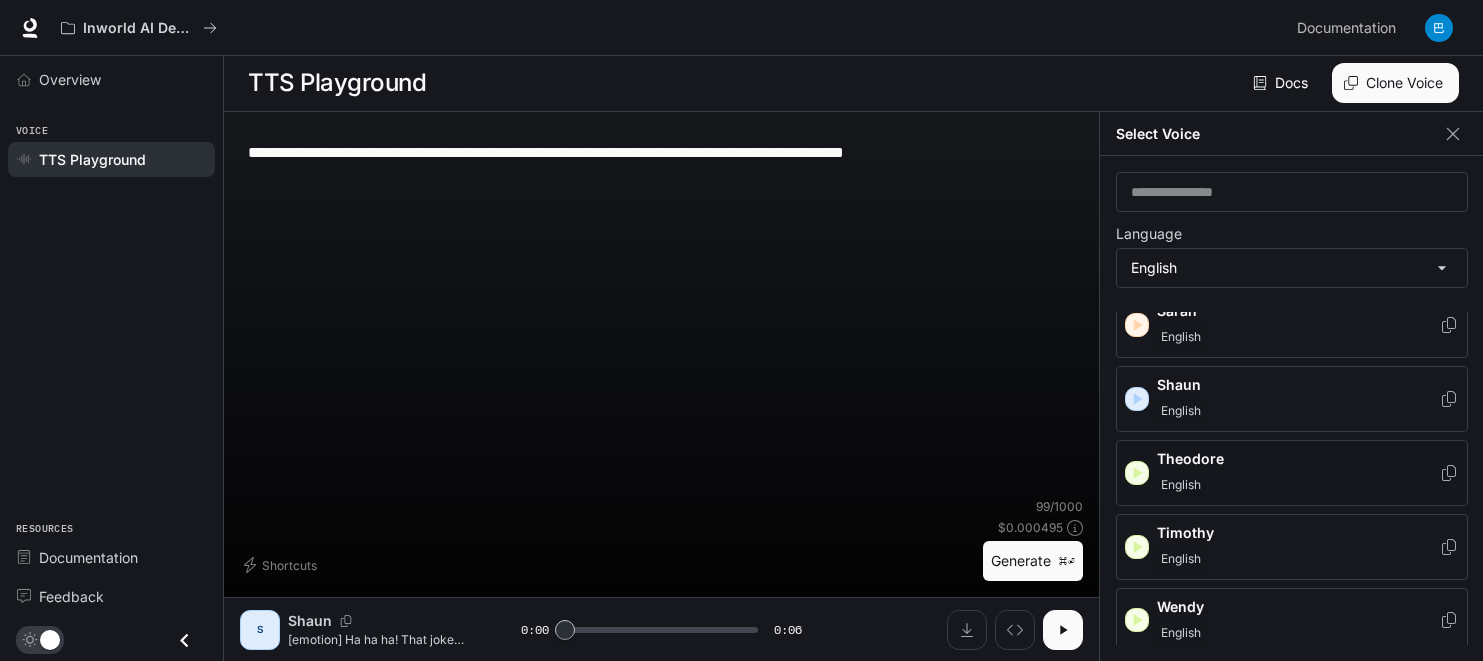 click on "English" at bounding box center (1298, 485) 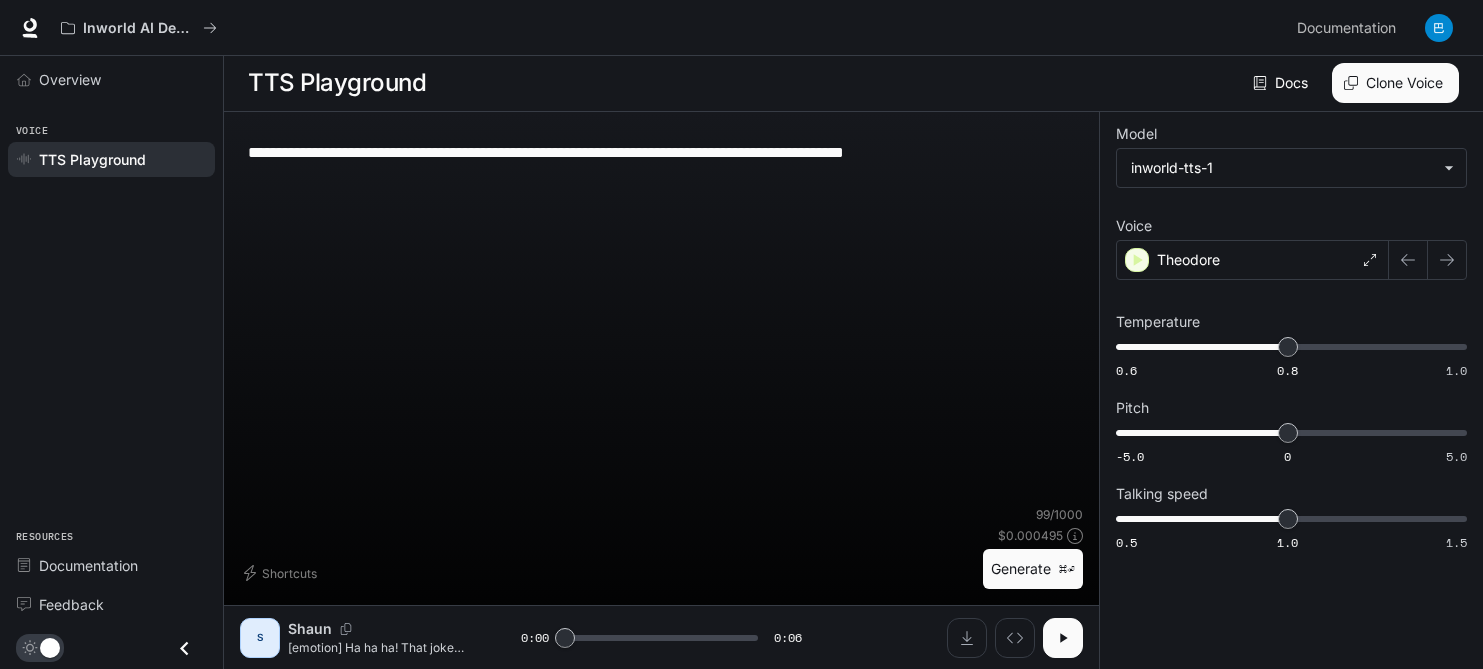 click on "Generate ⌘⏎" at bounding box center [1033, 569] 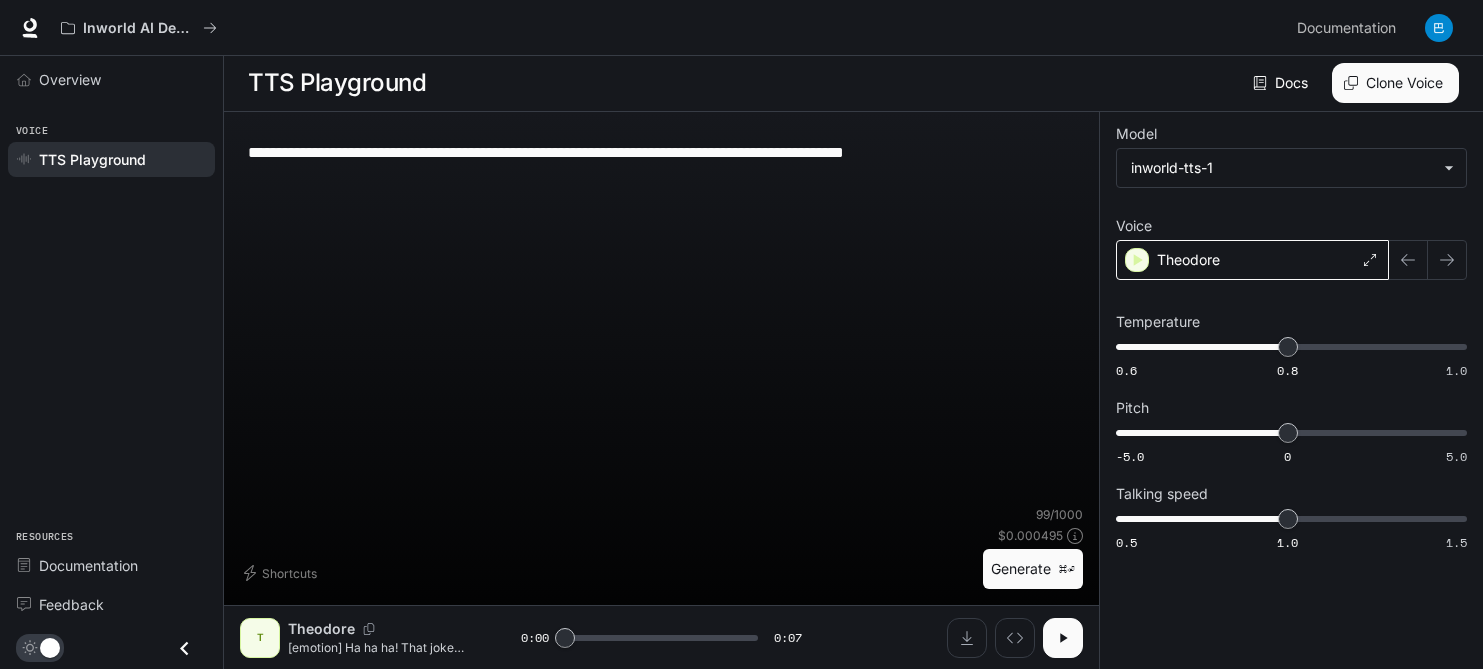 click on "Theodore" at bounding box center [1188, 260] 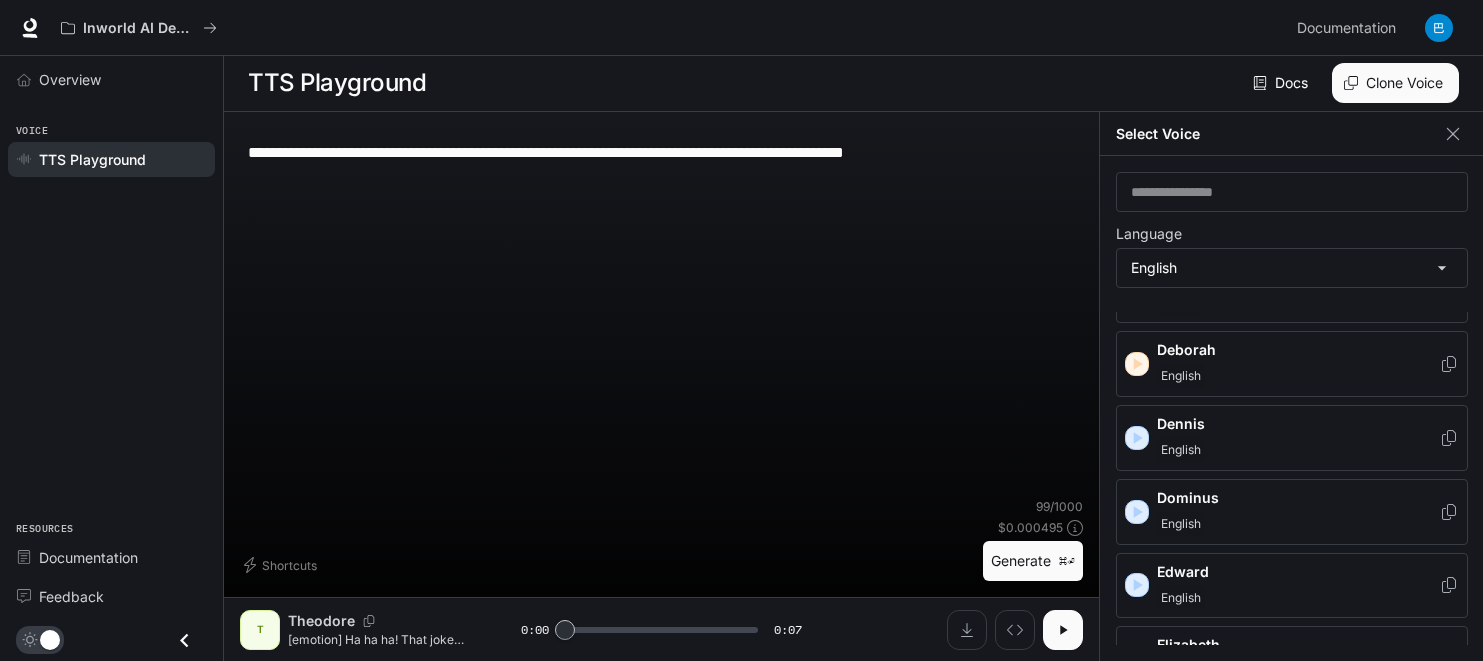scroll, scrollTop: 1167, scrollLeft: 0, axis: vertical 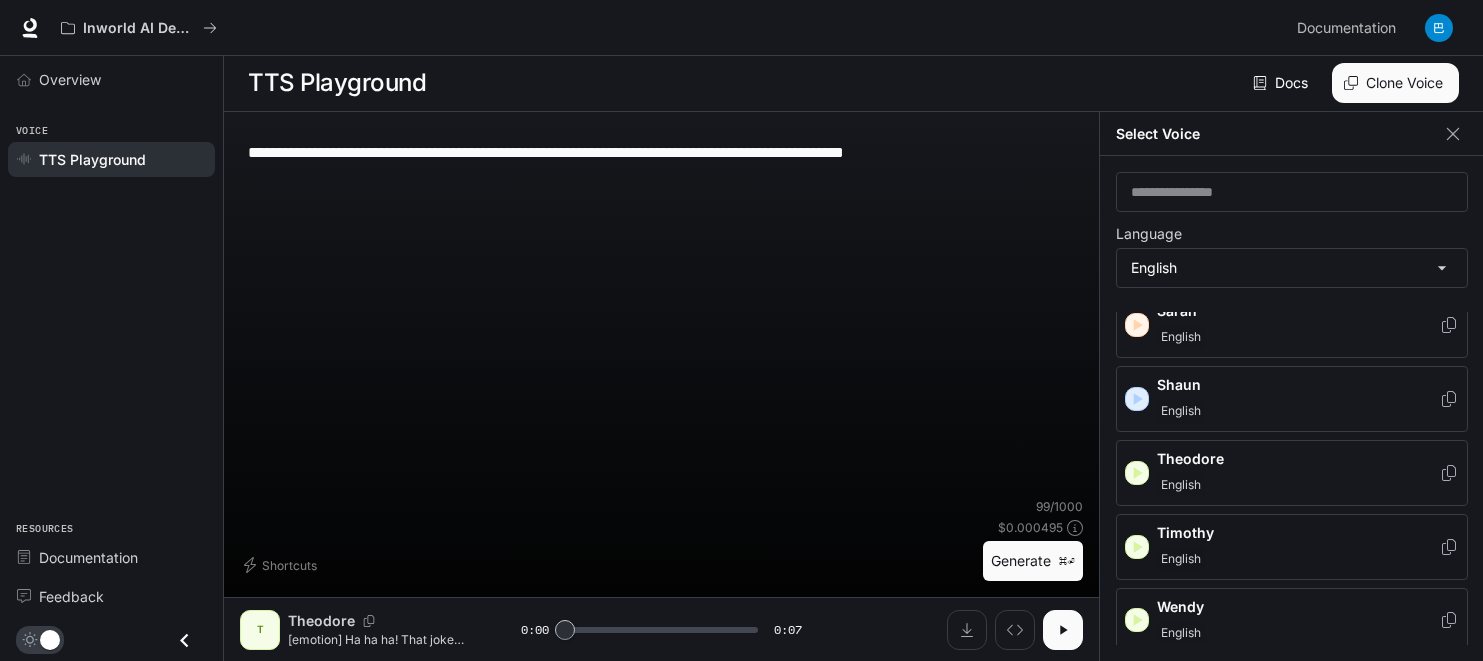 click on "Timothy" at bounding box center [1298, 533] 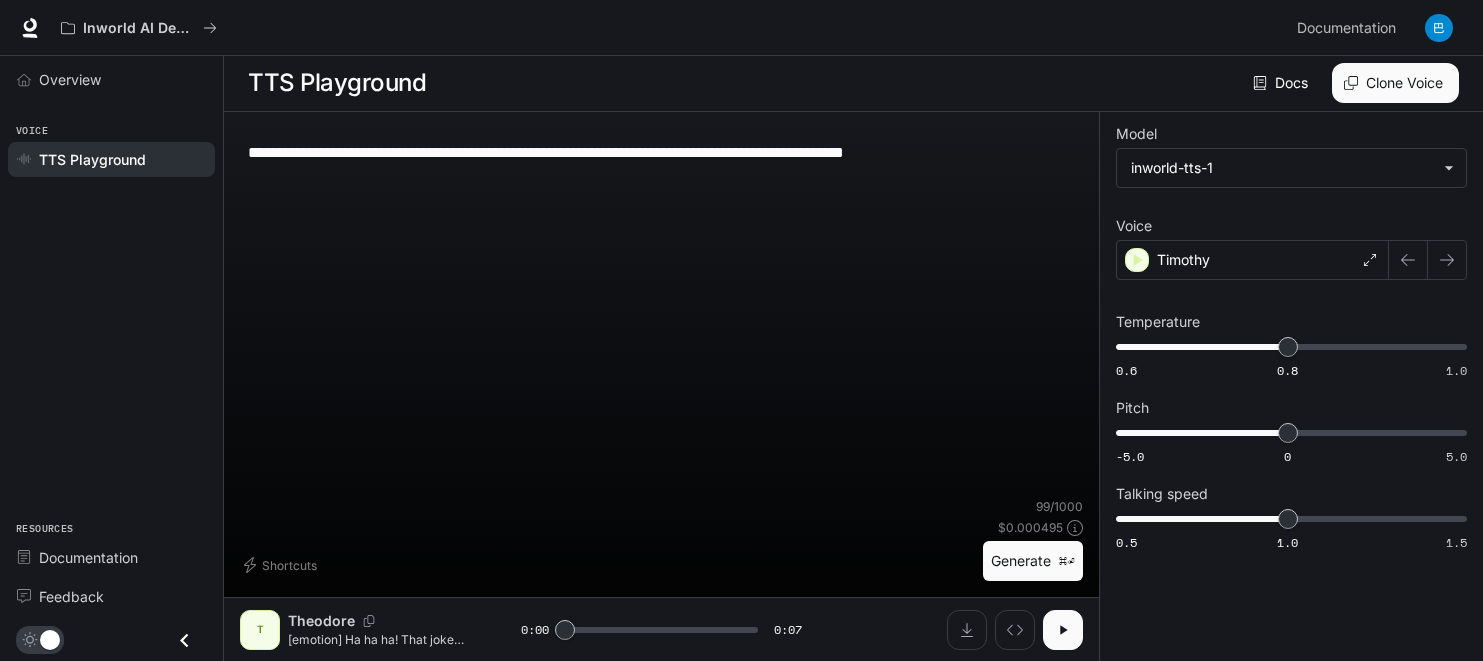 scroll, scrollTop: 1, scrollLeft: 0, axis: vertical 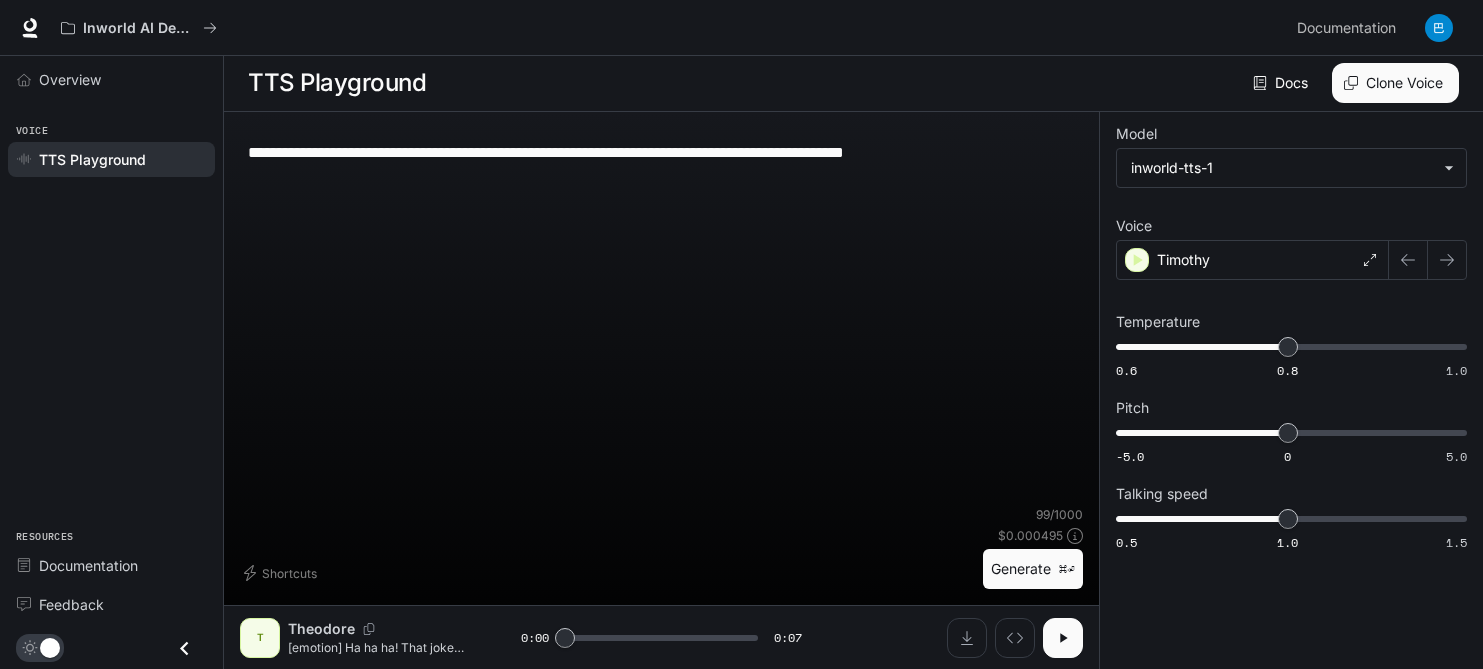 click on "Generate ⌘⏎" at bounding box center (1033, 569) 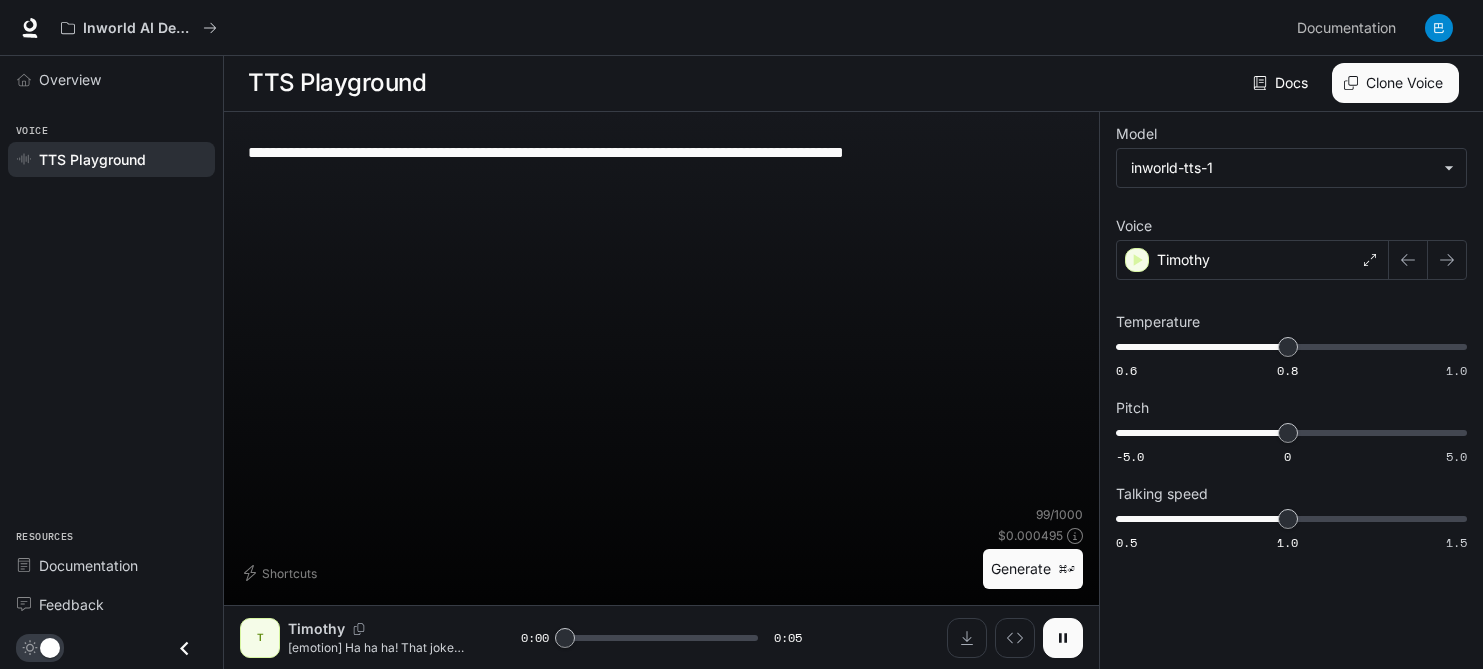 click 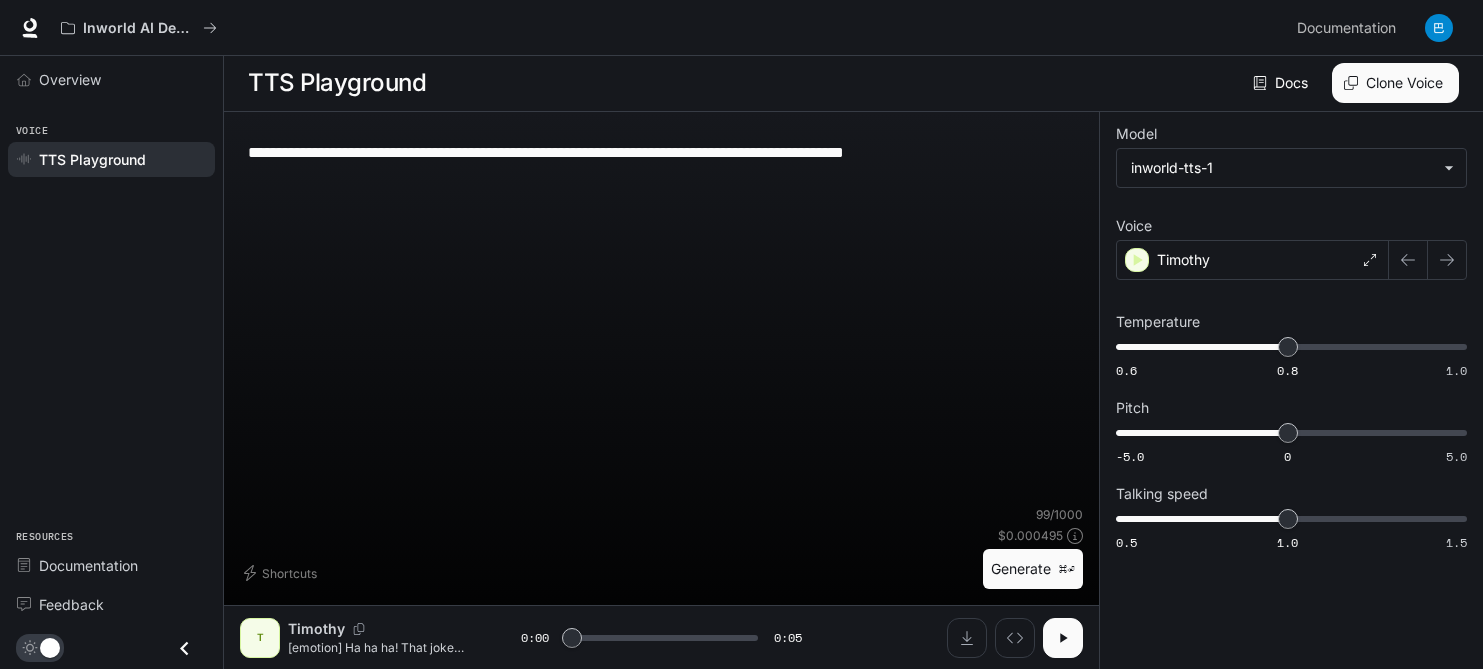 click 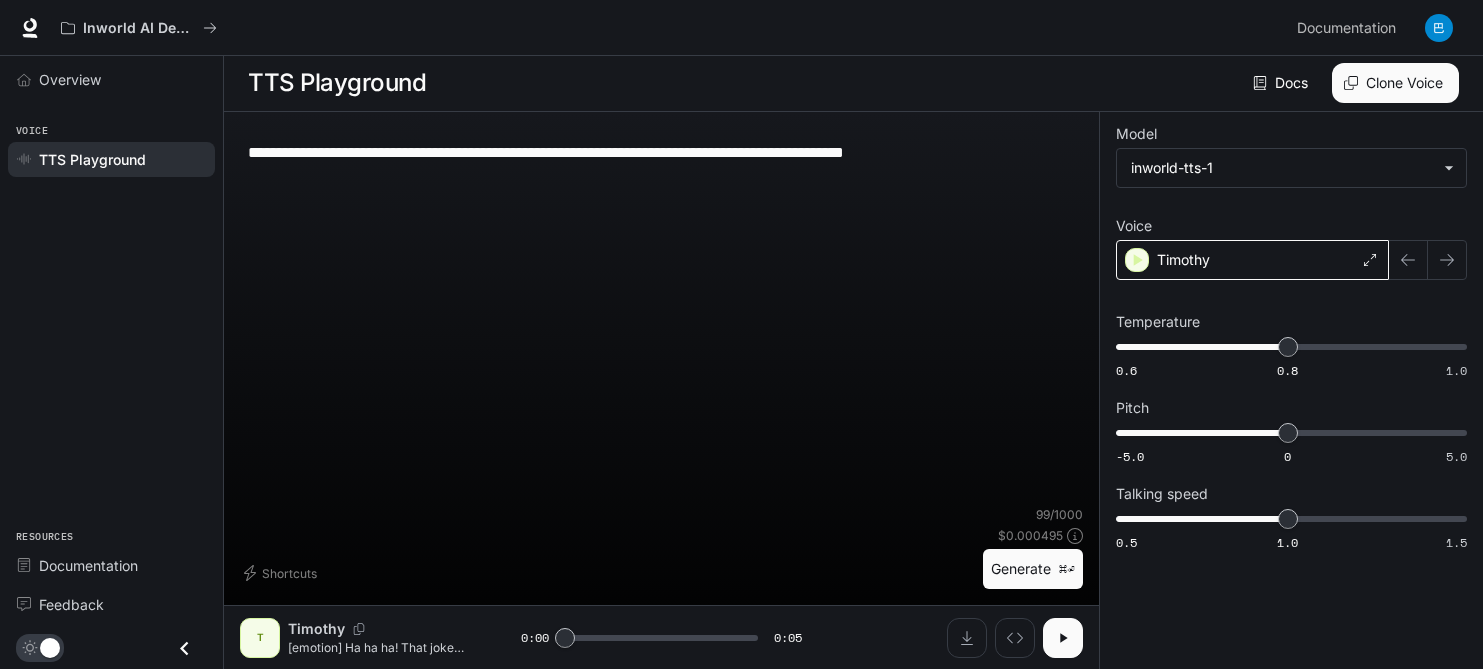 click on "Timothy" at bounding box center (1252, 260) 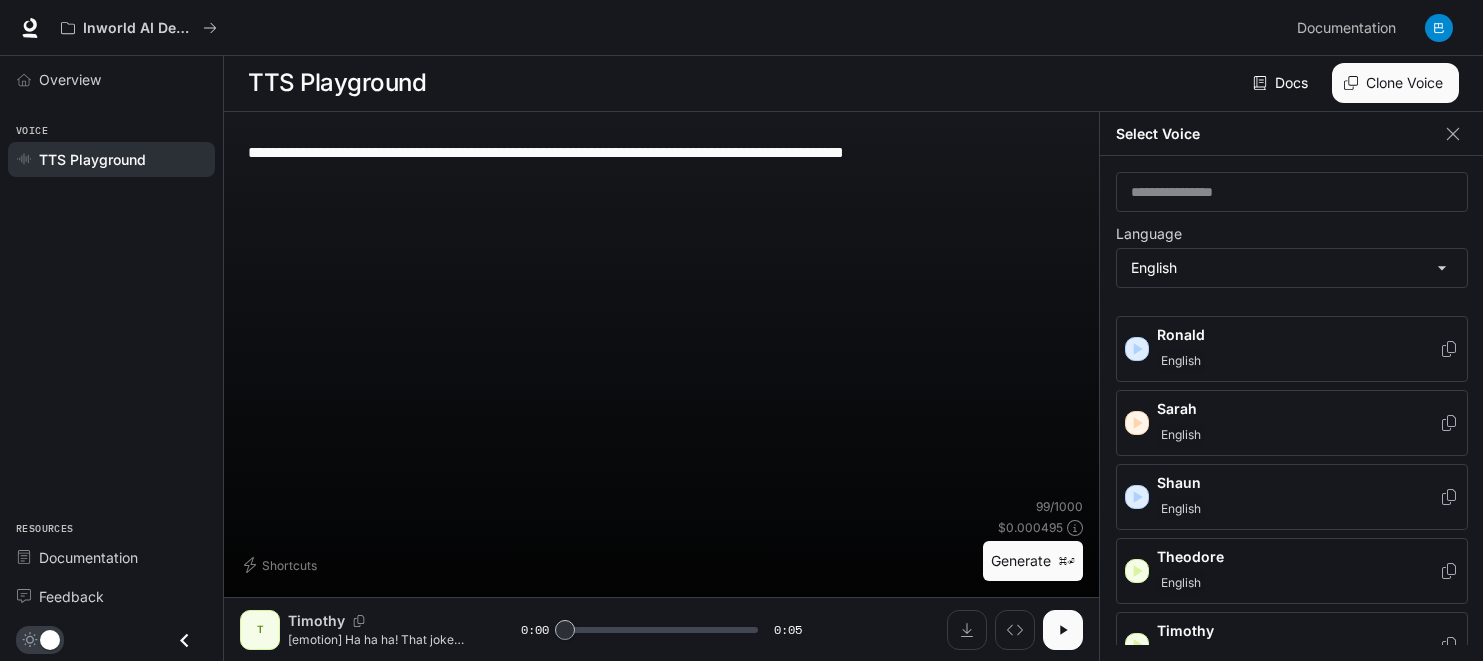 scroll, scrollTop: 1167, scrollLeft: 0, axis: vertical 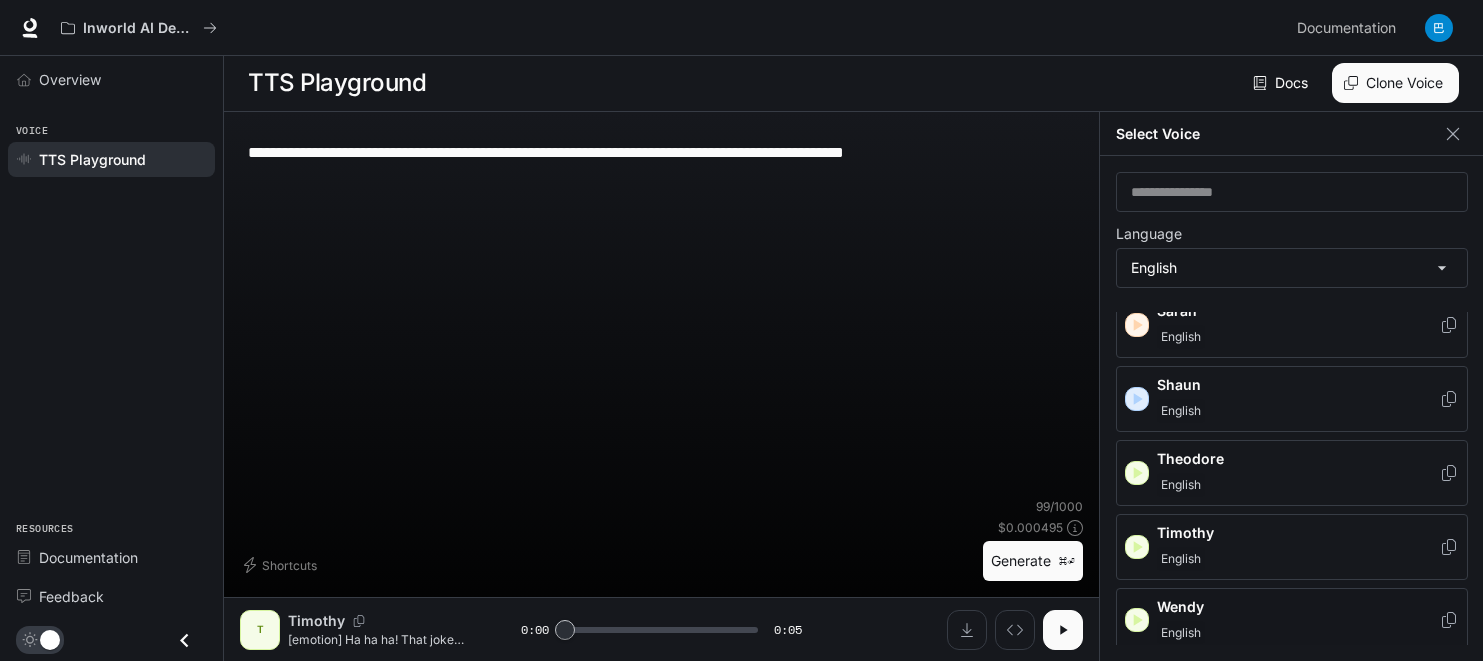 click on "Wendy" at bounding box center [1298, 607] 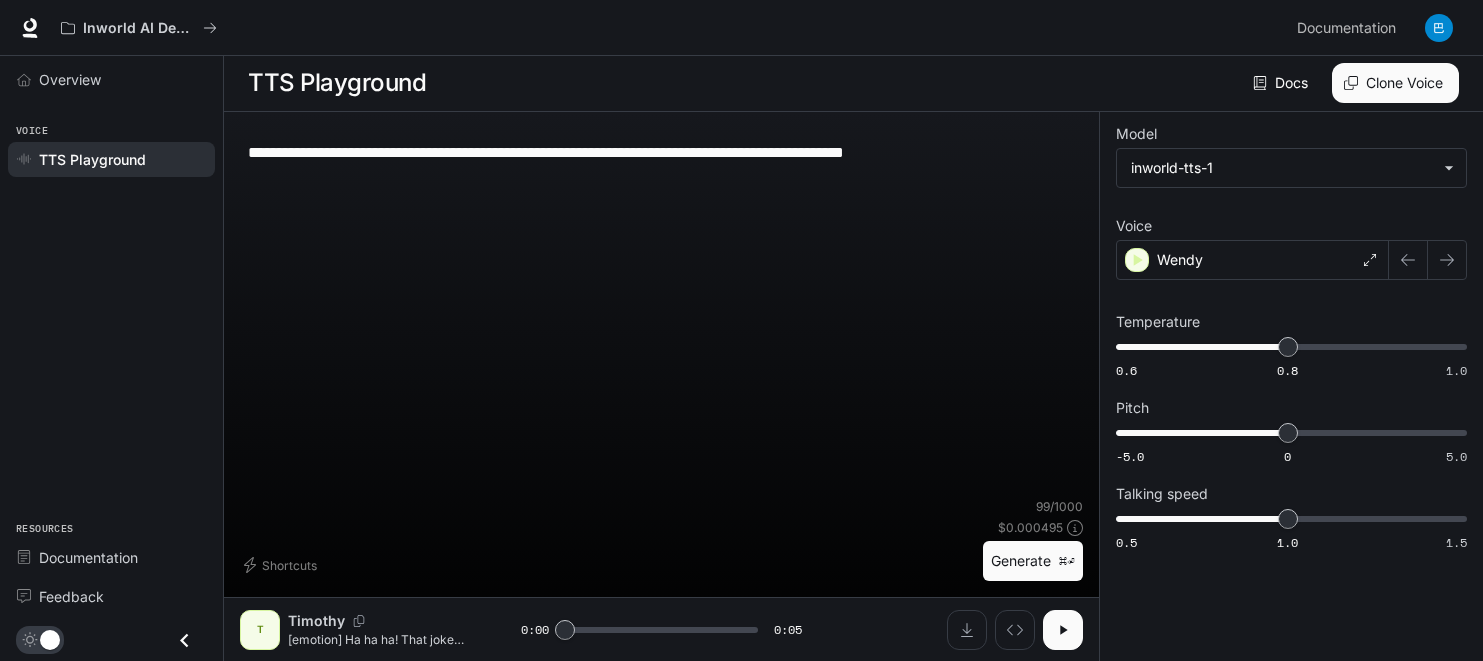 scroll, scrollTop: 1, scrollLeft: 0, axis: vertical 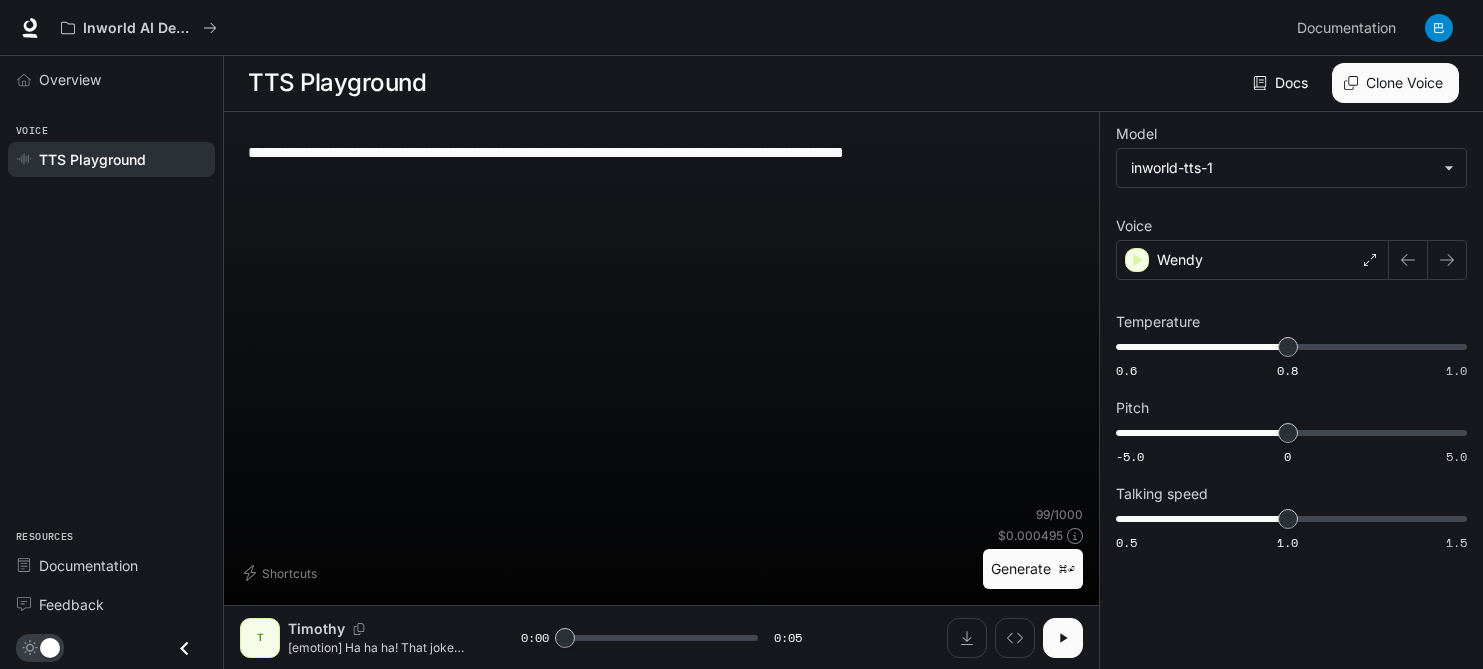 click 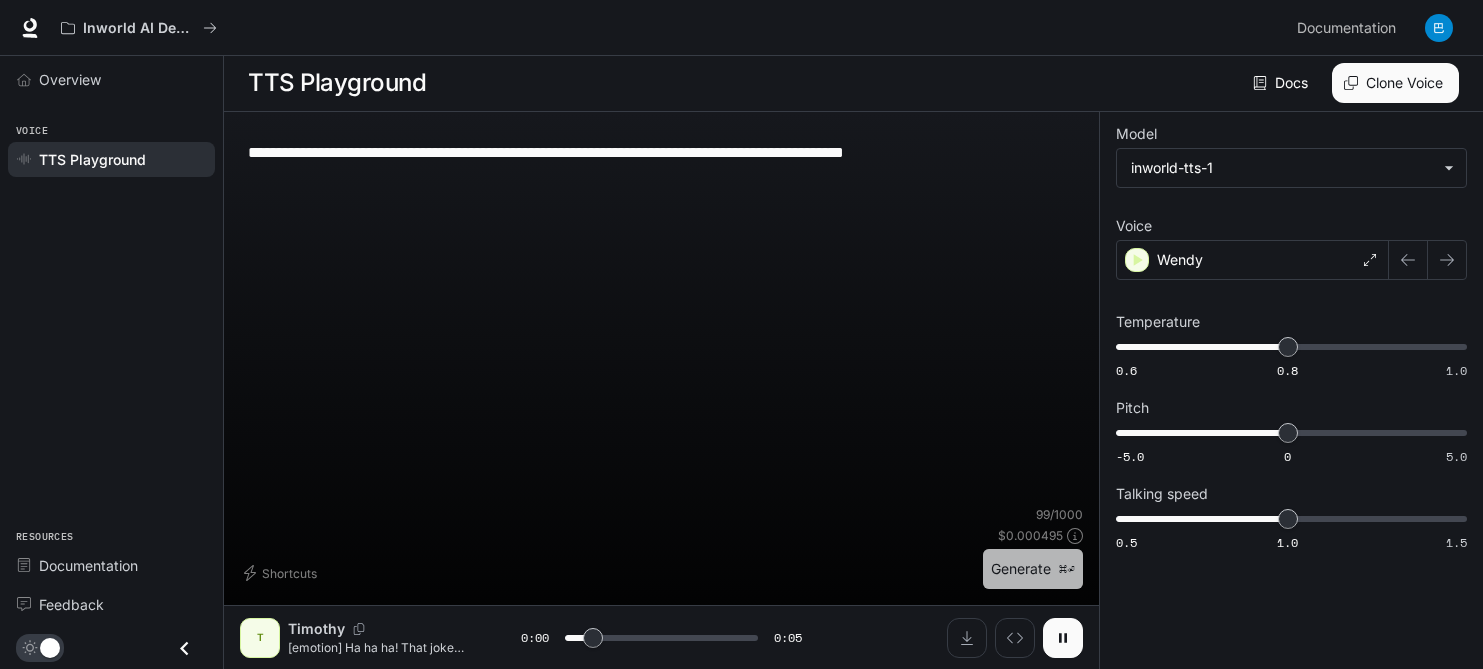 click on "Generate ⌘⏎" at bounding box center (1033, 569) 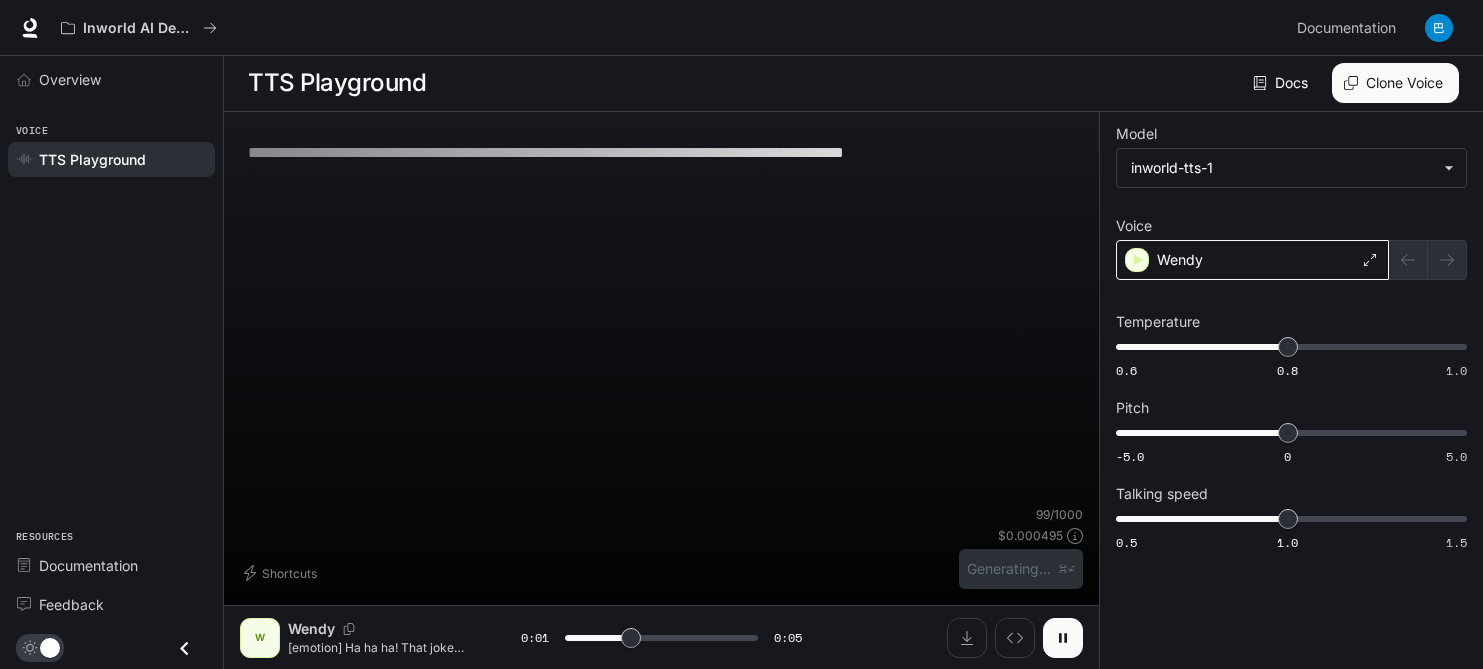 click on "Wendy" at bounding box center [1180, 260] 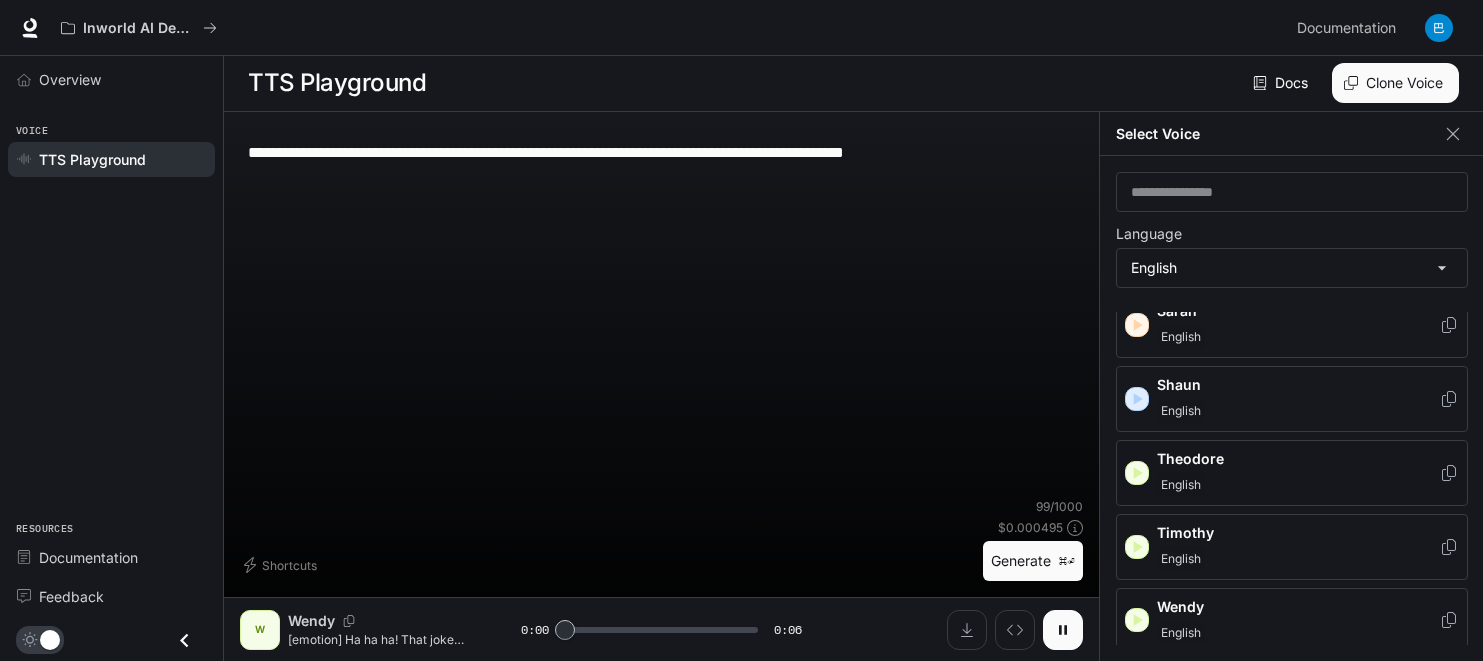 scroll, scrollTop: 1167, scrollLeft: 0, axis: vertical 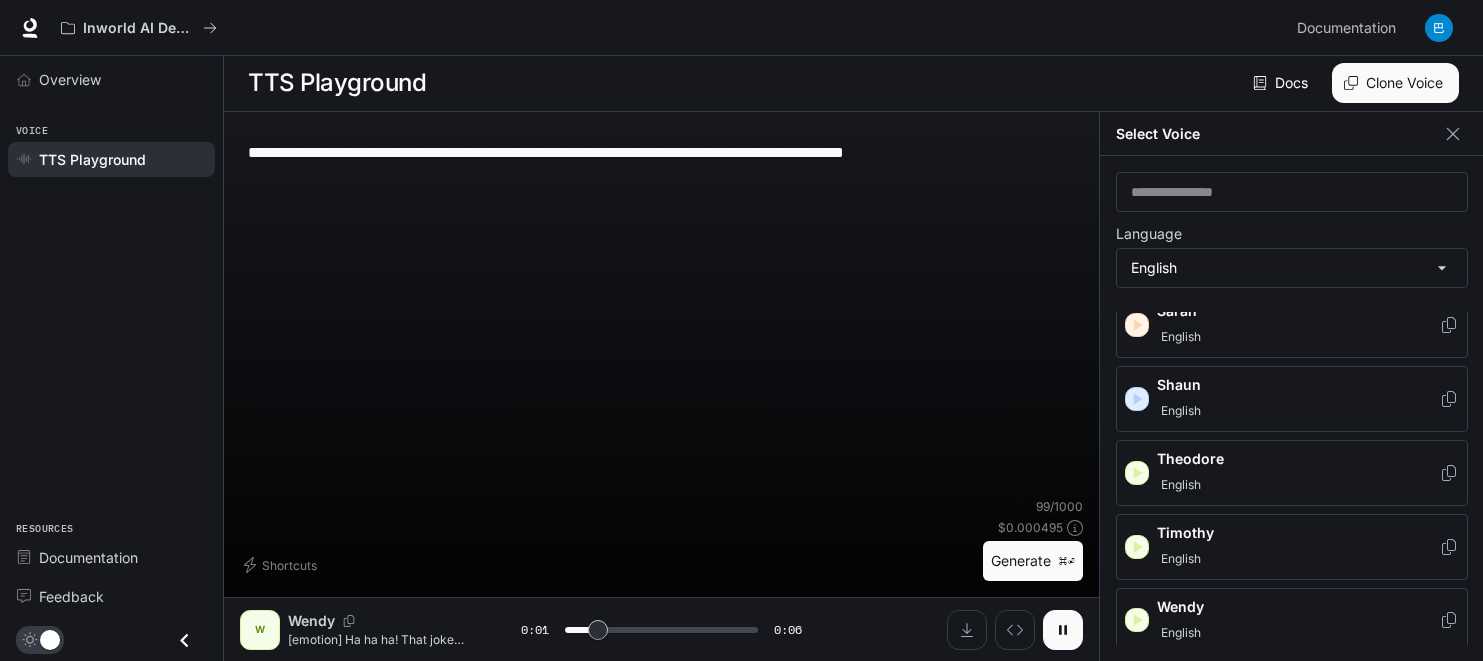 click on "**********" at bounding box center [661, 313] 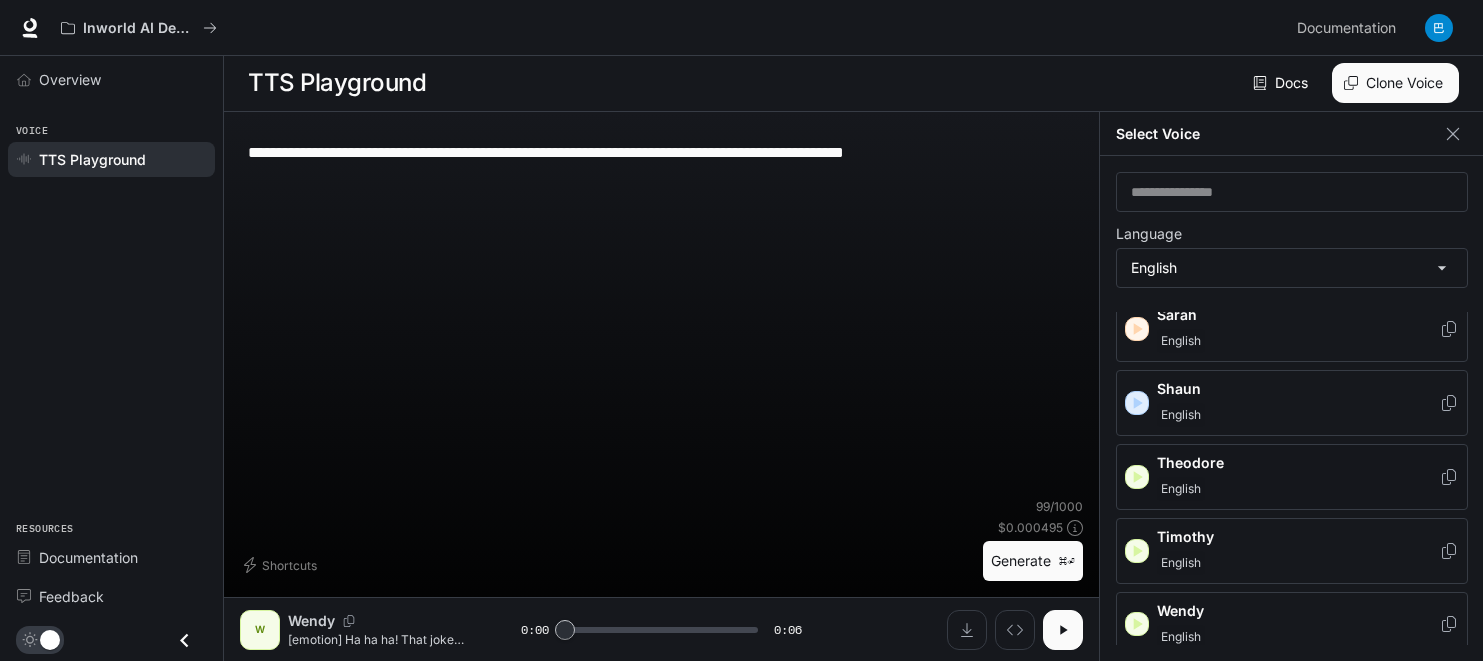 scroll, scrollTop: 1167, scrollLeft: 0, axis: vertical 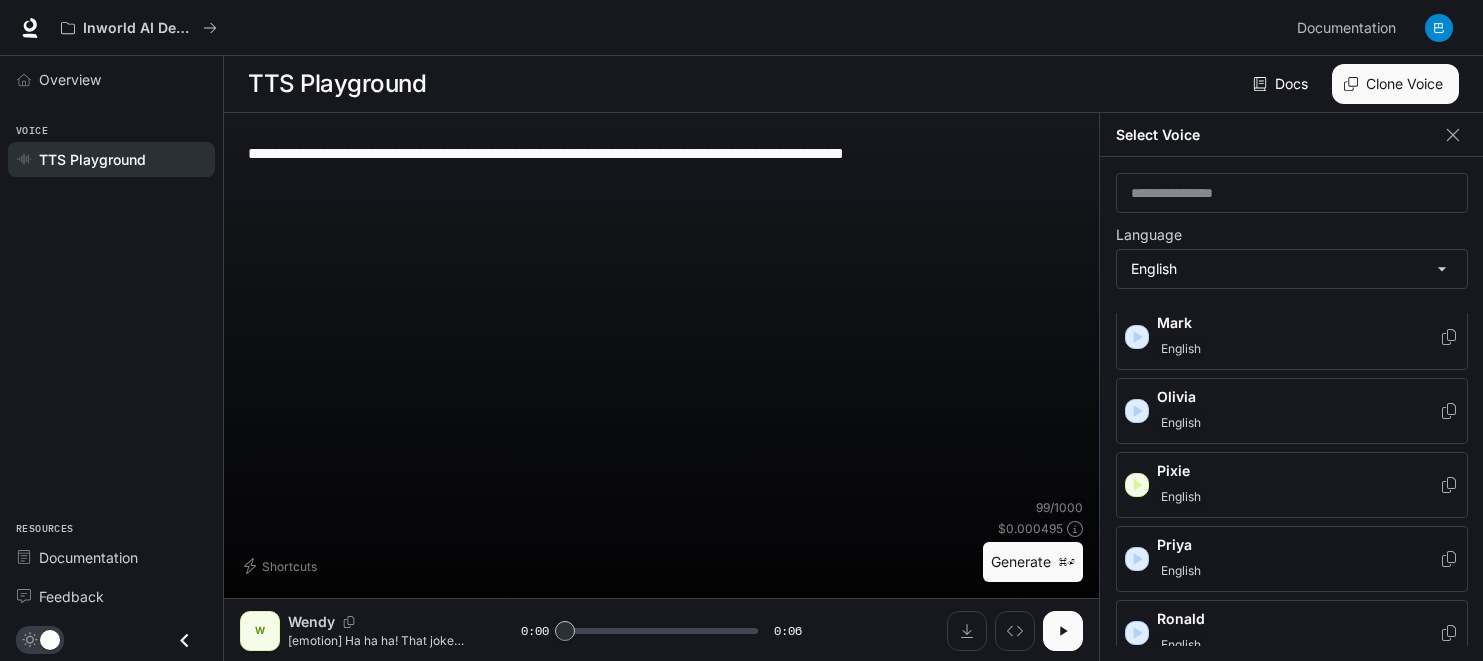 click on "Priya" at bounding box center [1298, 545] 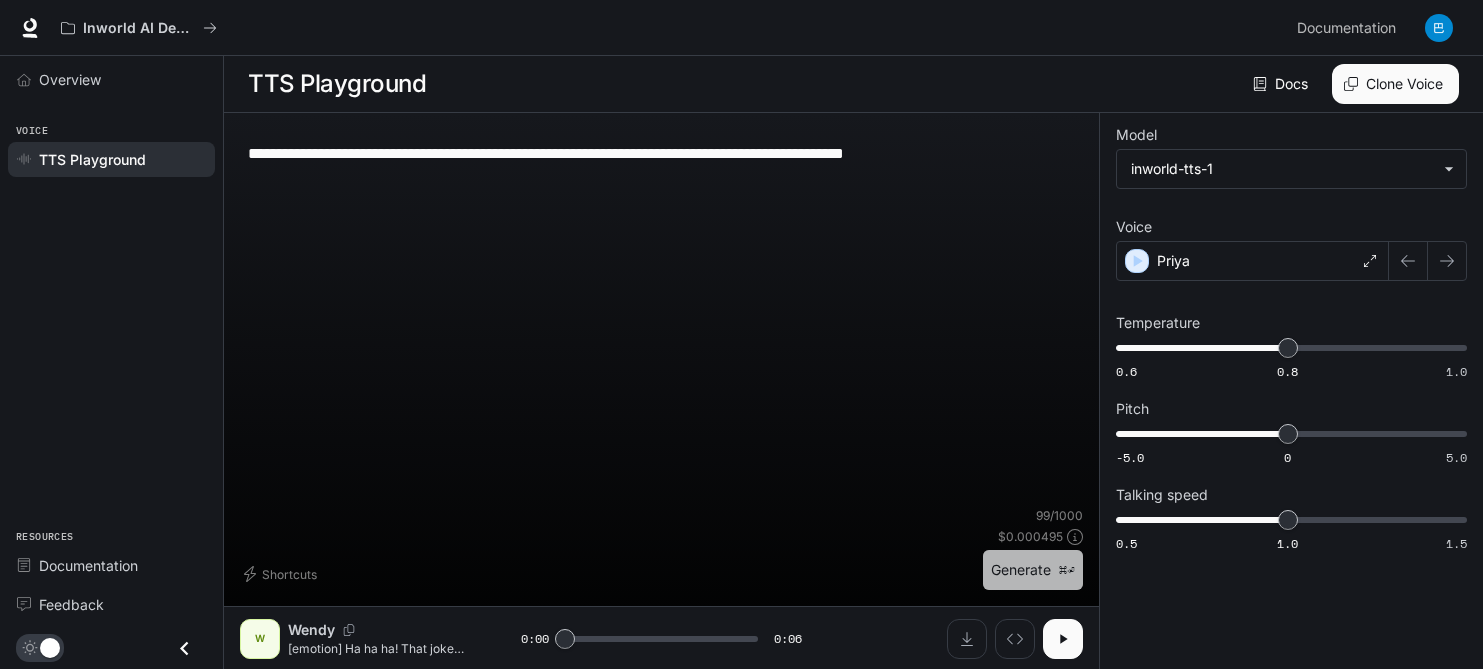click on "Generate ⌘⏎" at bounding box center (1033, 570) 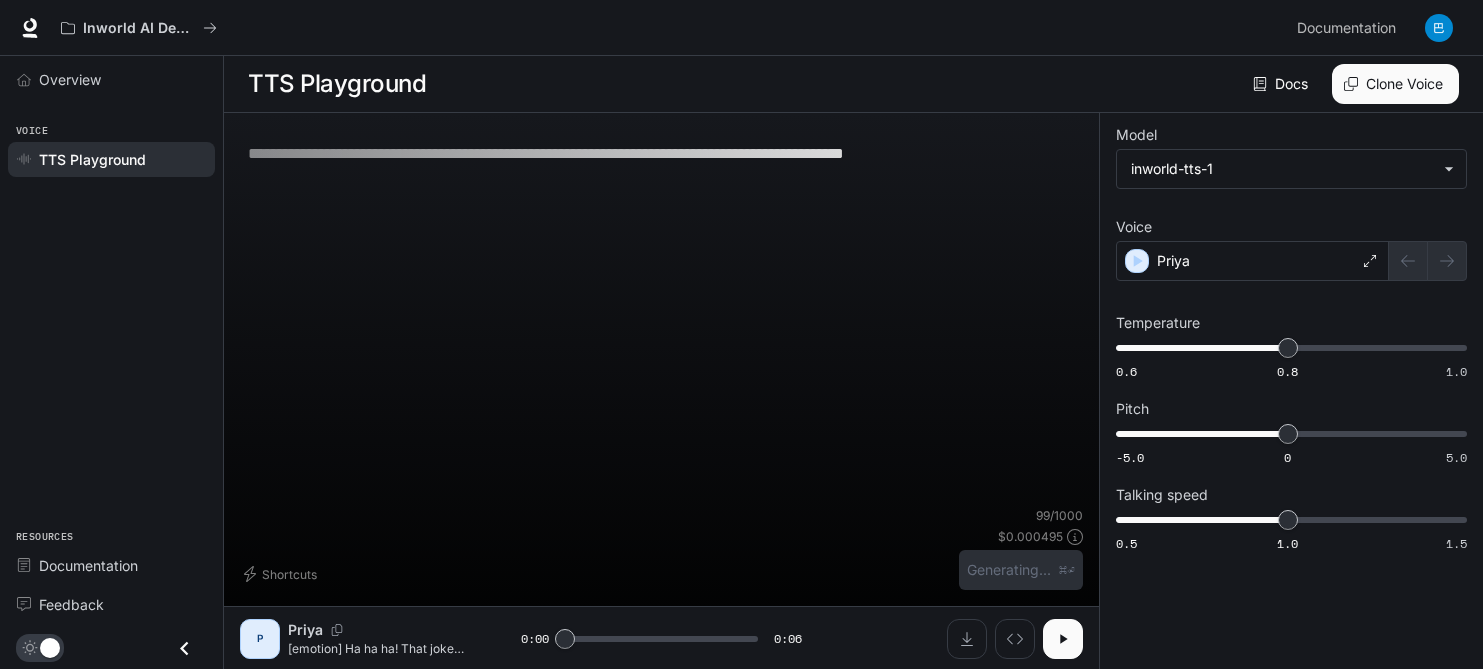 click 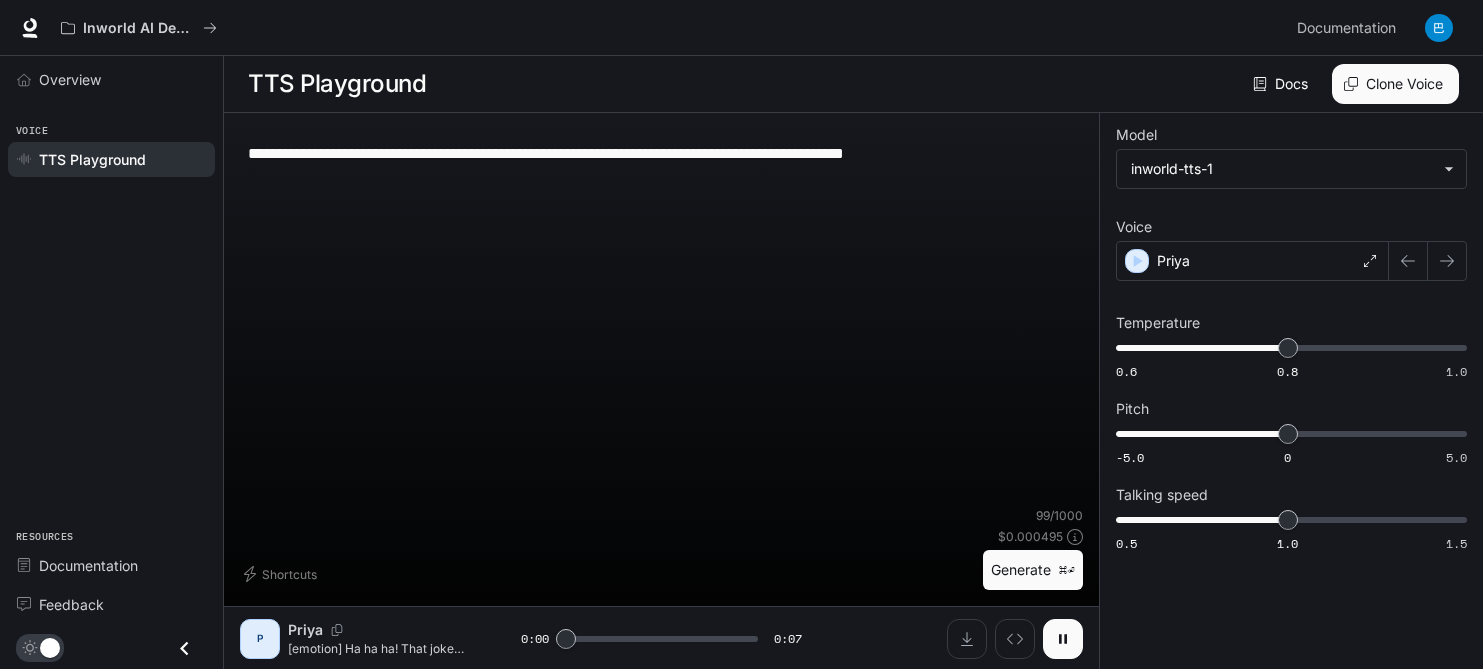 click 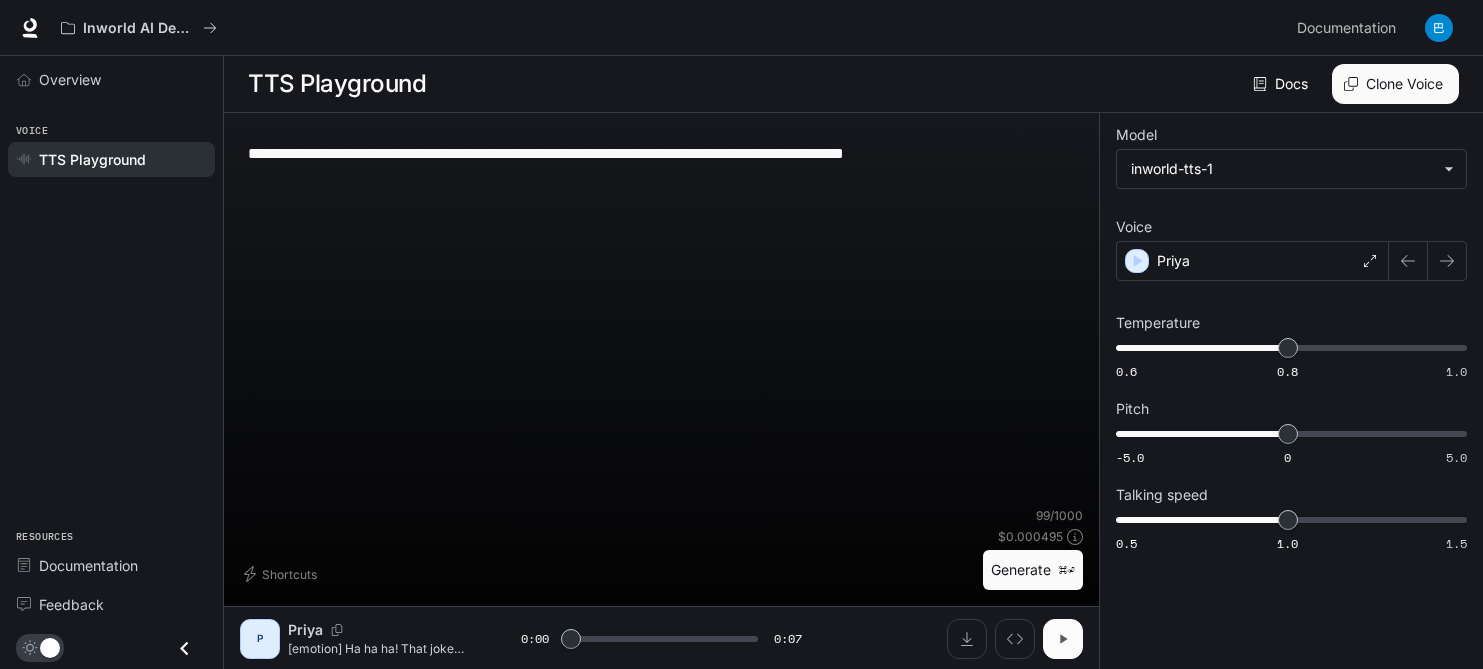 click 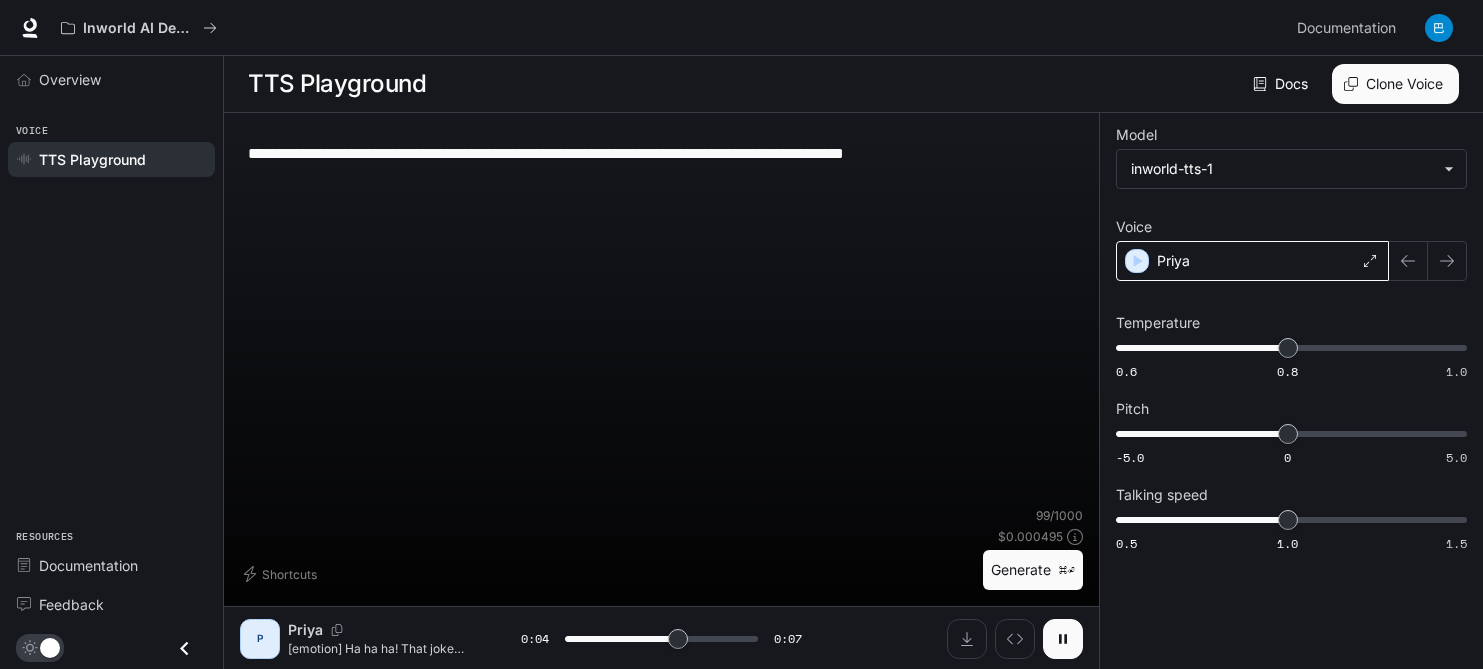 click on "Priya" at bounding box center [1252, 261] 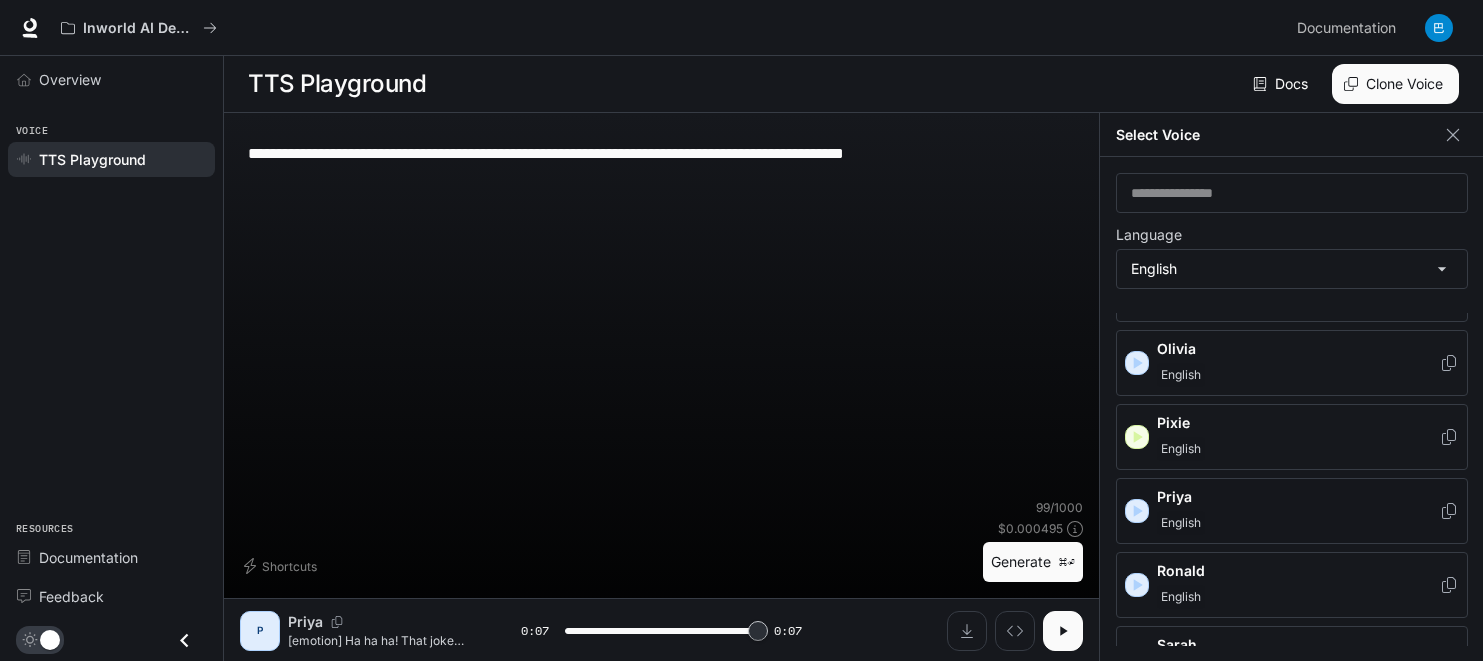 type on "*" 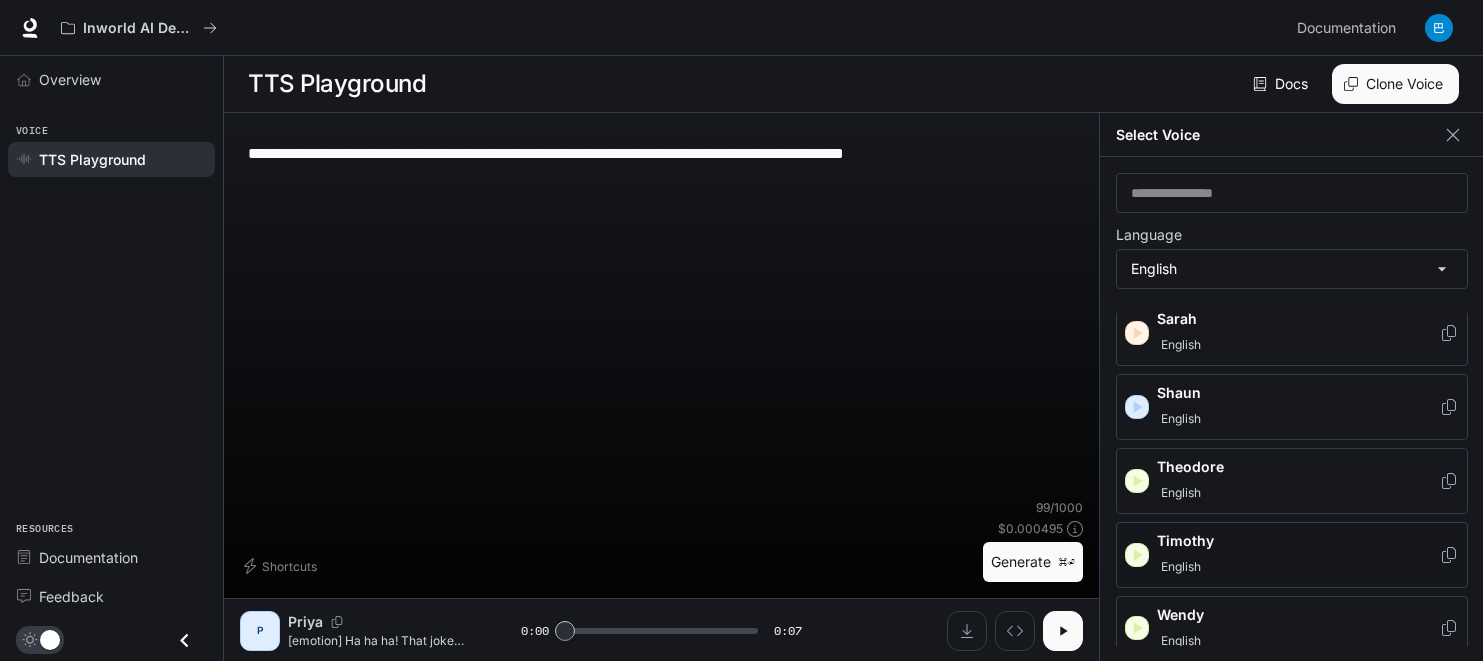 scroll, scrollTop: 1167, scrollLeft: 0, axis: vertical 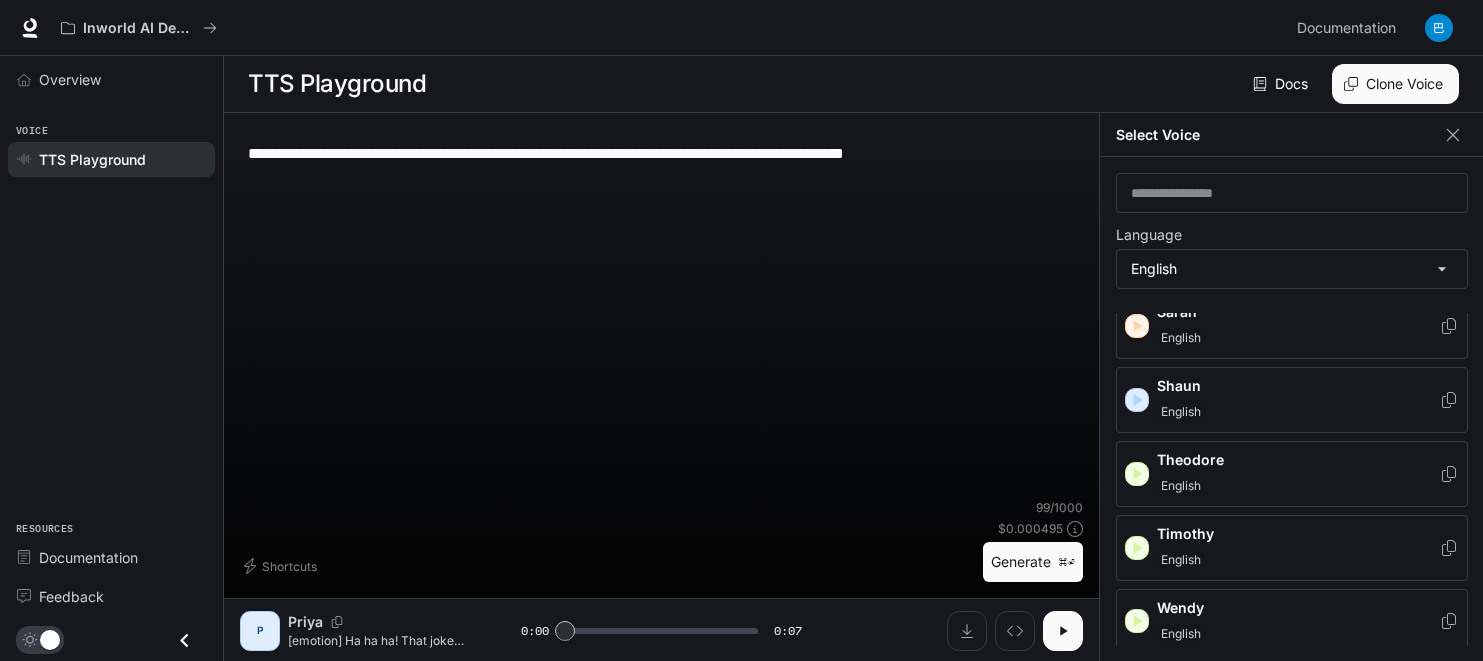 drag, startPoint x: 997, startPoint y: 158, endPoint x: 234, endPoint y: 156, distance: 763.0026 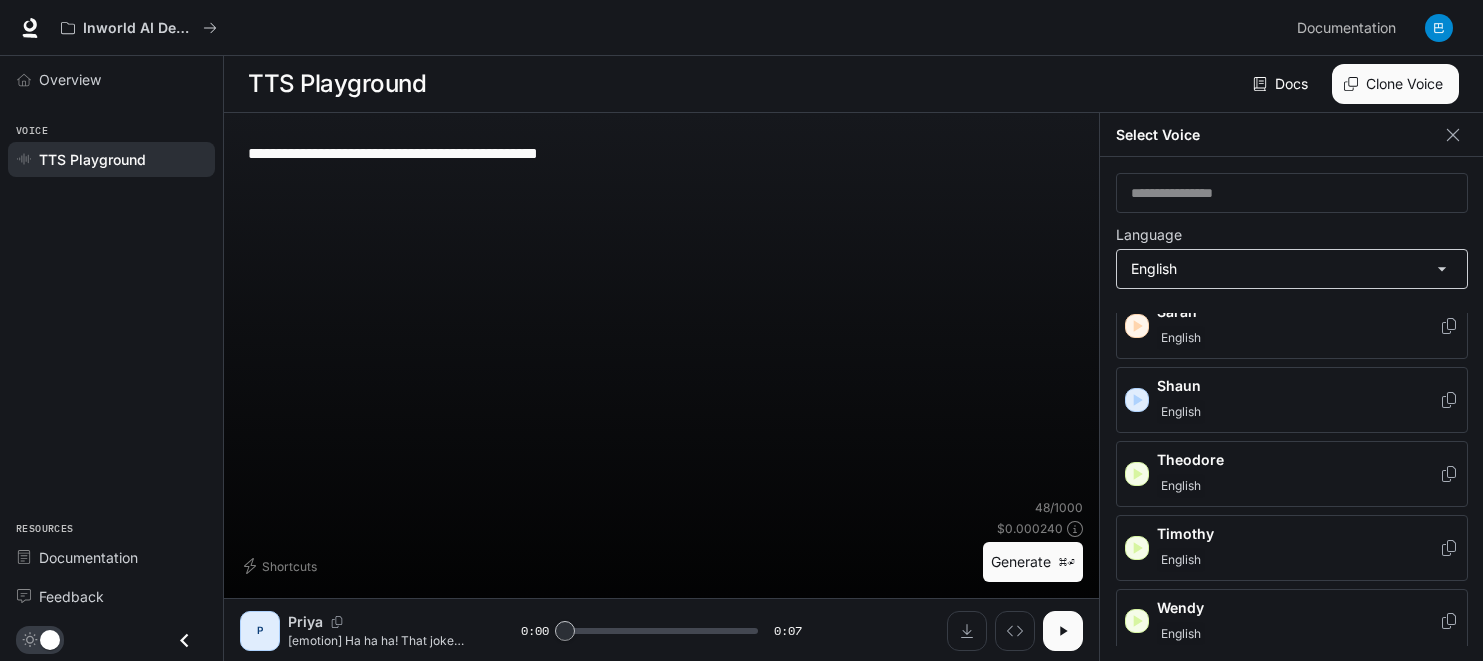 type on "**********" 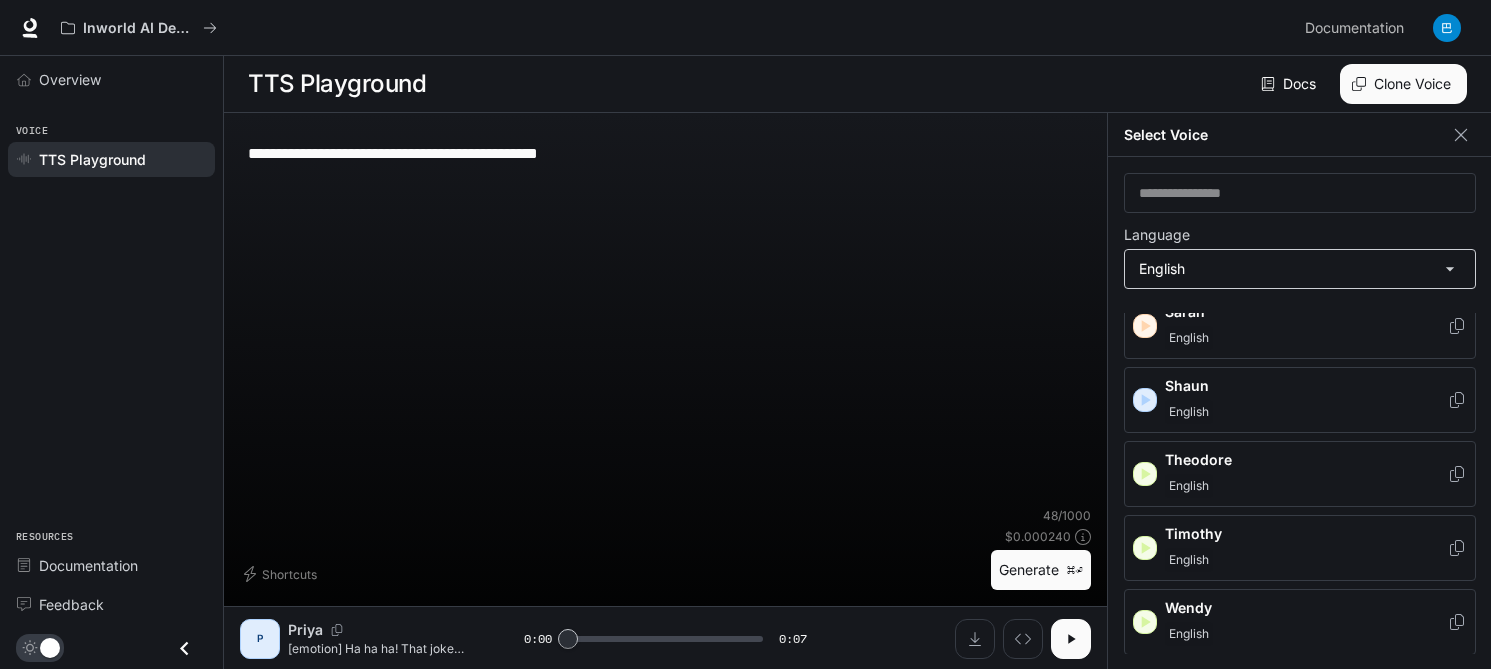 click on "**********" at bounding box center [745, 335] 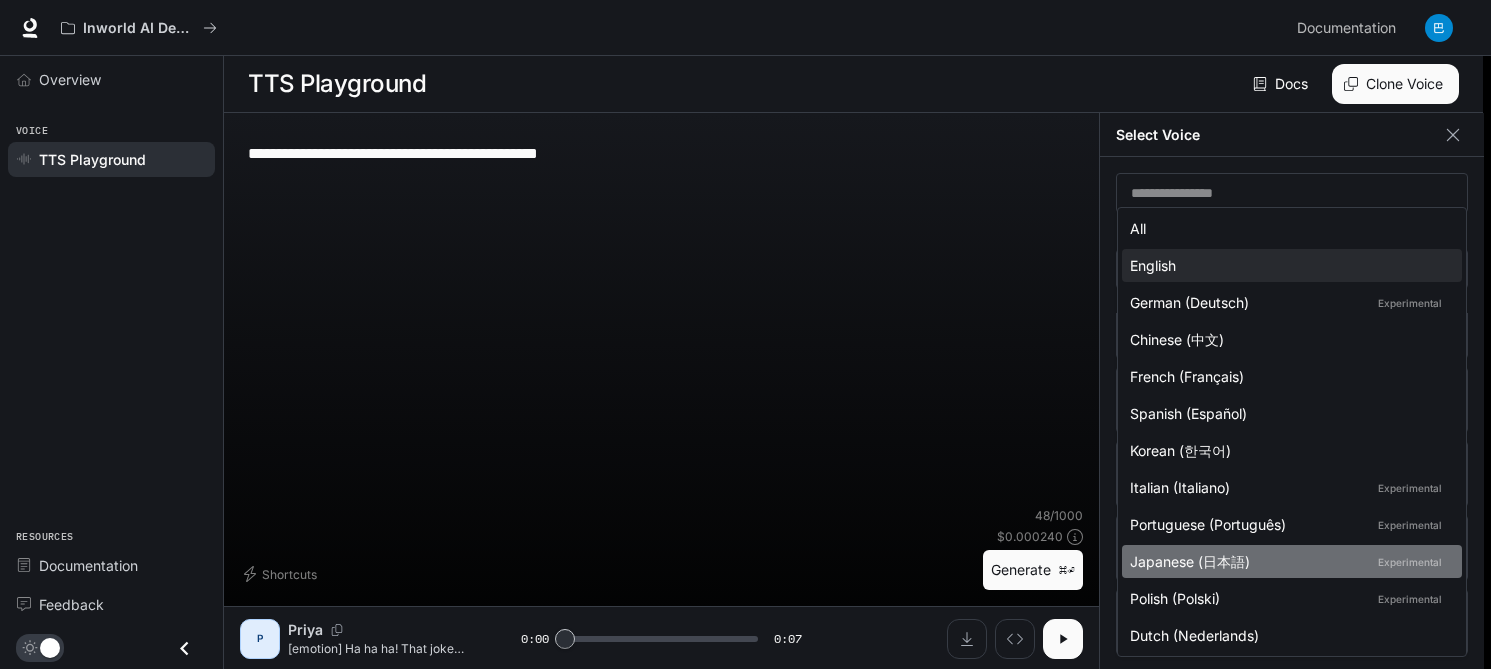click on "Japanese (日本語) Experimental" at bounding box center (1292, 561) 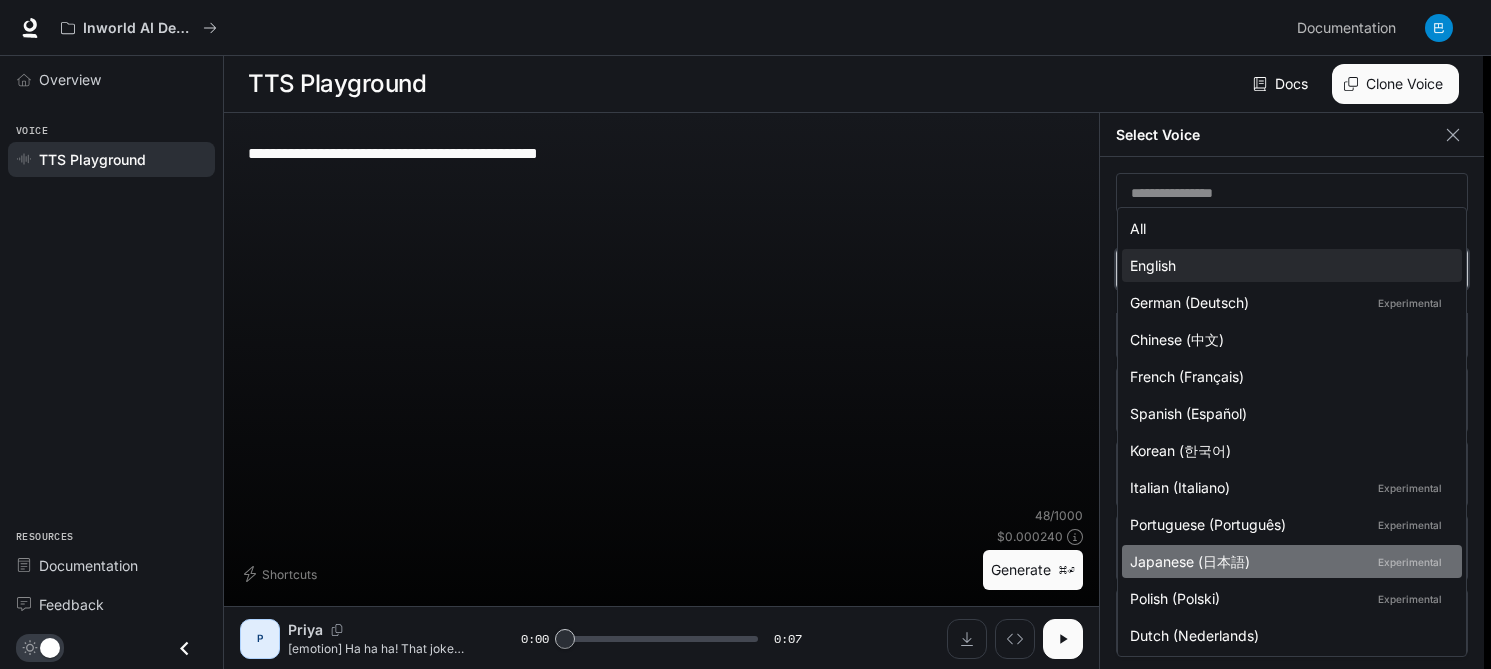 type on "*****" 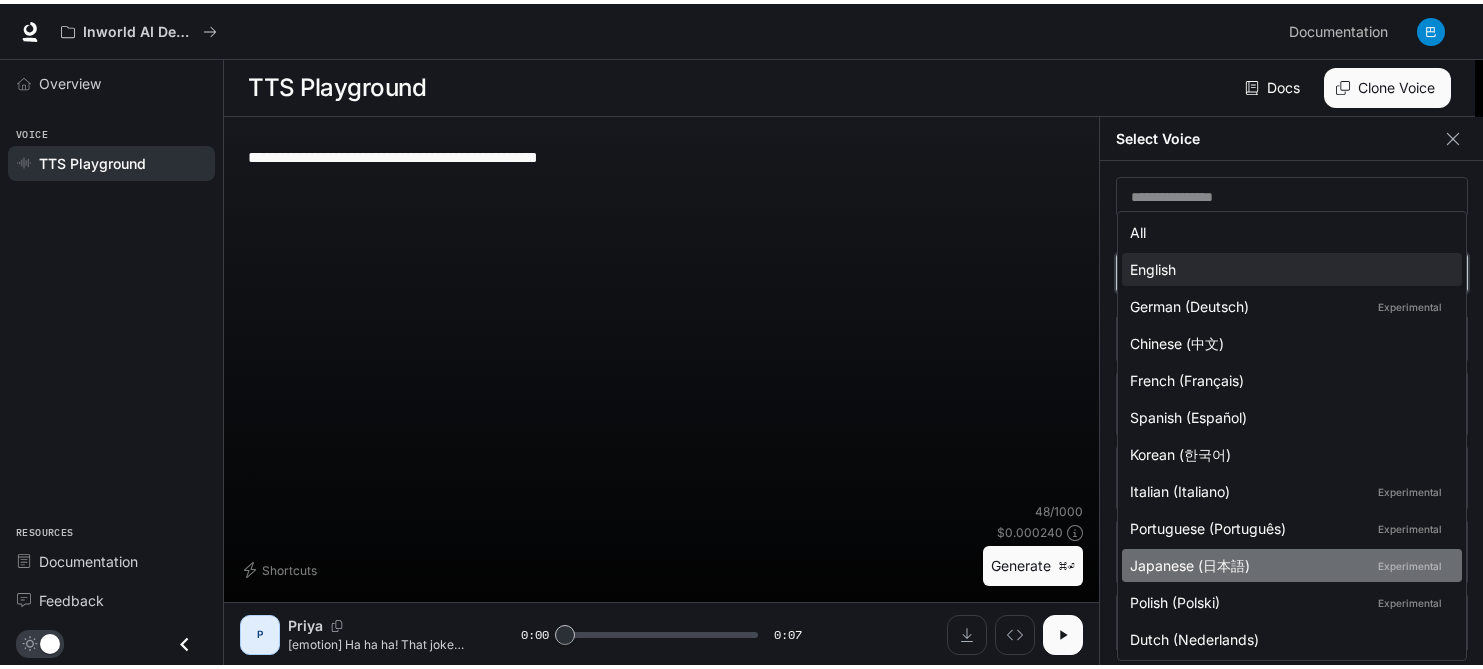 scroll, scrollTop: 0, scrollLeft: 0, axis: both 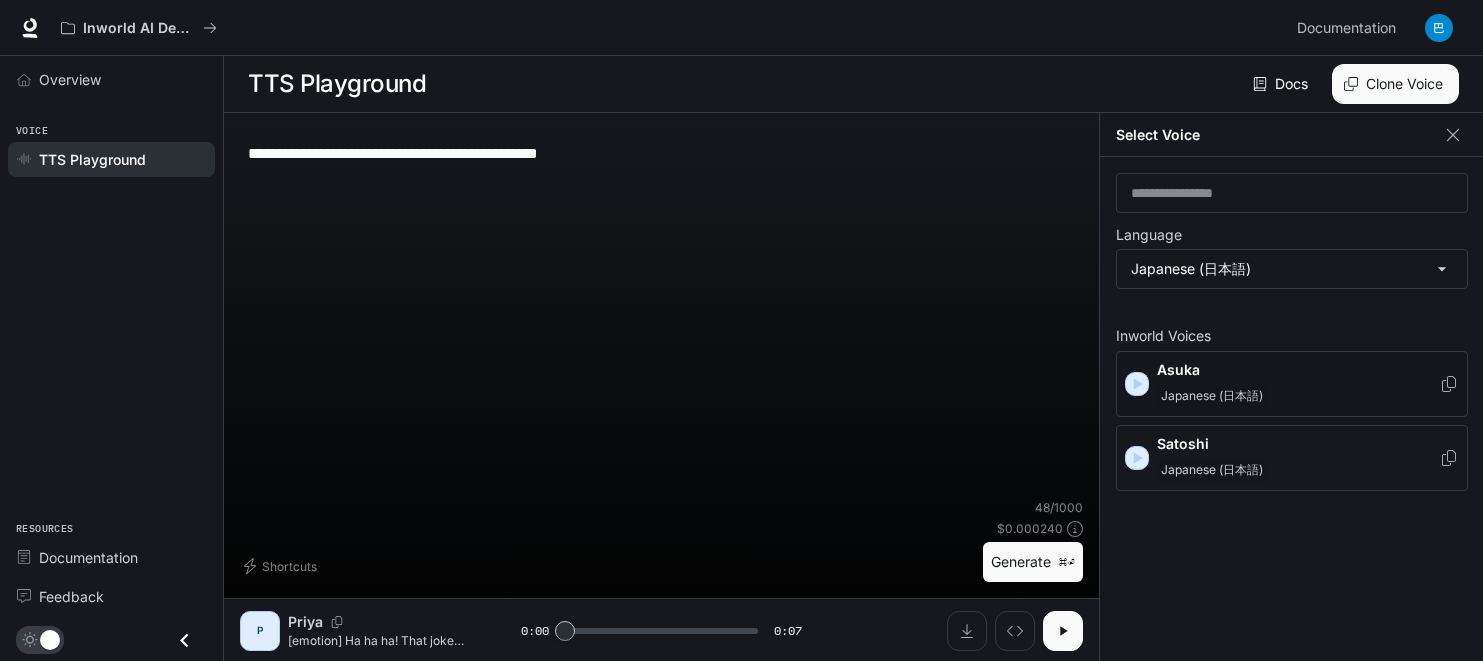 click on "Japanese (日本語)" at bounding box center [1212, 396] 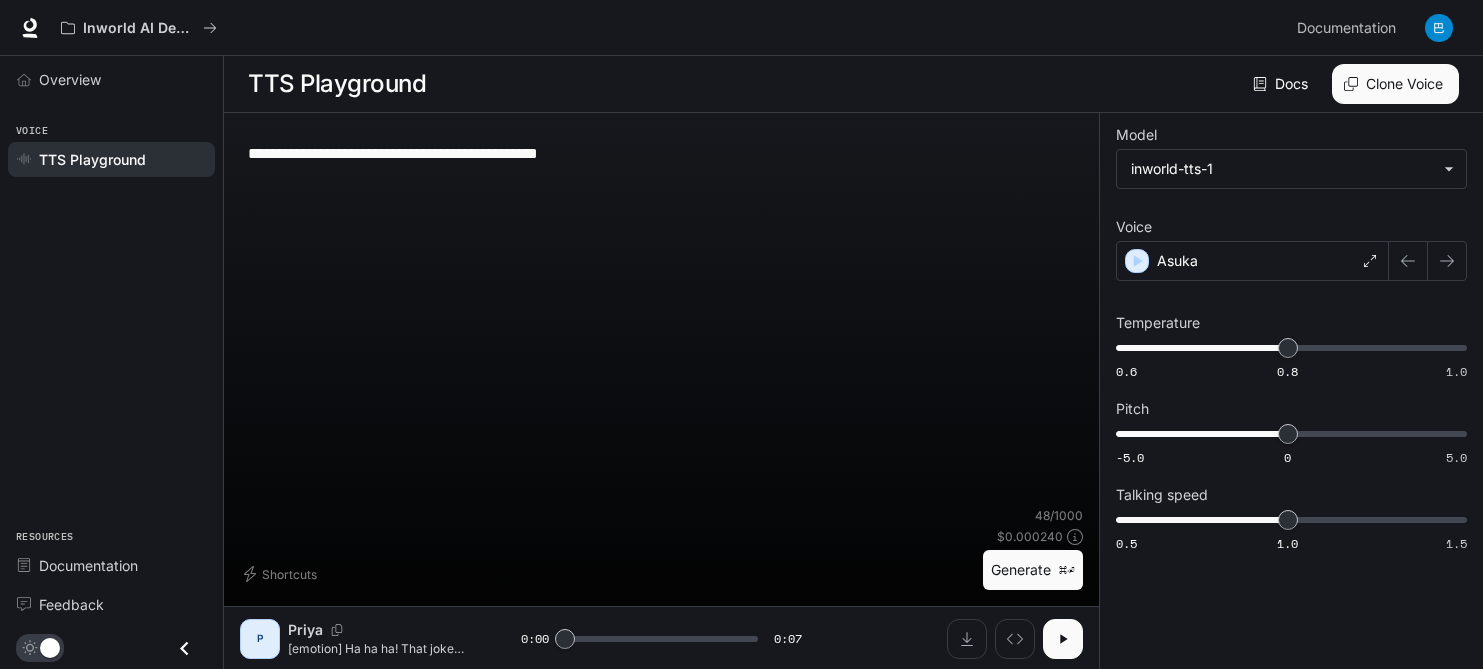 click on "Generate ⌘⏎" at bounding box center [1033, 570] 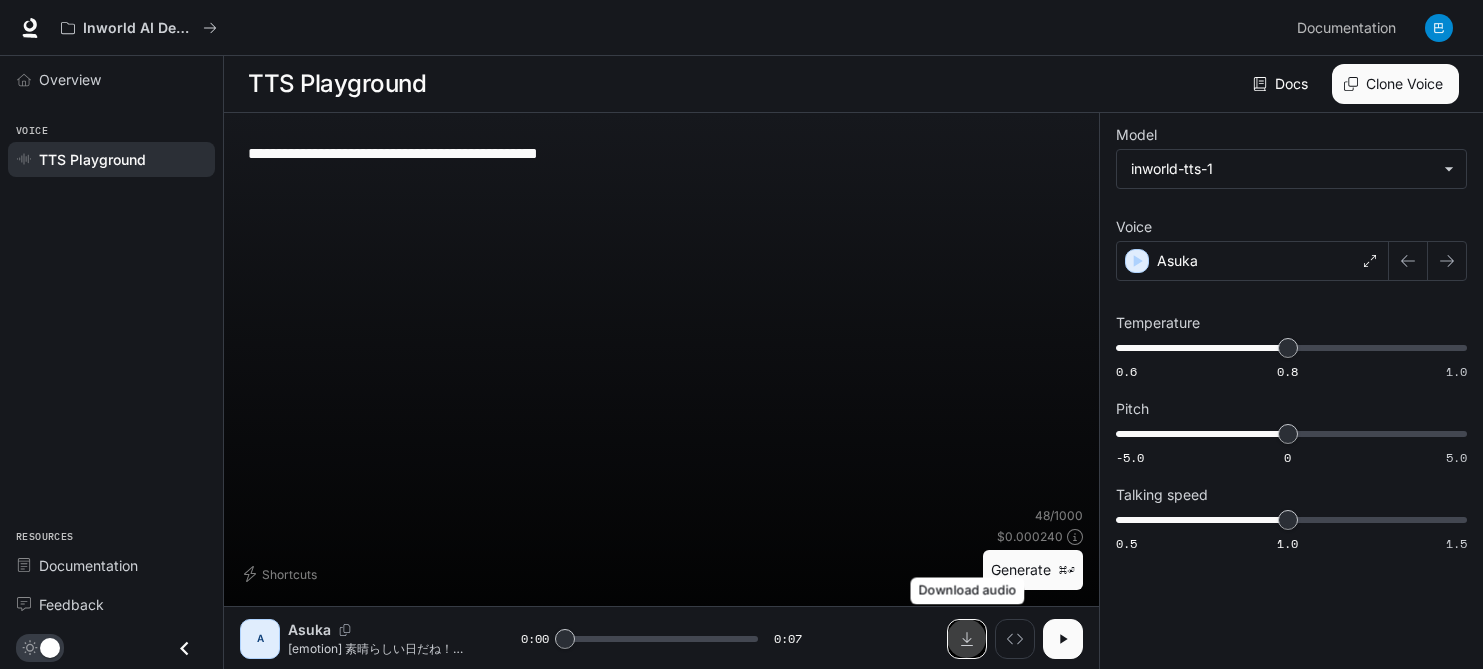 click 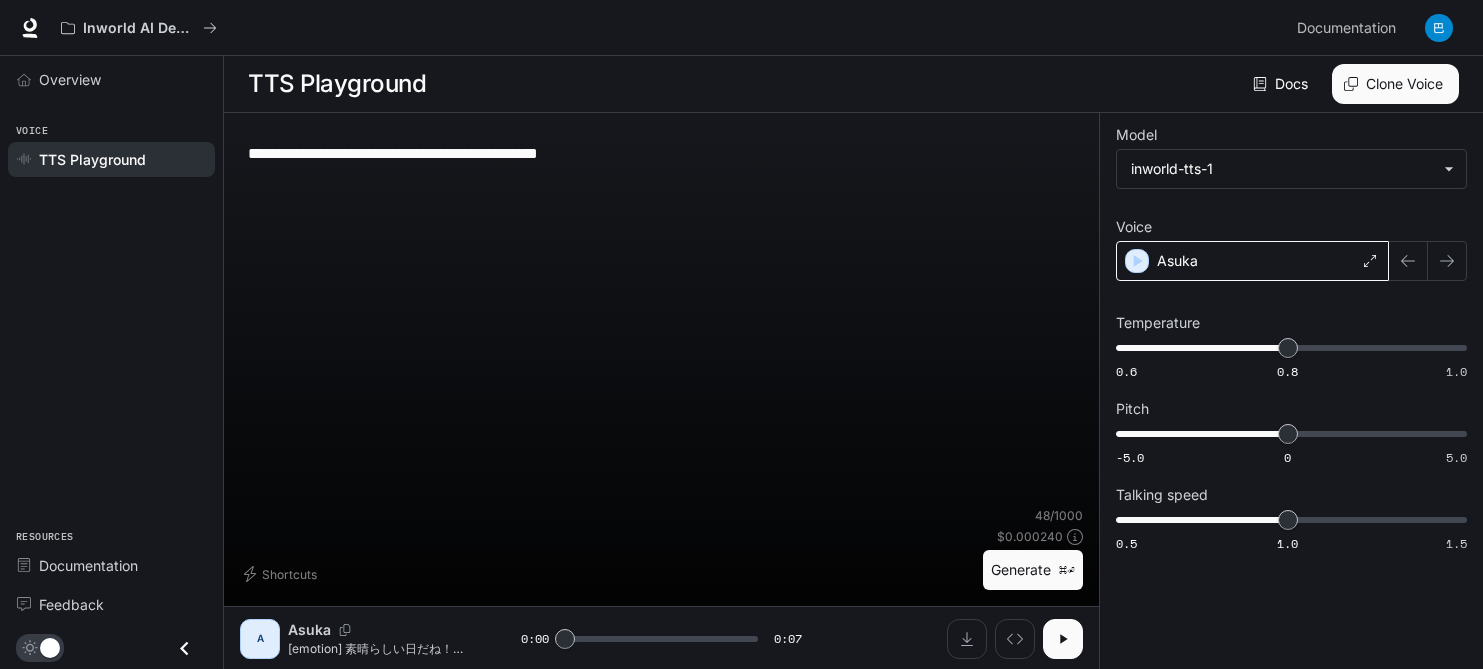 click on "Asuka" at bounding box center [1177, 261] 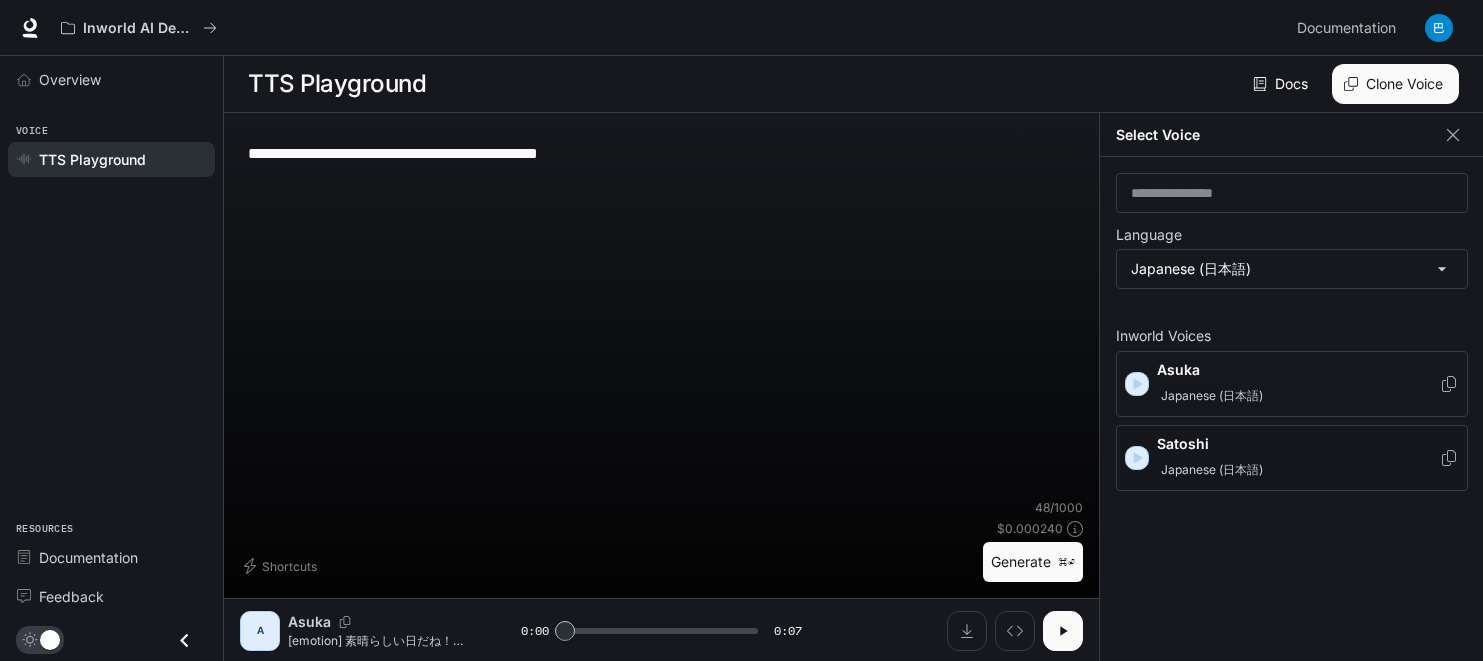 click on "Satoshi" at bounding box center (1298, 444) 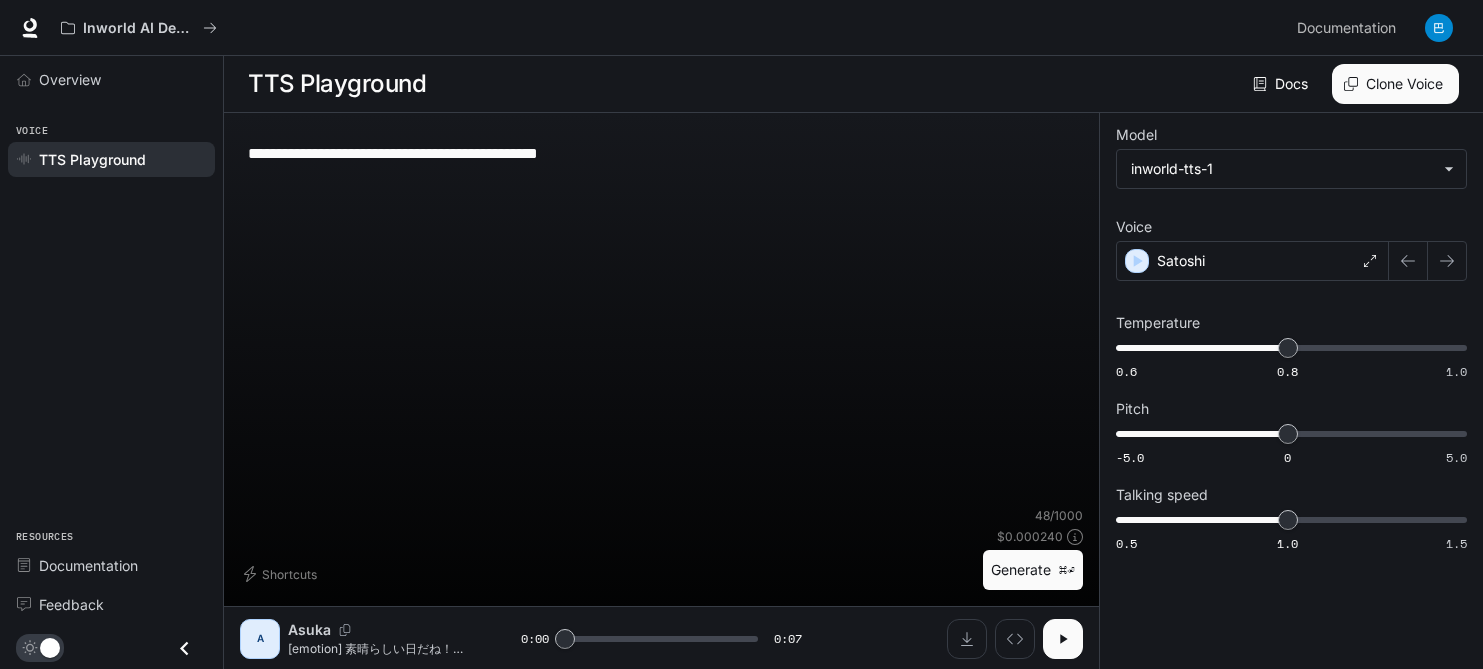 click on "Generate ⌘⏎" at bounding box center (1033, 570) 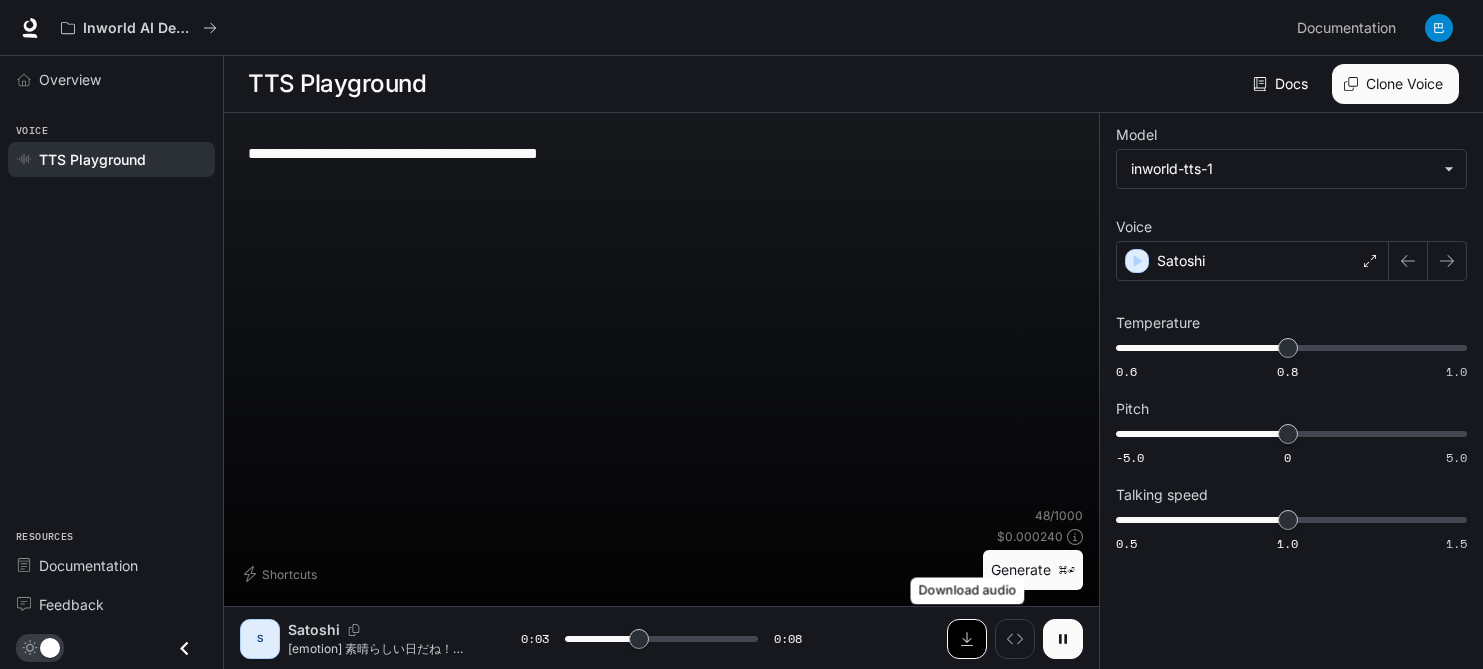 click 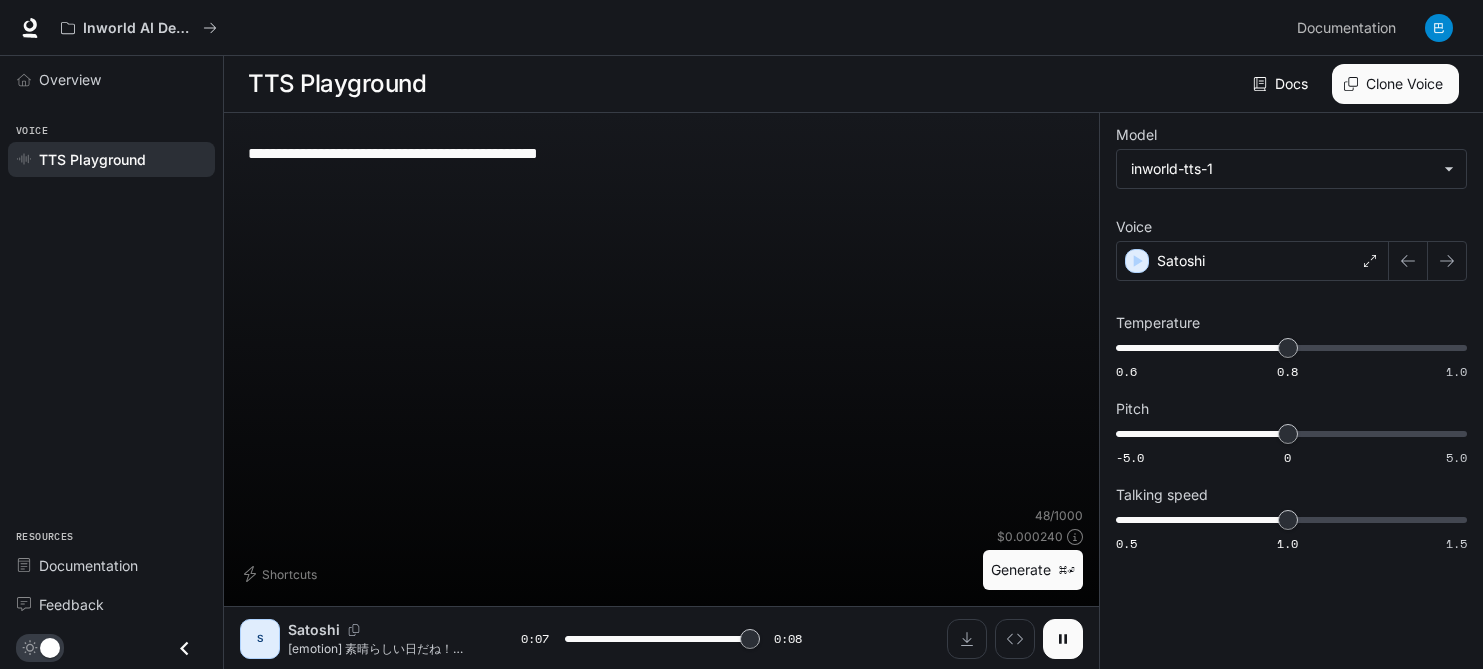 type on "*" 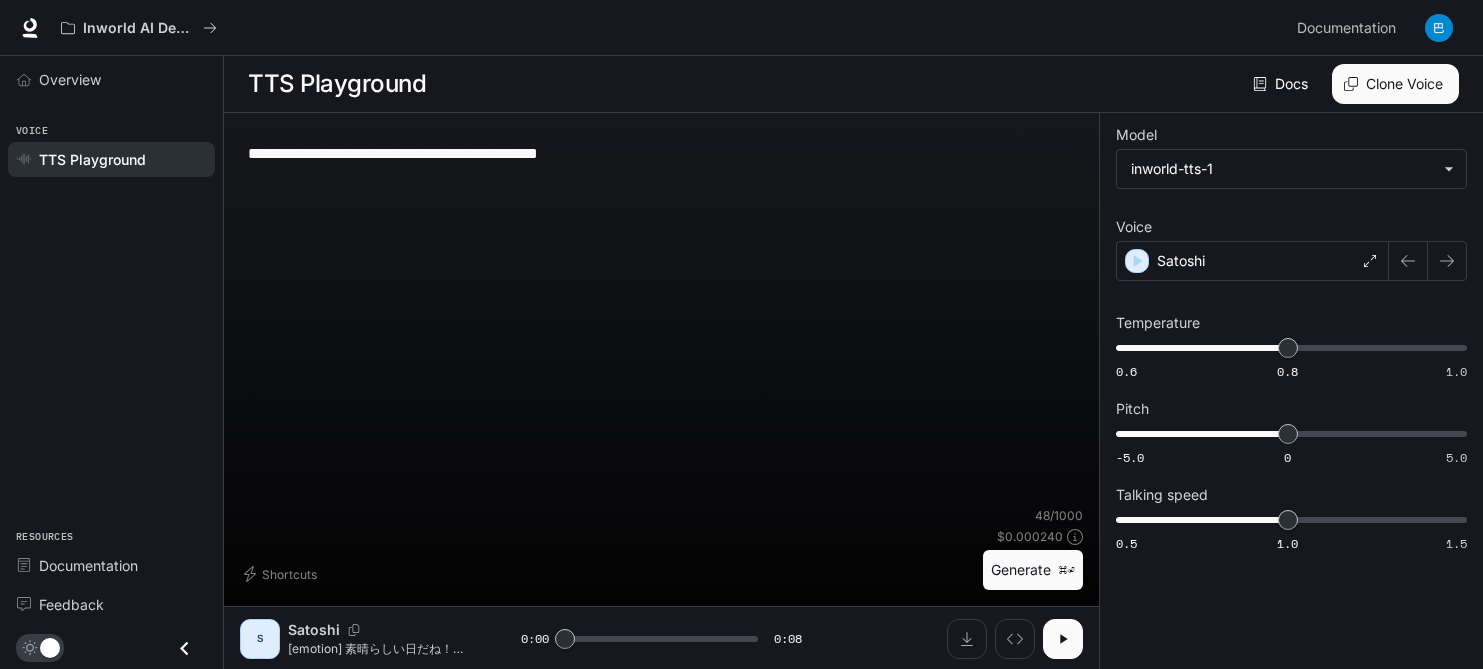 drag, startPoint x: 962, startPoint y: 155, endPoint x: 223, endPoint y: 149, distance: 739.02435 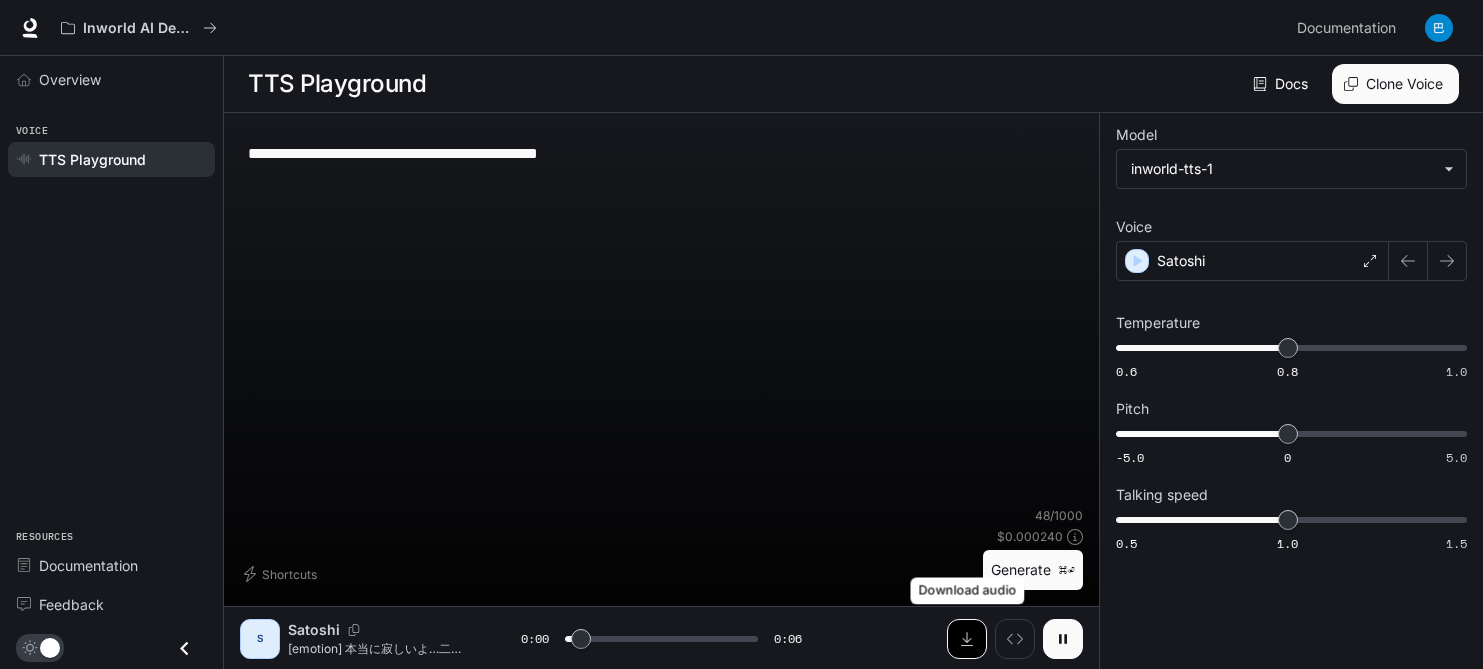 click 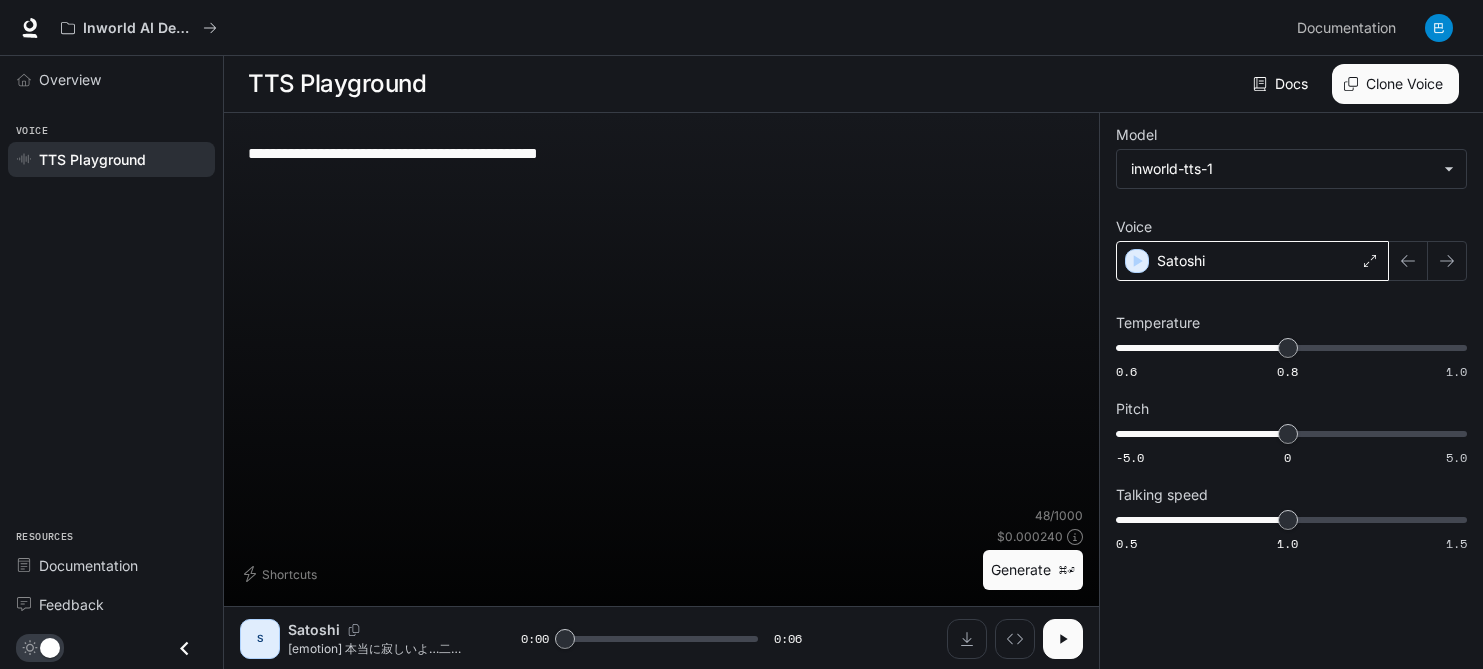 click on "Satoshi" at bounding box center [1181, 261] 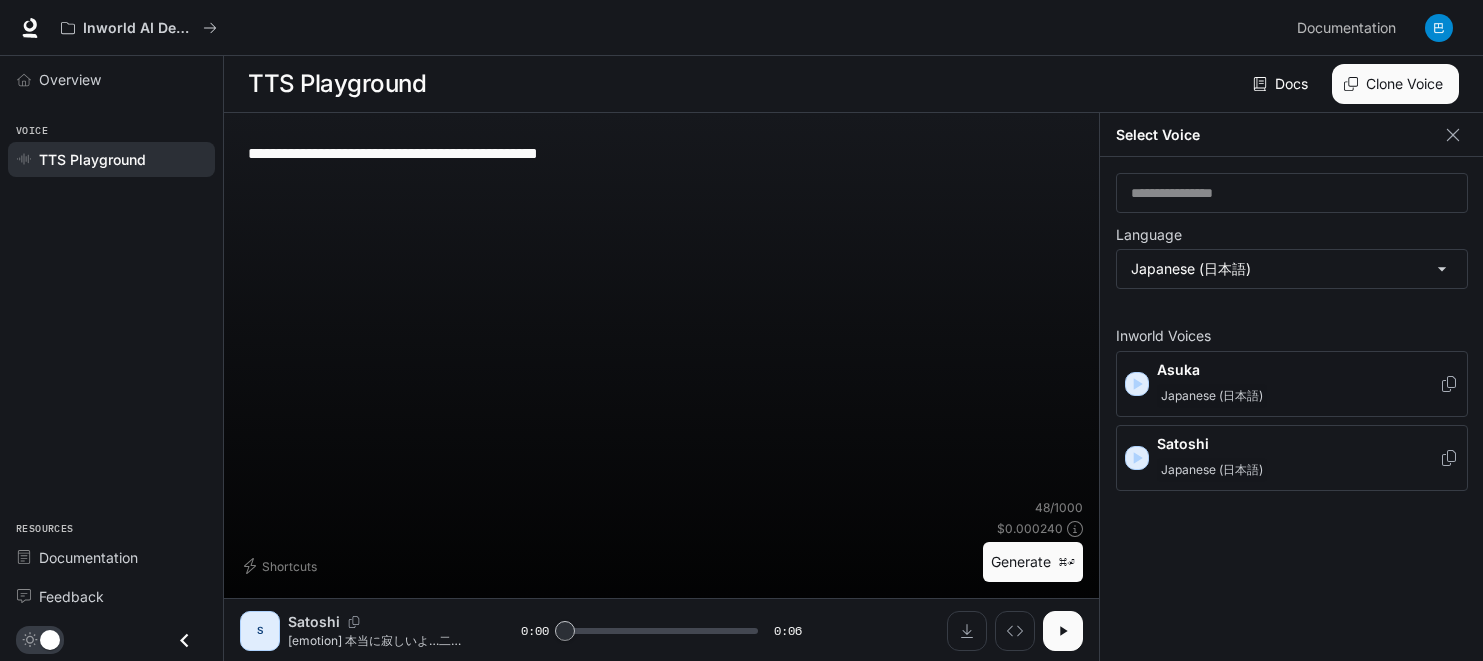 click on "Japanese (日本語)" at bounding box center [1212, 396] 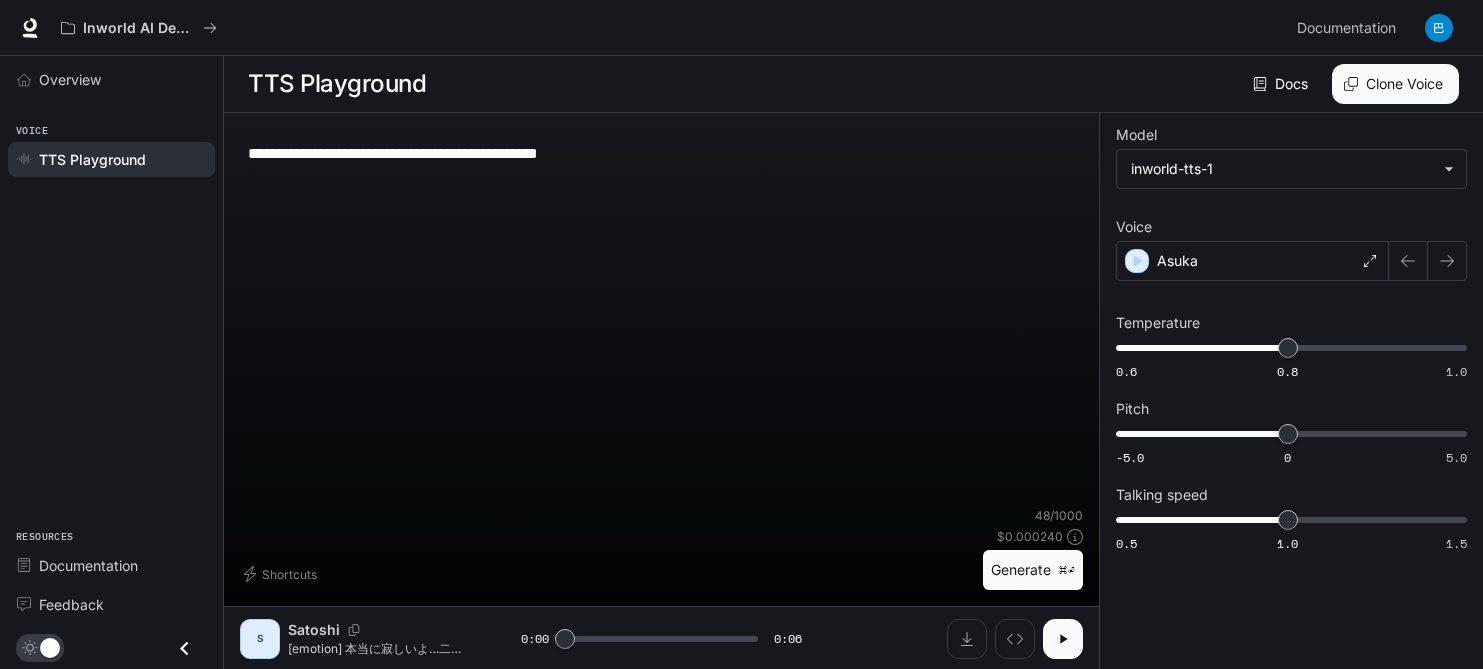 click on "Generate ⌘⏎" at bounding box center (1033, 570) 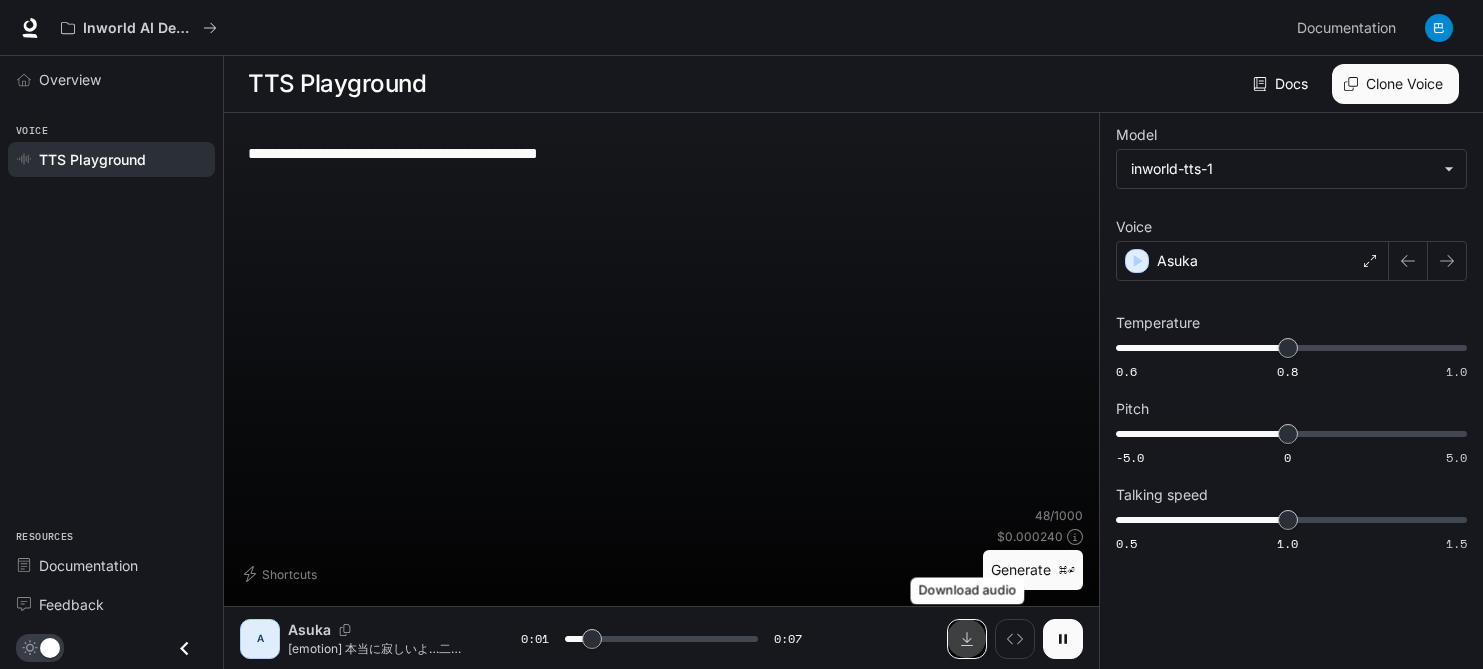 click at bounding box center [967, 639] 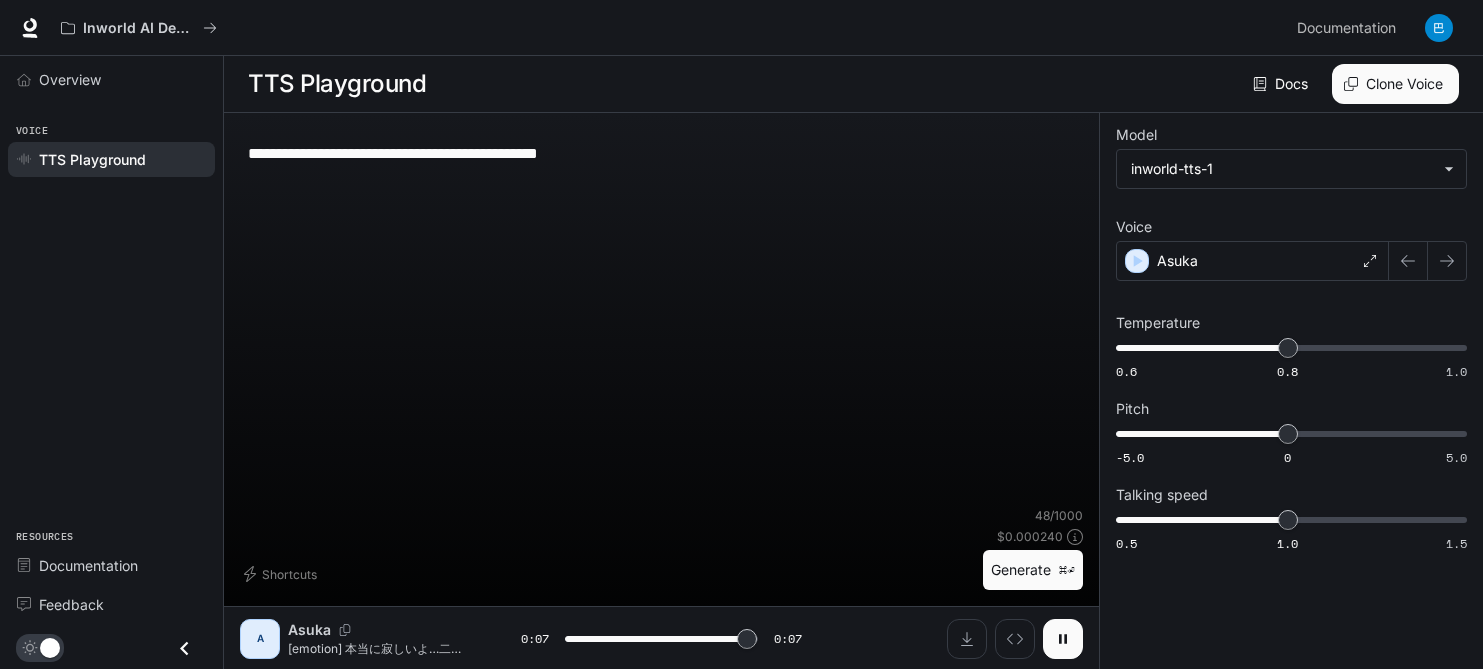 type on "*" 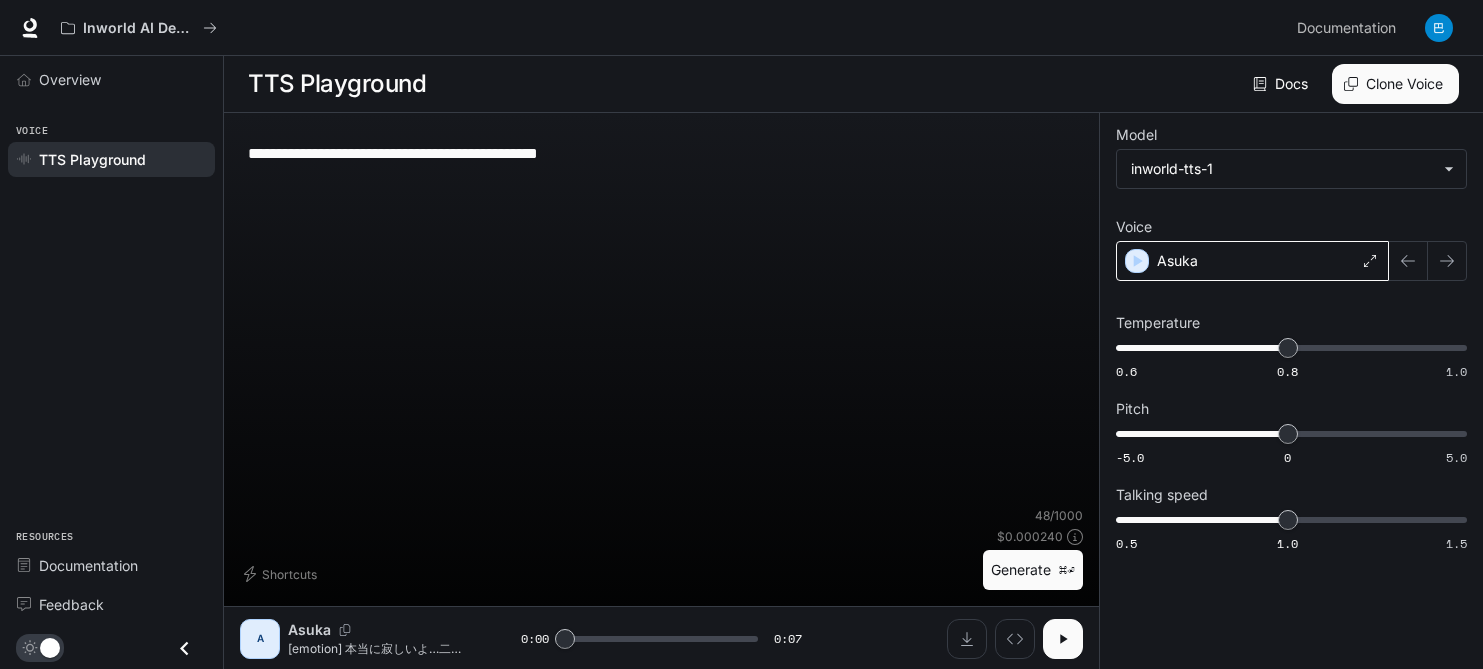 click on "Asuka" at bounding box center [1252, 261] 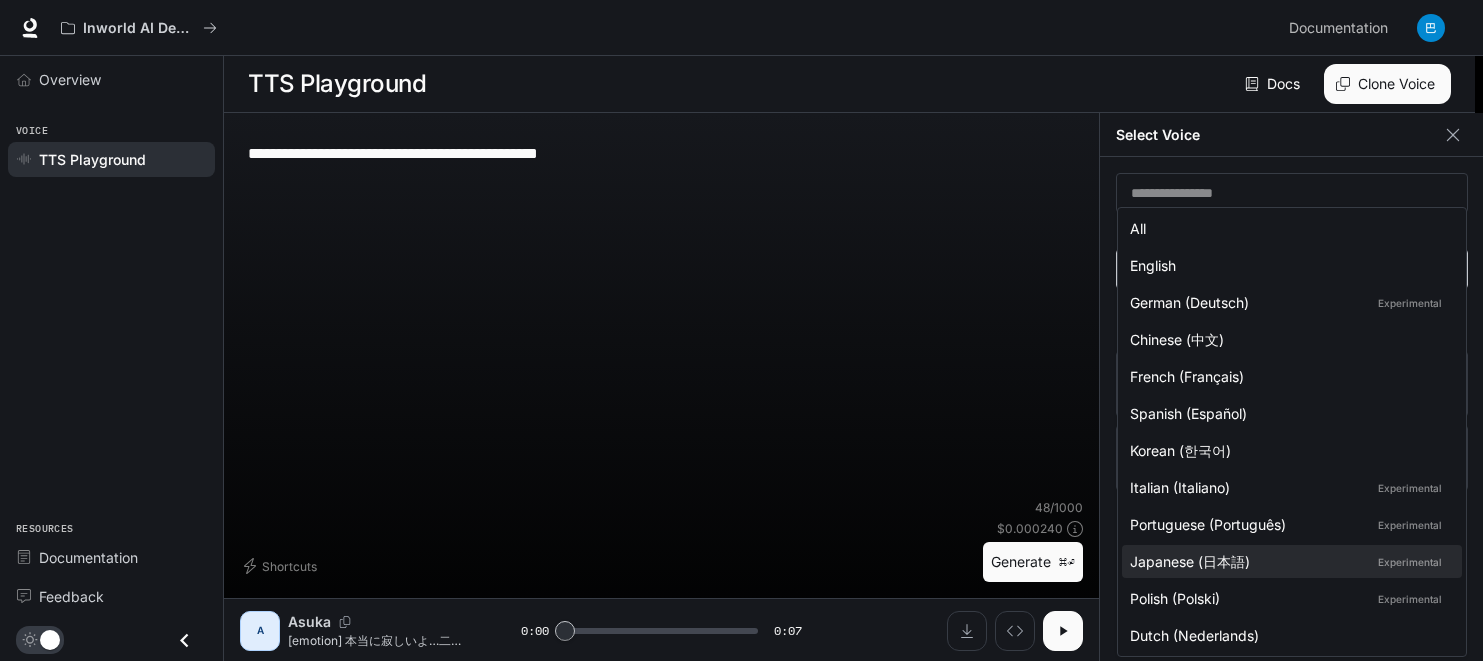 click on "**********" at bounding box center [741, 331] 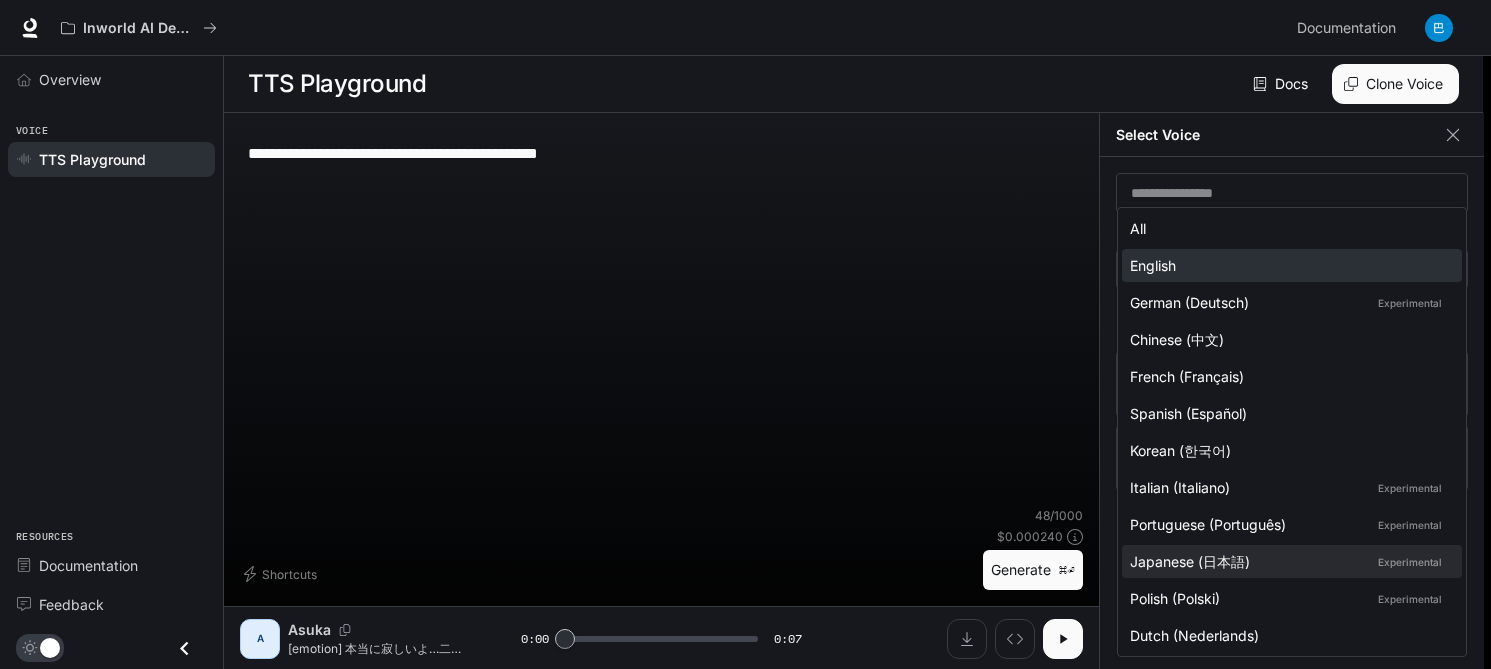 click on "English" at bounding box center (1288, 265) 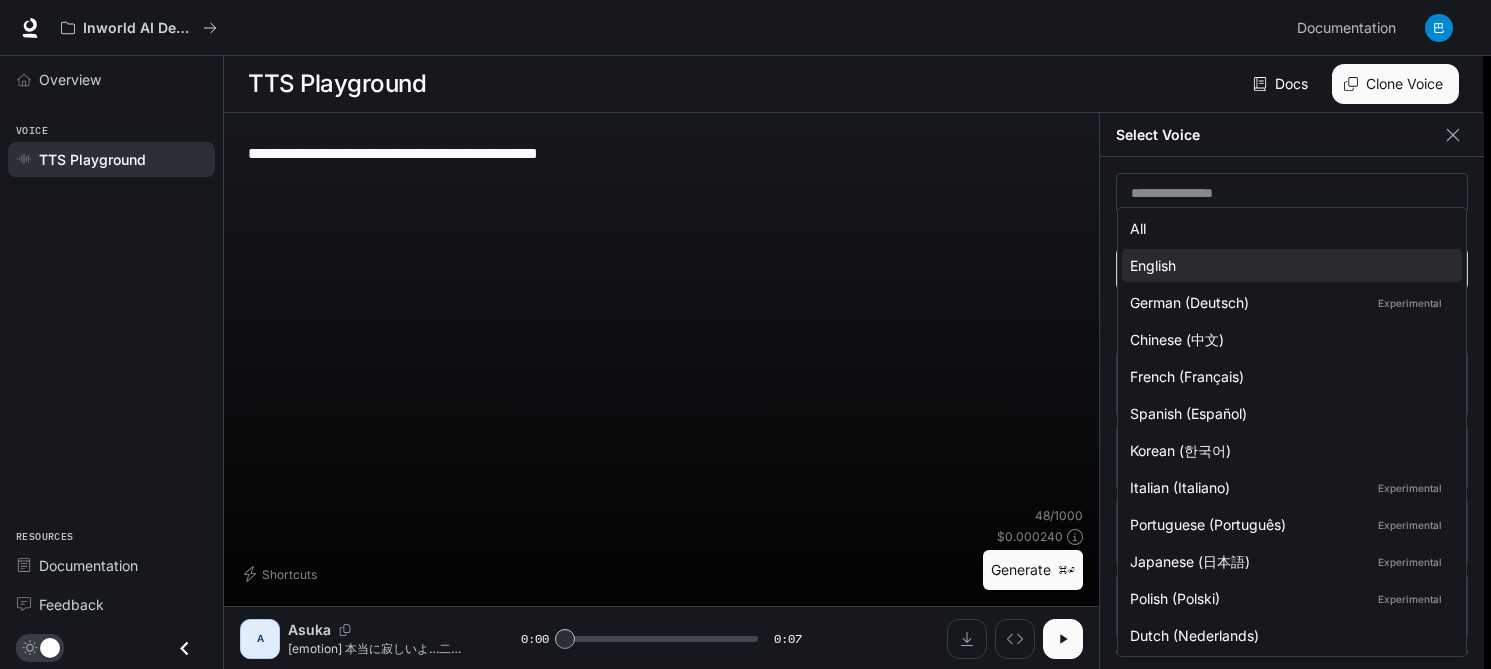 click on "**********" at bounding box center (745, 335) 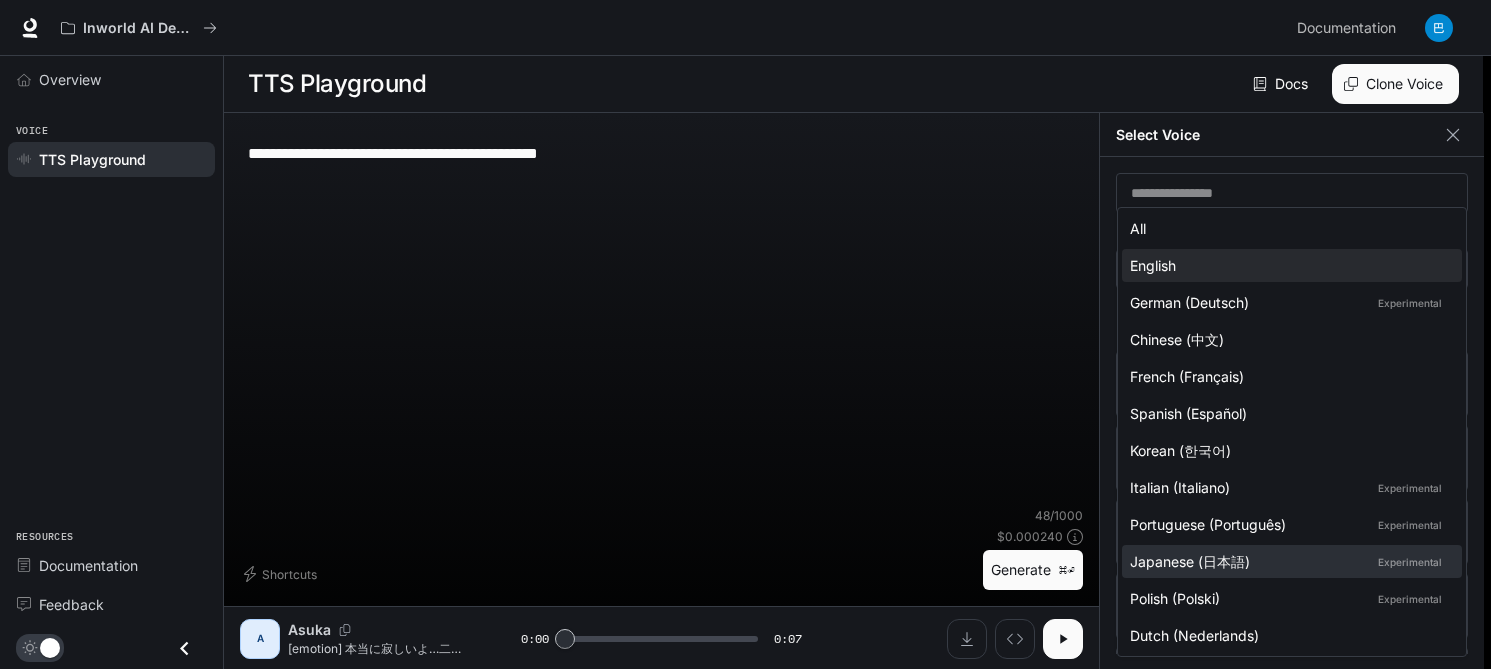 click on "Japanese (日本語) Experimental" at bounding box center [1288, 561] 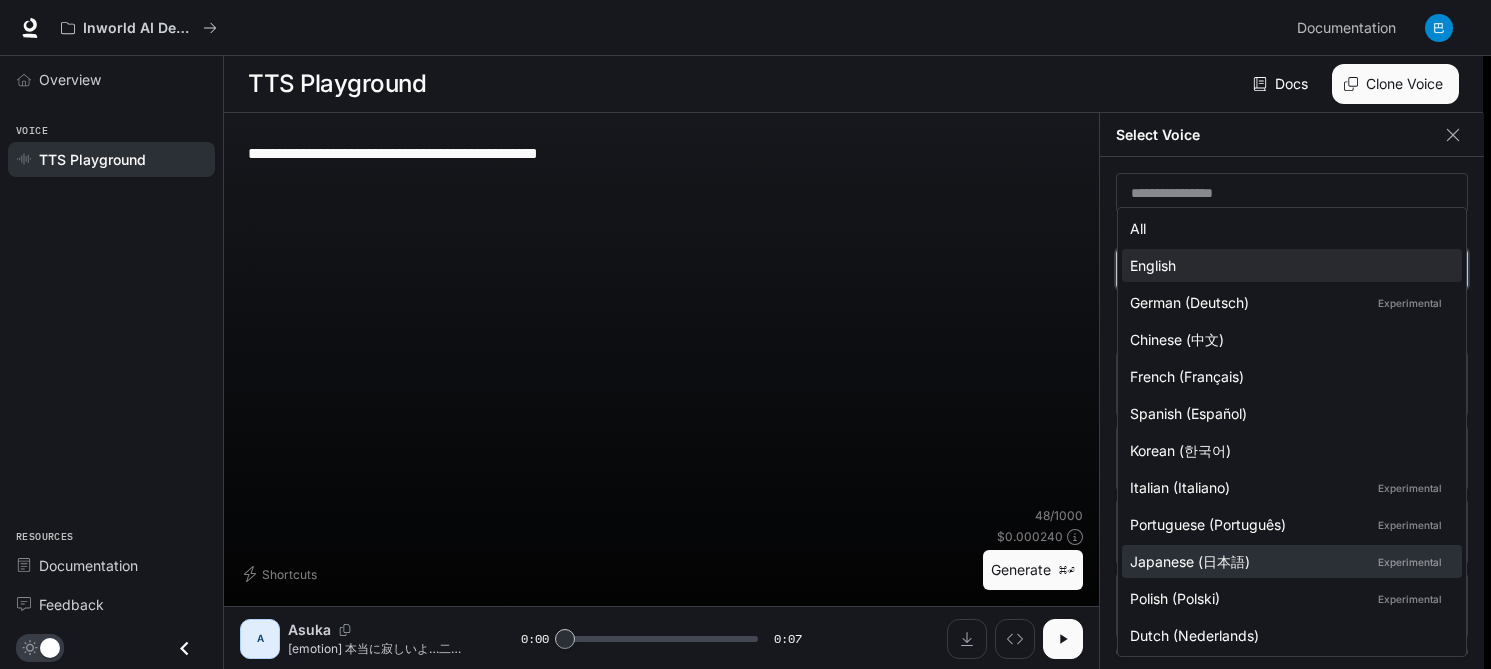 type on "*****" 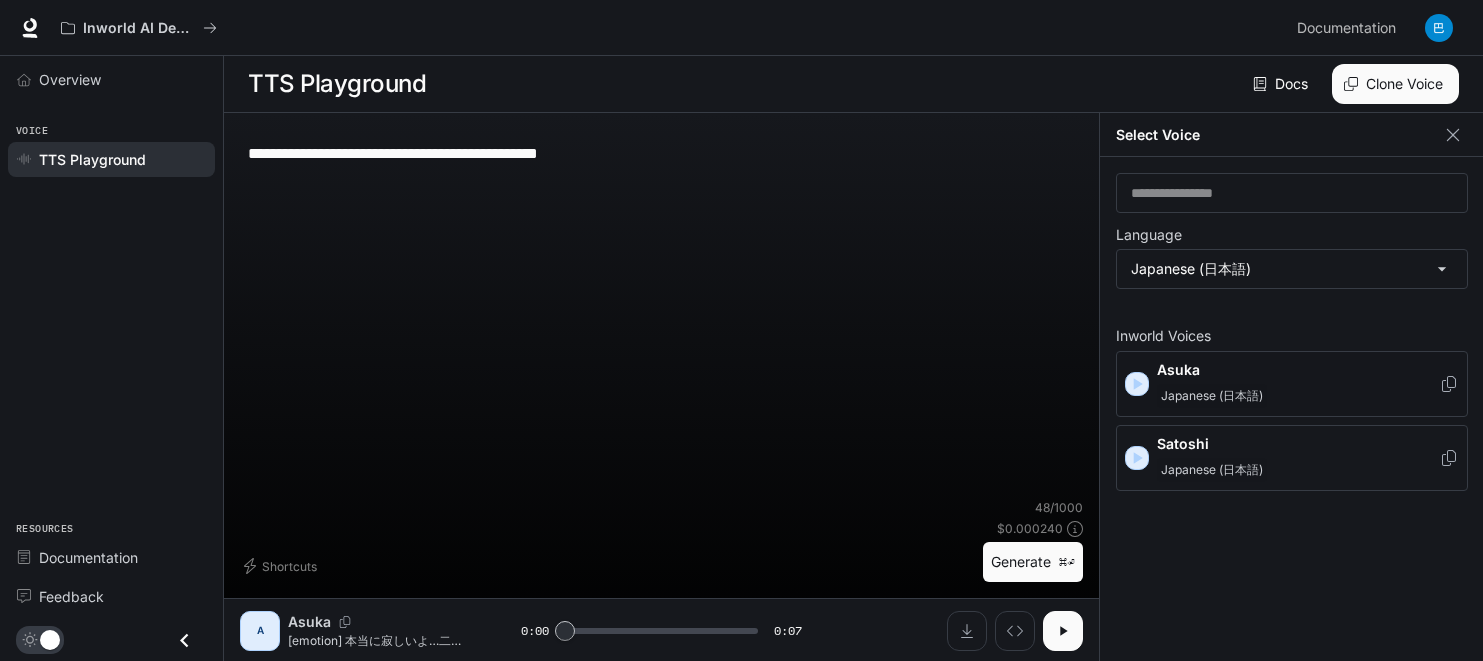click on "Asuka" at bounding box center (1298, 370) 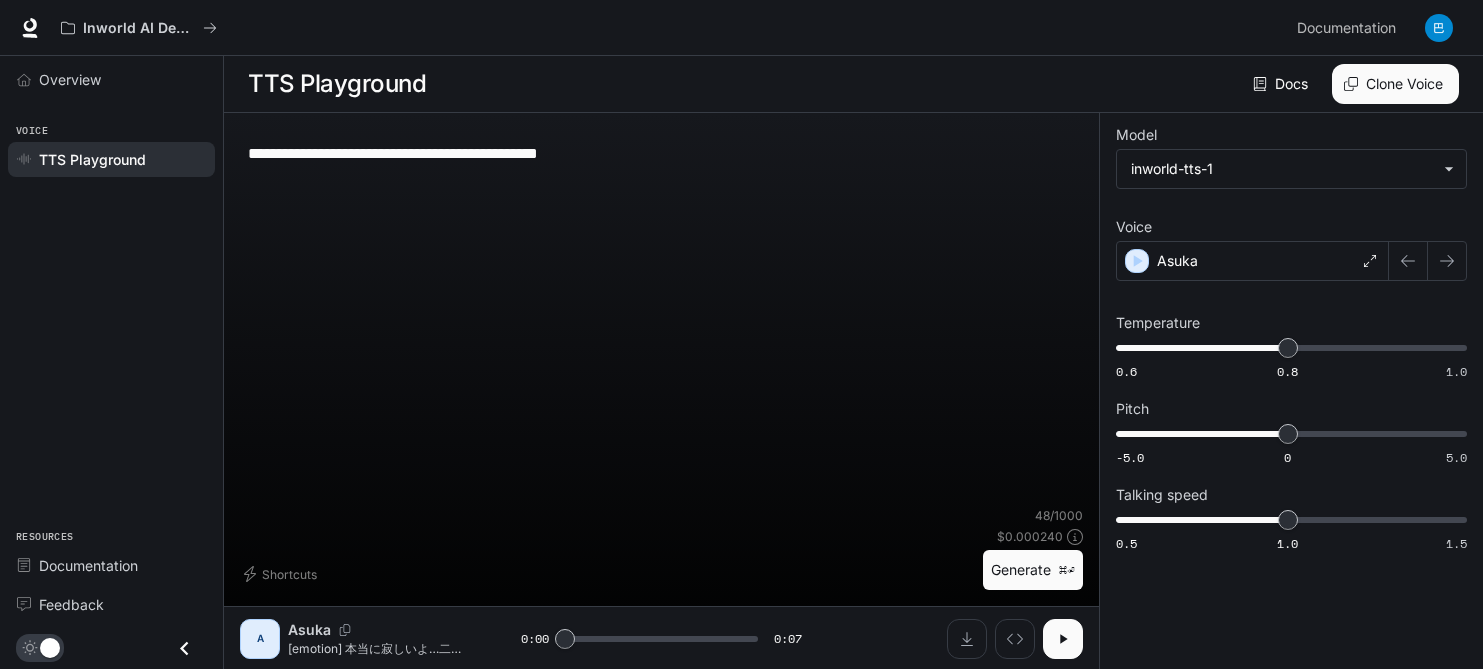 drag, startPoint x: 973, startPoint y: 162, endPoint x: 223, endPoint y: 127, distance: 750.8162 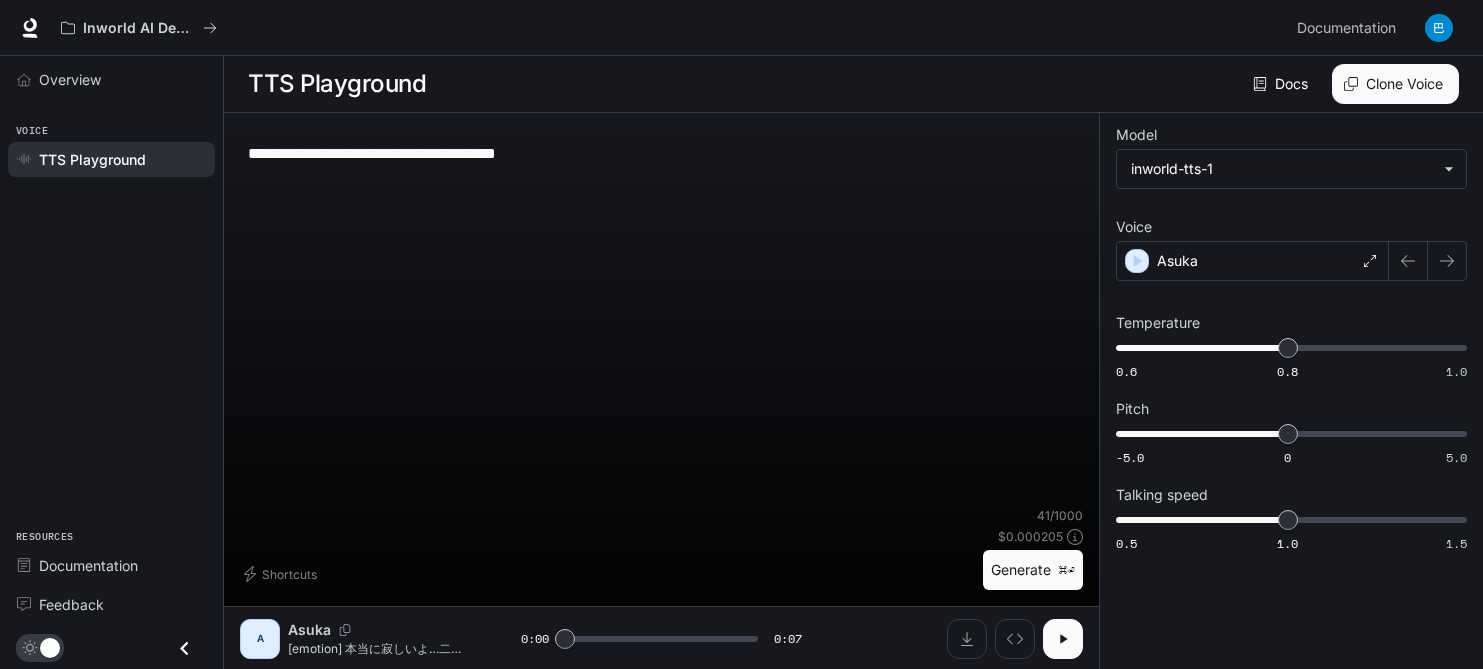 drag, startPoint x: 250, startPoint y: 153, endPoint x: 313, endPoint y: 156, distance: 63.07139 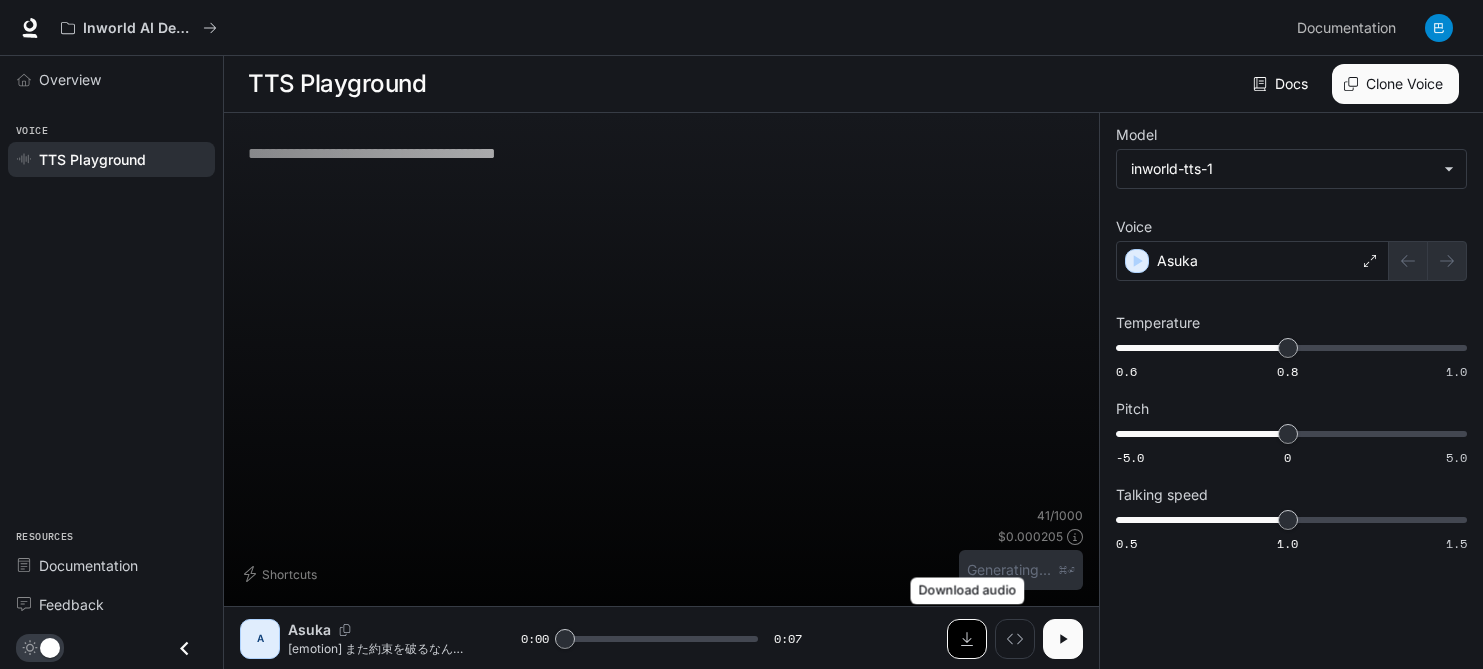 click at bounding box center (967, 639) 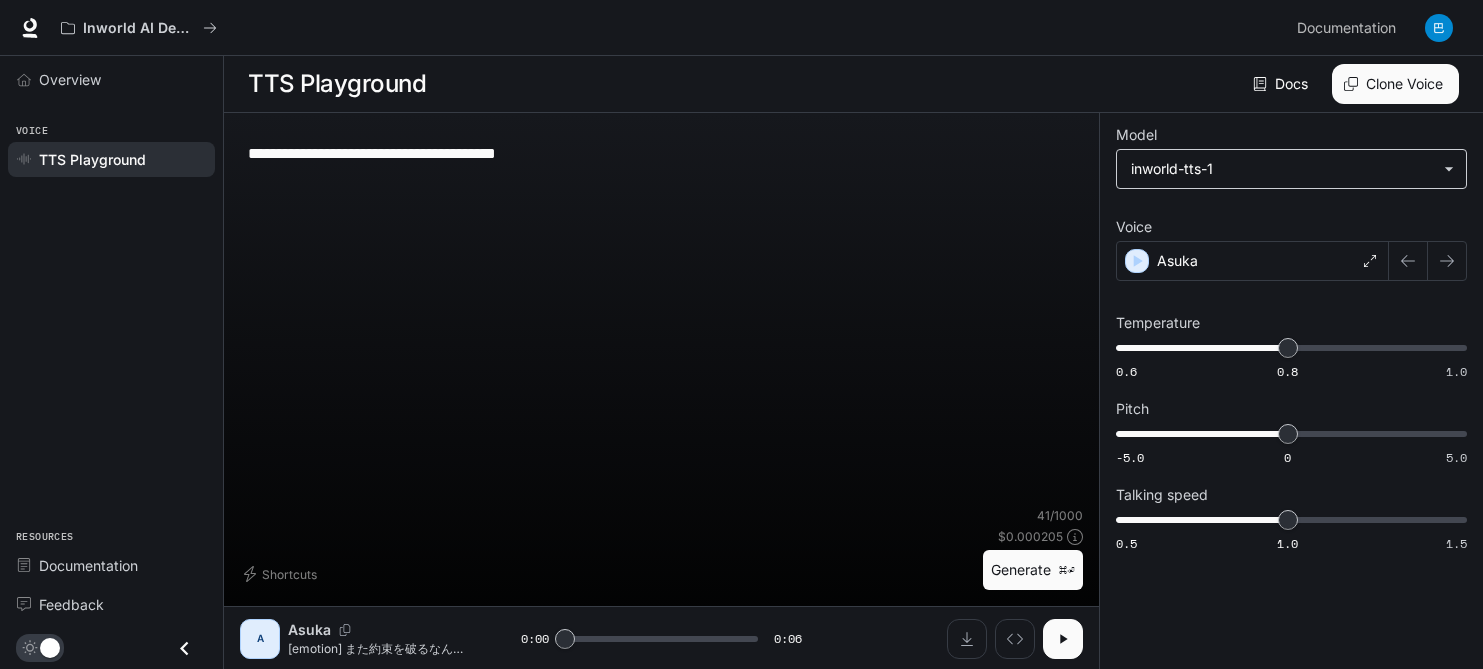 click on "**********" at bounding box center [741, 335] 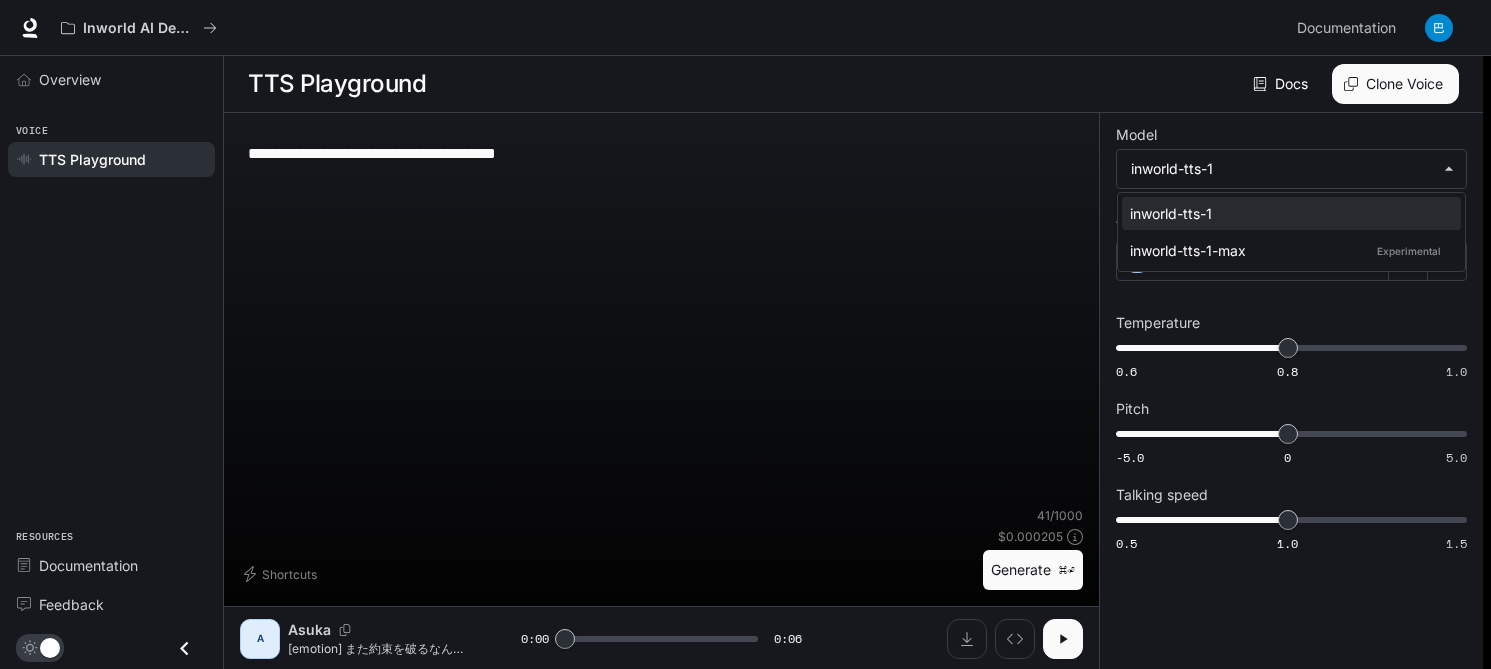 click at bounding box center (745, 334) 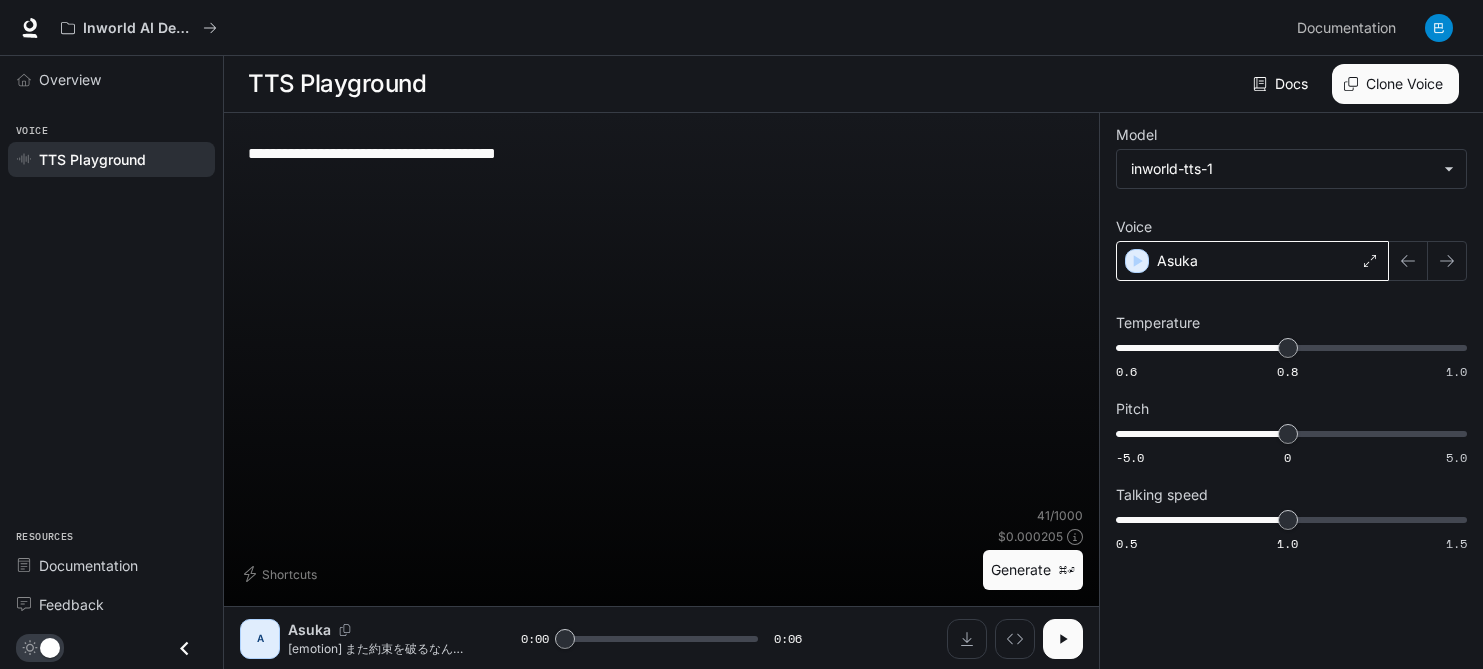 click on "Asuka" at bounding box center (1252, 261) 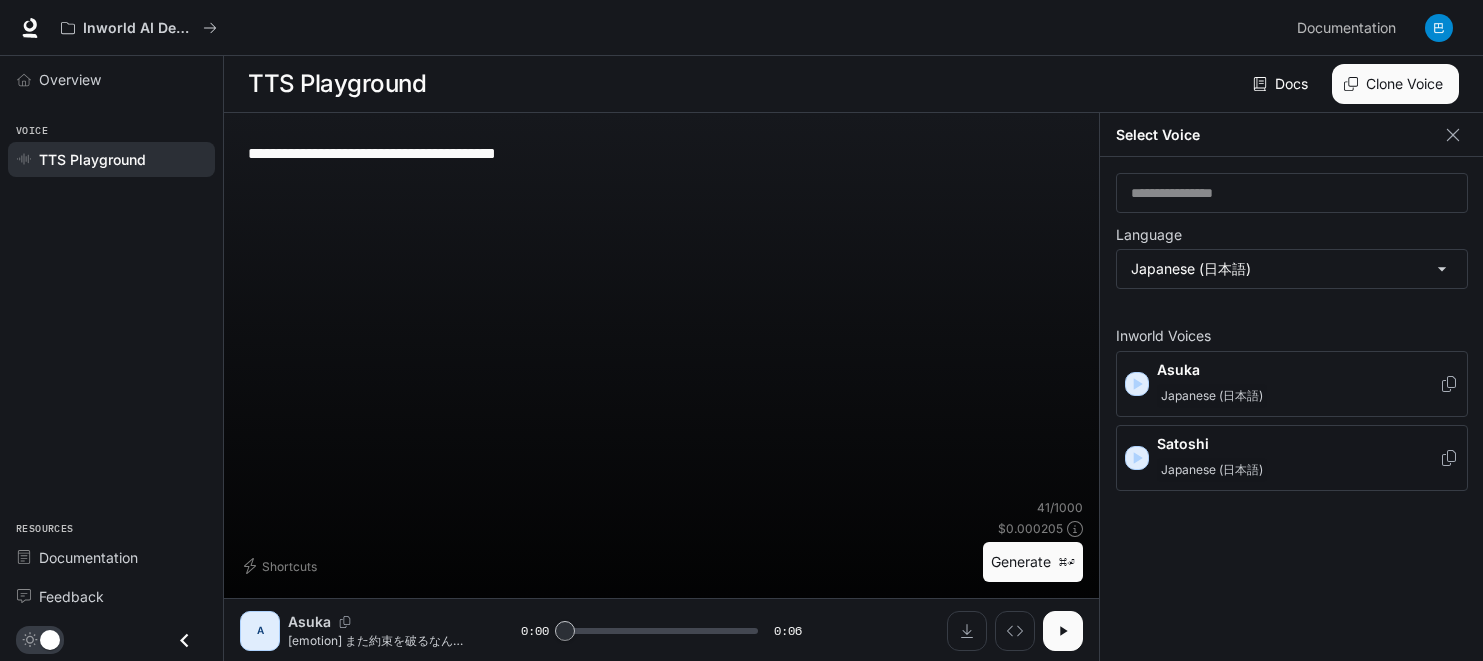 click on "Satoshi" at bounding box center (1298, 444) 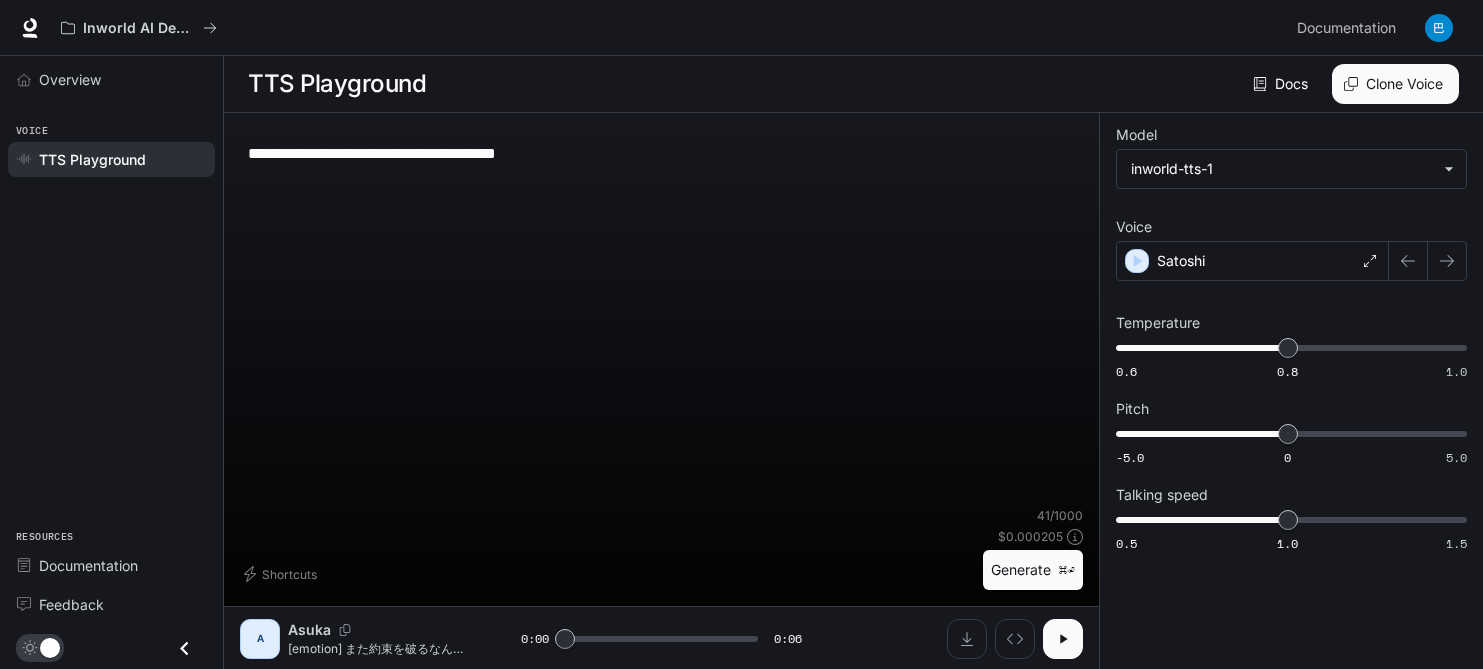 click on "Generate ⌘⏎" at bounding box center (1033, 570) 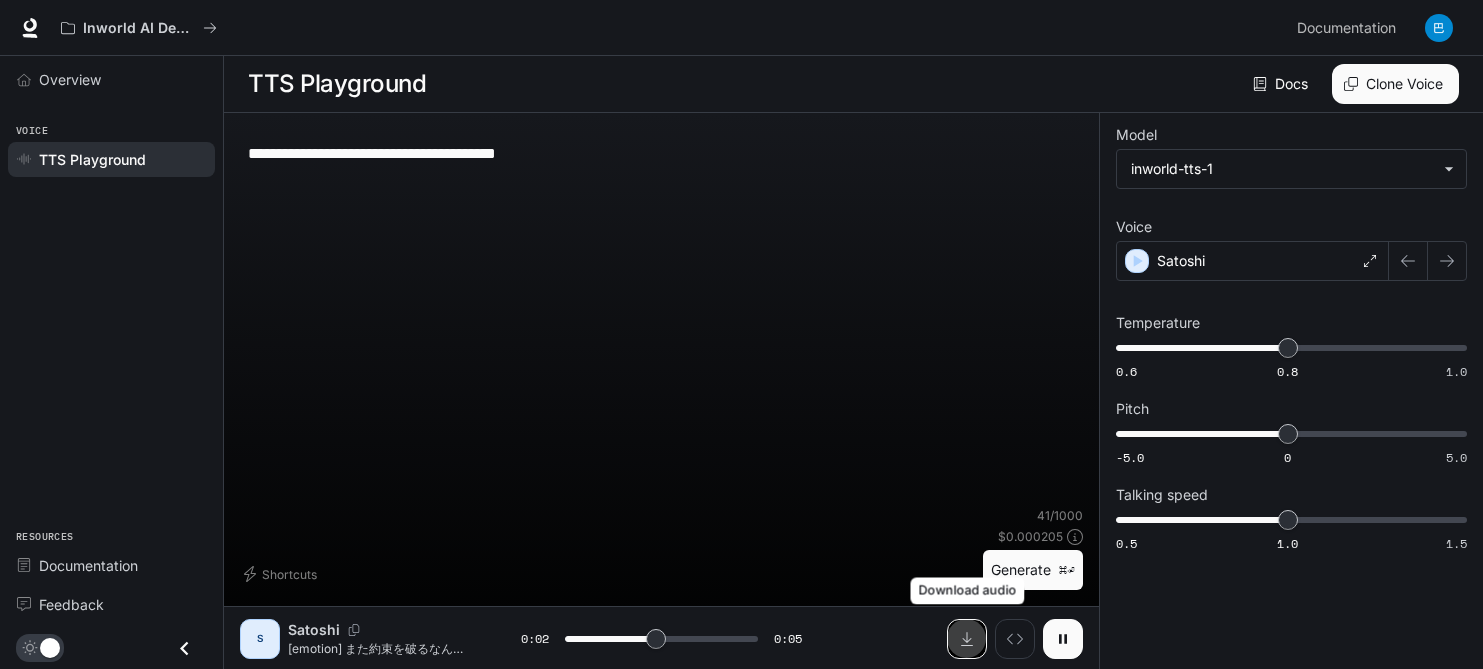 click at bounding box center (967, 639) 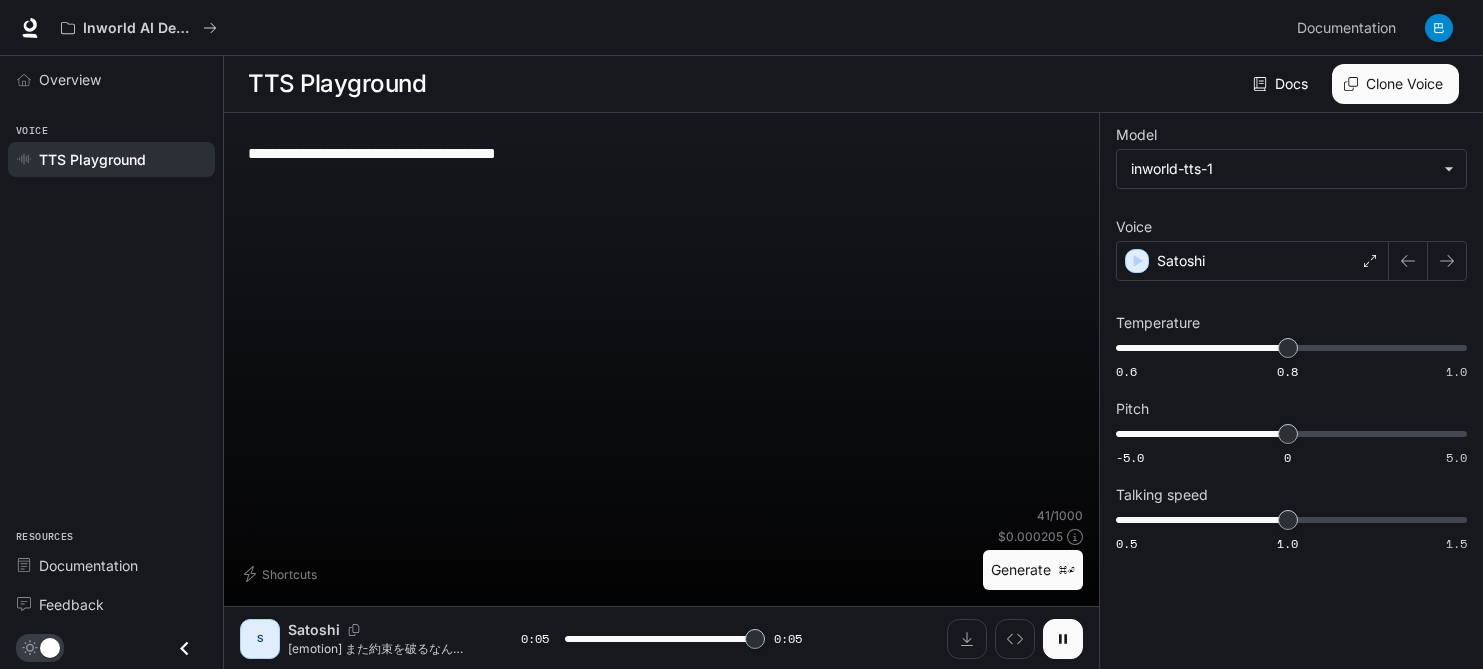 type on "*" 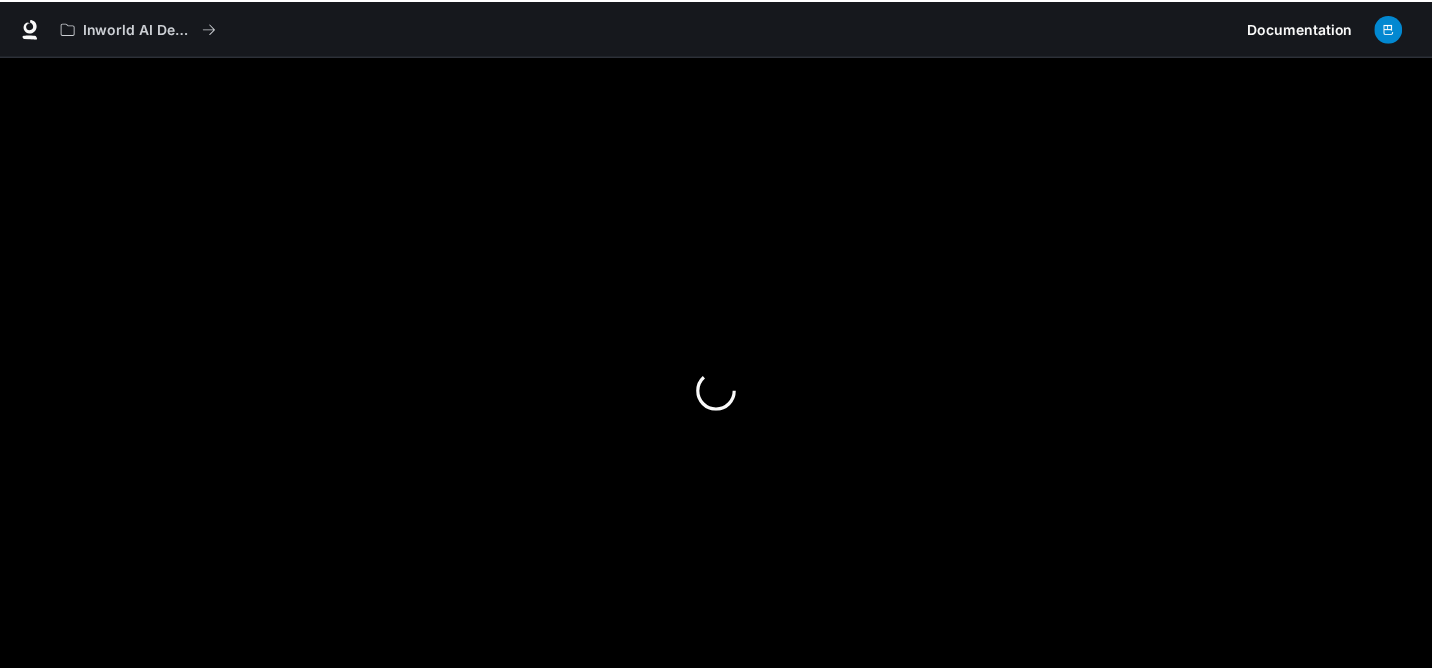 scroll, scrollTop: 0, scrollLeft: 0, axis: both 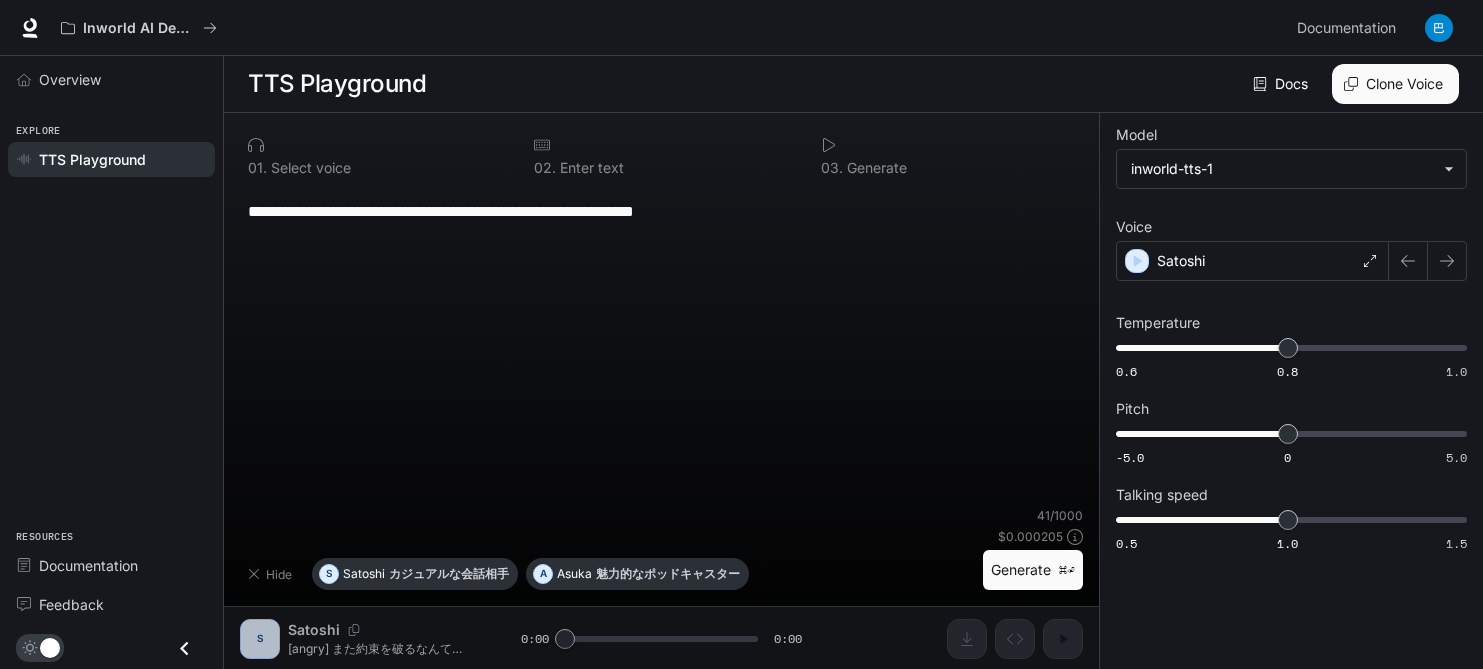 click on "**********" at bounding box center [661, 211] 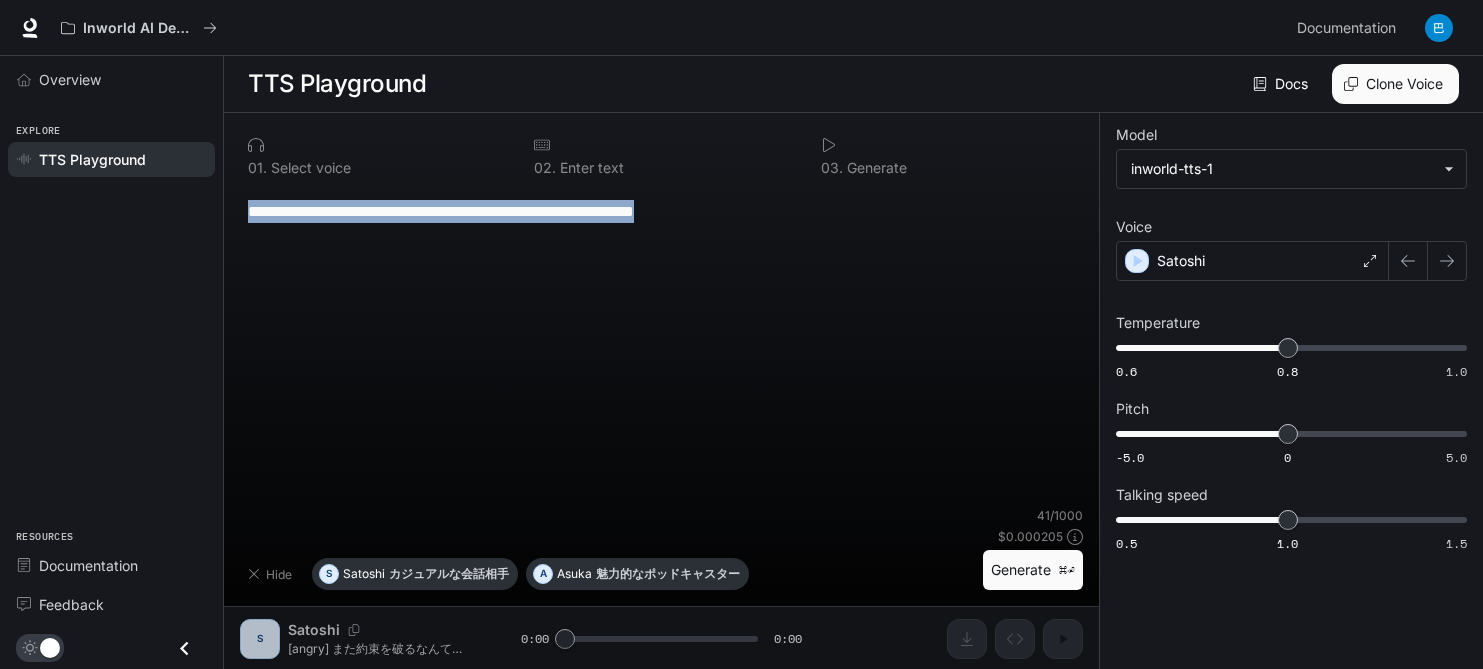 click on "**********" at bounding box center [661, 211] 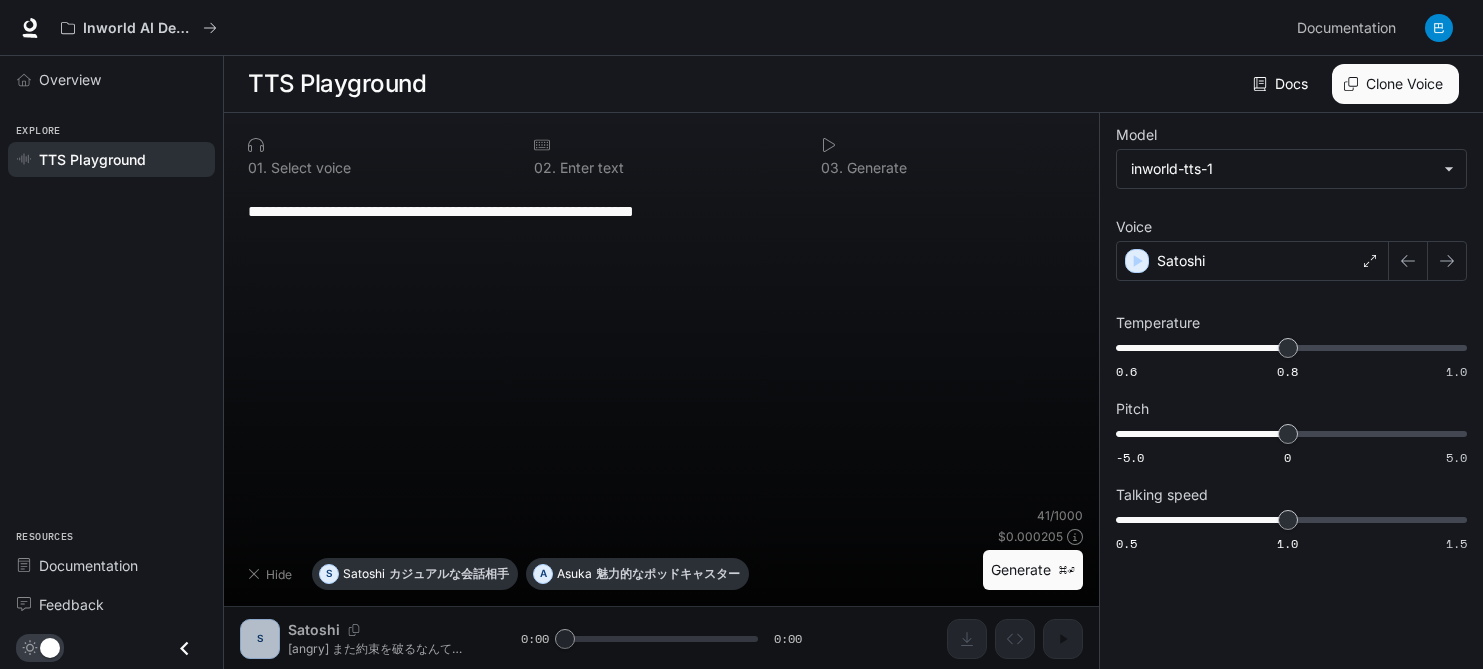 drag, startPoint x: 849, startPoint y: 224, endPoint x: 261, endPoint y: 202, distance: 588.41144 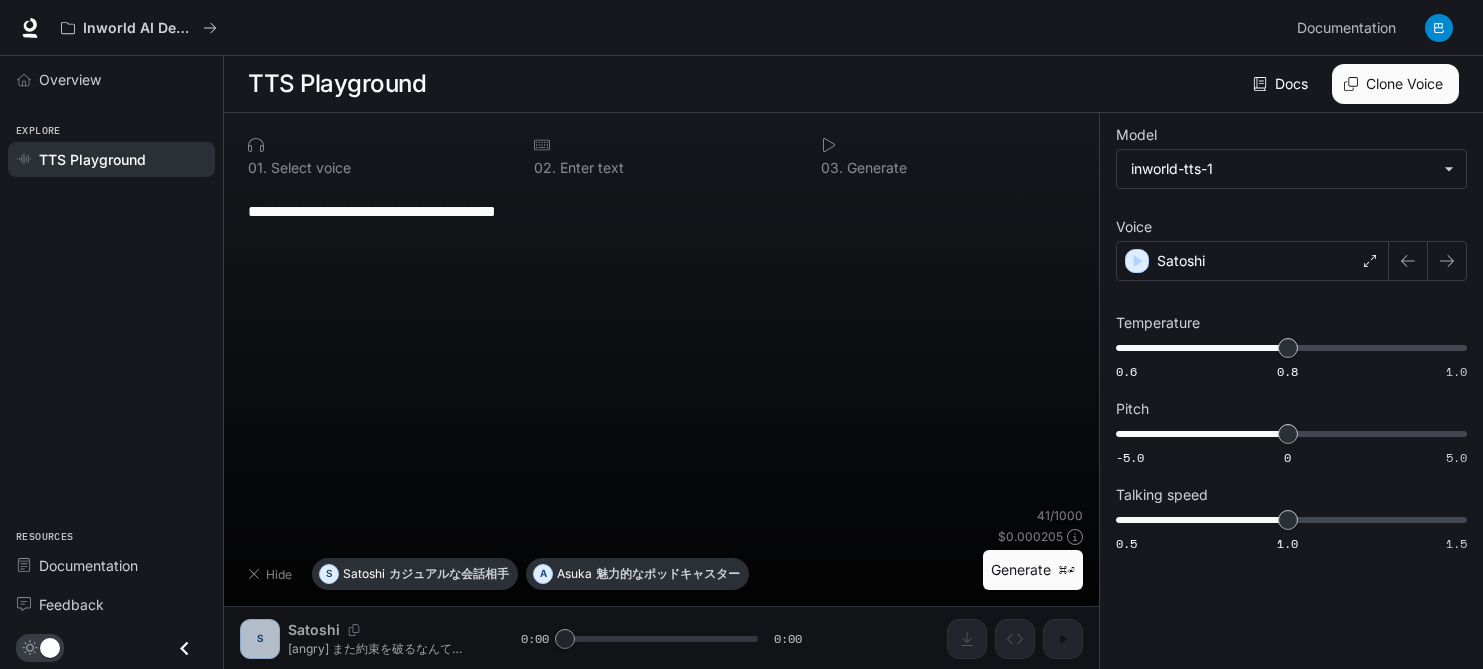 paste 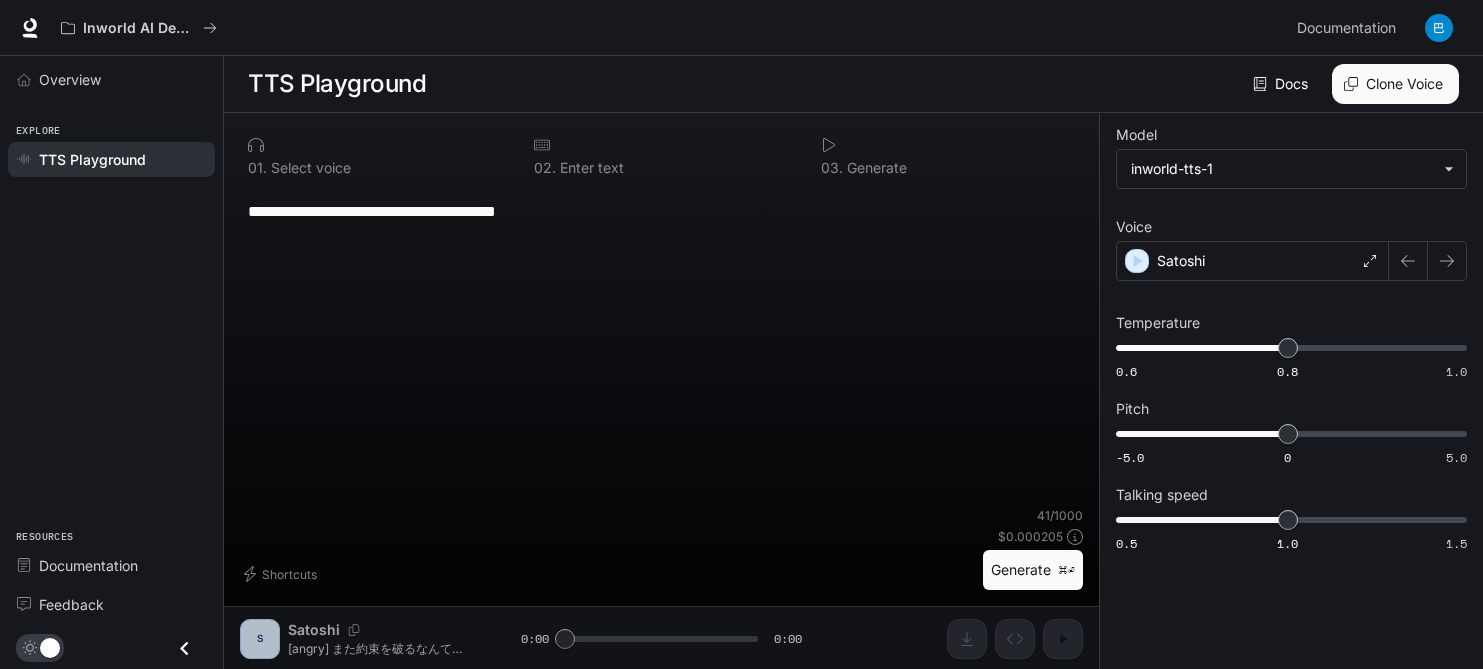 type on "**********" 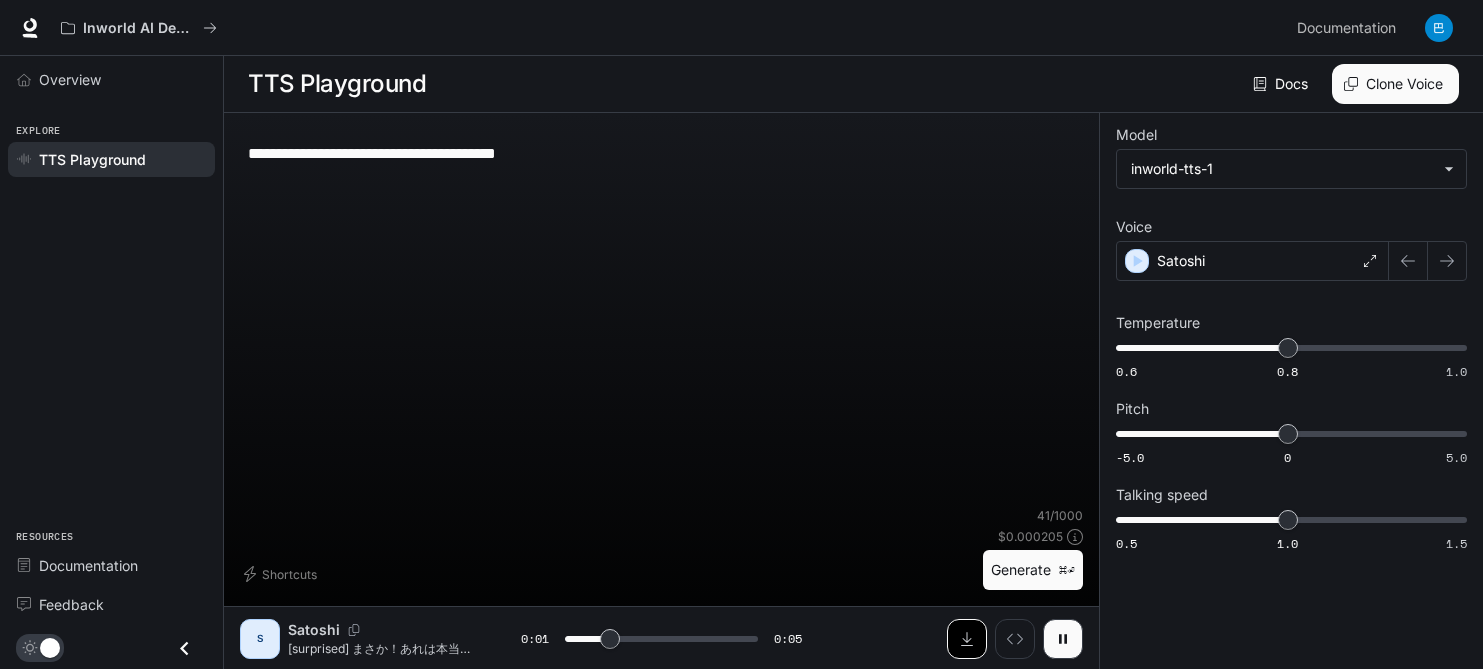 click 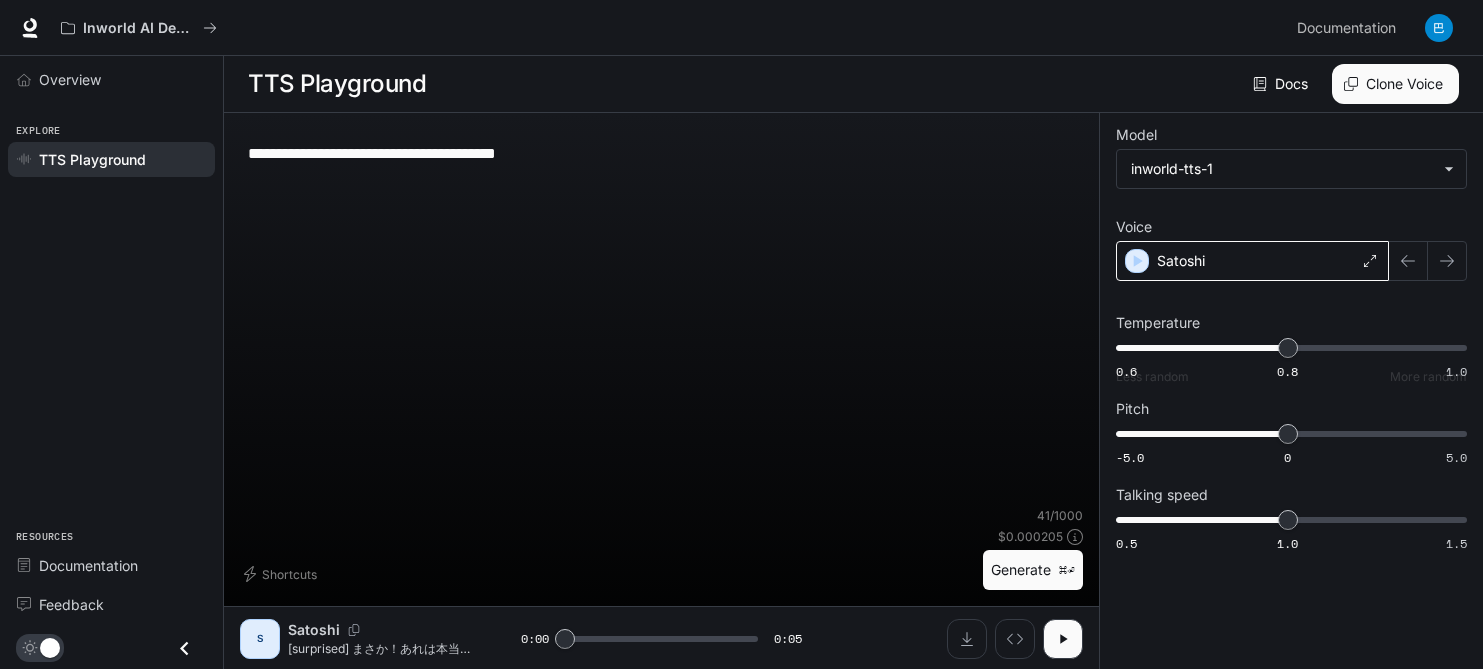 click on "Satoshi" at bounding box center (1252, 261) 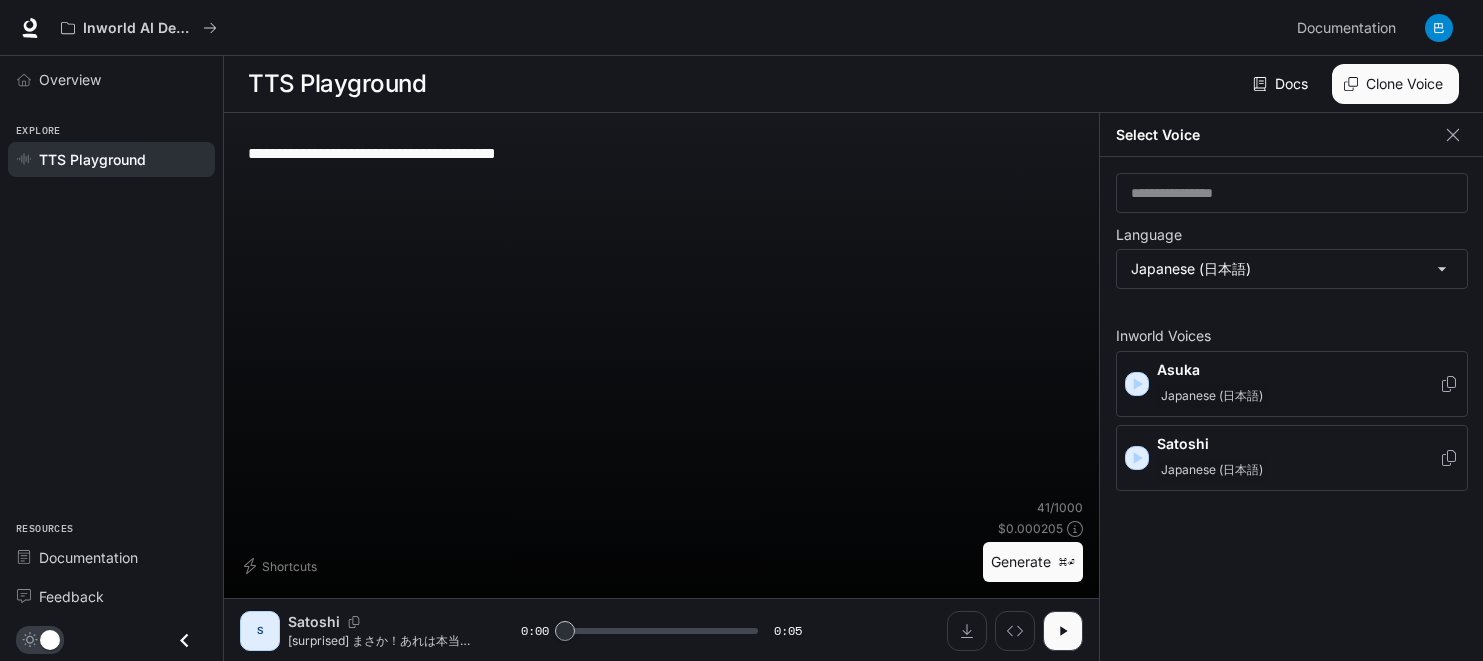 click on "Japanese (日本語)" at bounding box center (1212, 396) 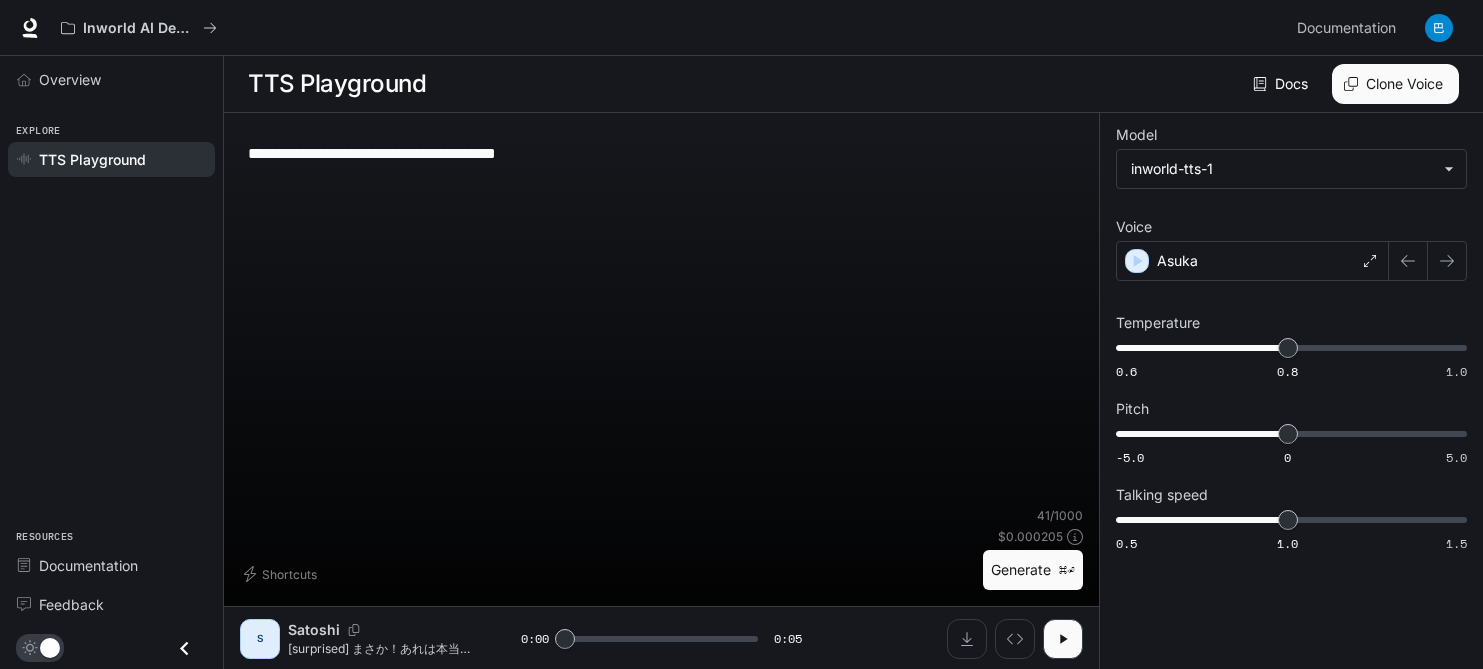 click on "Generate ⌘⏎" at bounding box center (1033, 570) 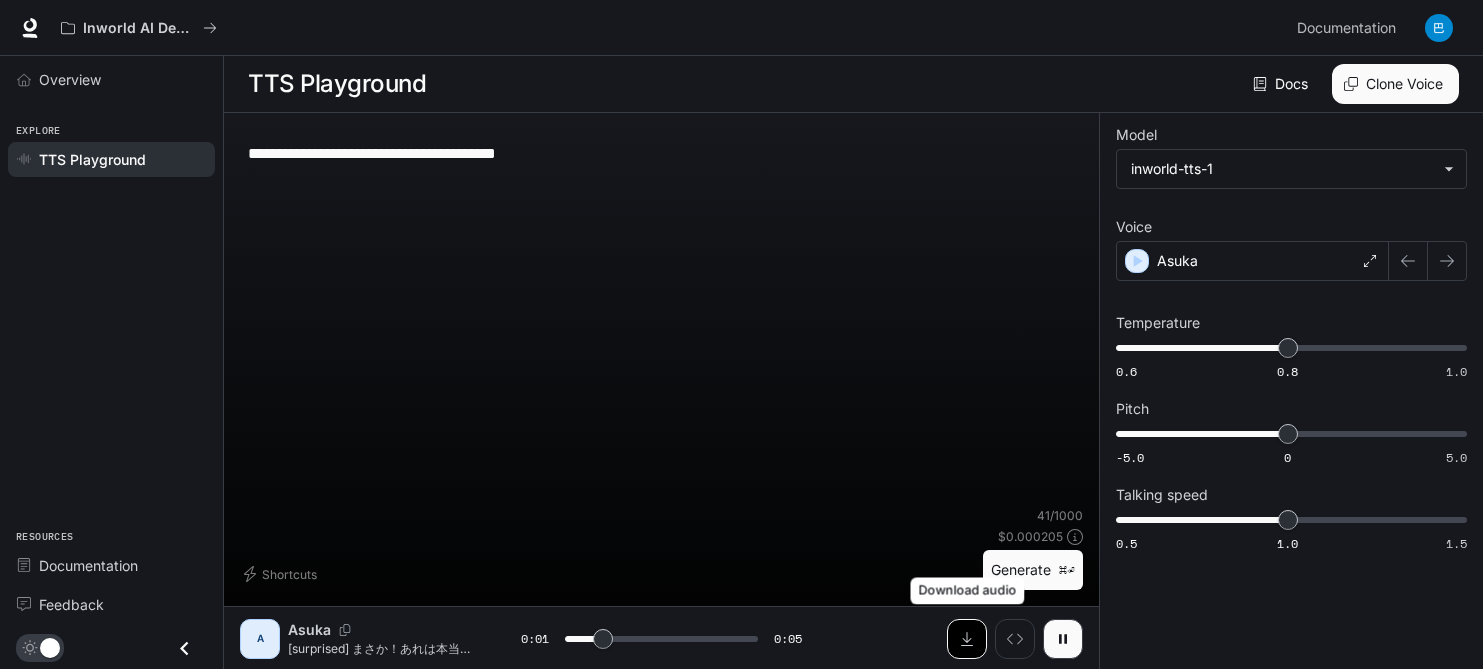 click 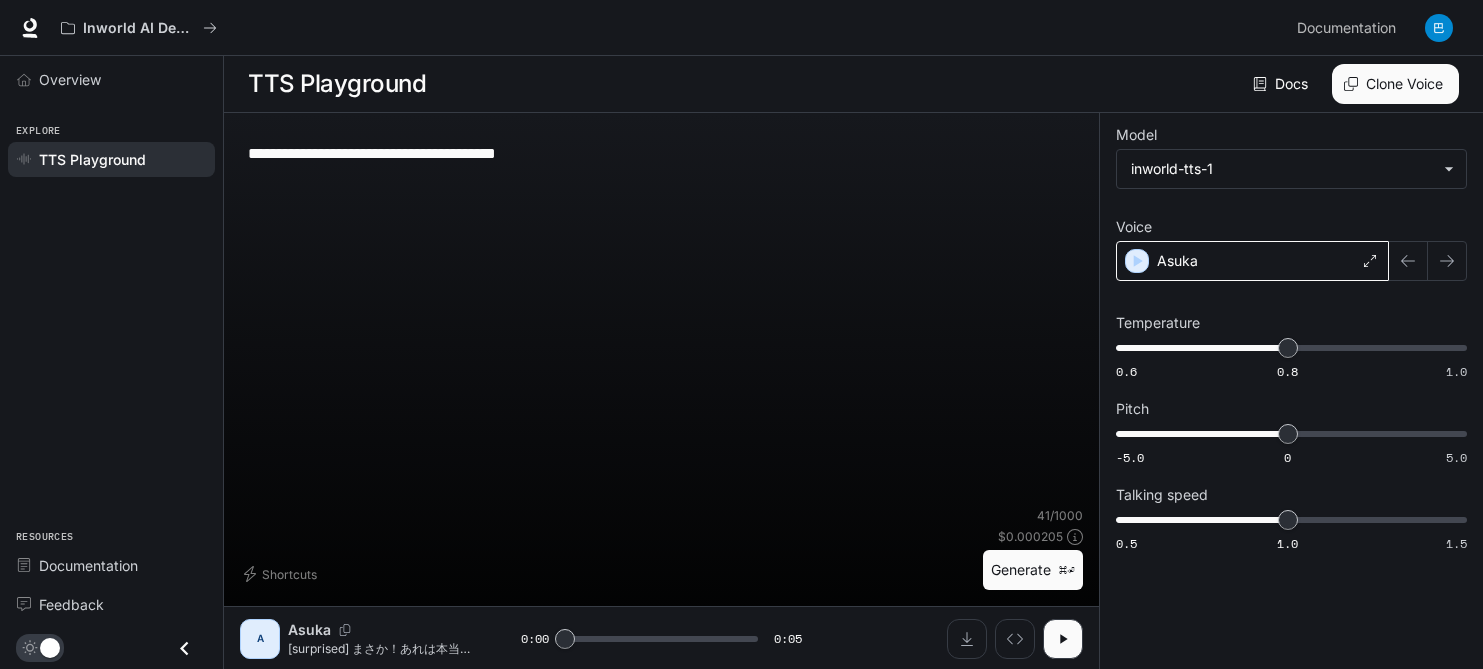 click on "Asuka" at bounding box center (1252, 261) 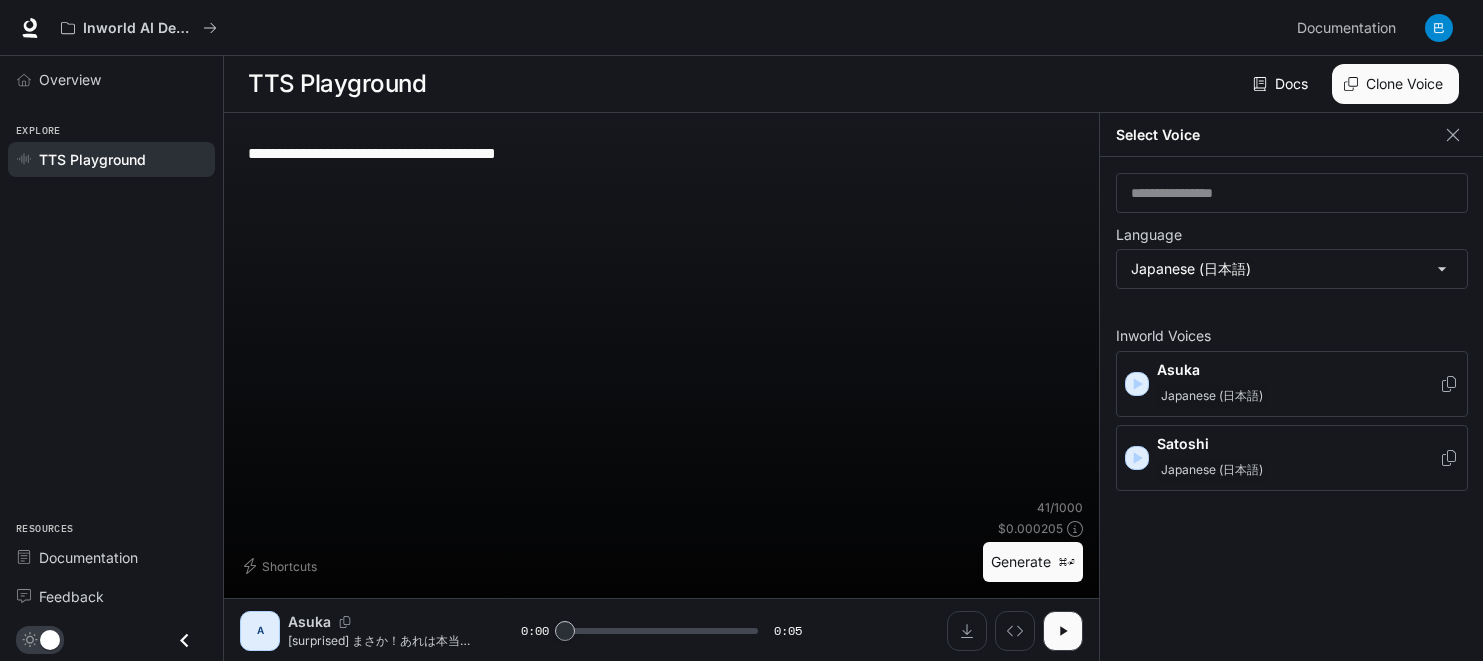 click on "**********" at bounding box center [661, 314] 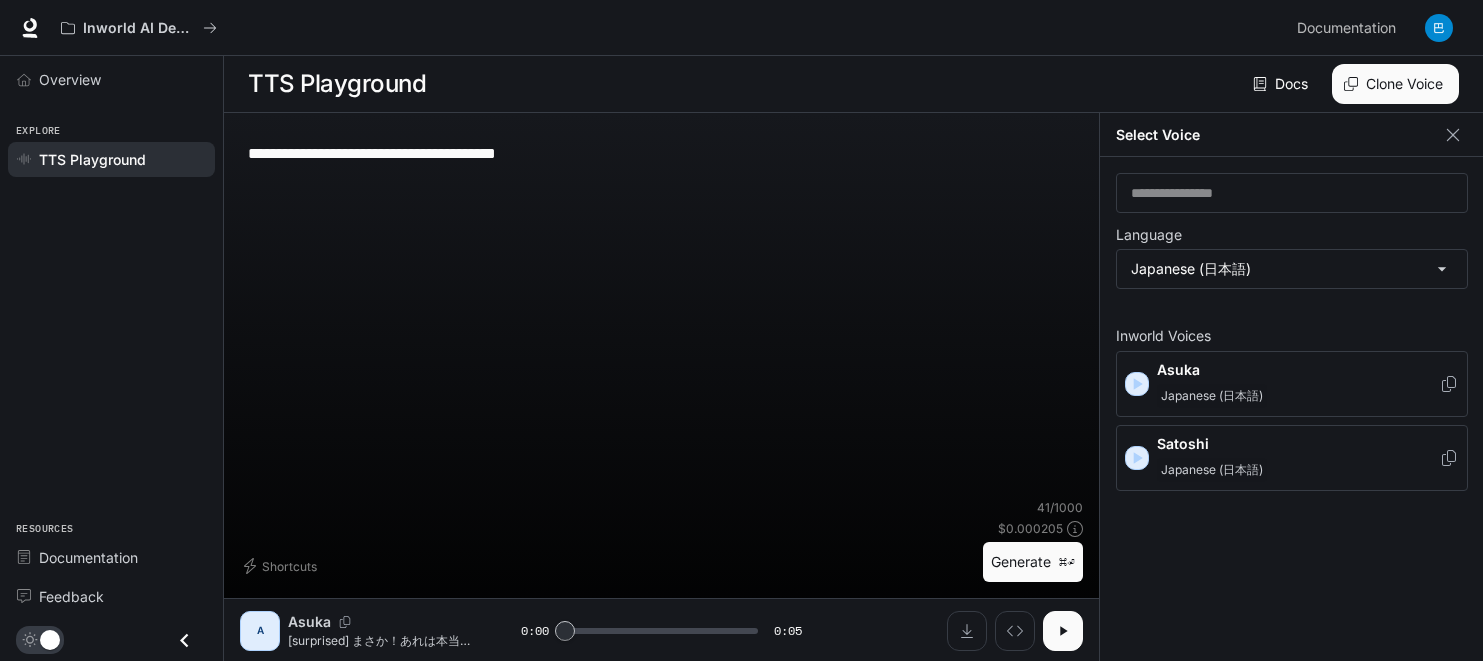 click 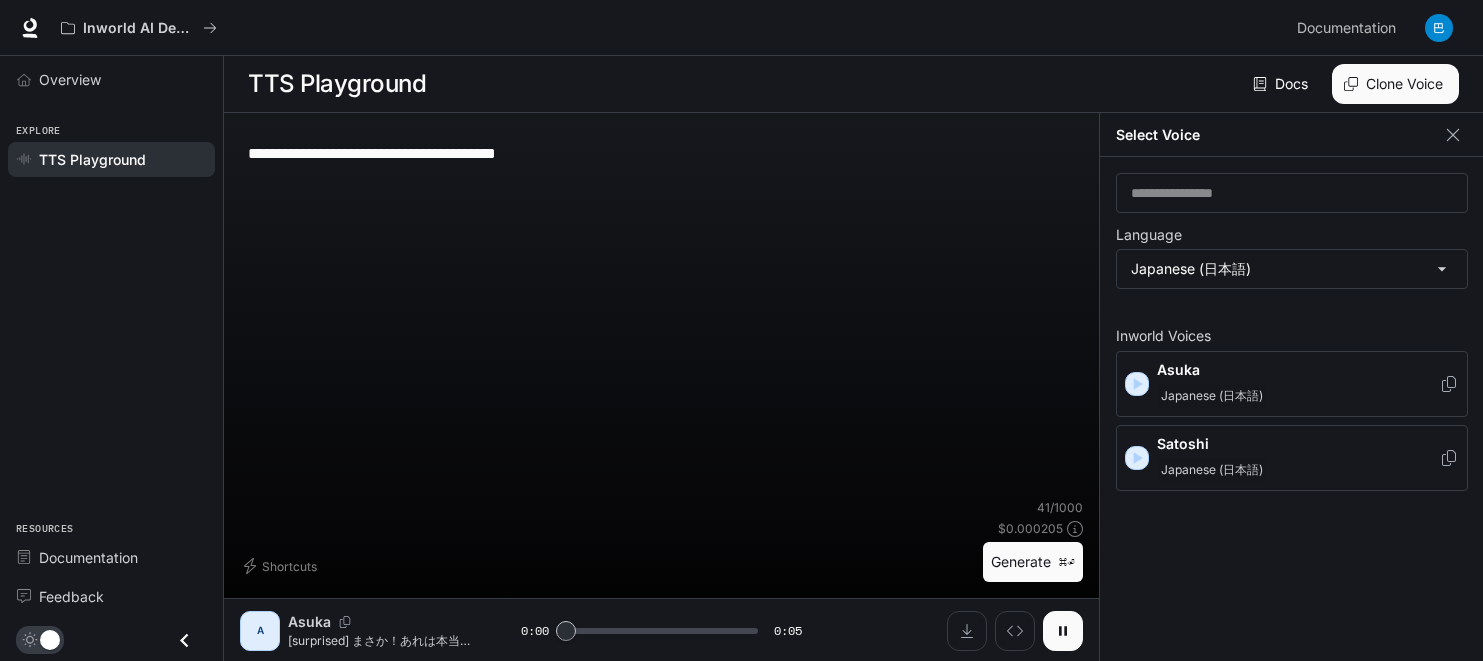click on "**********" at bounding box center [661, 363] 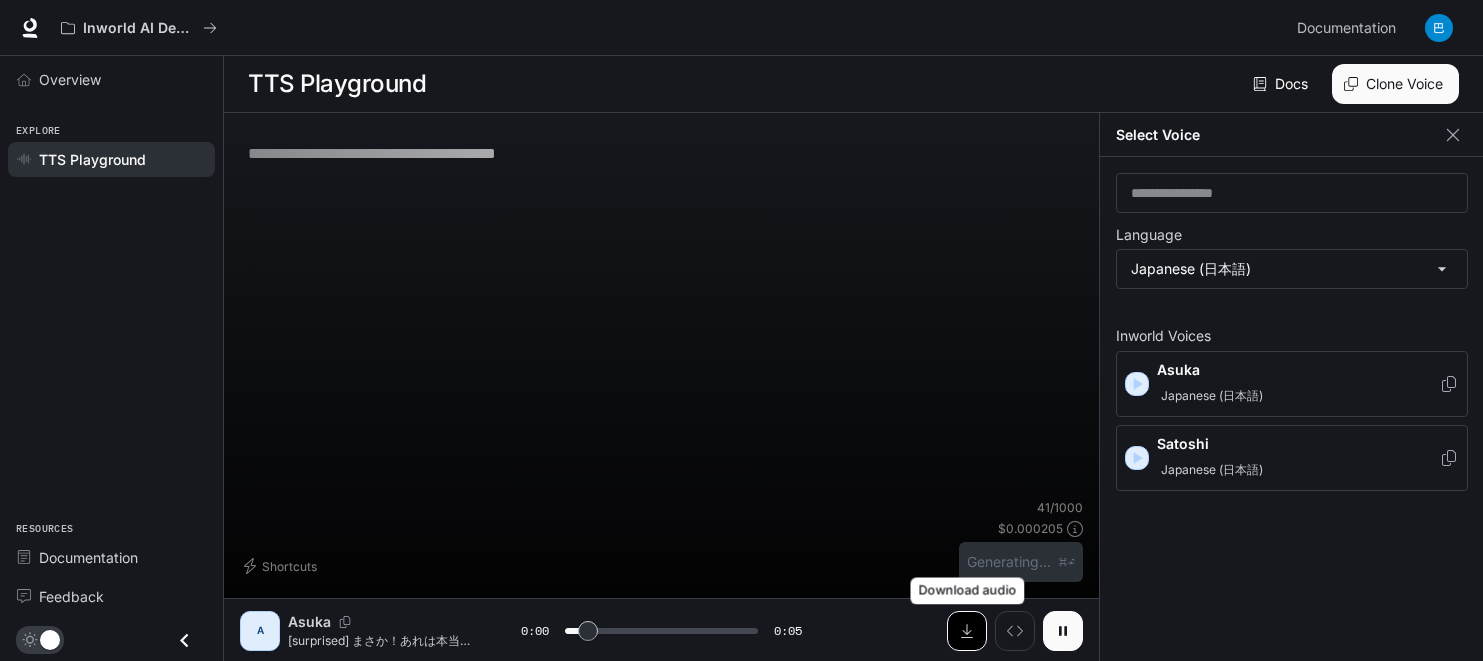 click 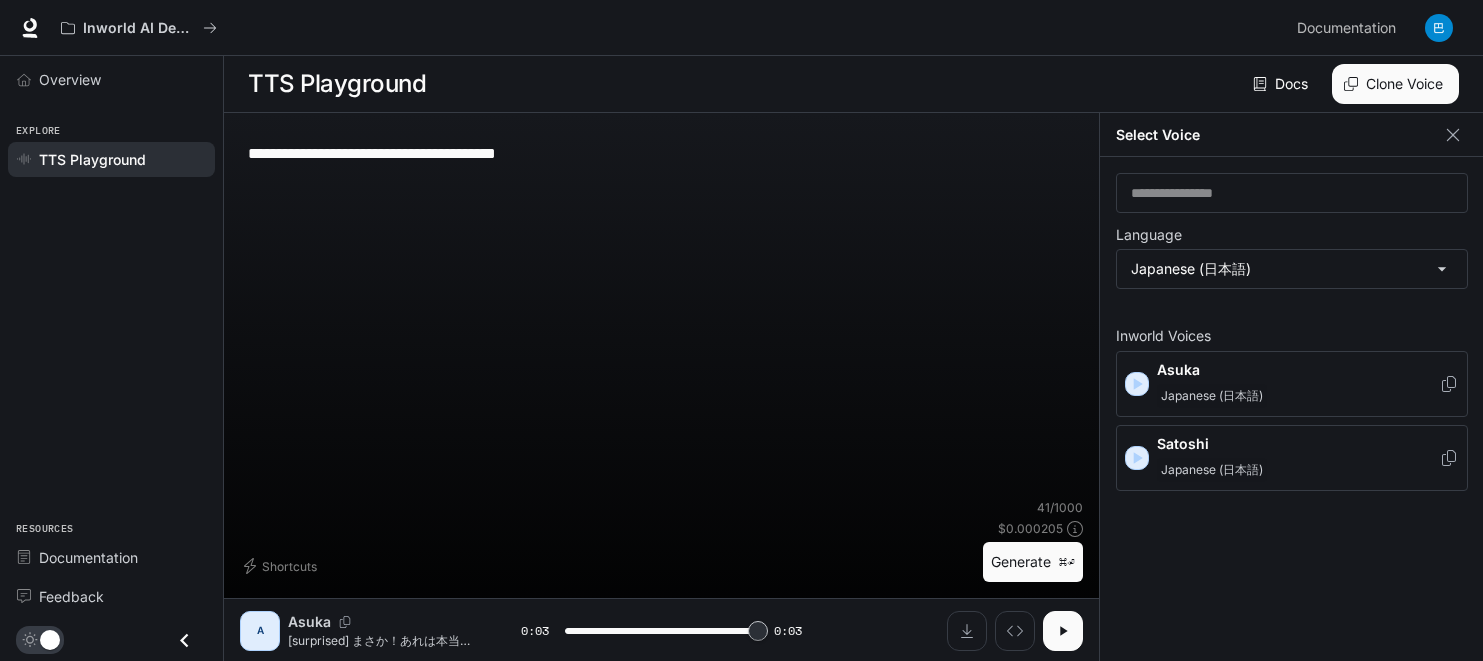 type on "*" 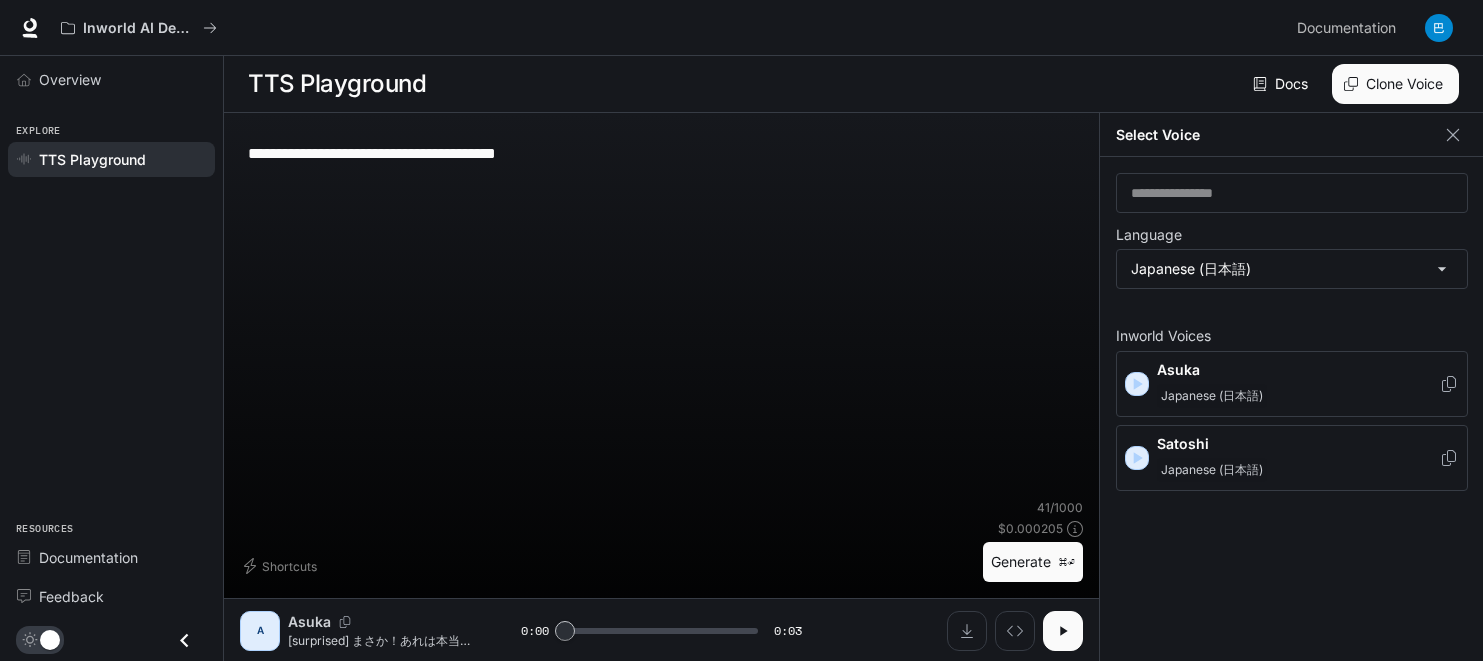 click on "**********" at bounding box center (661, 153) 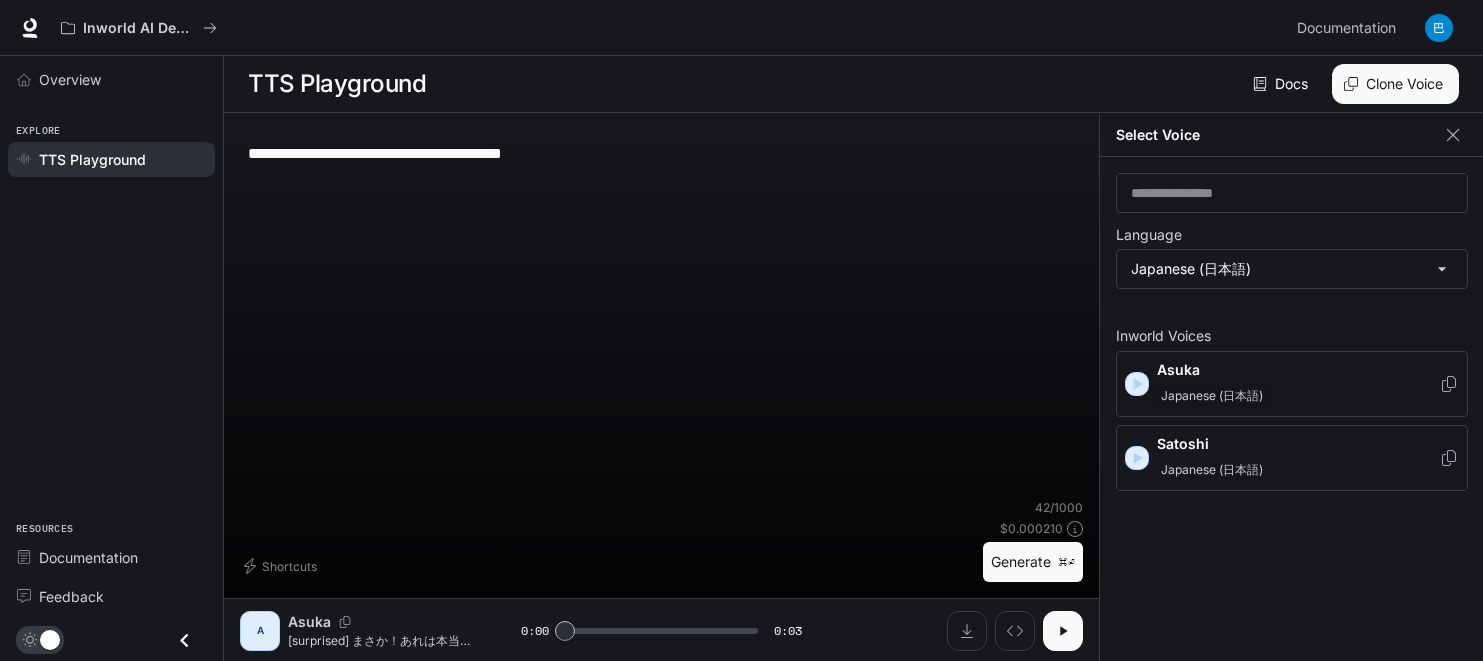 type on "**********" 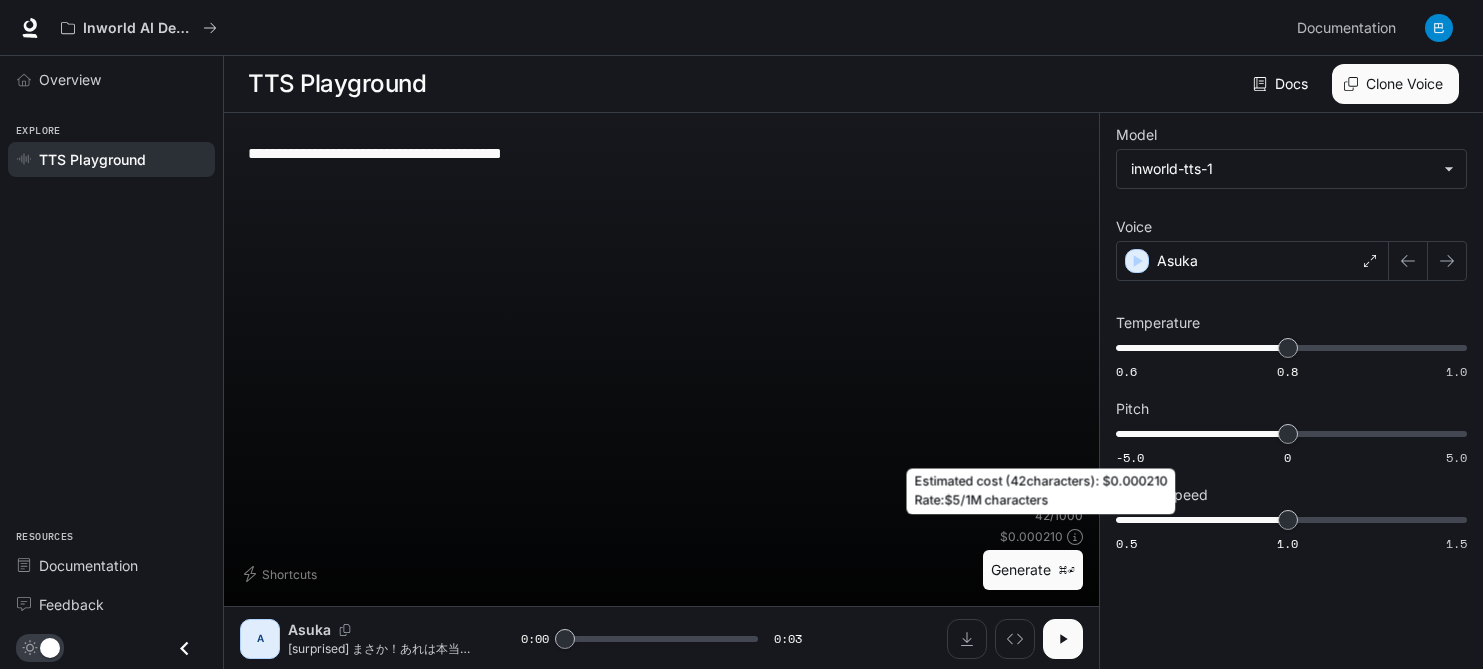 click on "Generate ⌘⏎" at bounding box center (1033, 570) 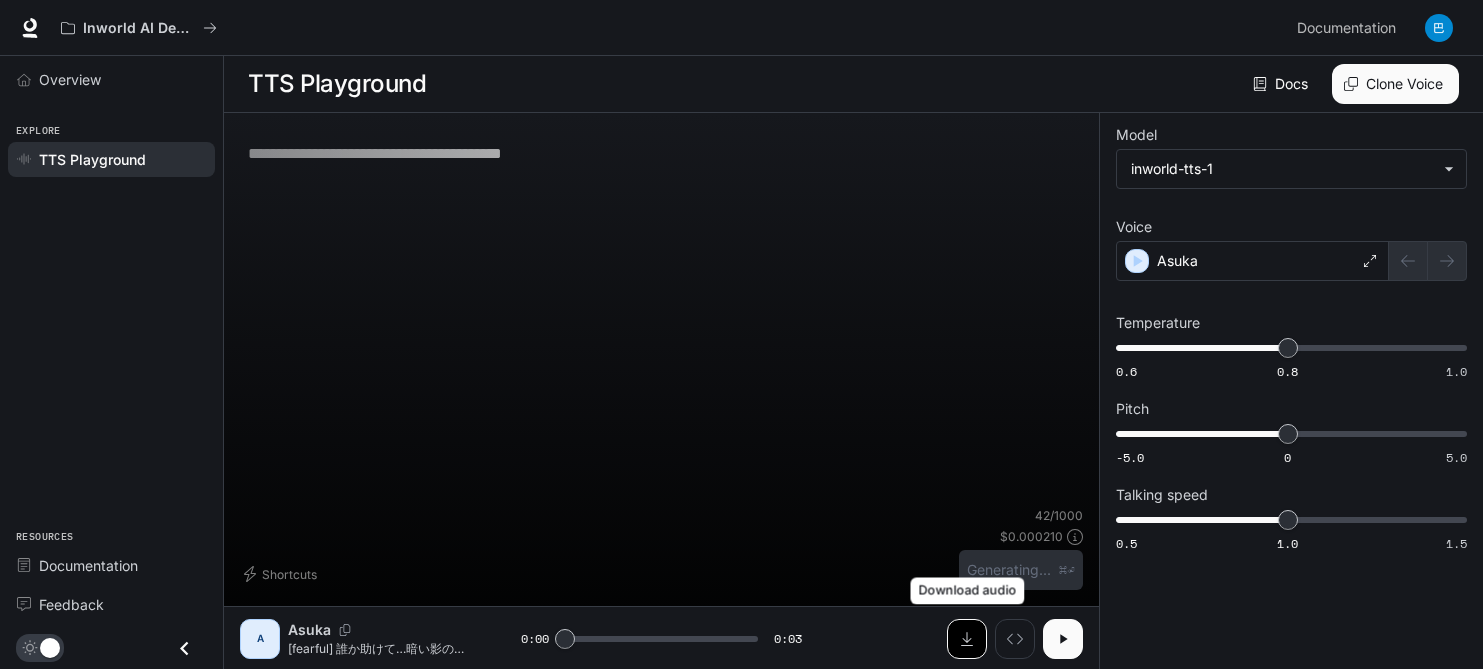 click at bounding box center (967, 639) 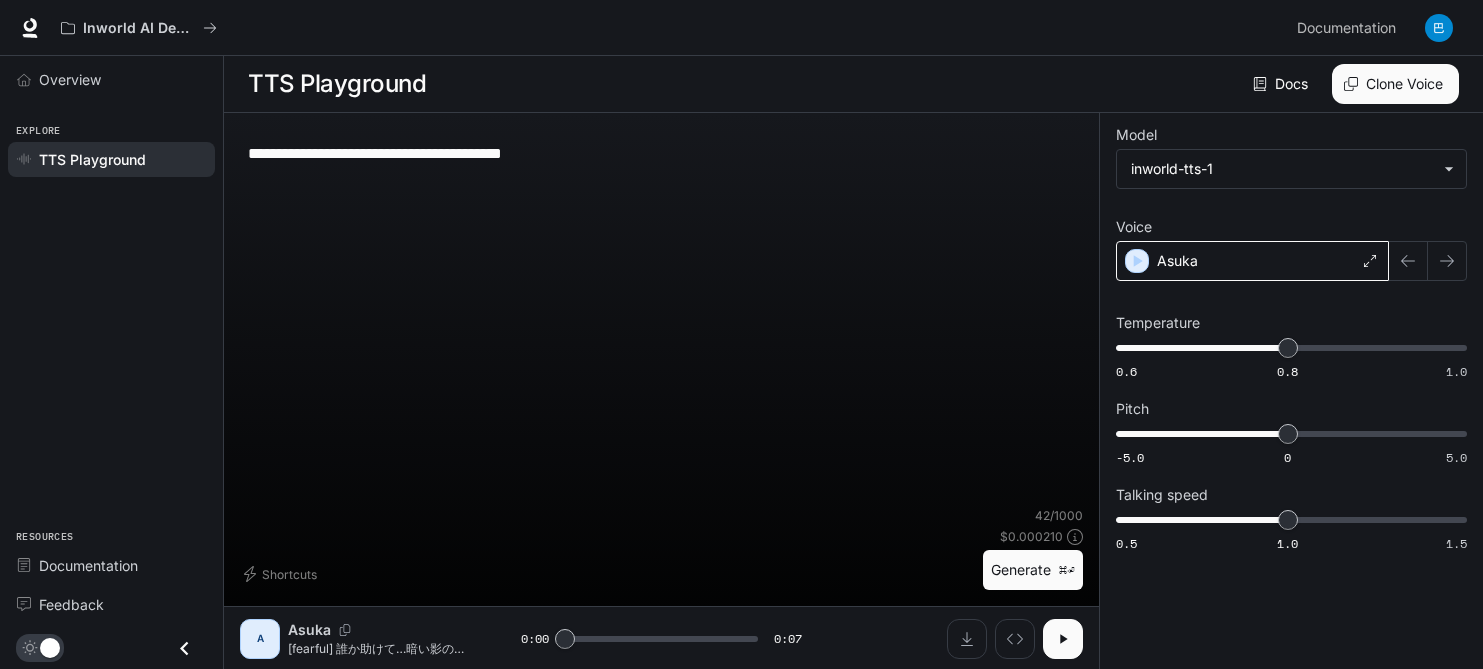 click on "Asuka" at bounding box center (1177, 261) 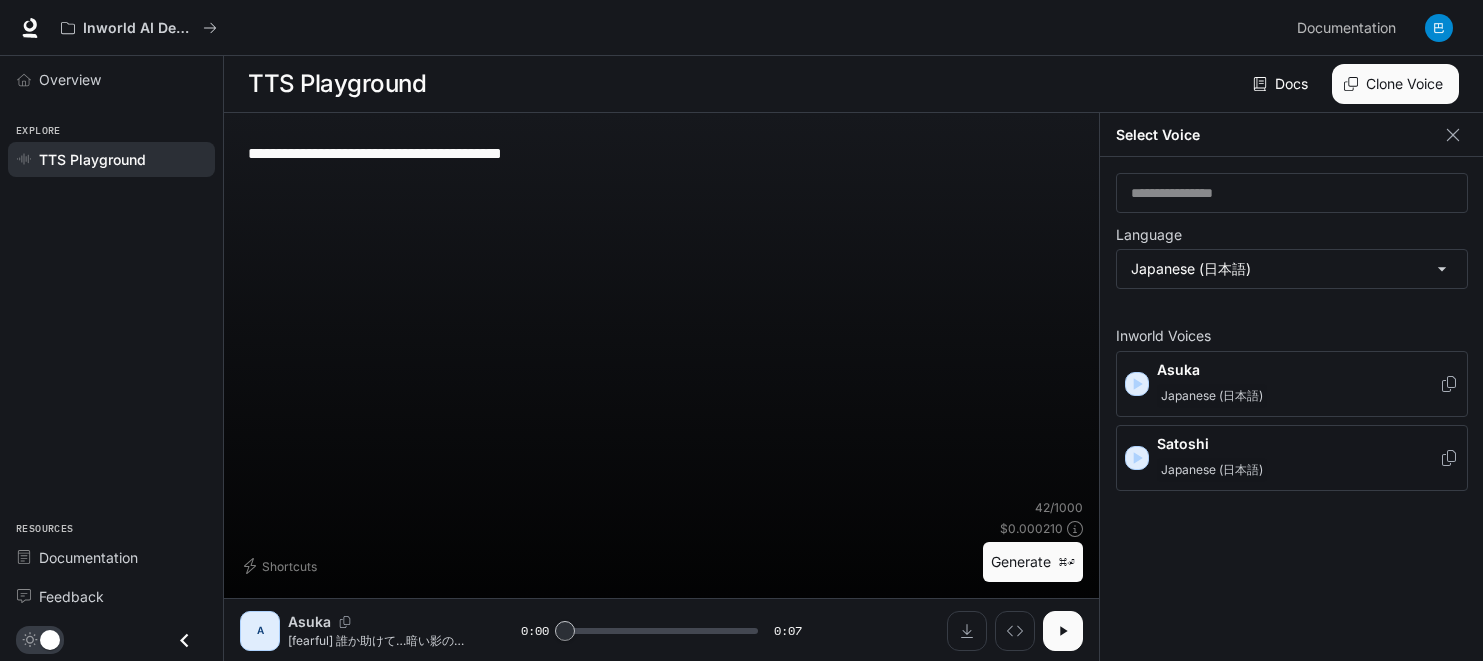 click on "Satoshi" at bounding box center (1298, 444) 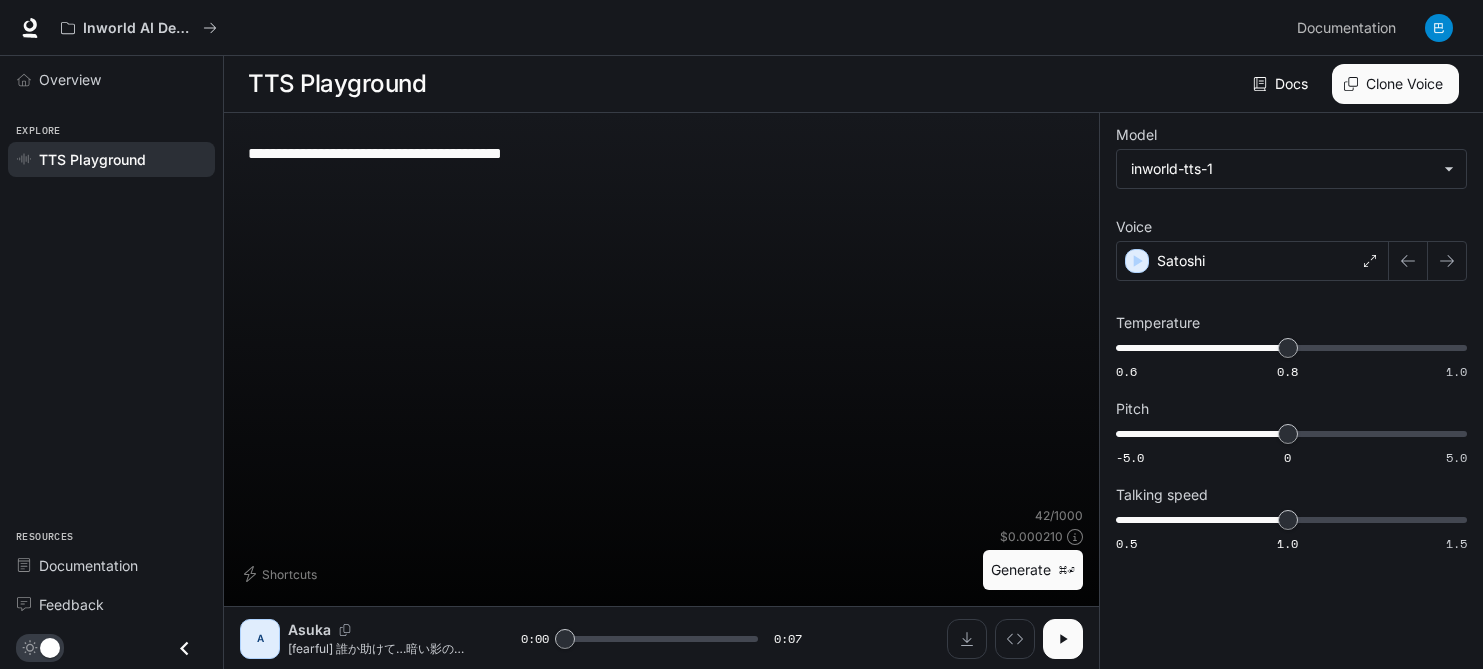 click on "Generate ⌘⏎" at bounding box center (1033, 570) 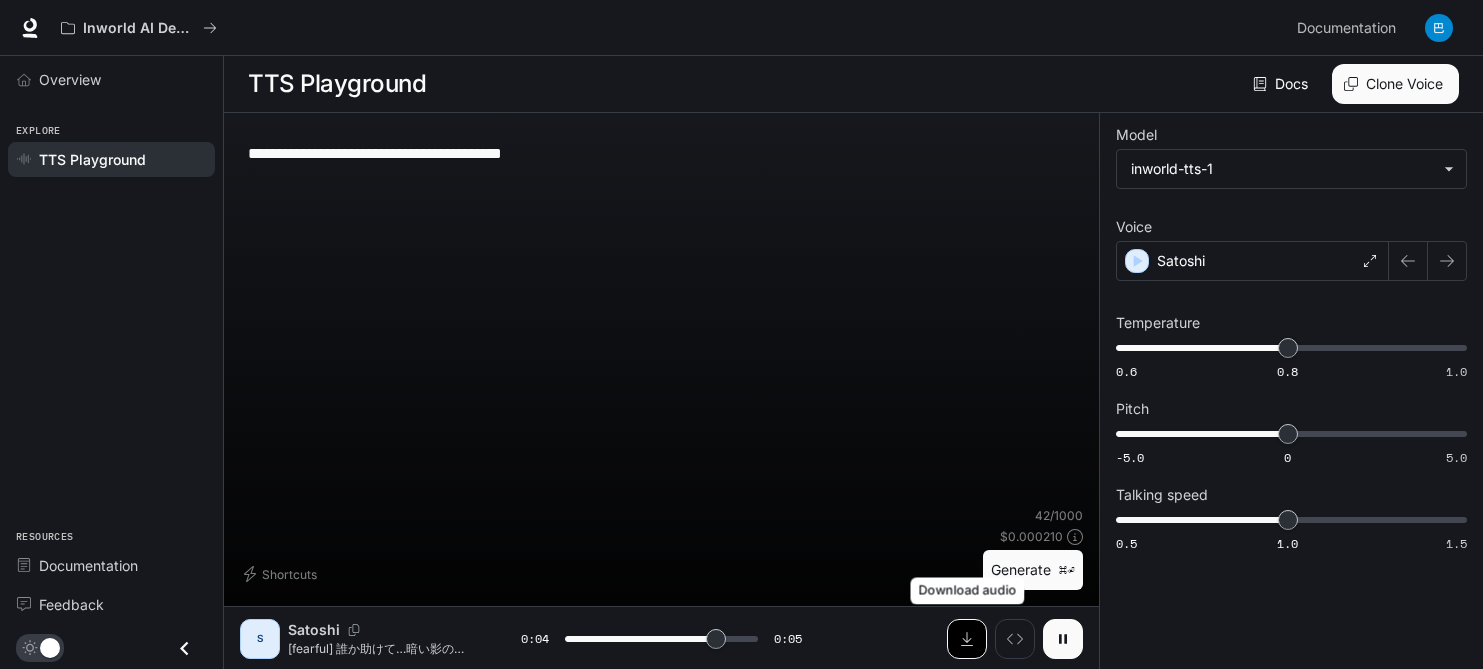 click 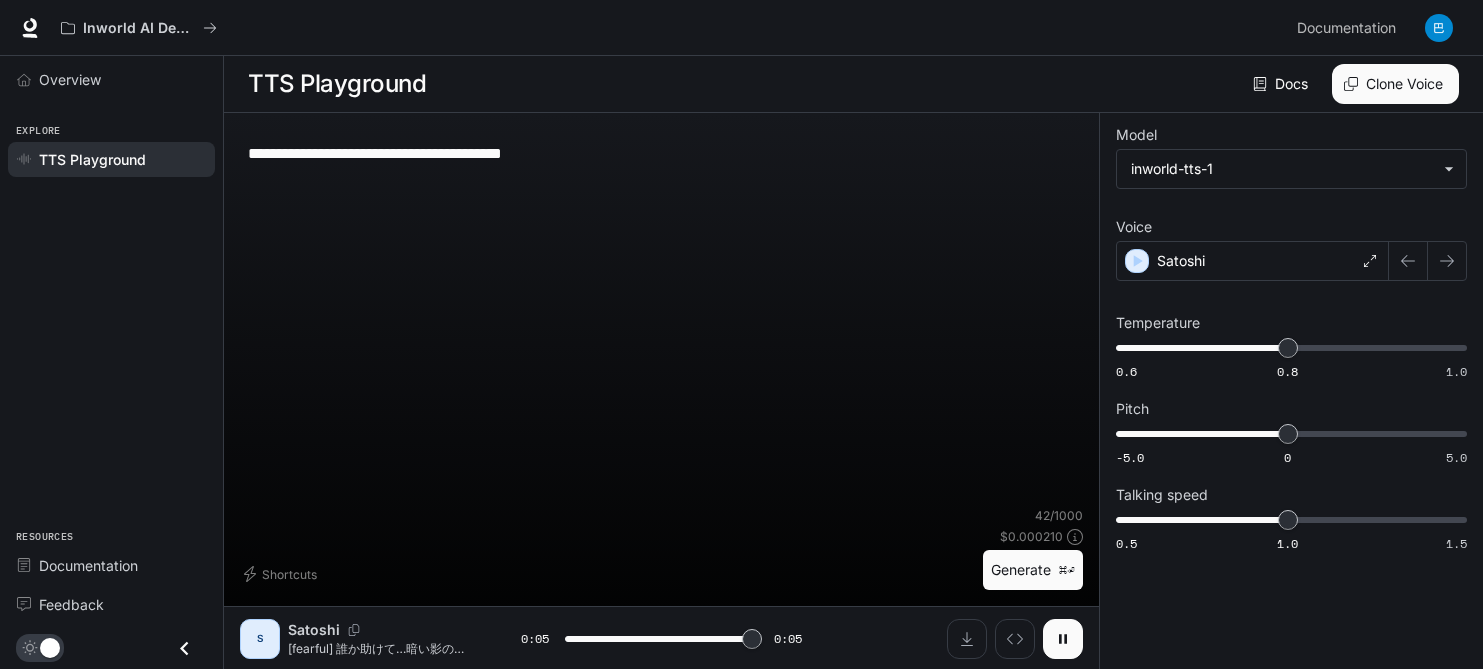 type on "*" 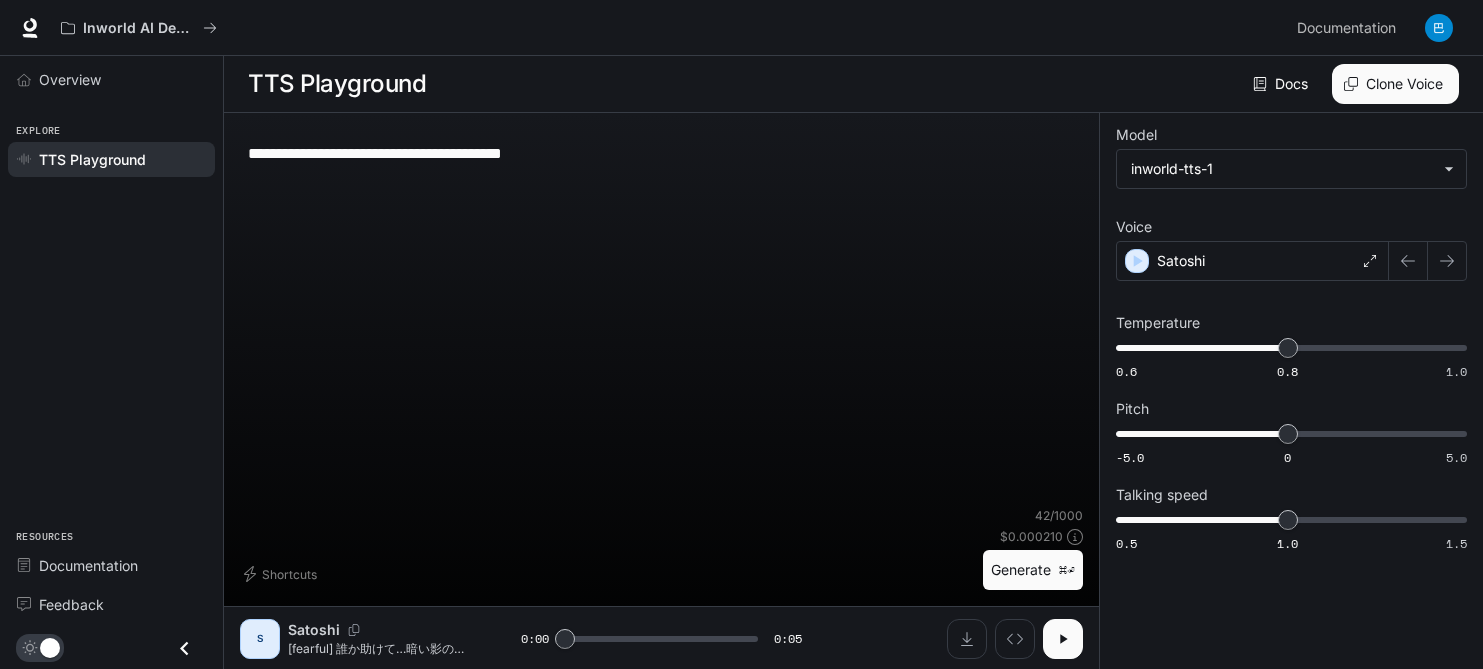 click on "**********" at bounding box center (661, 153) 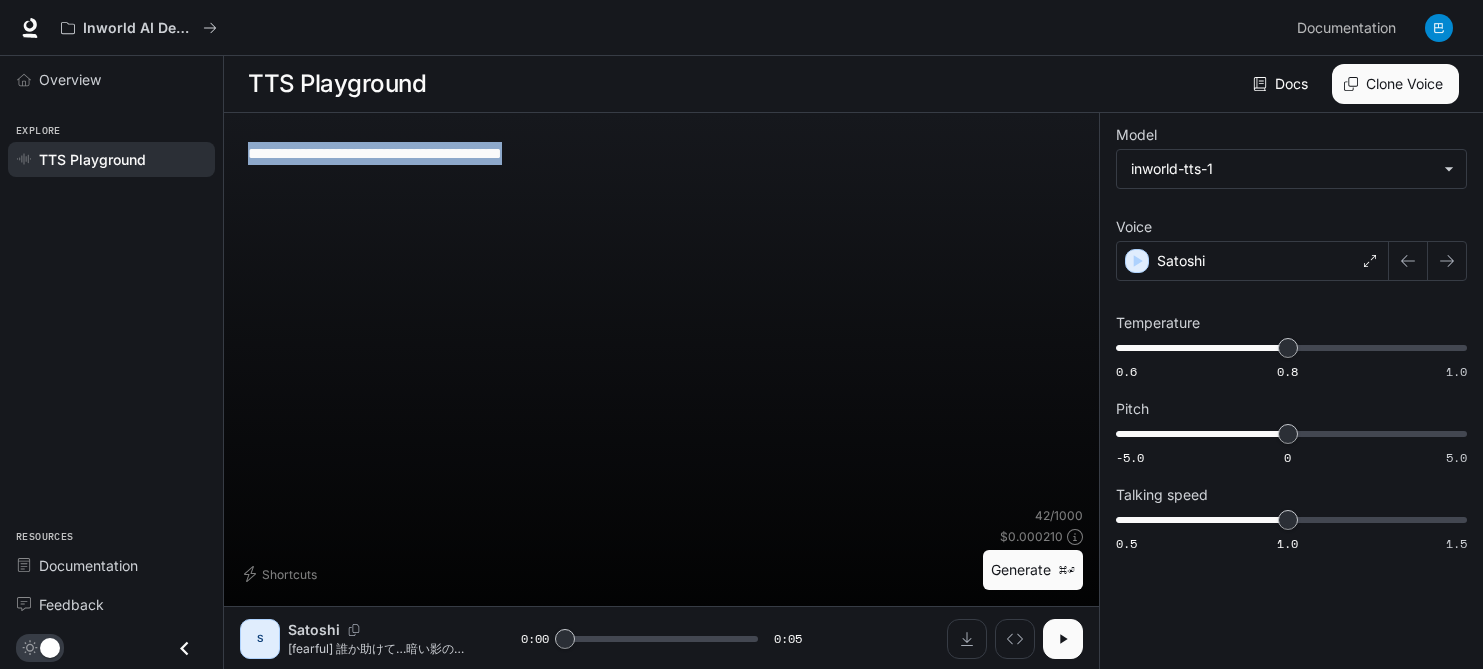 click on "**********" at bounding box center (661, 153) 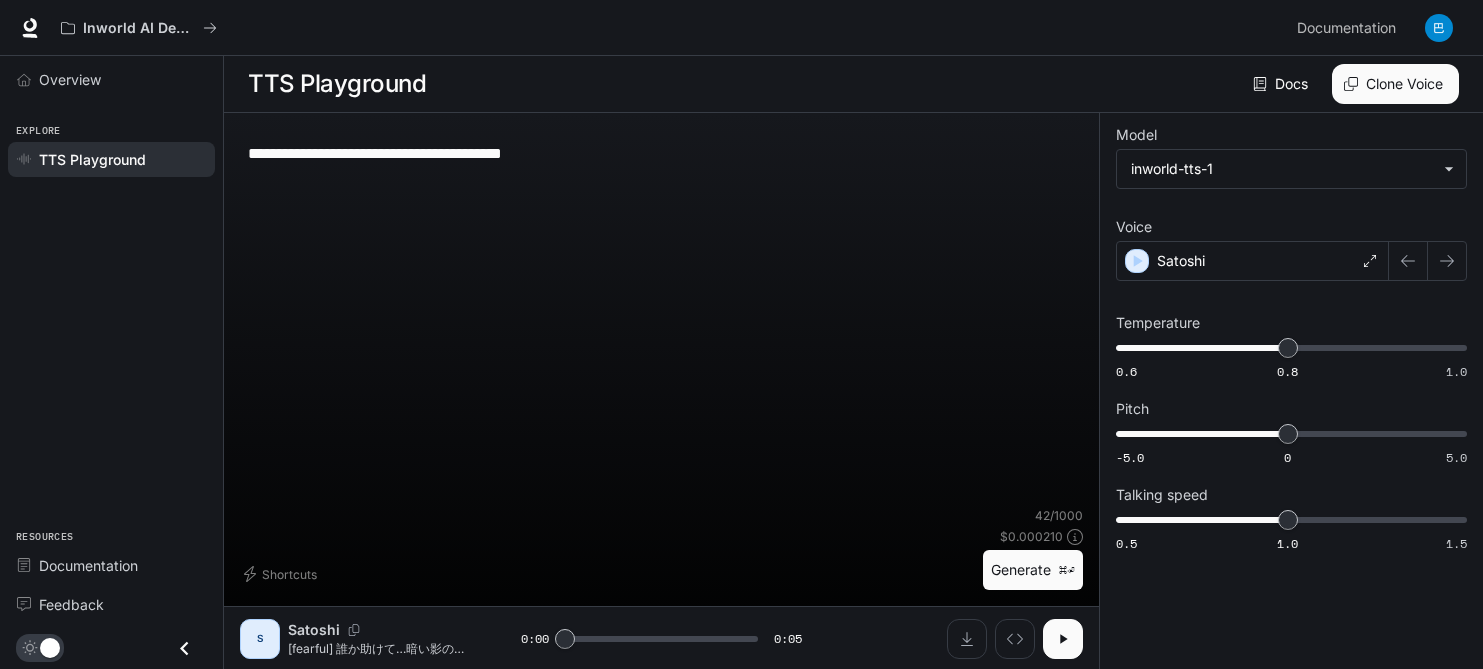click on "**********" at bounding box center (661, 153) 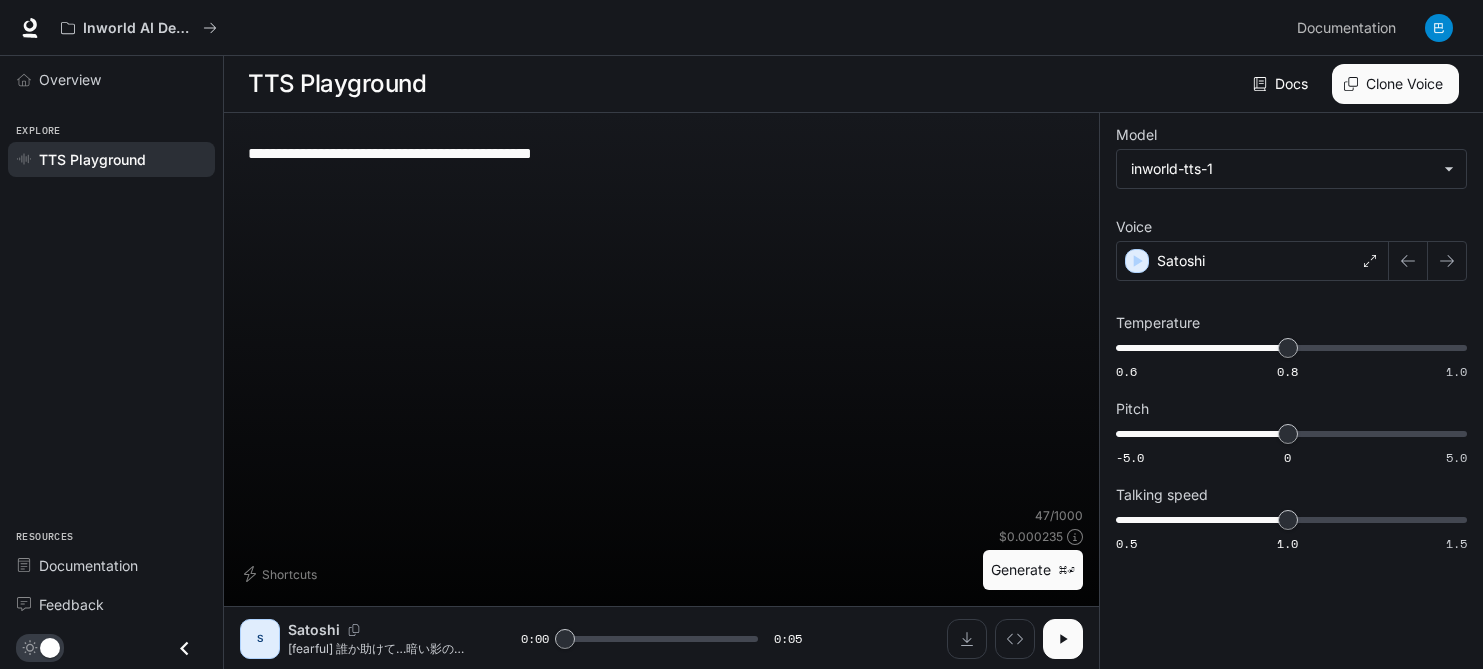 type on "**********" 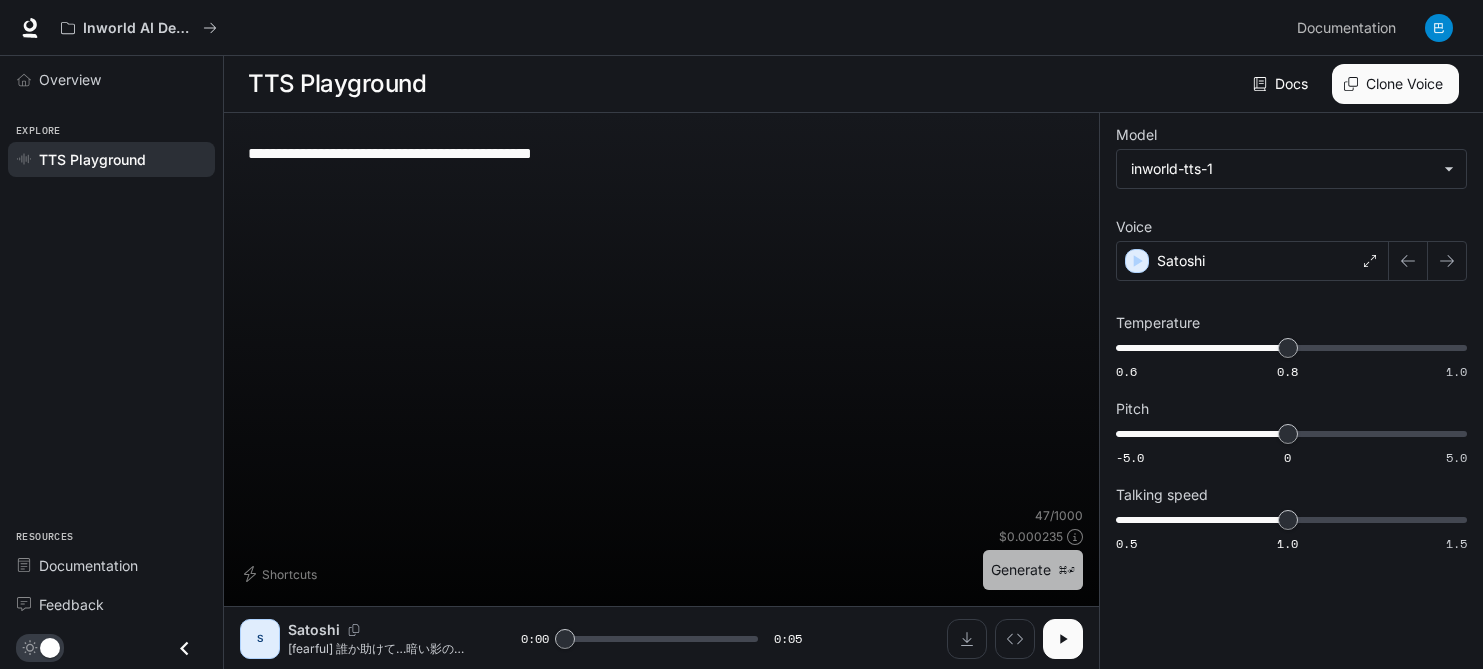 click on "Generate ⌘⏎" at bounding box center [1033, 570] 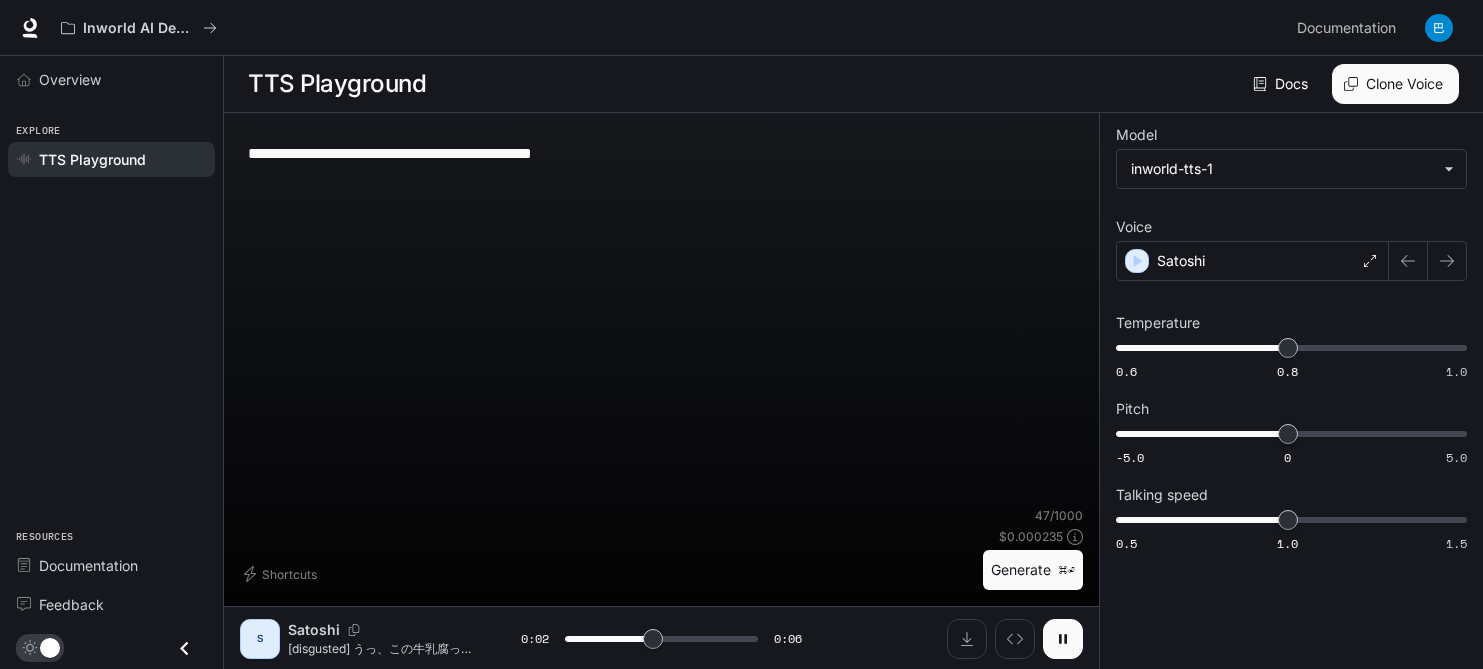 drag, startPoint x: 247, startPoint y: 153, endPoint x: 336, endPoint y: 156, distance: 89.050545 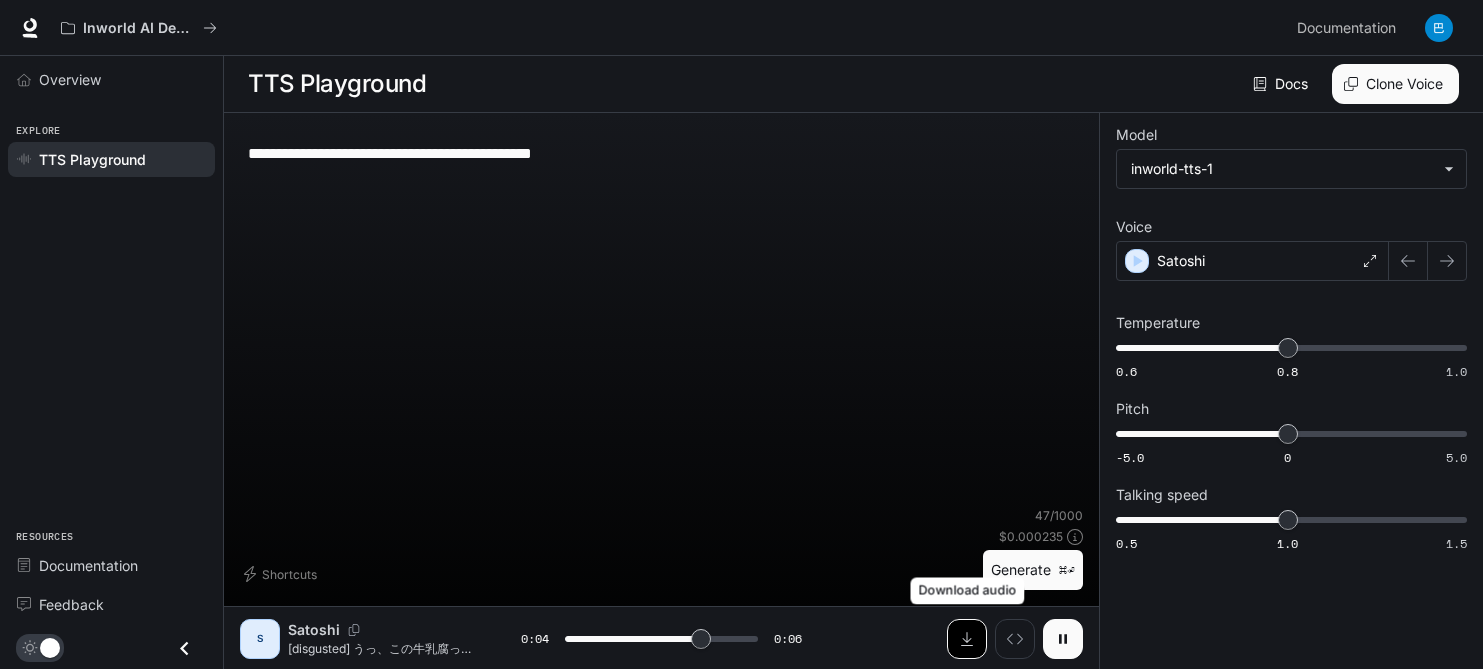 click at bounding box center (967, 639) 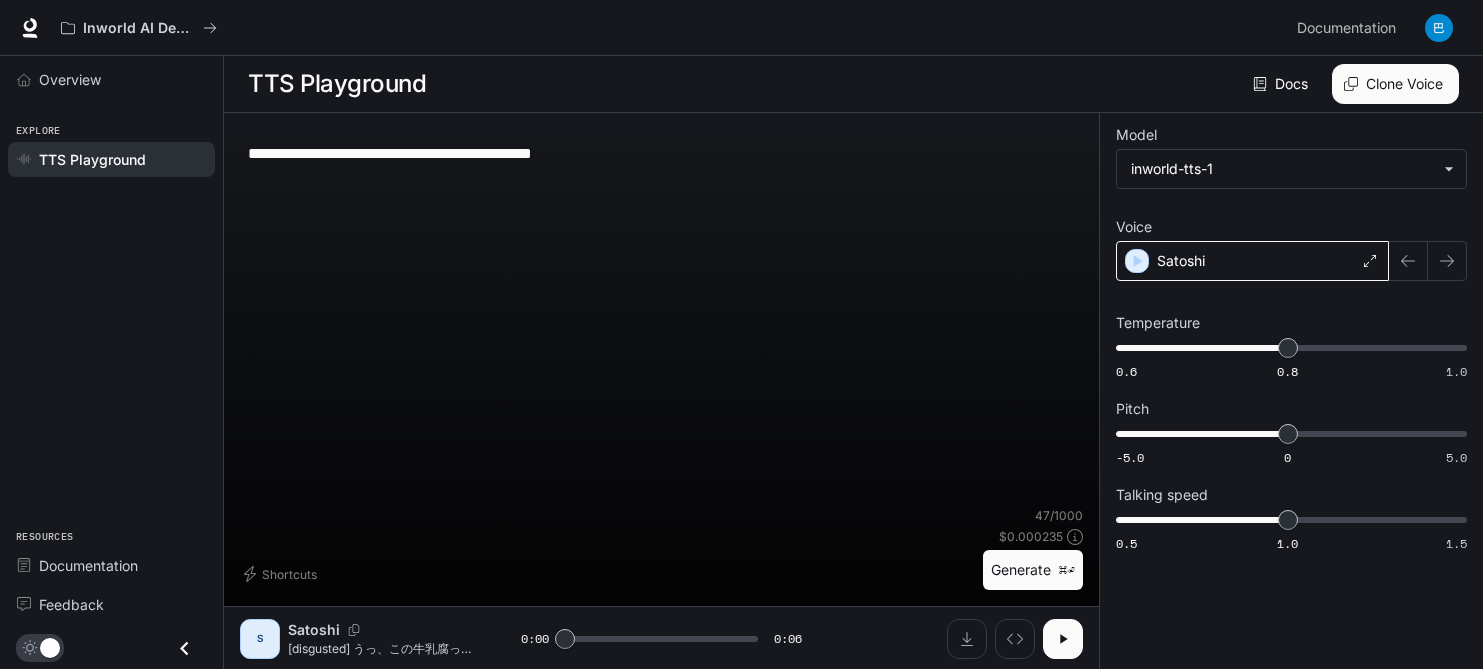 click on "Satoshi" at bounding box center (1252, 261) 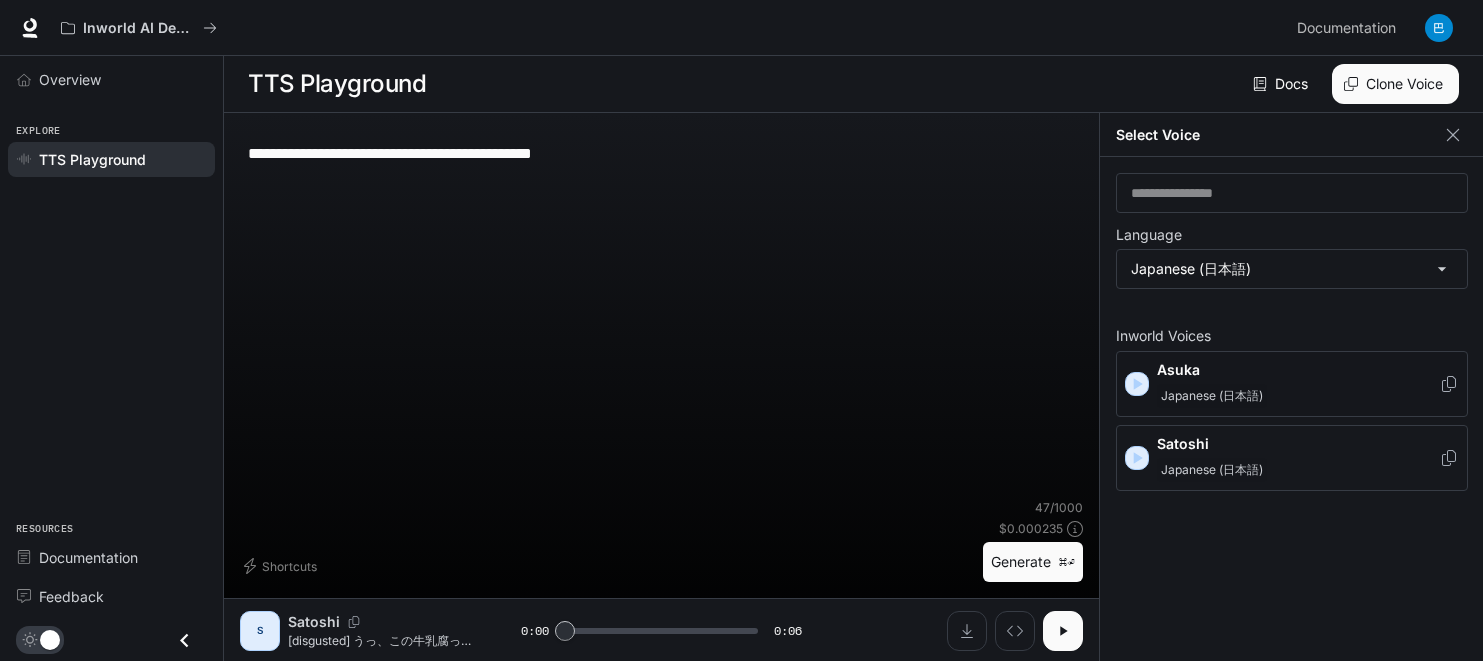 click on "Asuka Japanese (日本語)" at bounding box center [1298, 384] 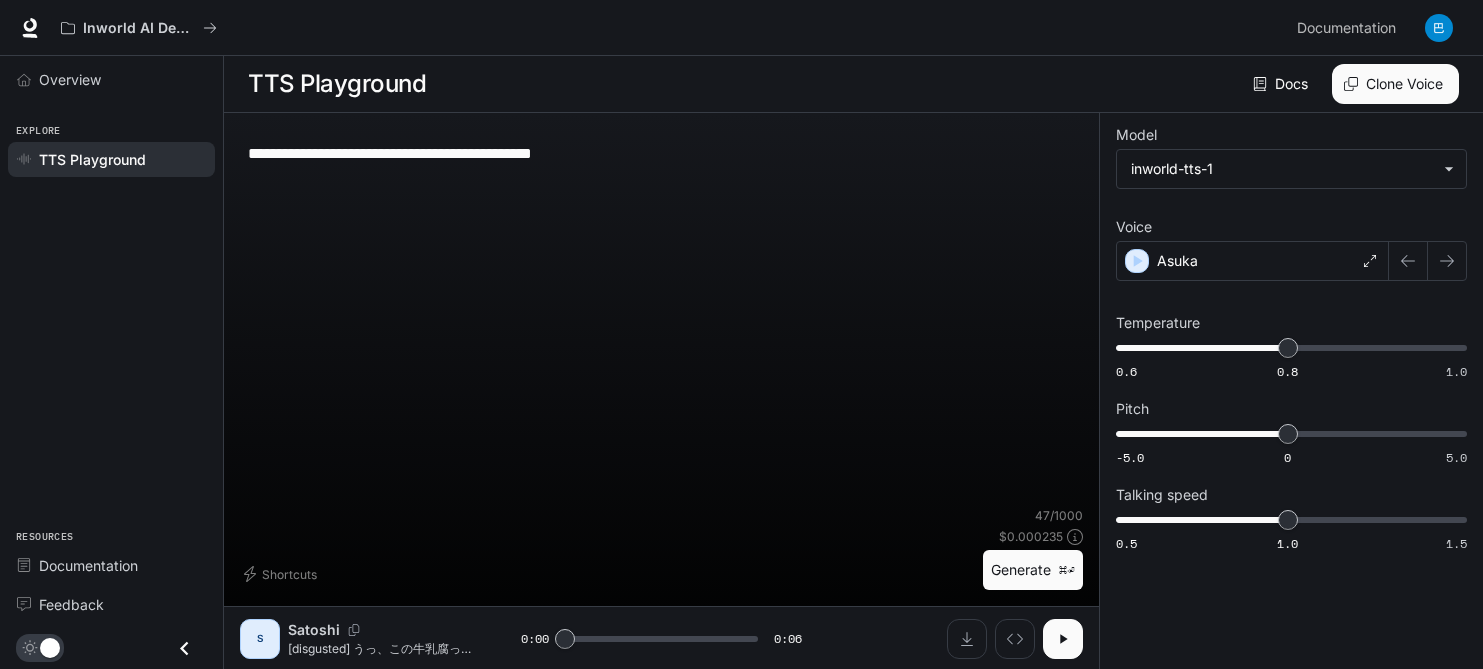 click on "**********" at bounding box center (661, 367) 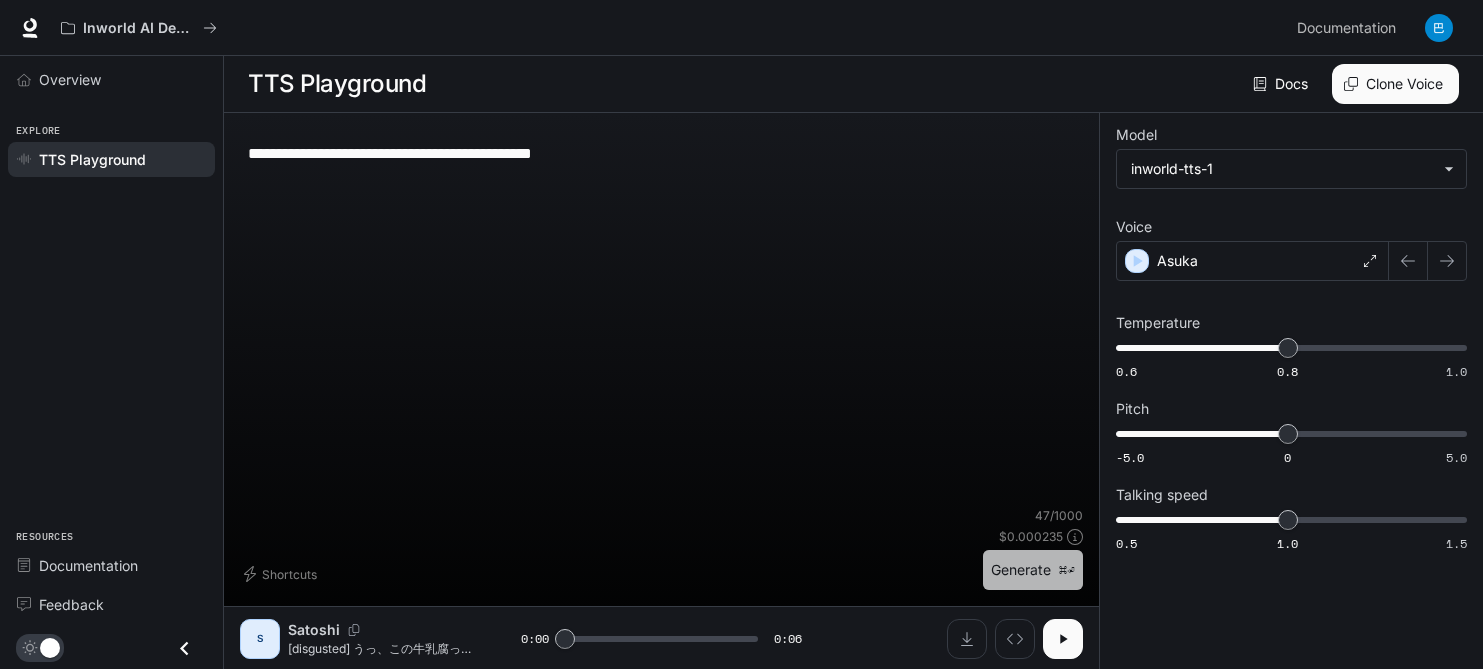 click on "Generate ⌘⏎" at bounding box center (1033, 570) 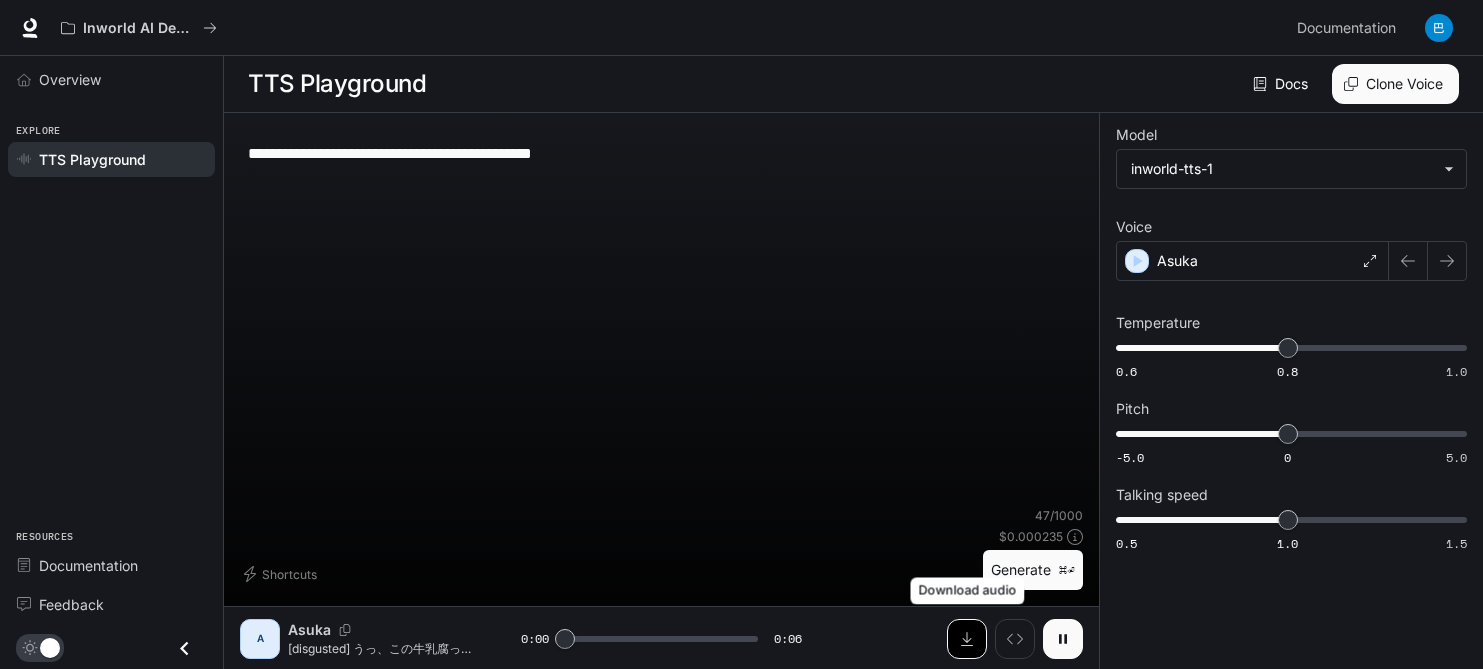 click 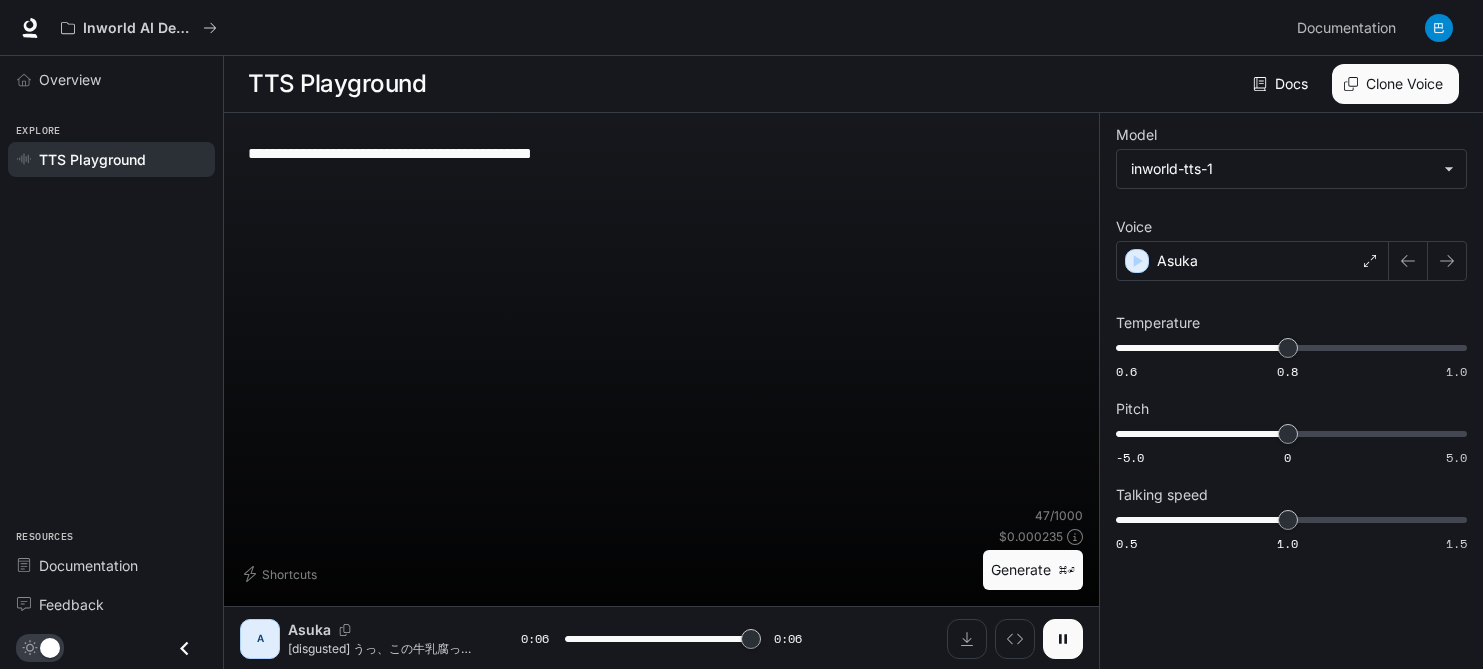 type on "*" 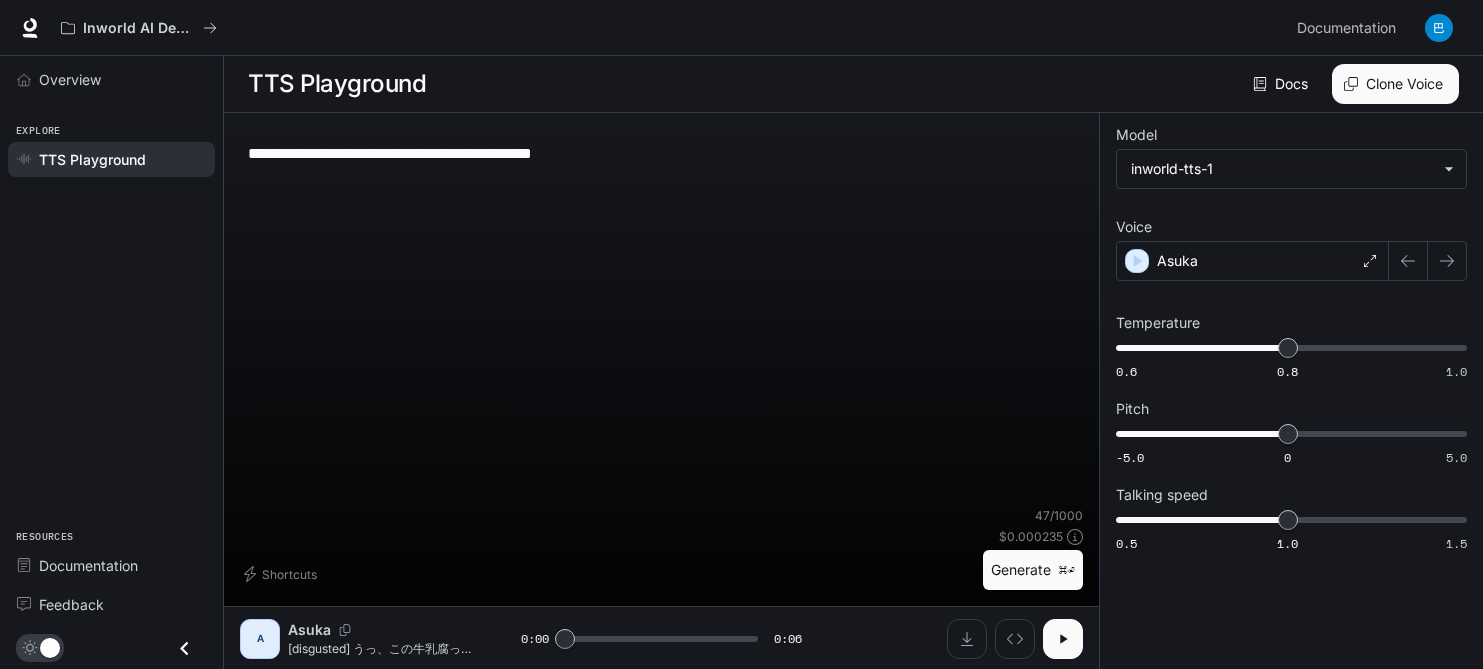 click on "**********" at bounding box center [661, 153] 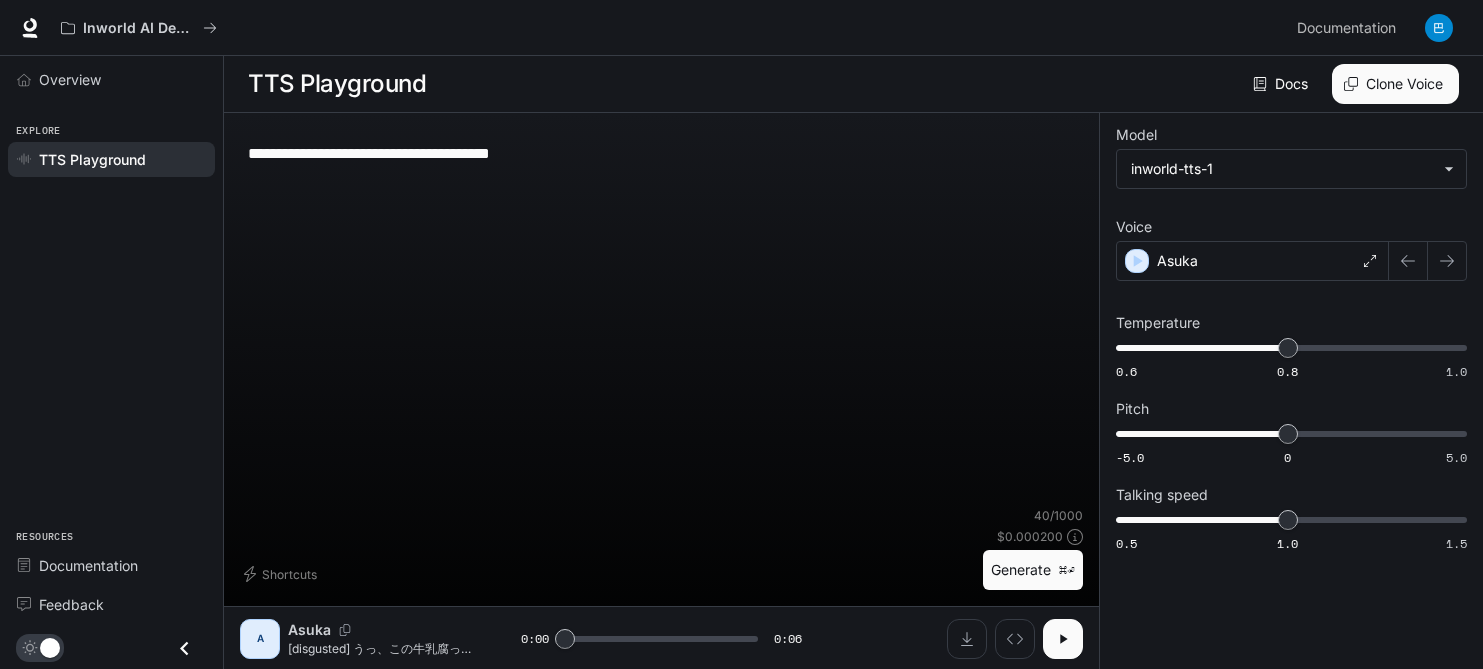 type on "**********" 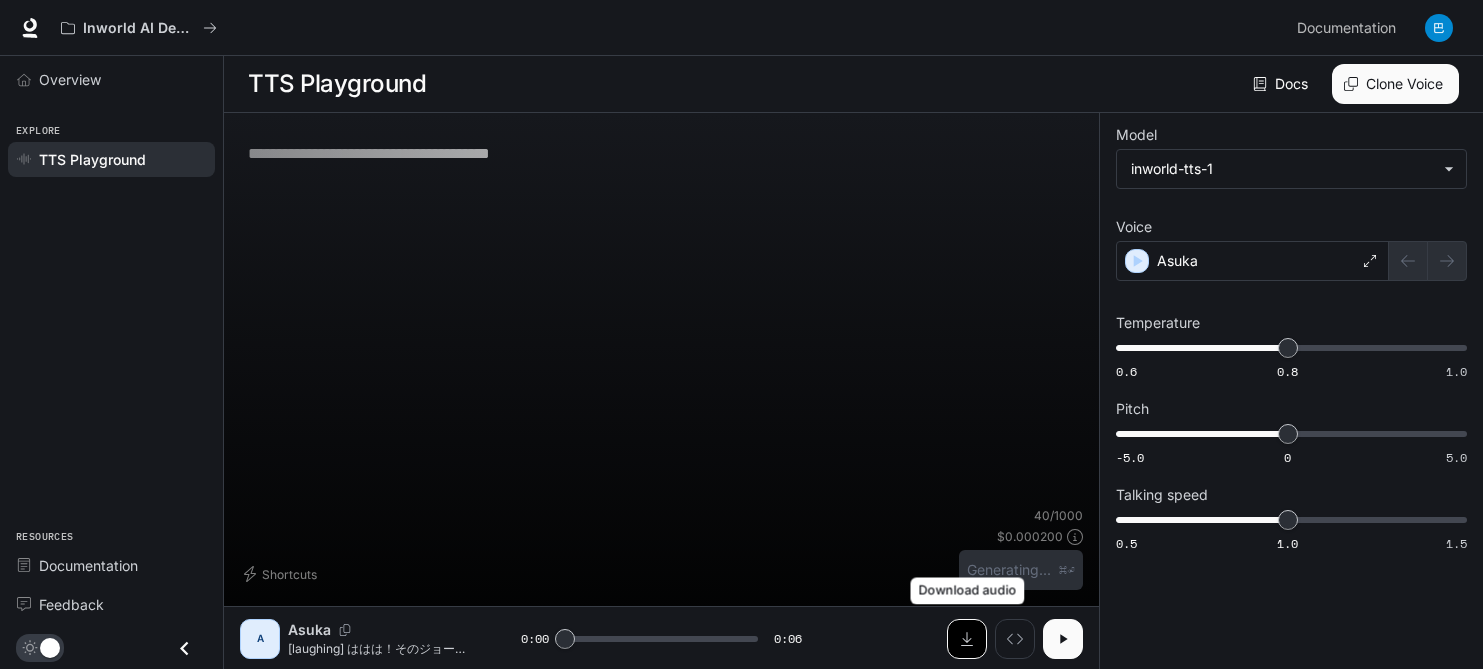 click 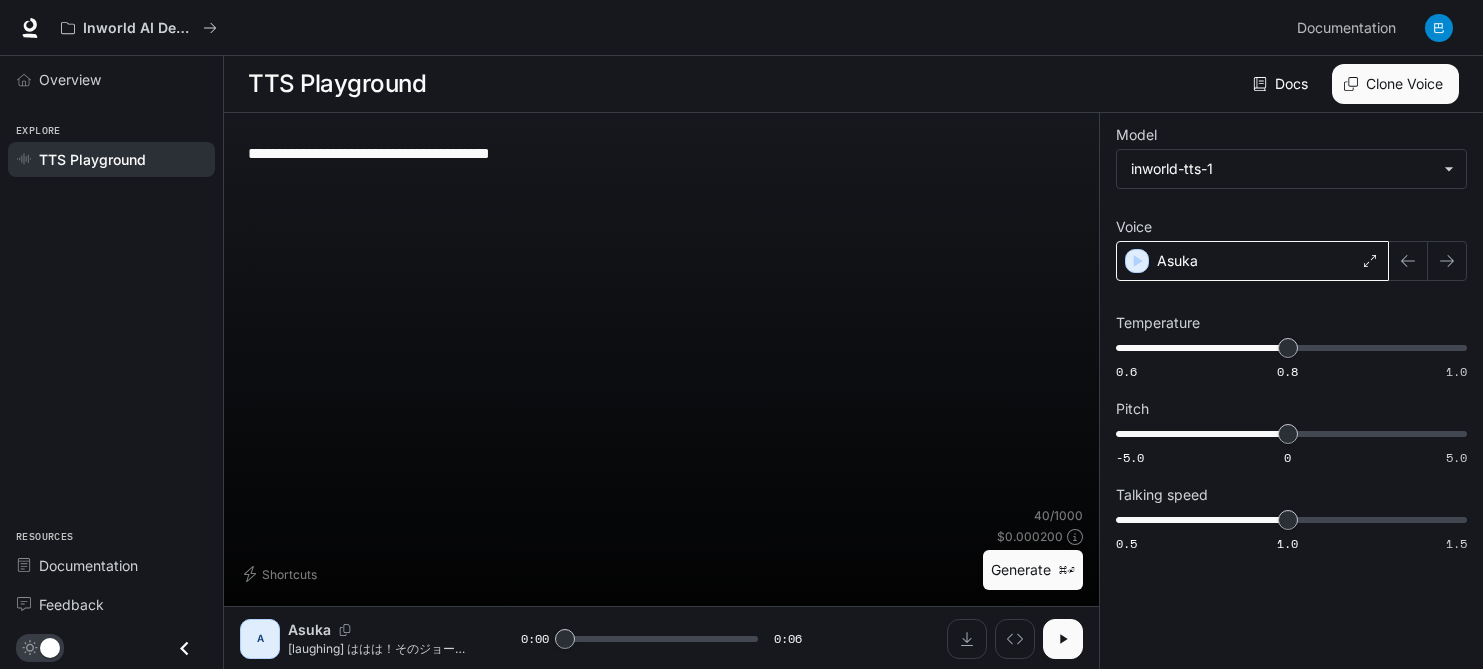 click on "Asuka" at bounding box center [1177, 261] 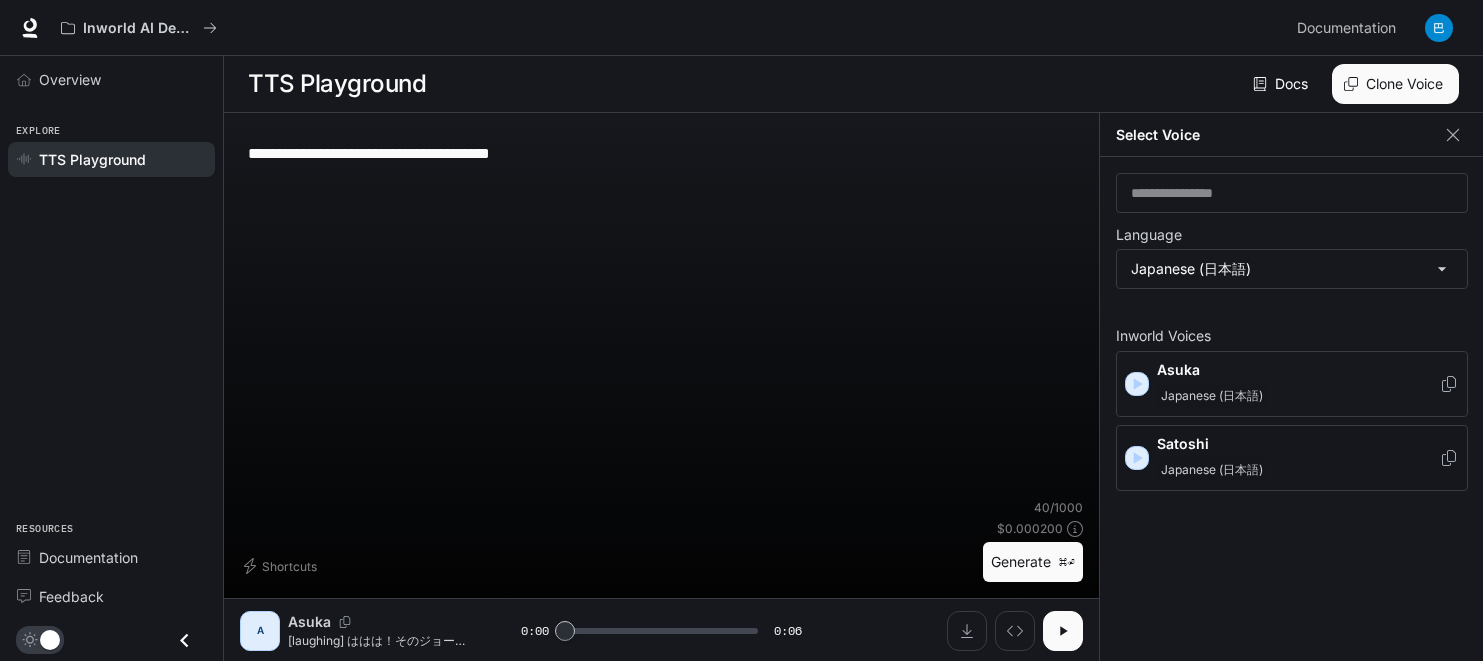 click on "Satoshi" at bounding box center (1298, 444) 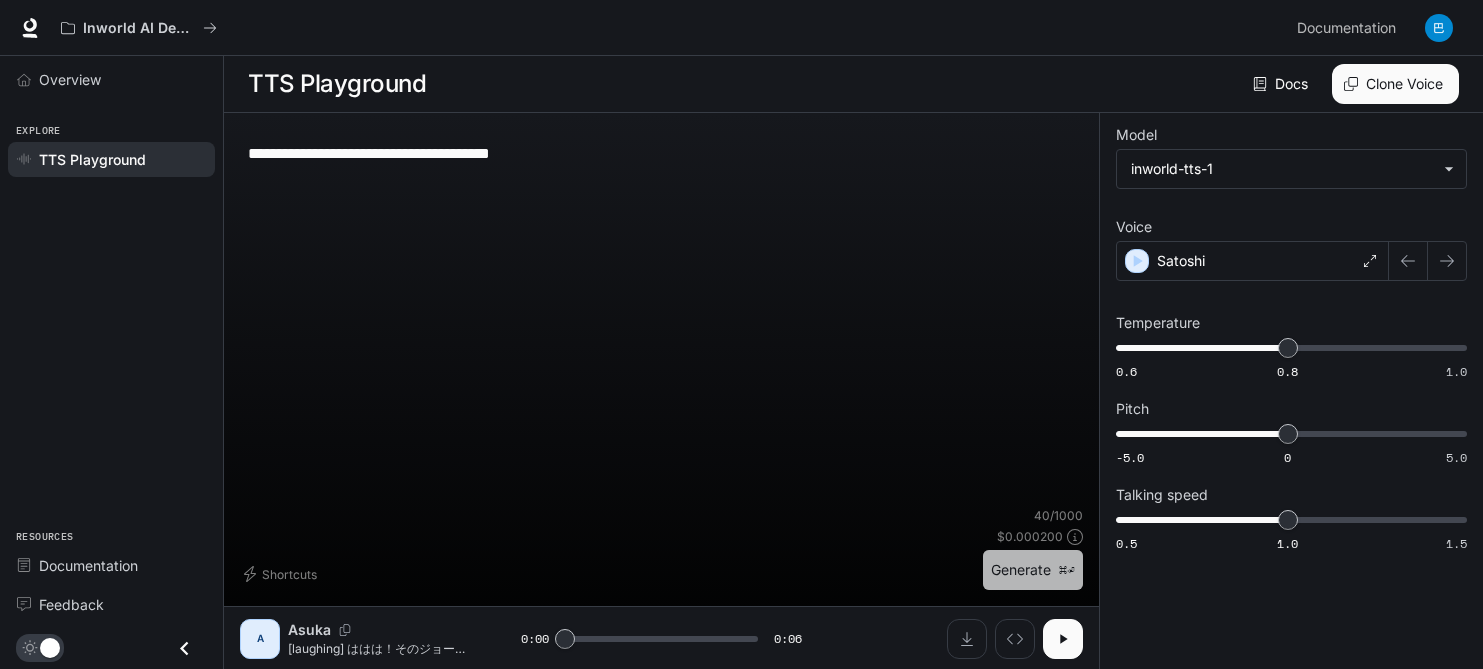 click on "Generate ⌘⏎" at bounding box center (1033, 570) 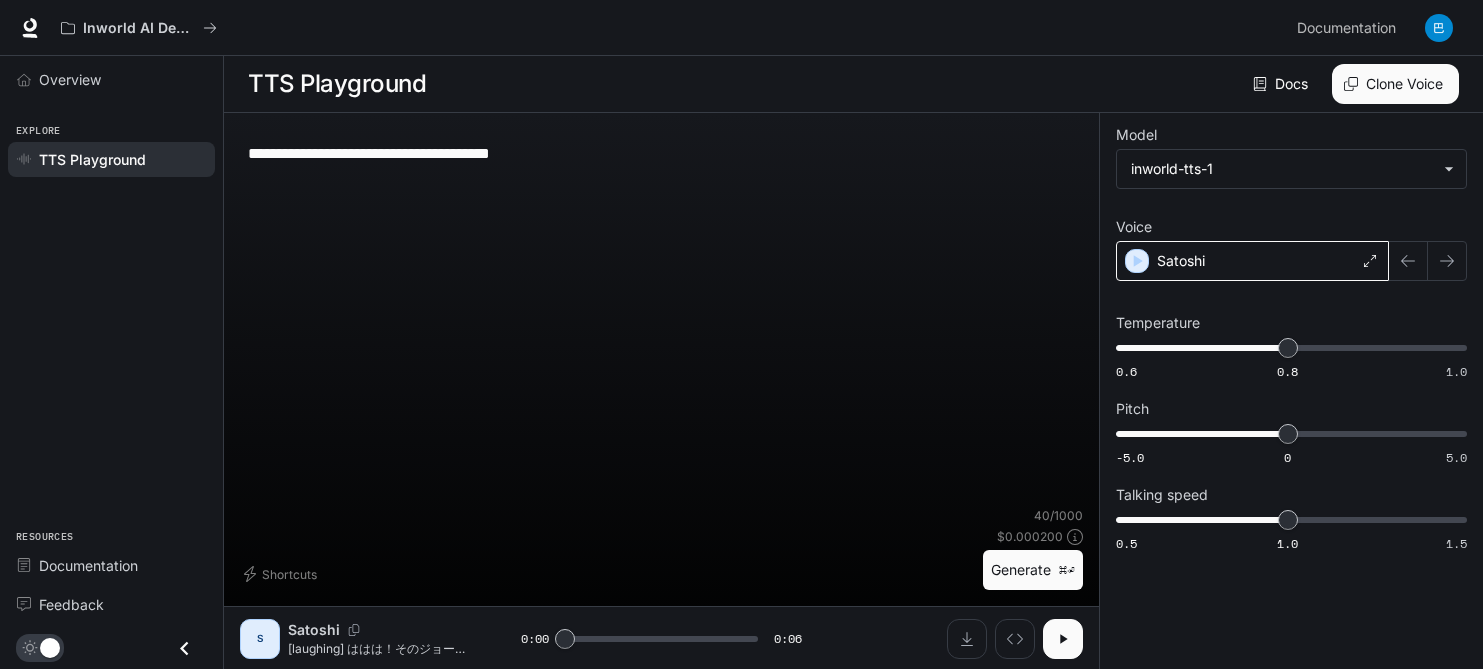 click on "Satoshi" at bounding box center [1252, 261] 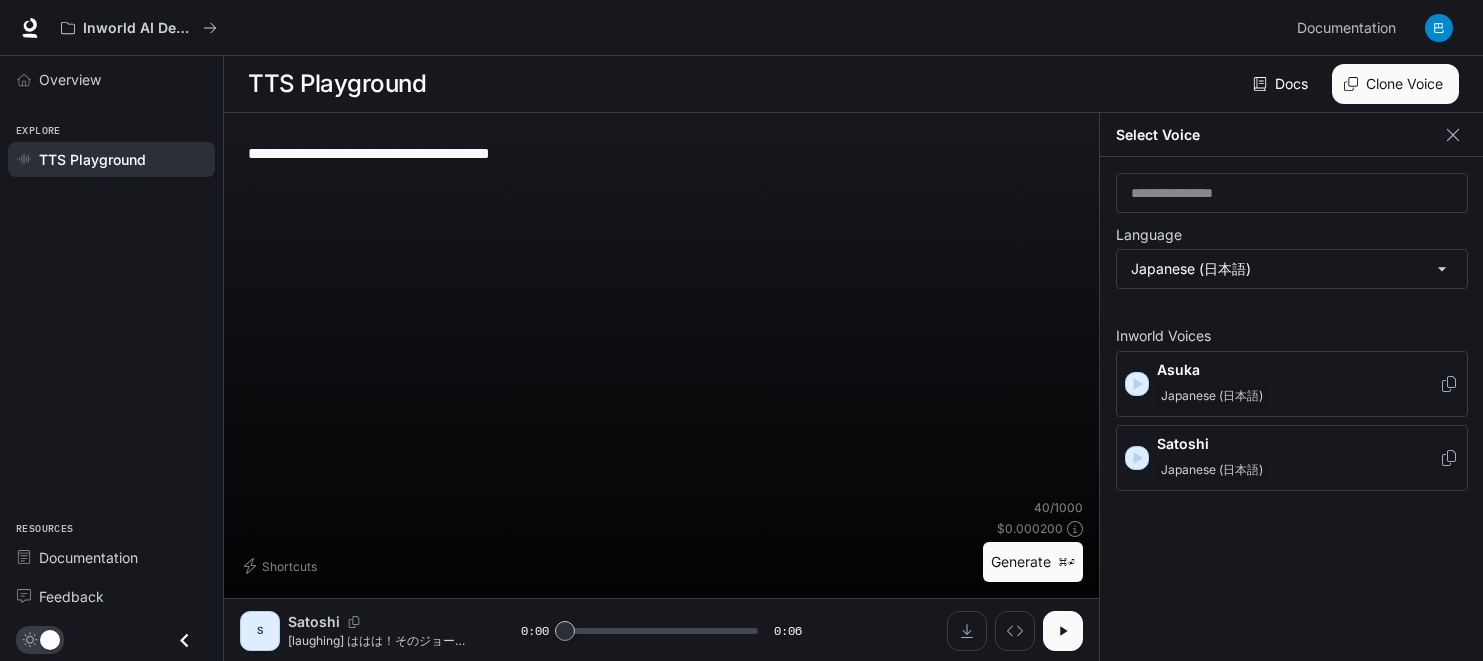 click on "**********" at bounding box center (661, 314) 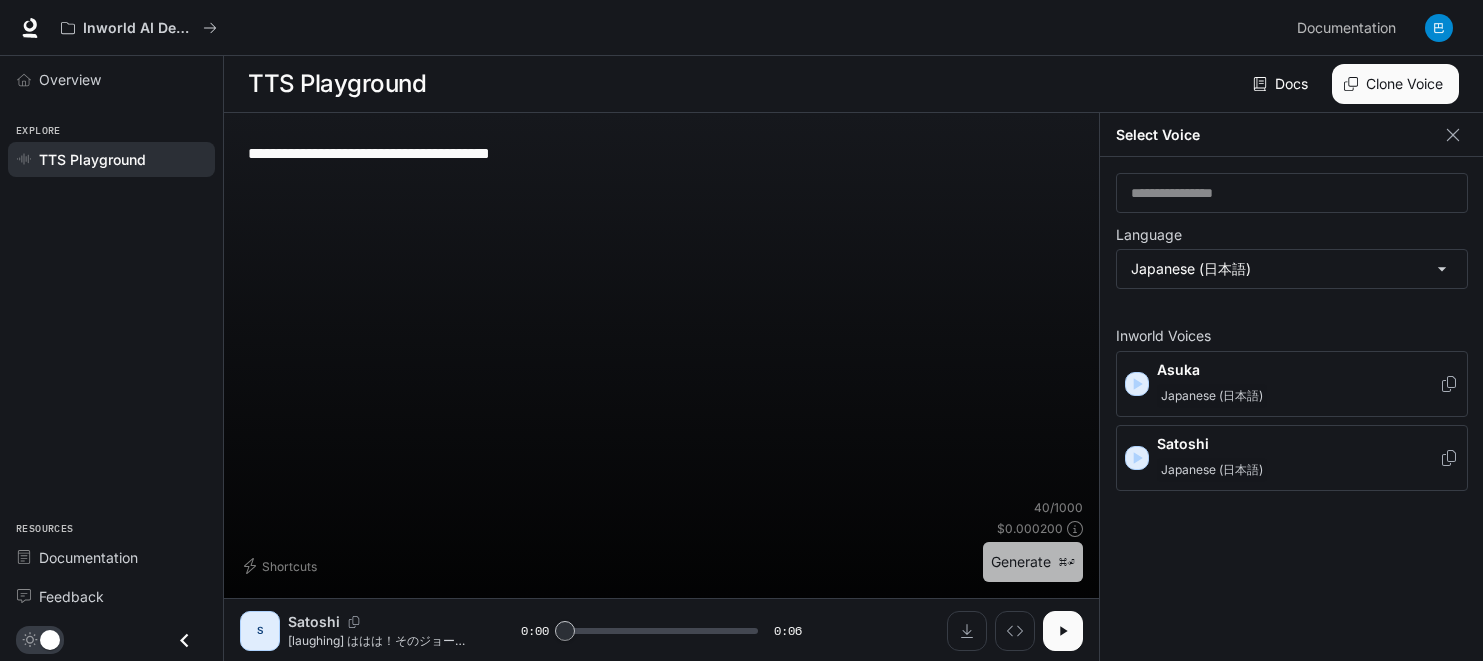 click on "Generate ⌘⏎" at bounding box center [1033, 562] 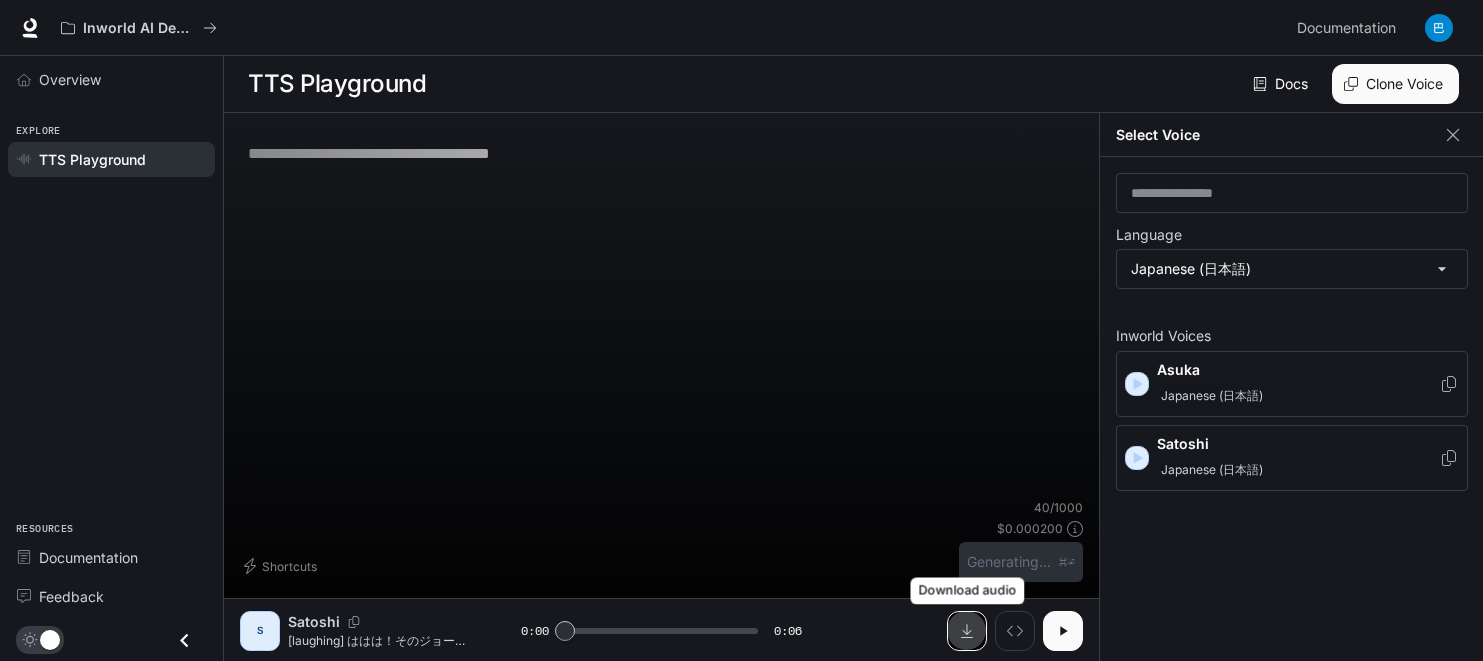click 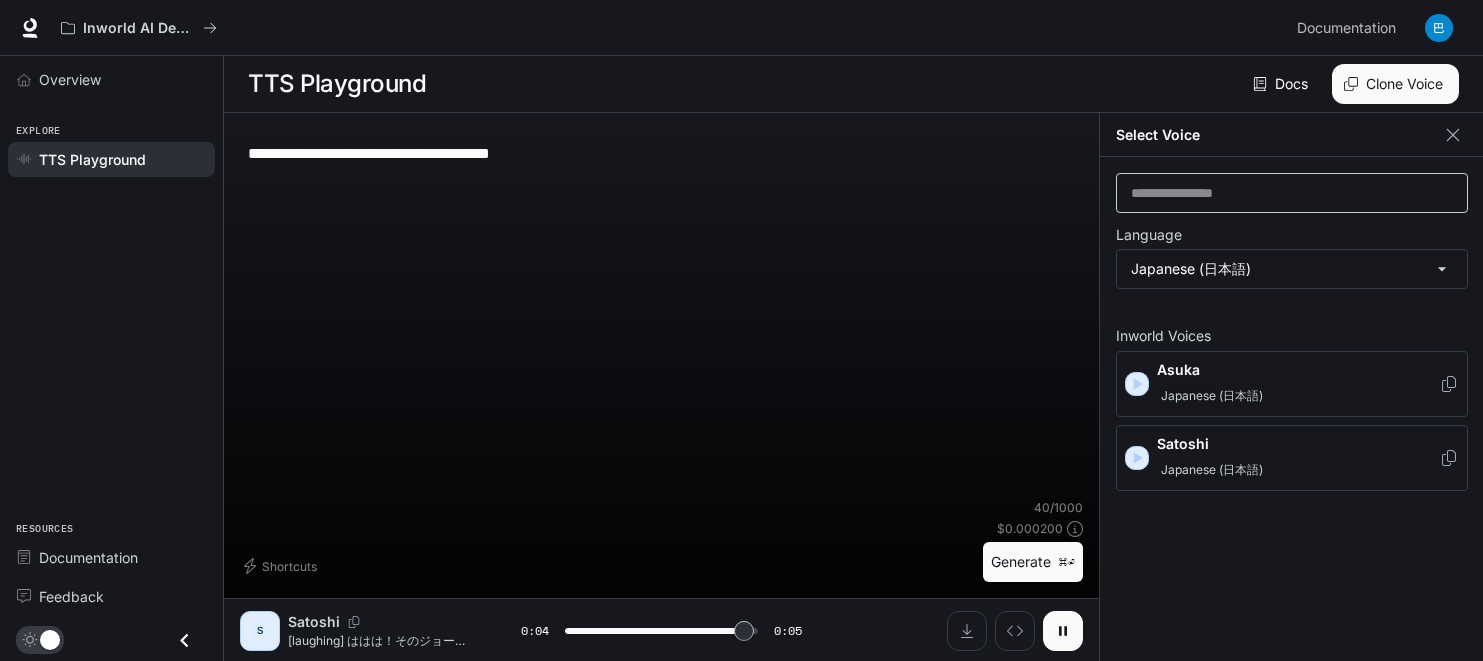 type on "*" 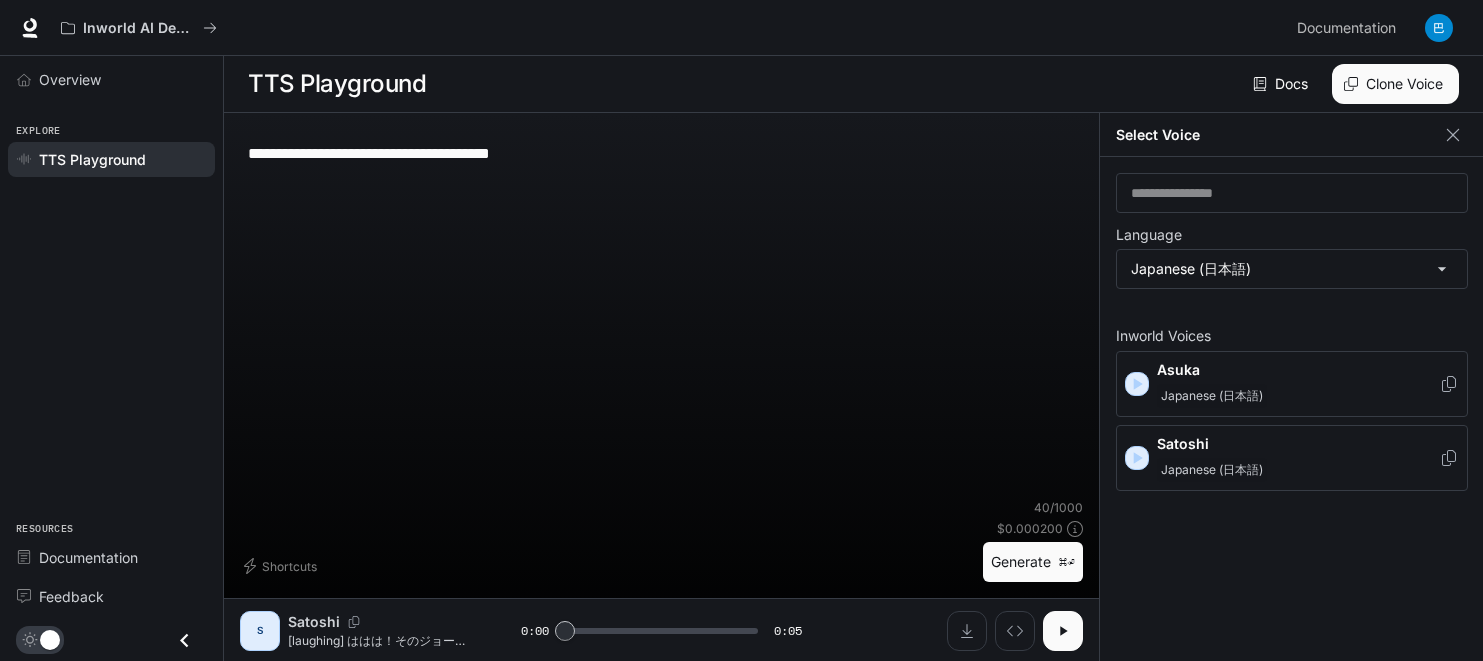 click on "**********" at bounding box center [661, 153] 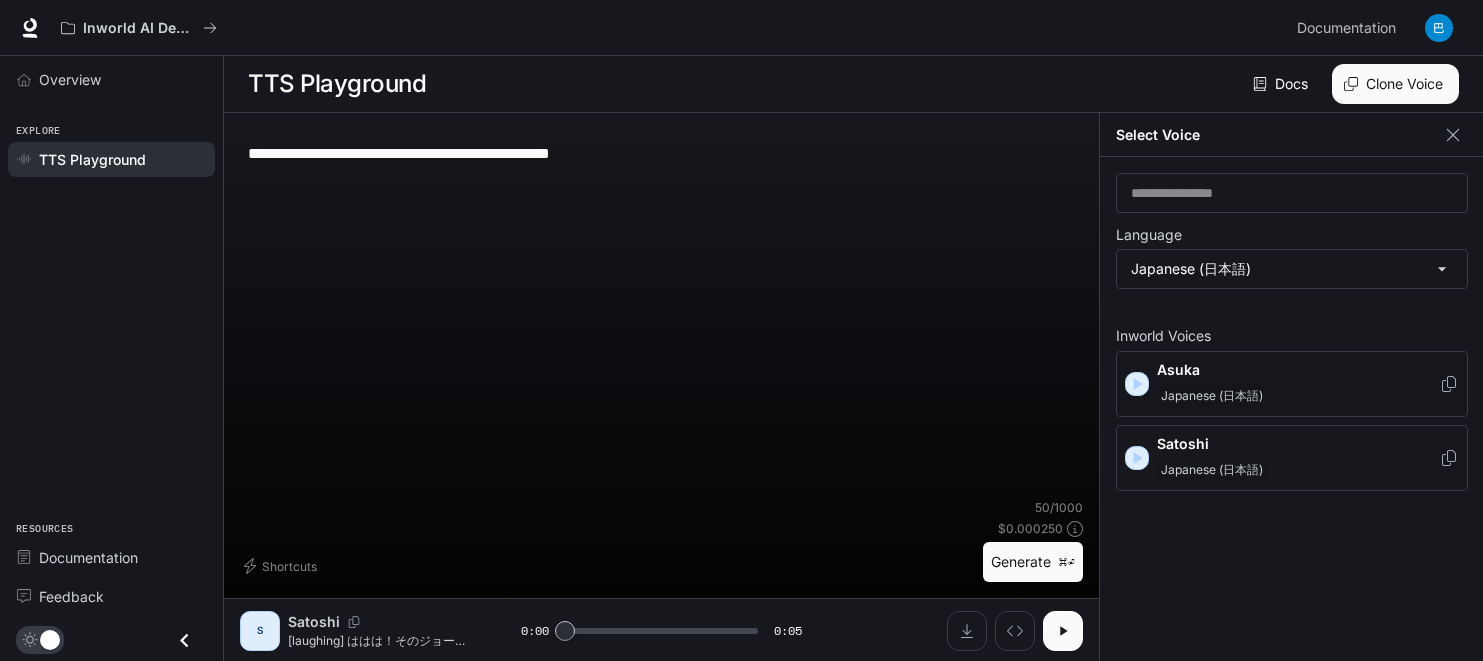 type on "**********" 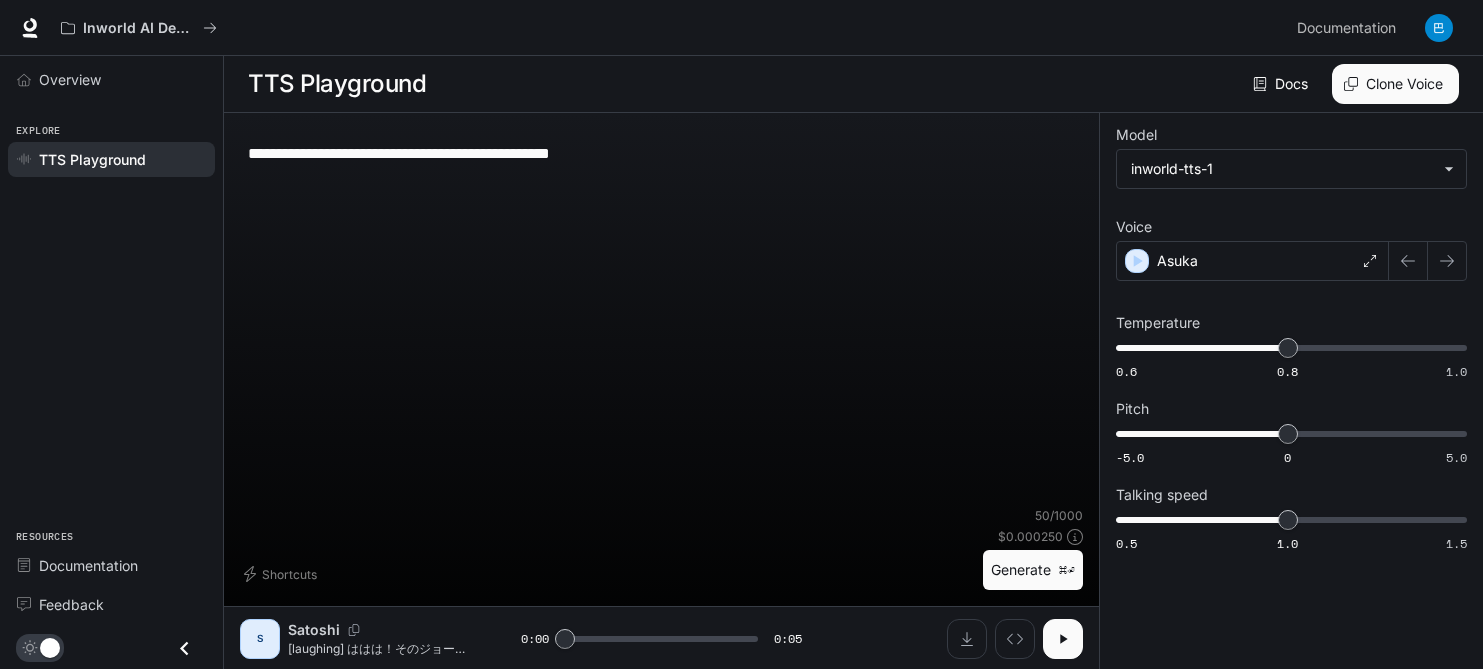 click on "Generate ⌘⏎" at bounding box center [1033, 570] 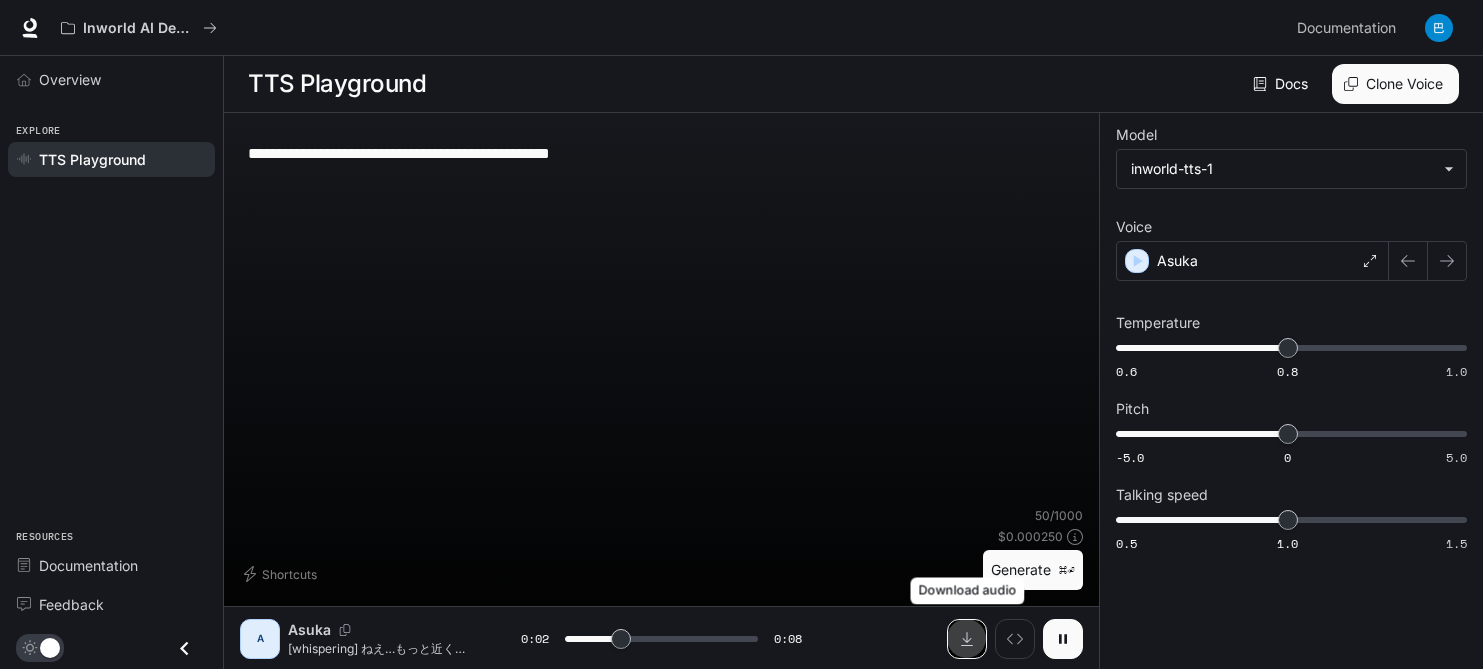 click 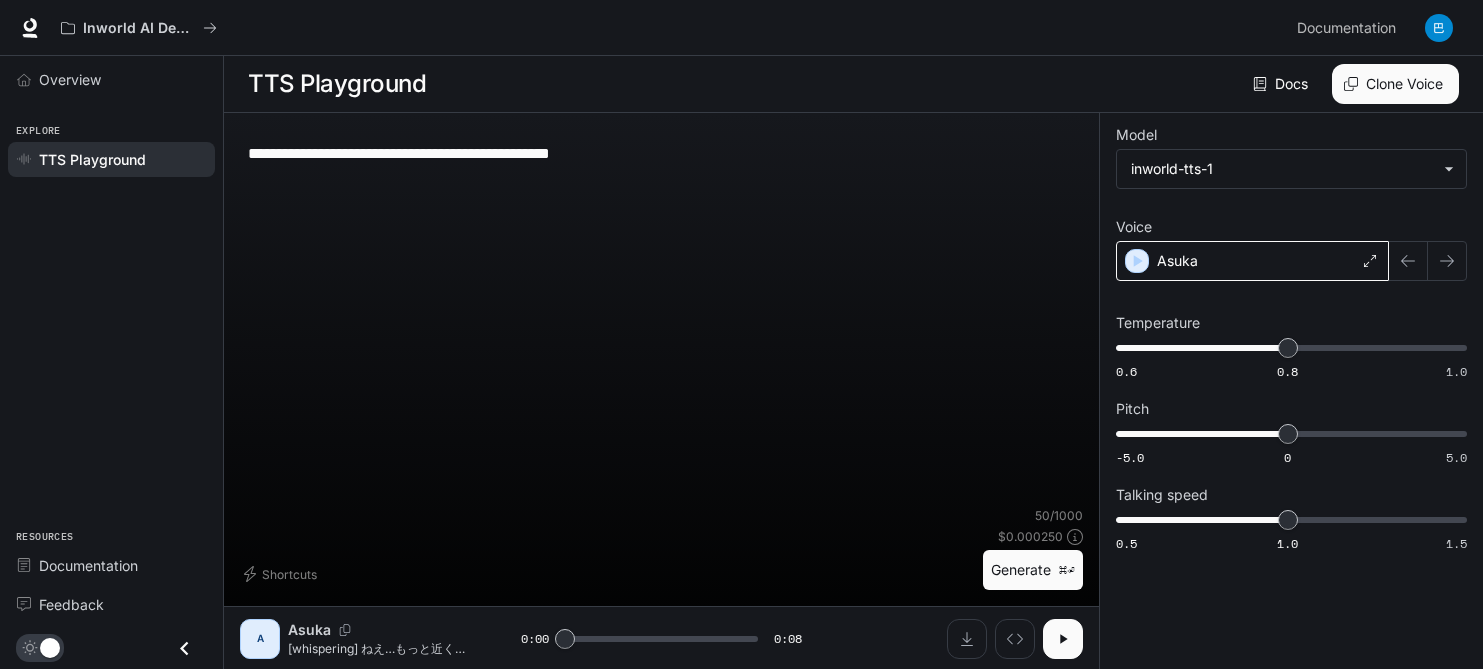 click on "Asuka" at bounding box center [1252, 261] 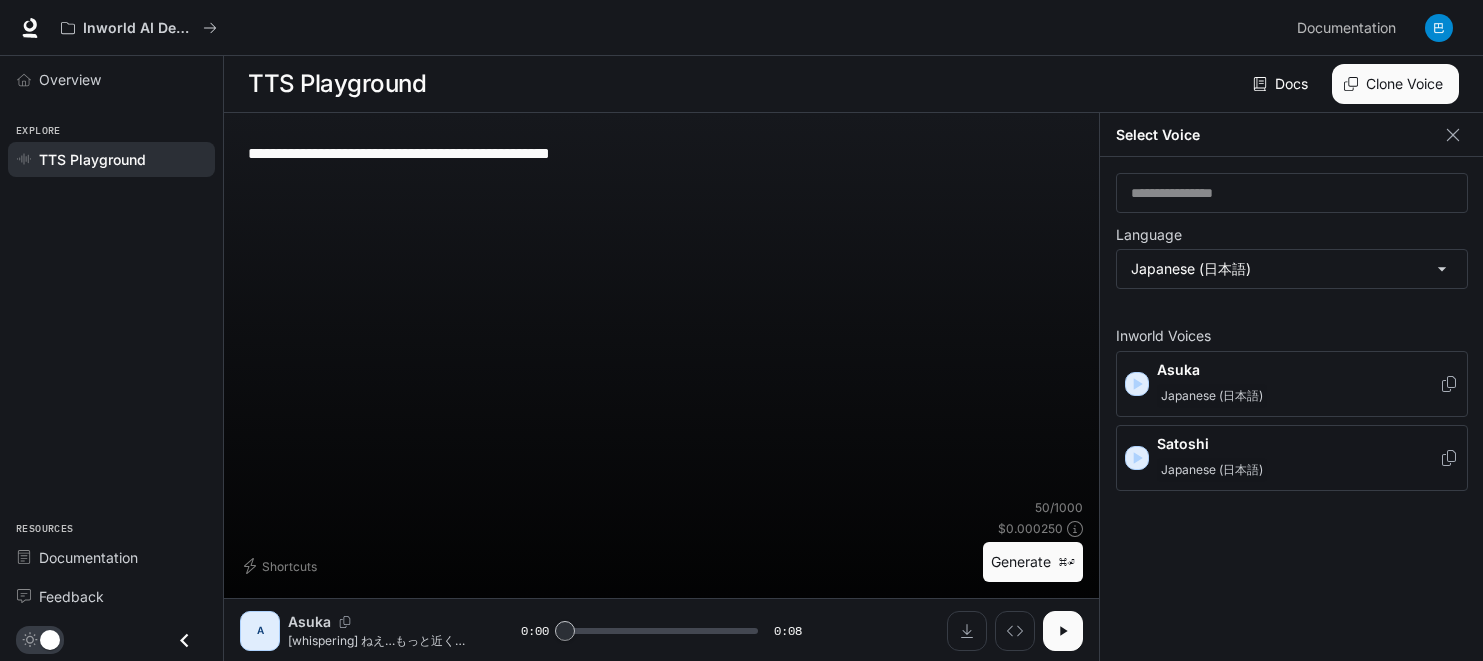 click on "Satoshi" at bounding box center [1298, 444] 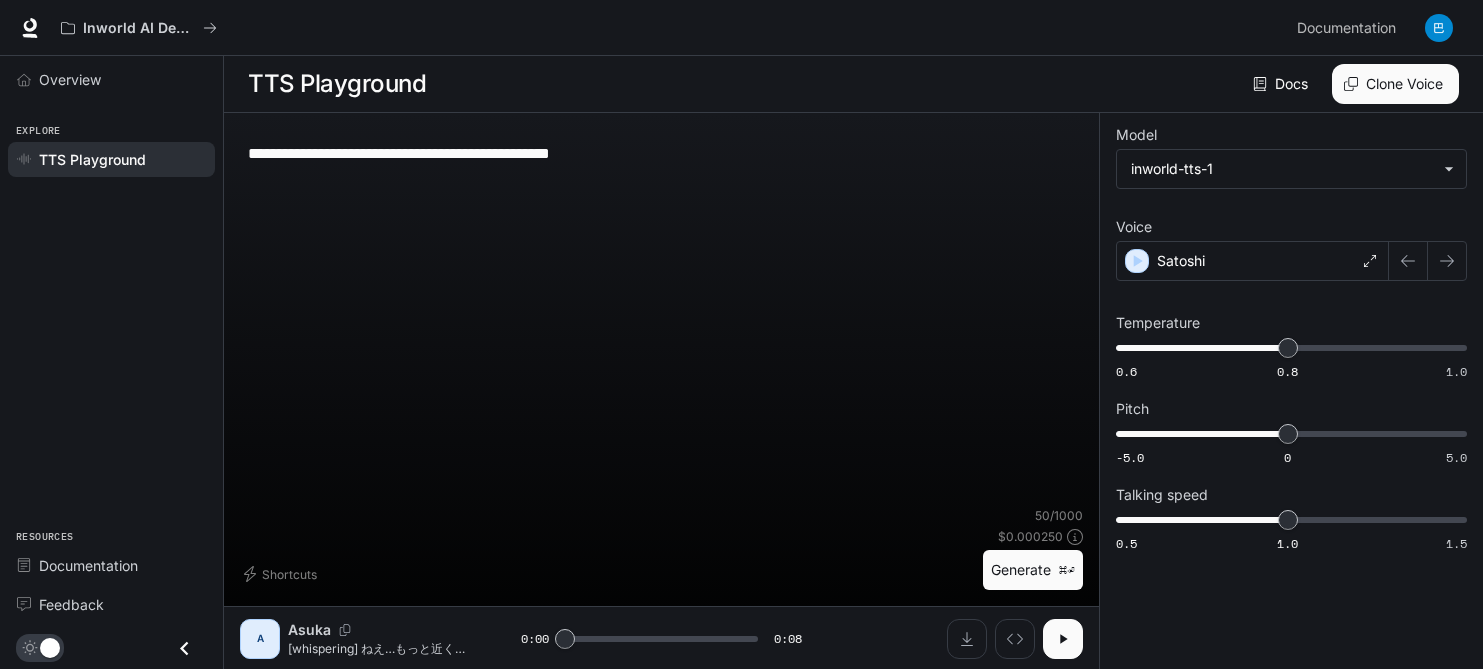 click on "Generate ⌘⏎" at bounding box center [1033, 570] 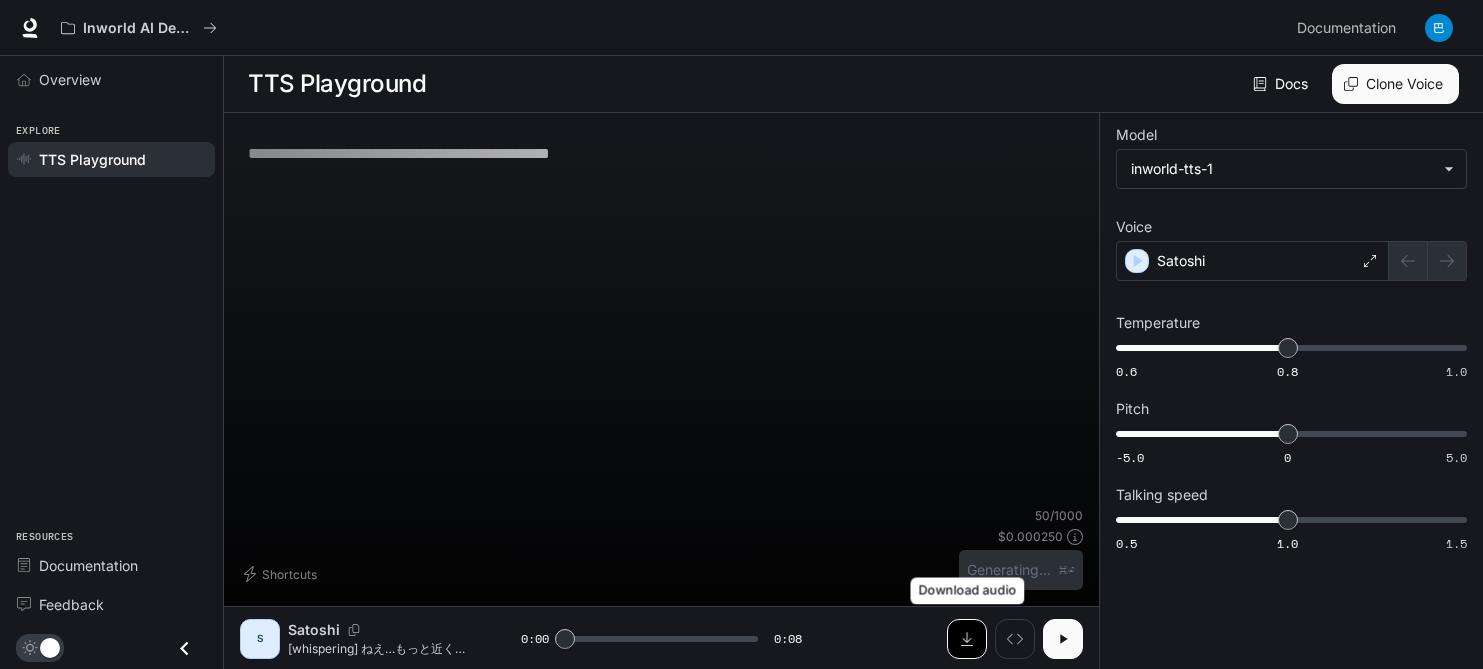 click 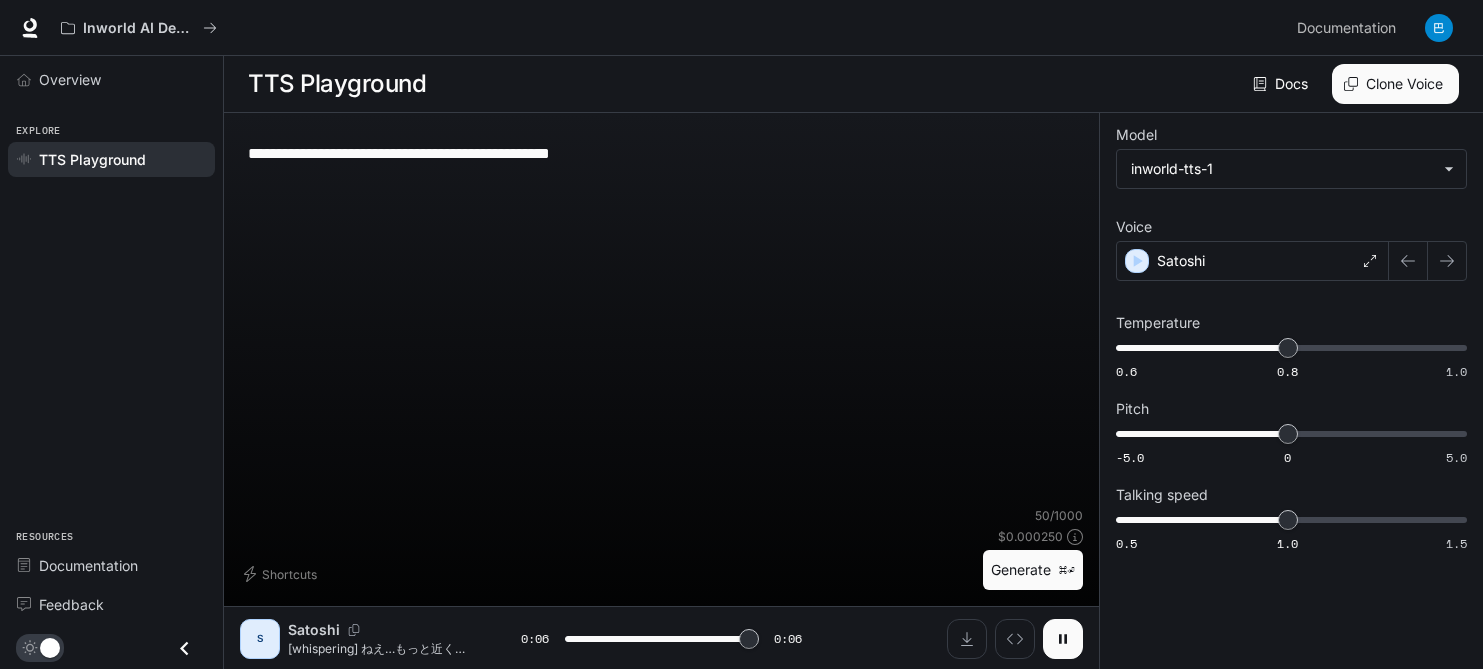type on "*" 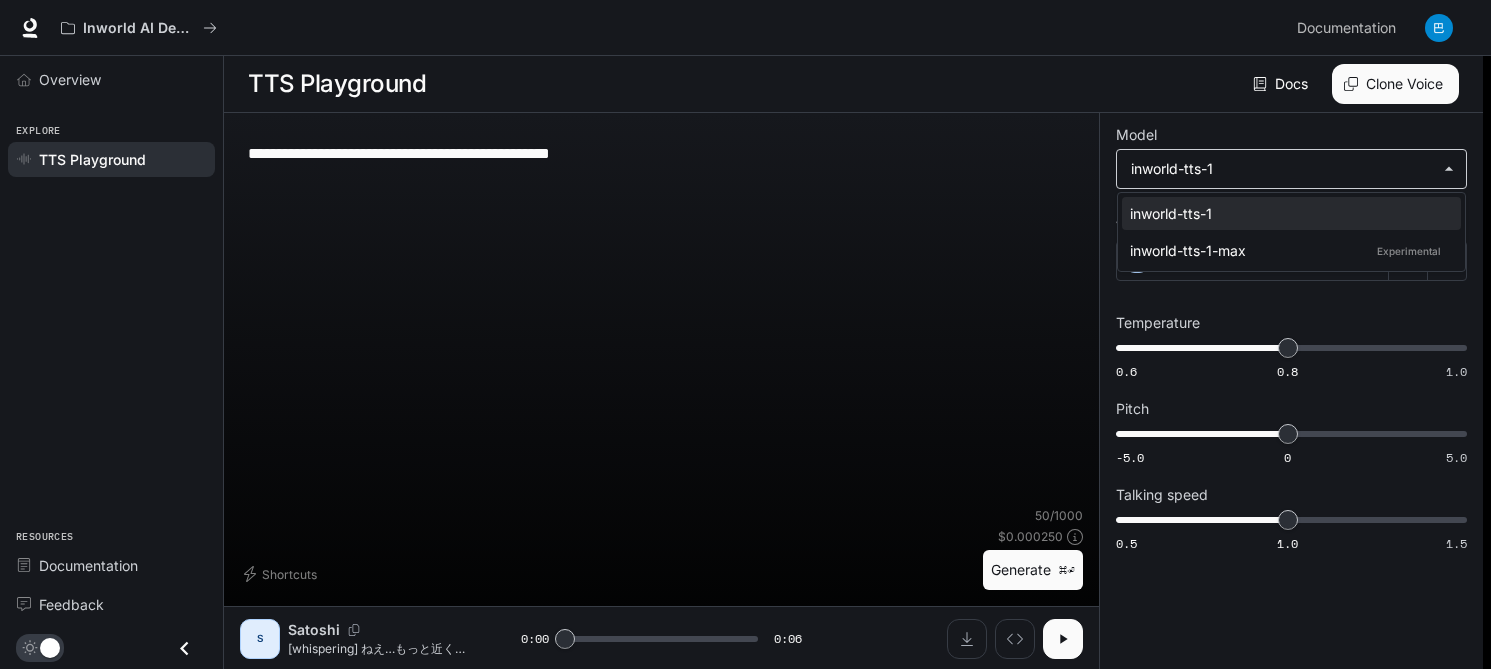 click on "**********" at bounding box center [745, 335] 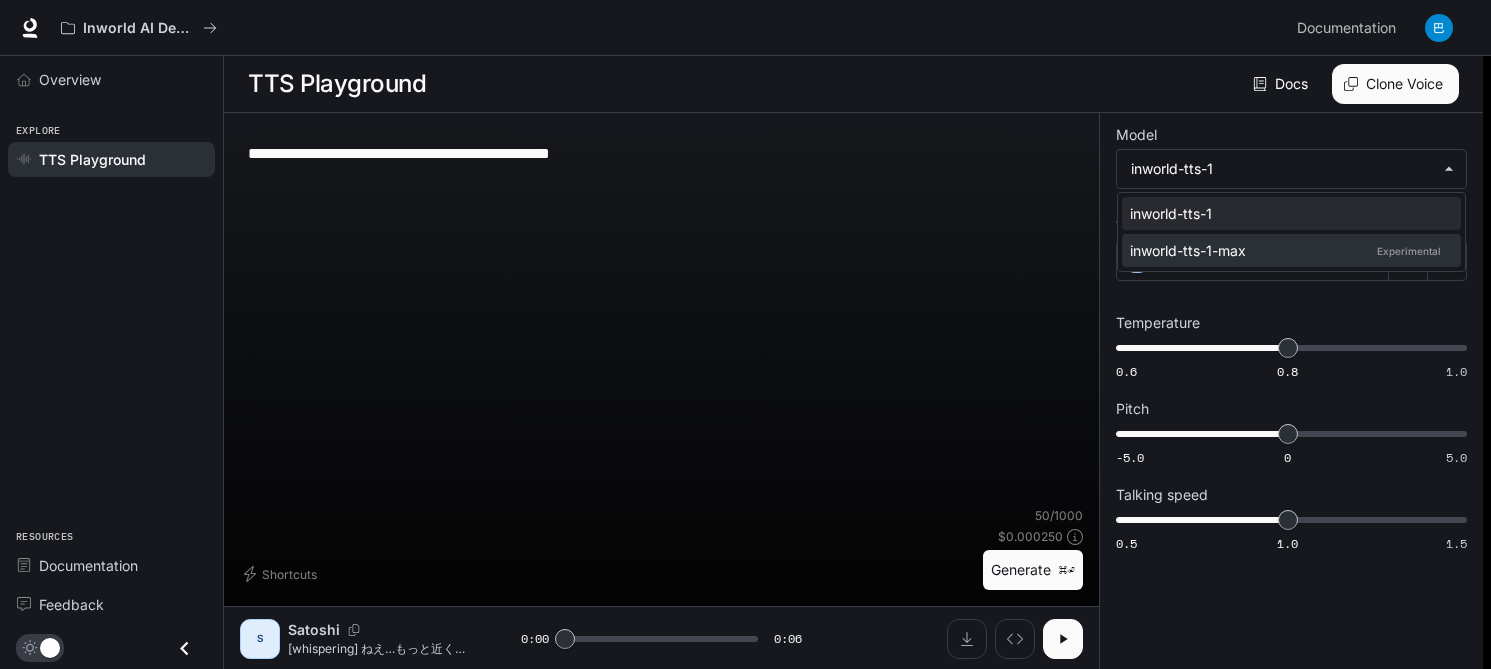 click on "Experimental" at bounding box center [1409, 251] 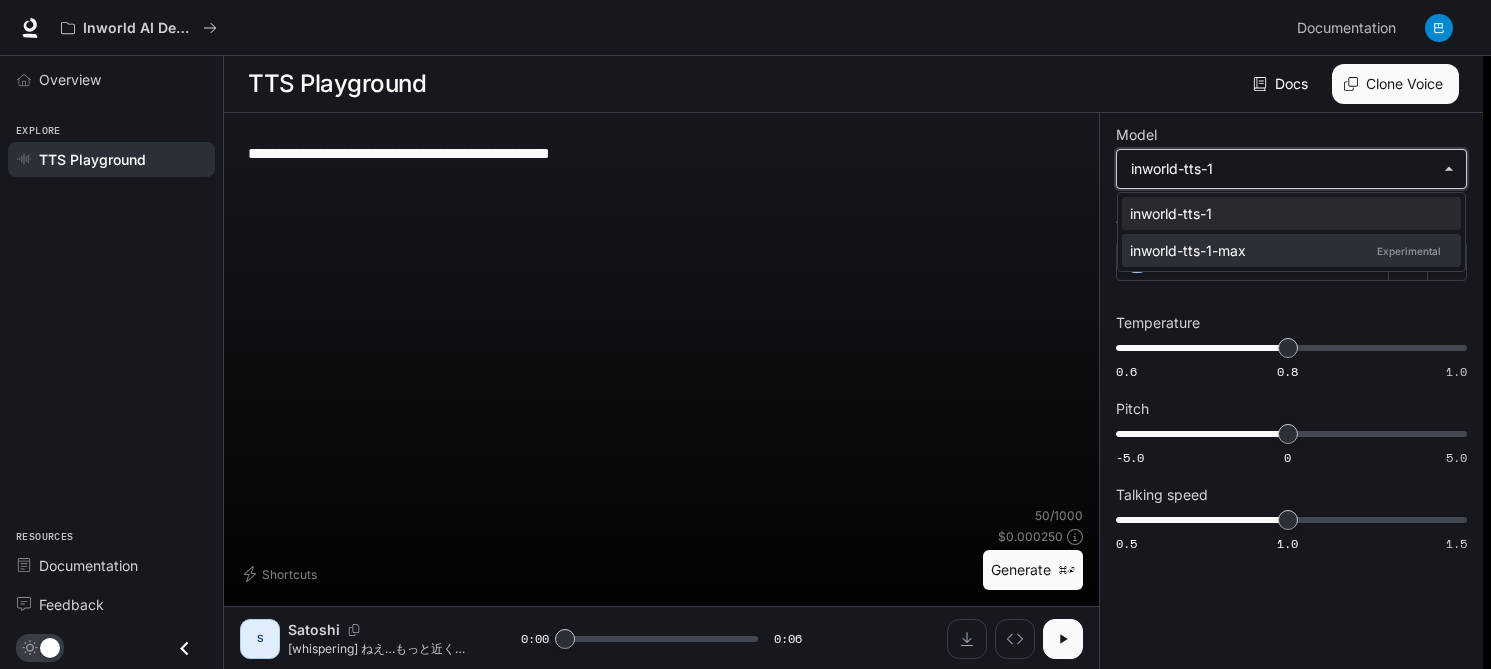type on "**********" 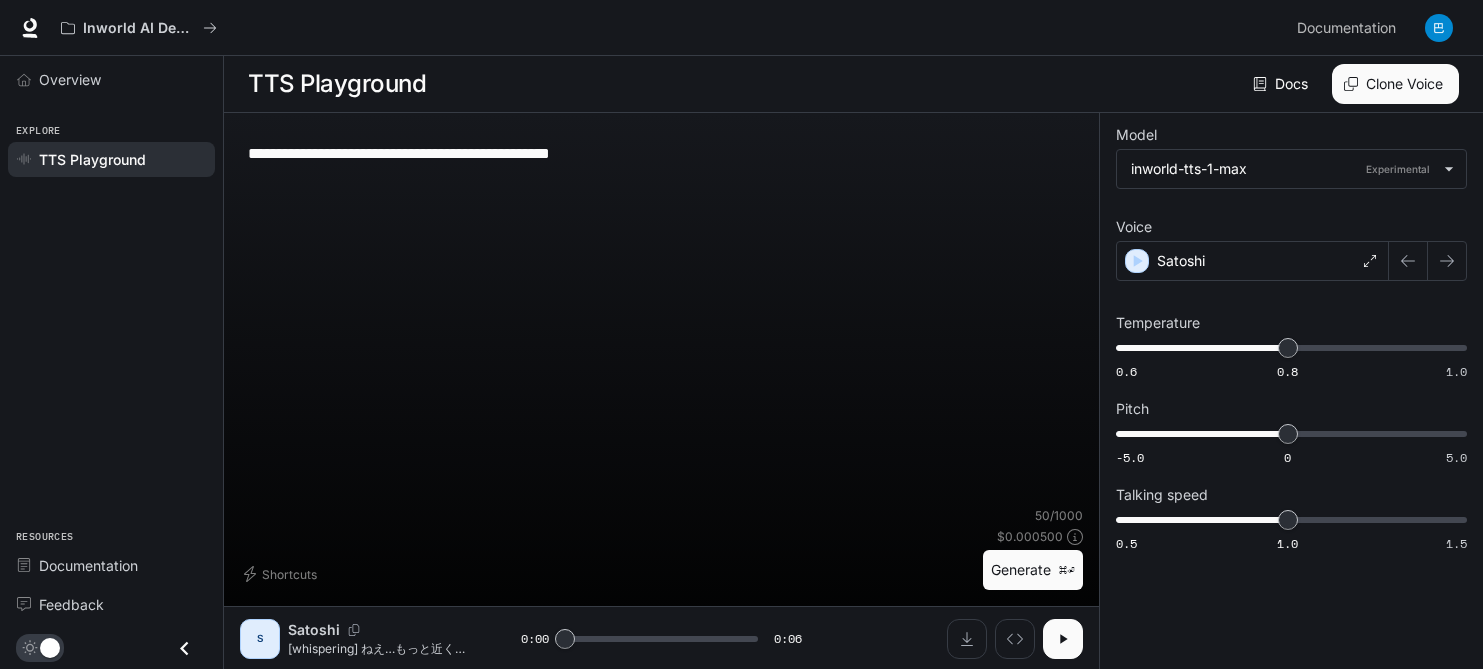 click on "50  /  1000 $ 0.000500 Generate ⌘⏎" at bounding box center (1033, 548) 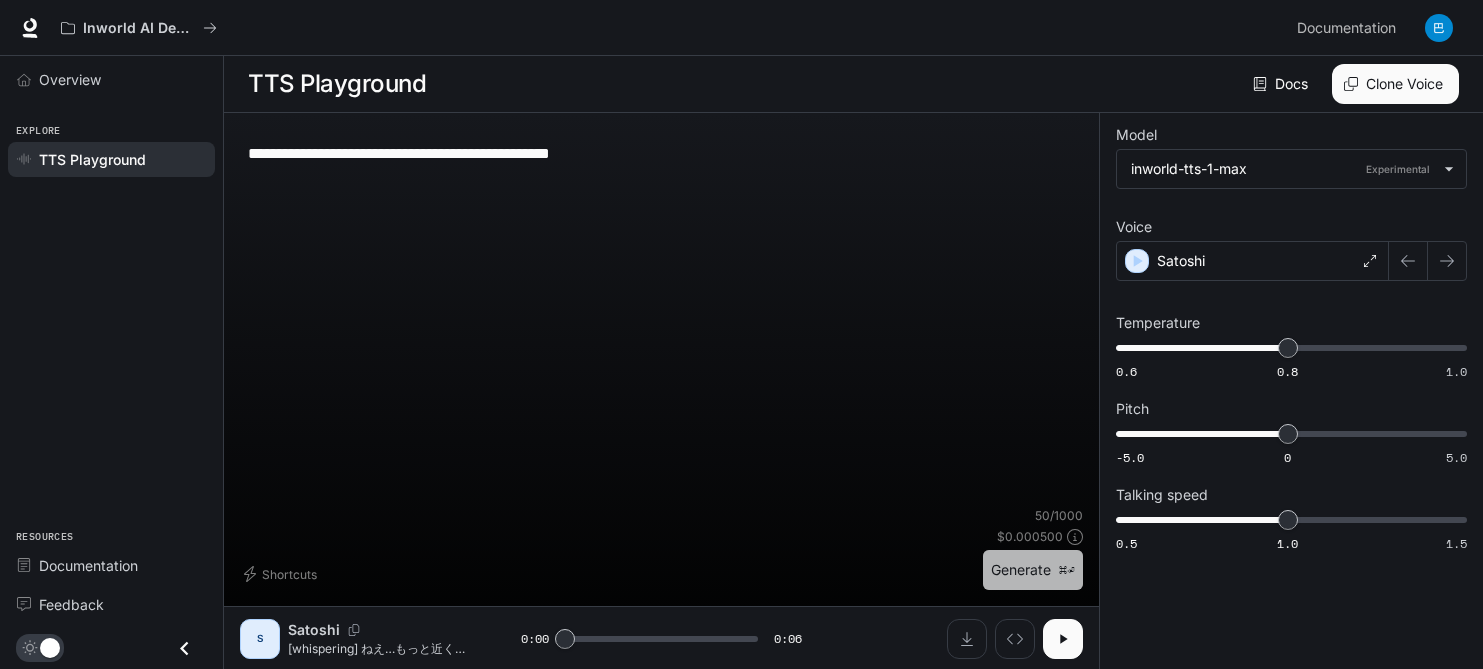 click on "Generate ⌘⏎" at bounding box center [1033, 570] 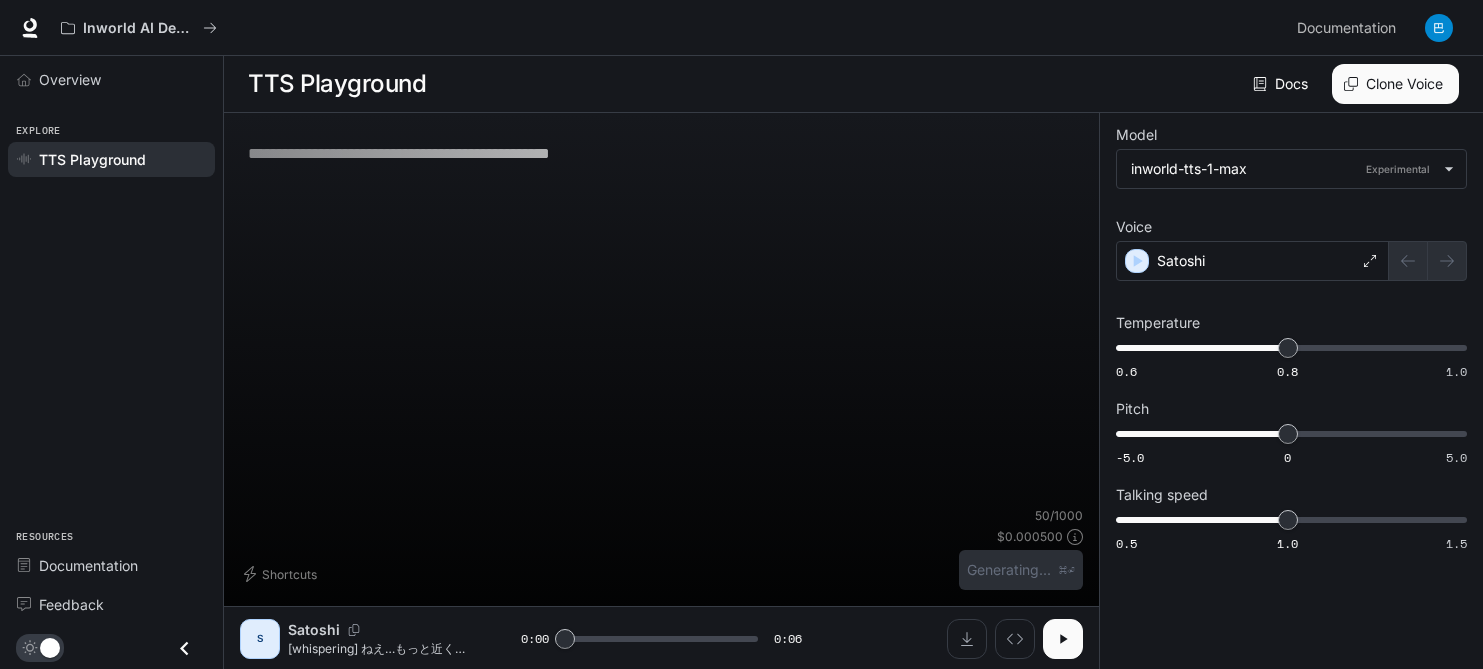 click 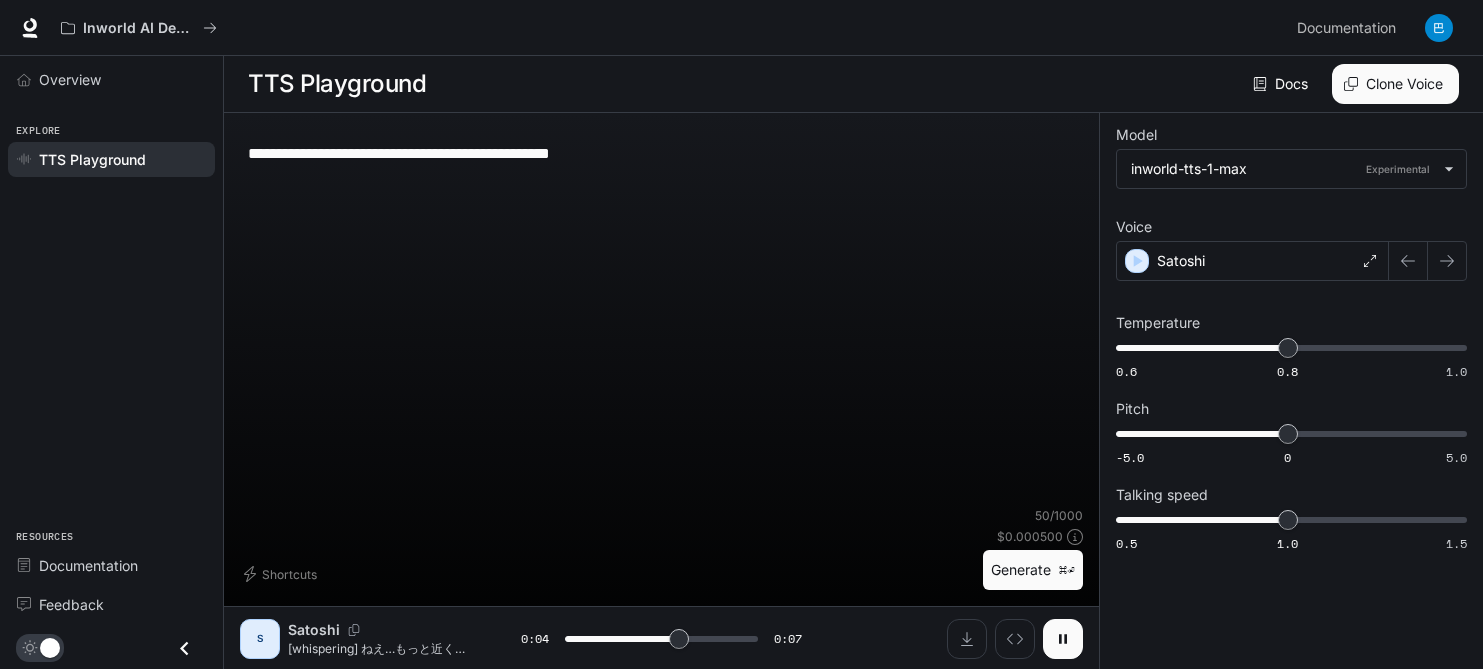 click 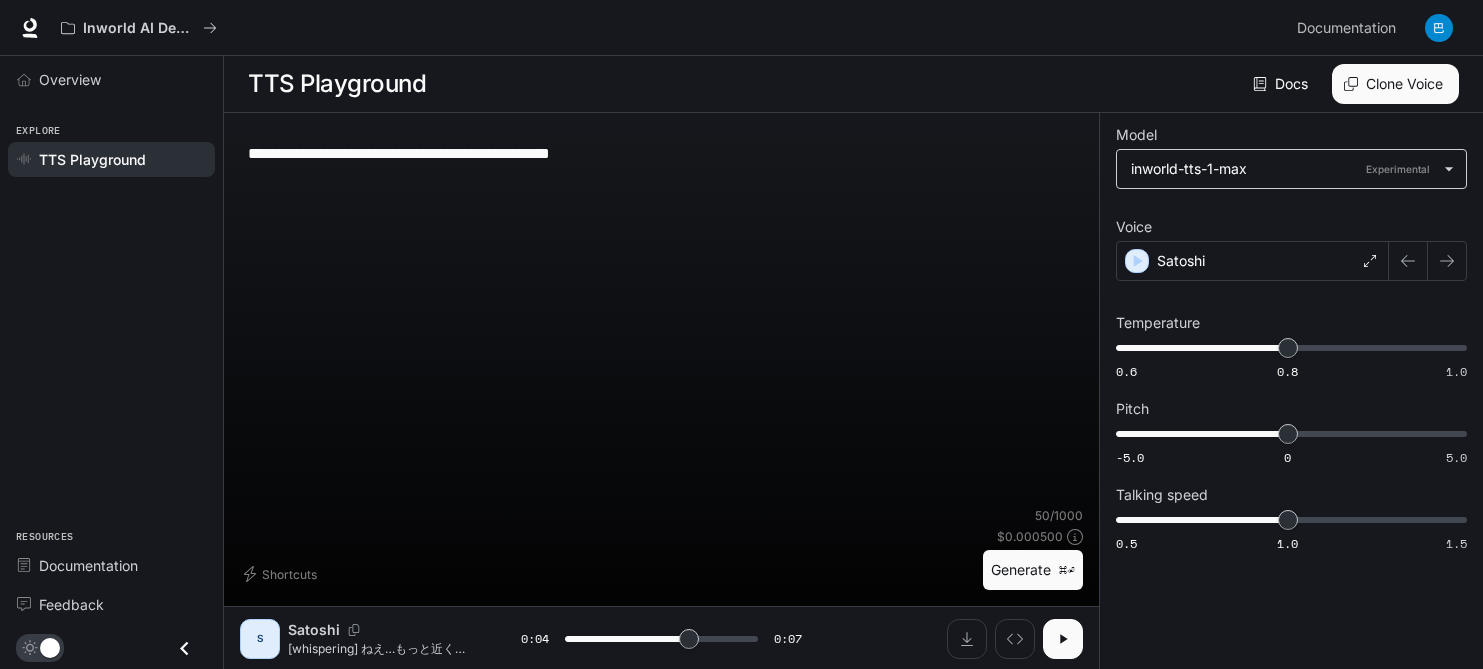 click on "**********" at bounding box center [741, 335] 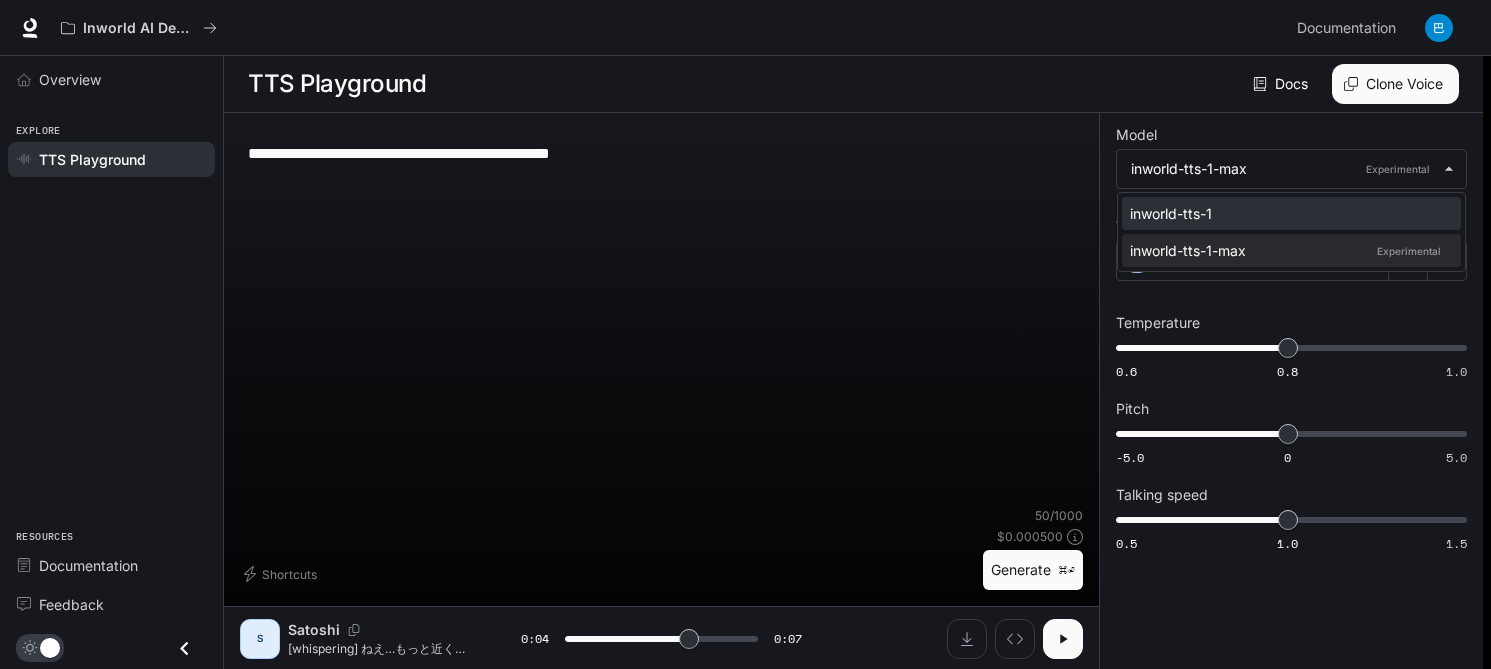 click on "inworld-tts-1" at bounding box center (1287, 213) 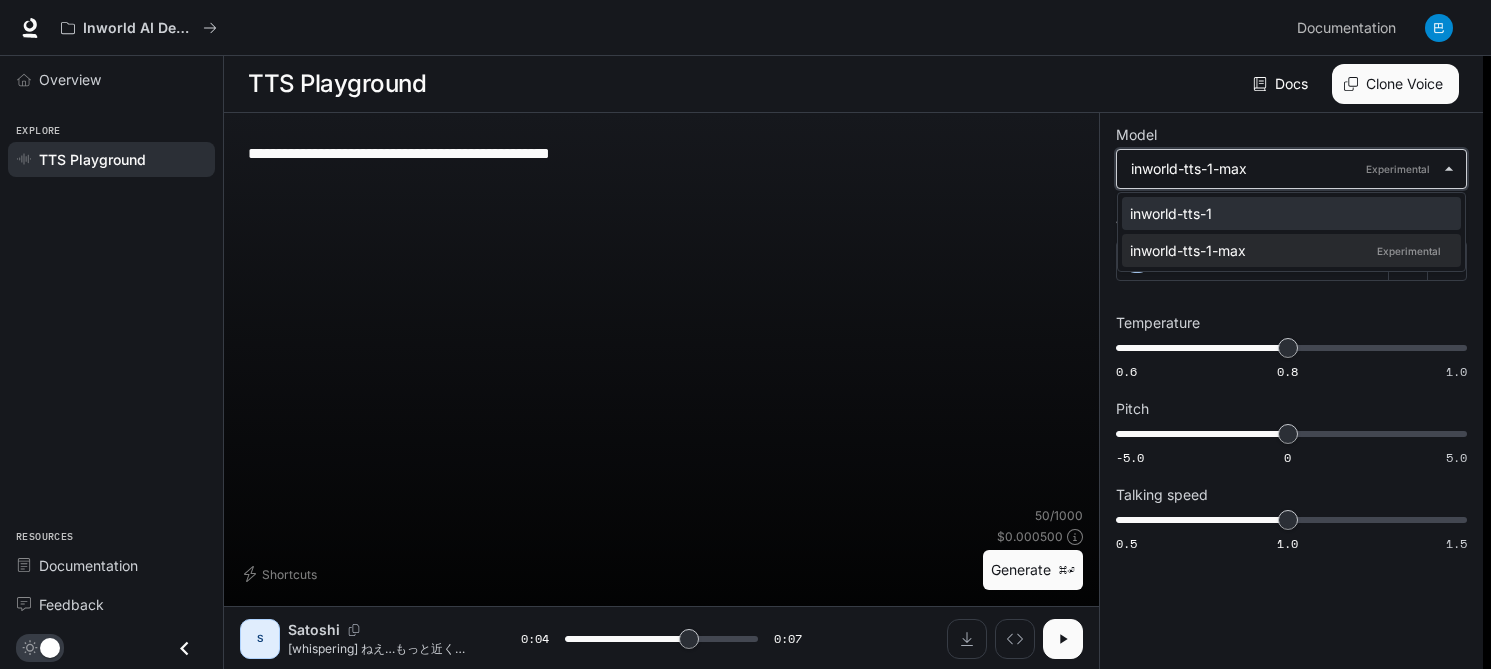 type on "***" 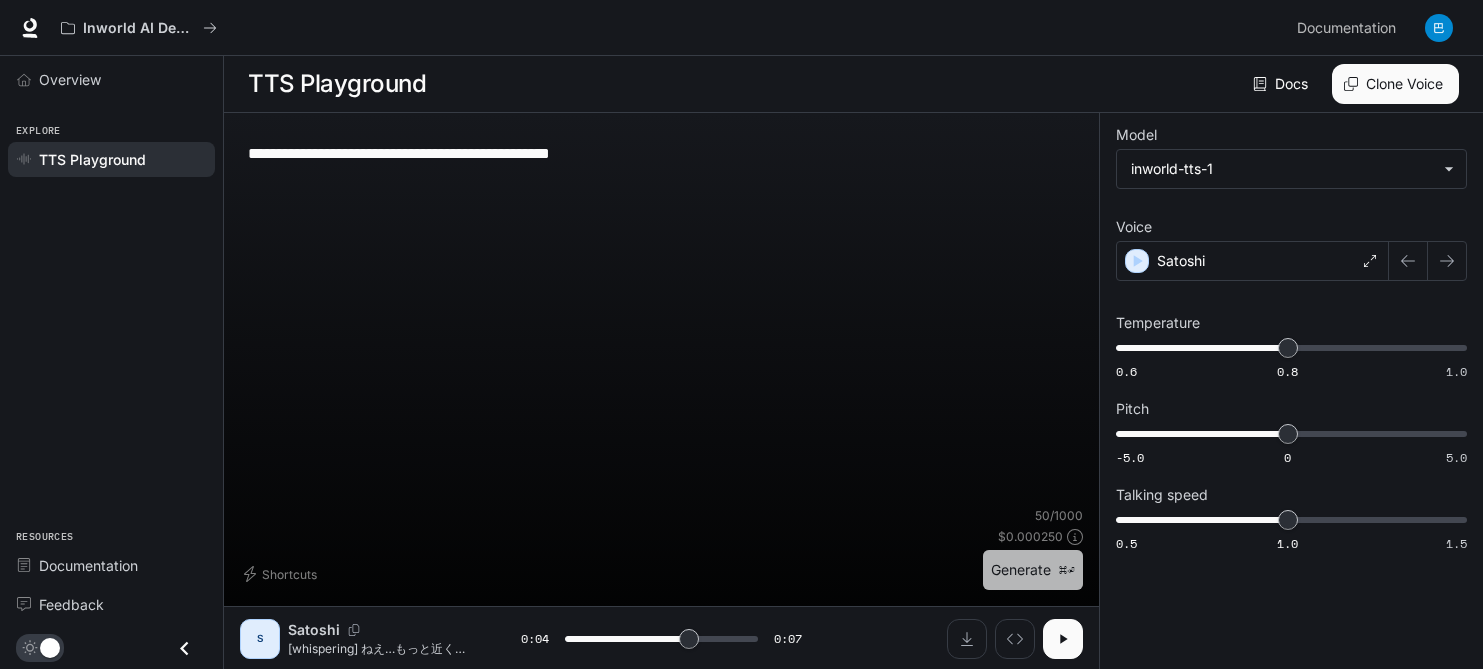 click on "Generate ⌘⏎" at bounding box center (1033, 570) 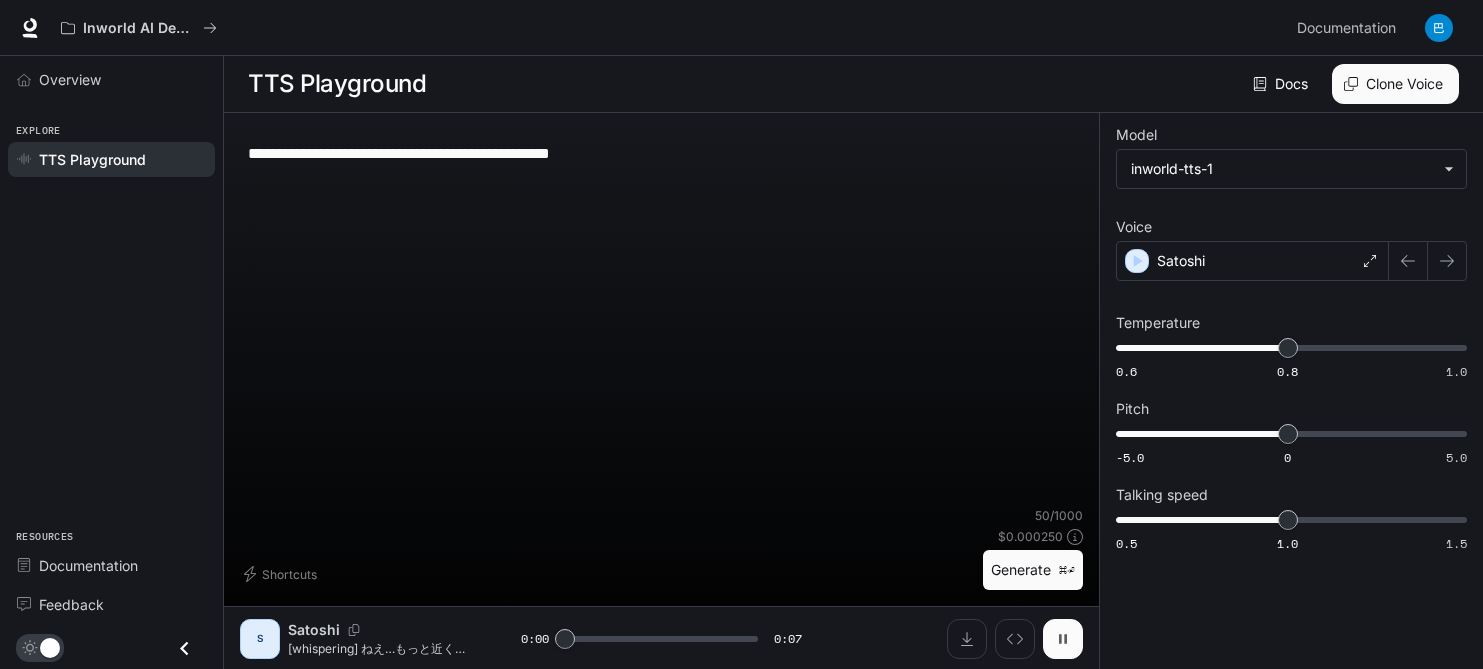 click 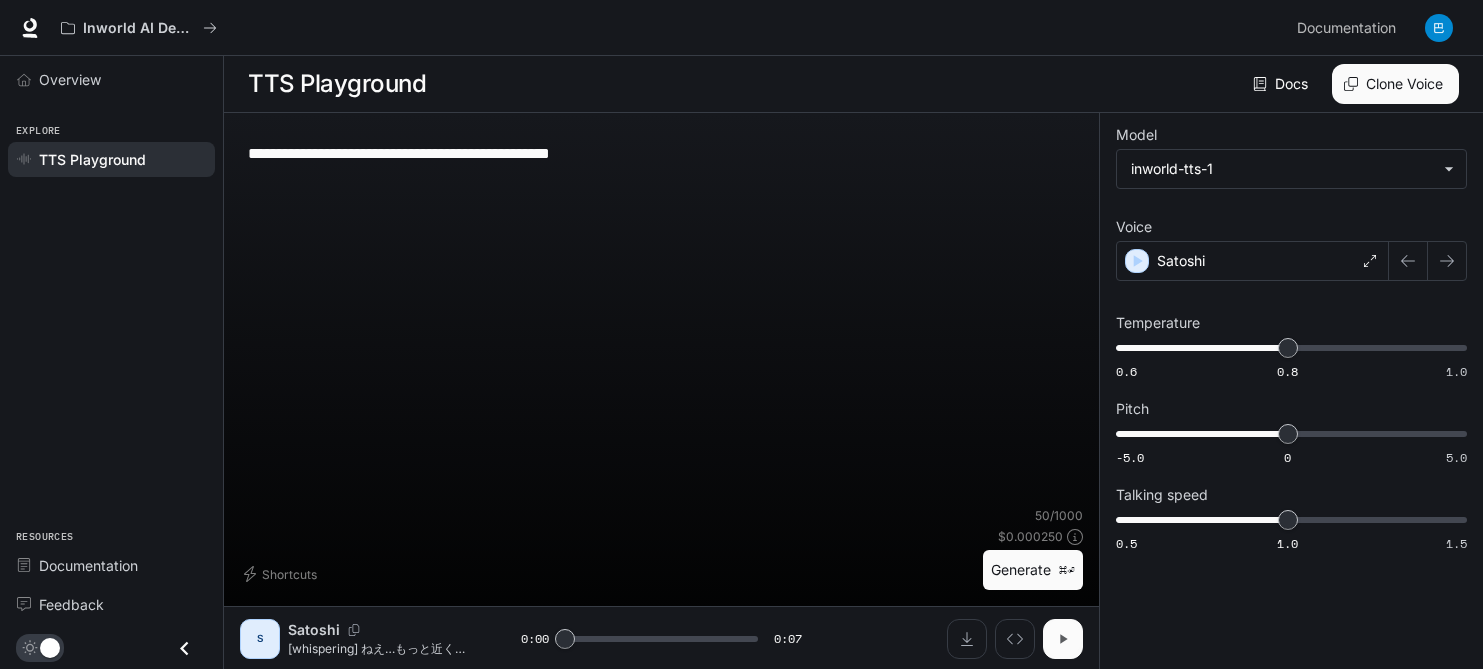 click 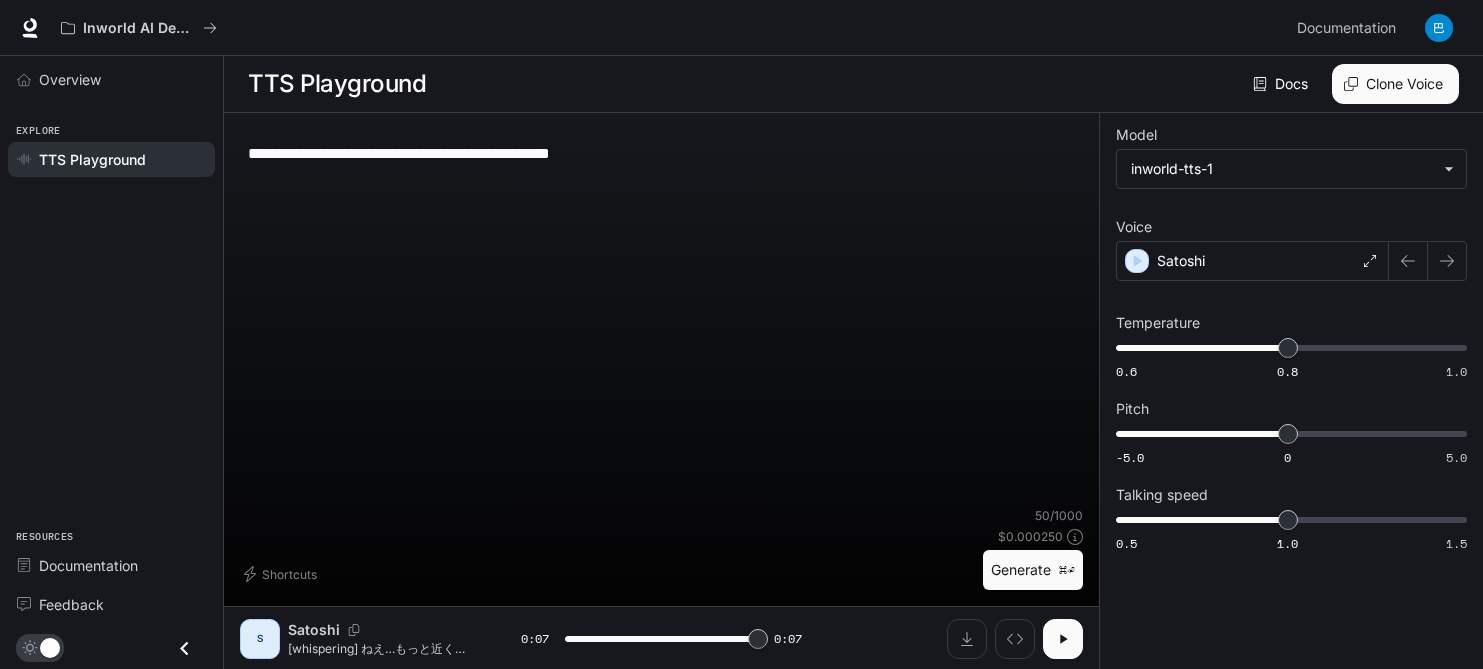 type on "*" 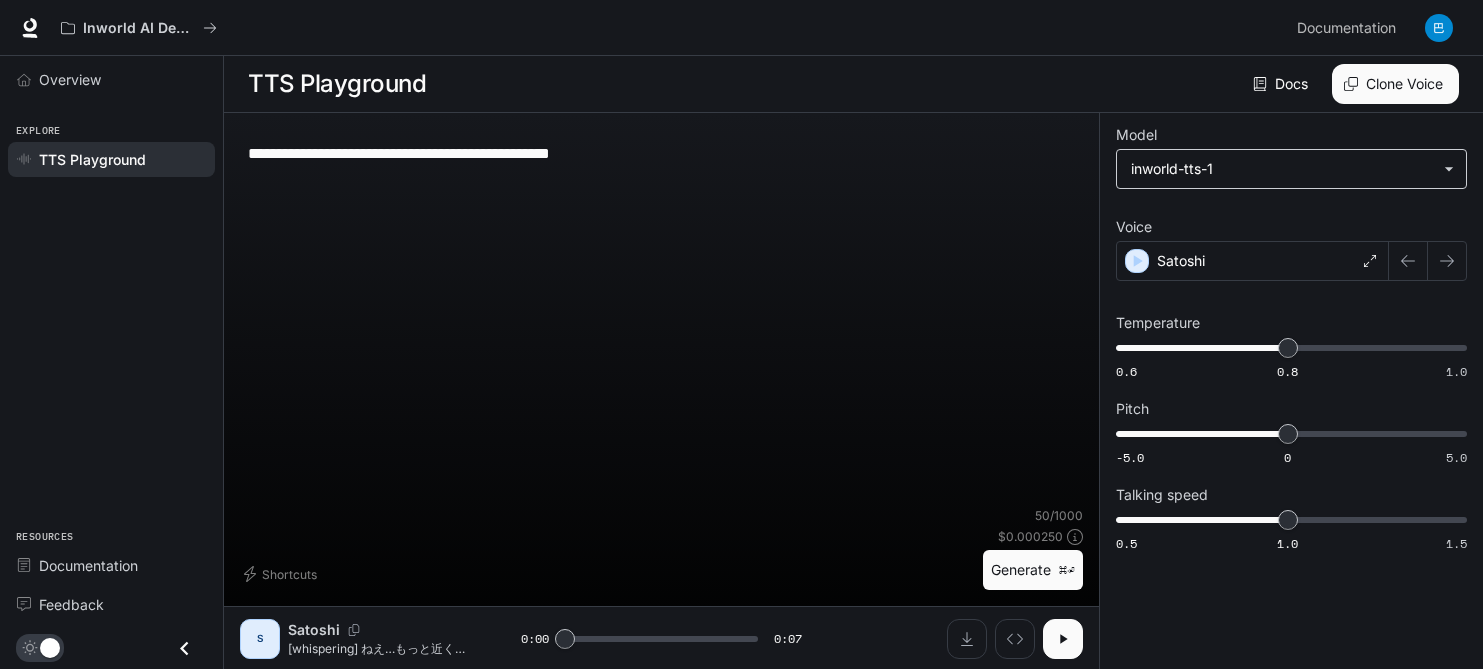 click on "**********" at bounding box center [741, 335] 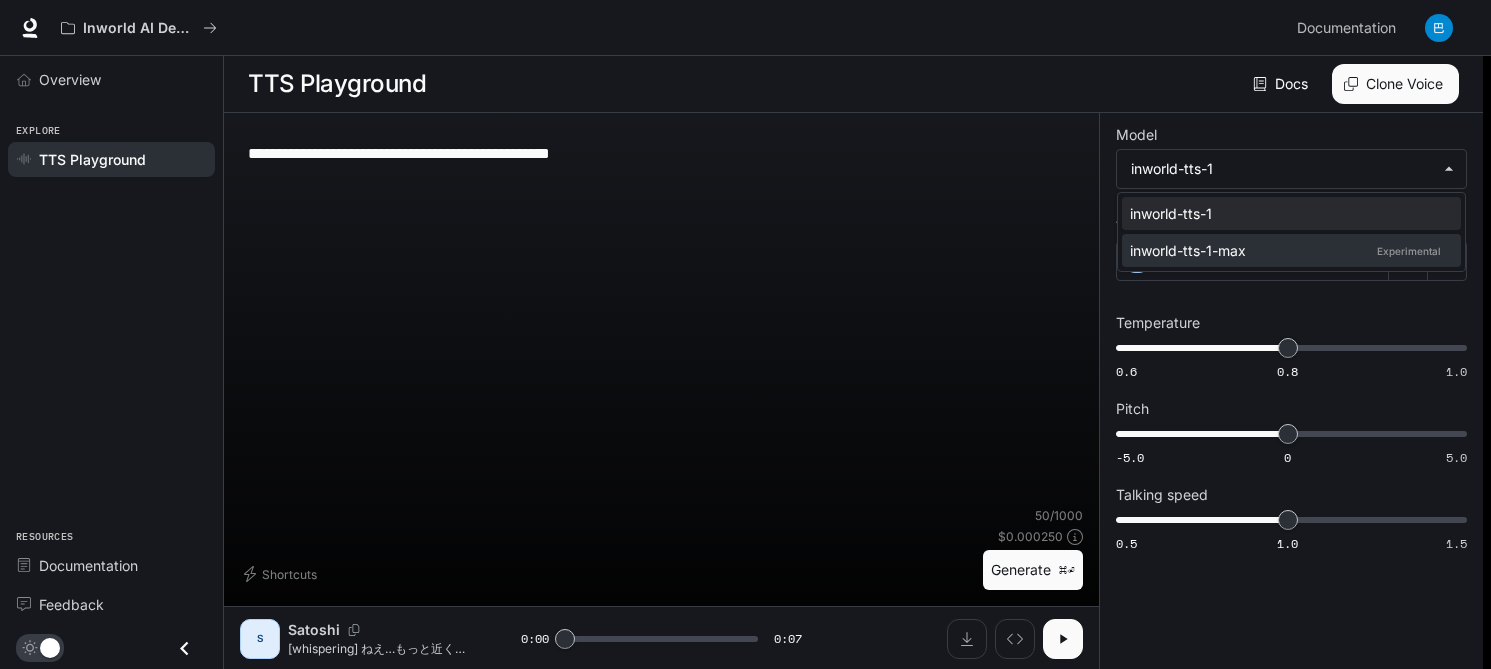 click on "inworld-tts-1-max Experimental" at bounding box center [1287, 250] 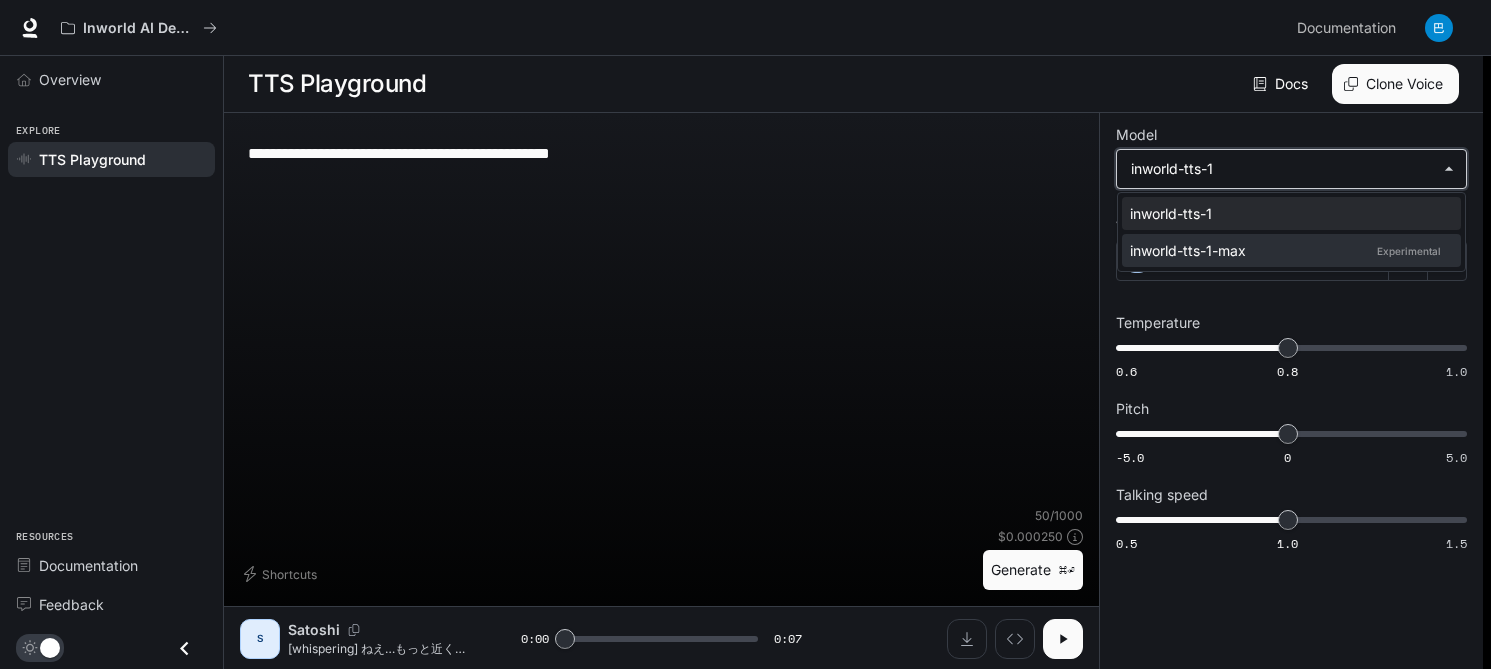 type on "**********" 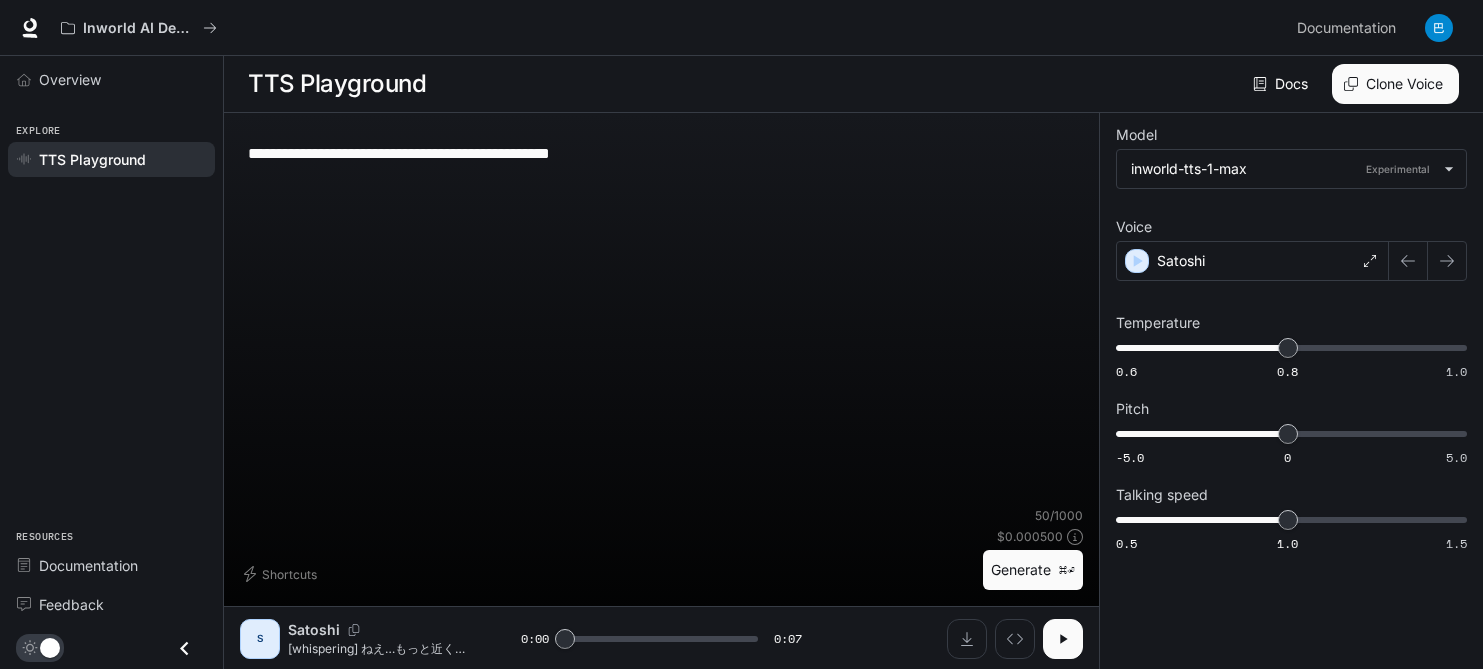 click on "Generate ⌘⏎" at bounding box center [1033, 570] 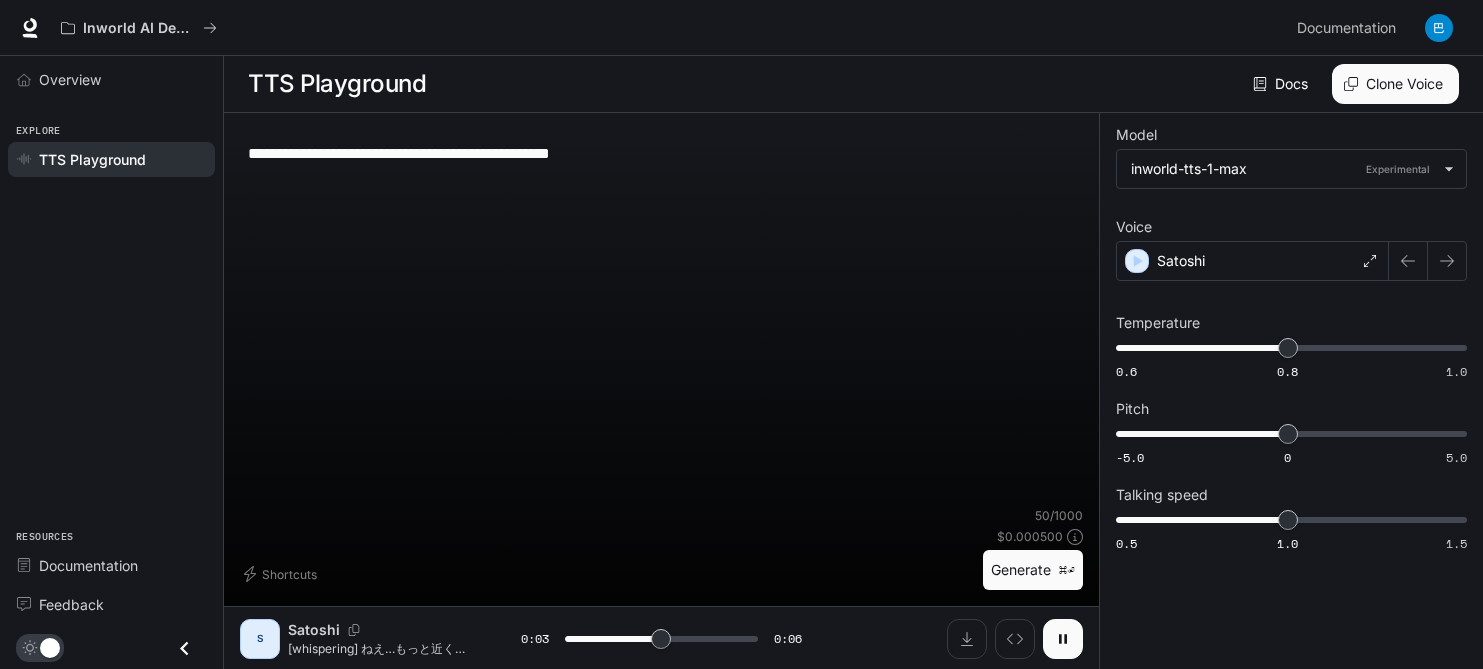 type on "***" 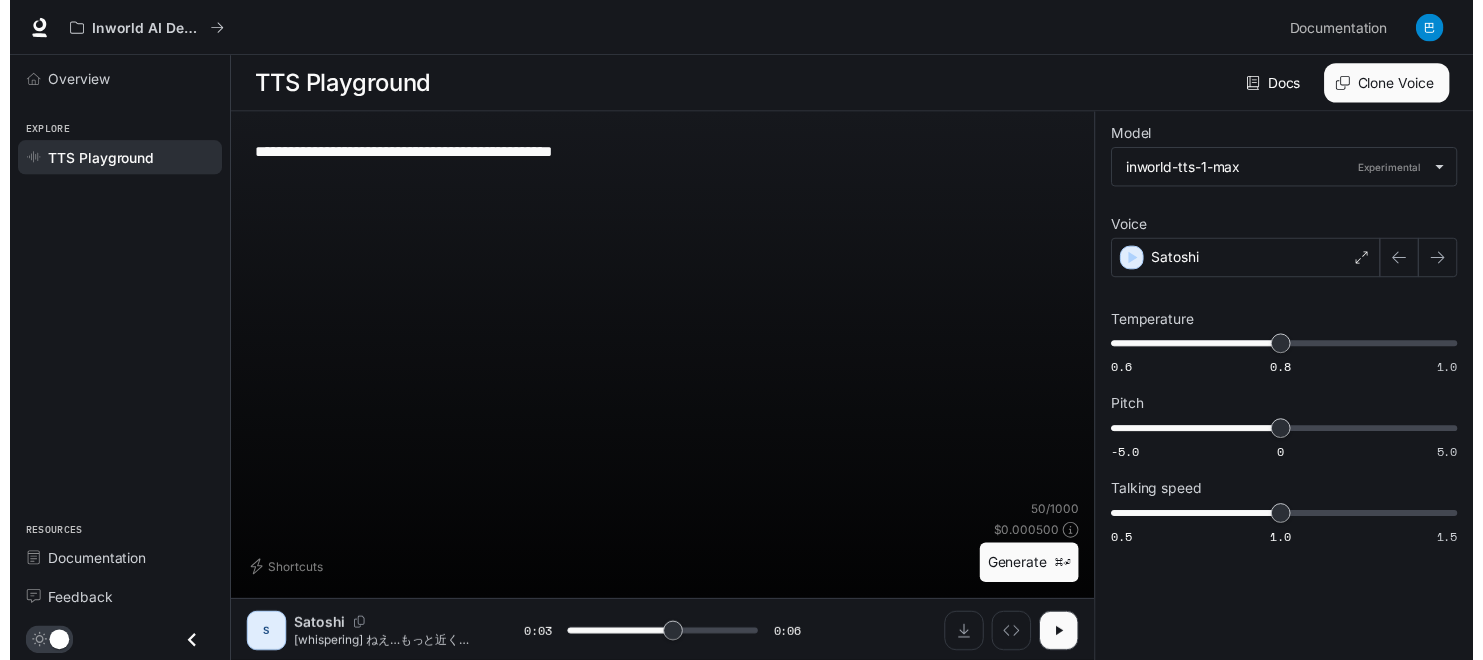 scroll, scrollTop: 1, scrollLeft: 0, axis: vertical 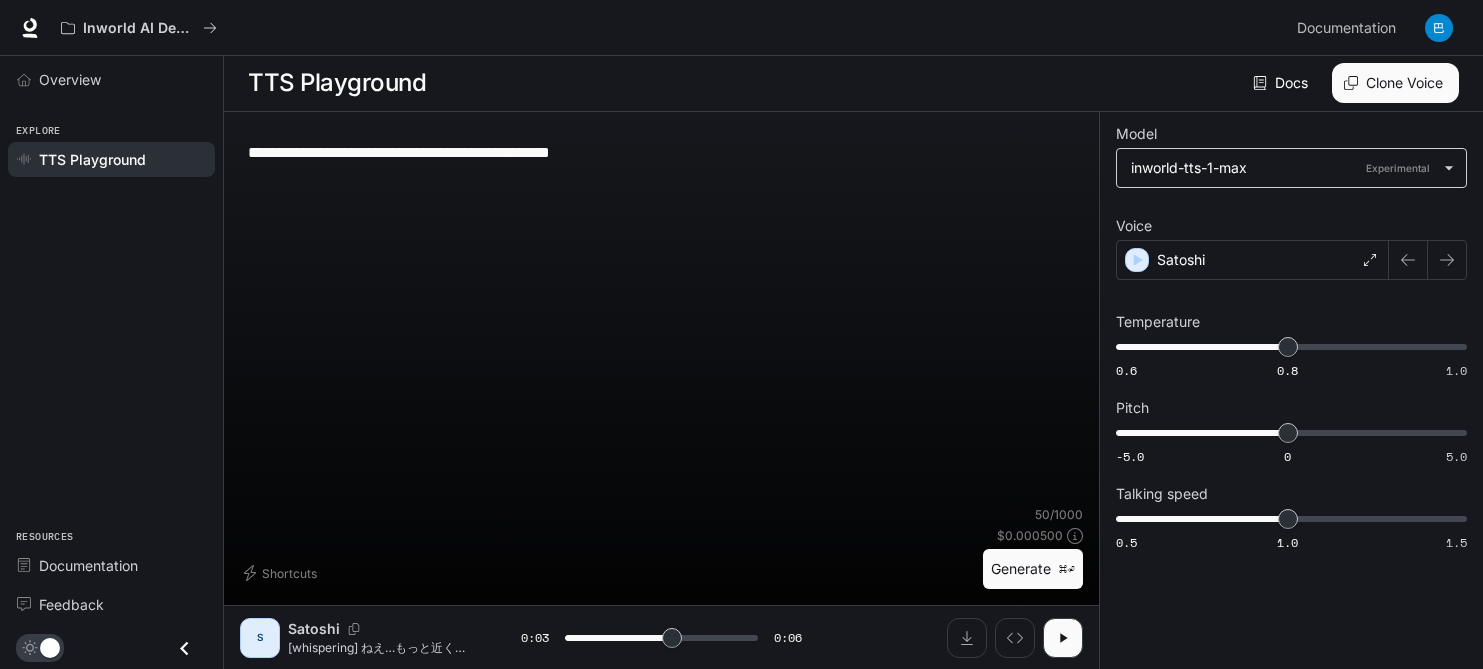 click on "**********" at bounding box center [741, 334] 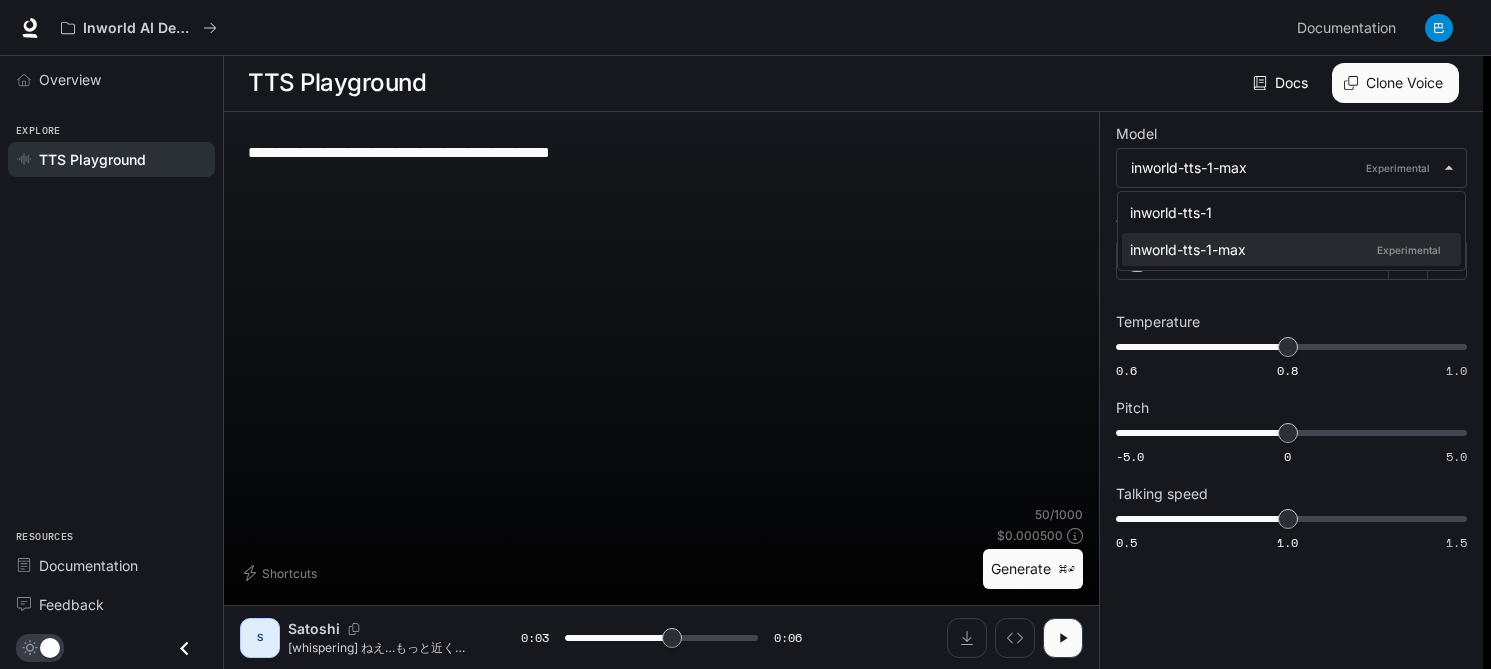 click at bounding box center (745, 334) 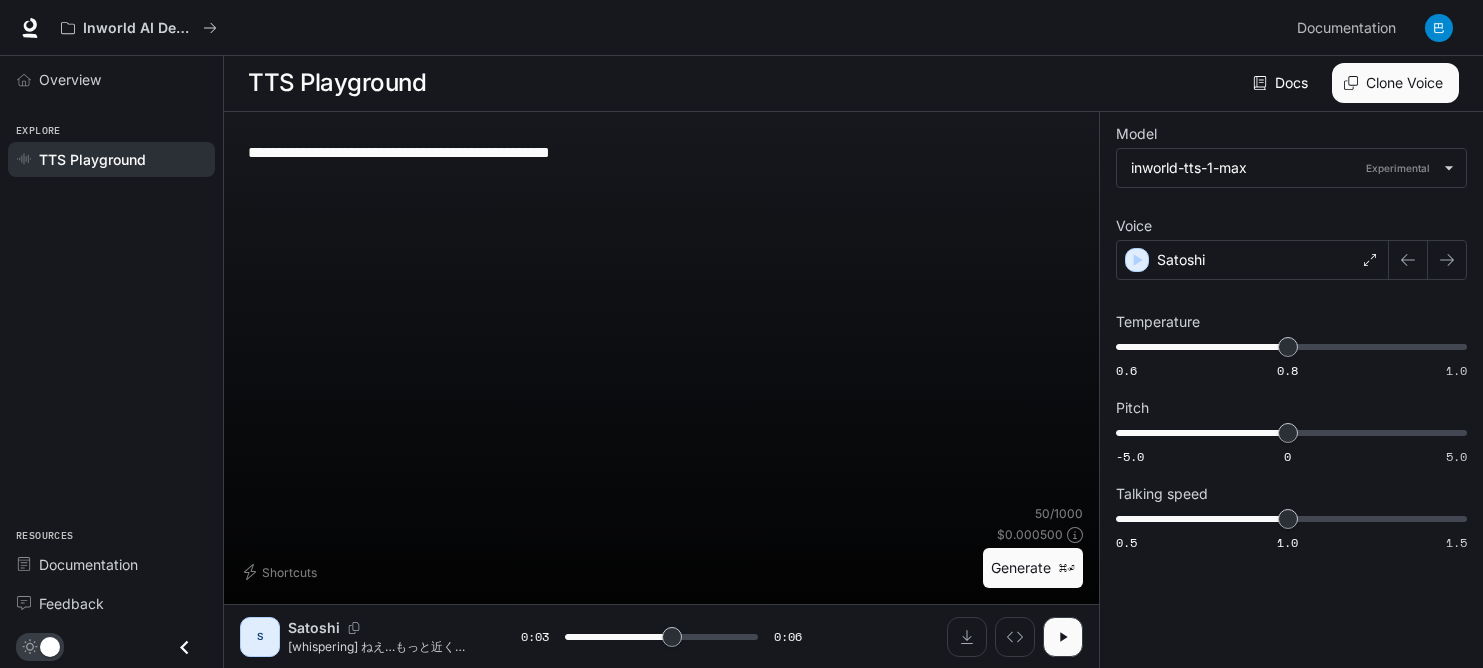 click on "**********" at bounding box center [661, 152] 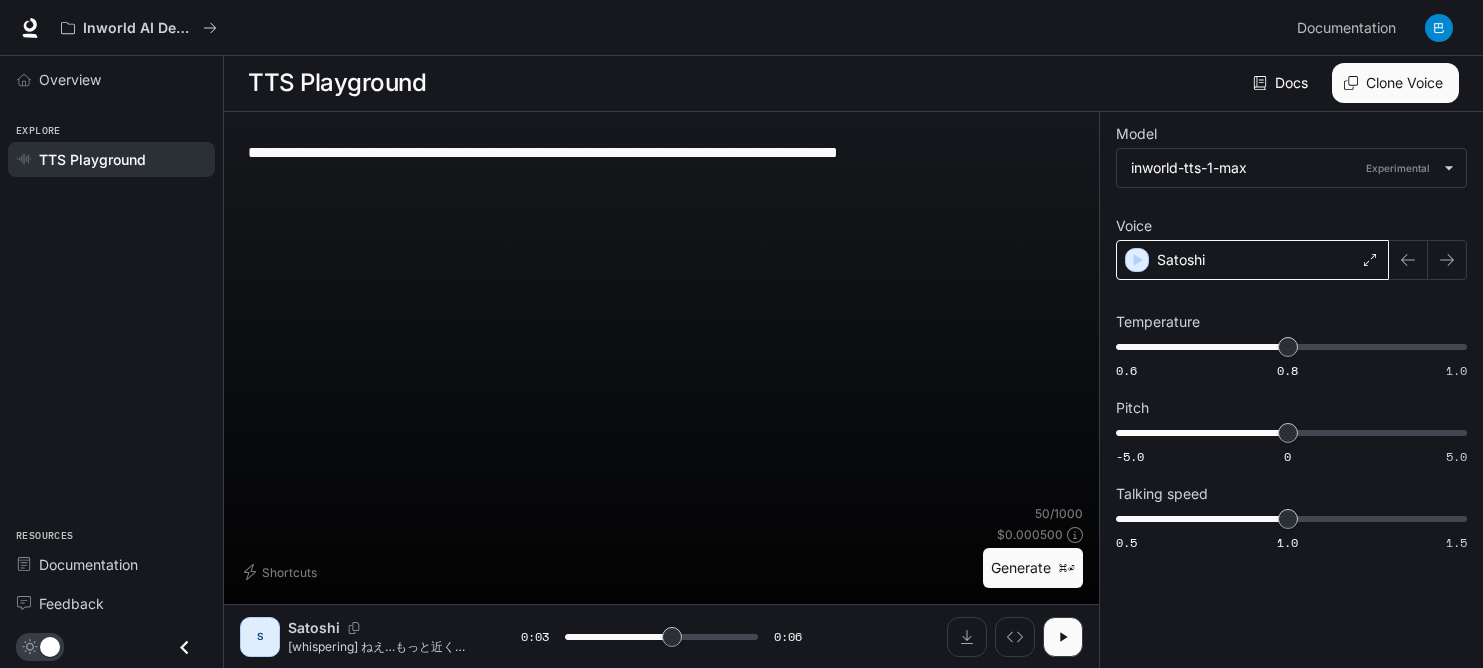 type on "***" 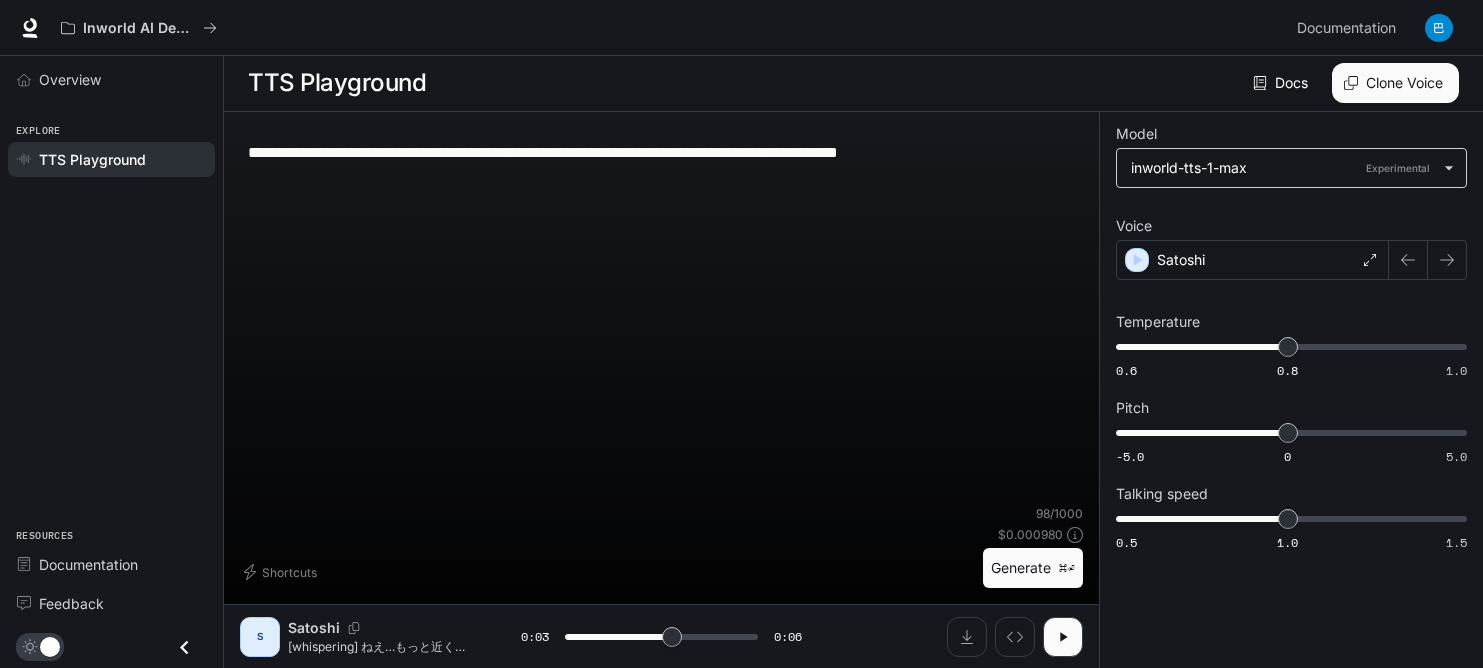 type on "**********" 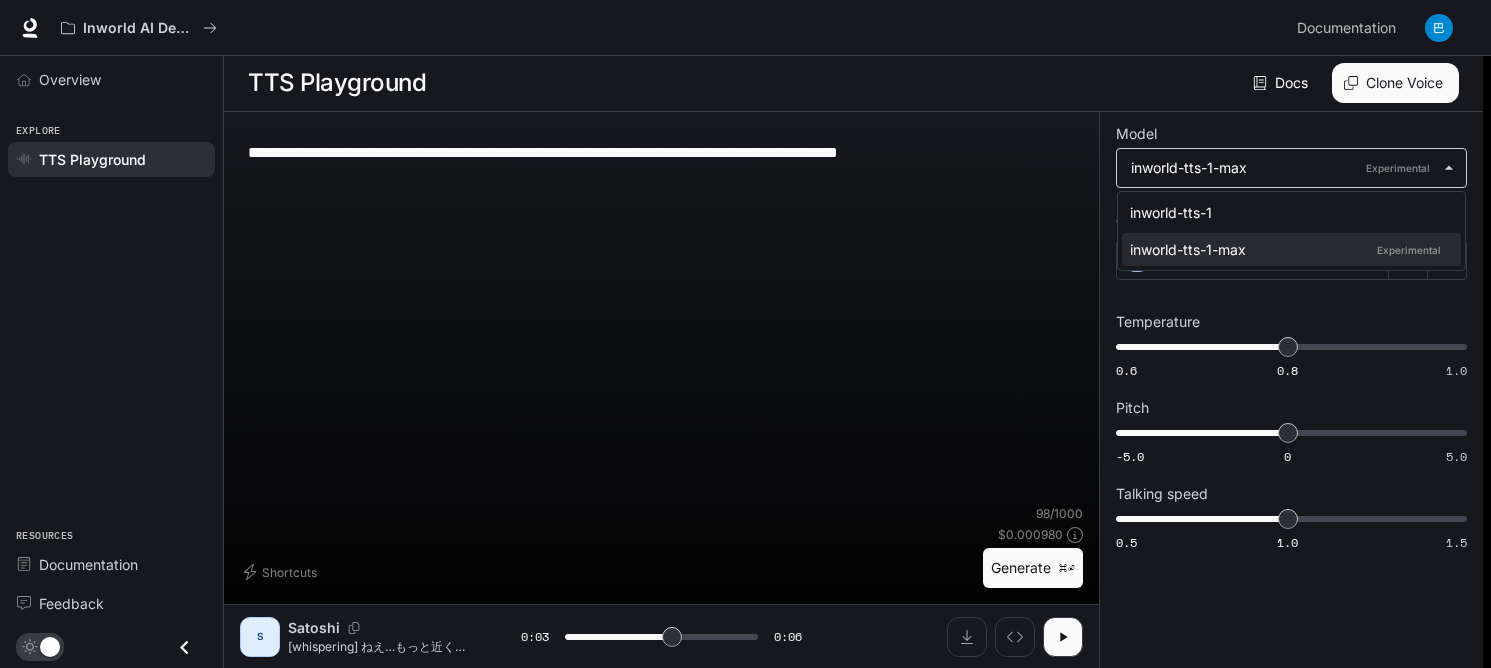 click on "**********" at bounding box center [745, 333] 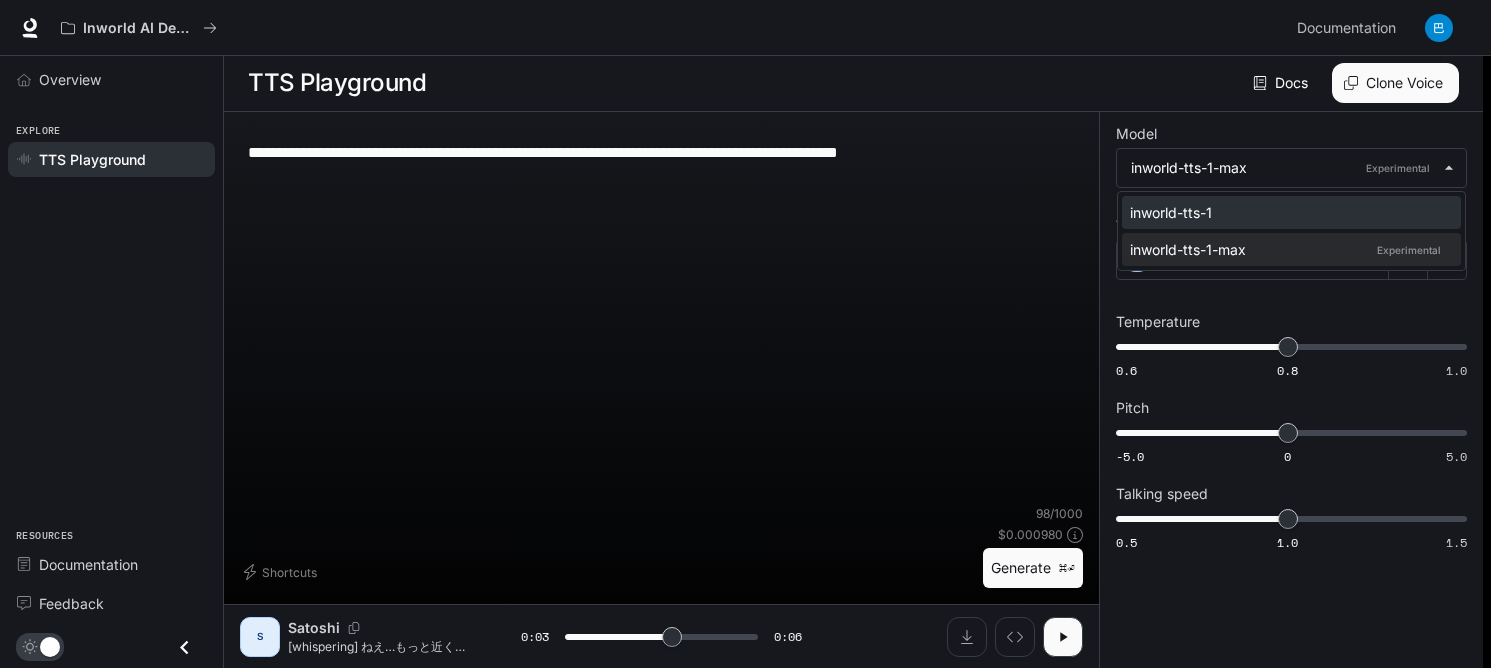 click on "inworld-tts-1" at bounding box center (1287, 212) 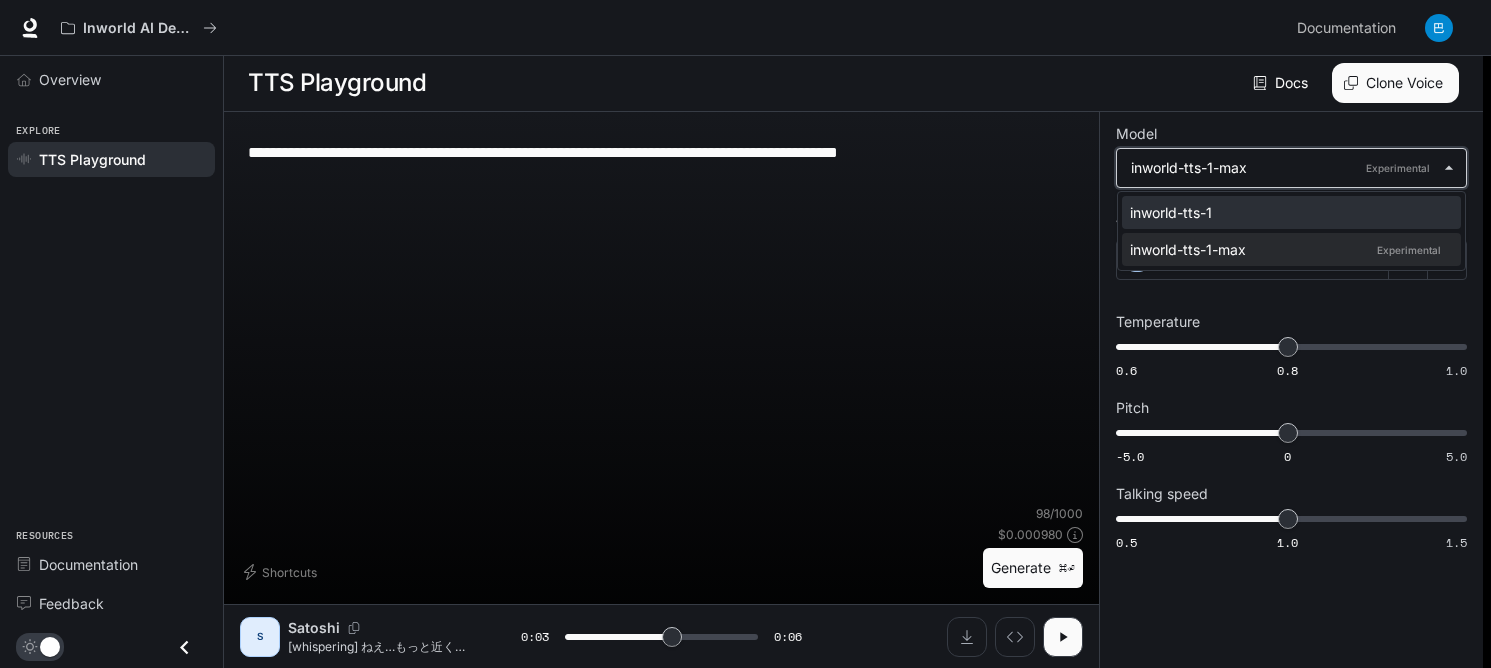 type on "***" 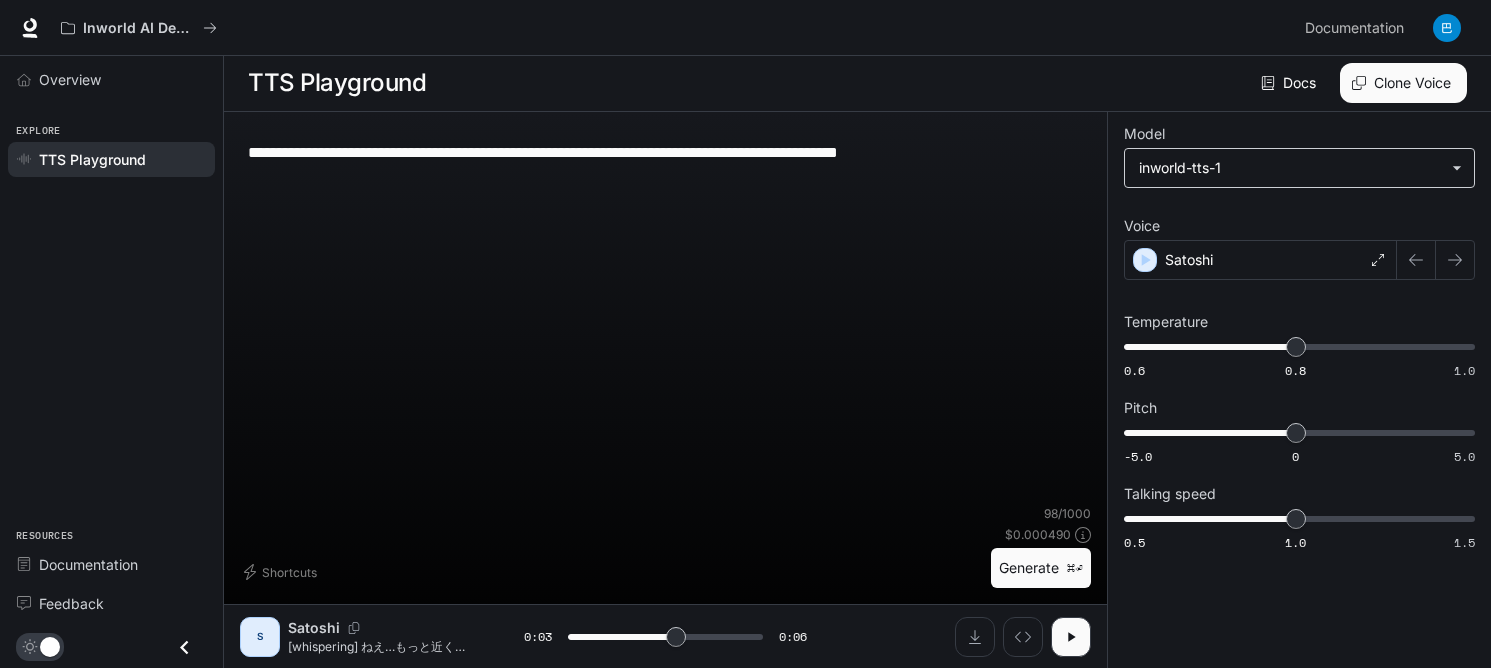 click on "**********" at bounding box center (745, 333) 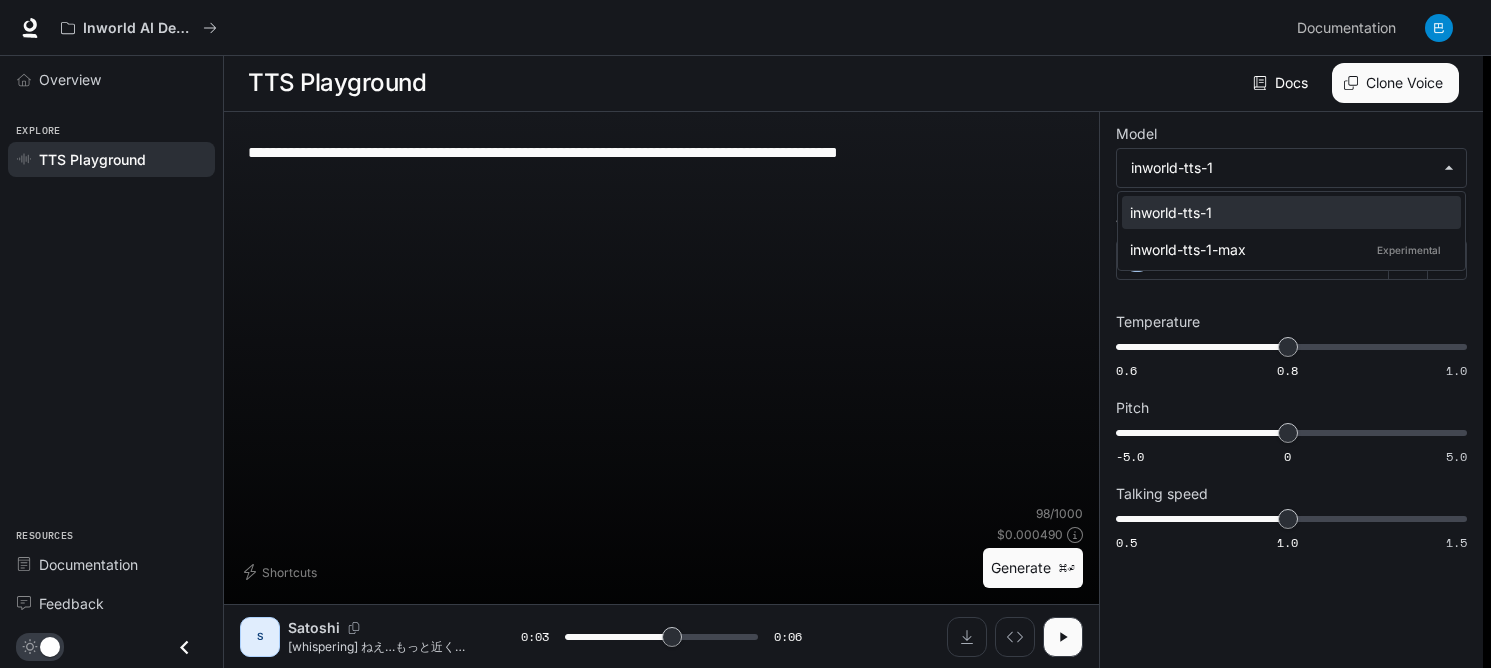 click on "inworld-tts-1" at bounding box center (1287, 212) 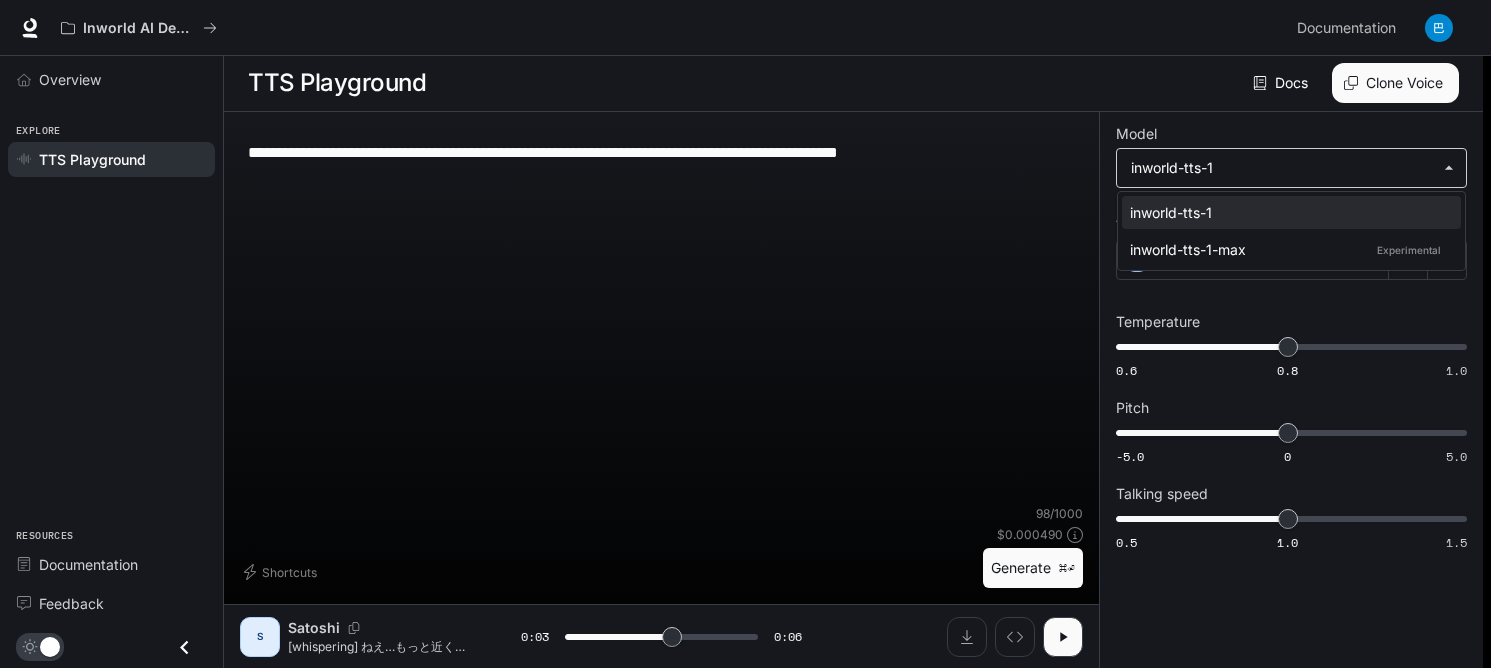 click on "**********" at bounding box center (745, 333) 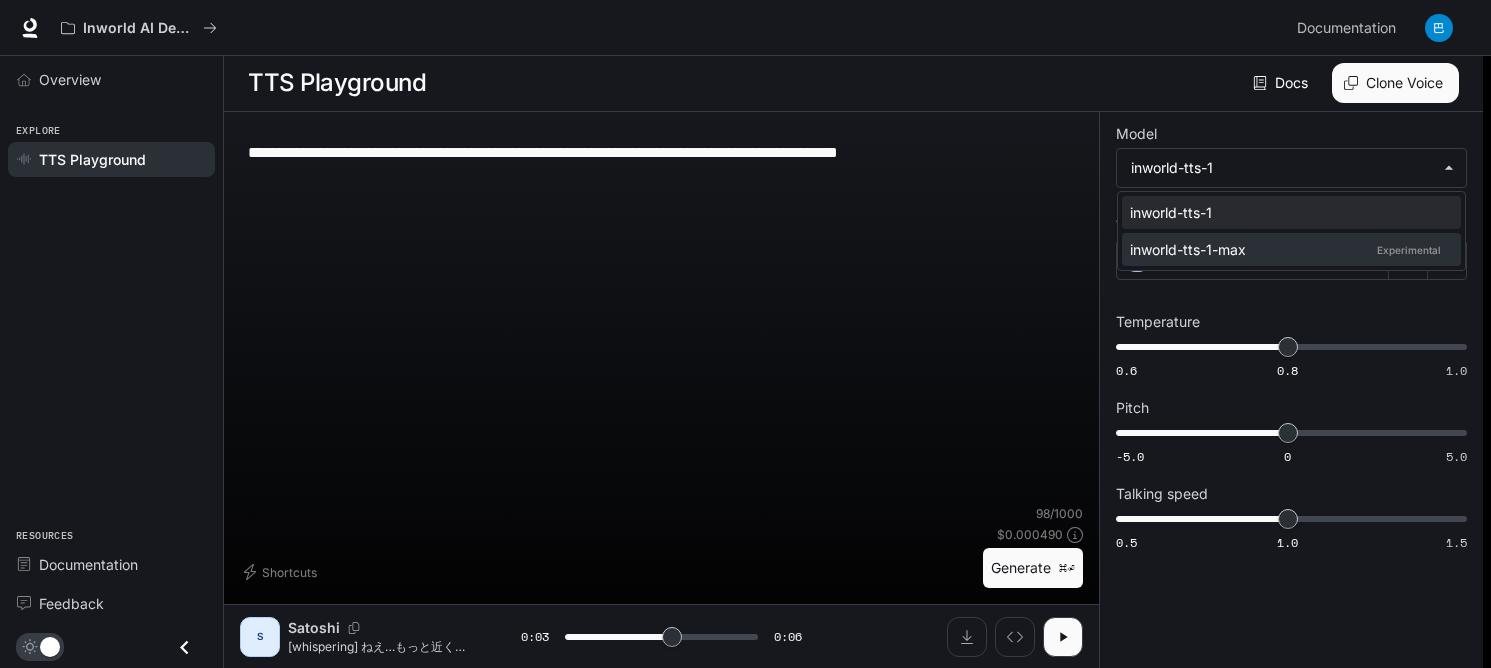 click on "inworld-tts-1-max Experimental" at bounding box center [1287, 249] 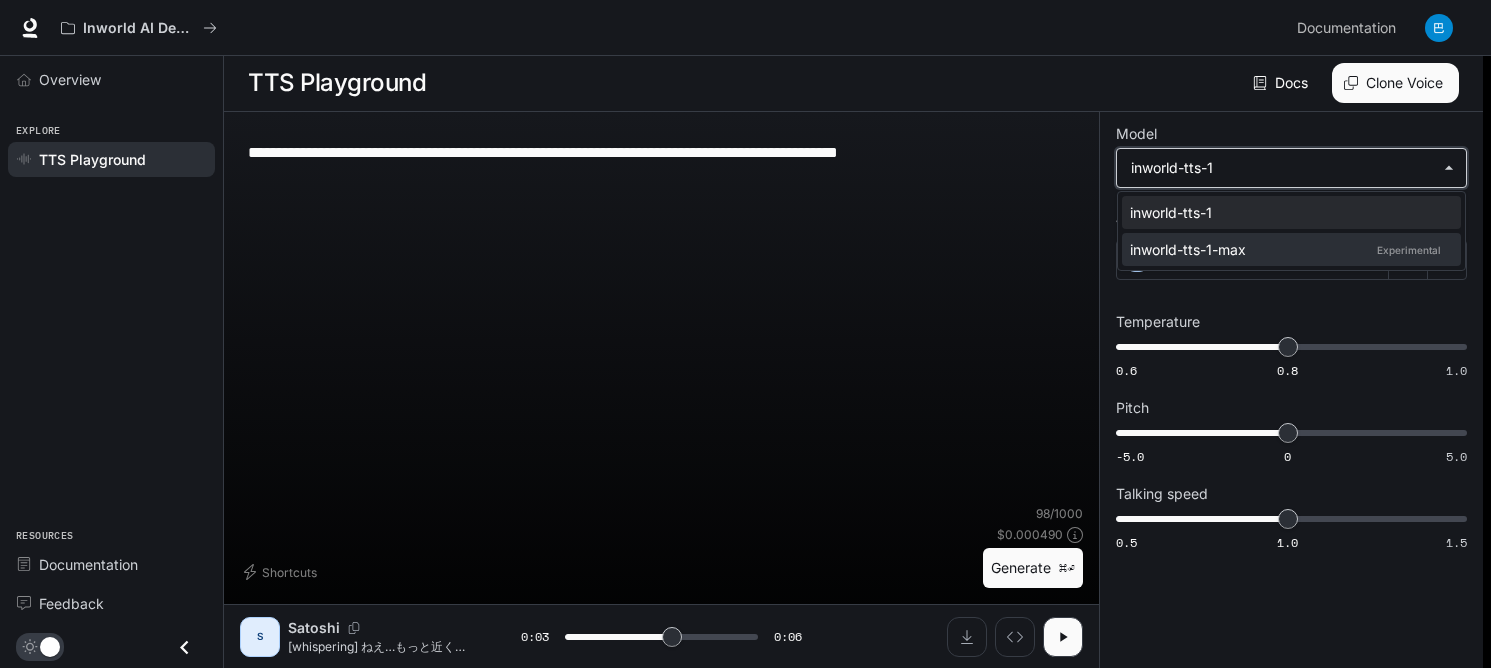 type on "***" 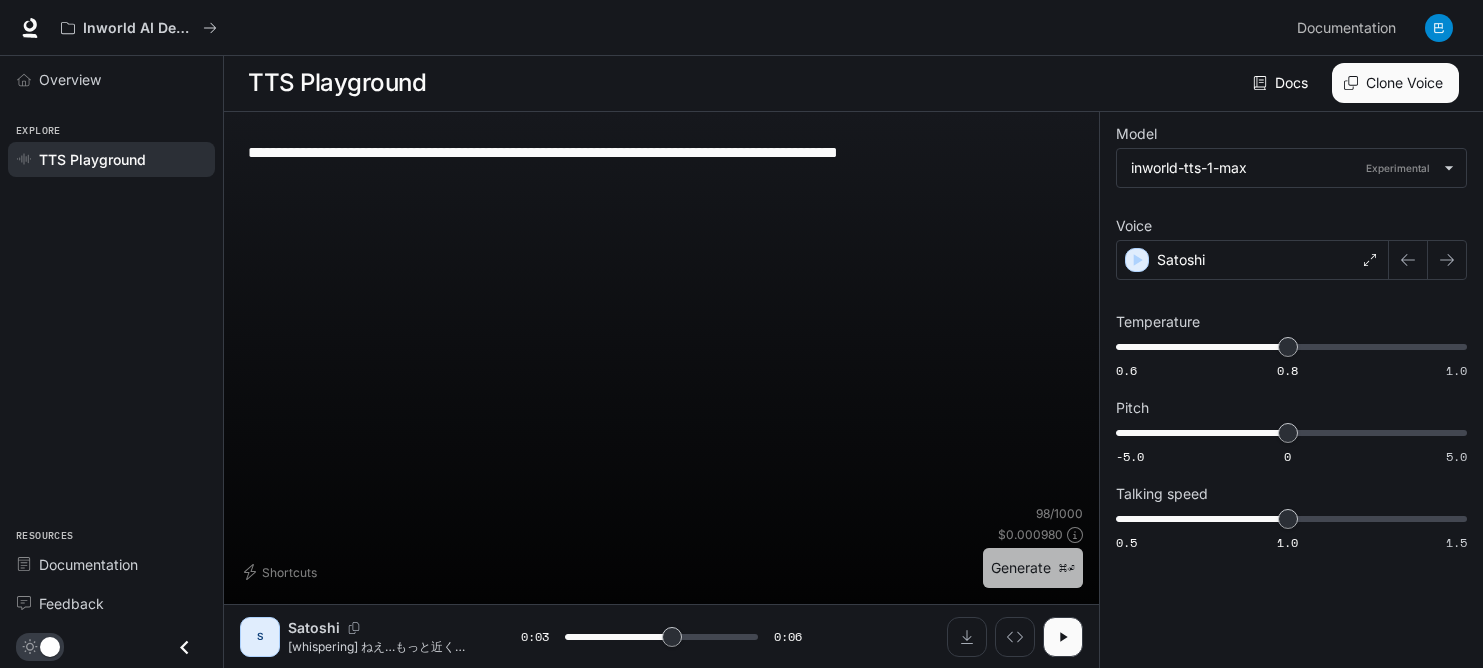 click on "Generate ⌘⏎" at bounding box center (1033, 568) 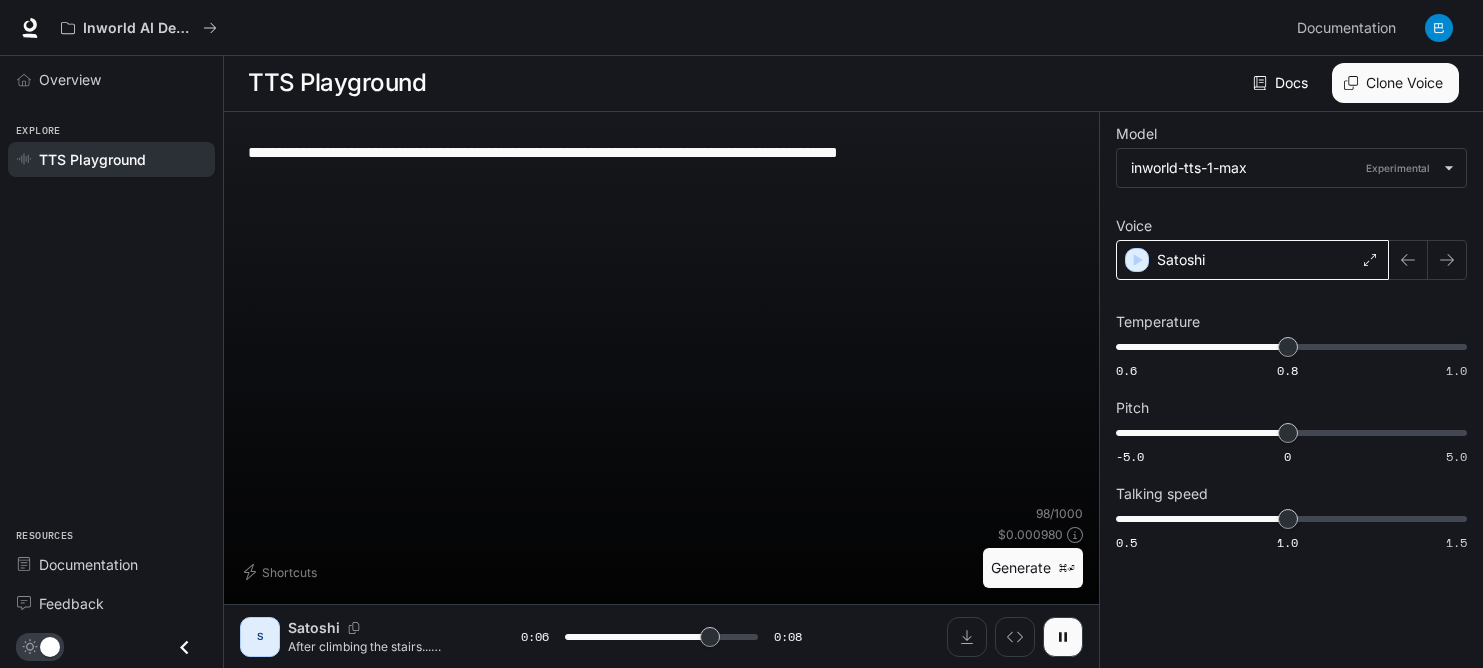 click on "Satoshi" at bounding box center [1252, 260] 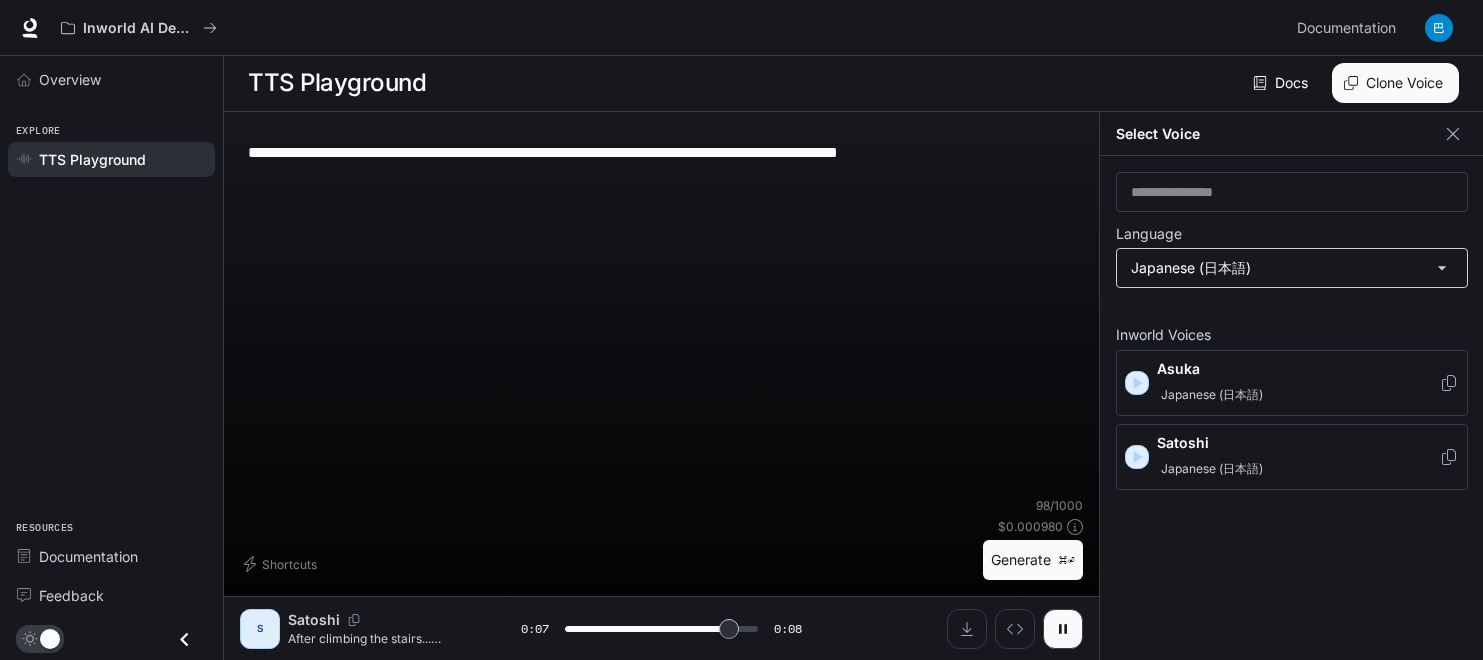 click on "**********" at bounding box center (741, 329) 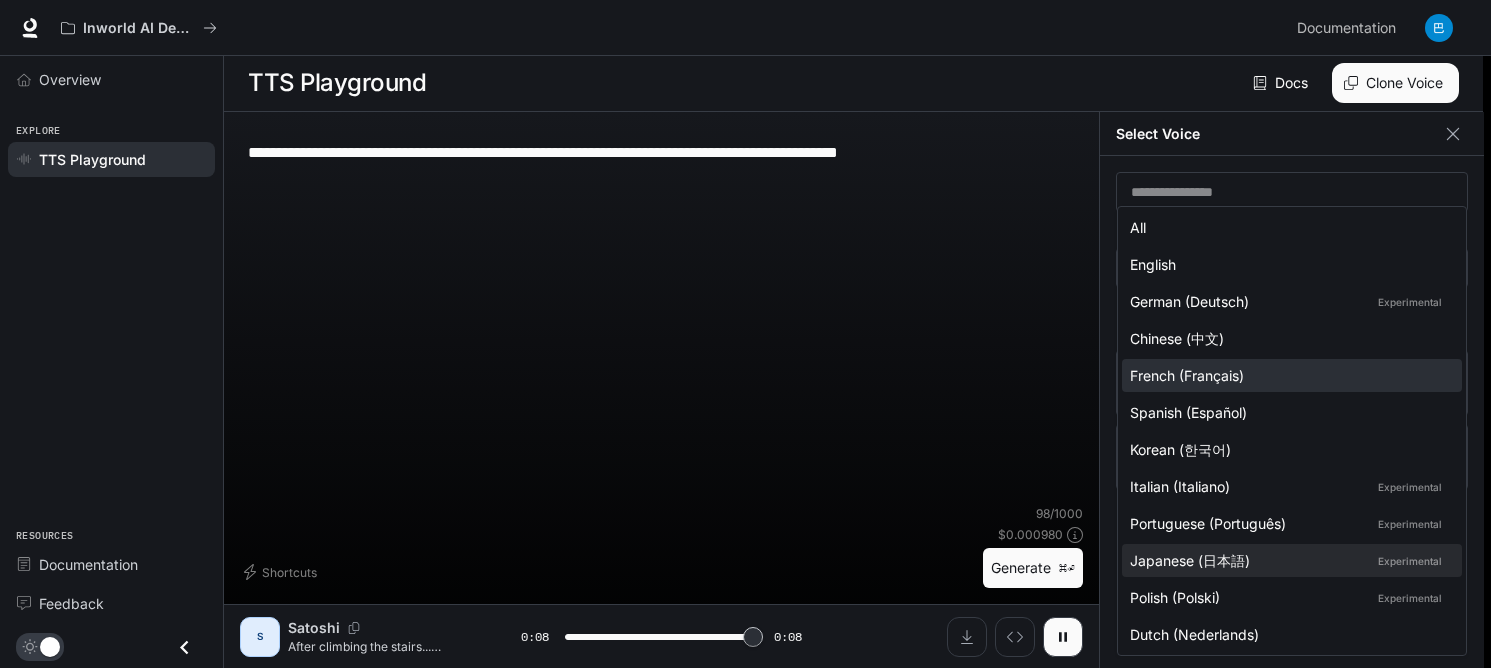 type on "*" 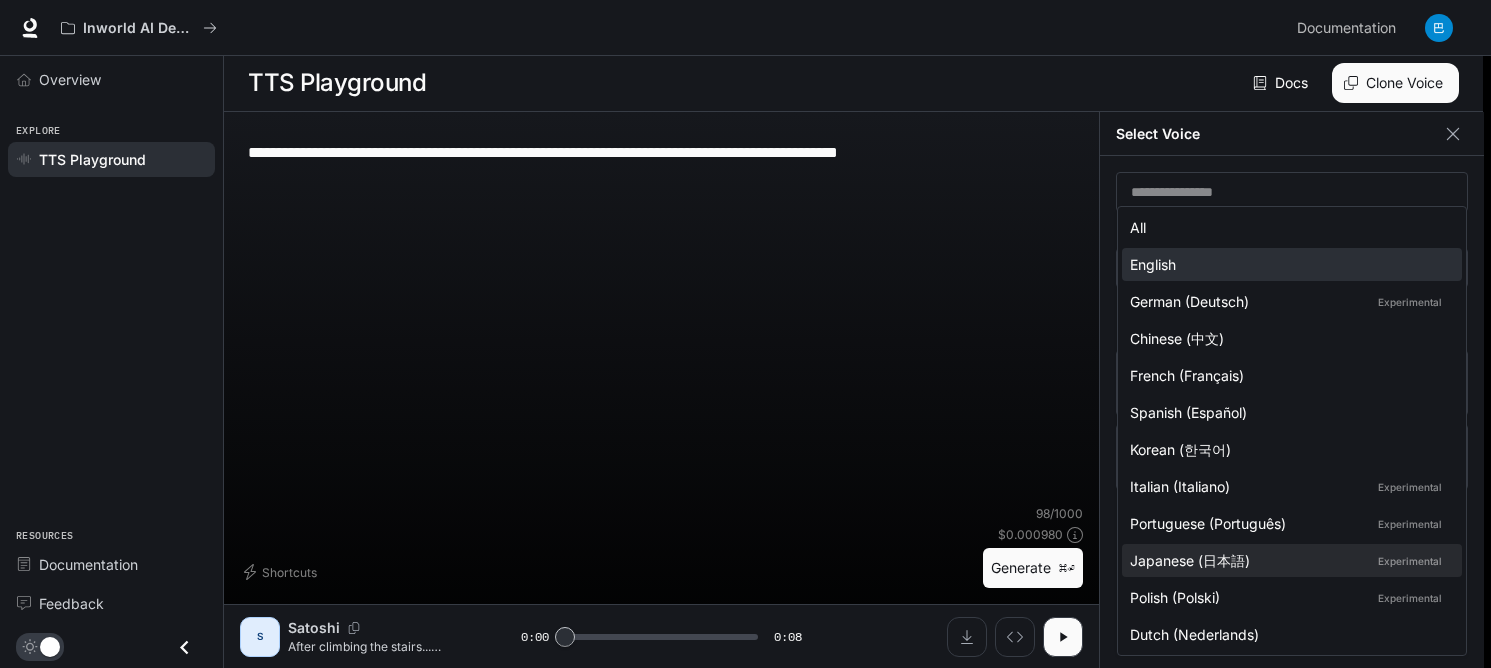 click on "English" at bounding box center [1288, 264] 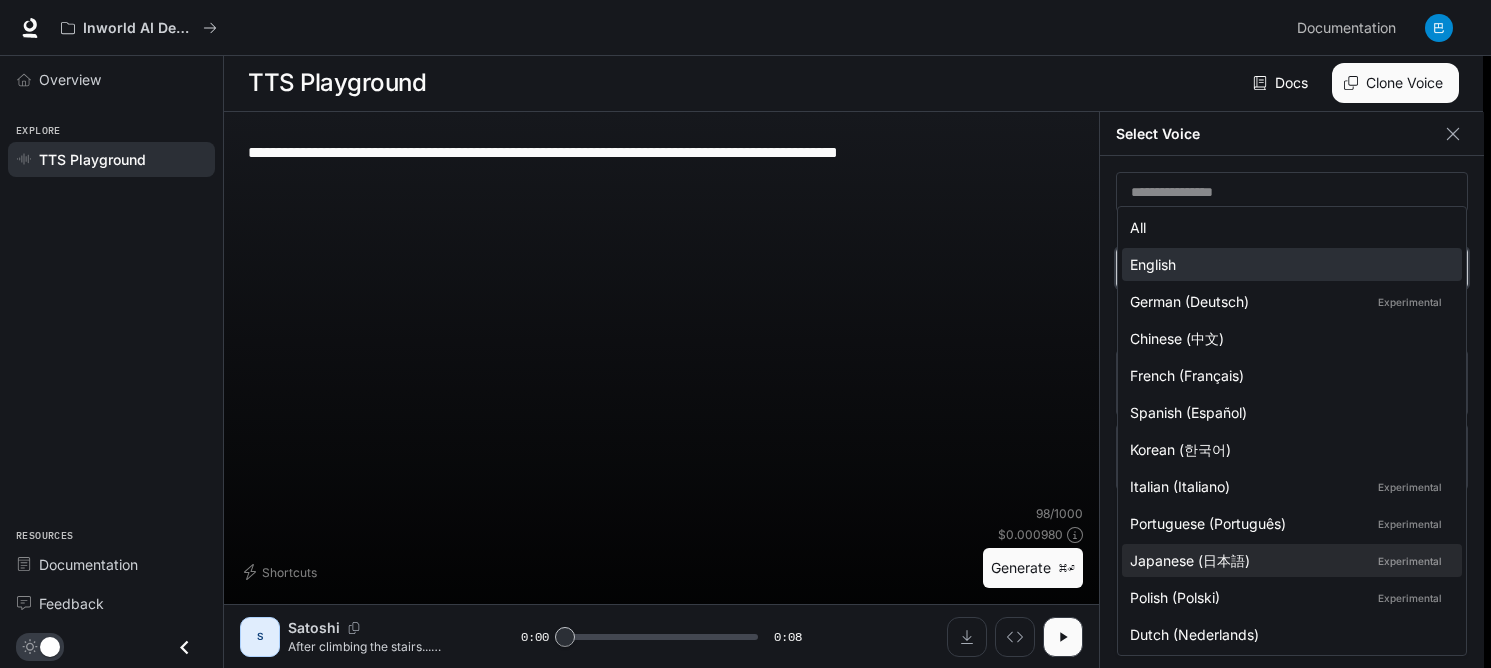 type on "*****" 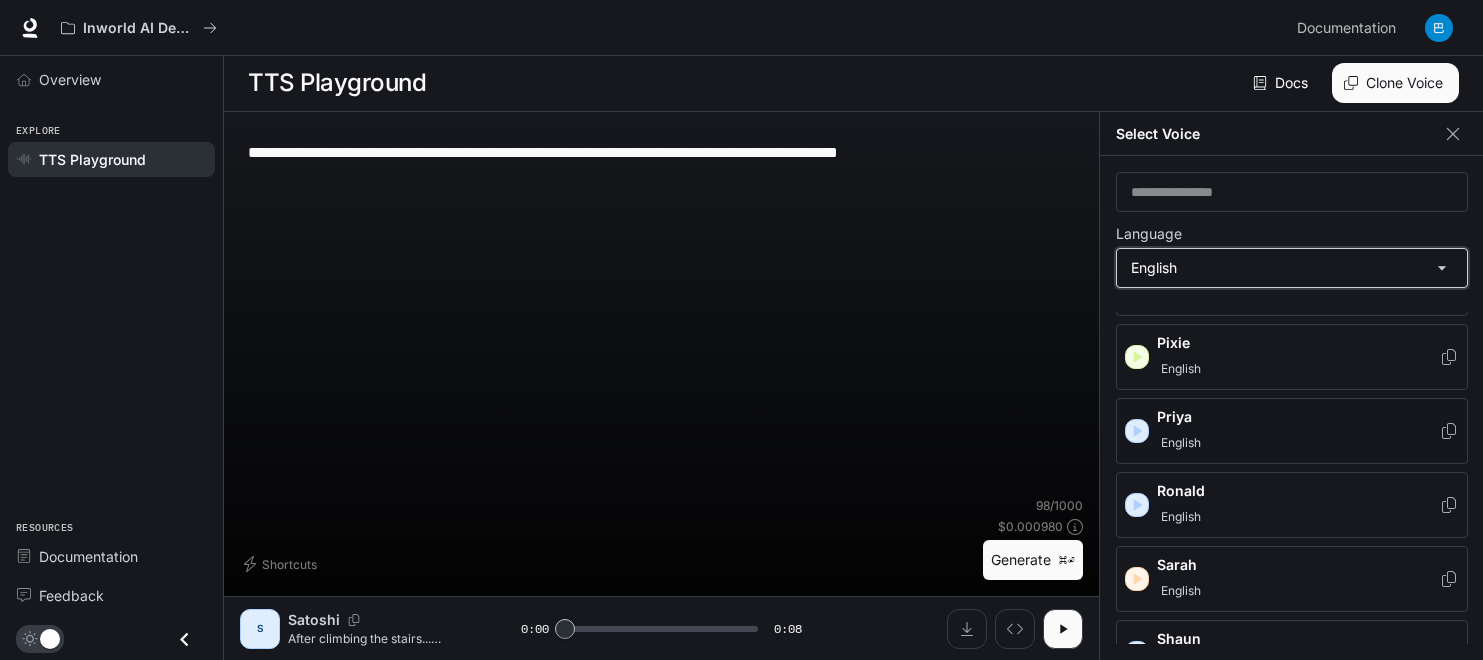 scroll, scrollTop: 1168, scrollLeft: 0, axis: vertical 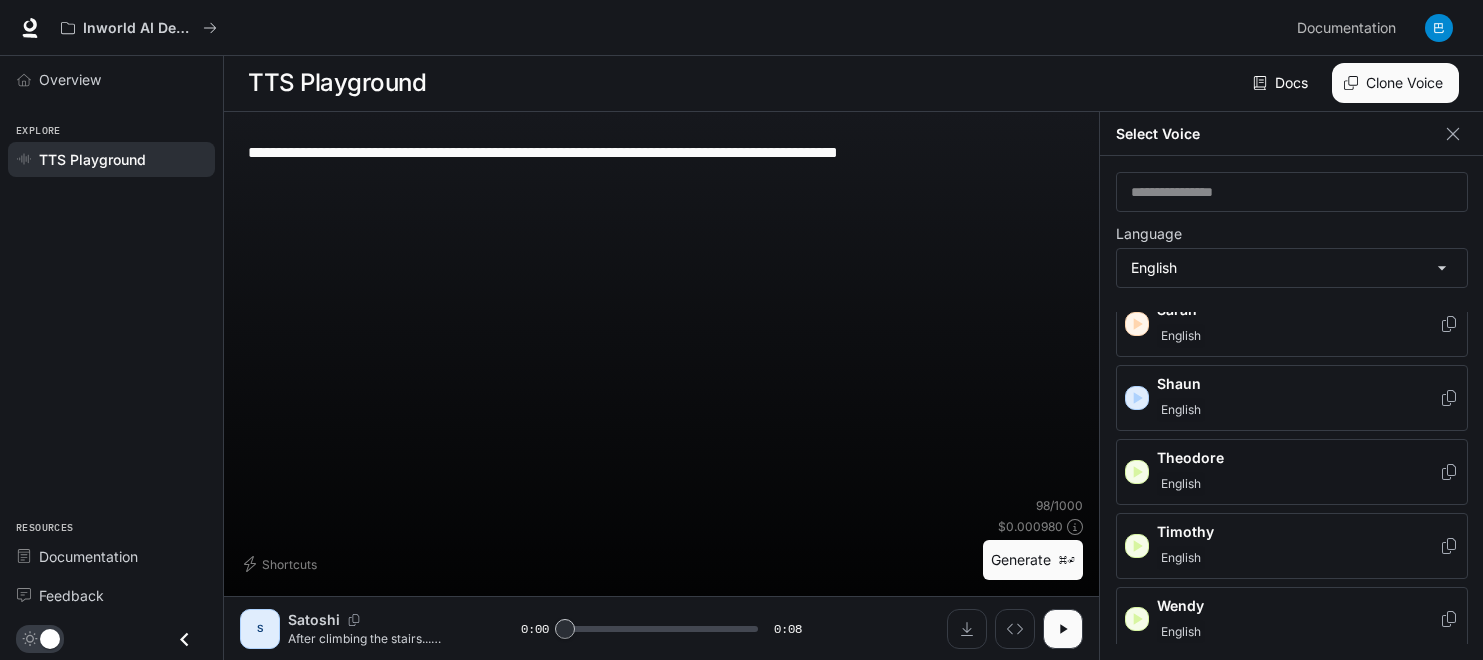 click on "Theodore" at bounding box center (1298, 458) 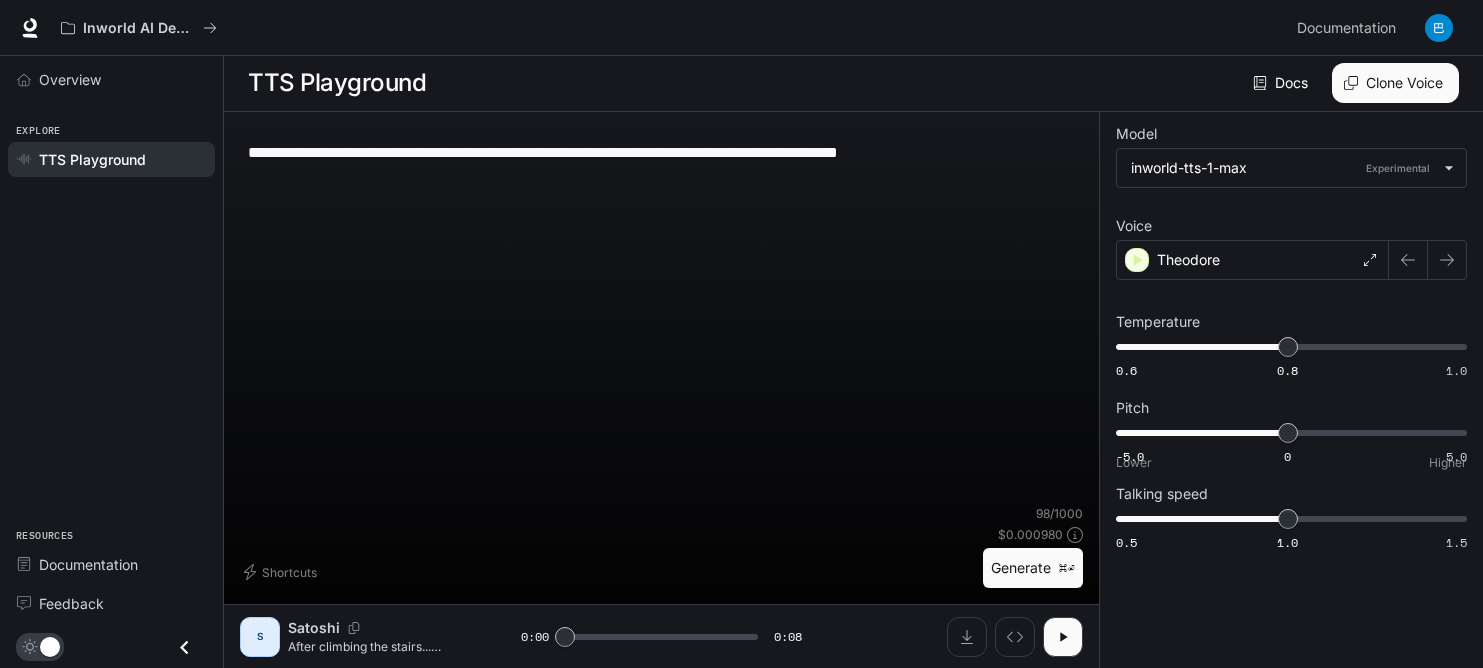 click on "Generate ⌘⏎" at bounding box center (1033, 568) 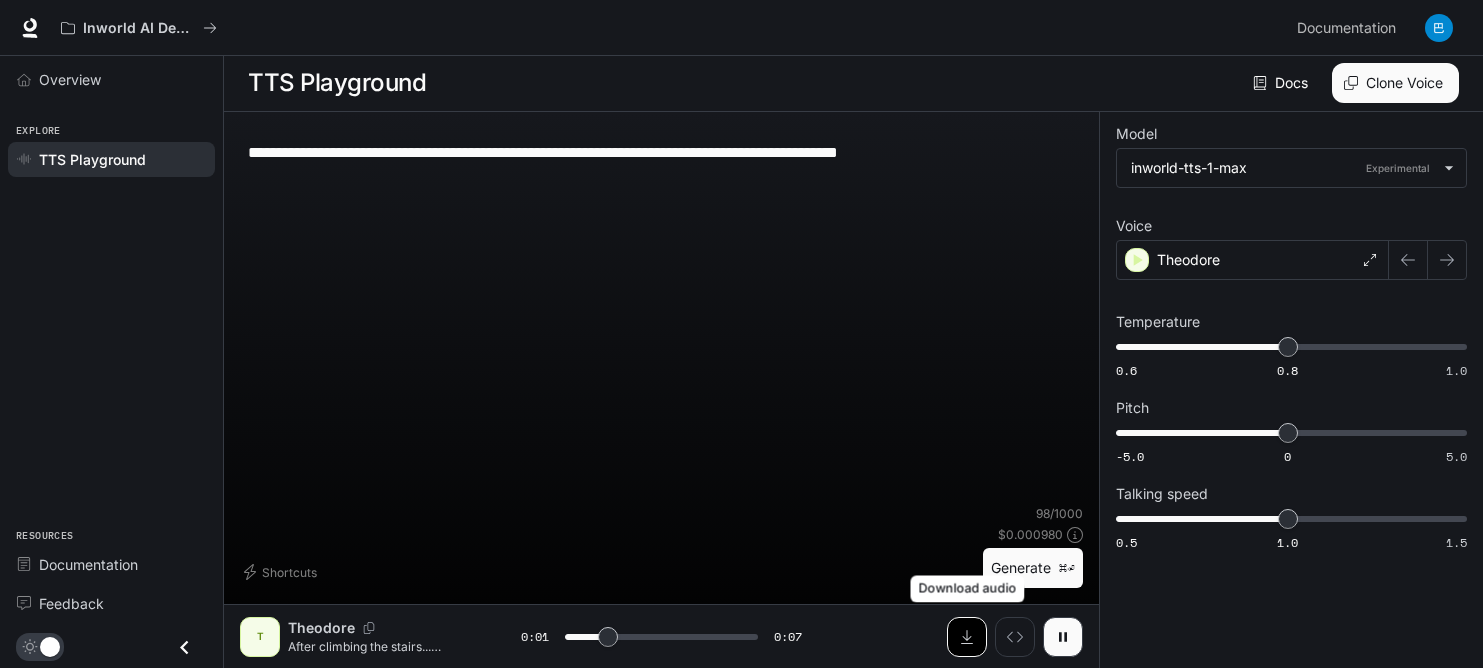 click 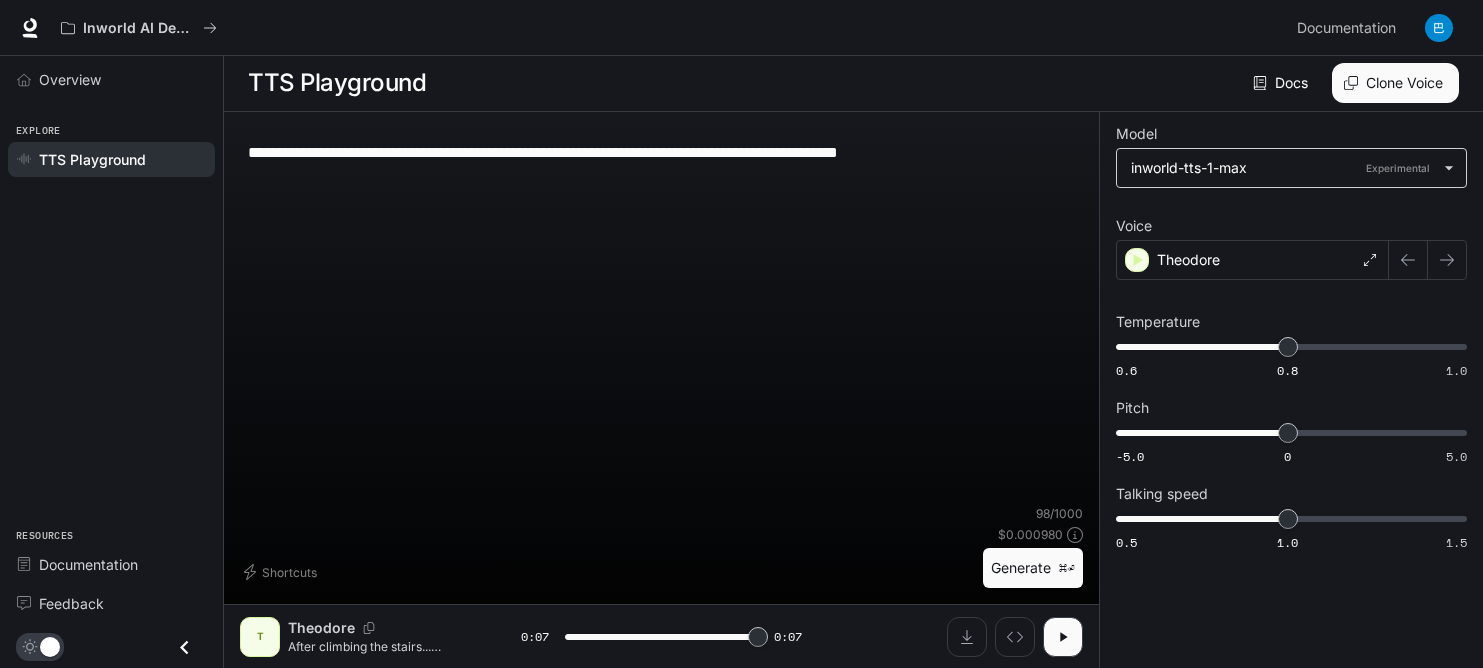 type on "*" 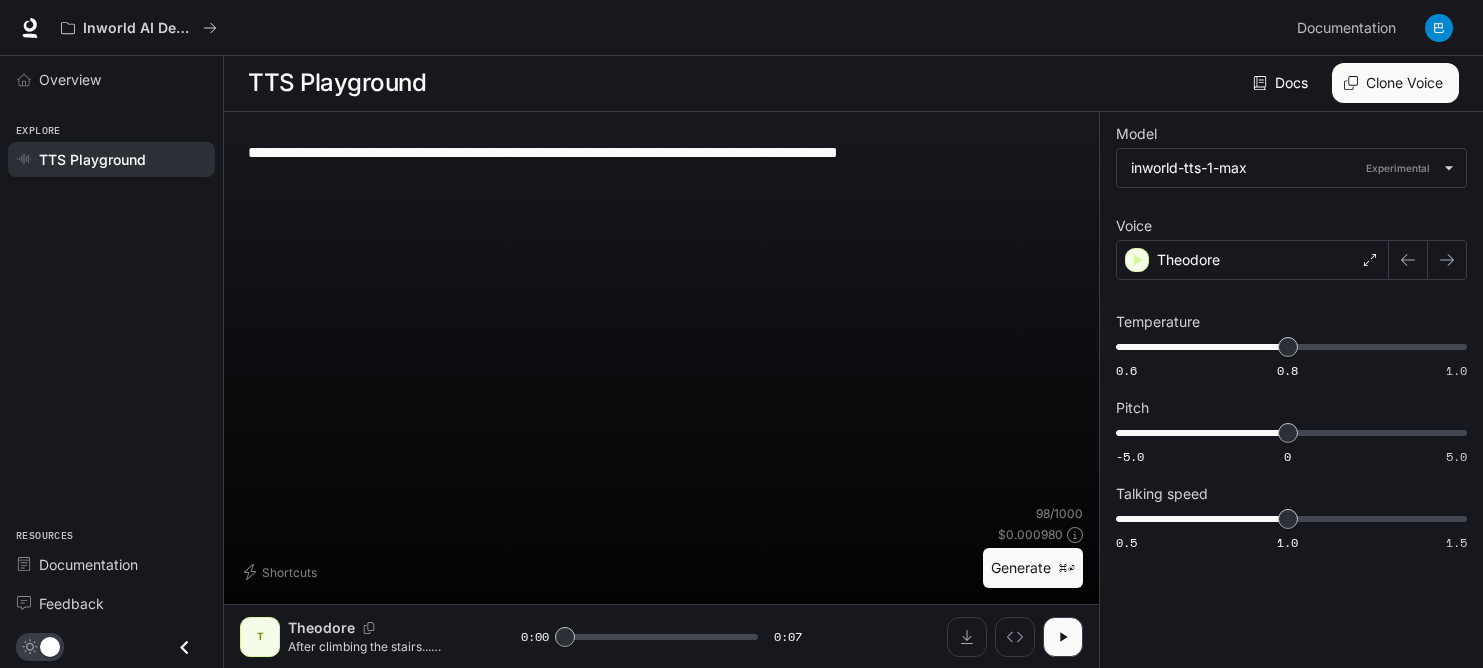 click on "**********" at bounding box center [661, 152] 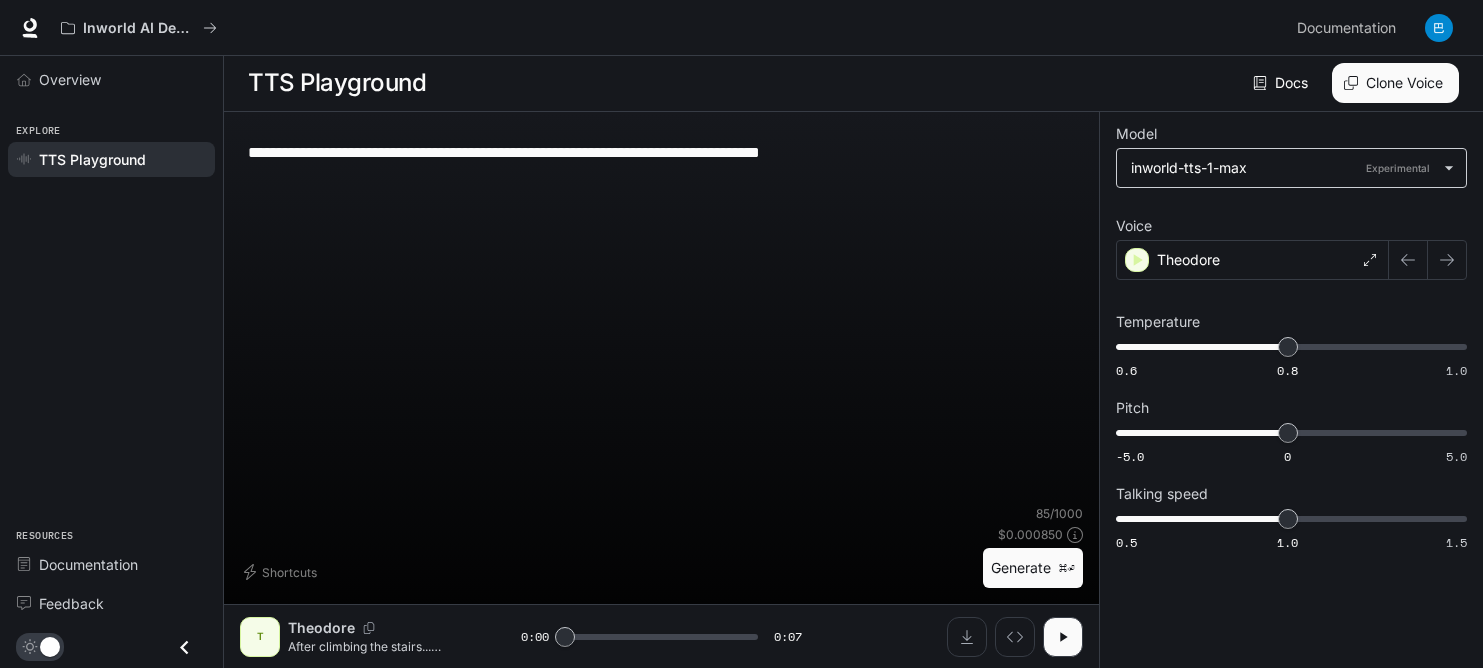 type on "**********" 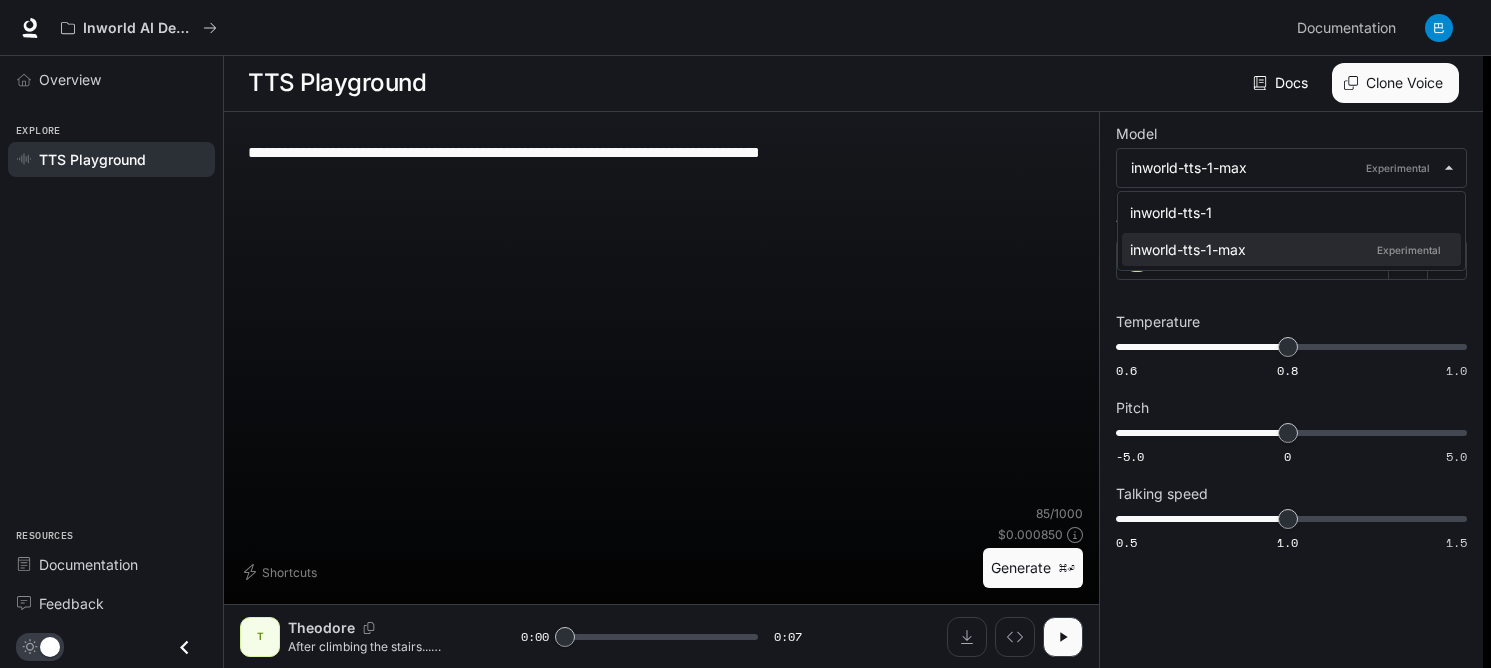 click at bounding box center (745, 334) 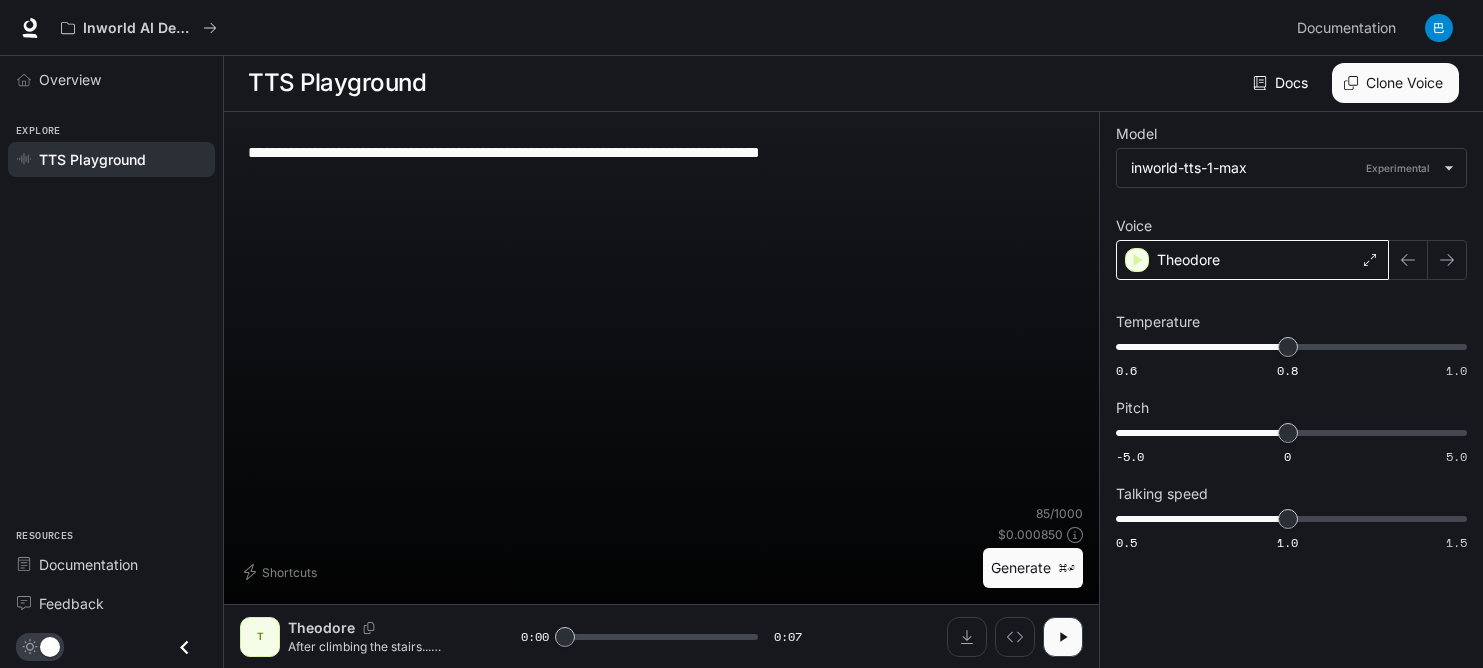 click on "Theodore" at bounding box center (1188, 260) 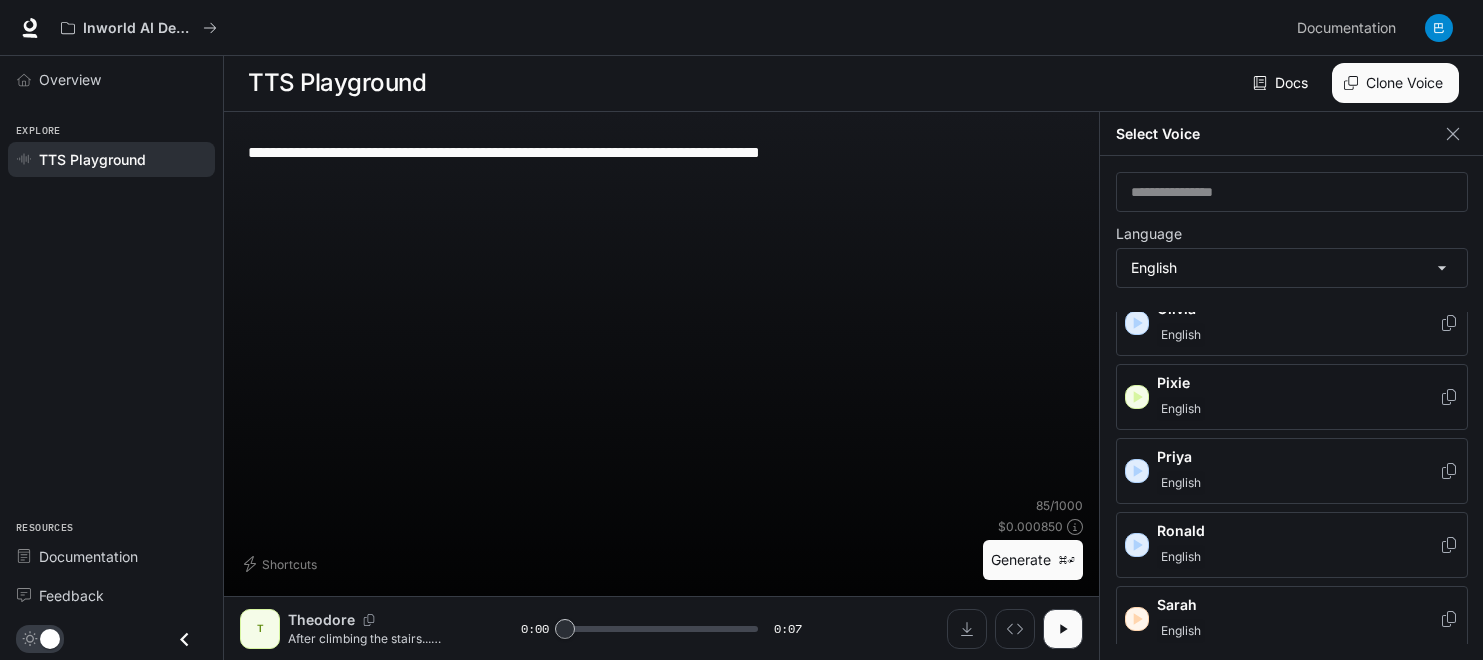 scroll, scrollTop: 1168, scrollLeft: 0, axis: vertical 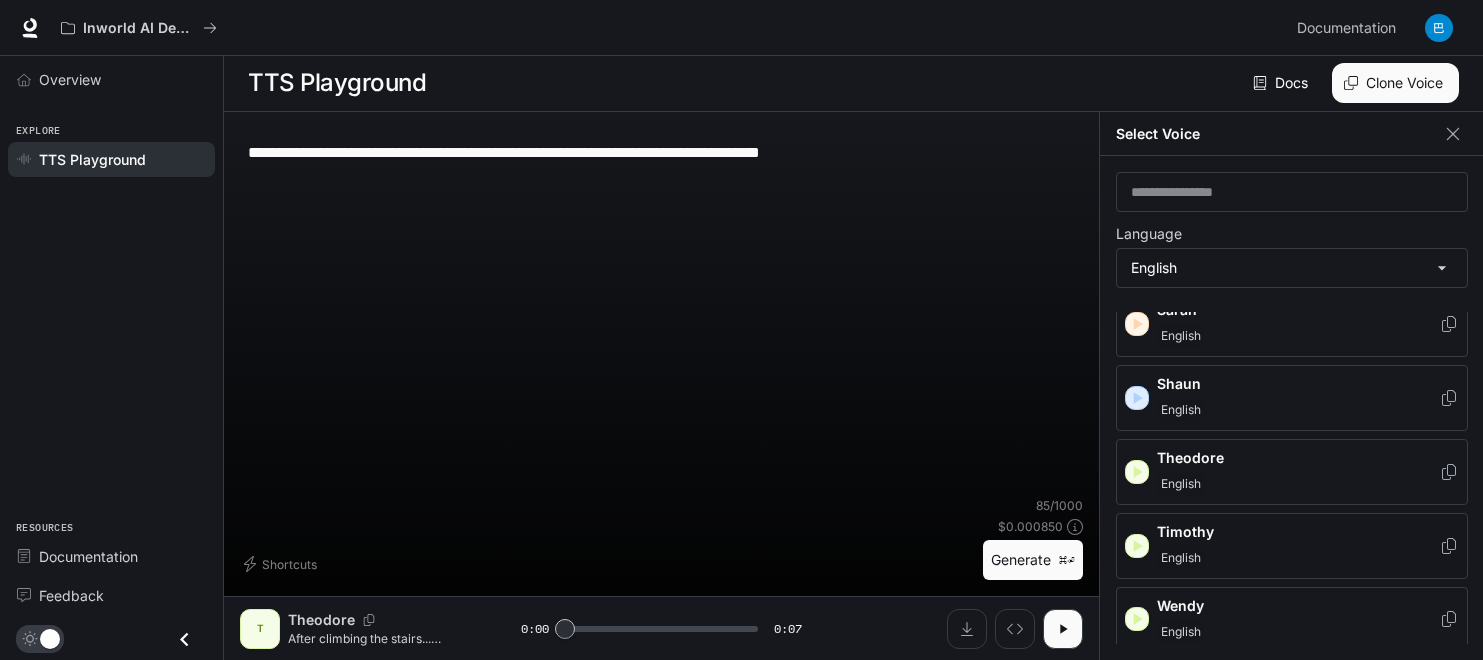 click on "Timothy" at bounding box center (1298, 532) 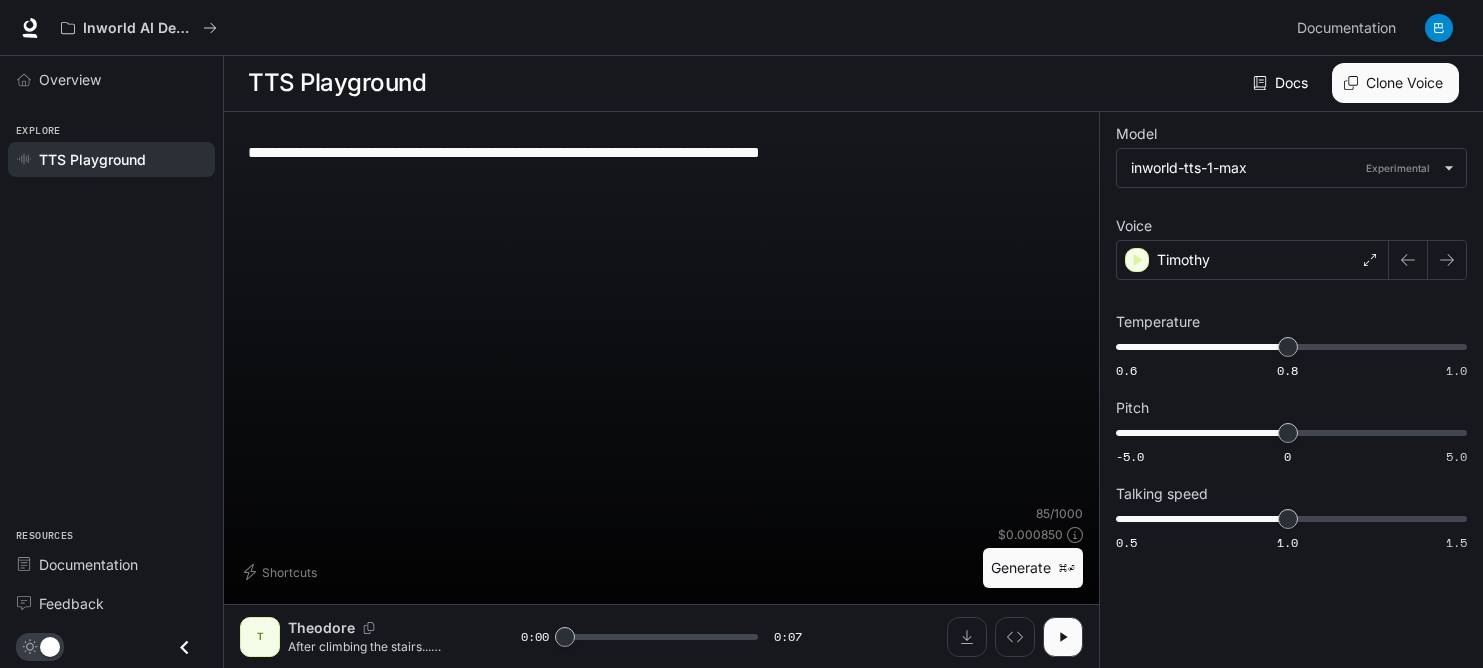 click on "Generate ⌘⏎" at bounding box center (1033, 568) 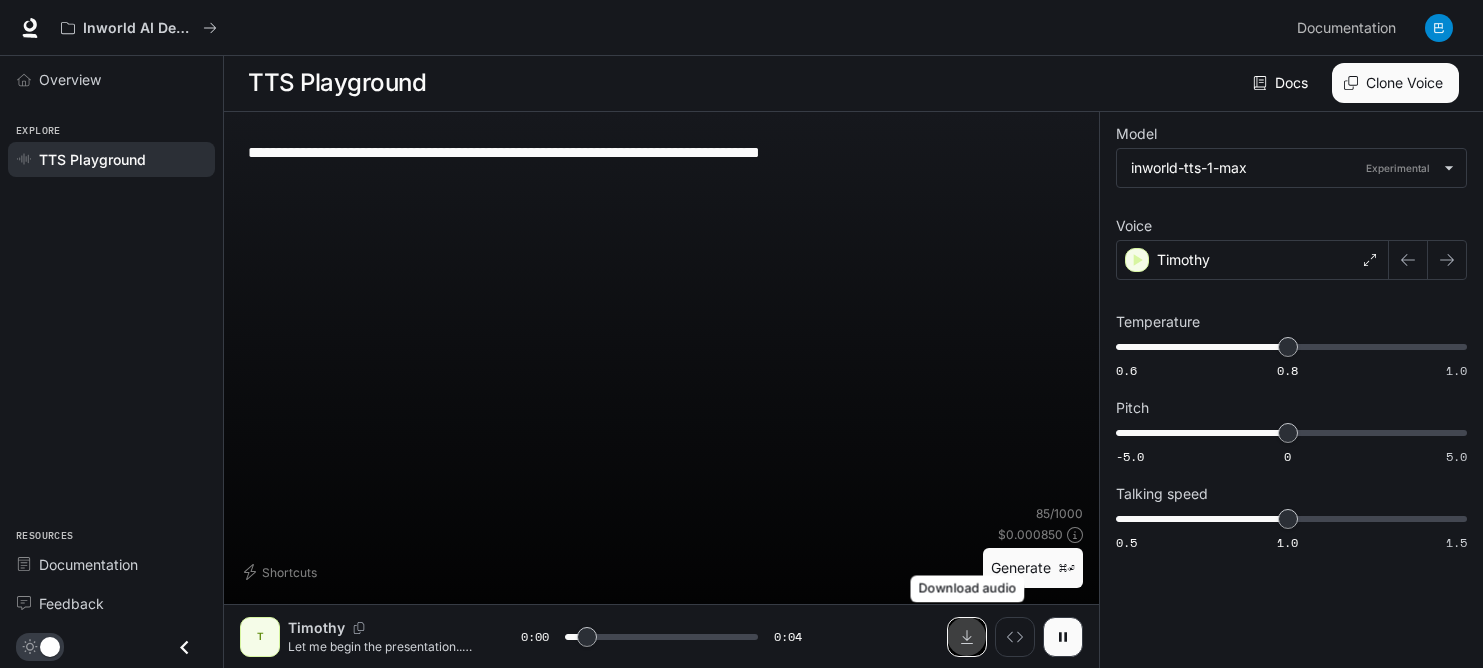 click at bounding box center (967, 637) 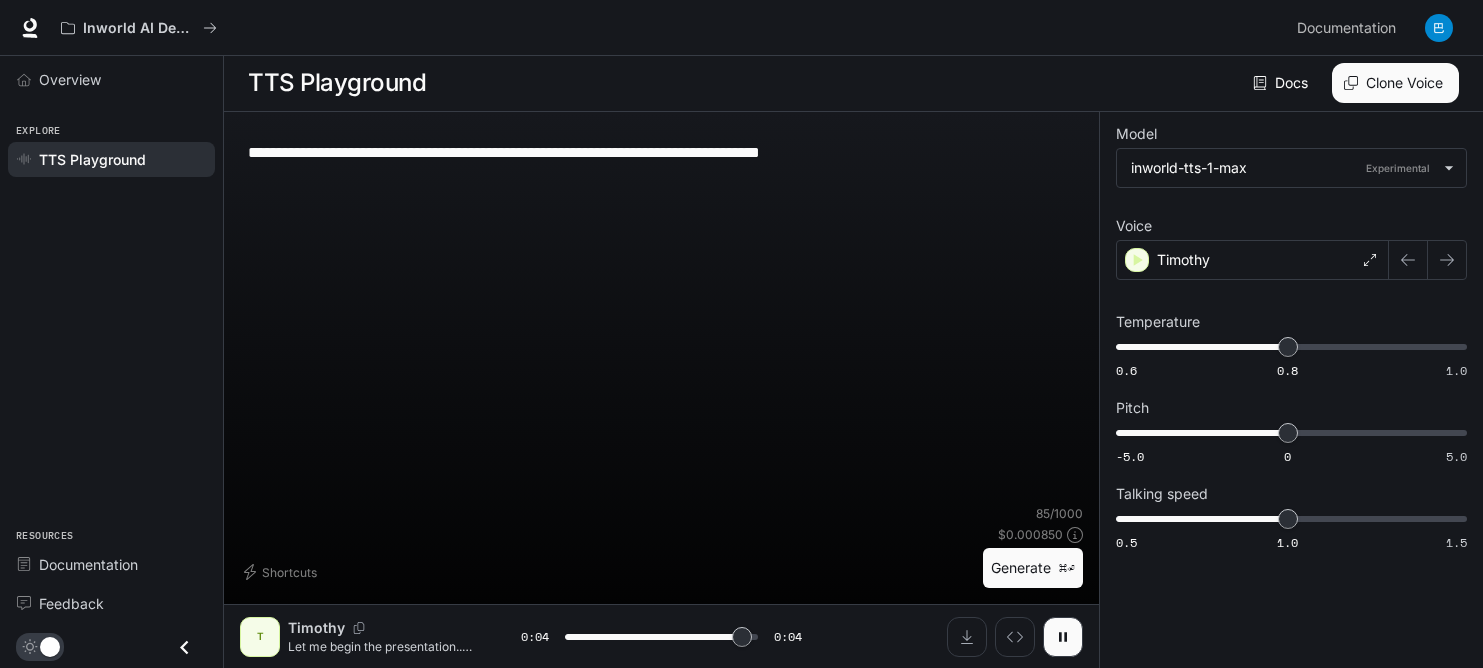 type on "*" 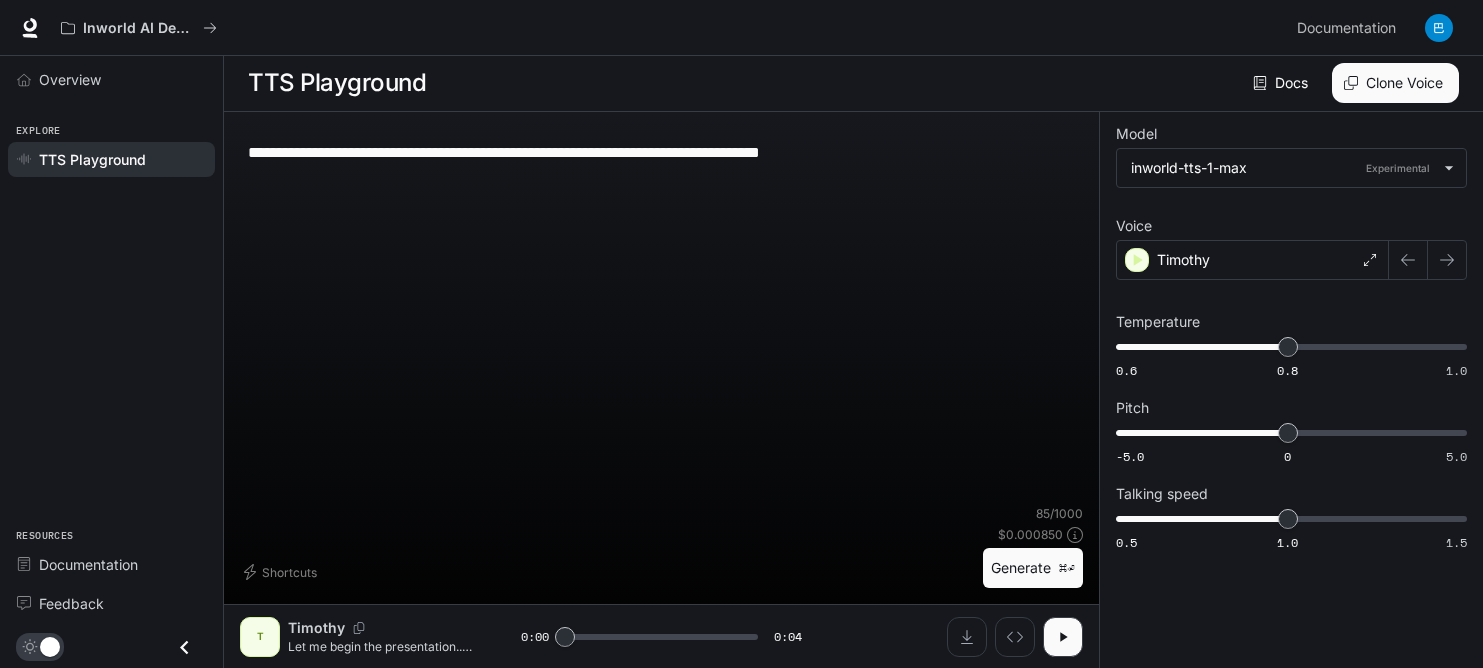 click on "**********" at bounding box center (661, 152) 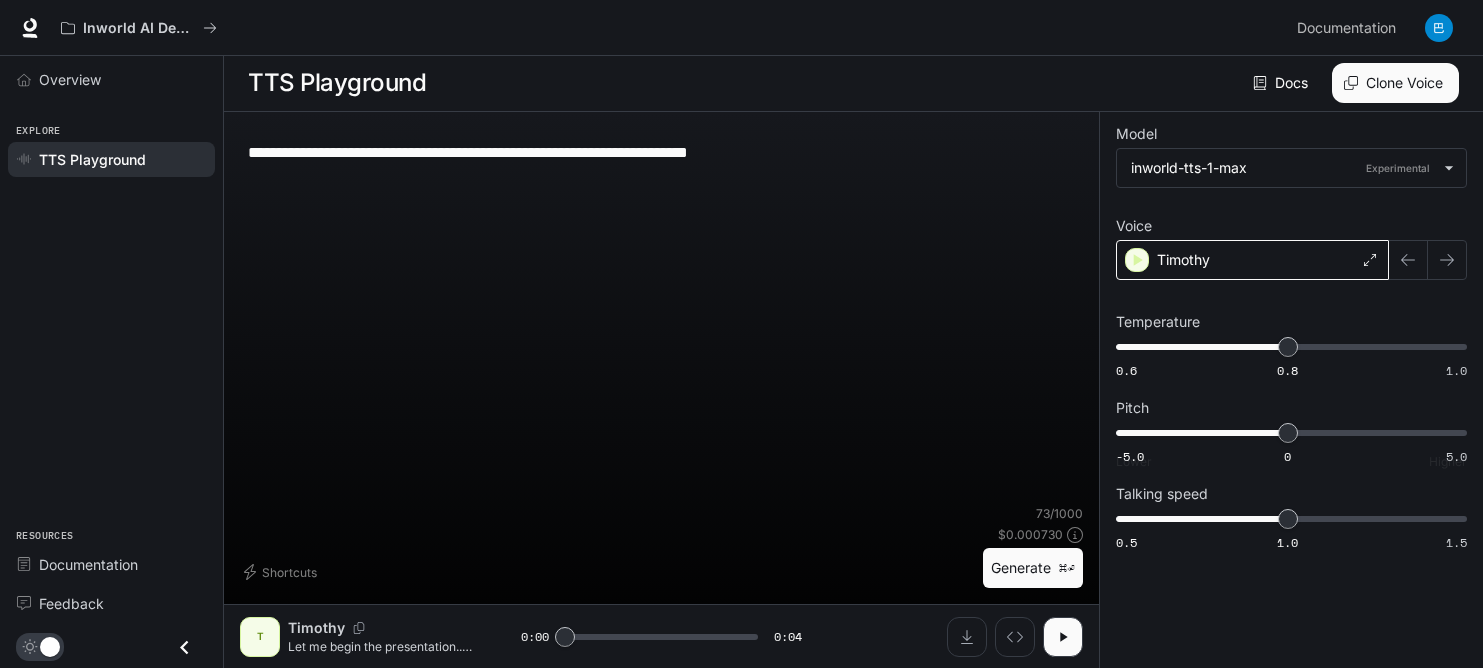 type on "**********" 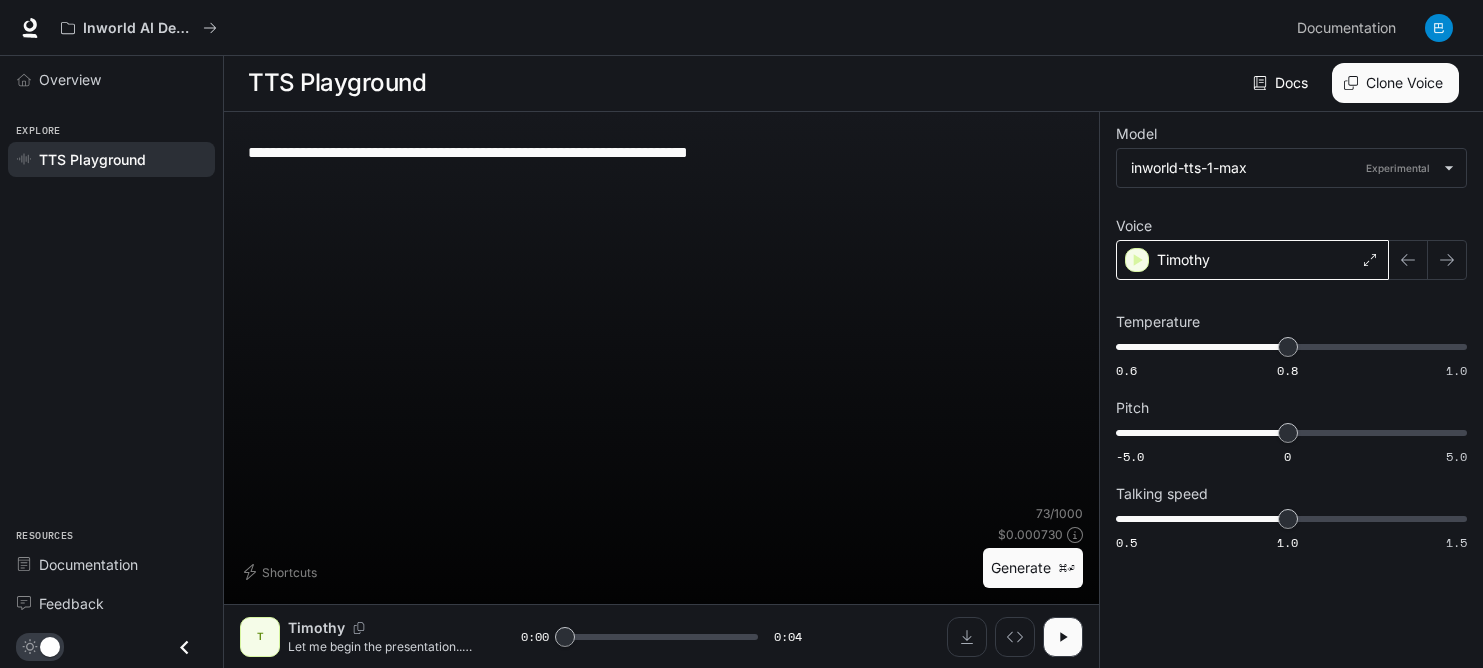 click on "Timothy" at bounding box center [1252, 260] 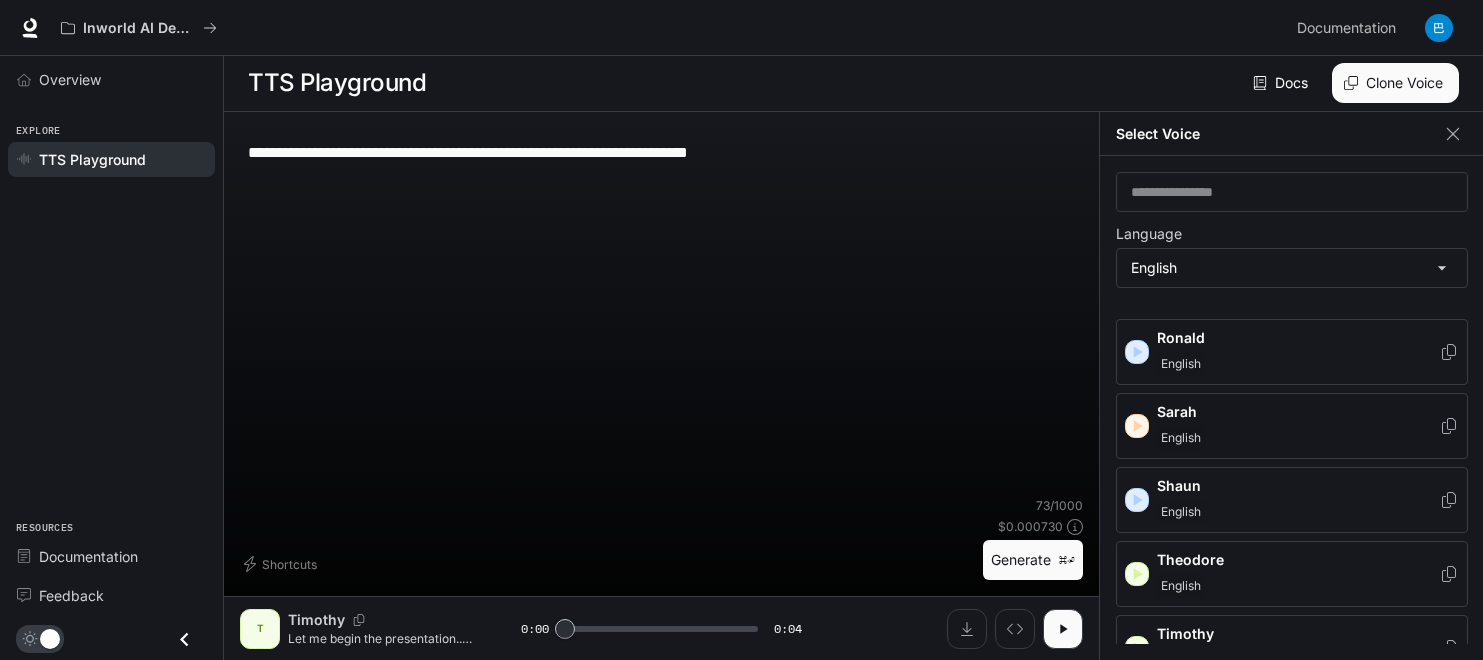 scroll, scrollTop: 1168, scrollLeft: 0, axis: vertical 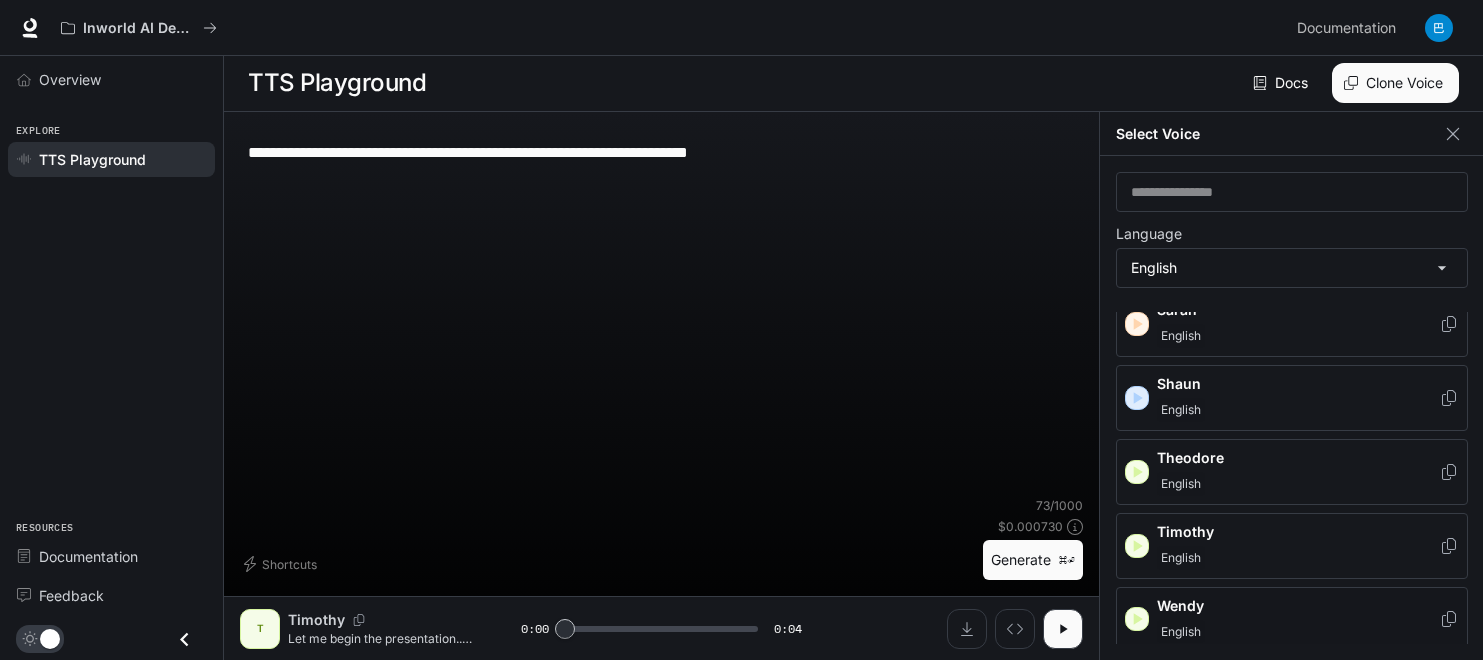 click on "Wendy English" at bounding box center (1298, 620) 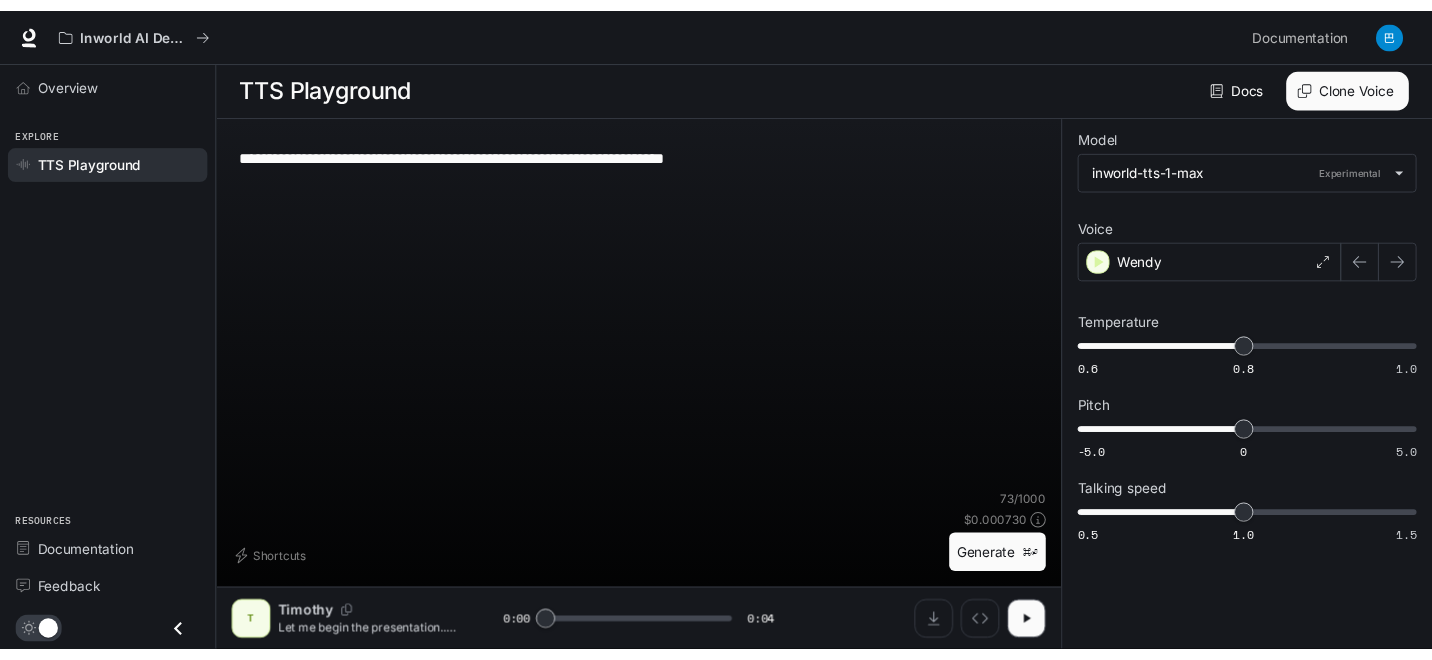 scroll, scrollTop: 1, scrollLeft: 0, axis: vertical 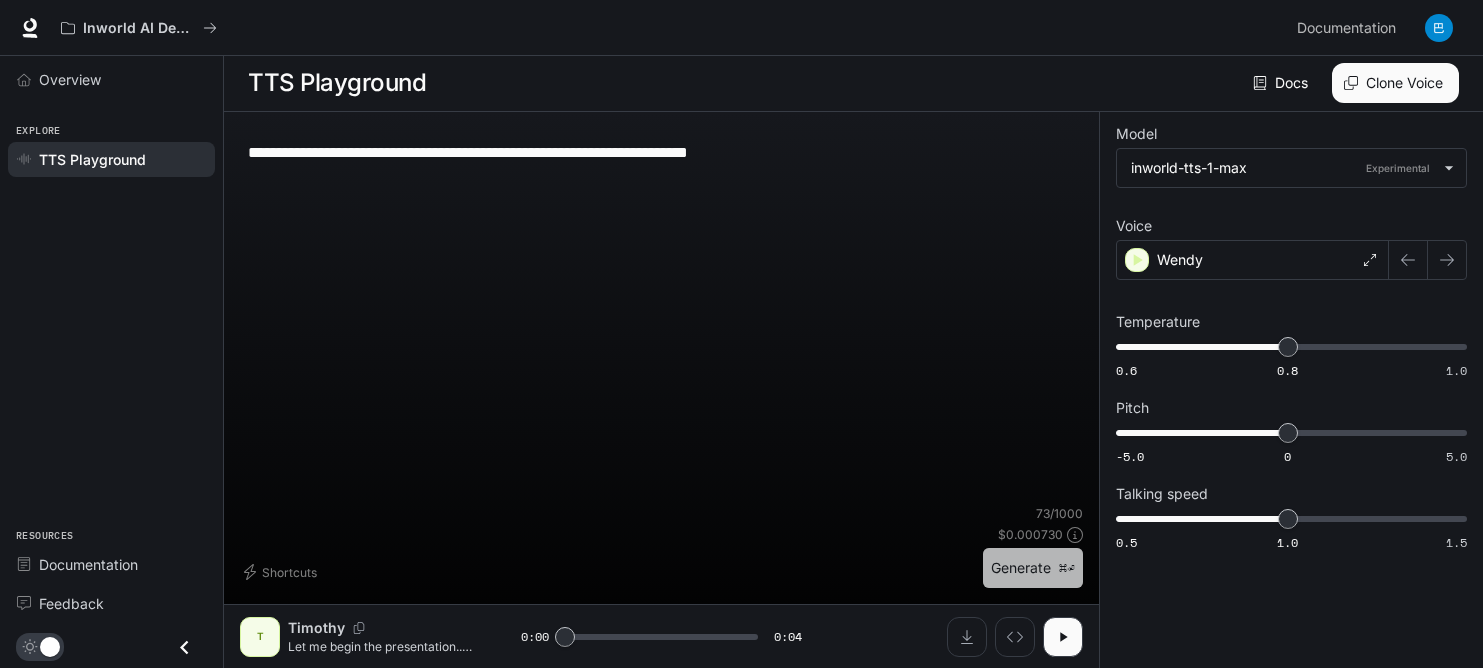 click on "Generate ⌘⏎" at bounding box center [1033, 568] 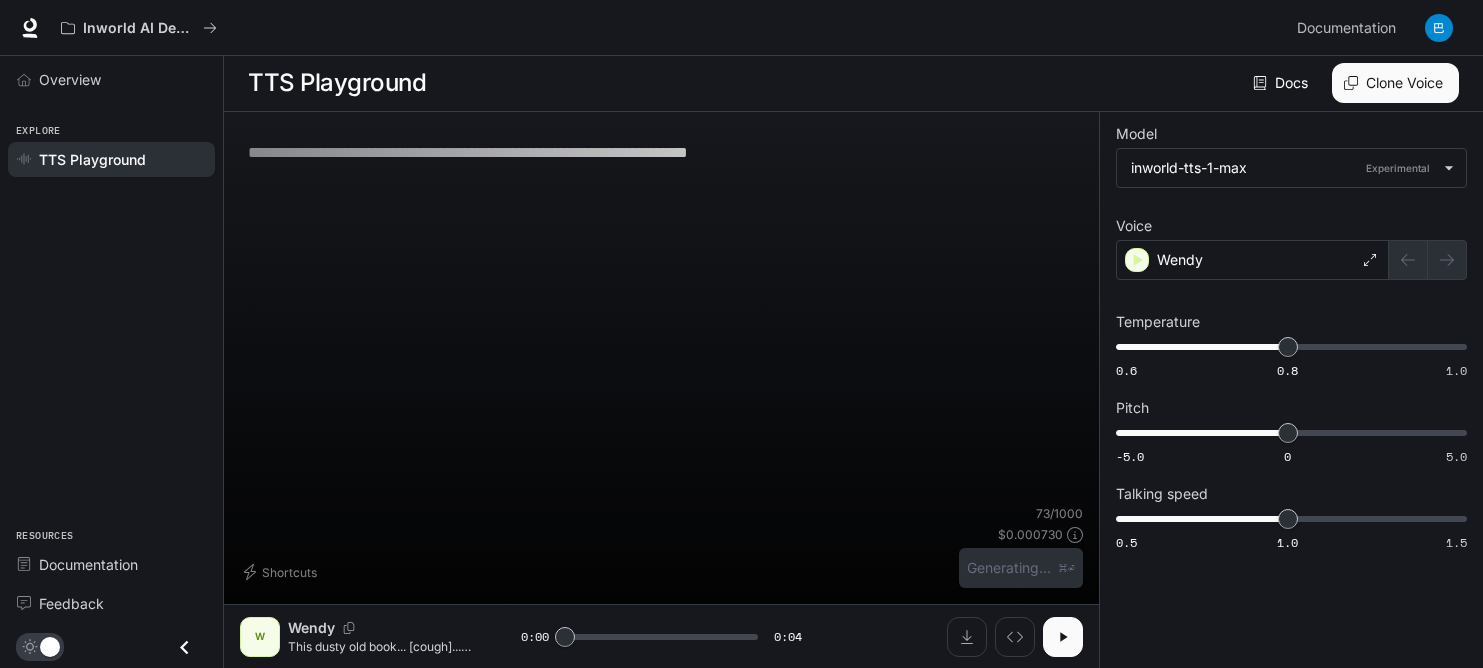 click 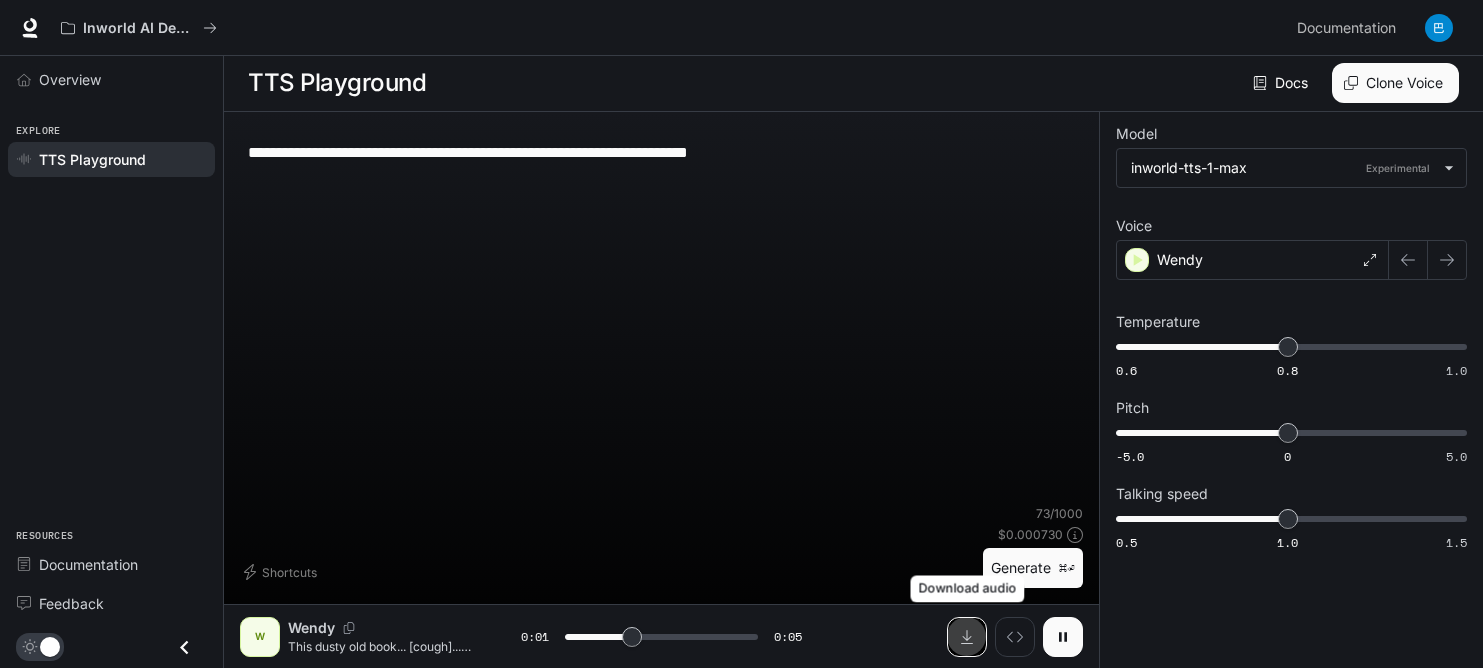 click at bounding box center [967, 637] 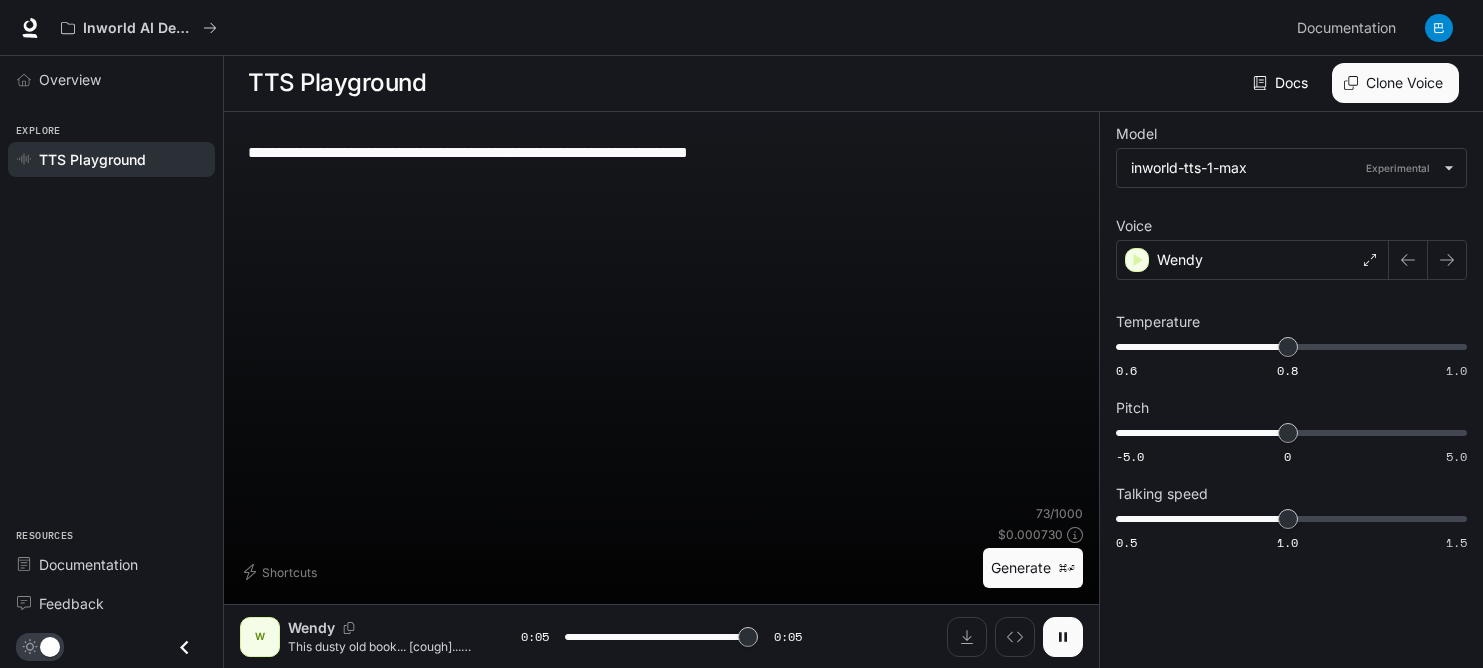 type on "*" 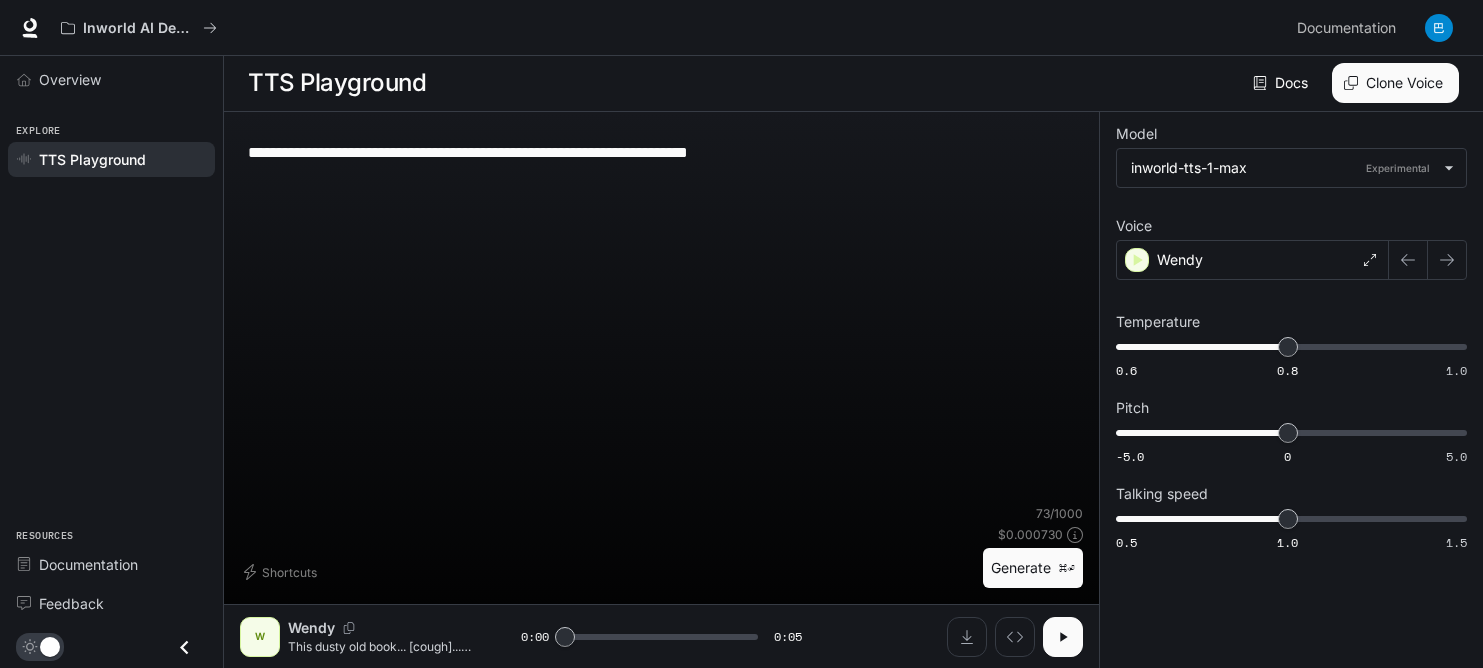 click on "**********" at bounding box center [661, 316] 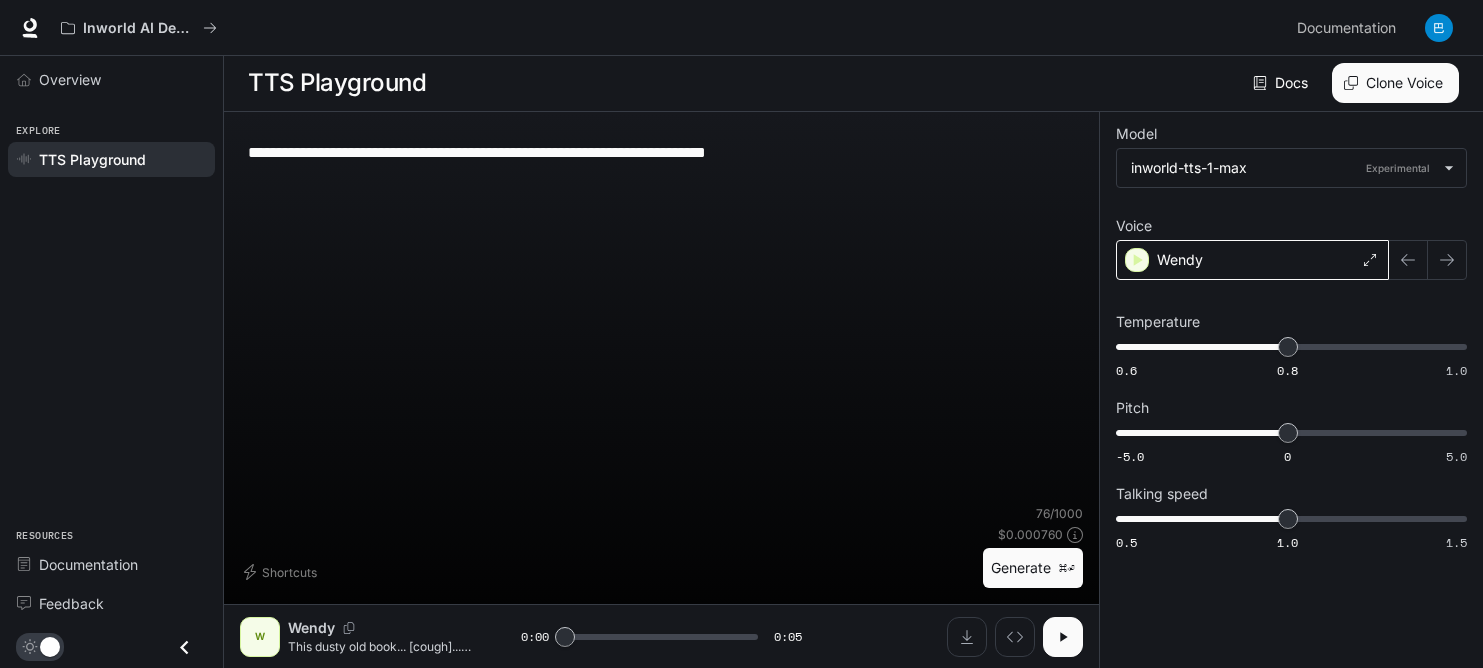 type on "**********" 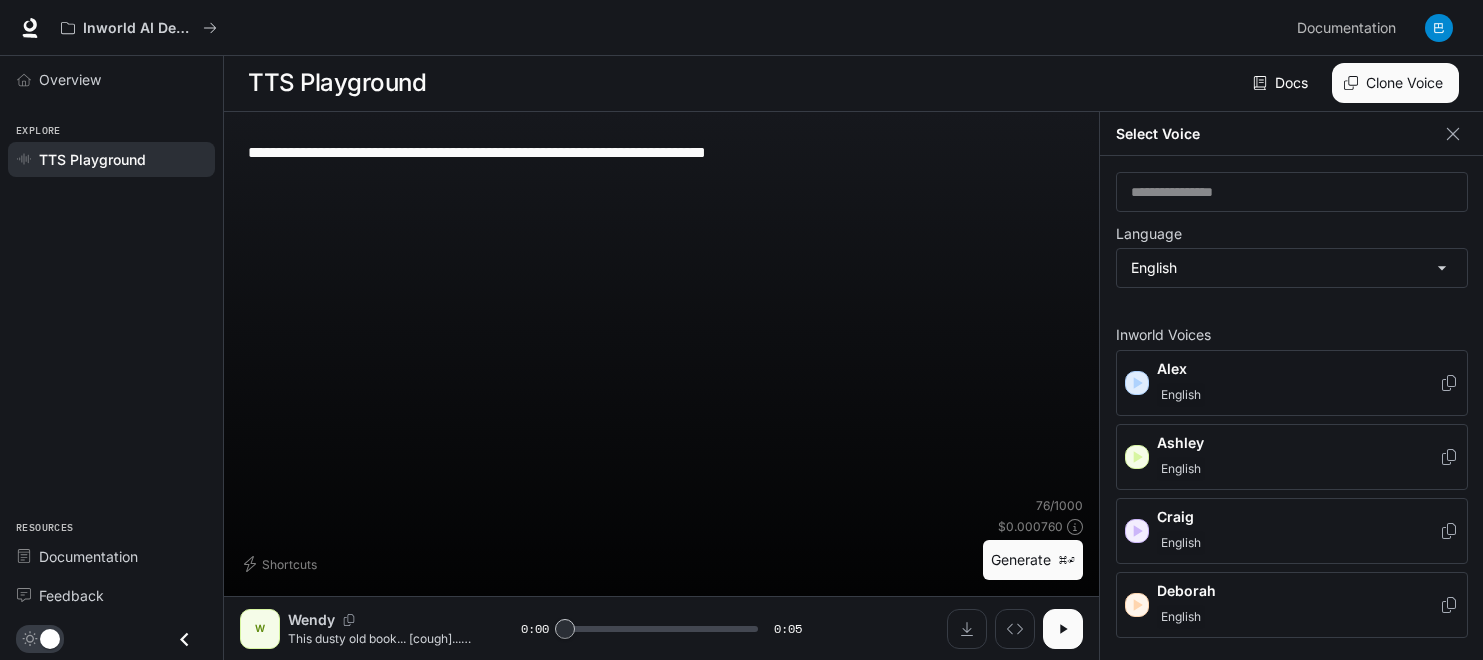 click on "English" at bounding box center (1181, 395) 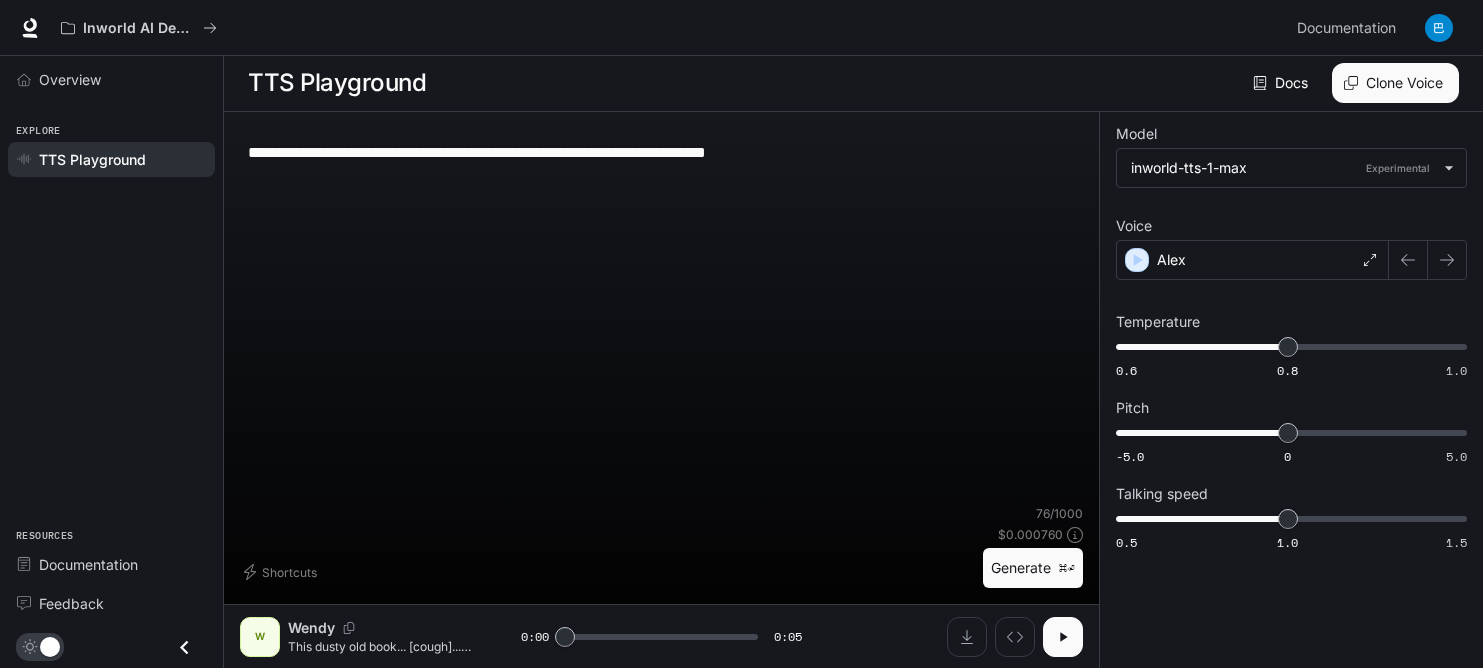 click on "Generate ⌘⏎" at bounding box center (1033, 568) 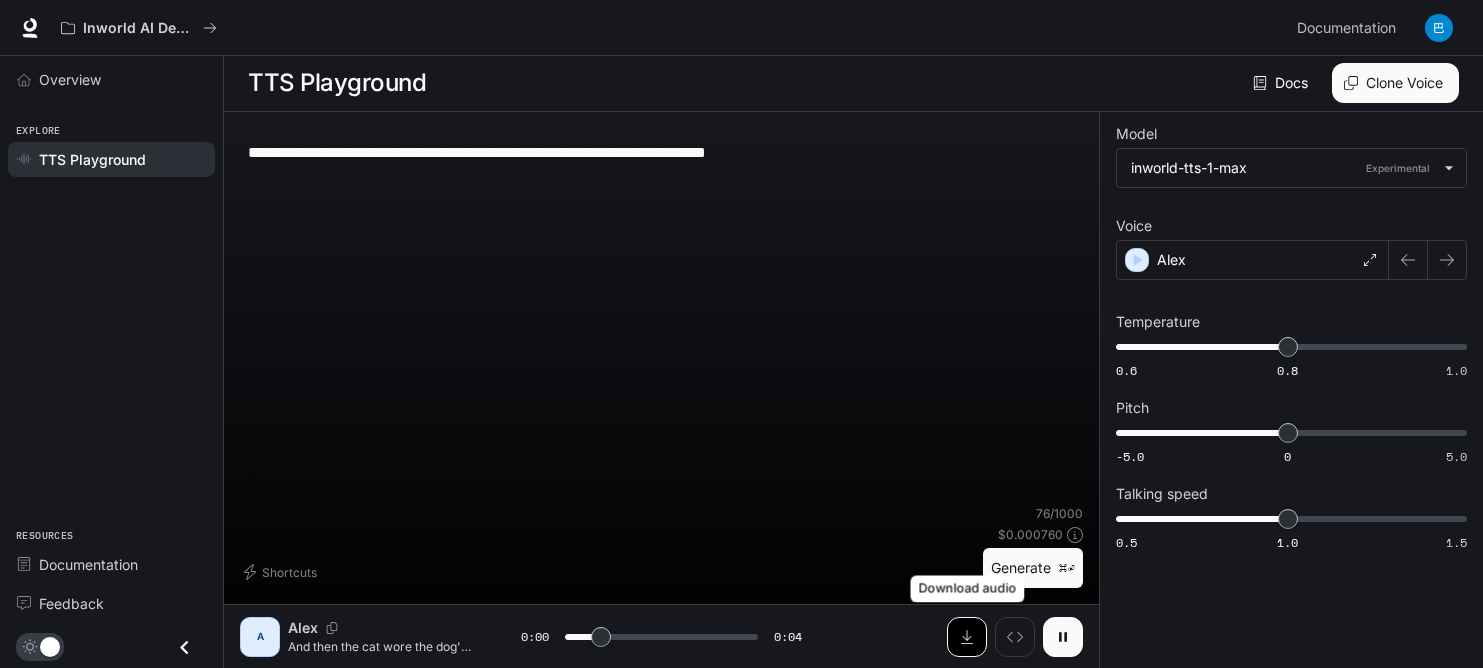 click 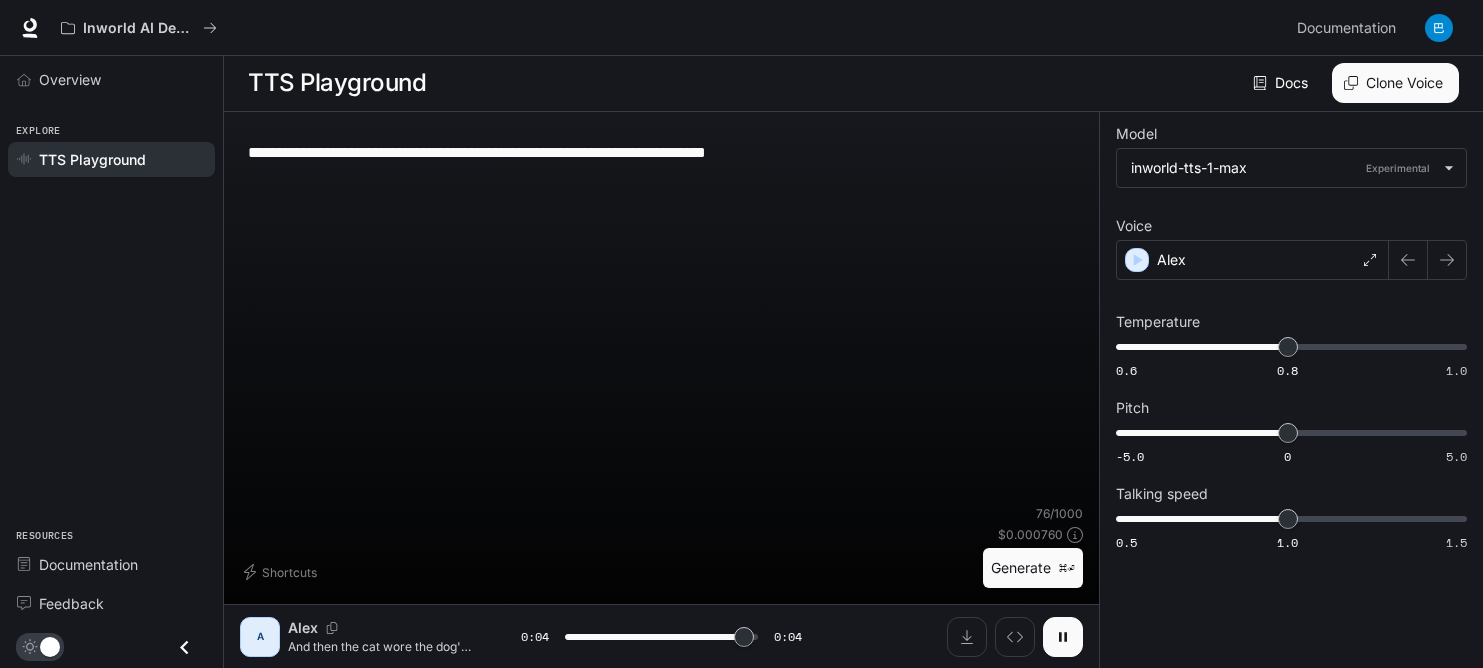 type on "*" 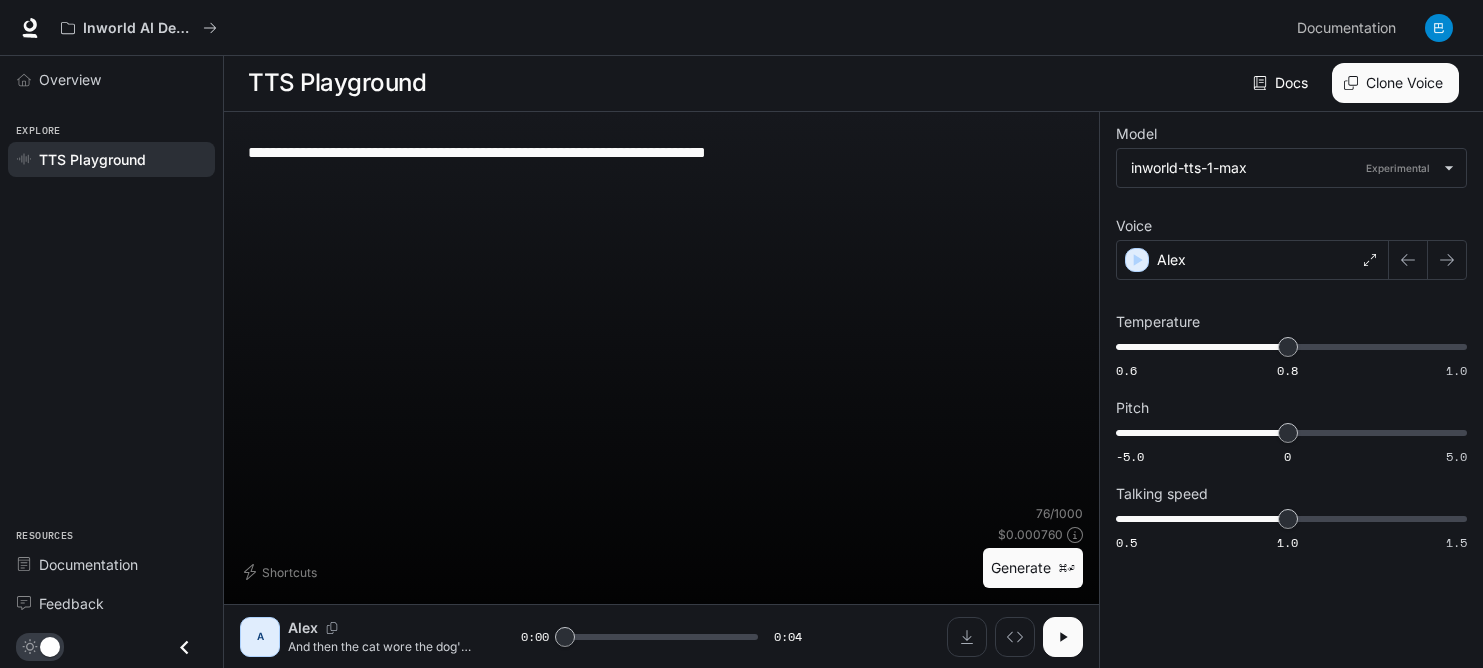 click on "**********" at bounding box center (661, 152) 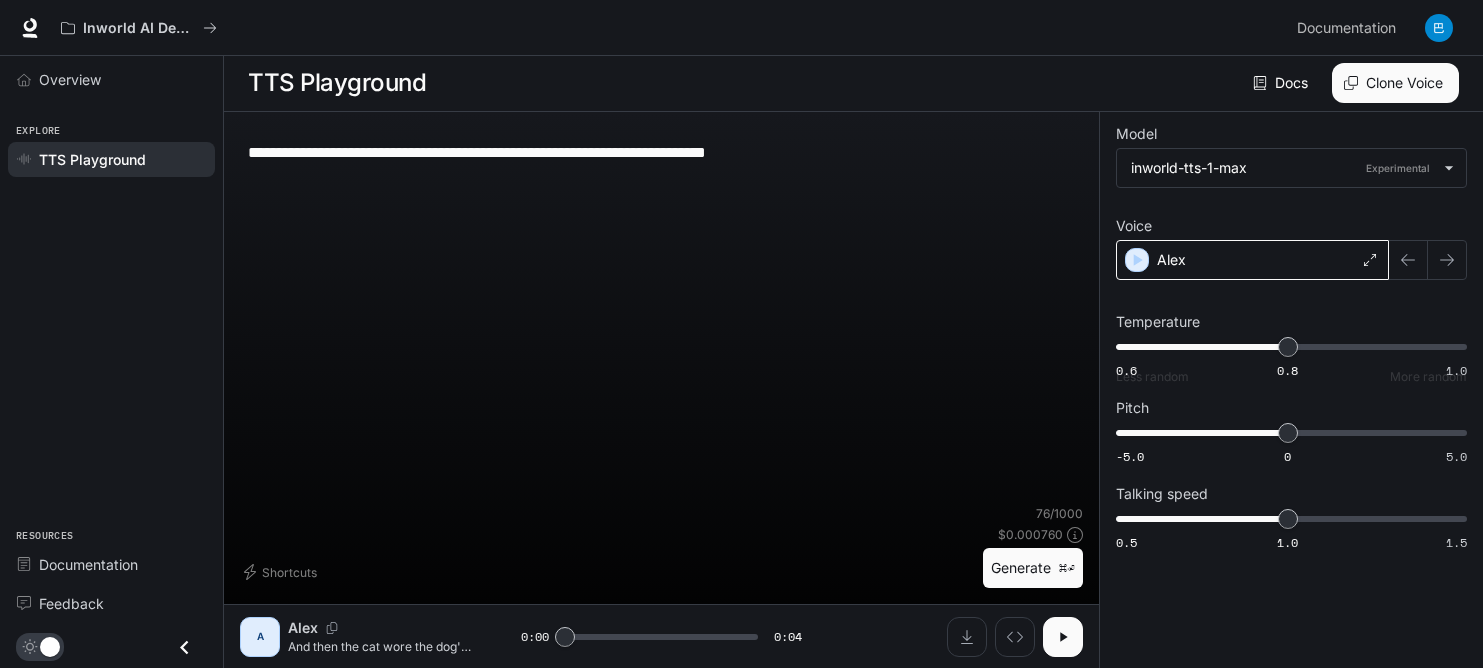 type on "**********" 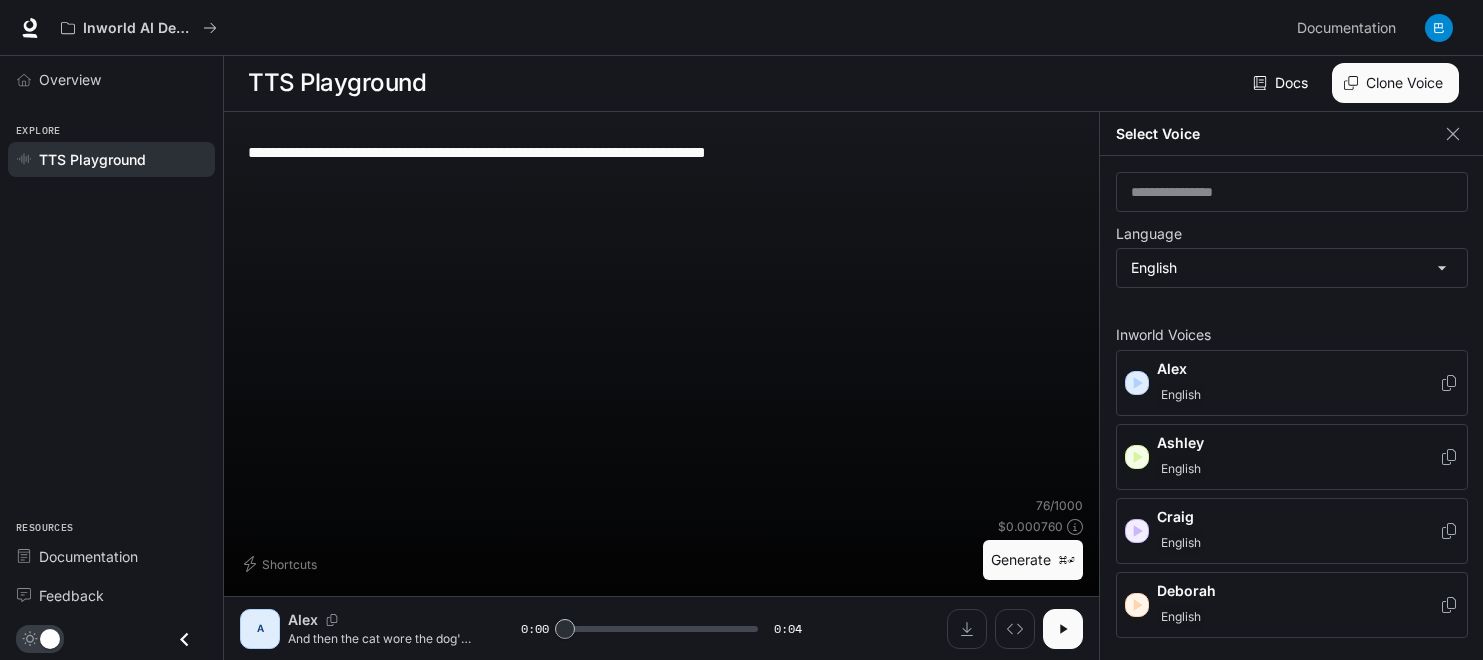 click on "English" at bounding box center [1181, 469] 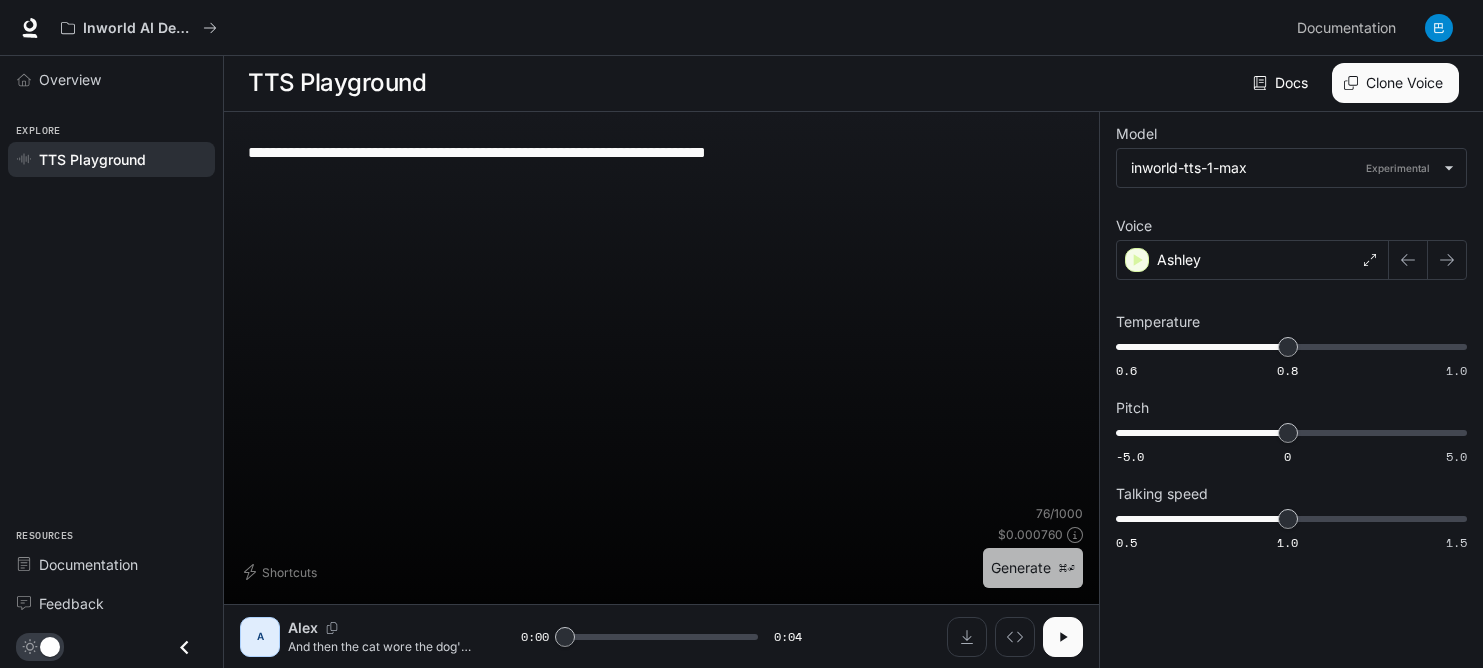 click on "Generate ⌘⏎" at bounding box center (1033, 568) 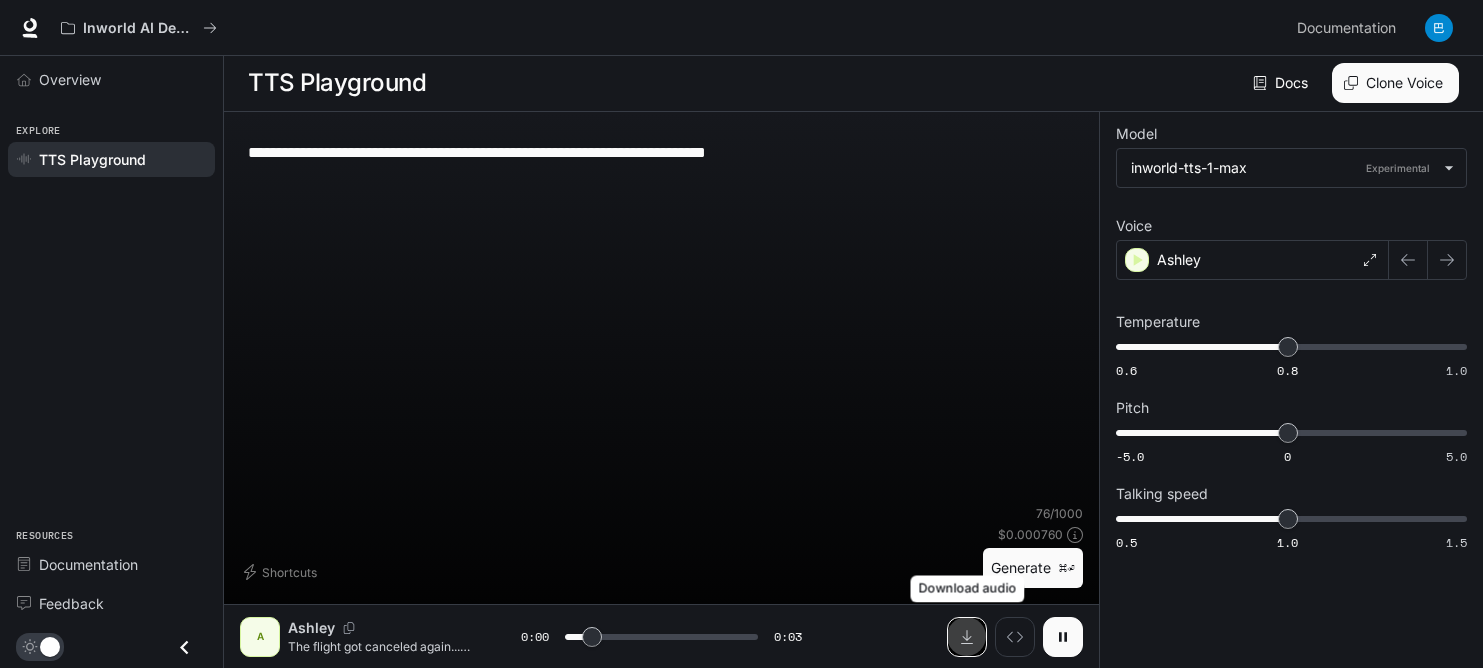 click 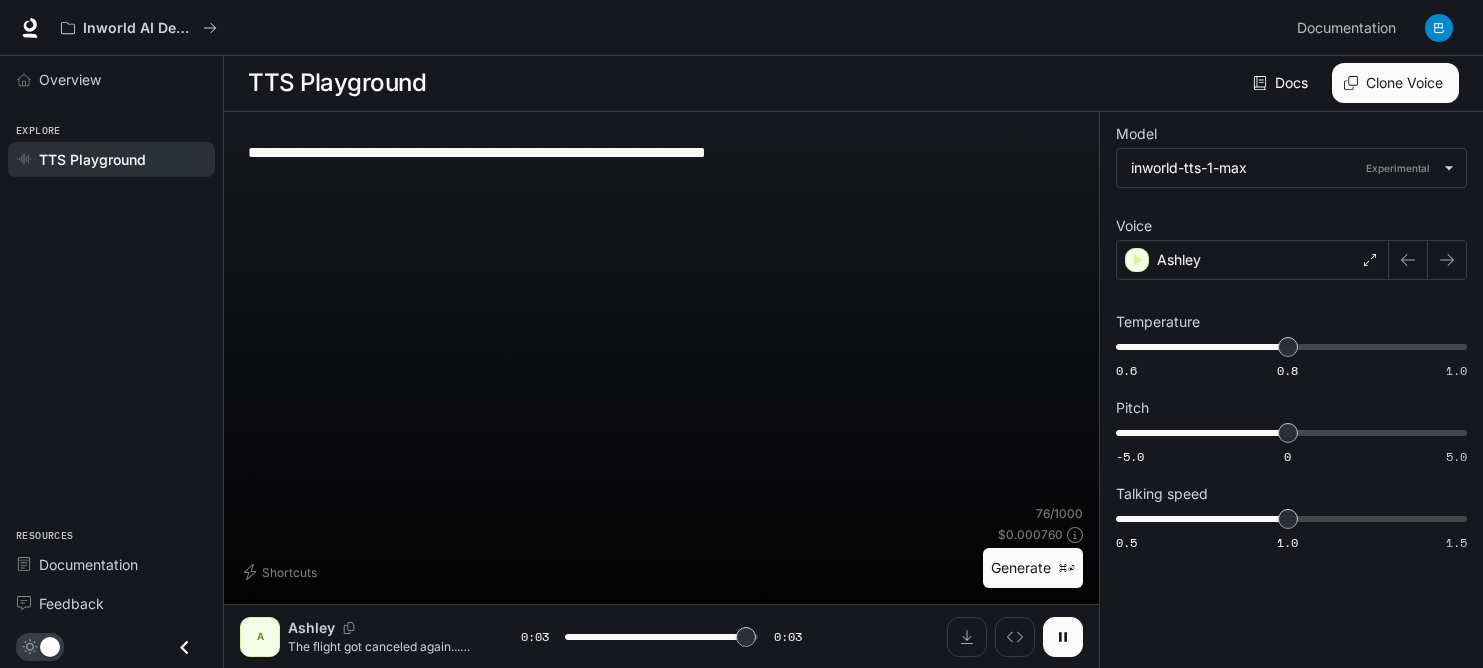 type on "*" 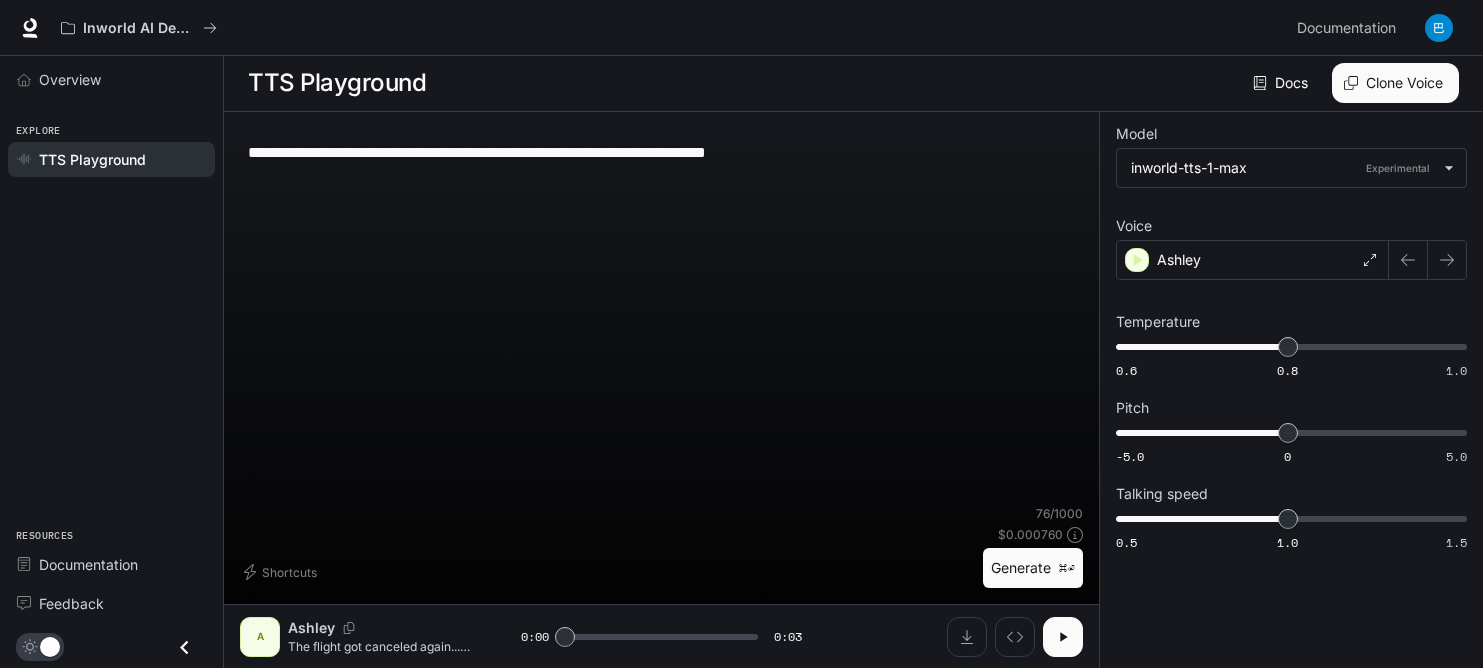 click on "**********" at bounding box center [661, 152] 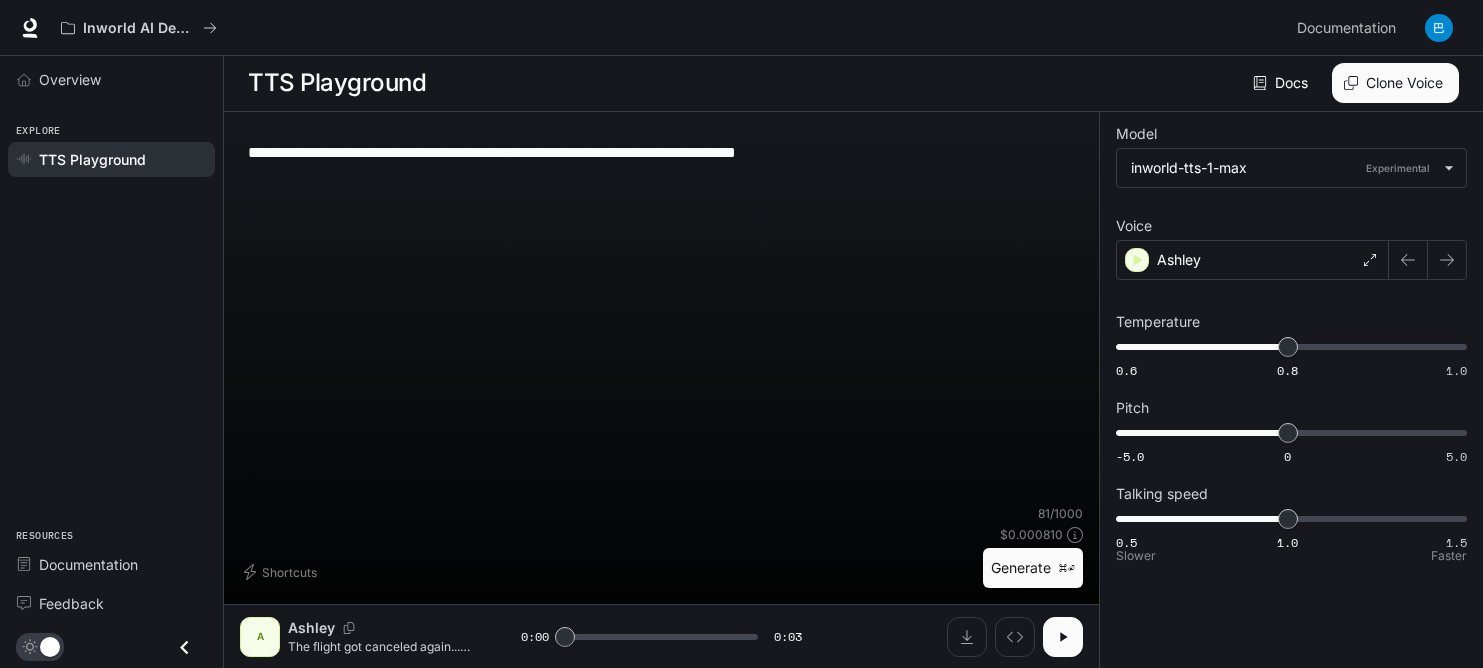 type on "**********" 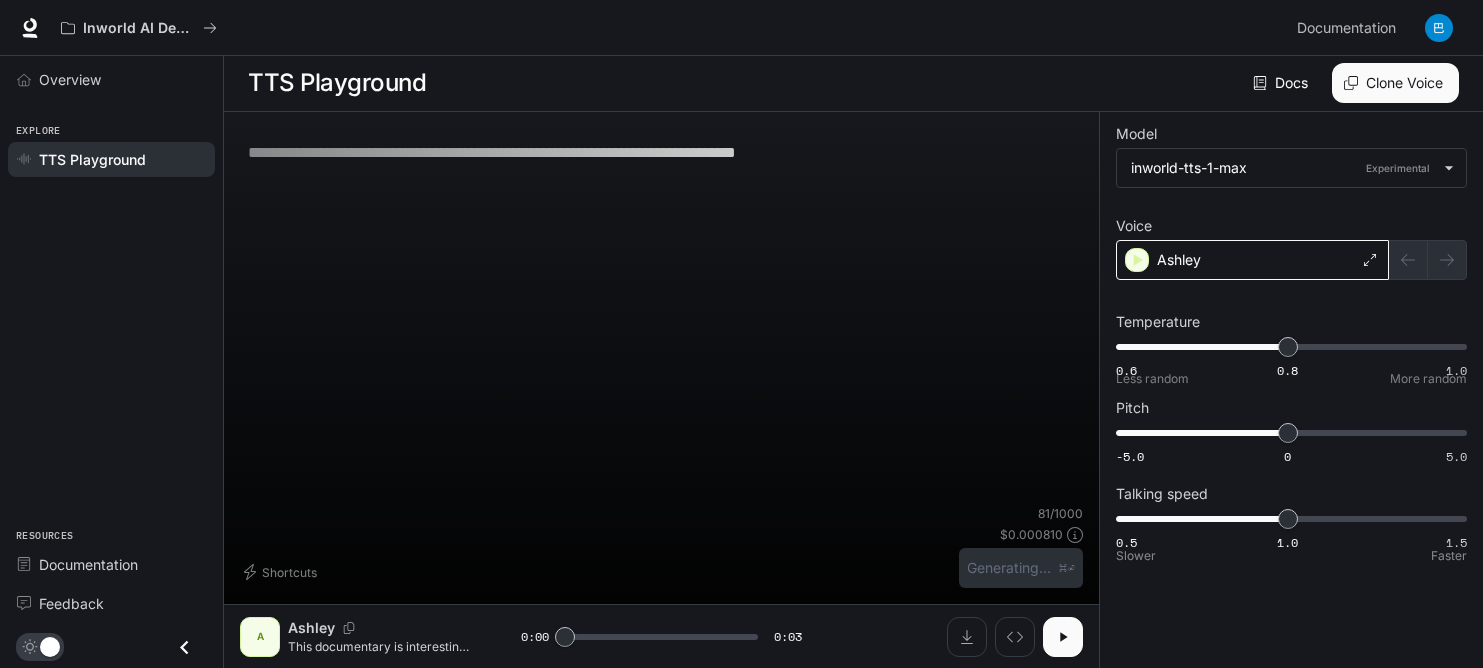 click on "Ashley" at bounding box center (1179, 260) 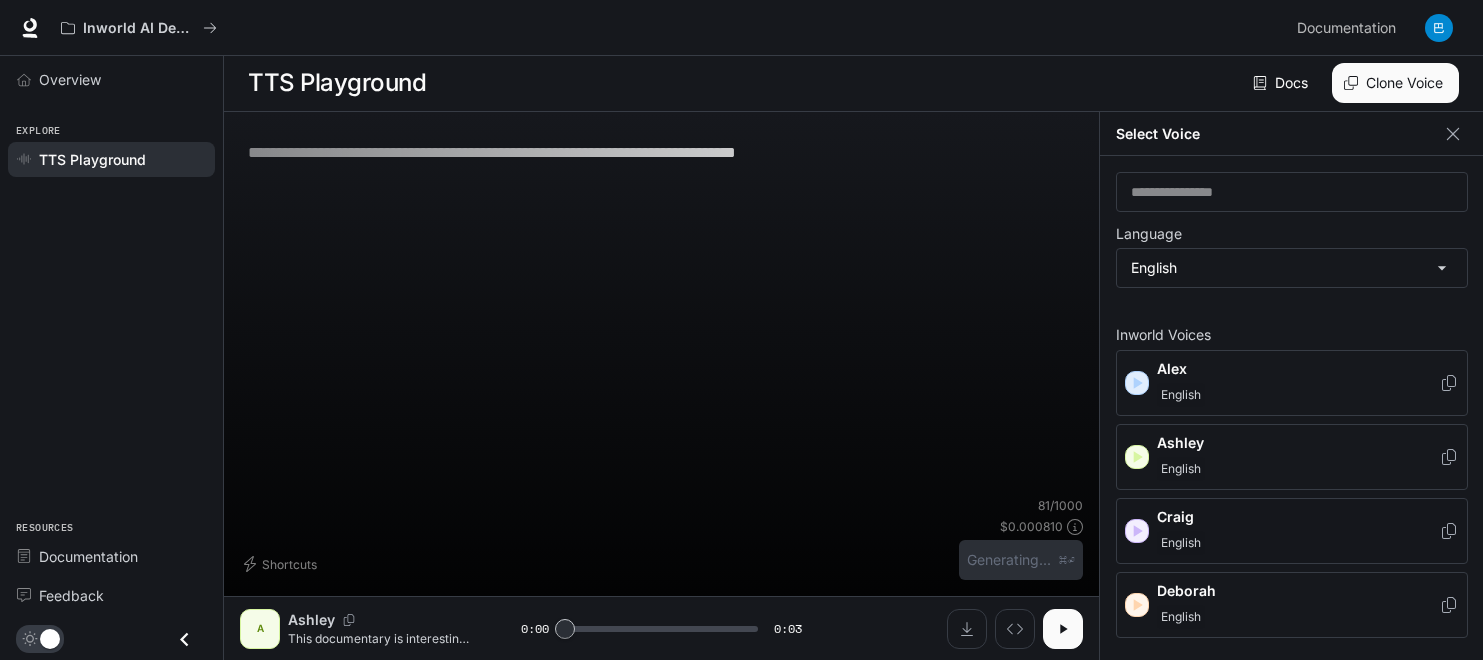 click on "English" at bounding box center [1298, 543] 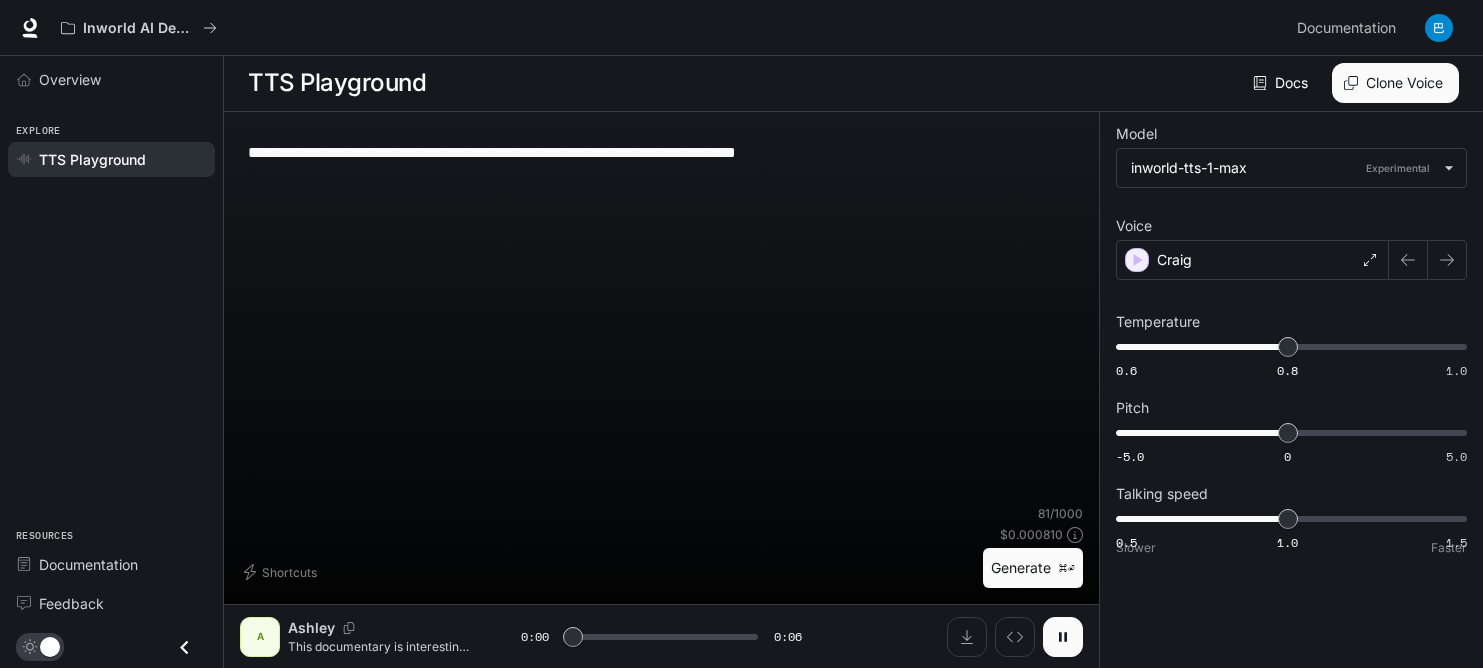 click on "Generate ⌘⏎" at bounding box center [1033, 568] 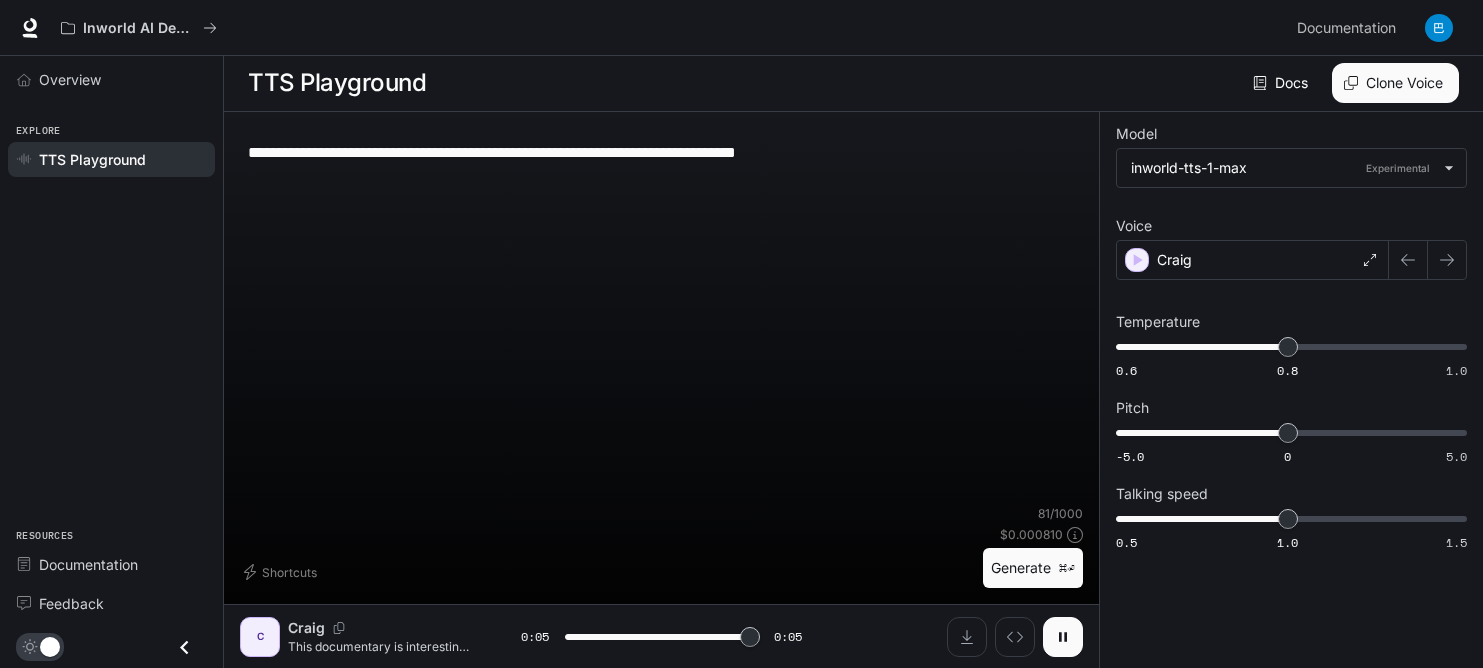 type on "*" 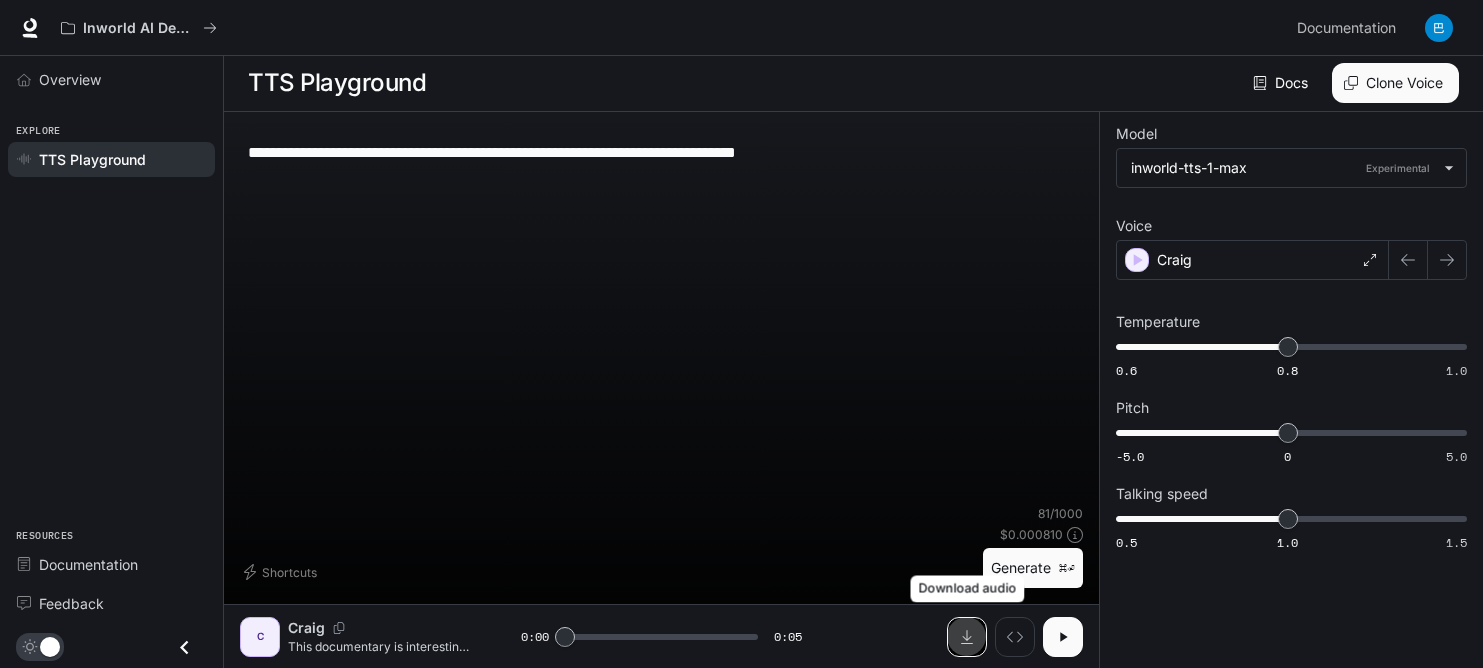 click at bounding box center [967, 637] 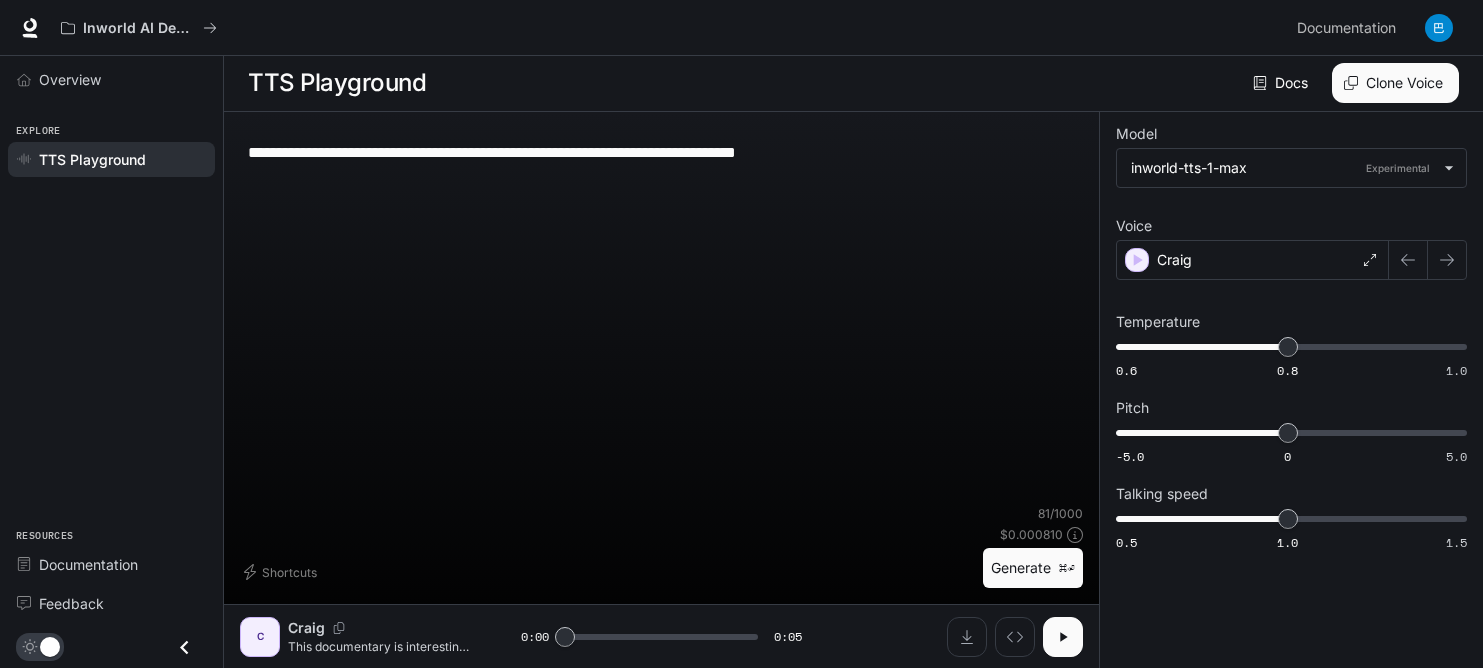 click on "**********" at bounding box center [661, 152] 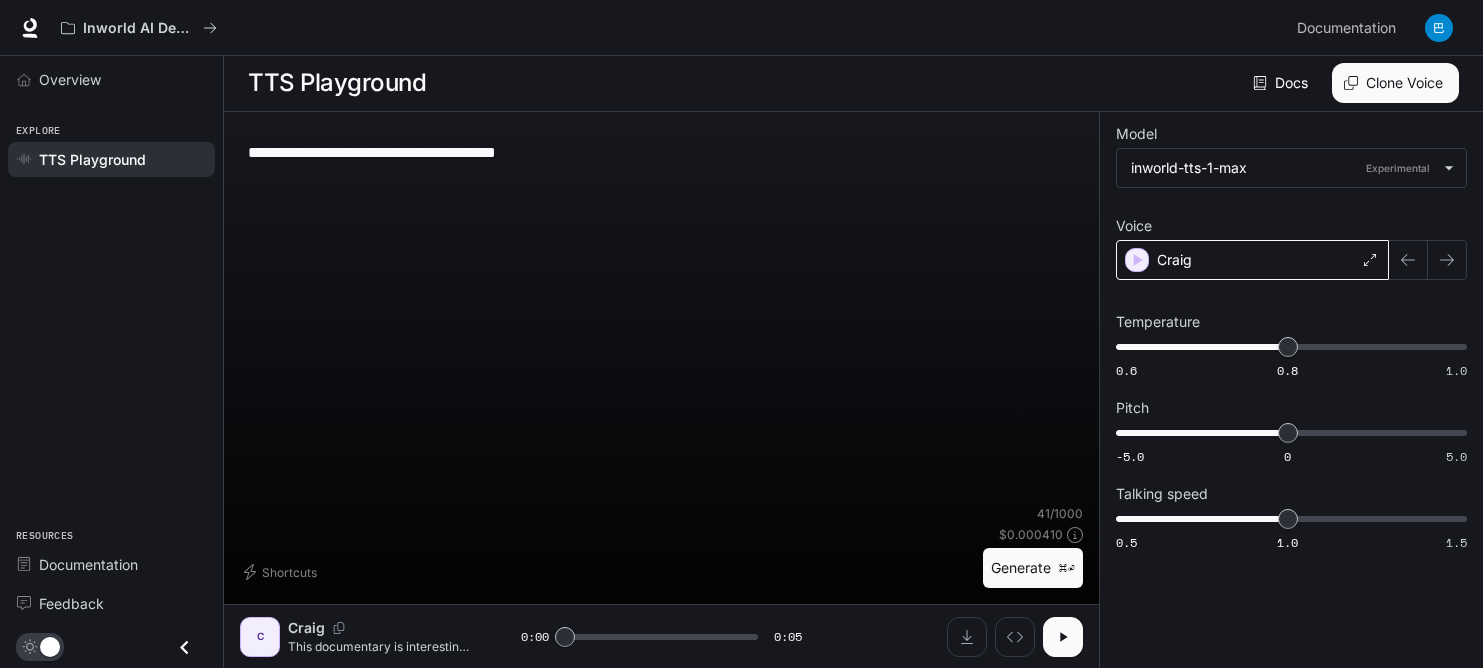 type on "**********" 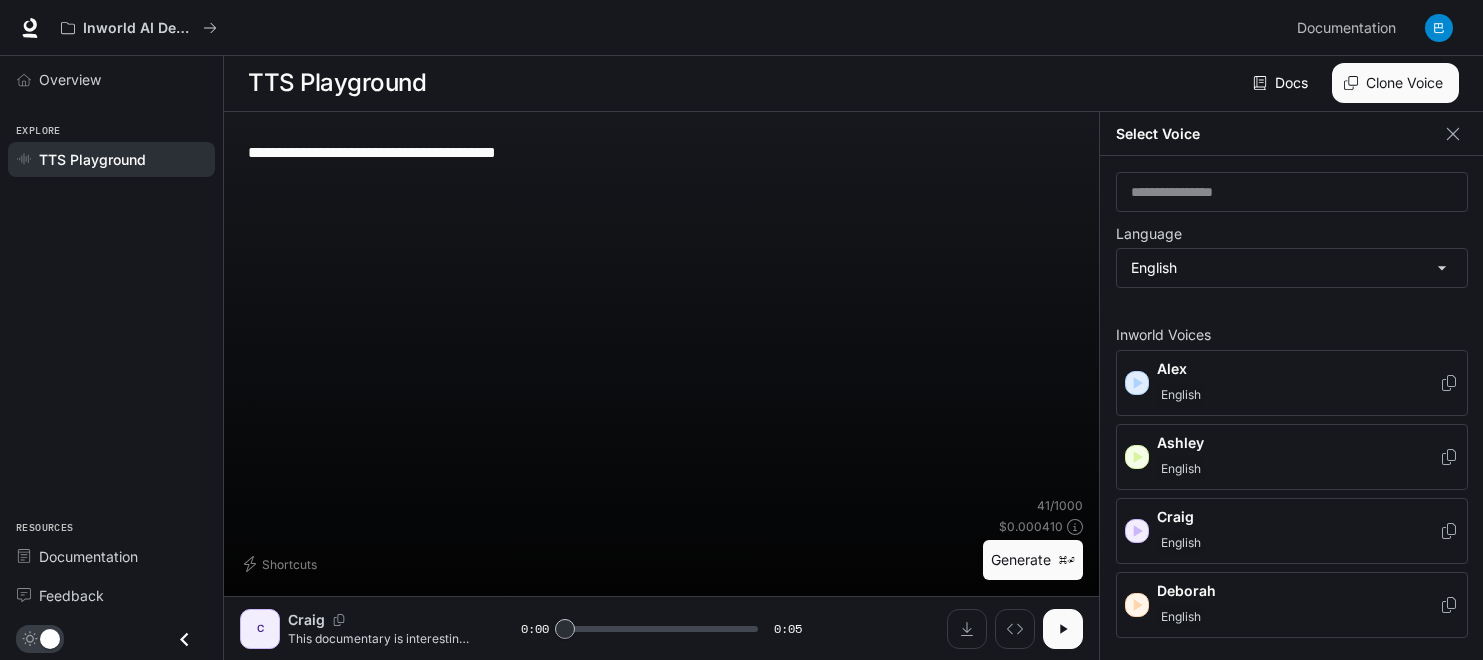 click on "**********" at bounding box center (661, 386) 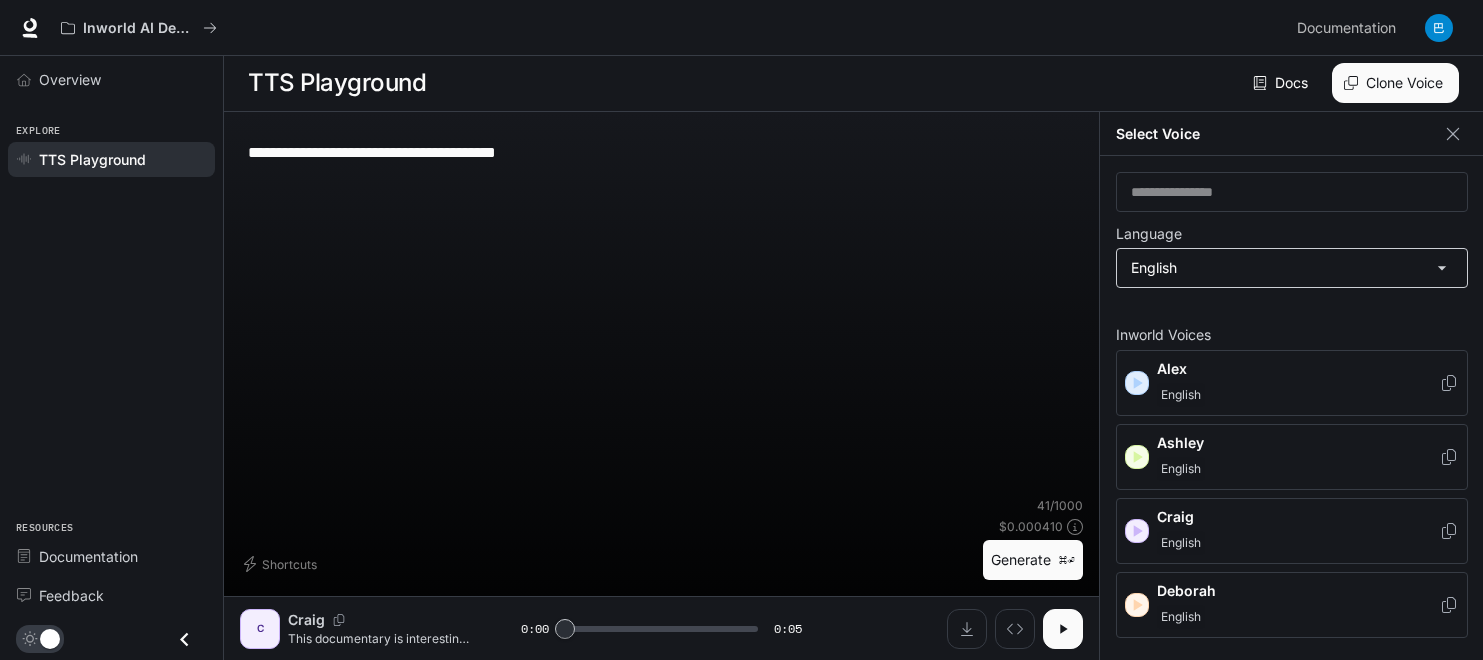click on "**********" at bounding box center (741, 329) 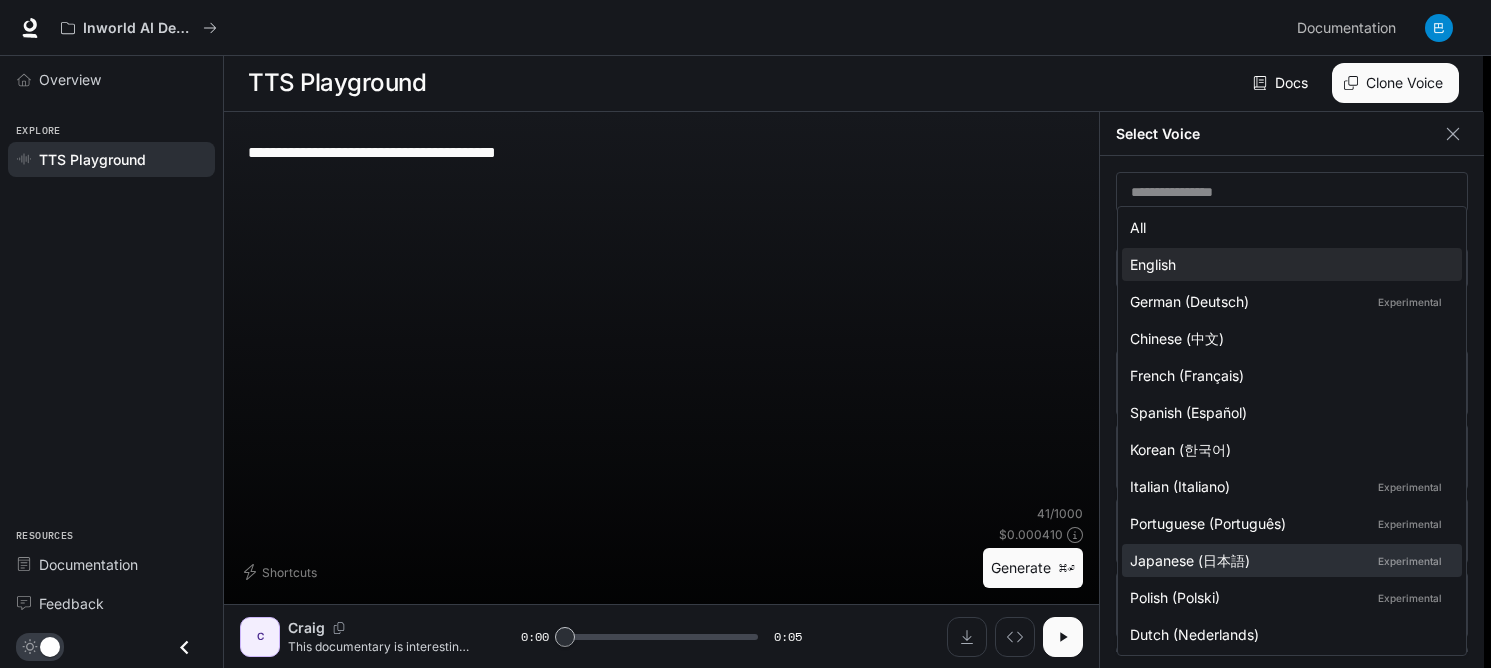 click on "Japanese (日本語) Experimental" at bounding box center [1288, 560] 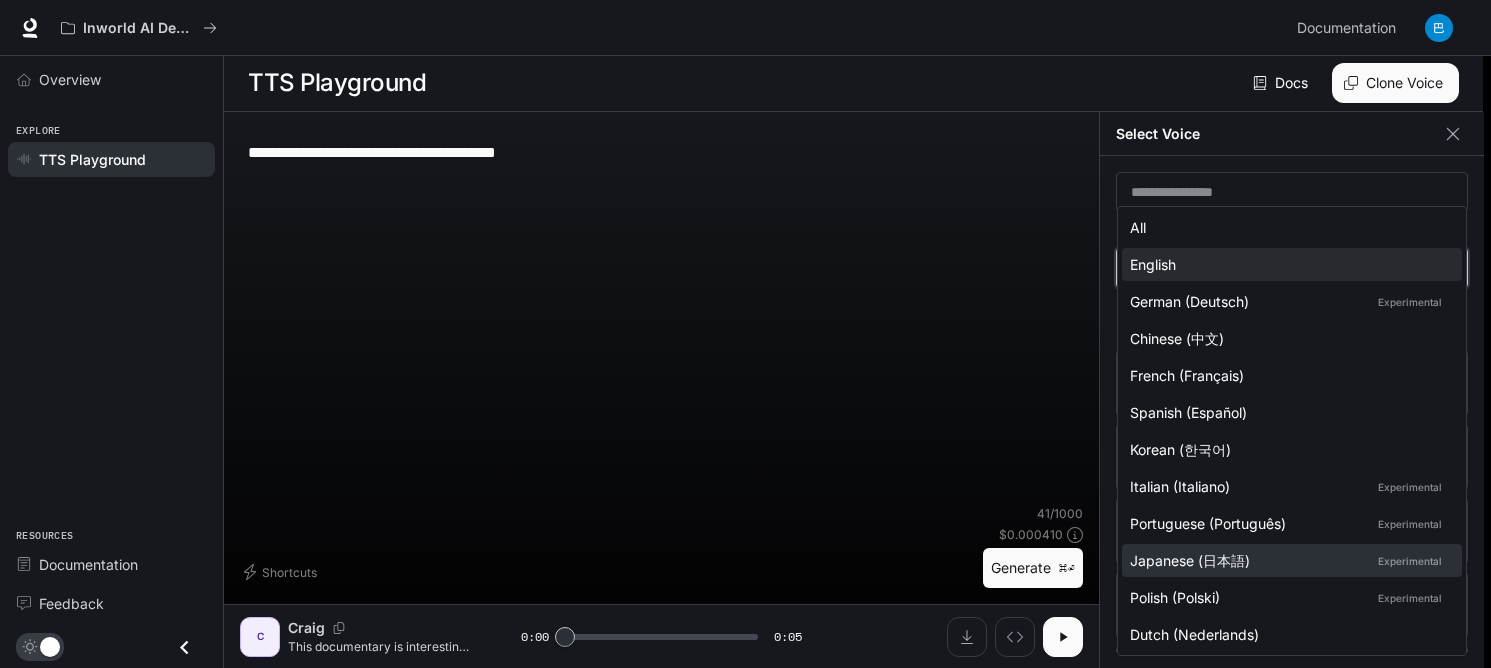 type on "*****" 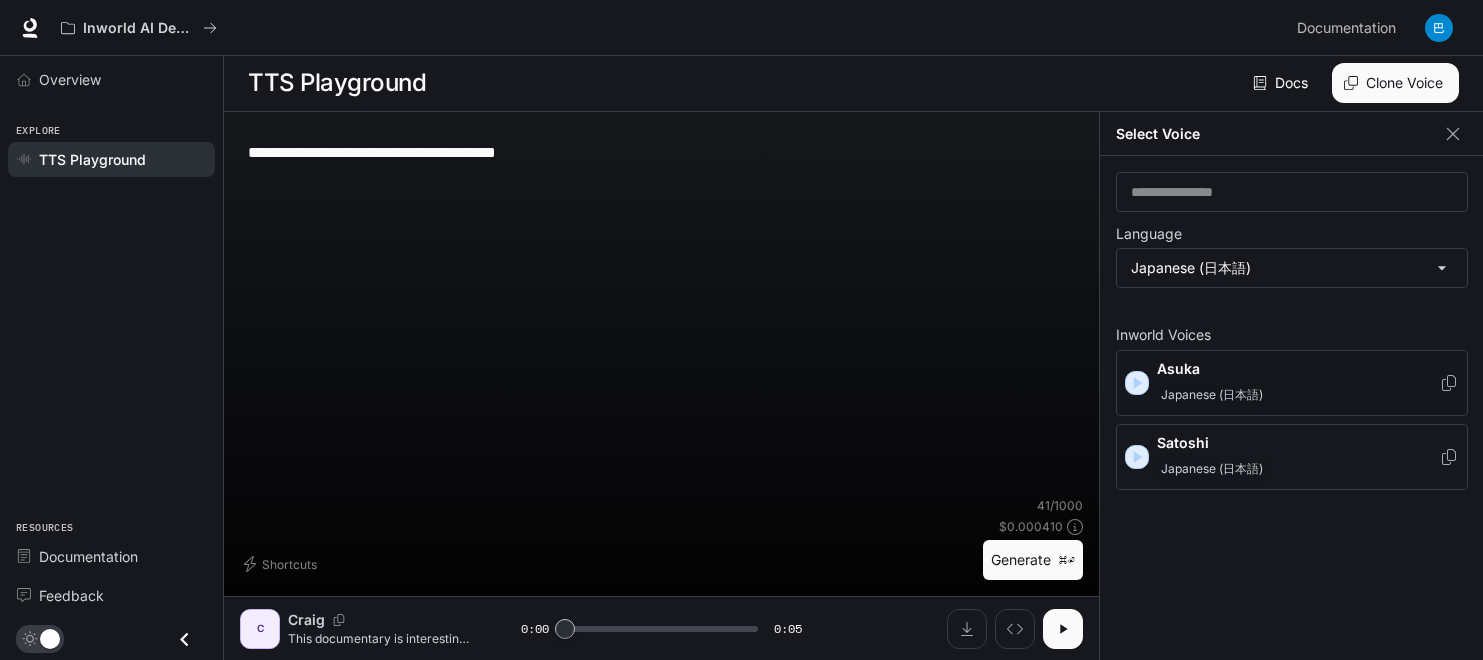 click on "Japanese (日本語)" at bounding box center (1212, 395) 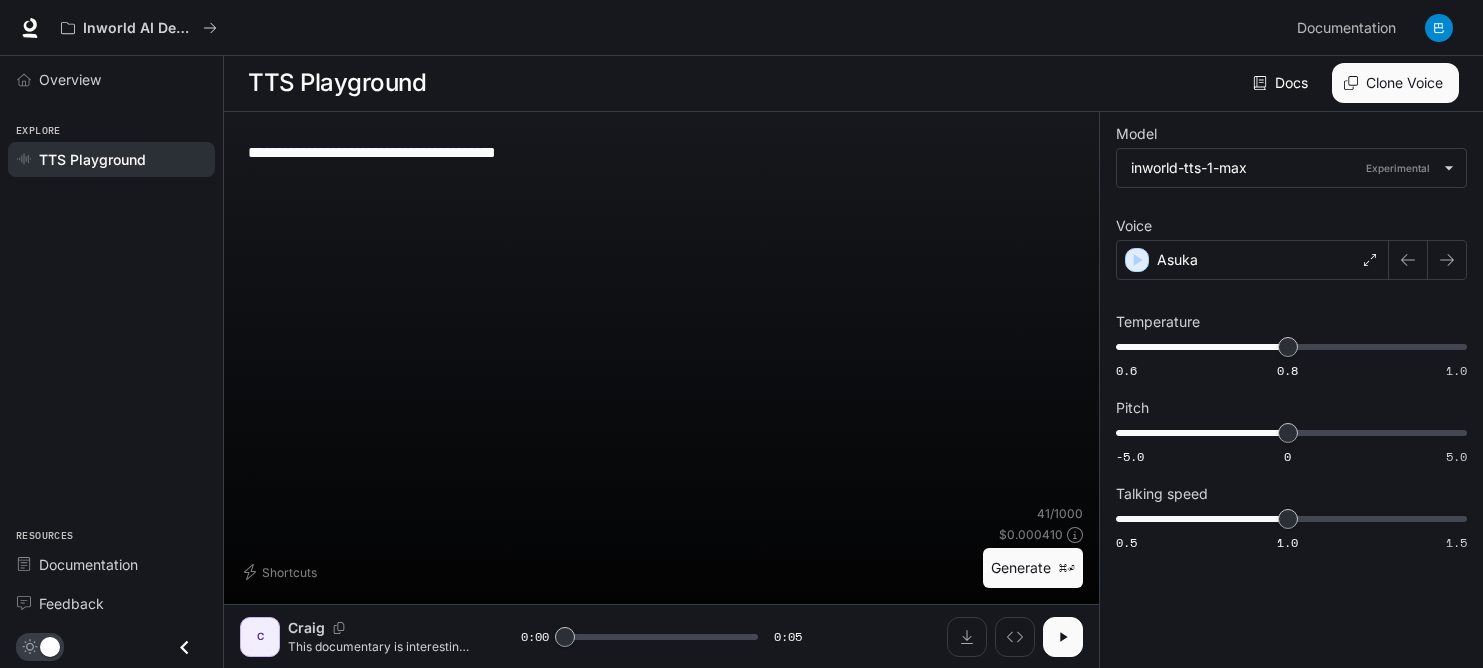 click on "Generate ⌘⏎" at bounding box center [1033, 568] 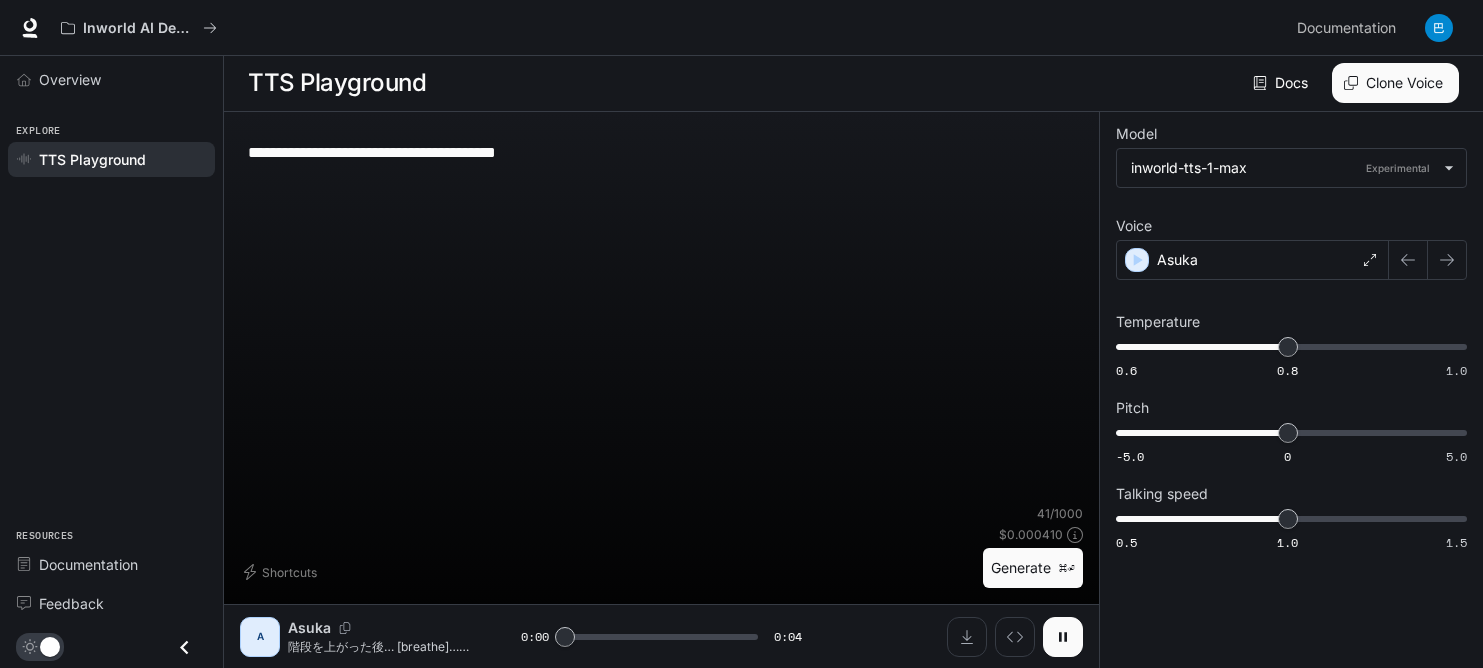 click at bounding box center [1063, 637] 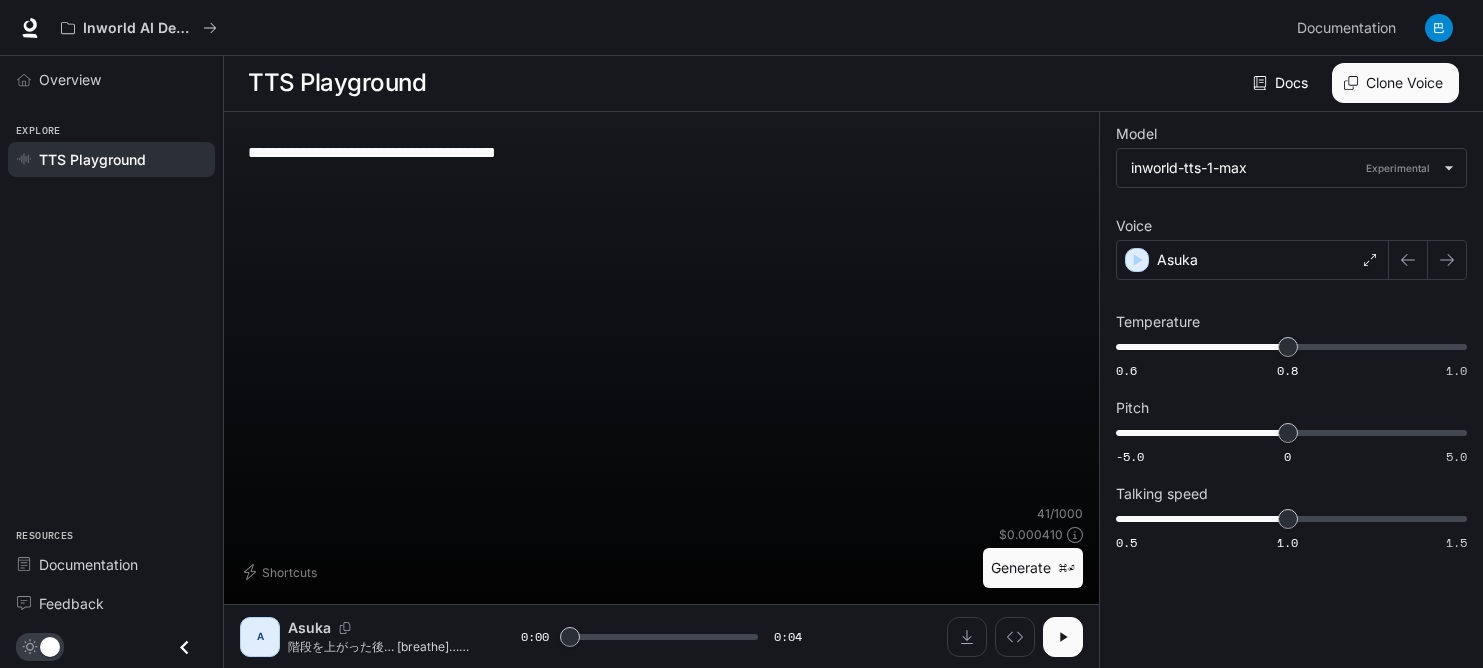 click 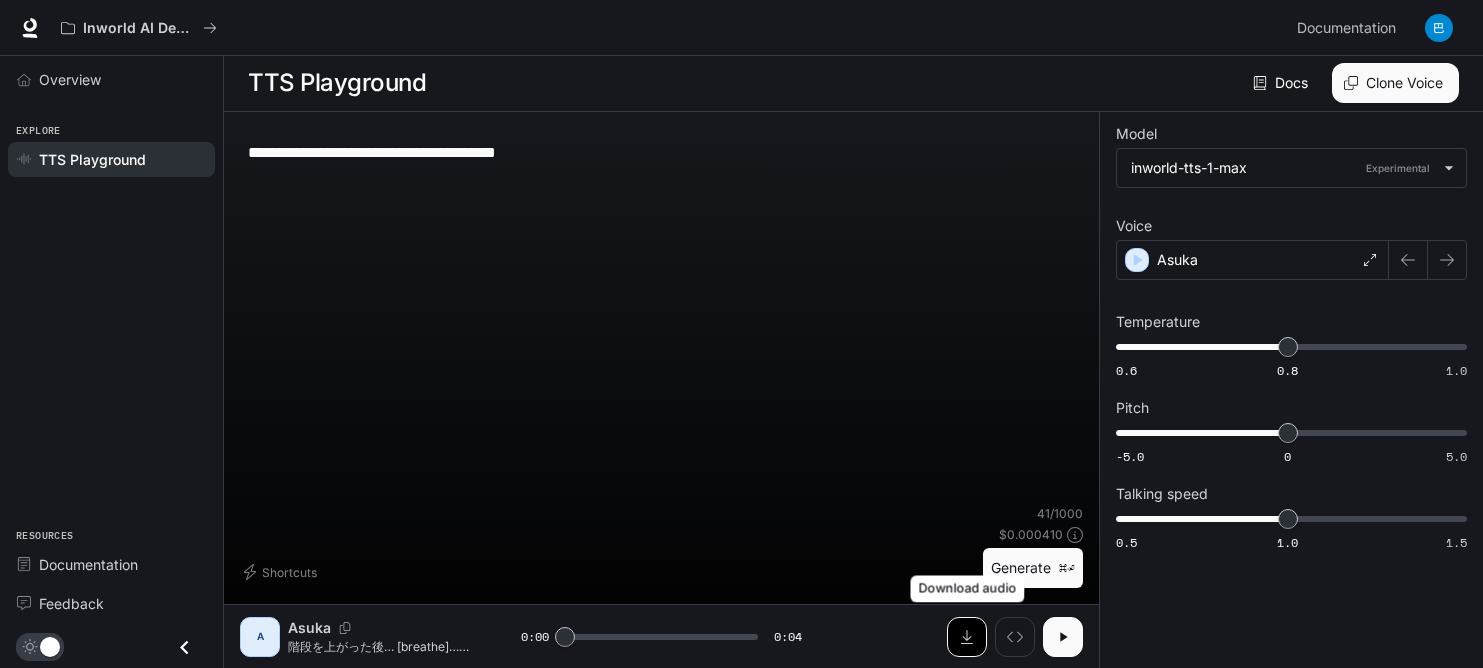 click 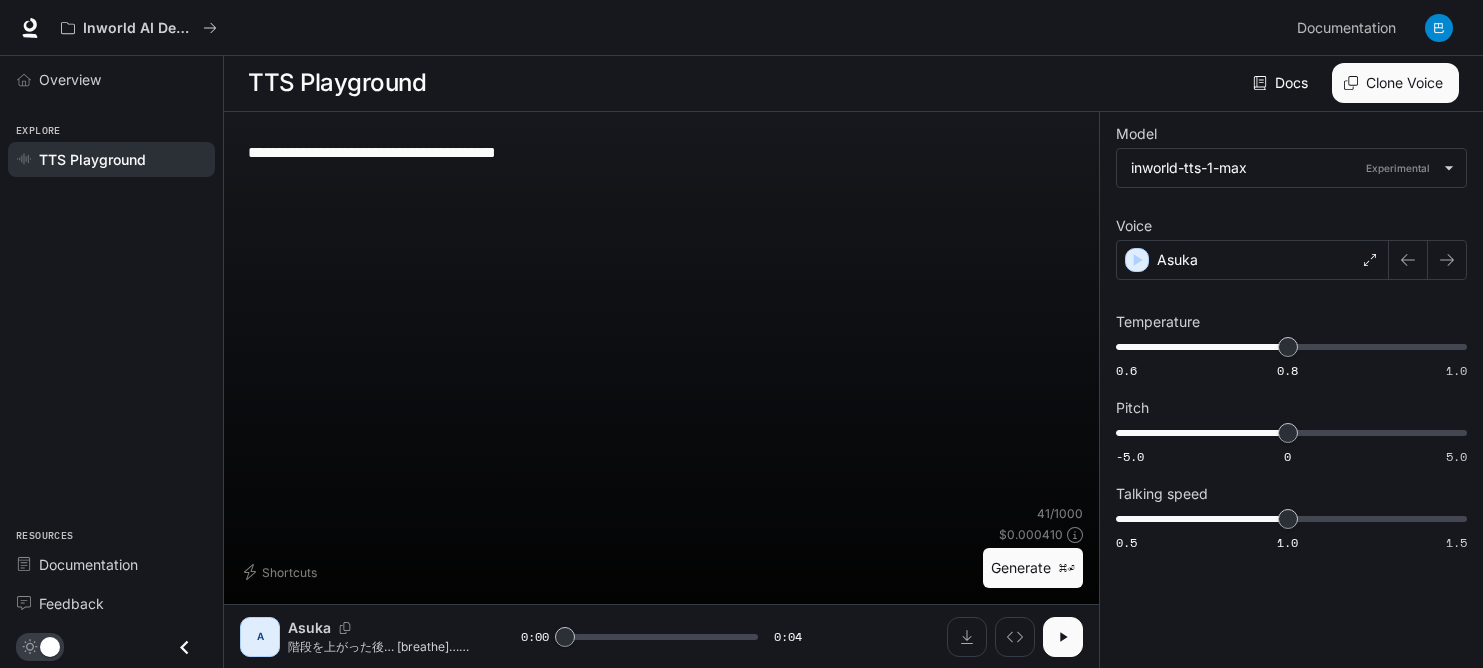 click 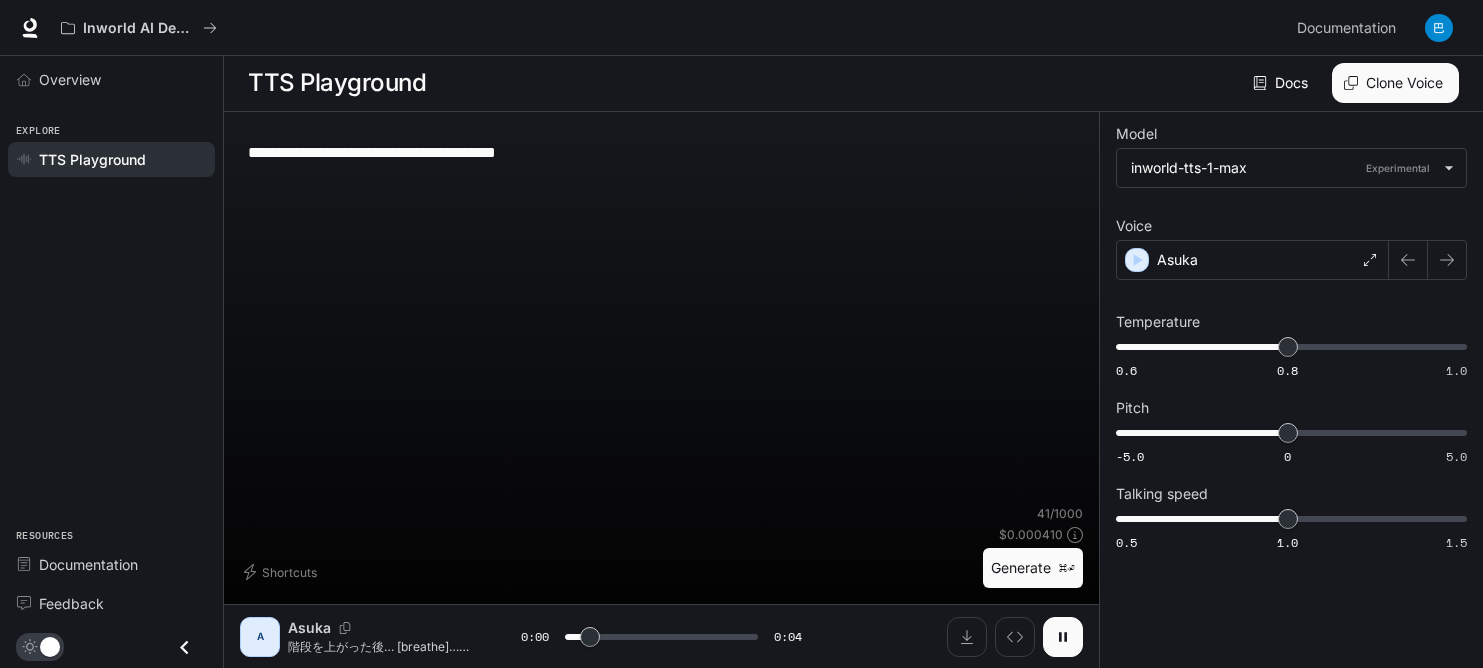 click on "**********" at bounding box center [661, 316] 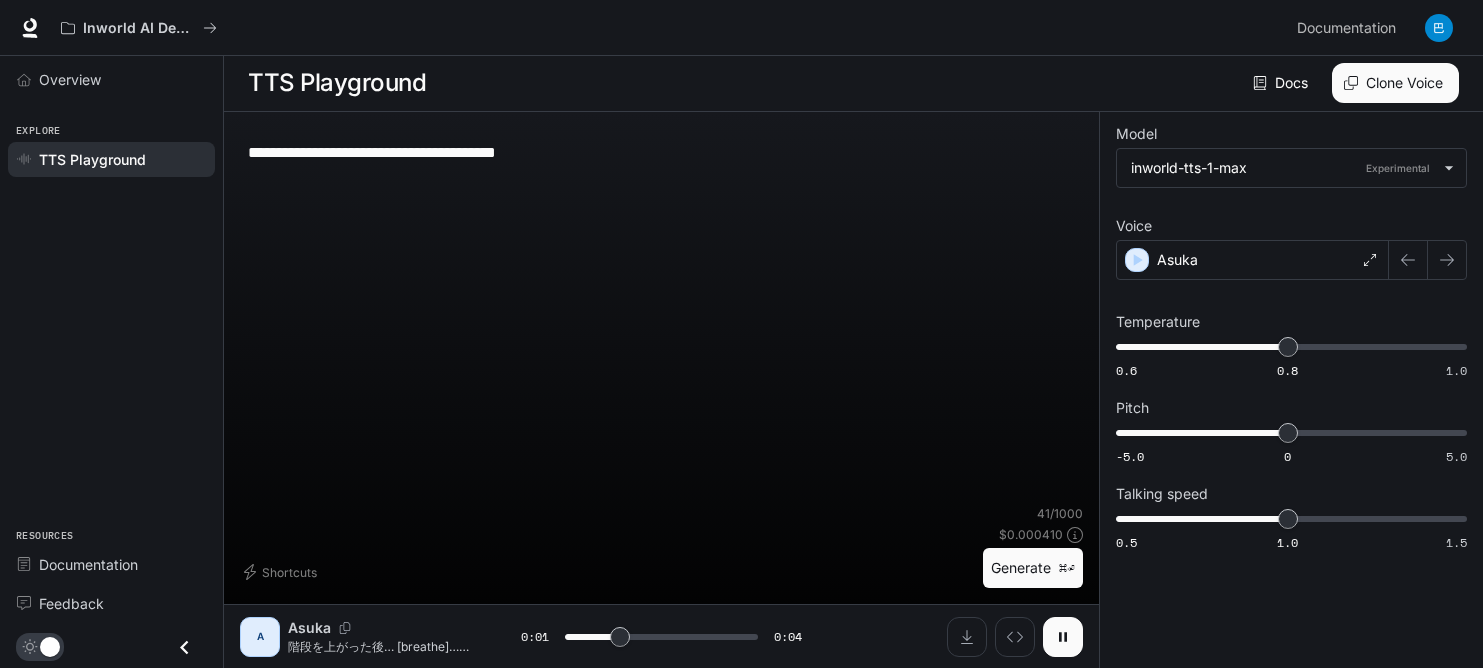 click on "**********" at bounding box center [1291, 390] 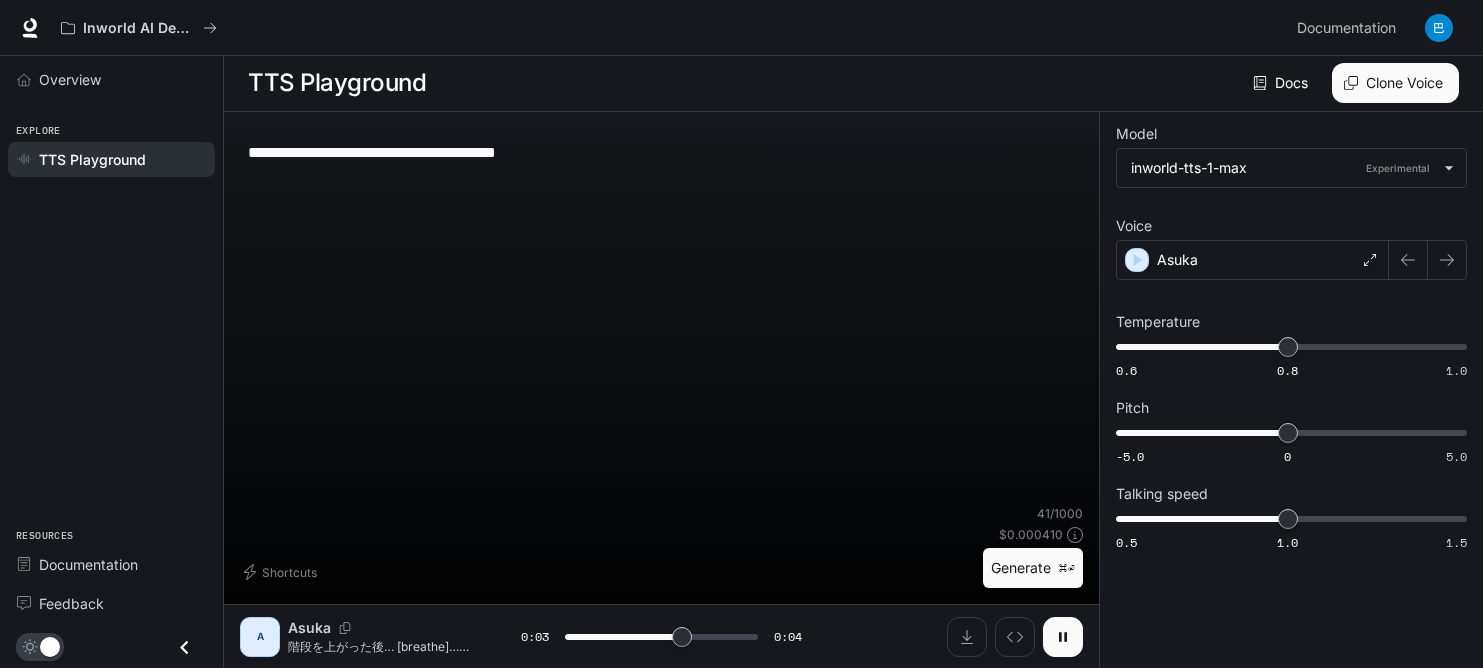 click on "Docs Voices Clone Voice" at bounding box center (946, 83) 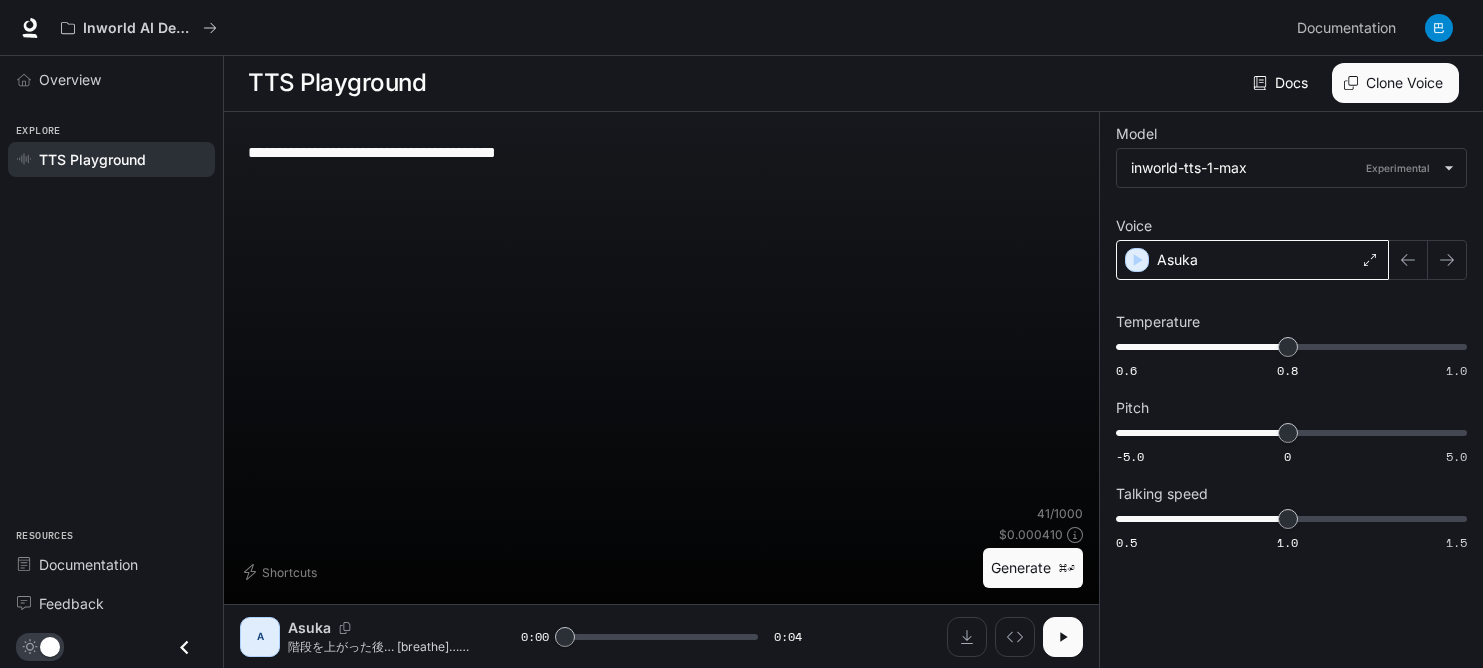 click on "Asuka" at bounding box center (1252, 260) 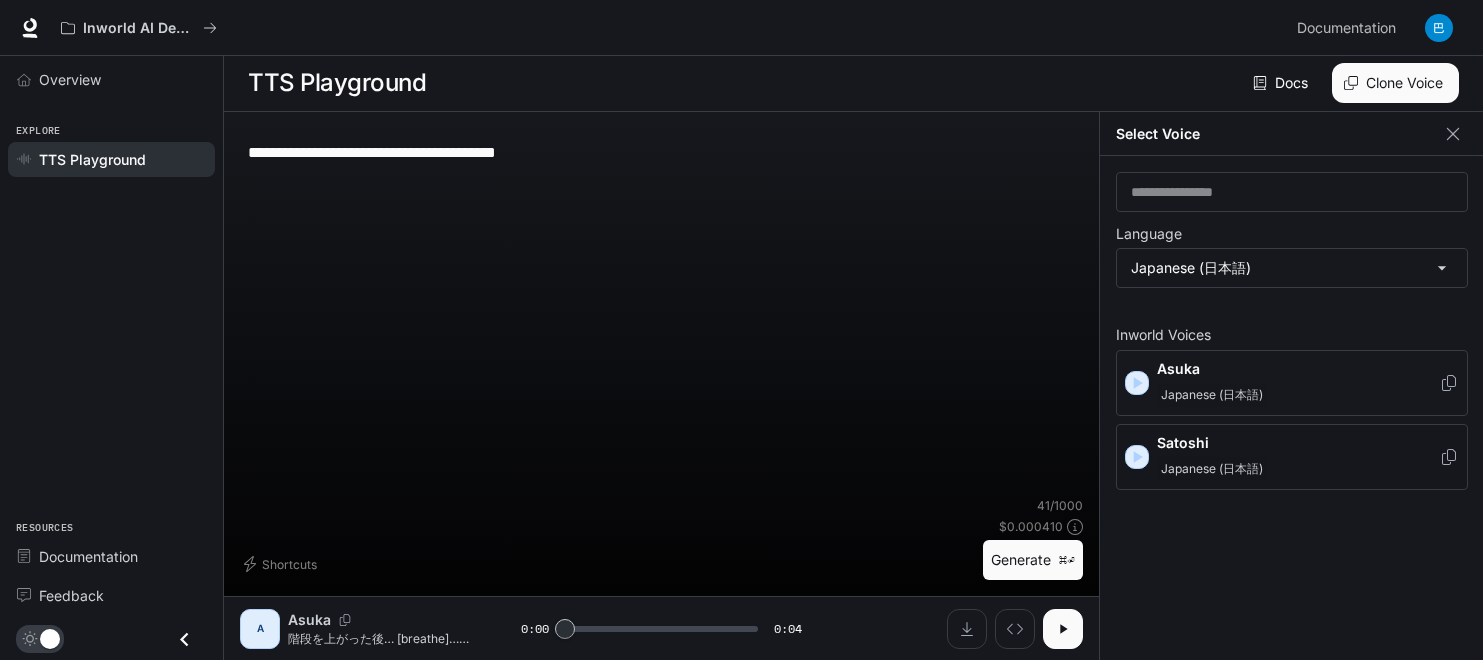 click on "Satoshi" at bounding box center (1298, 443) 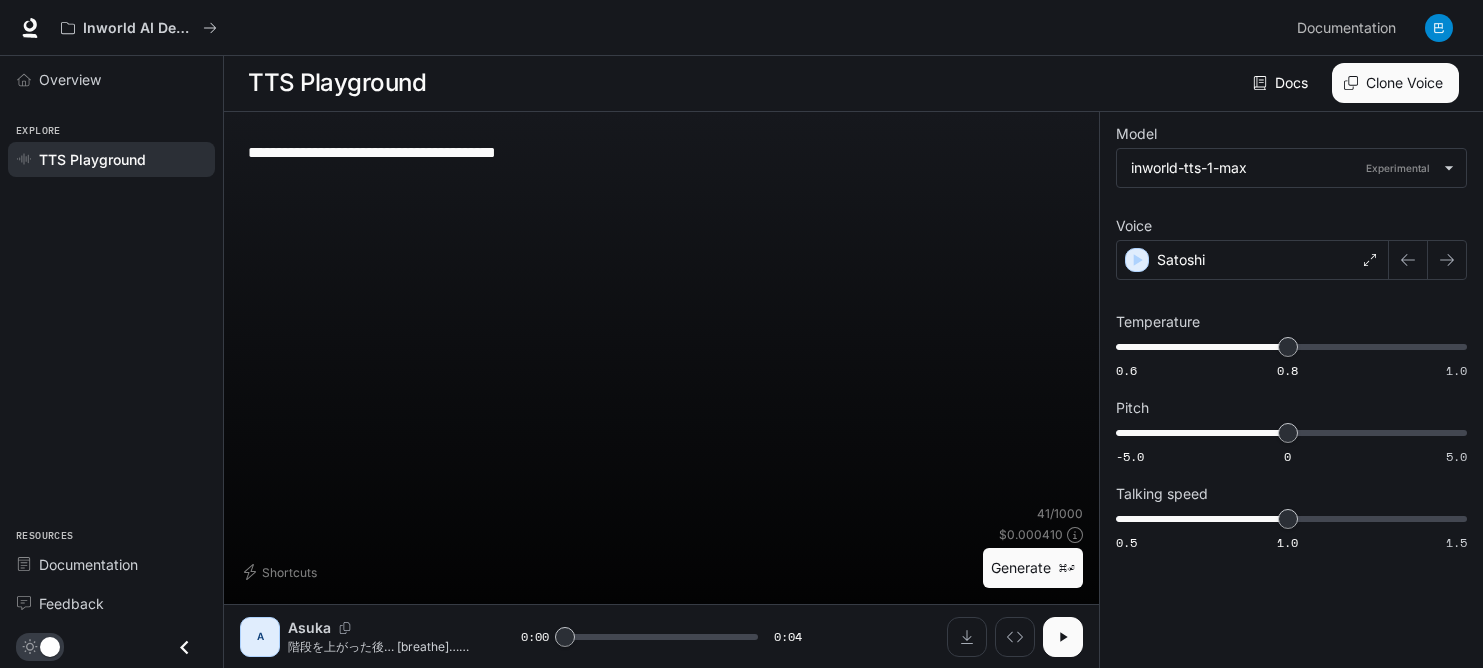click on "Generate ⌘⏎" at bounding box center (1033, 568) 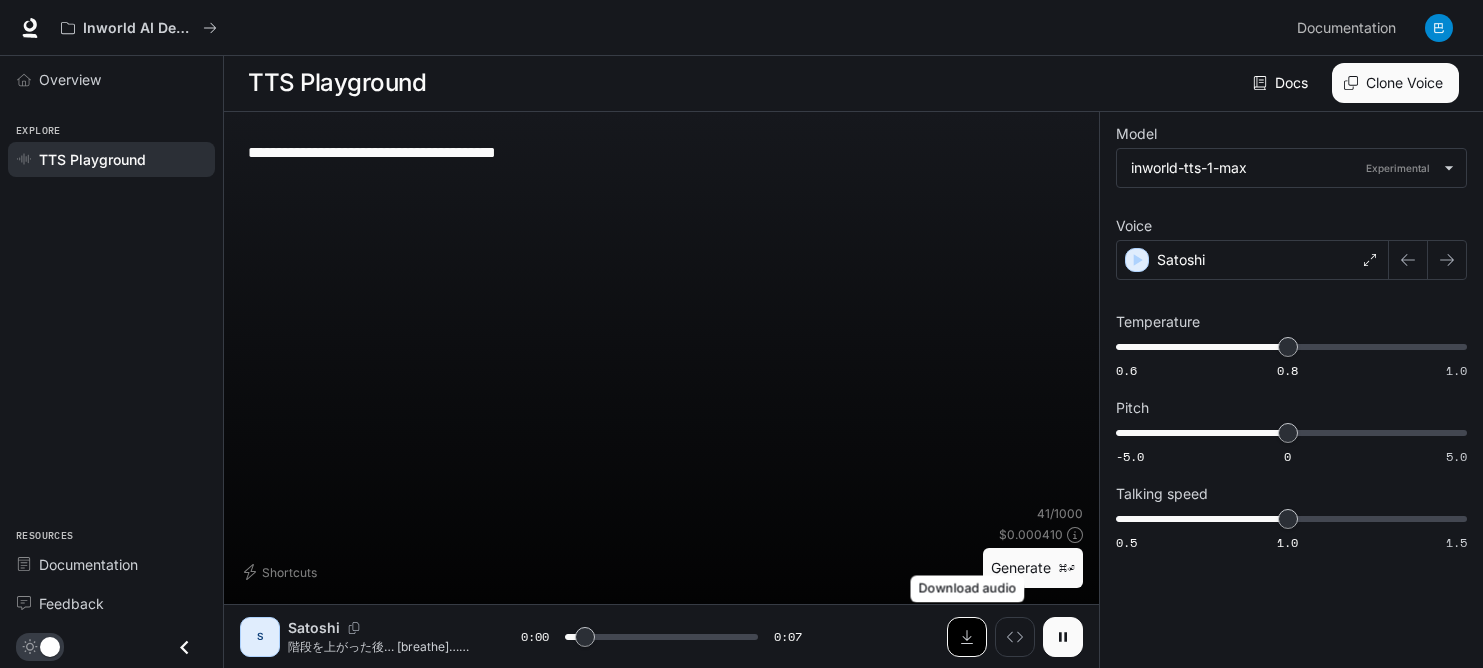 click 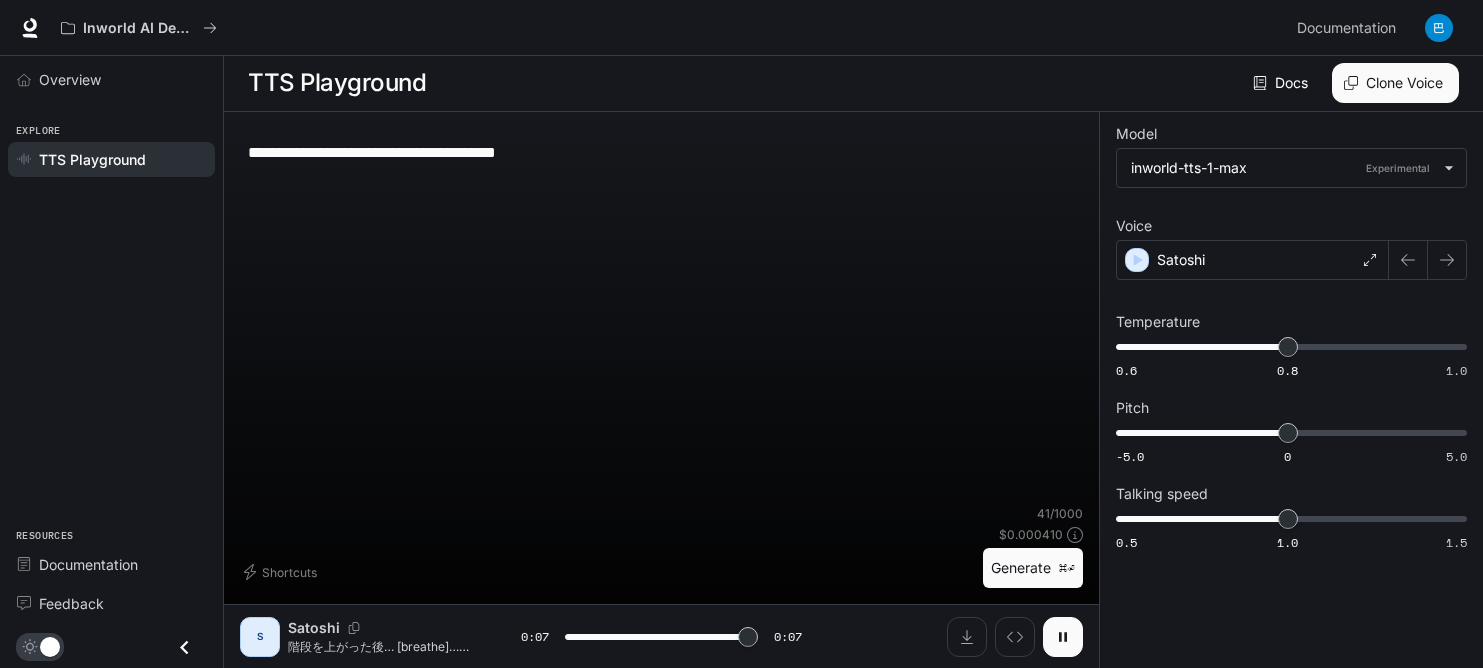 type on "*" 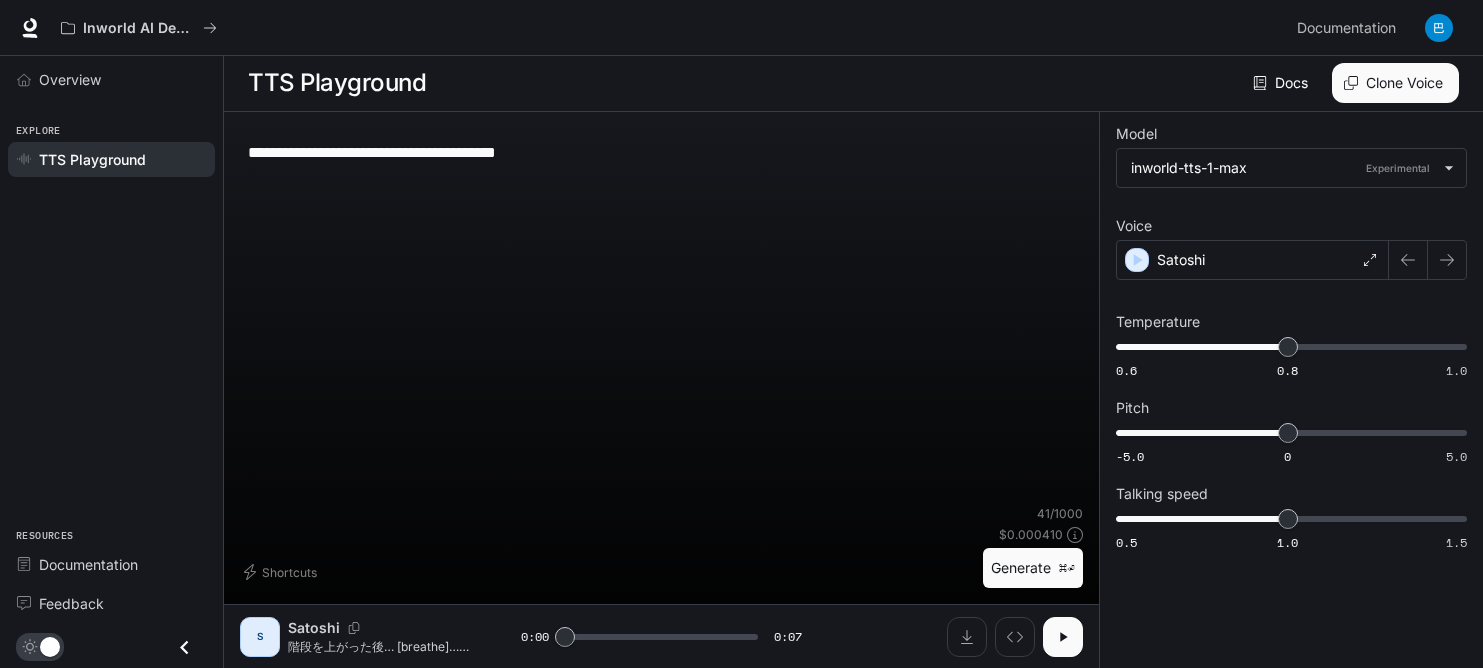 click on "**********" at bounding box center [661, 152] 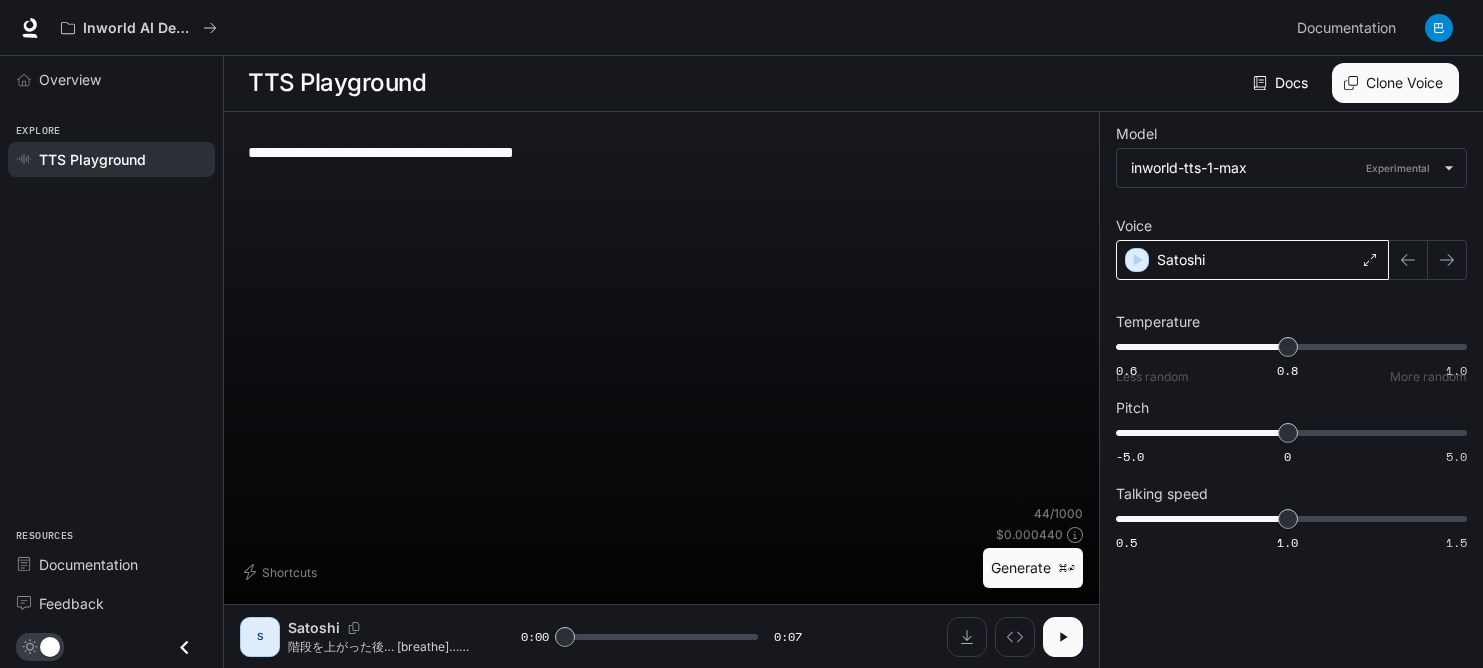 type on "**********" 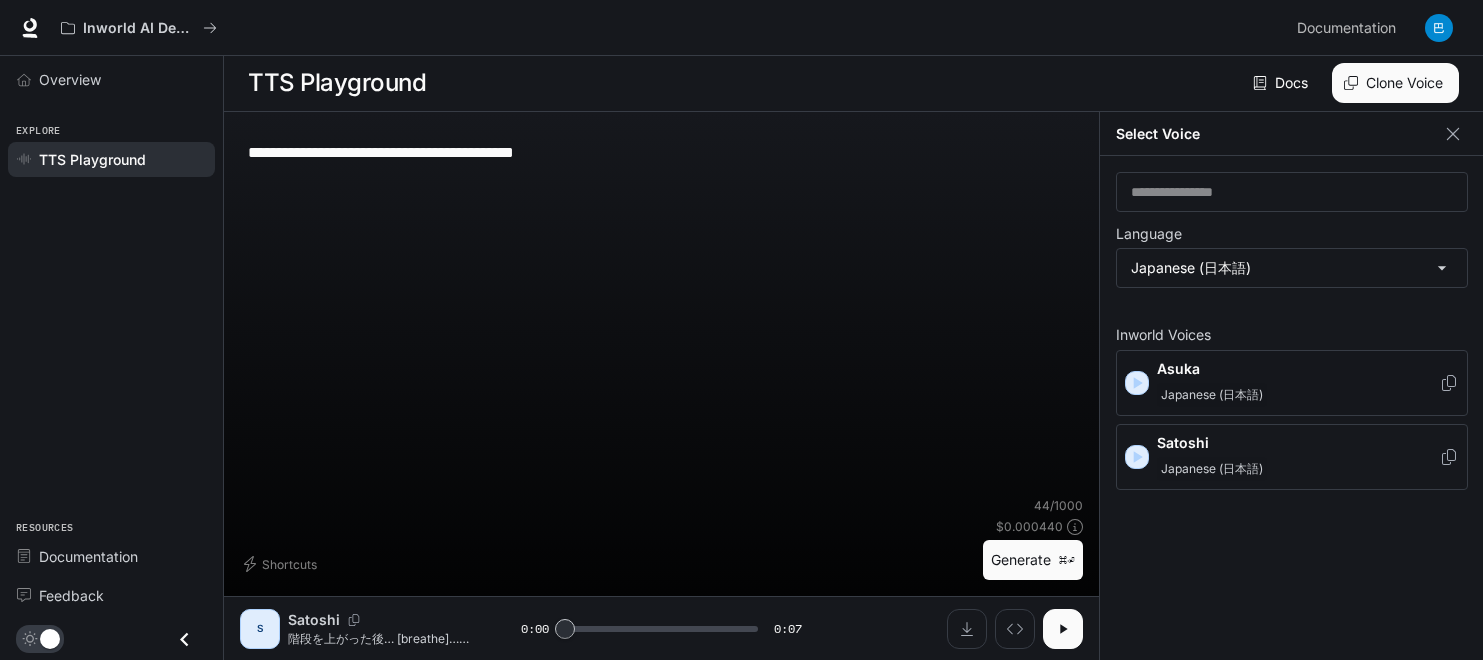 click on "Asuka" at bounding box center [1298, 369] 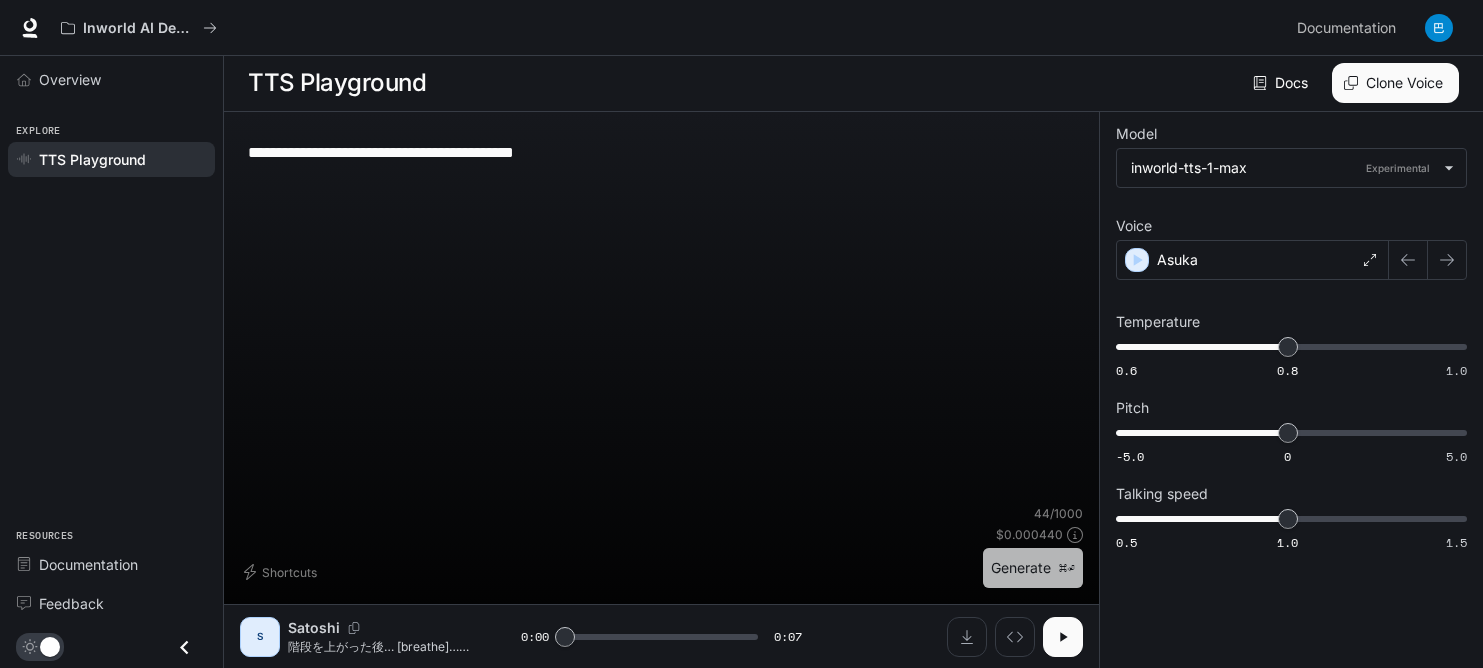 click on "Generate ⌘⏎" at bounding box center [1033, 568] 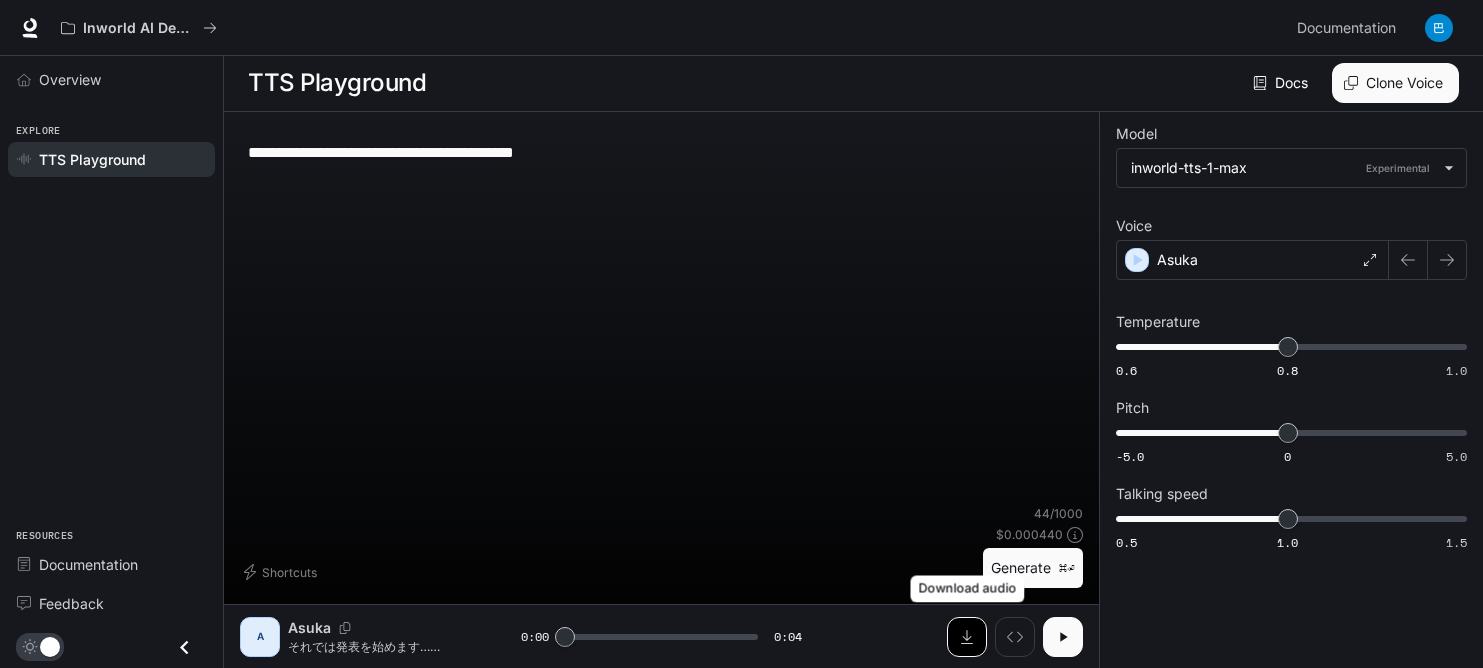 click at bounding box center [967, 637] 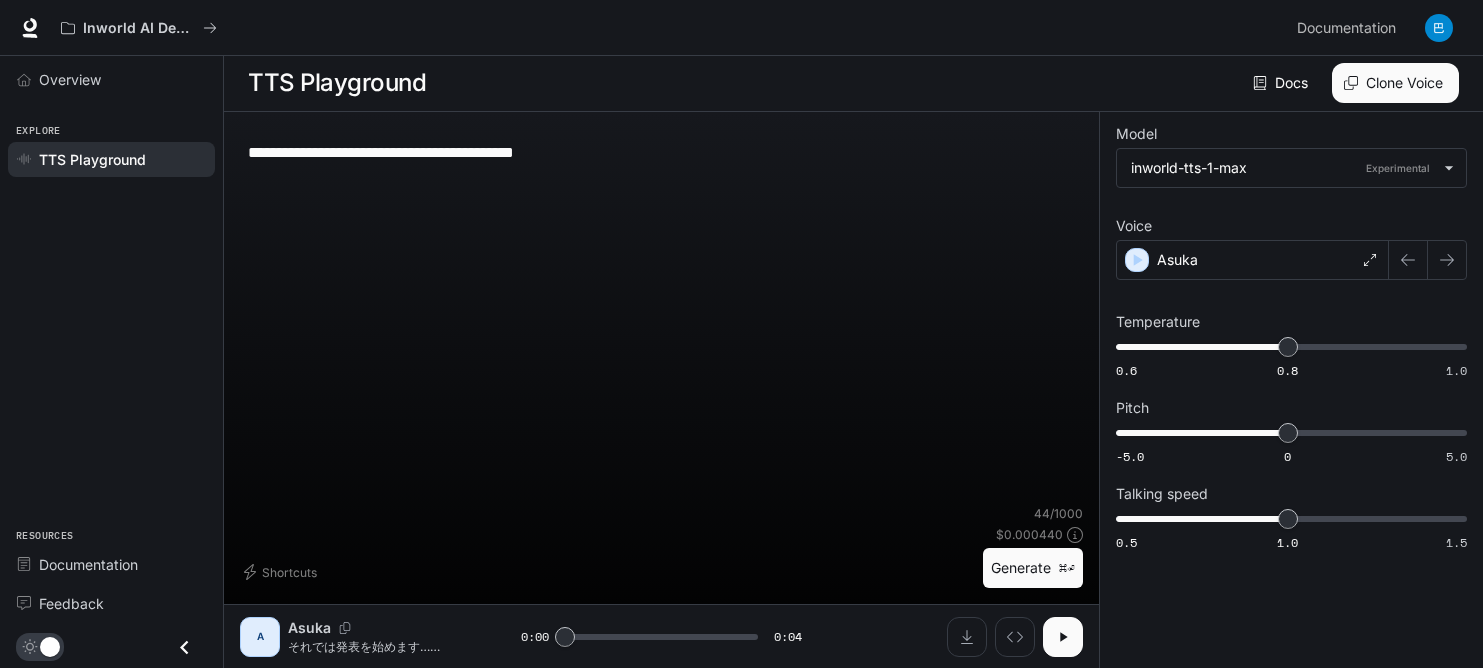 click on "**********" at bounding box center (661, 316) 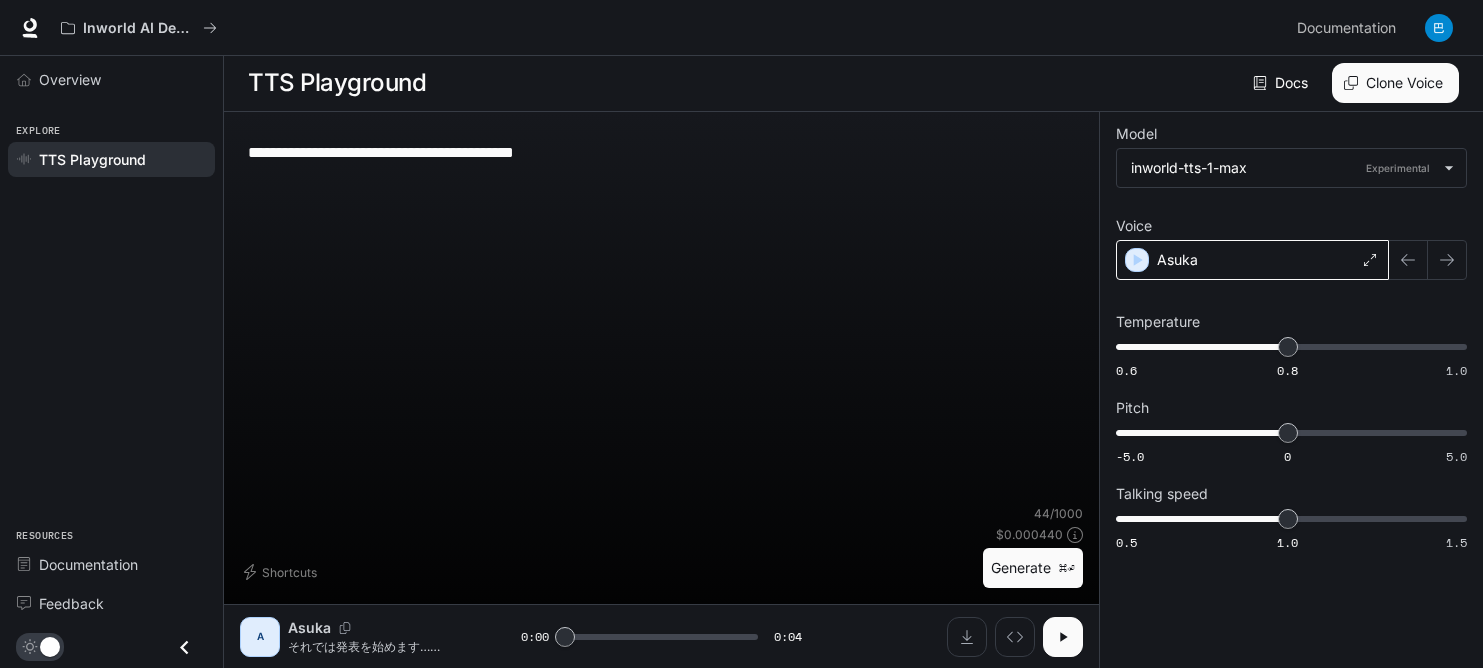 click on "Asuka" at bounding box center (1252, 260) 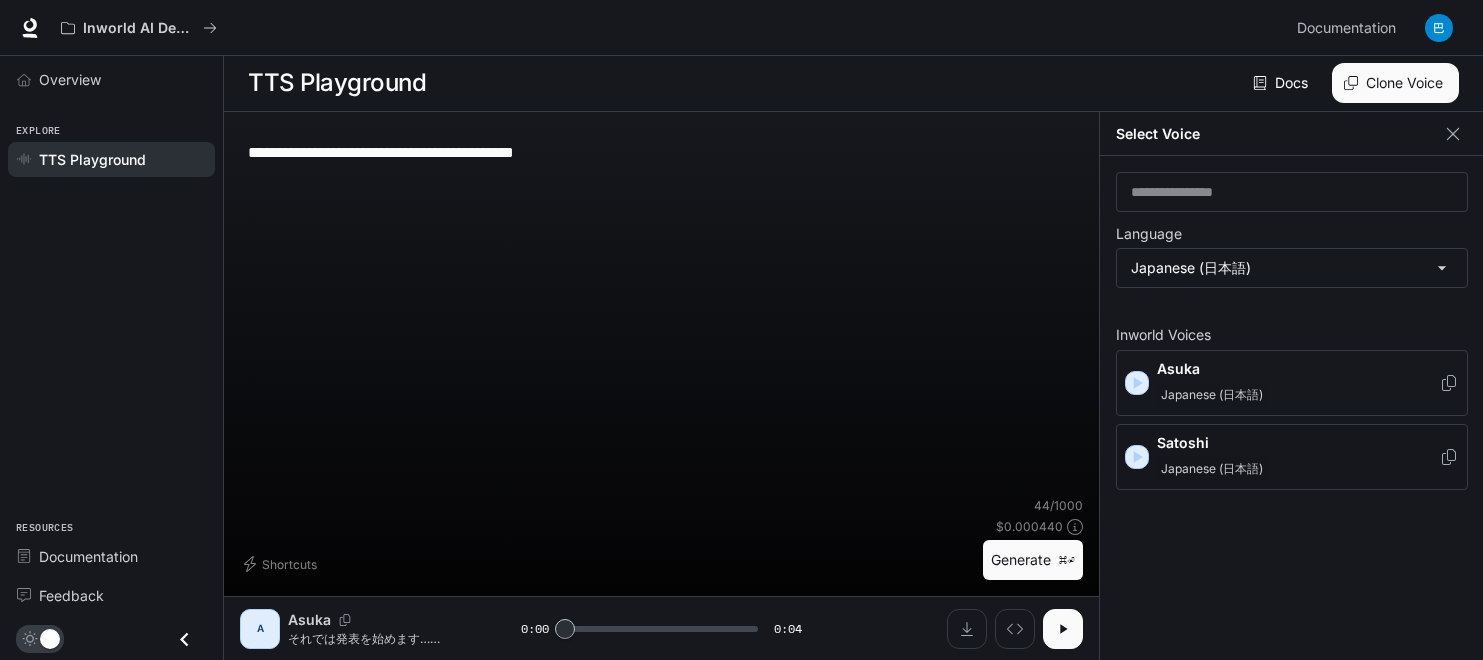 click on "Satoshi" at bounding box center (1298, 443) 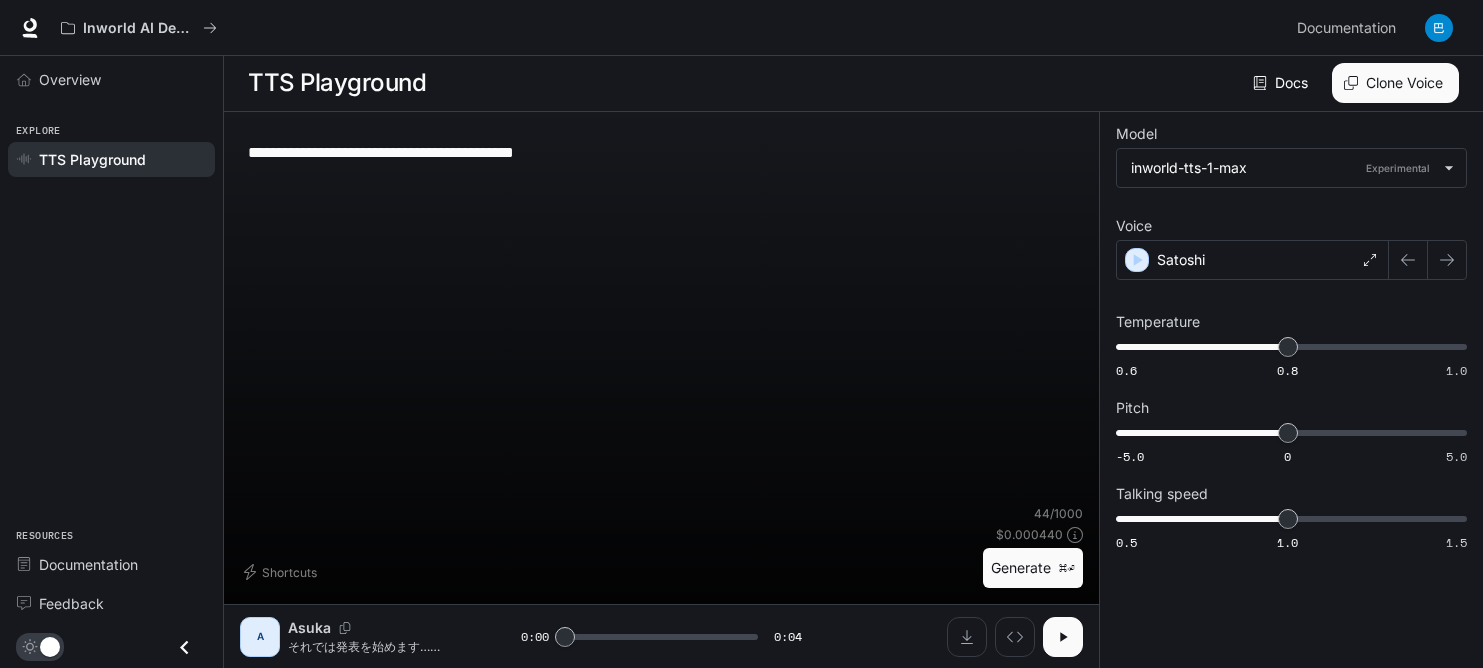 click on "Generate ⌘⏎" at bounding box center [1033, 568] 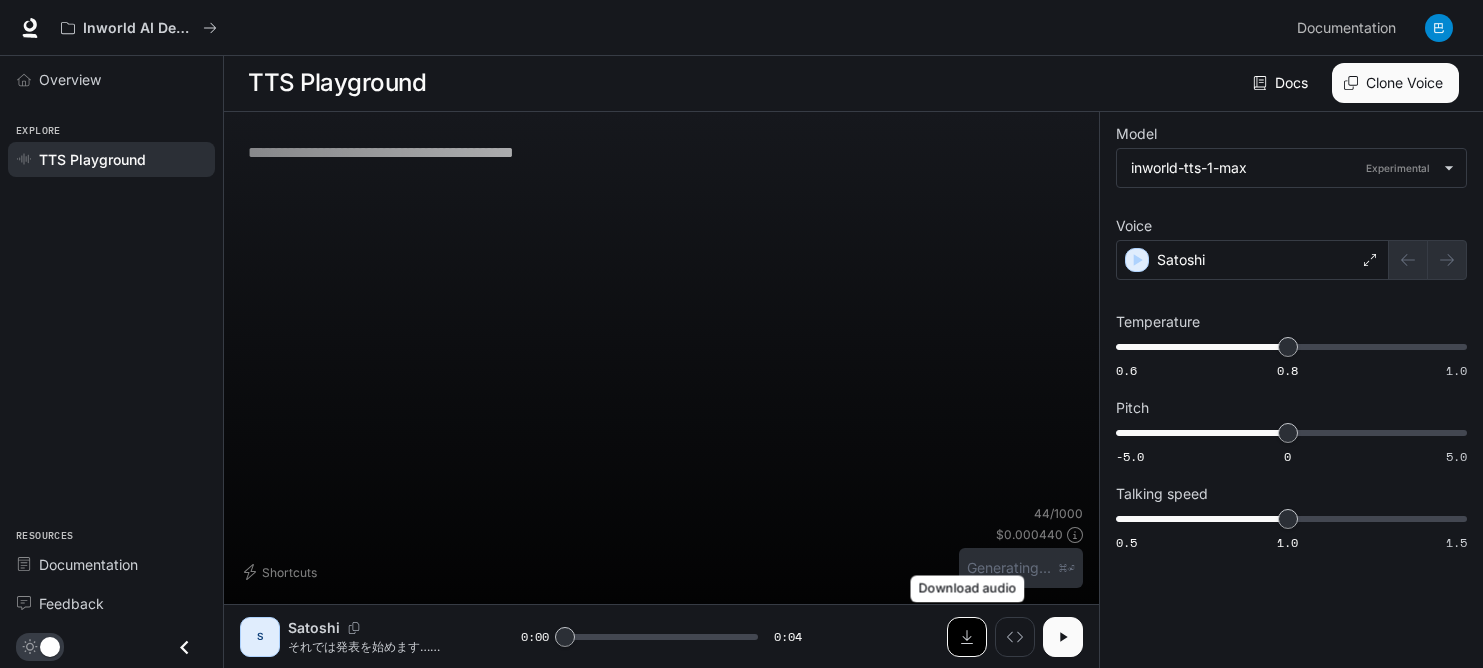 click at bounding box center [967, 637] 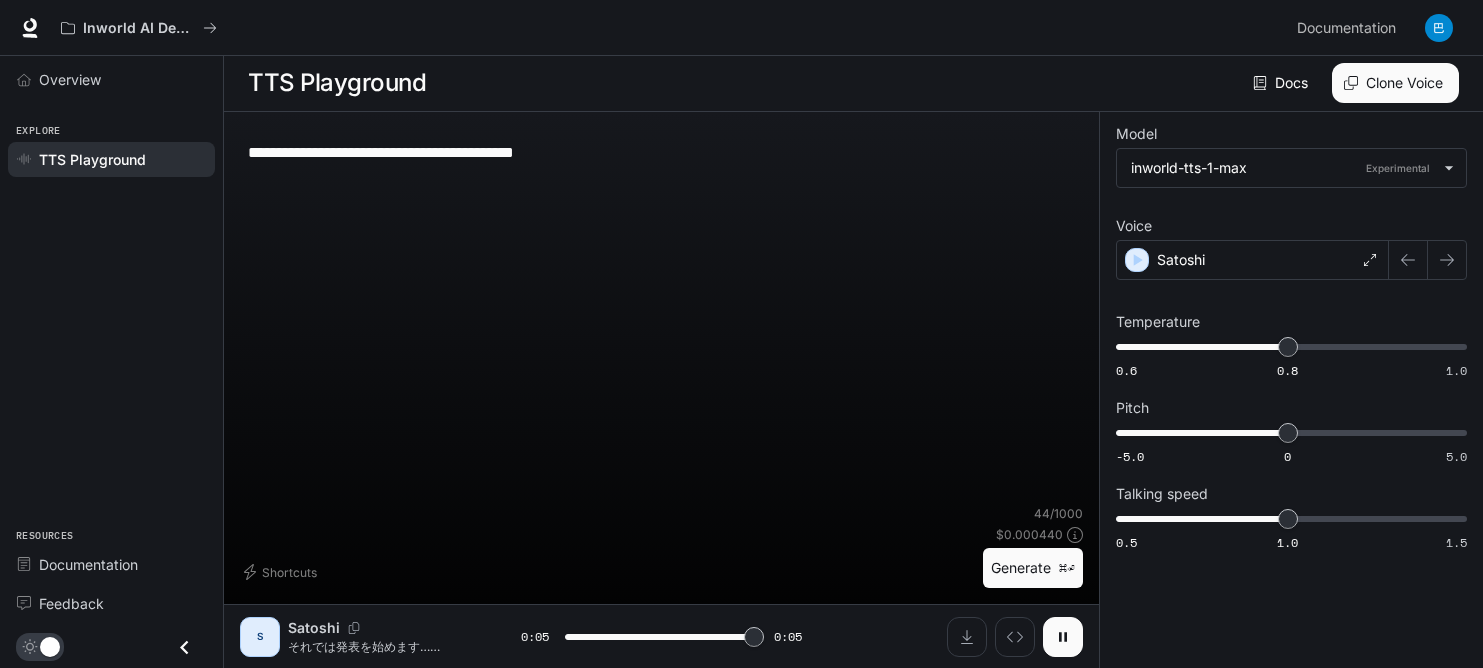 type on "*" 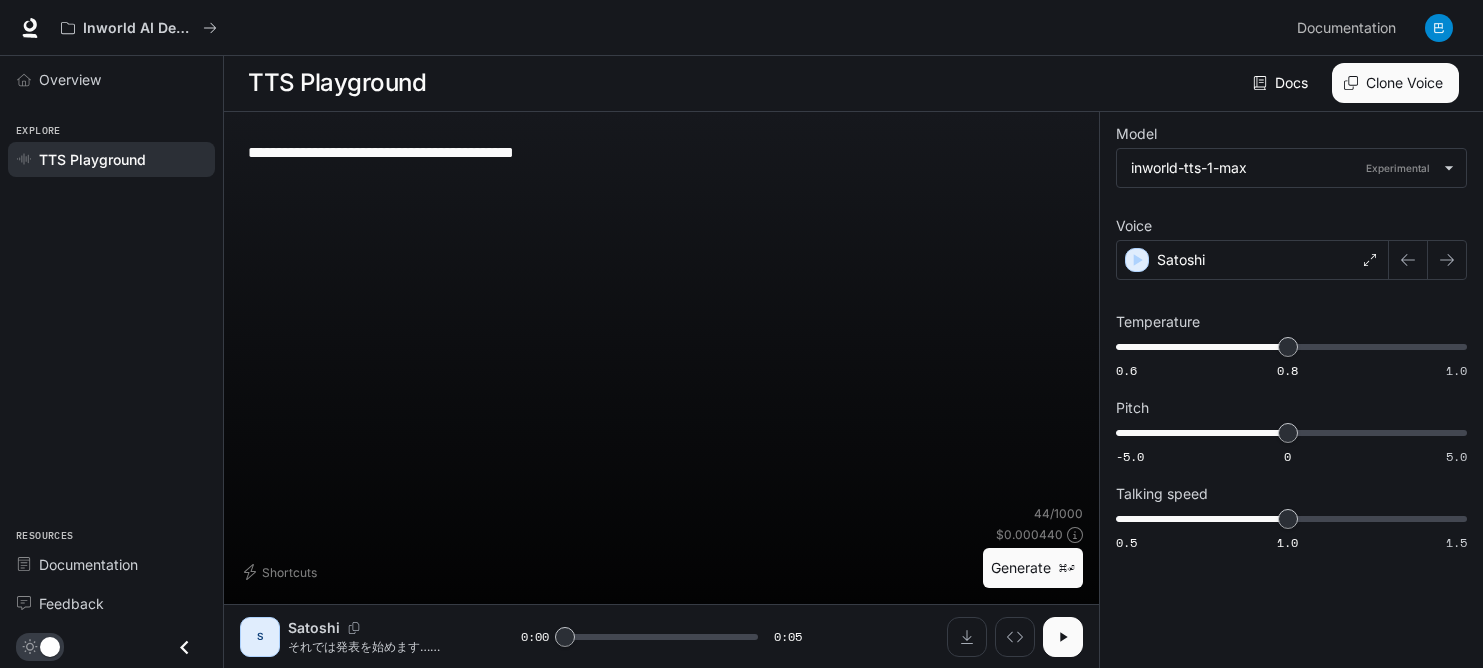 click on "**********" at bounding box center [661, 152] 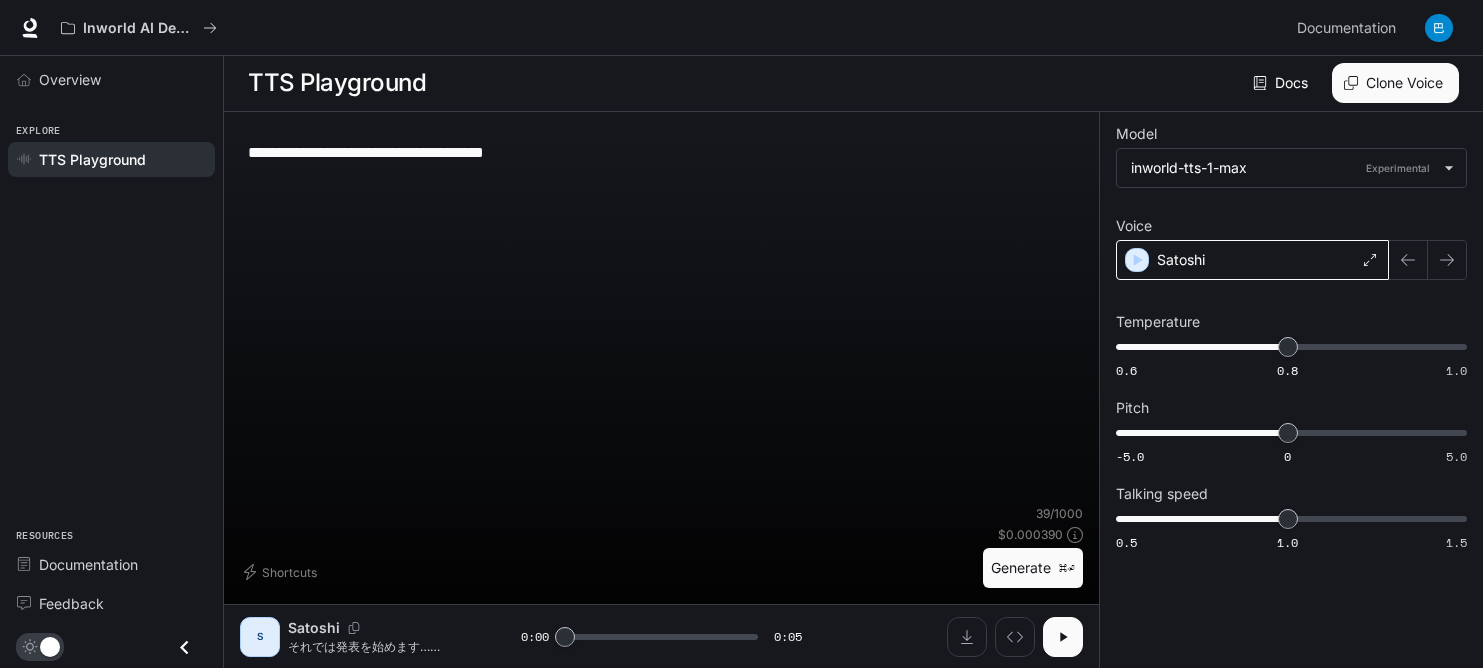 type on "**********" 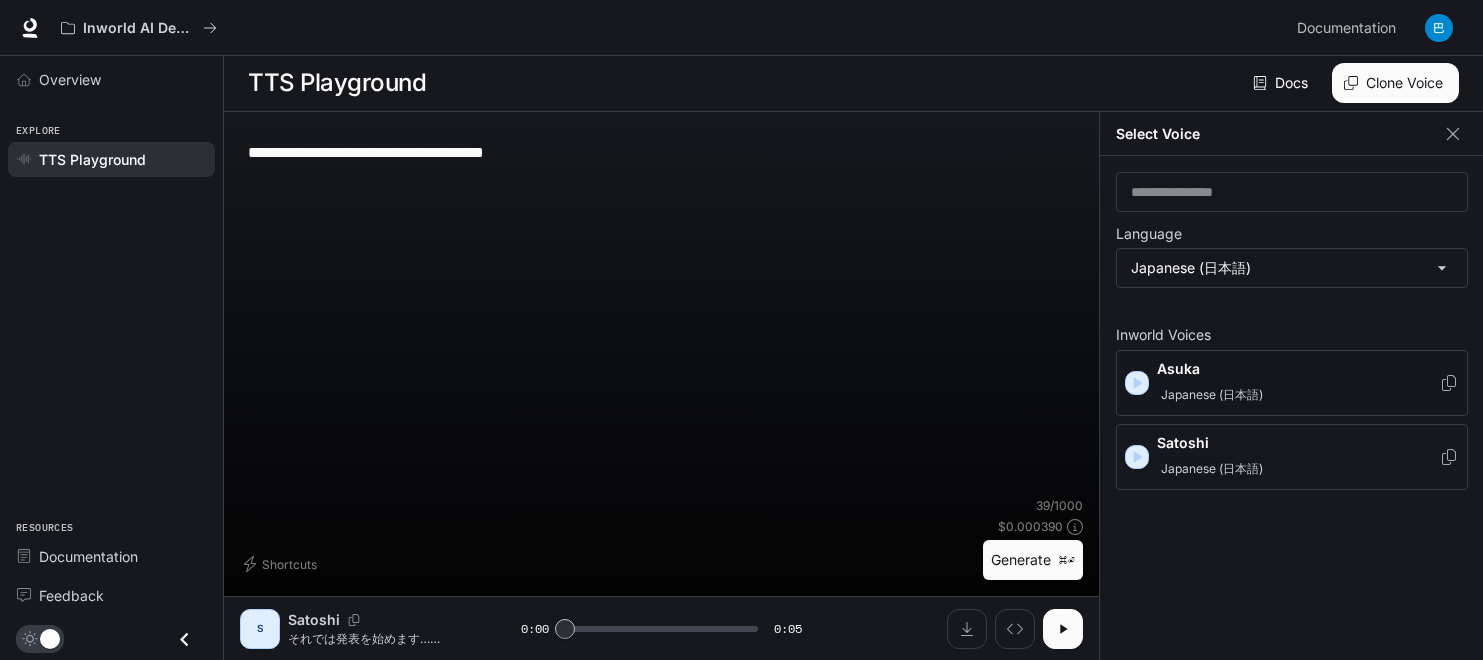 click on "Asuka Japanese (日本語)" at bounding box center [1298, 383] 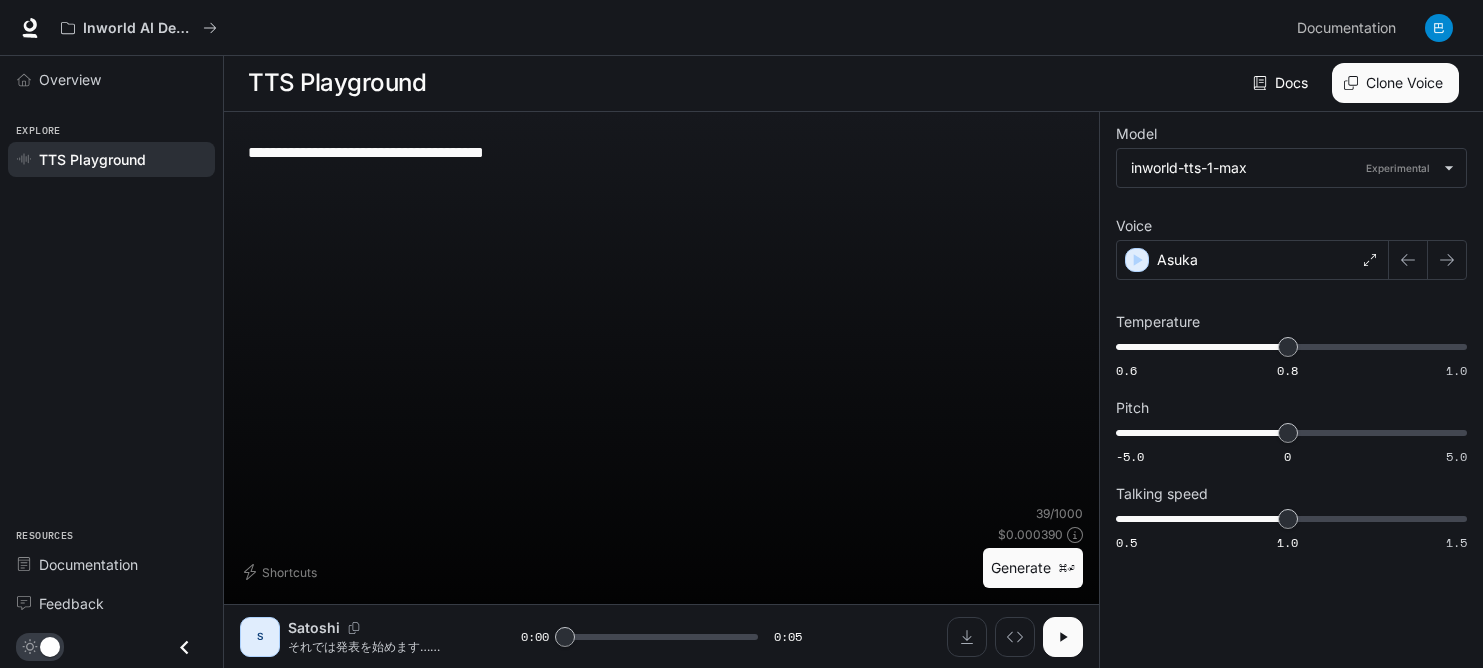 click on "Generate ⌘⏎" at bounding box center (1033, 568) 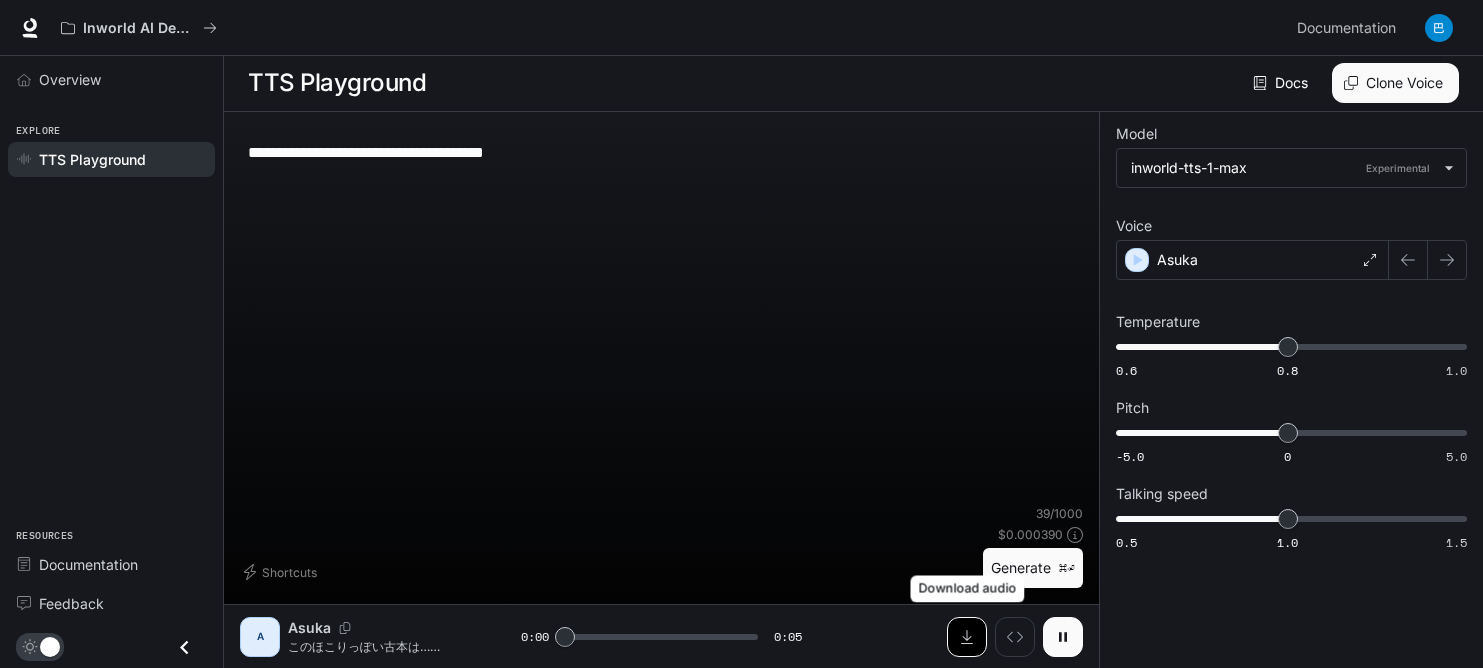 click 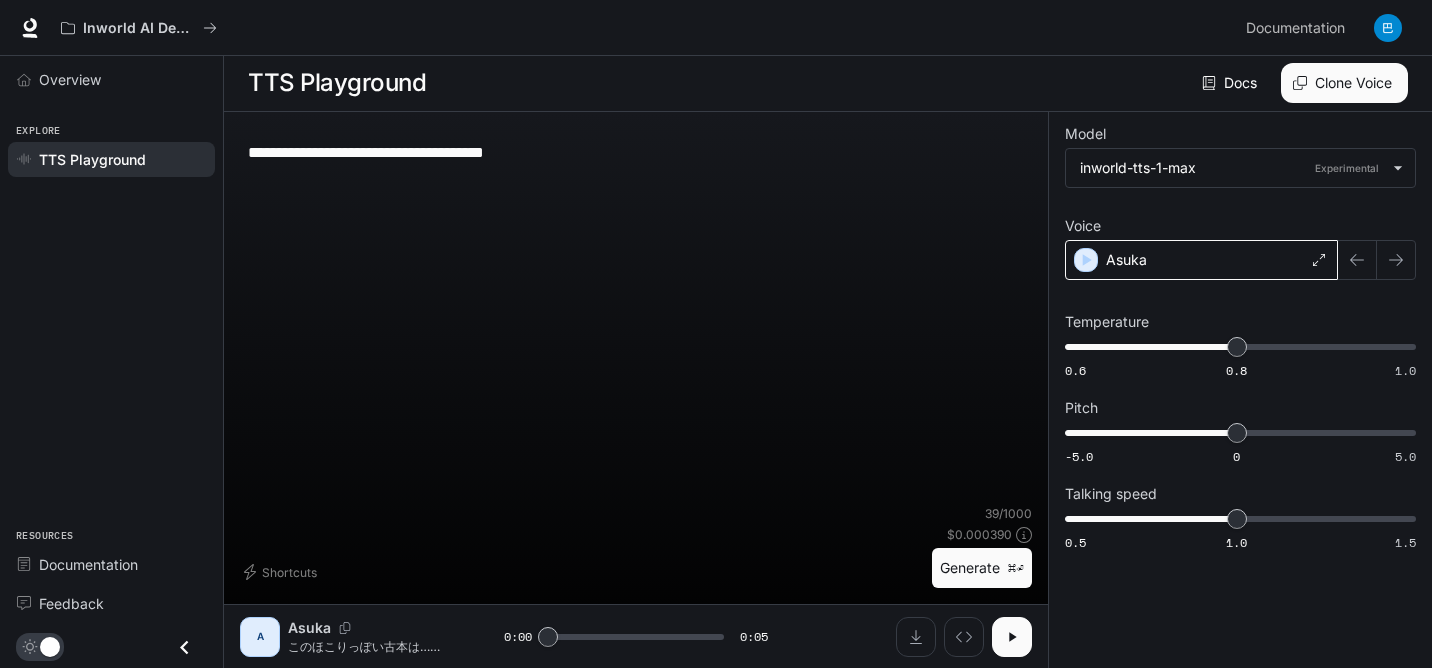 click on "Asuka" at bounding box center (1126, 260) 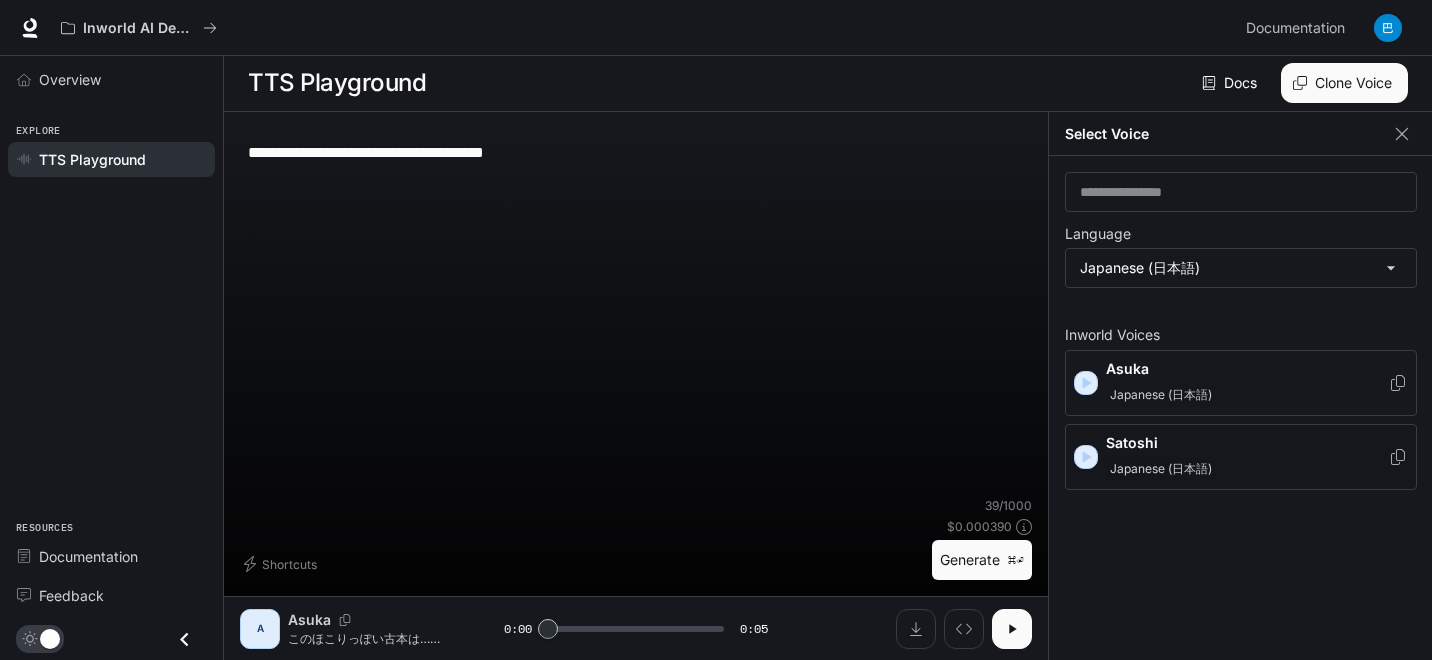 click on "Satoshi Japanese (日本語)" at bounding box center [1247, 457] 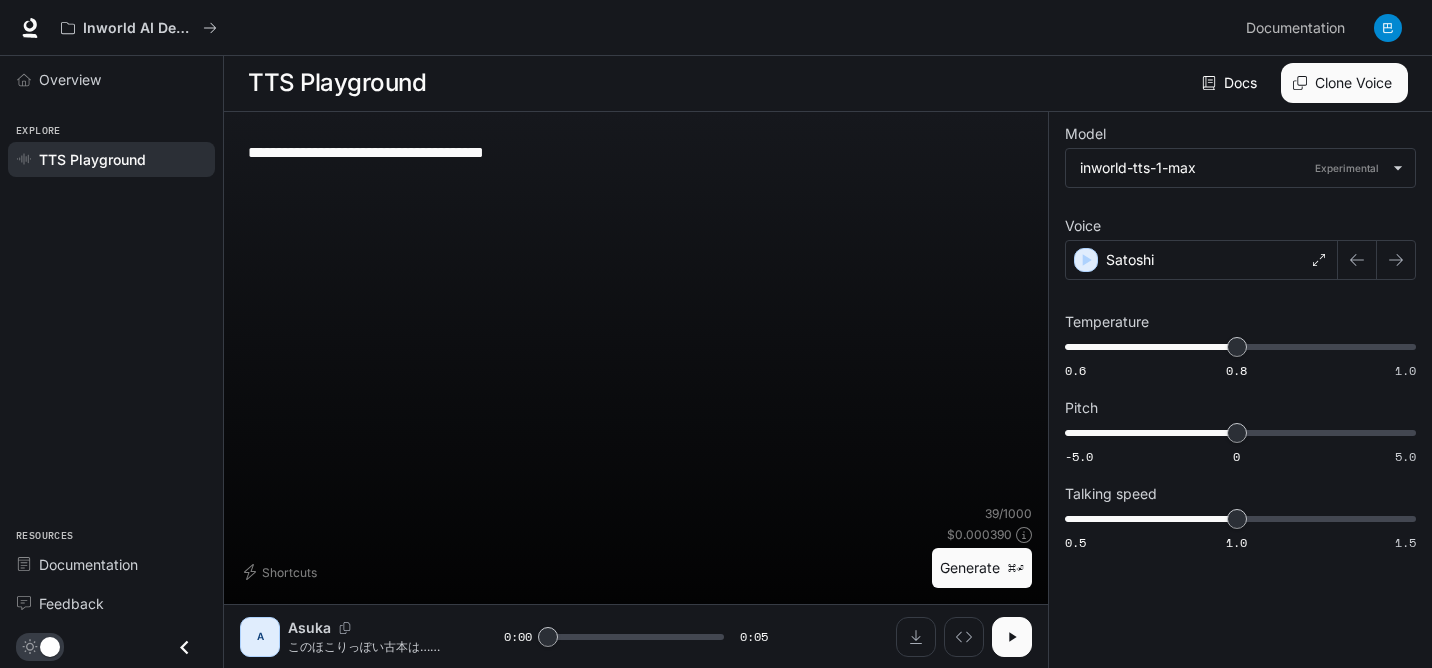 click on "Generate ⌘⏎" at bounding box center [982, 568] 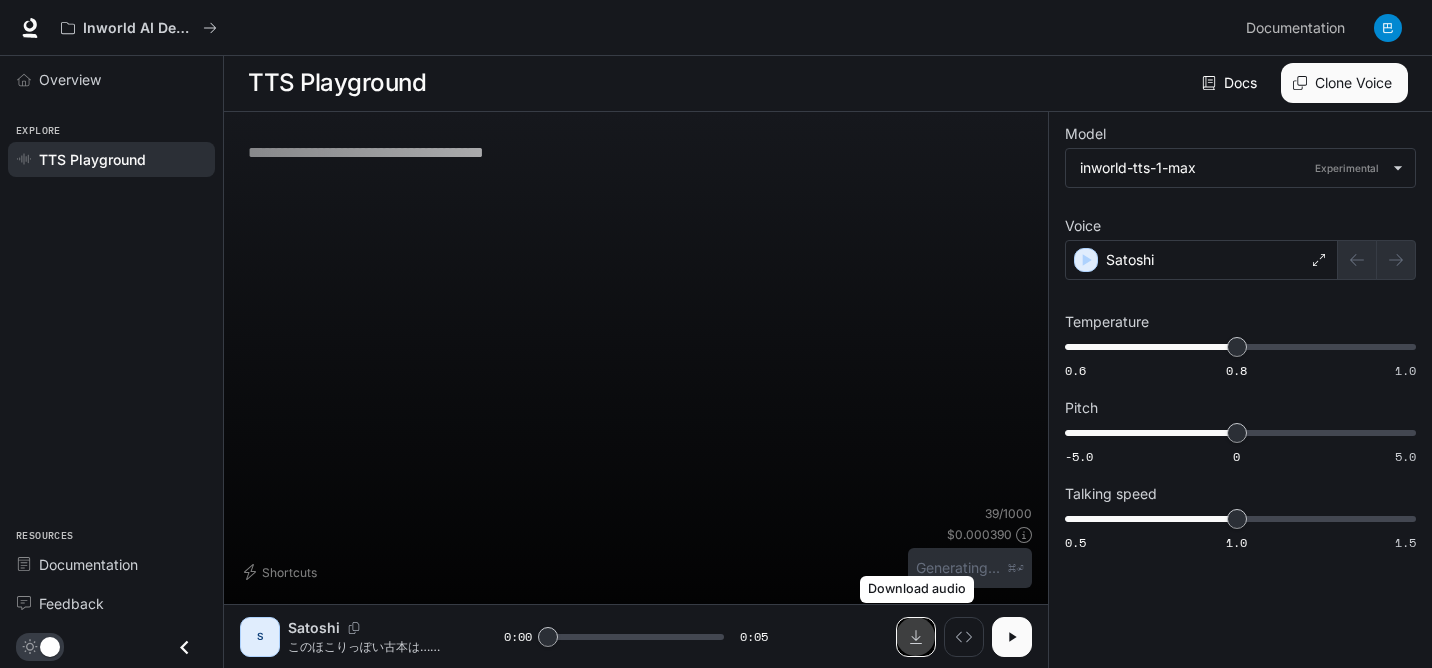 click 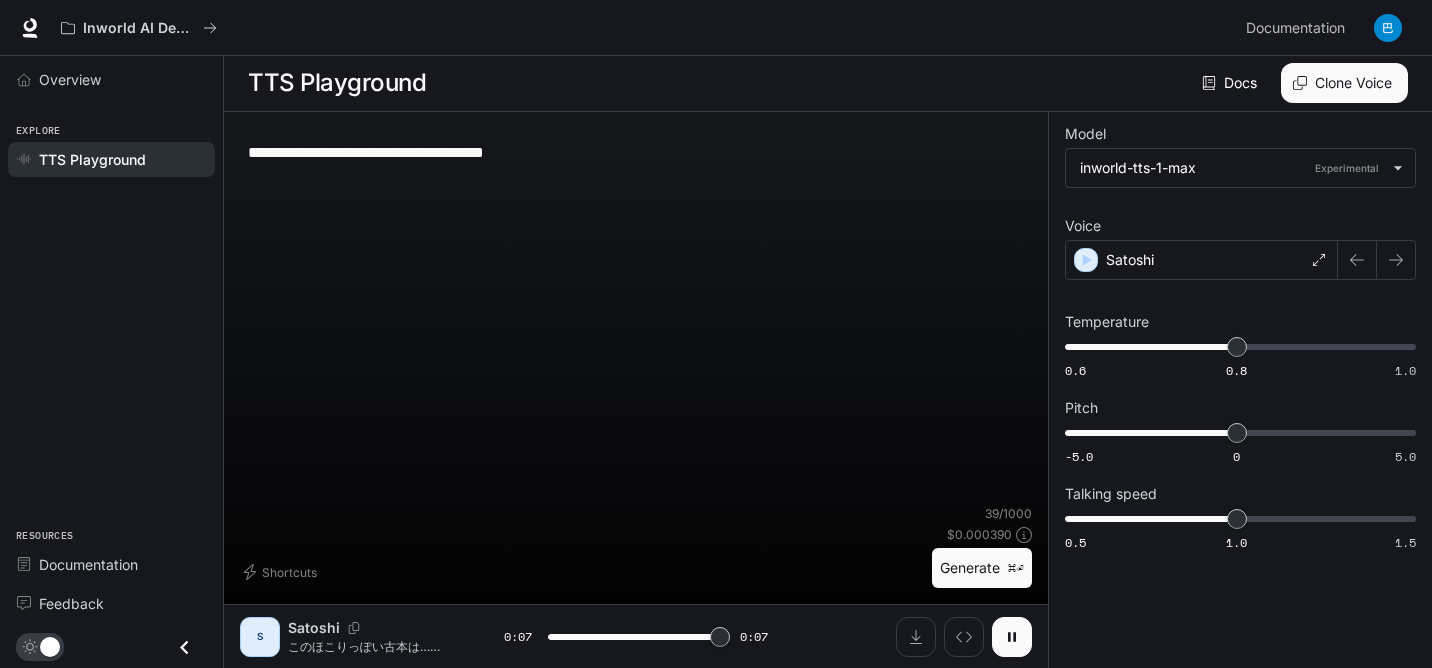 type on "*" 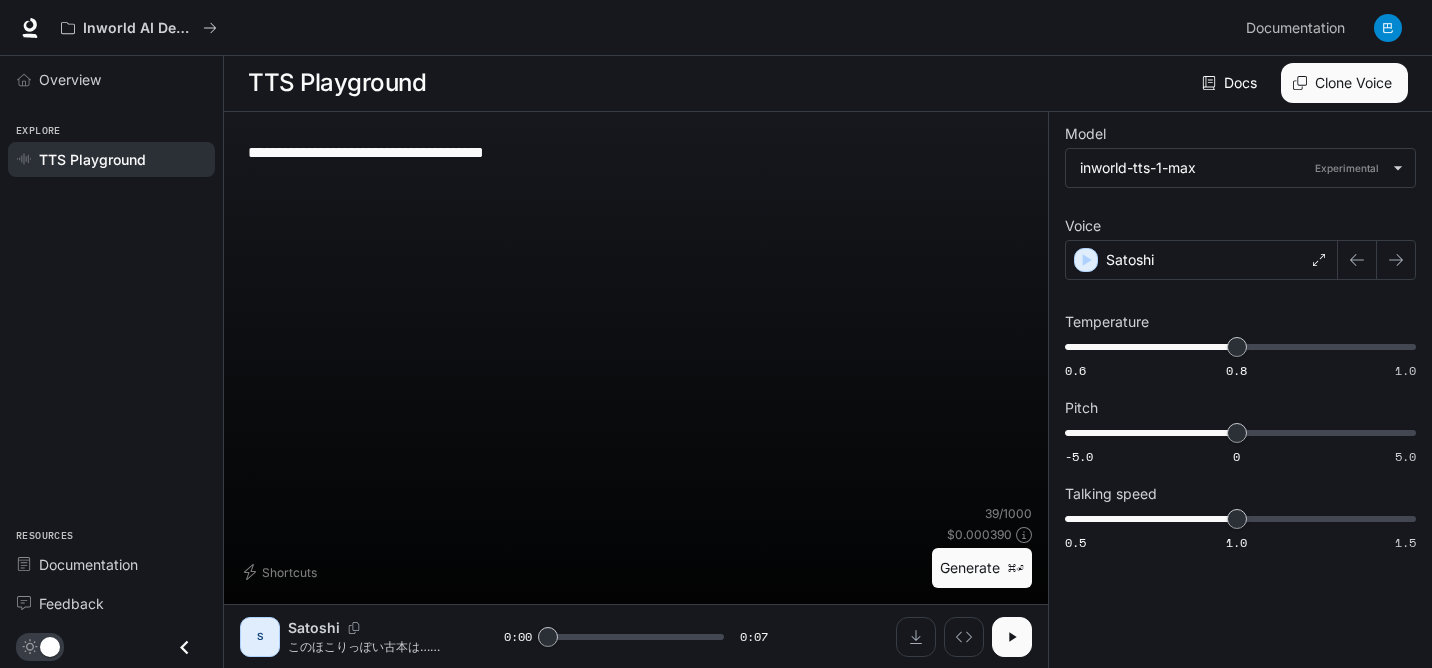click on "**********" at bounding box center (636, 152) 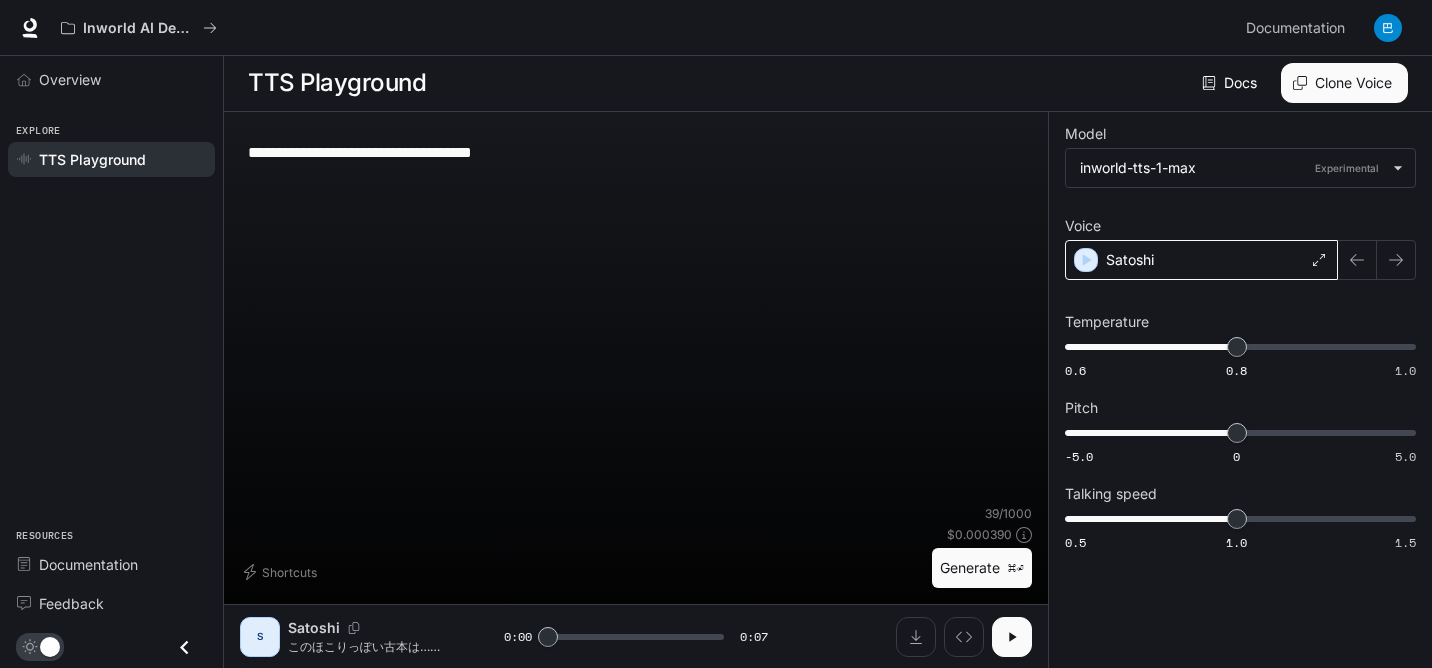 type on "**********" 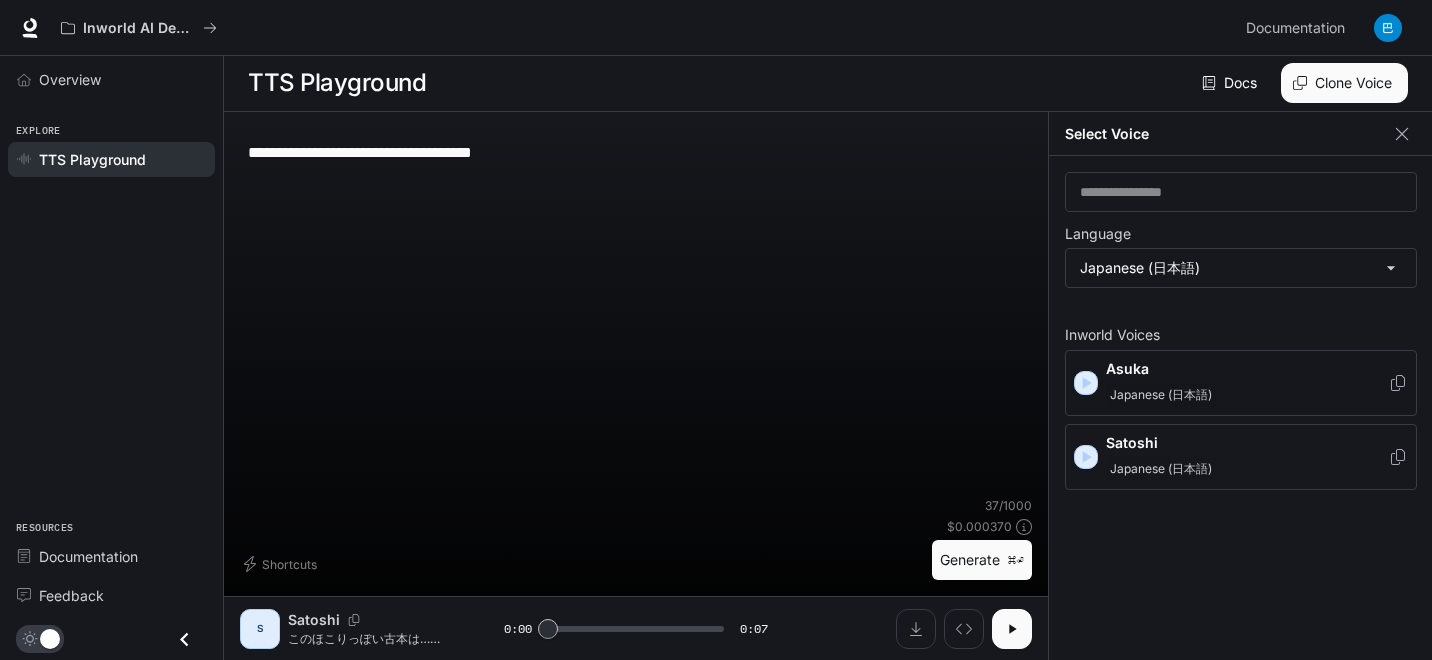click on "Japanese (日本語)" at bounding box center (1247, 395) 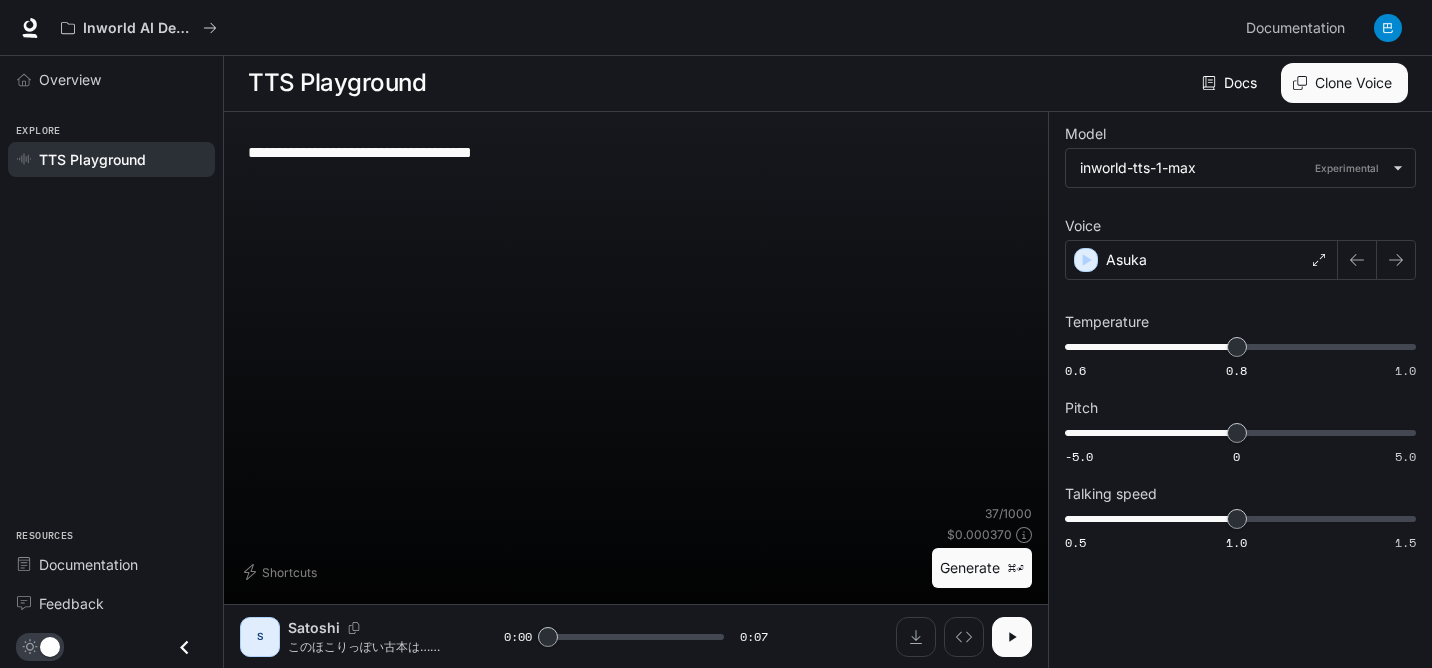 click on "Generate ⌘⏎" at bounding box center (982, 568) 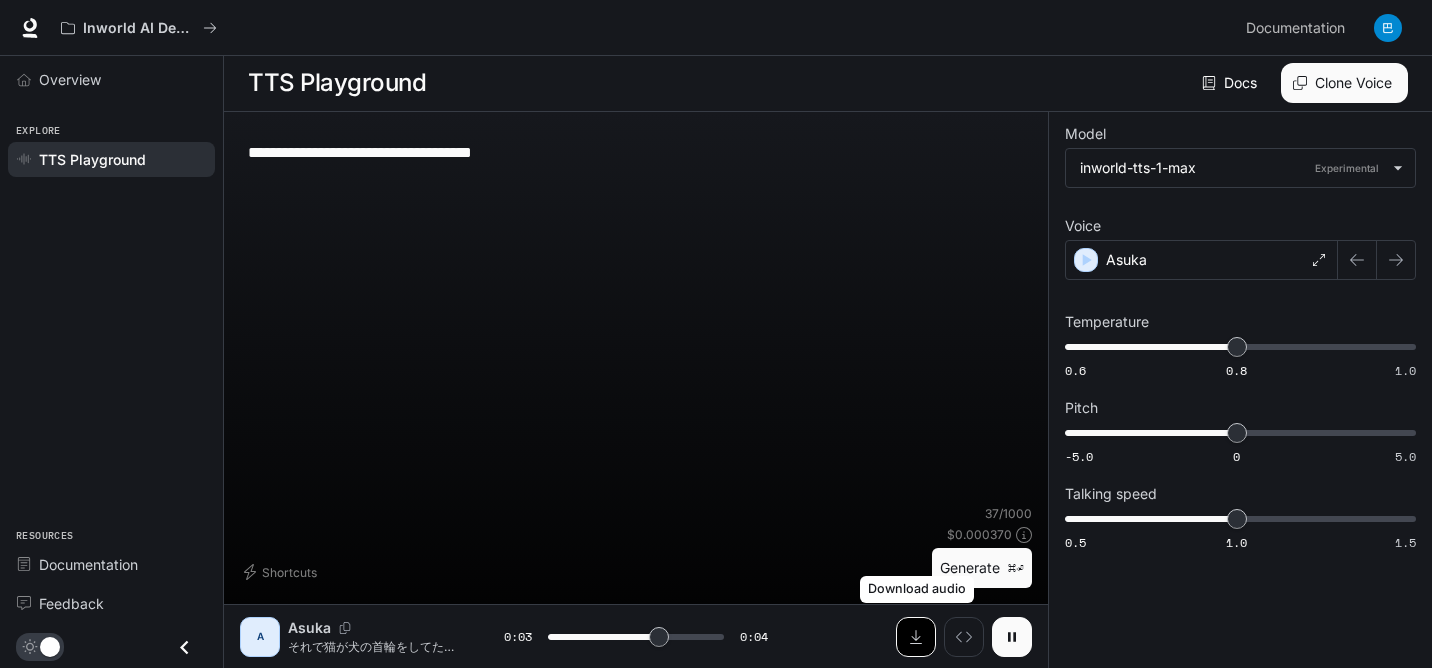 click 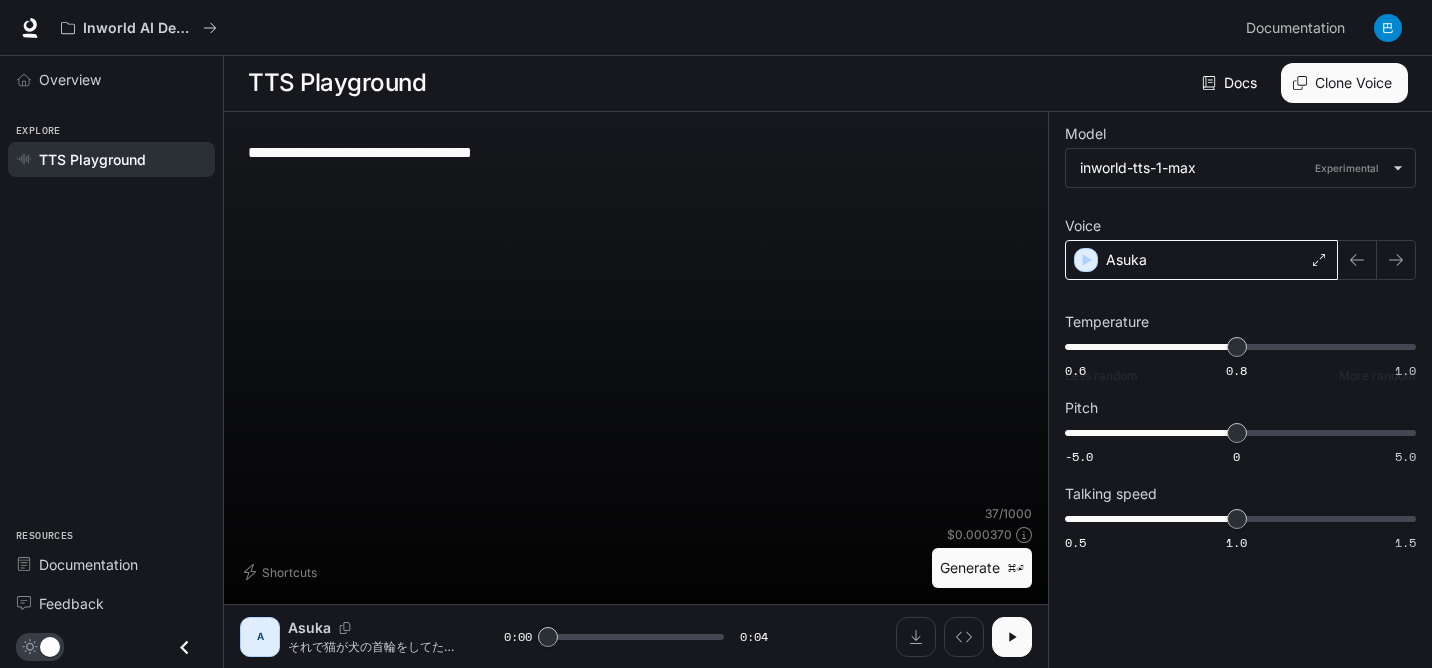 click on "Asuka" at bounding box center (1201, 260) 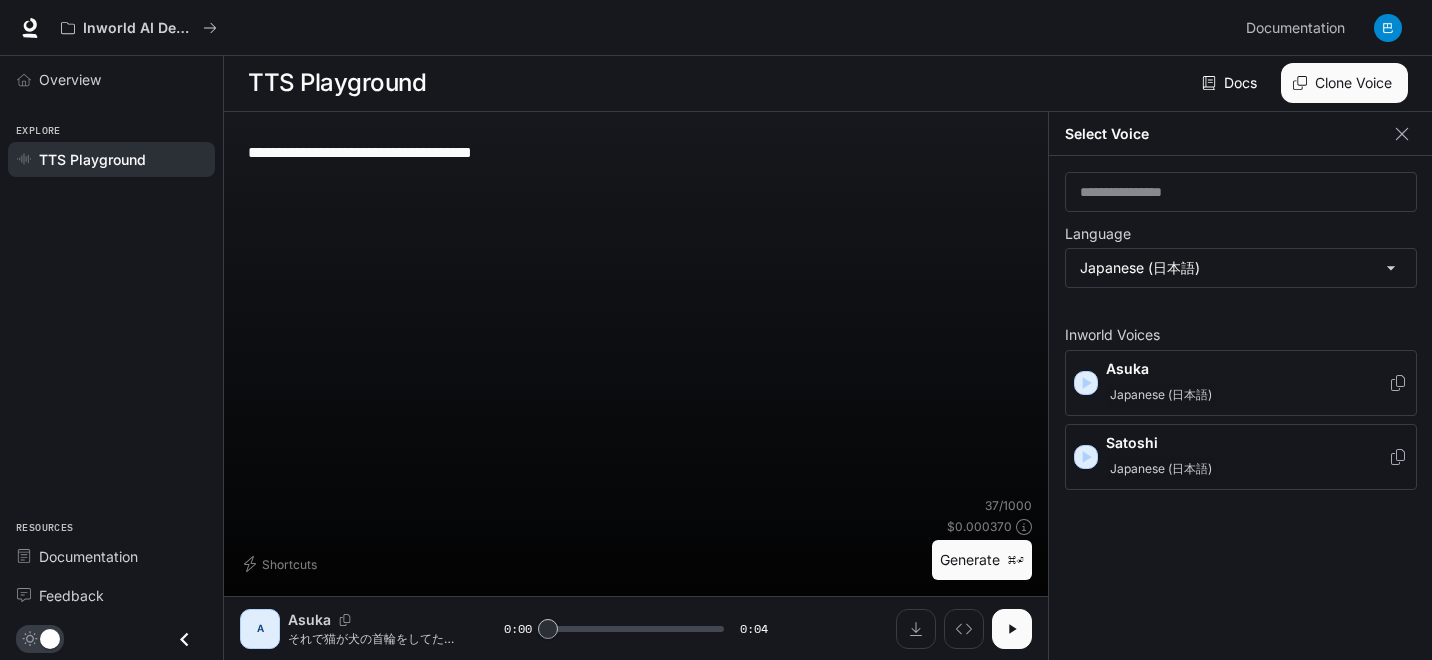 click on "Satoshi" at bounding box center [1247, 443] 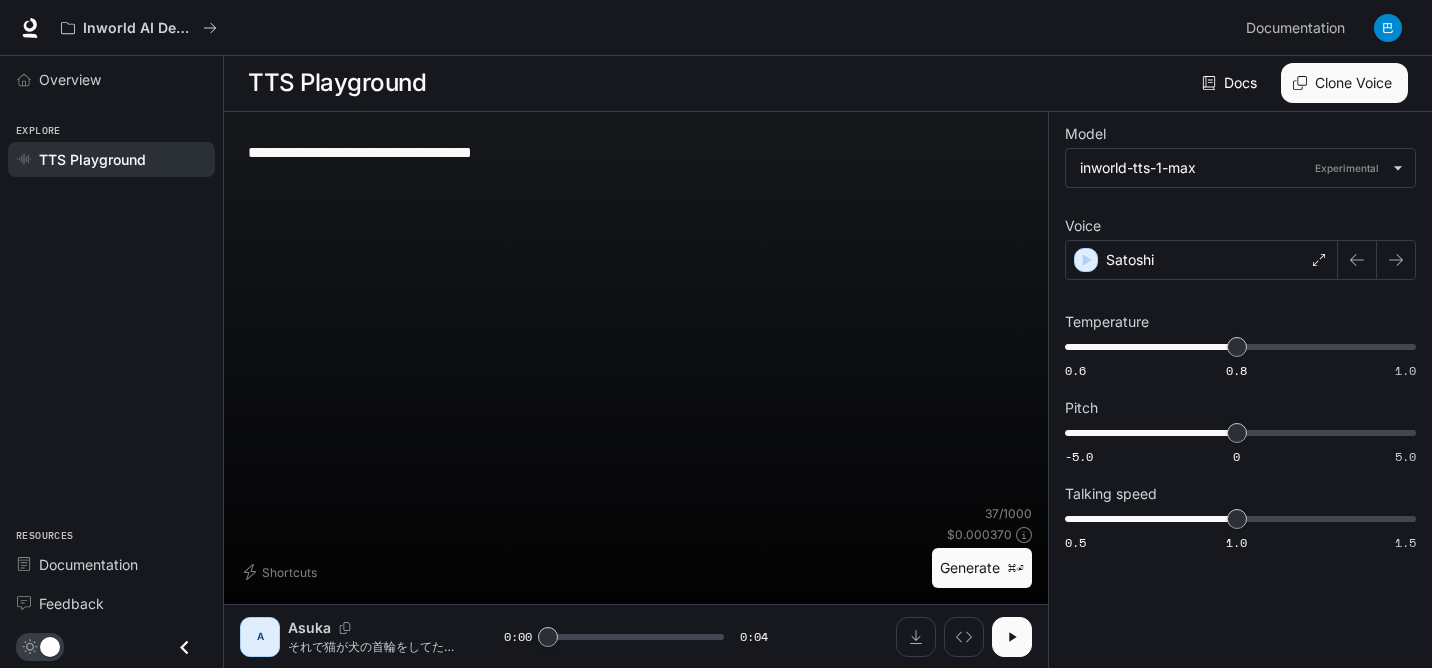 click on "Generate ⌘⏎" at bounding box center (982, 568) 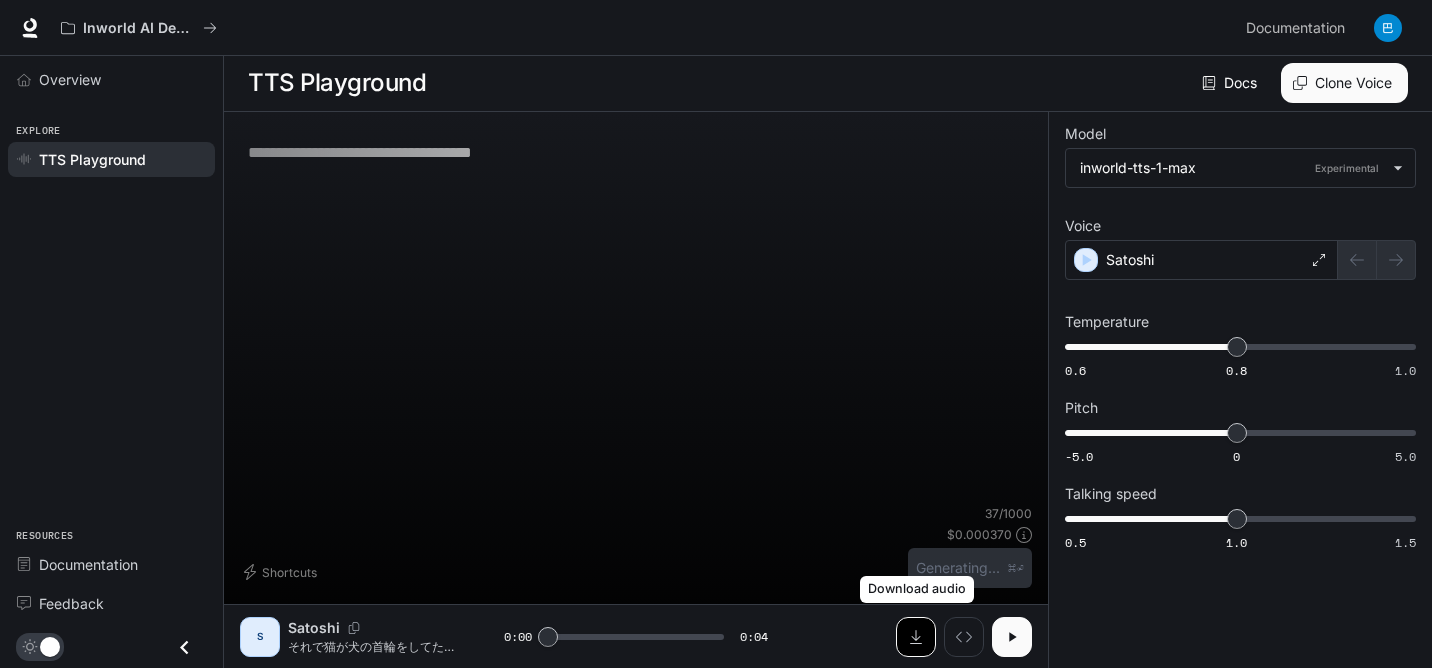 click 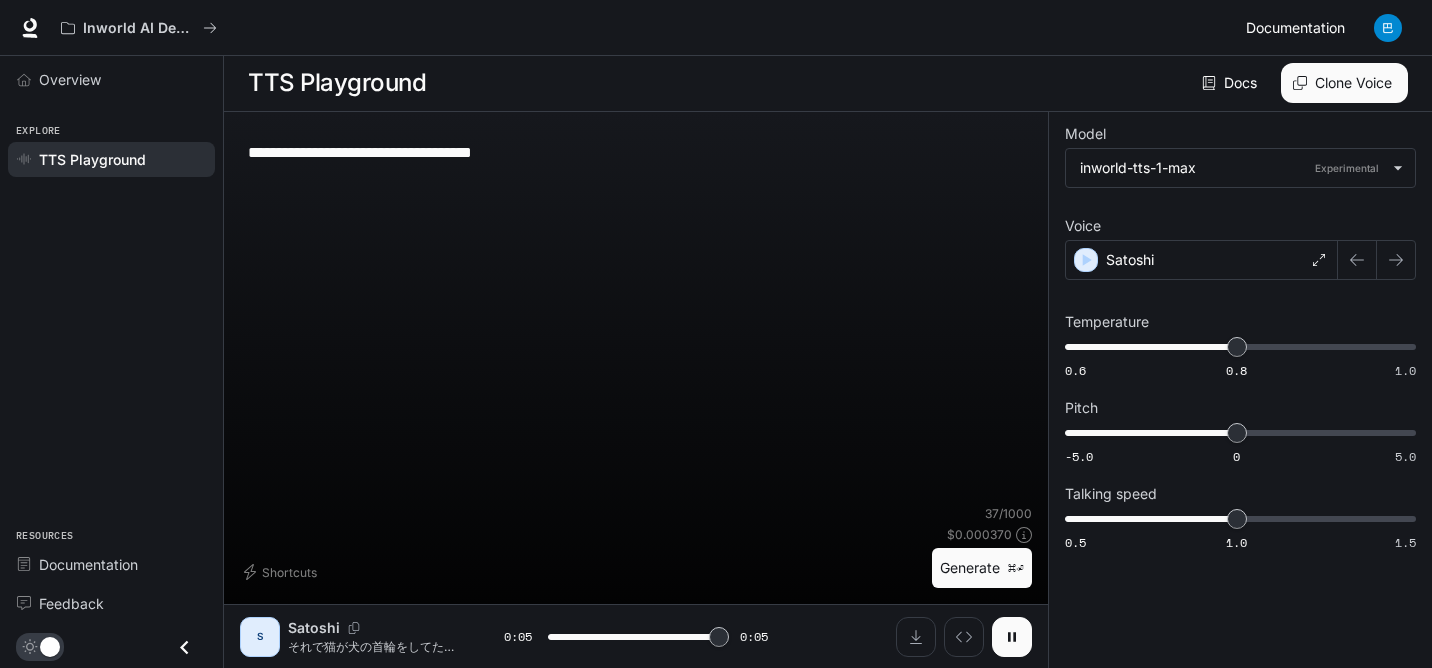 type on "*" 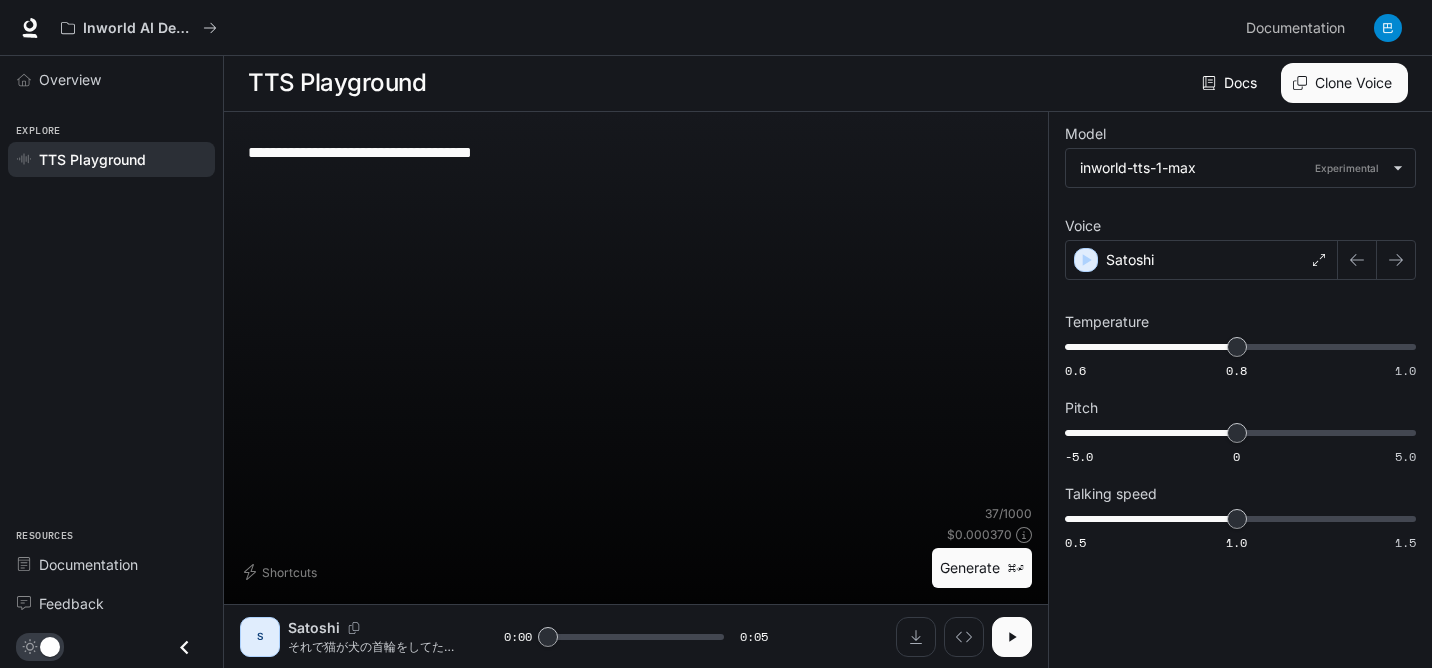 click on "**********" at bounding box center [636, 152] 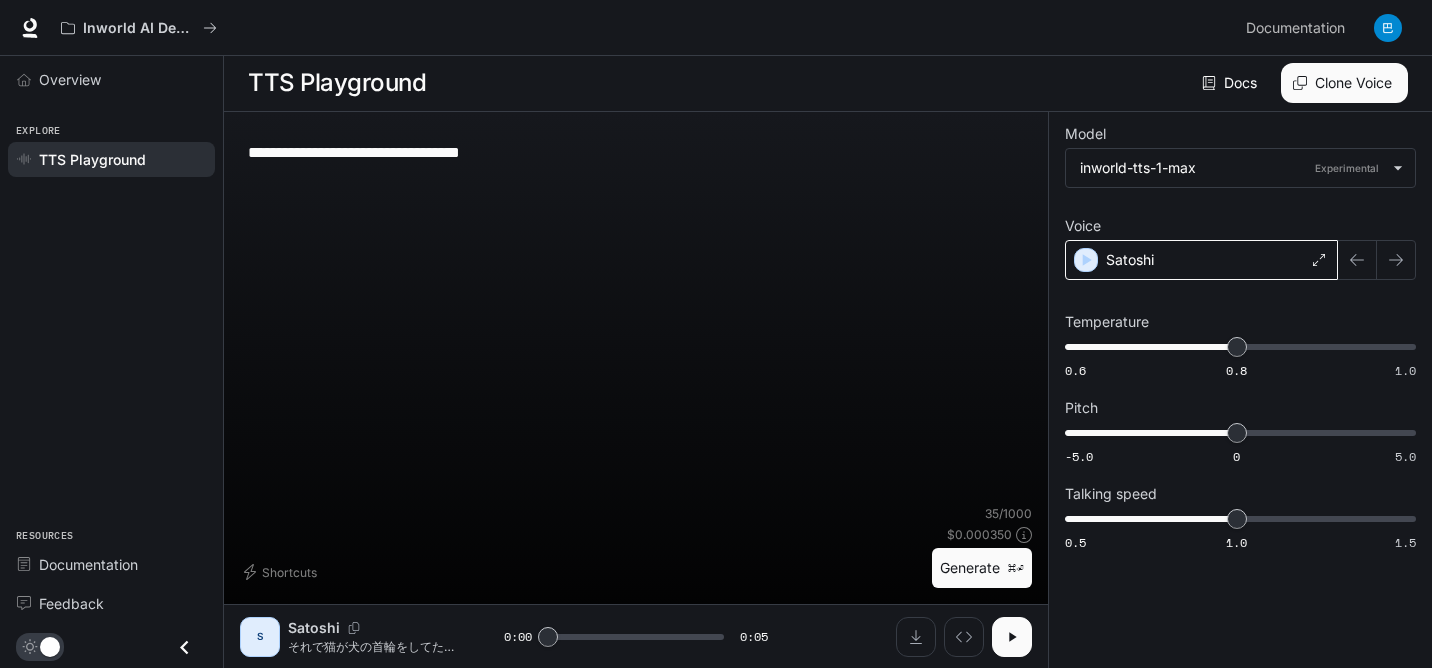 type on "**********" 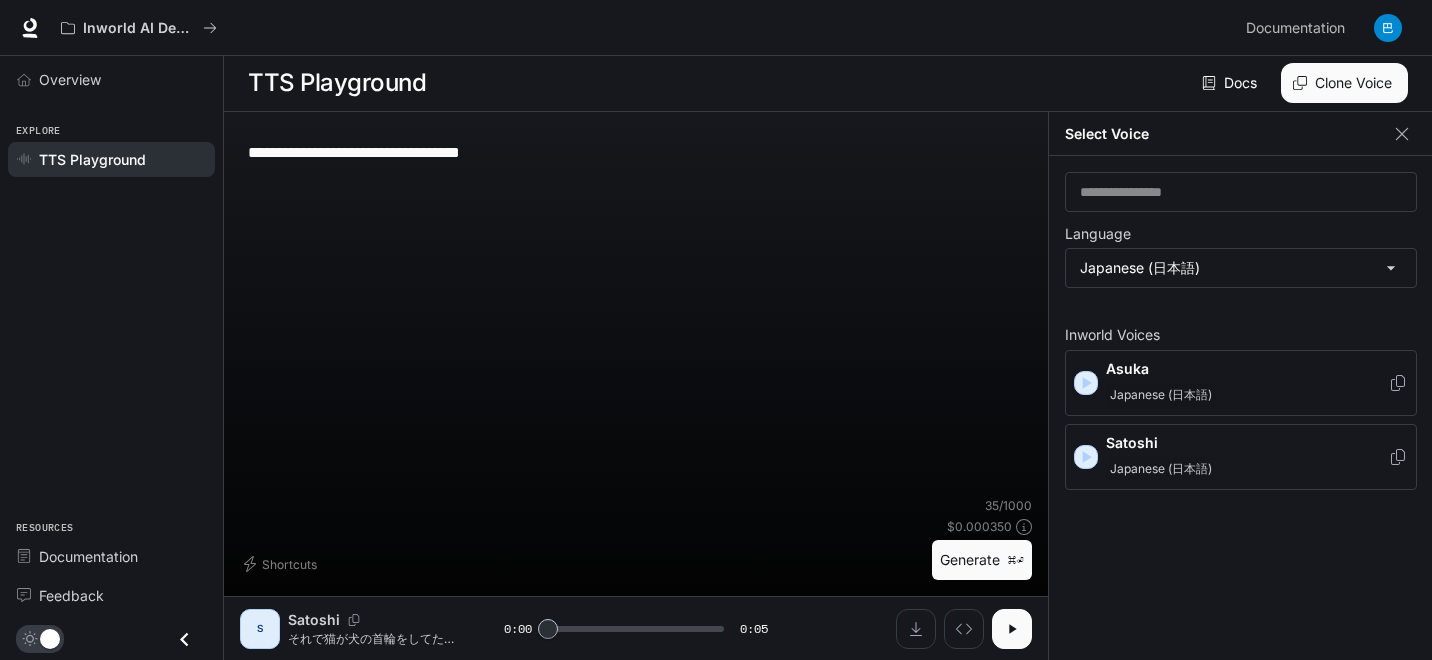 click on "Japanese (日本語)" at bounding box center (1161, 395) 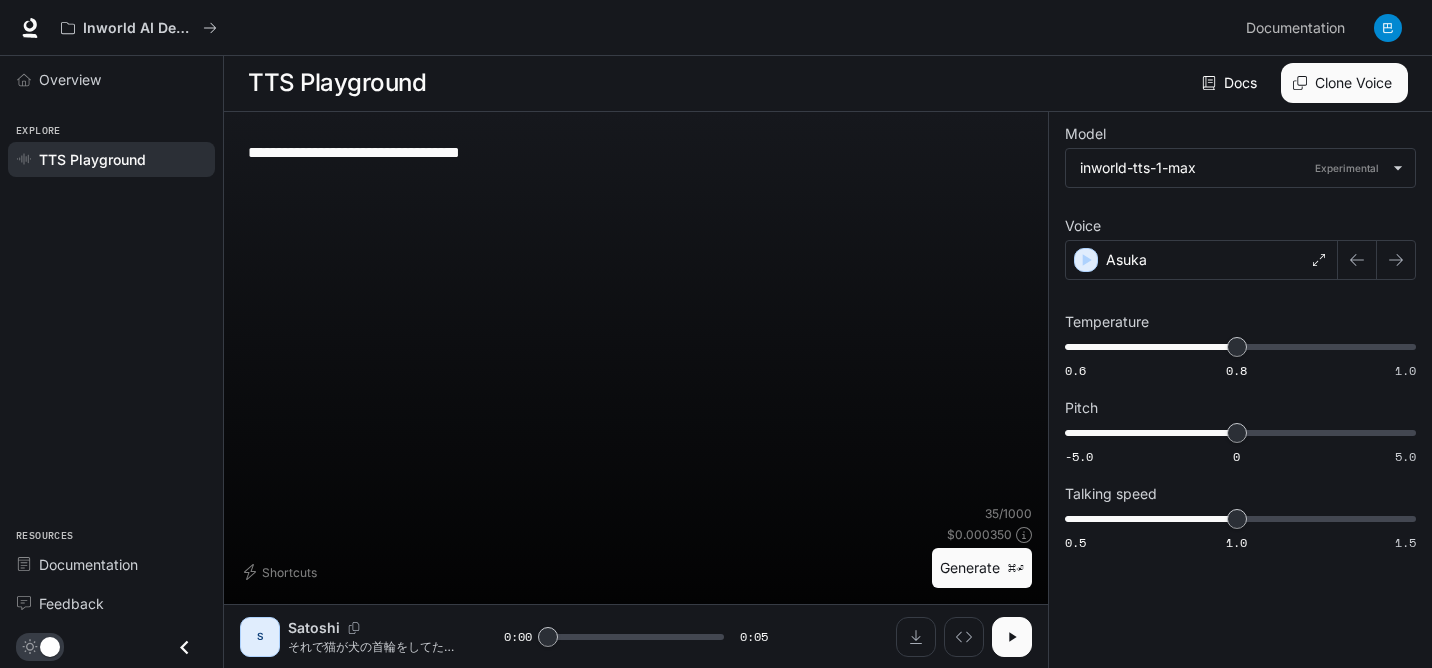 click on "Generate ⌘⏎" at bounding box center (982, 568) 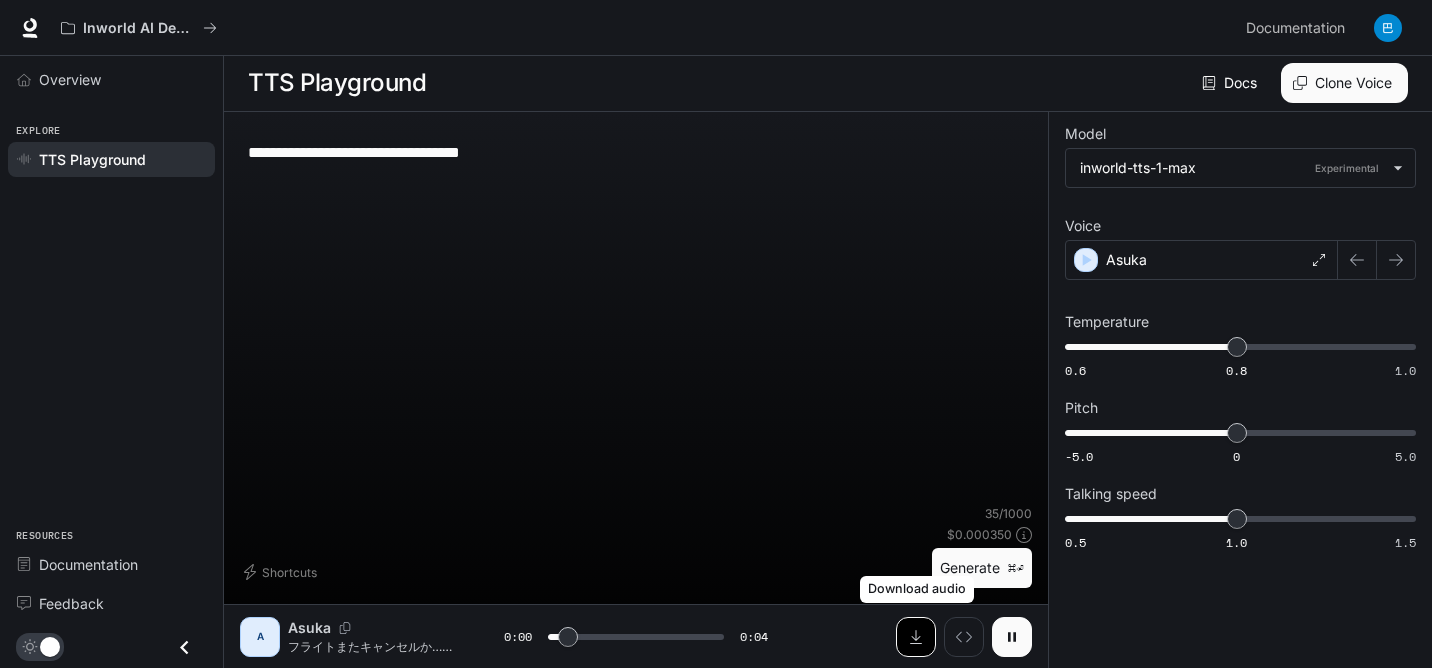 click 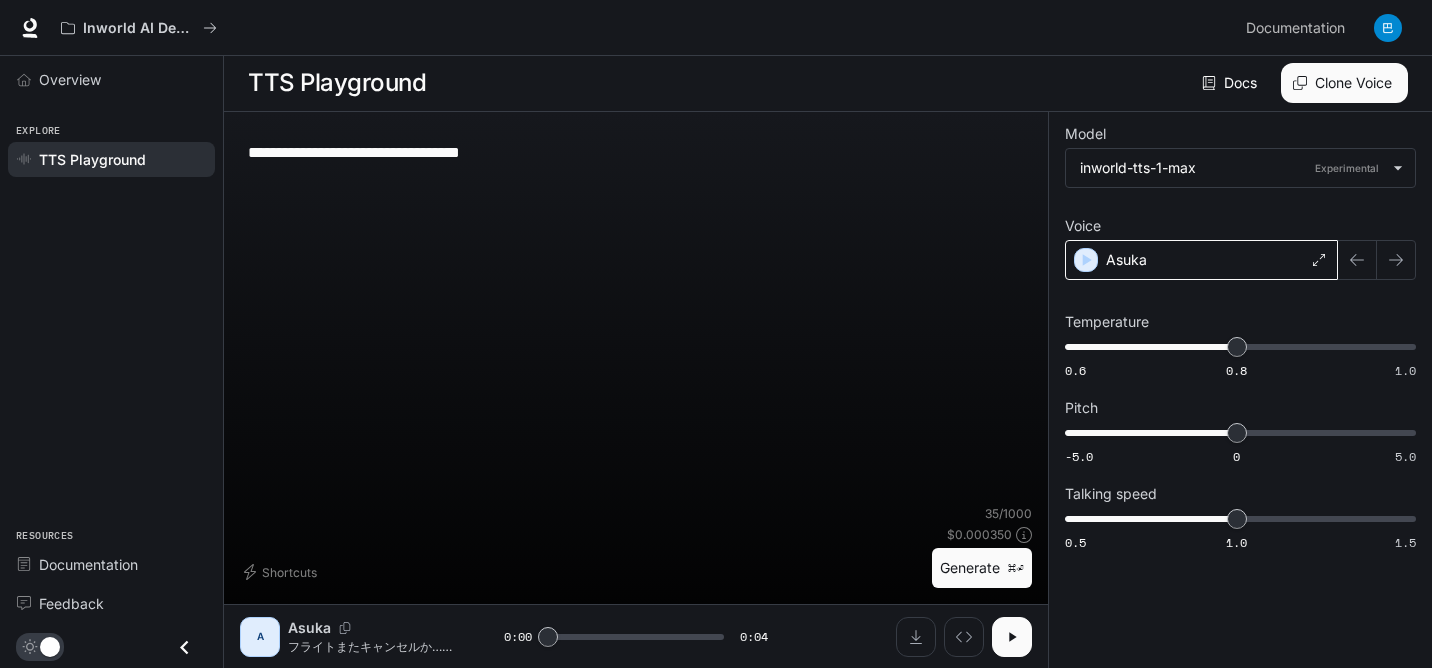 click on "Asuka" at bounding box center [1201, 260] 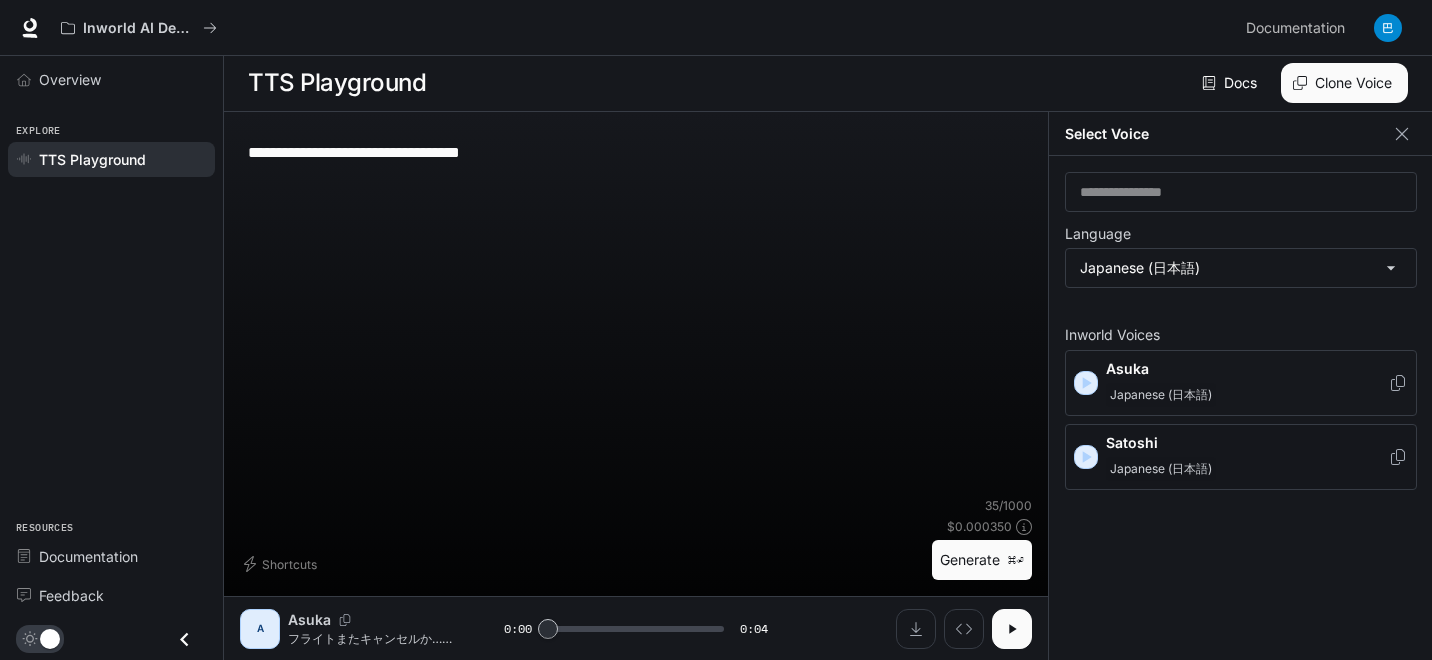 click on "Japanese (日本語)" at bounding box center (1161, 469) 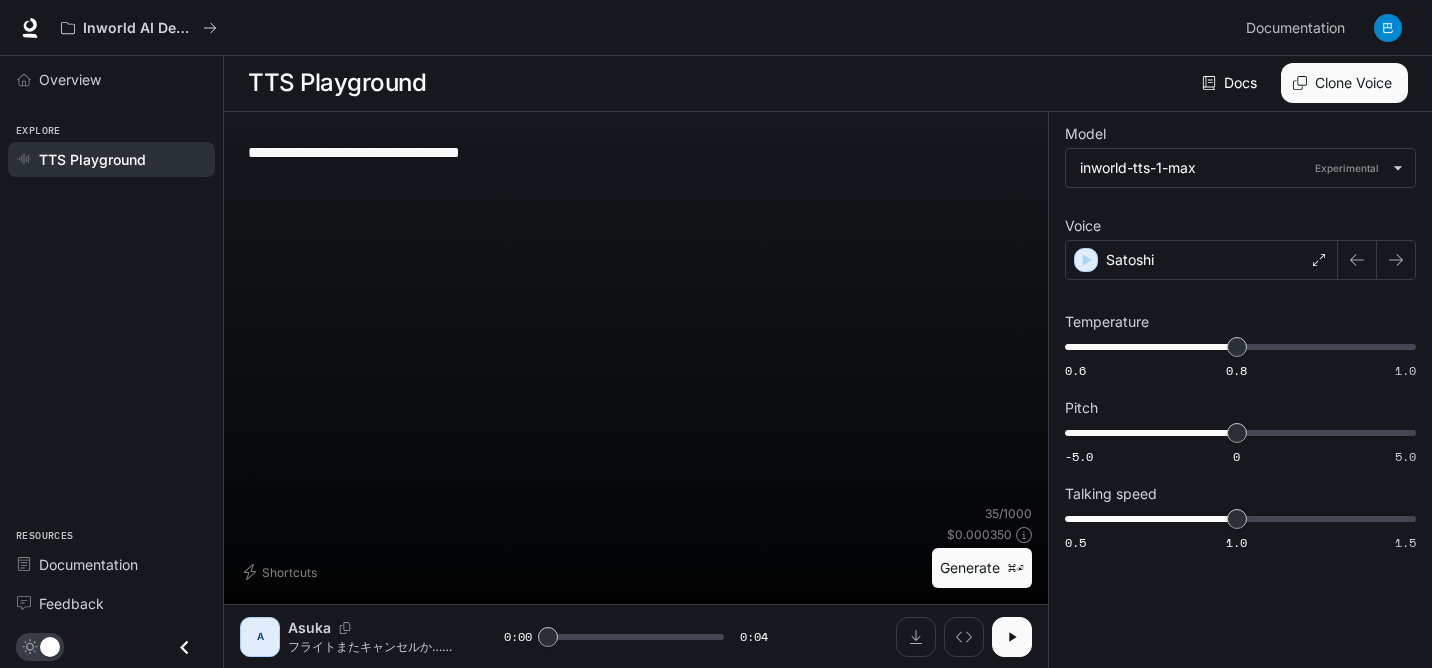 click on "Generate ⌘⏎" at bounding box center (982, 568) 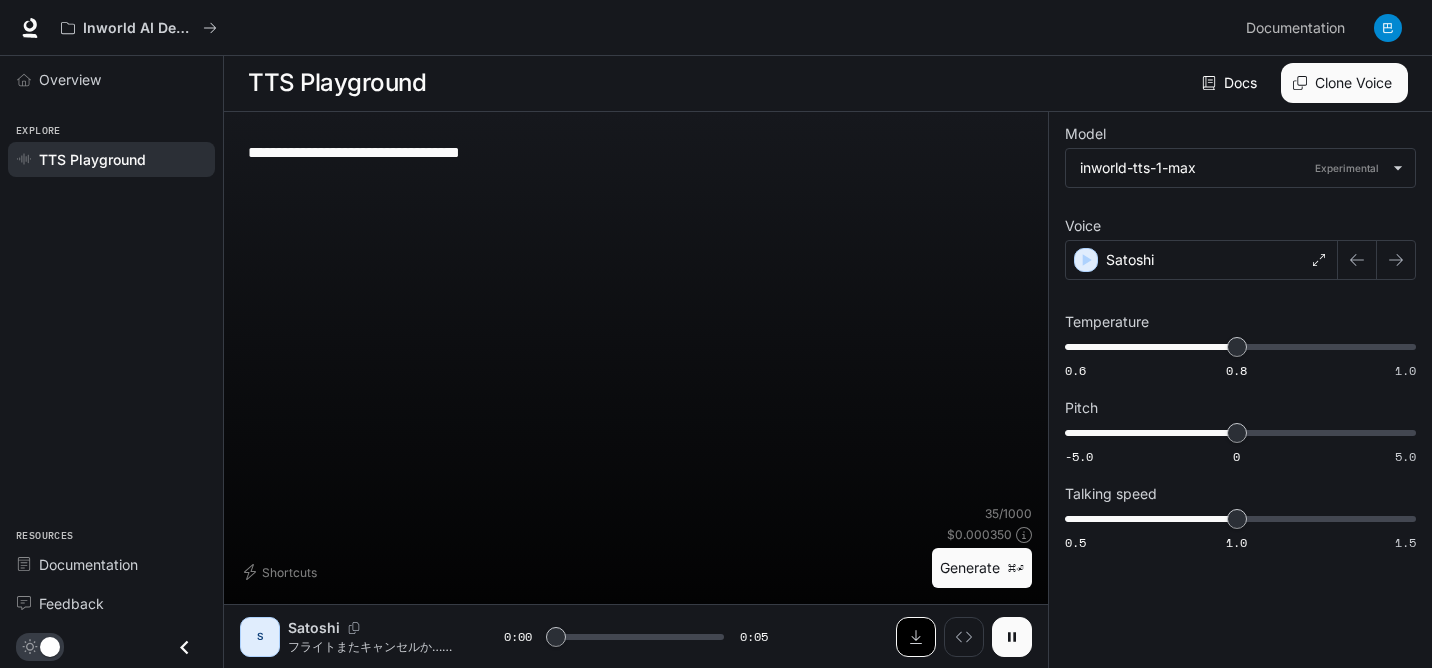 click 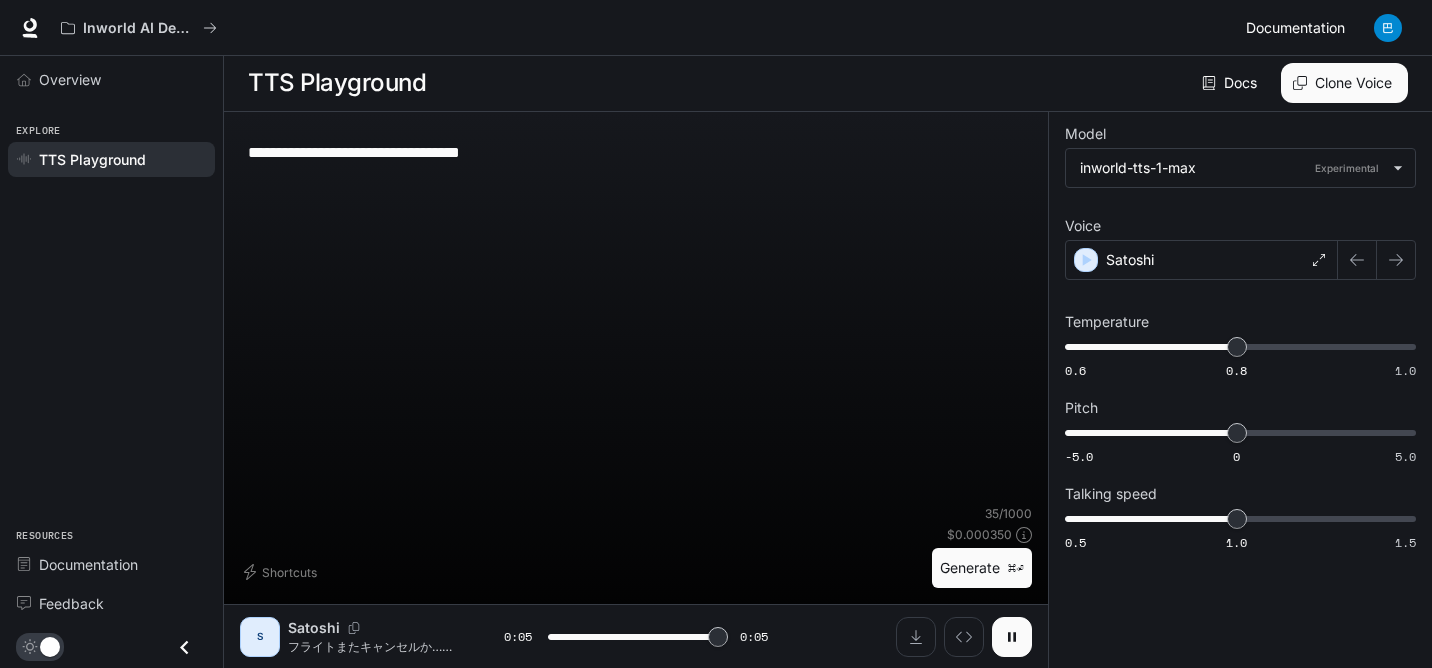 type on "*" 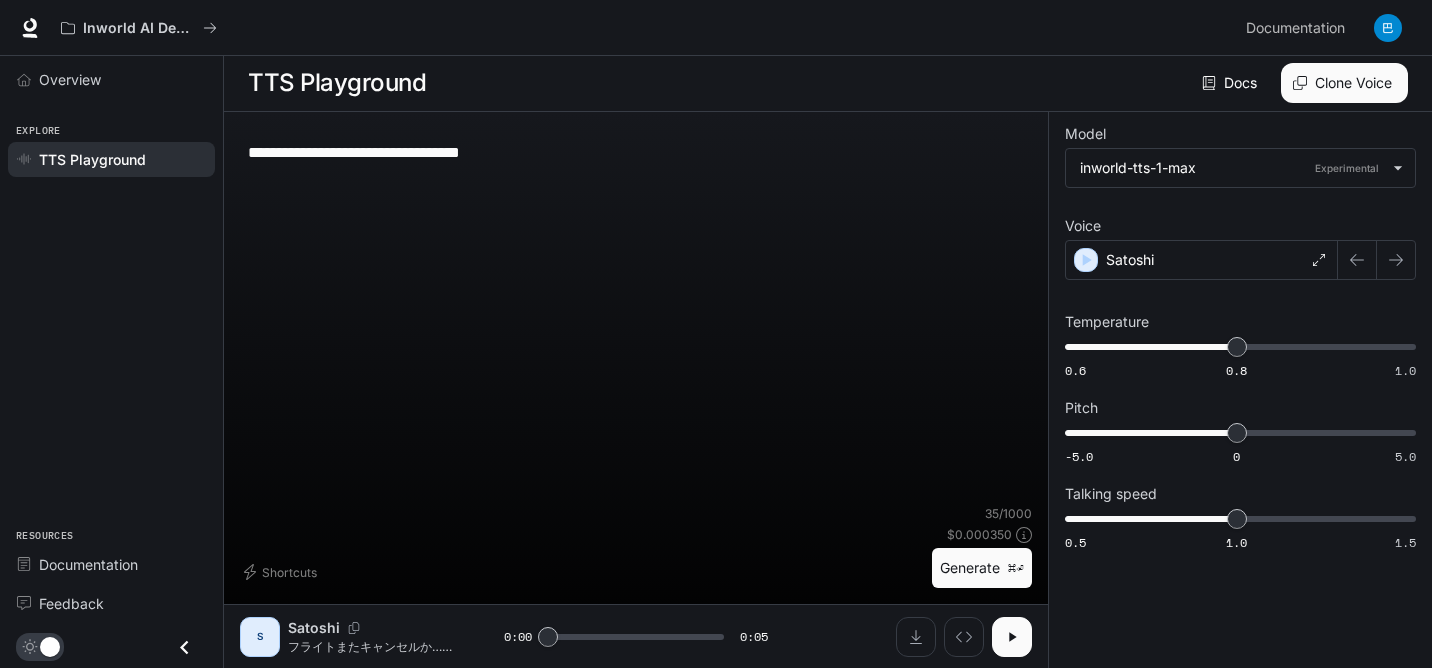 click on "**********" at bounding box center (636, 316) 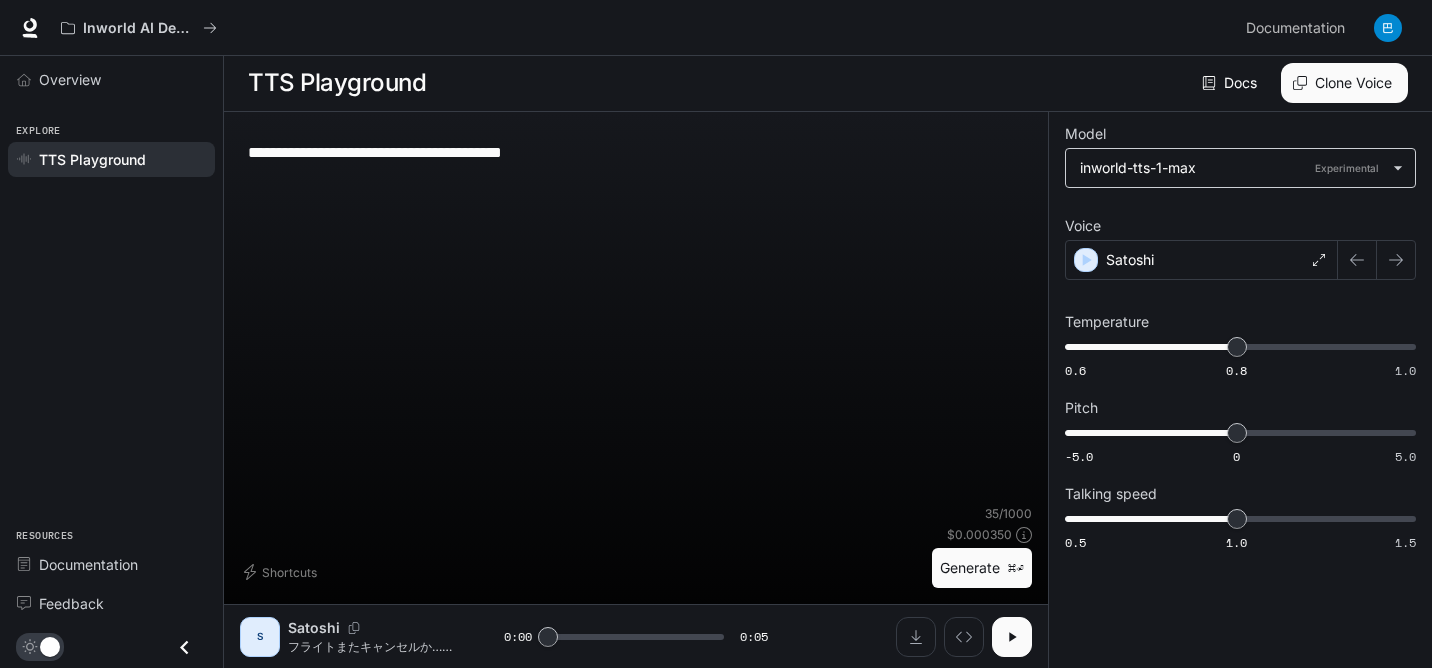 type on "**********" 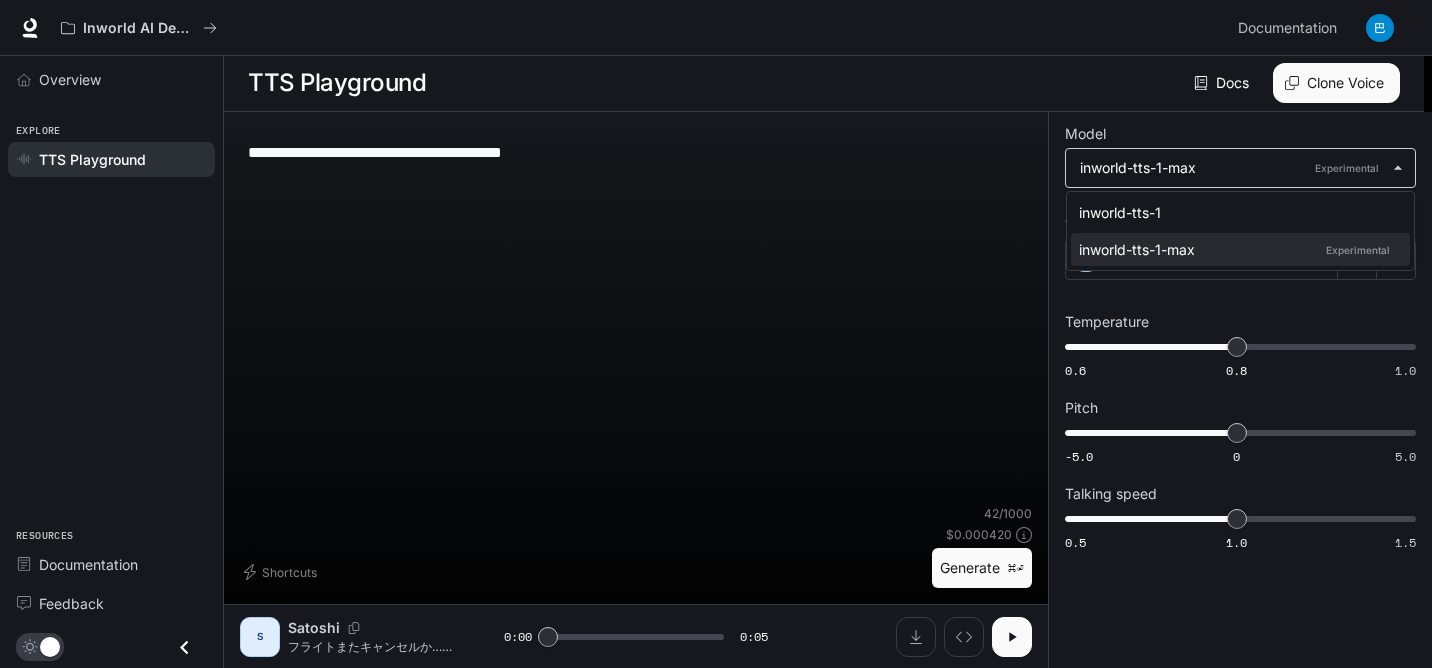 click on "**********" at bounding box center (716, 333) 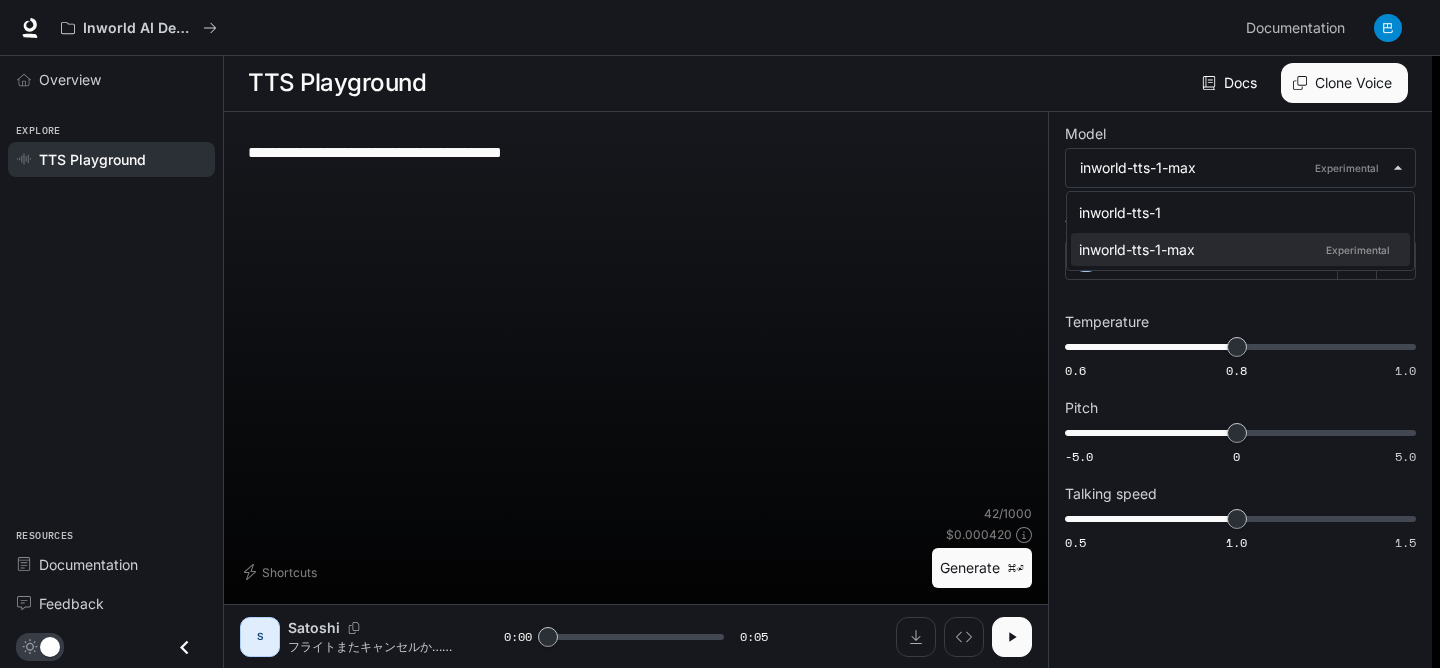 click at bounding box center [720, 334] 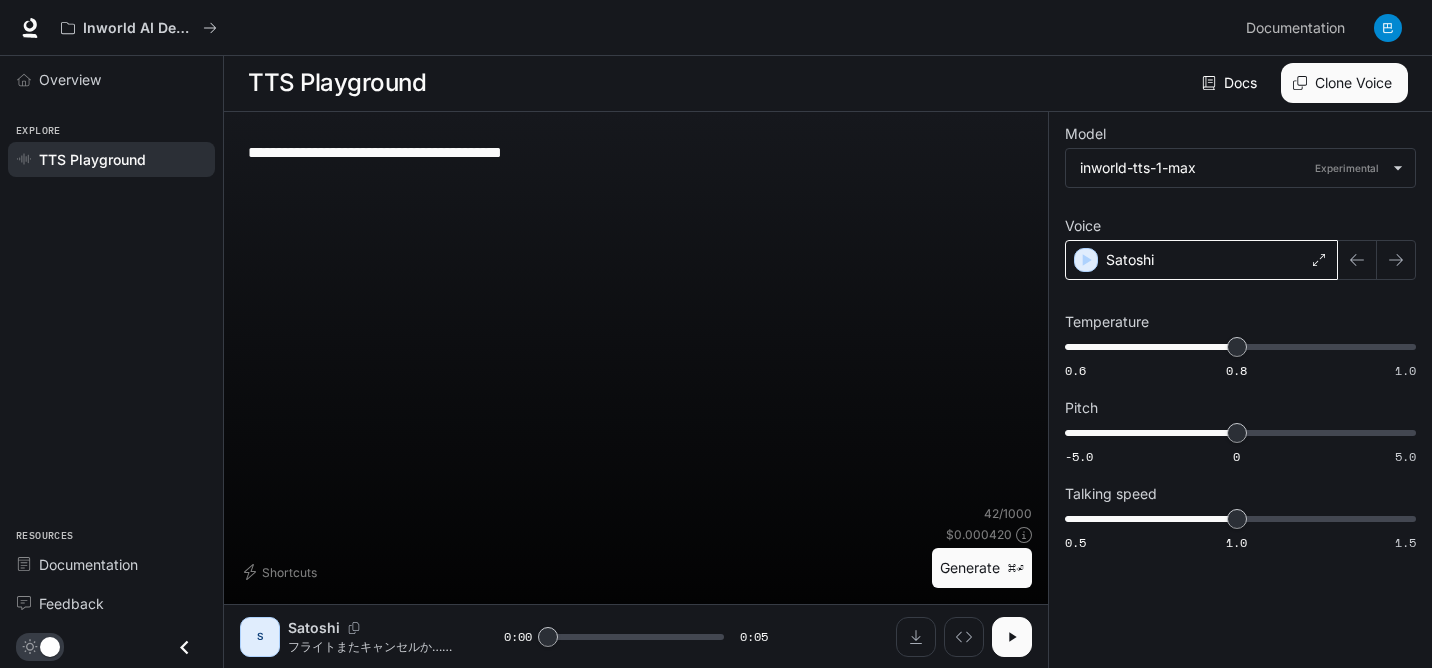 click on "Satoshi" at bounding box center (1201, 260) 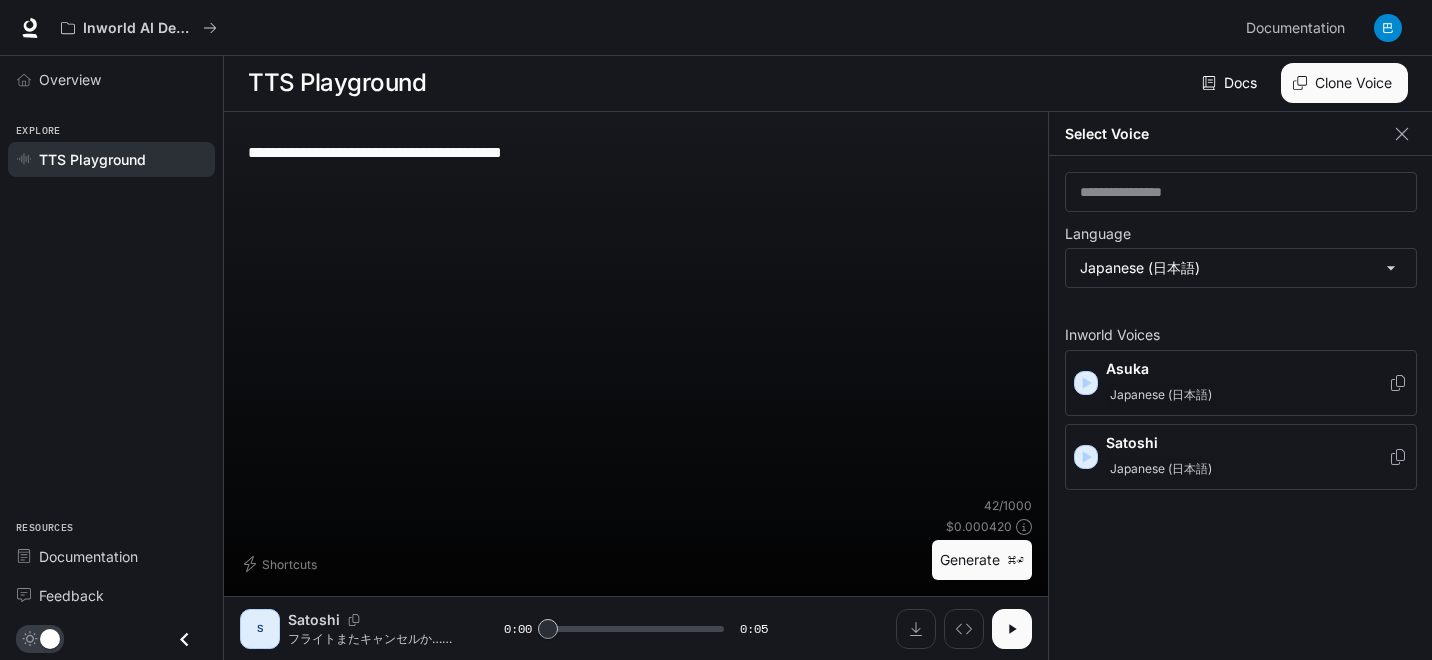 click on "Asuka" at bounding box center [1247, 369] 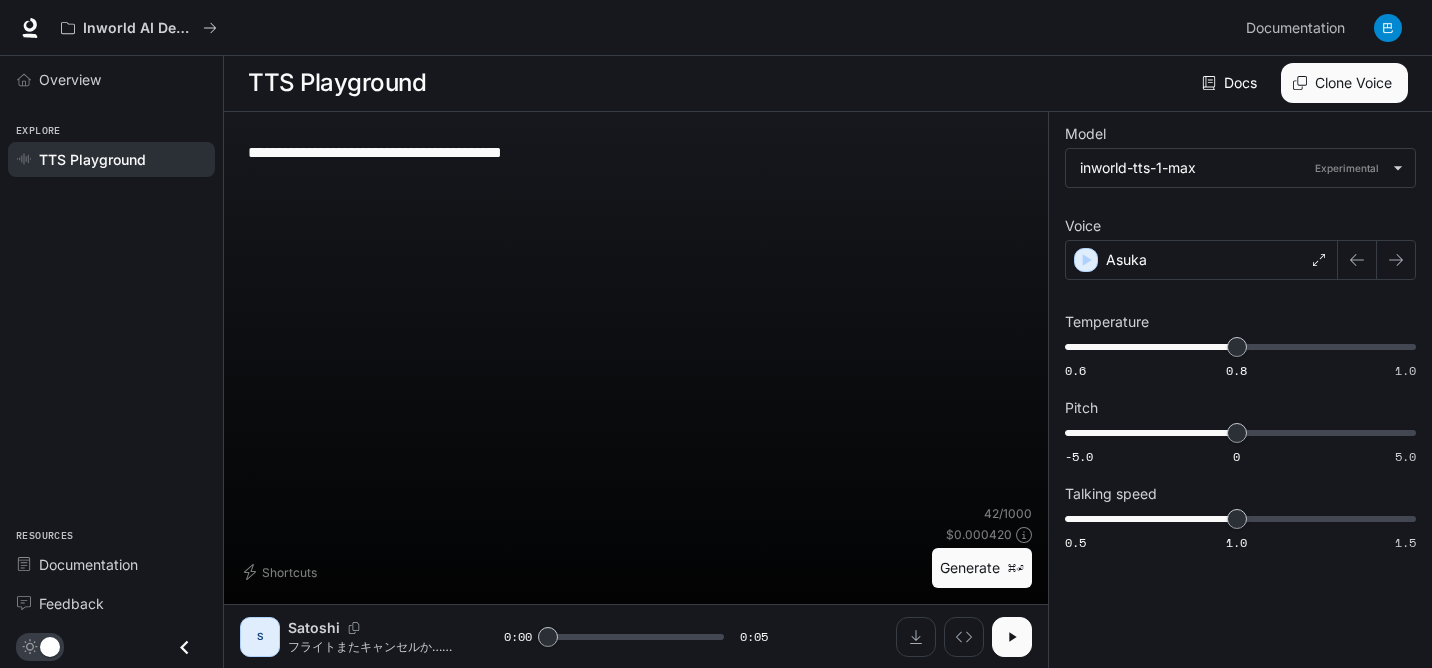 click on "Generate ⌘⏎" at bounding box center [982, 568] 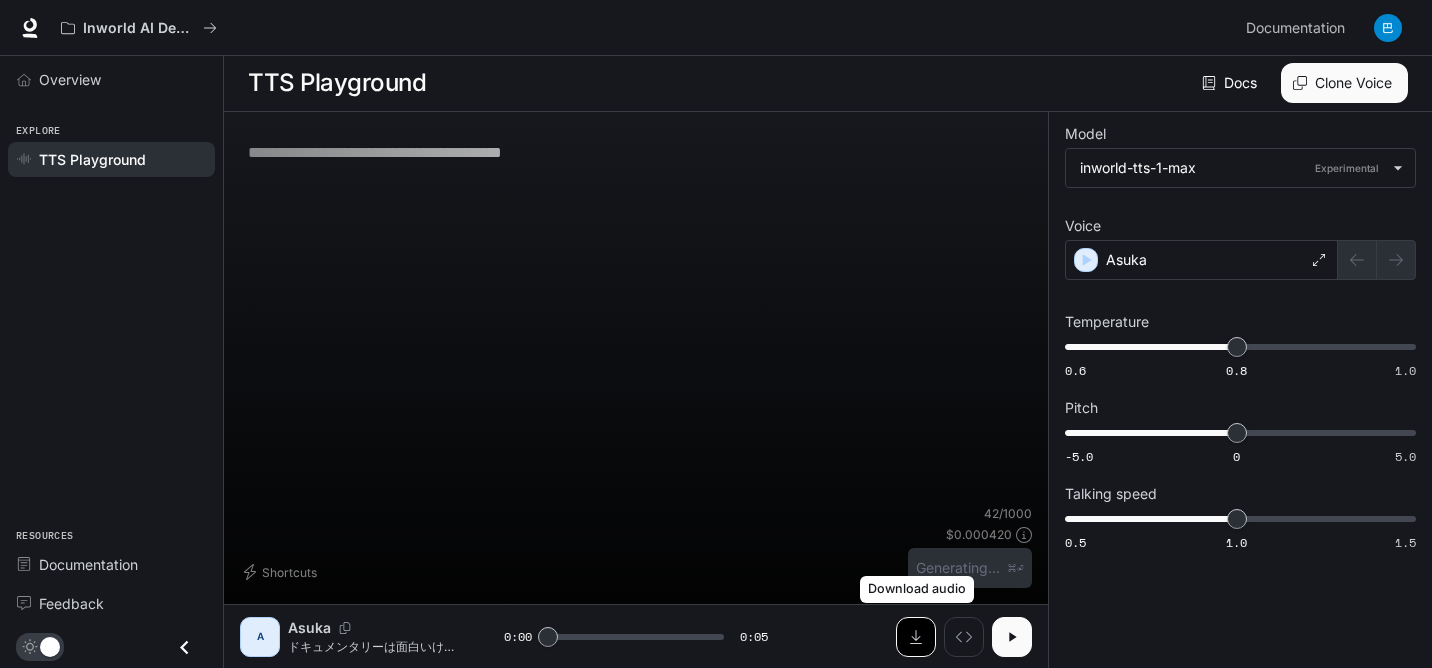 click 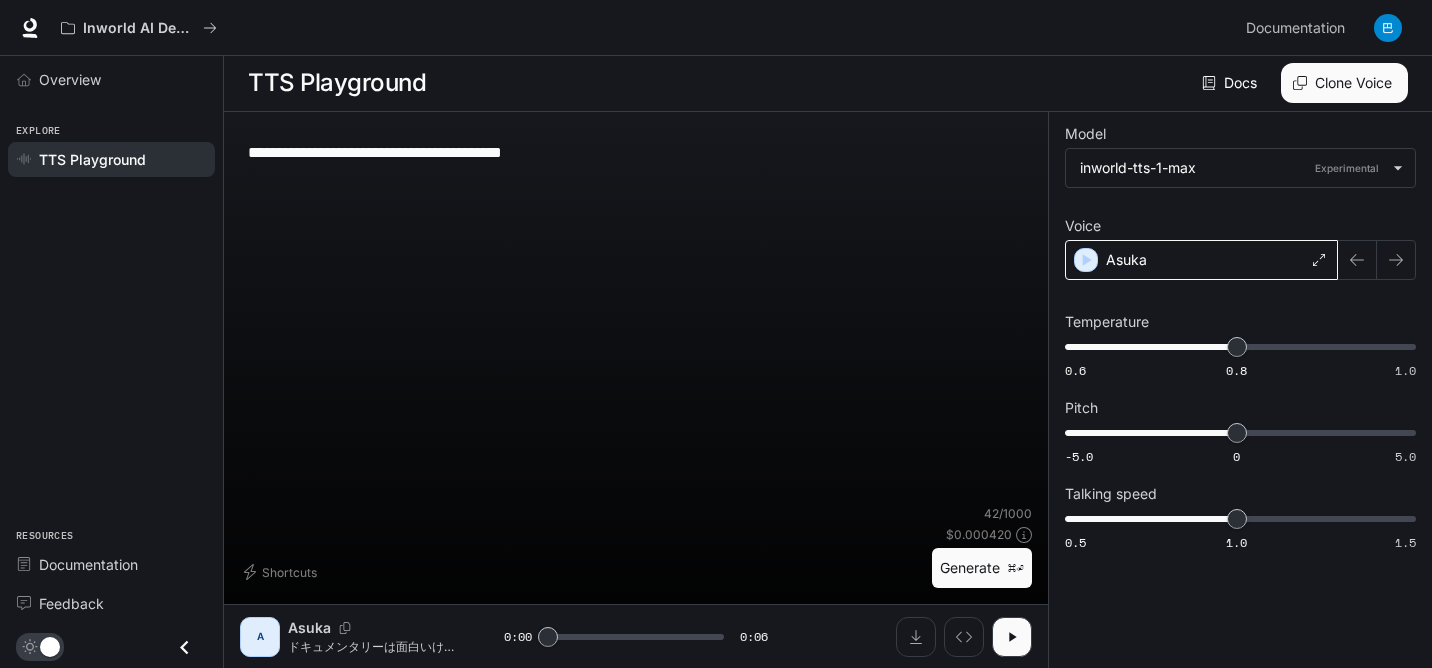 click on "Asuka" at bounding box center [1201, 260] 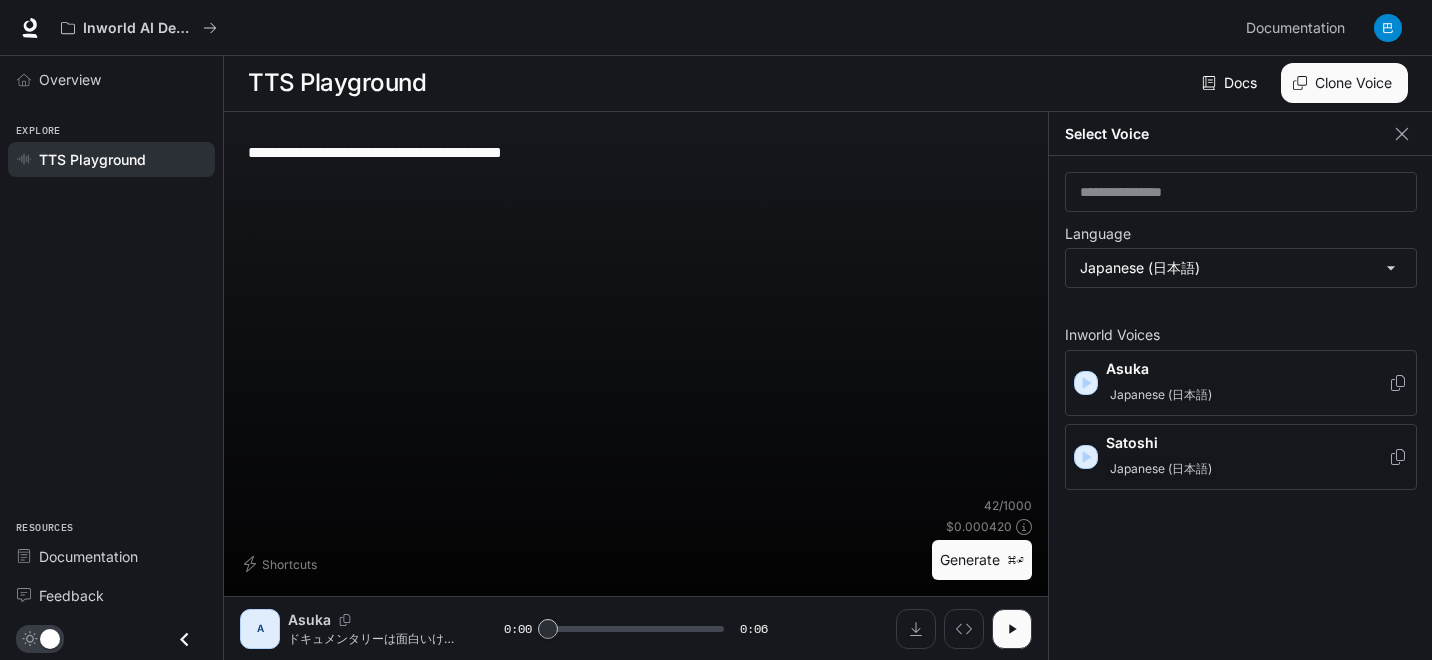 click on "Japanese (日本語)" at bounding box center [1161, 469] 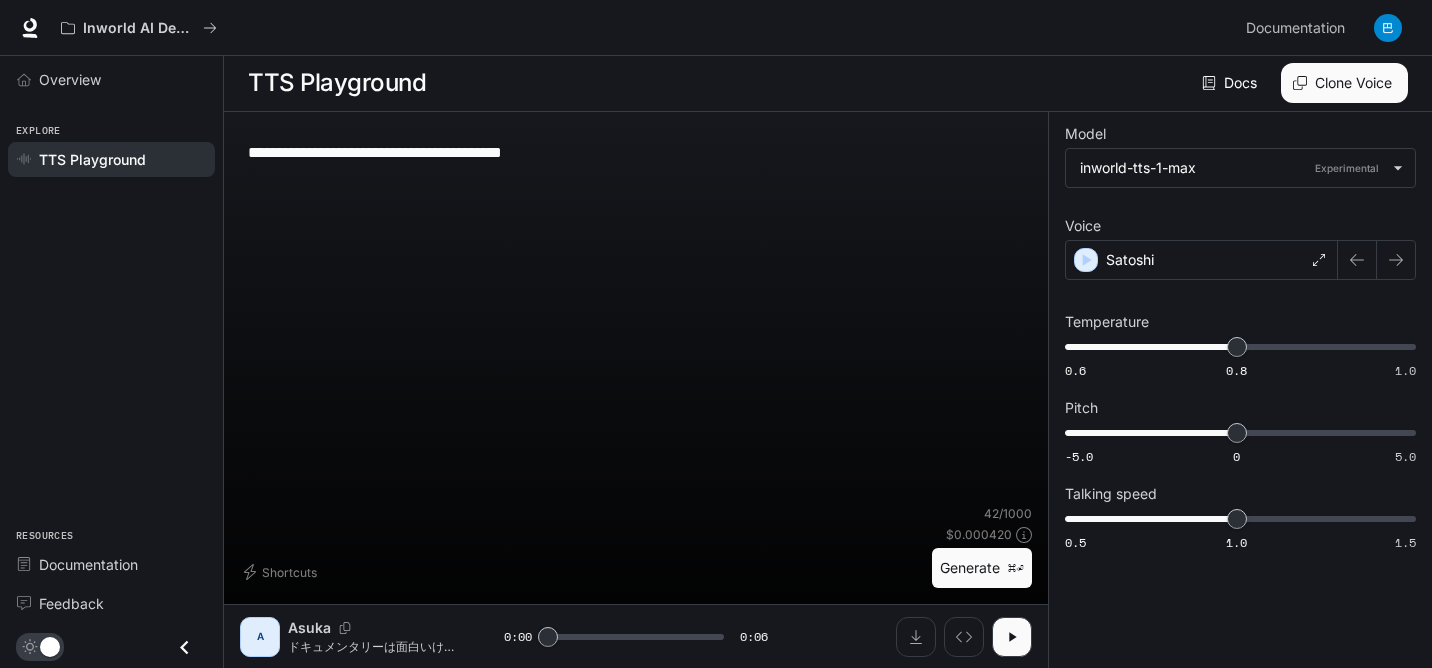 click on "Generate ⌘⏎" at bounding box center (982, 568) 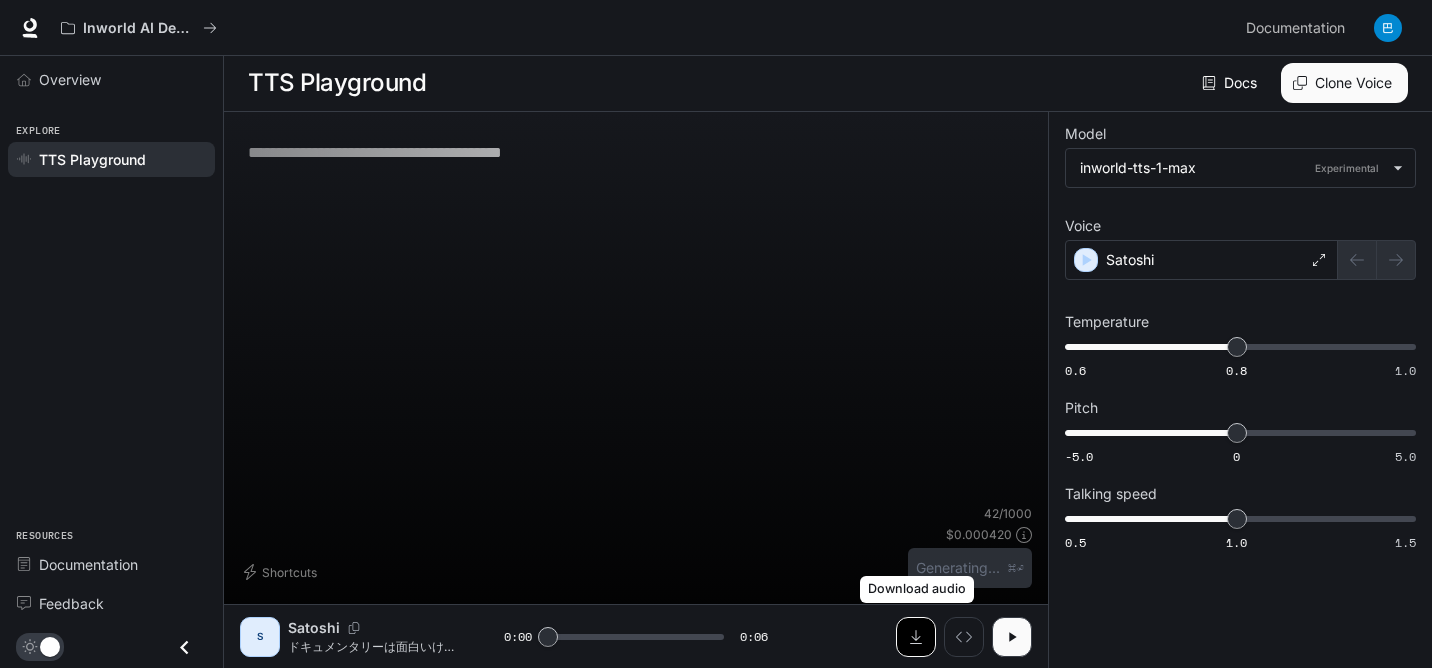click 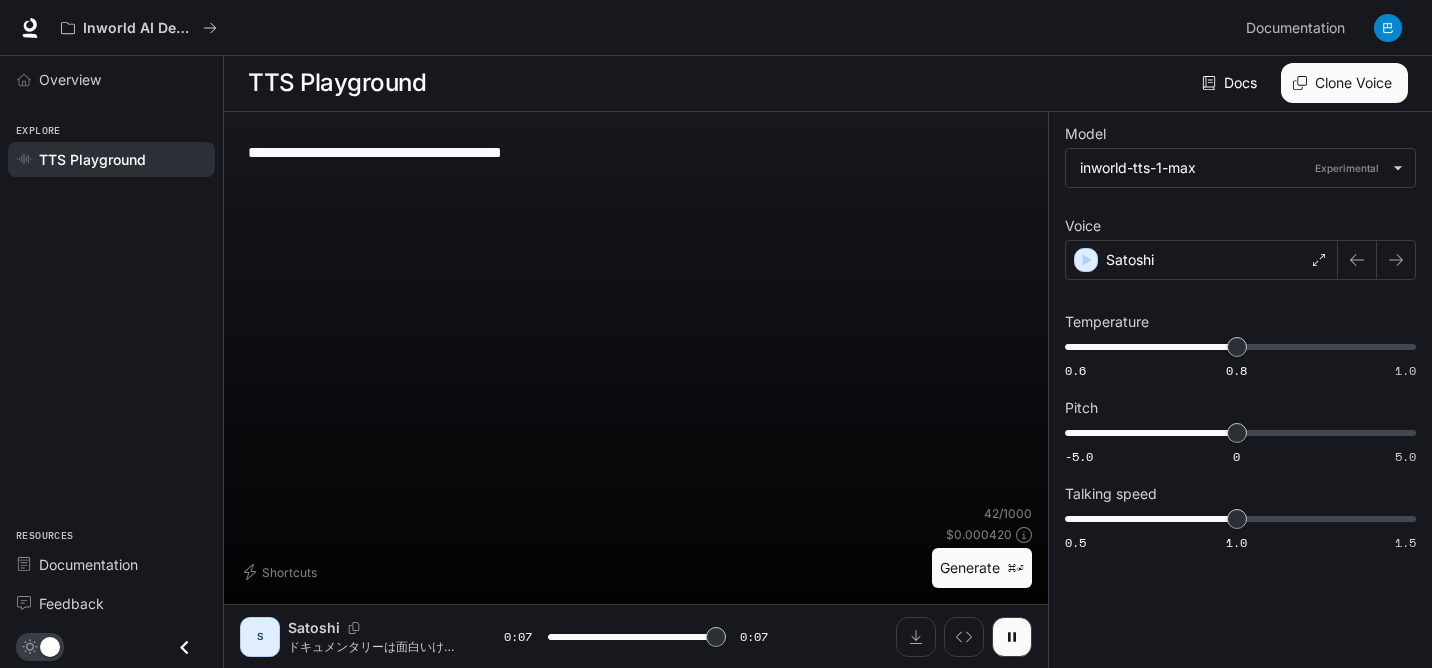 type on "*" 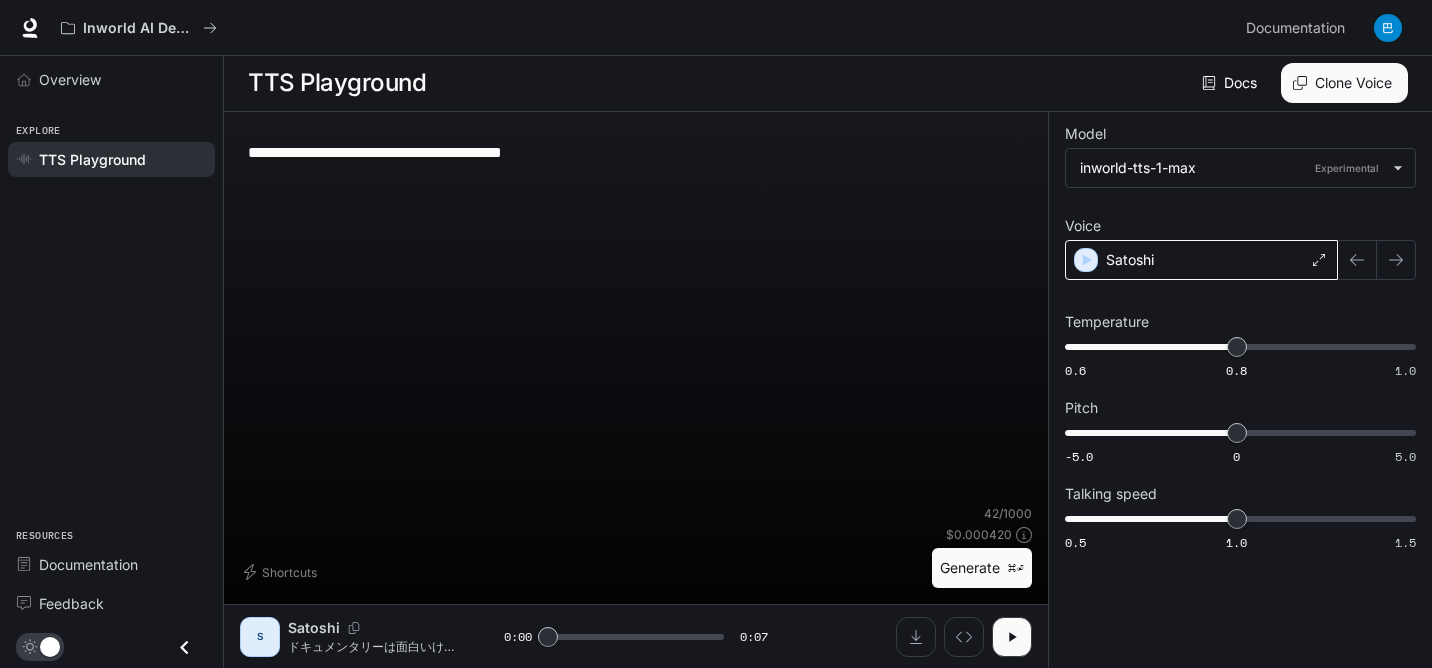 click on "Satoshi" at bounding box center [1130, 260] 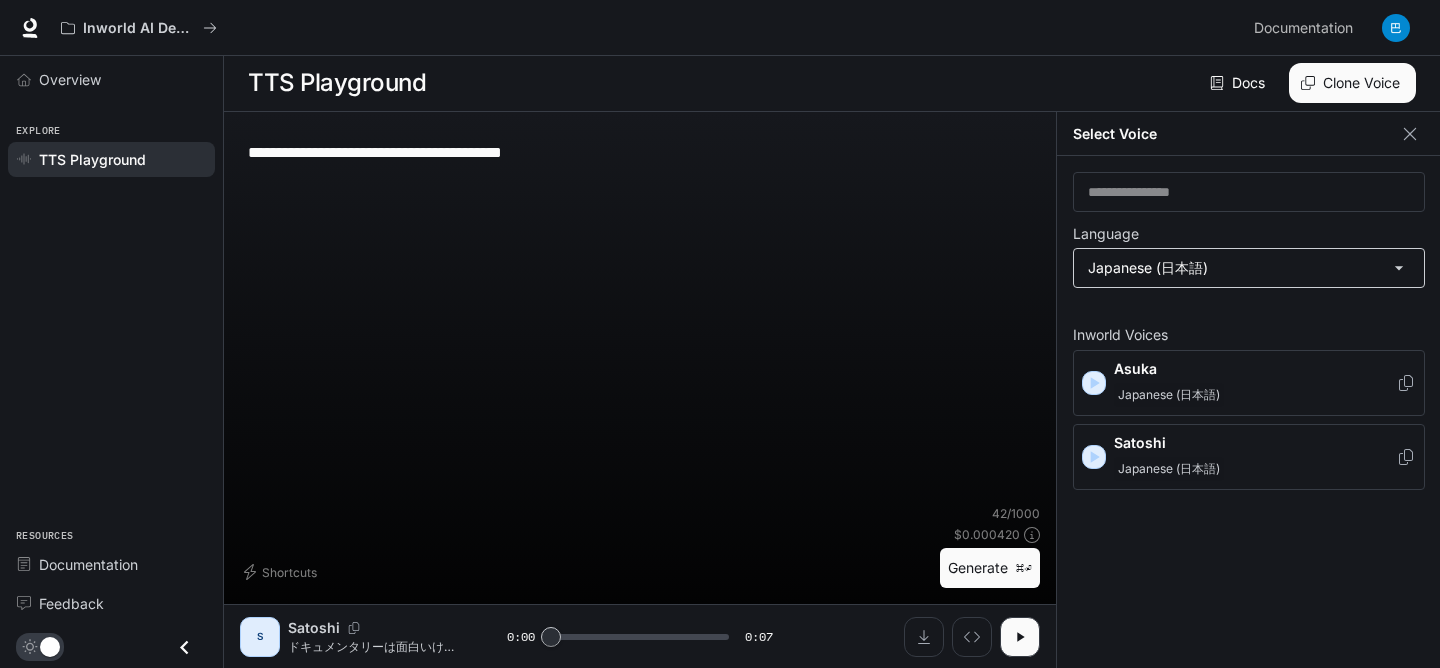 click on "**********" at bounding box center (720, 333) 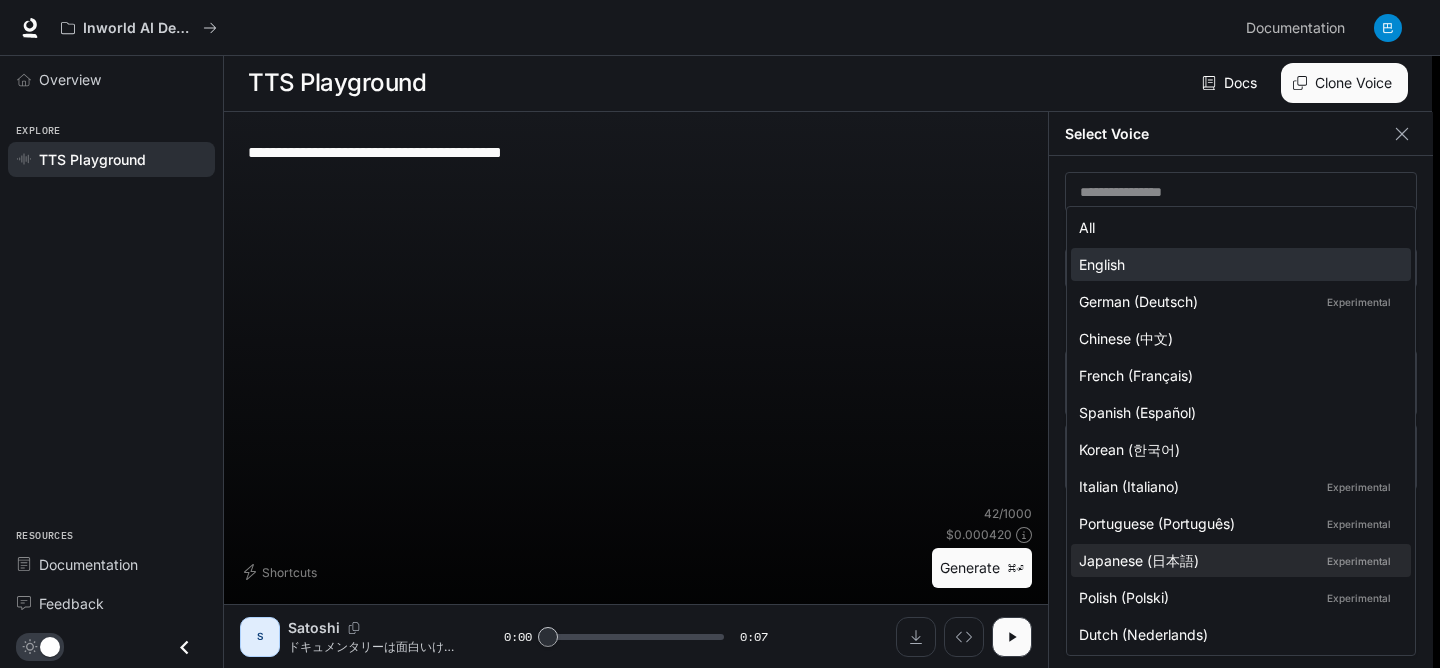 click on "English" at bounding box center [1237, 264] 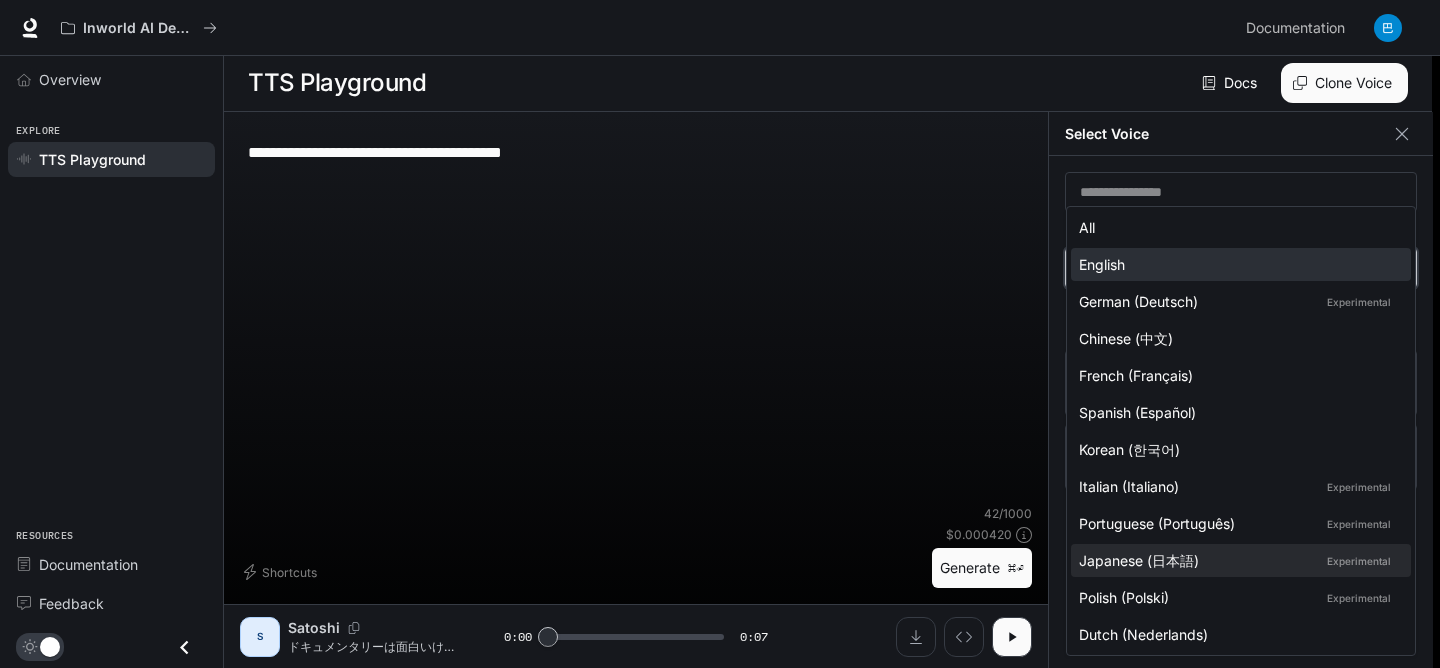 type on "*****" 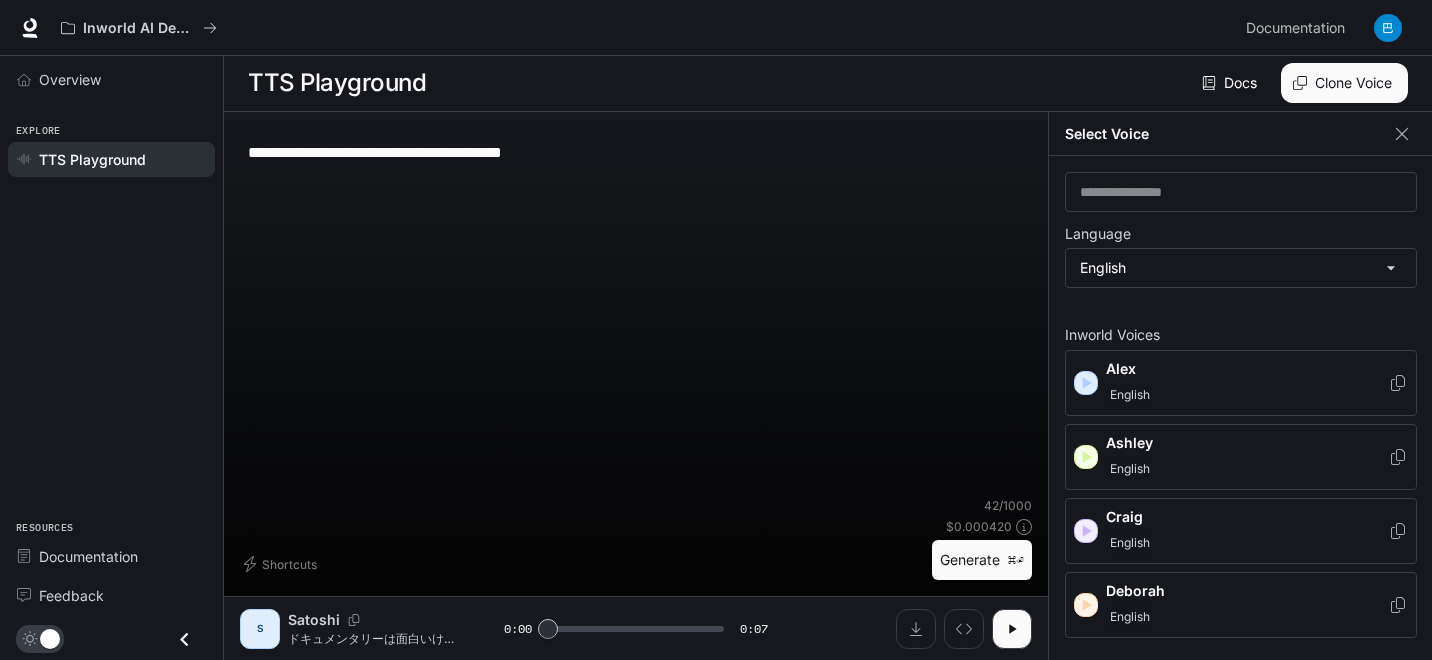click on "**********" at bounding box center (636, 312) 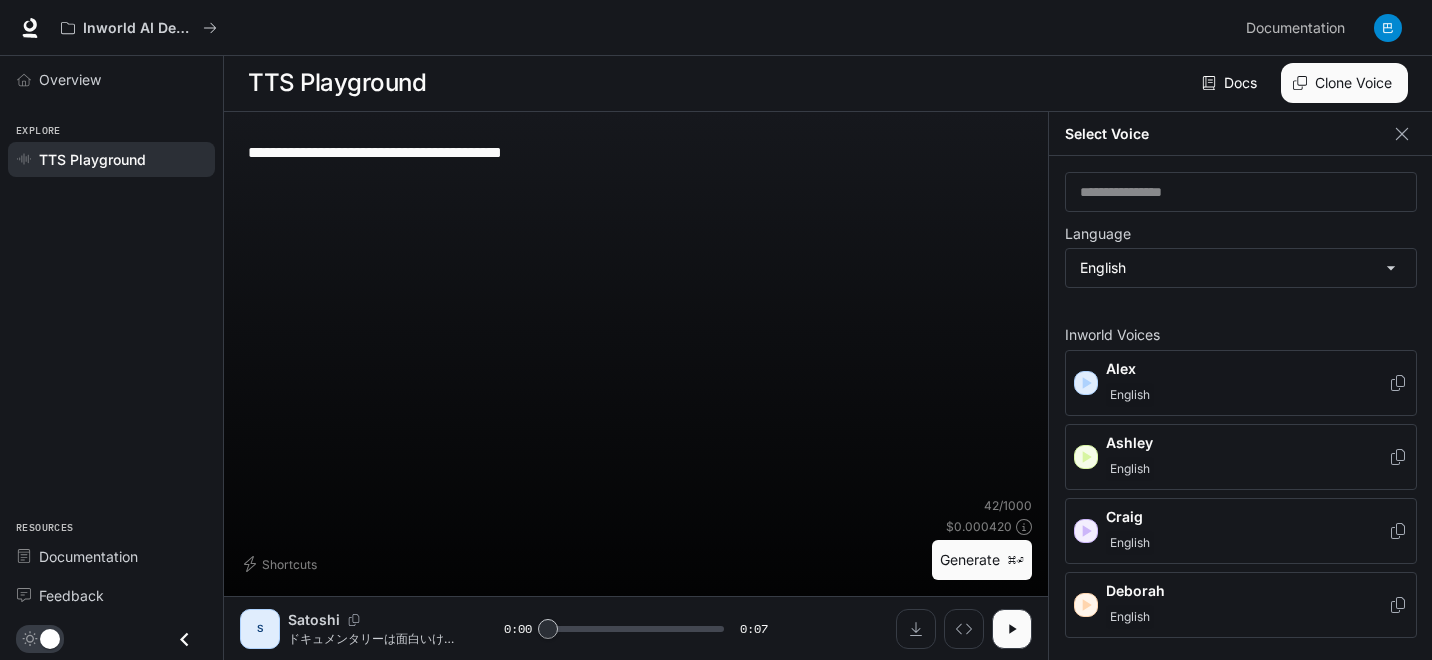 click on "Alex English" at bounding box center [1247, 383] 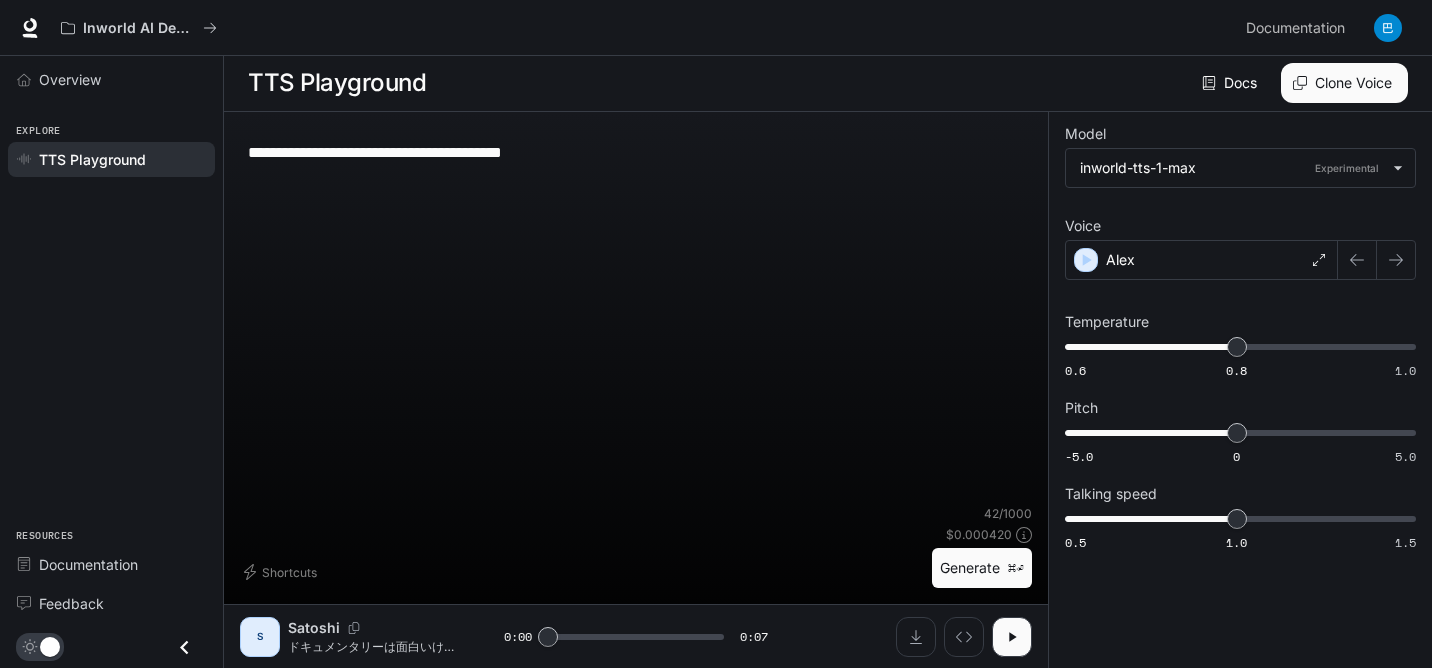 click on "**********" at bounding box center (636, 152) 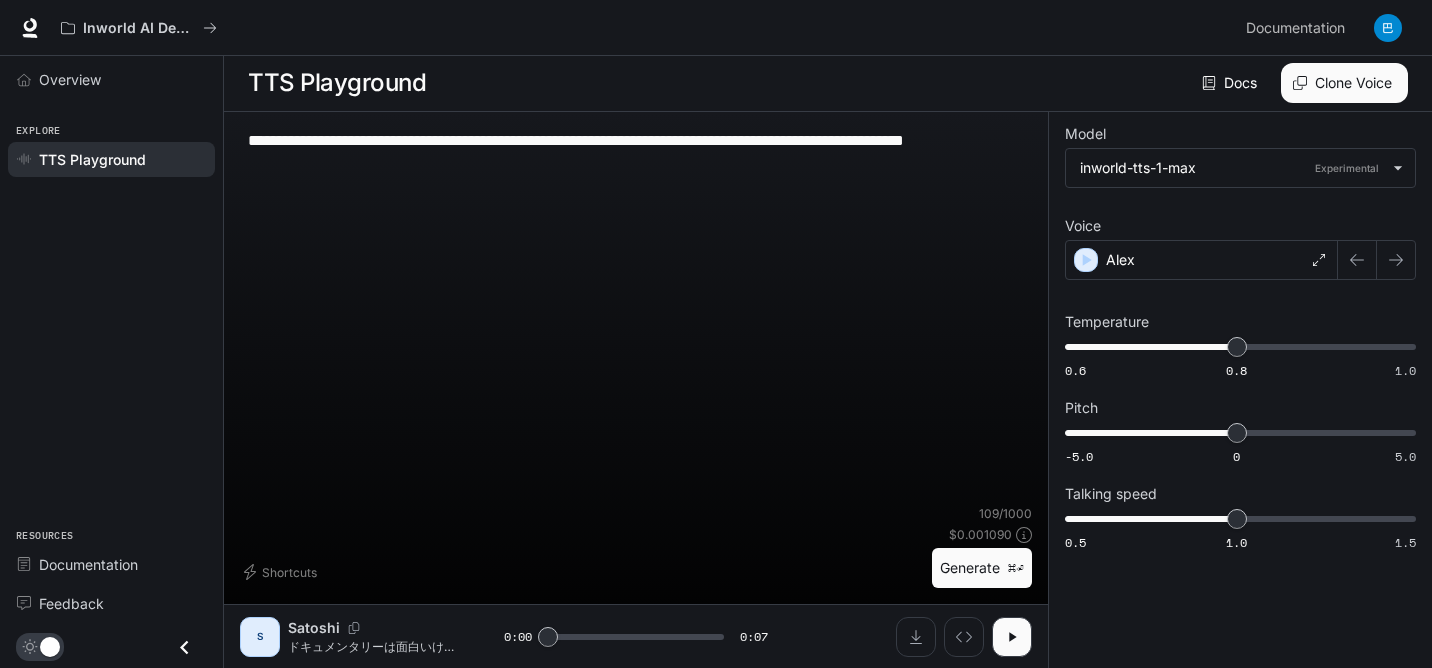 type on "**********" 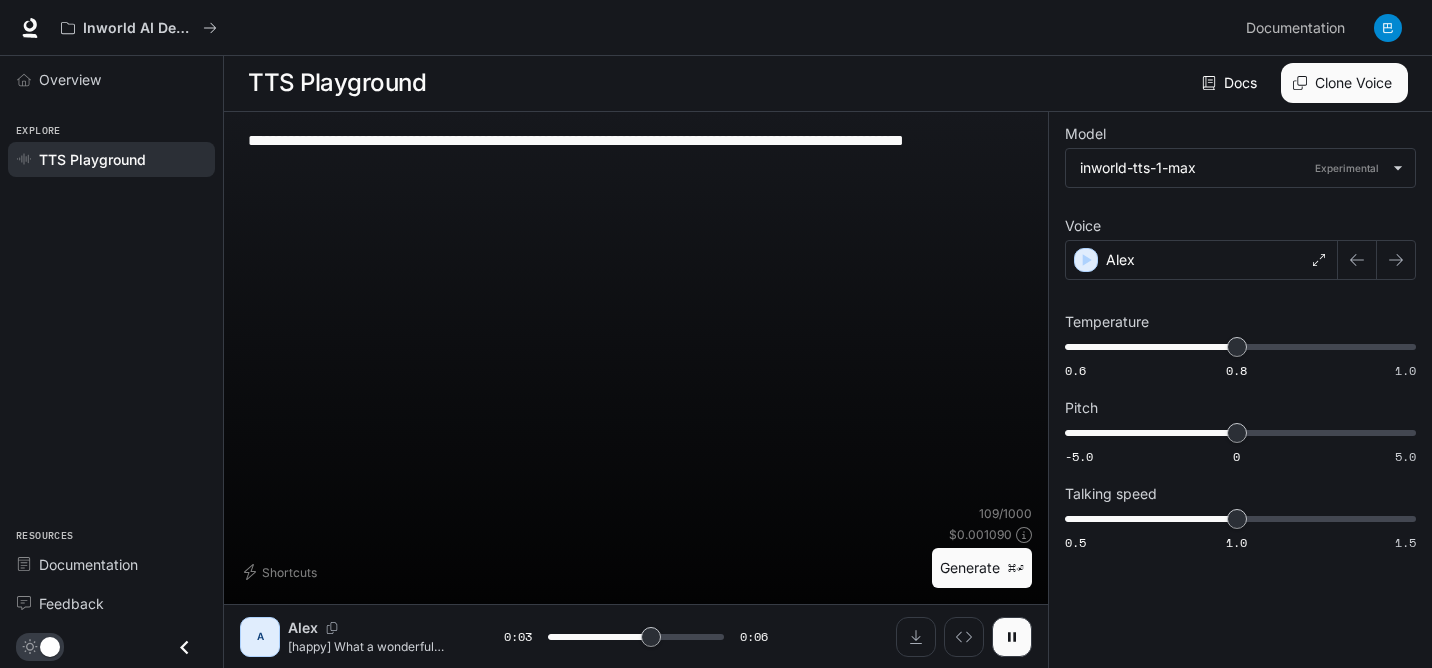 click on "**********" at bounding box center [636, 316] 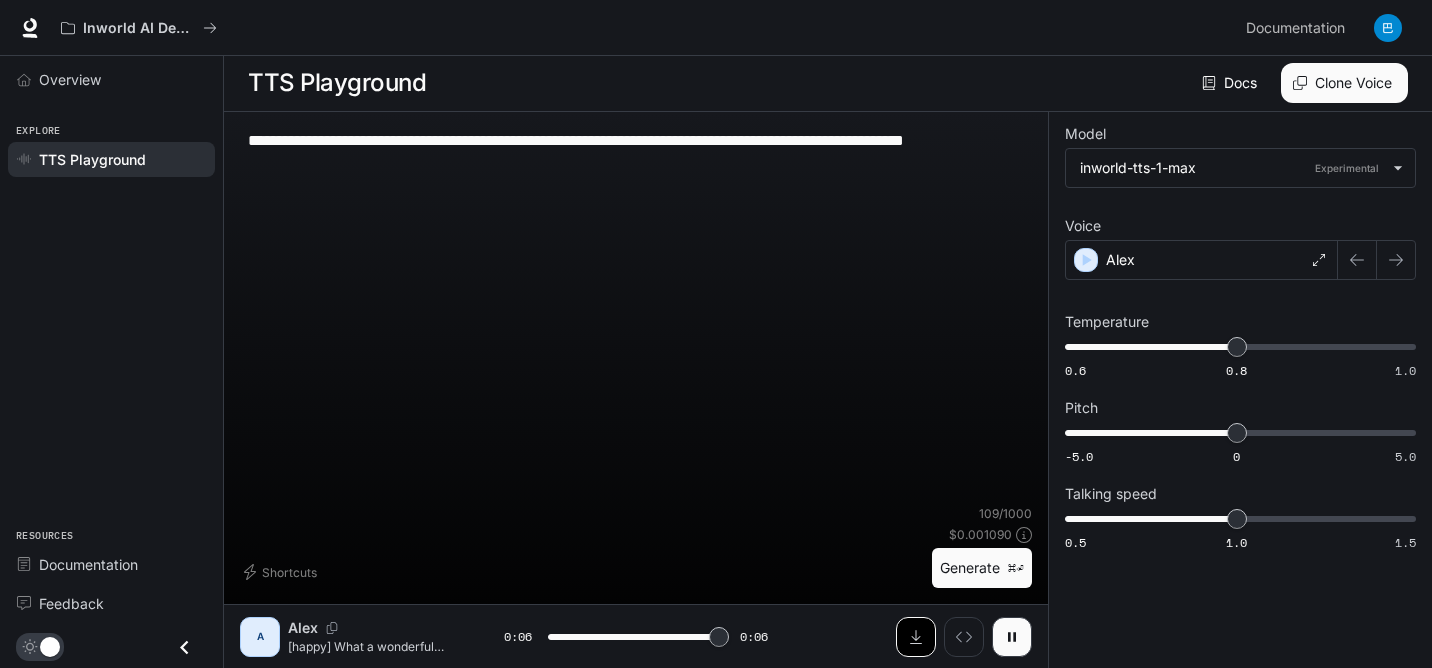 type on "*" 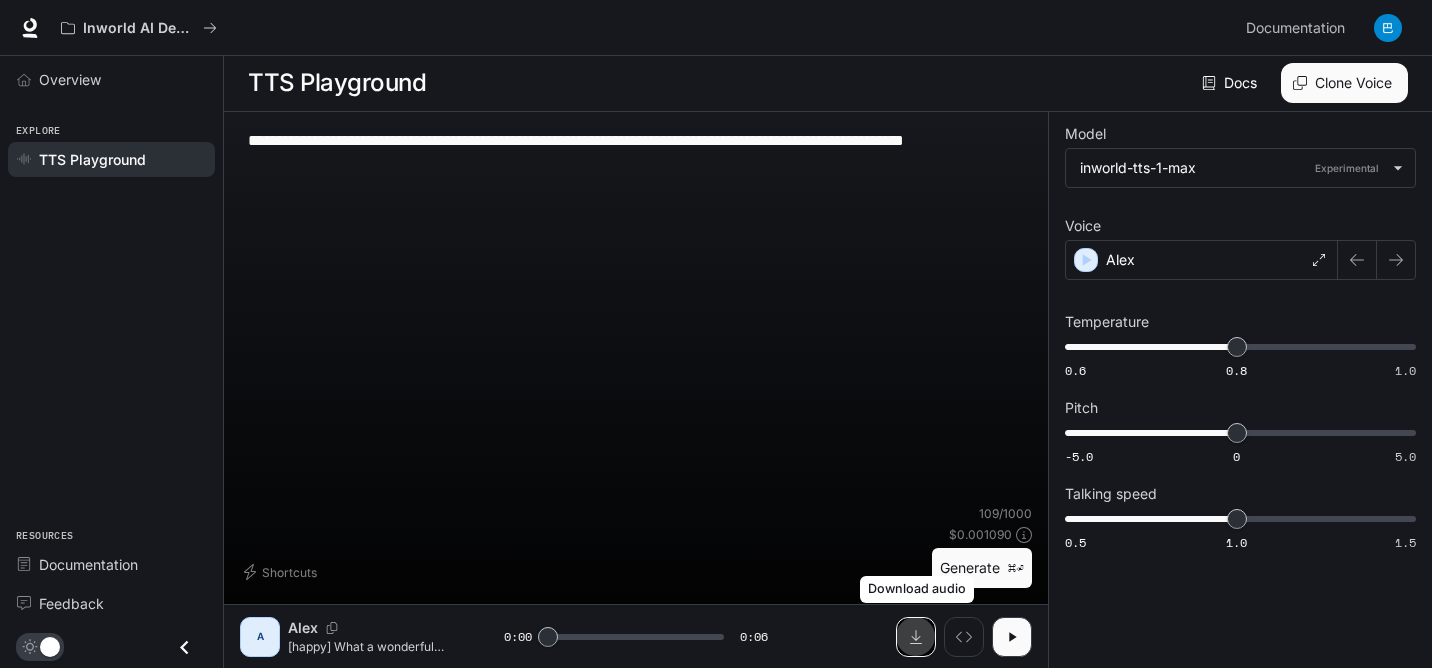 click 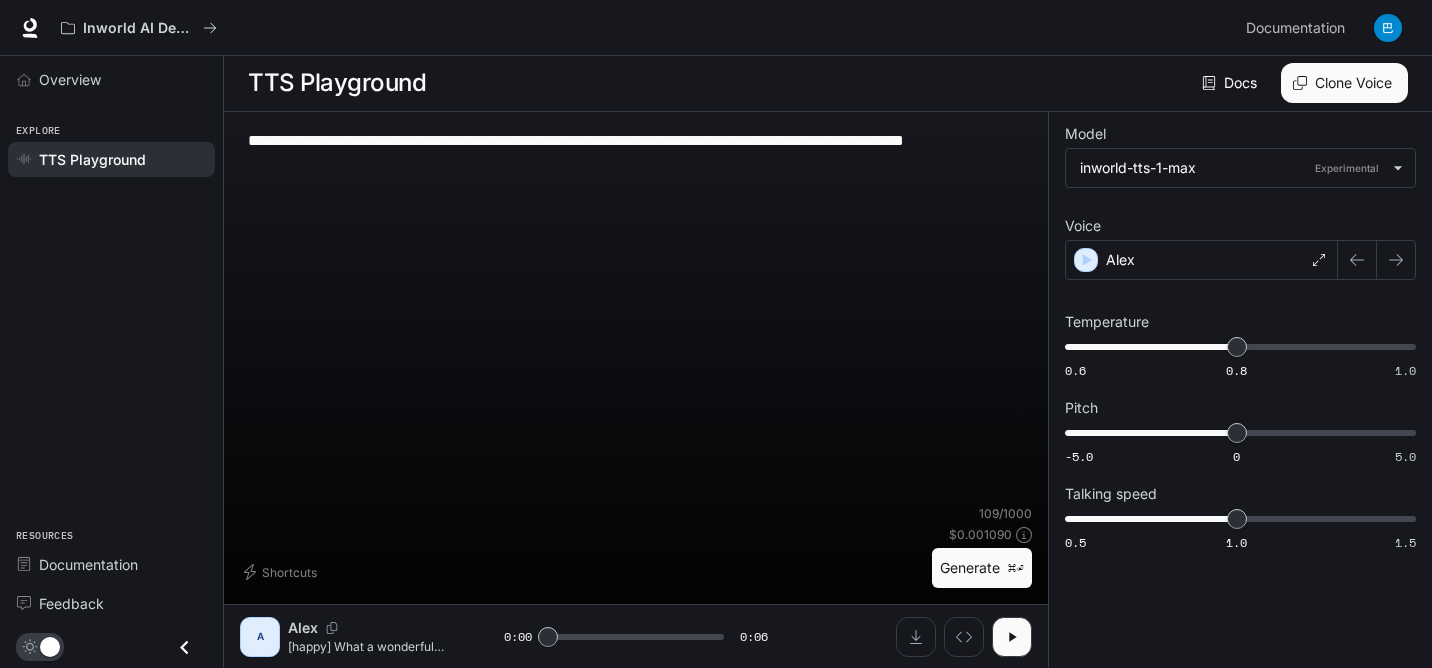 click on "**********" at bounding box center [636, 152] 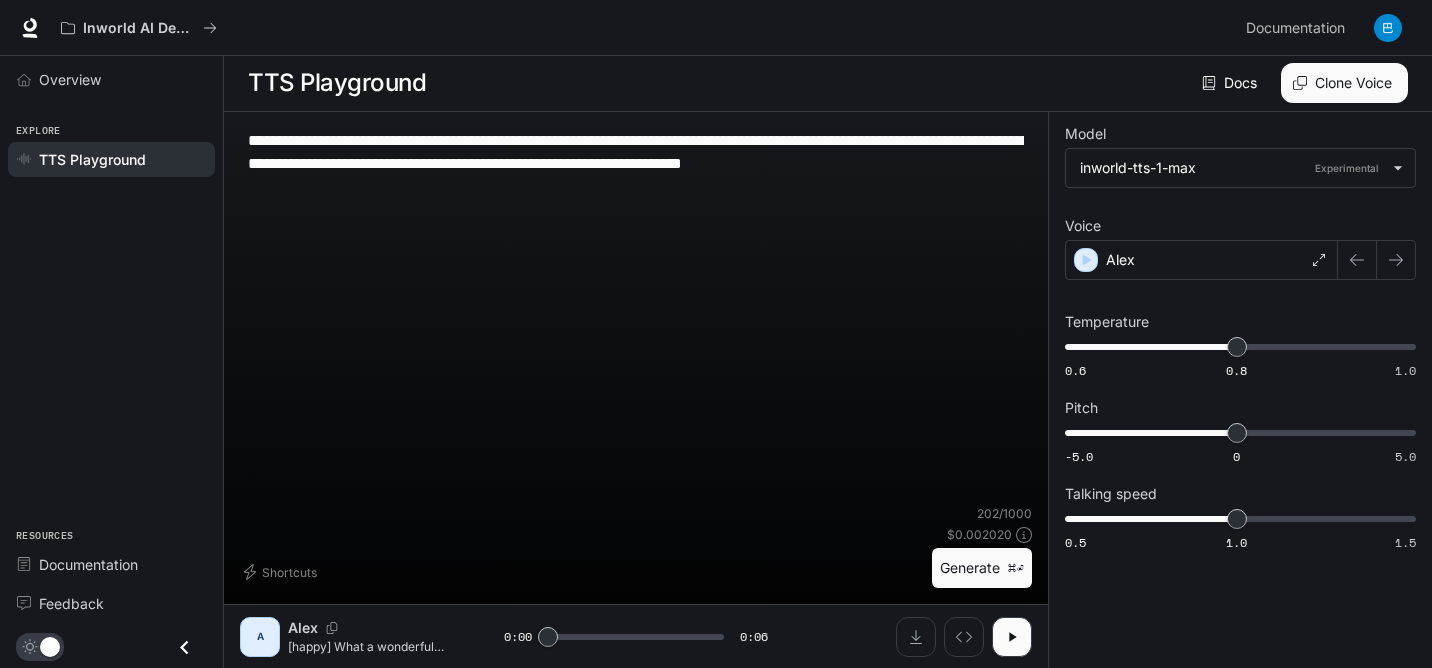 drag, startPoint x: 298, startPoint y: 154, endPoint x: 255, endPoint y: 117, distance: 56.727417 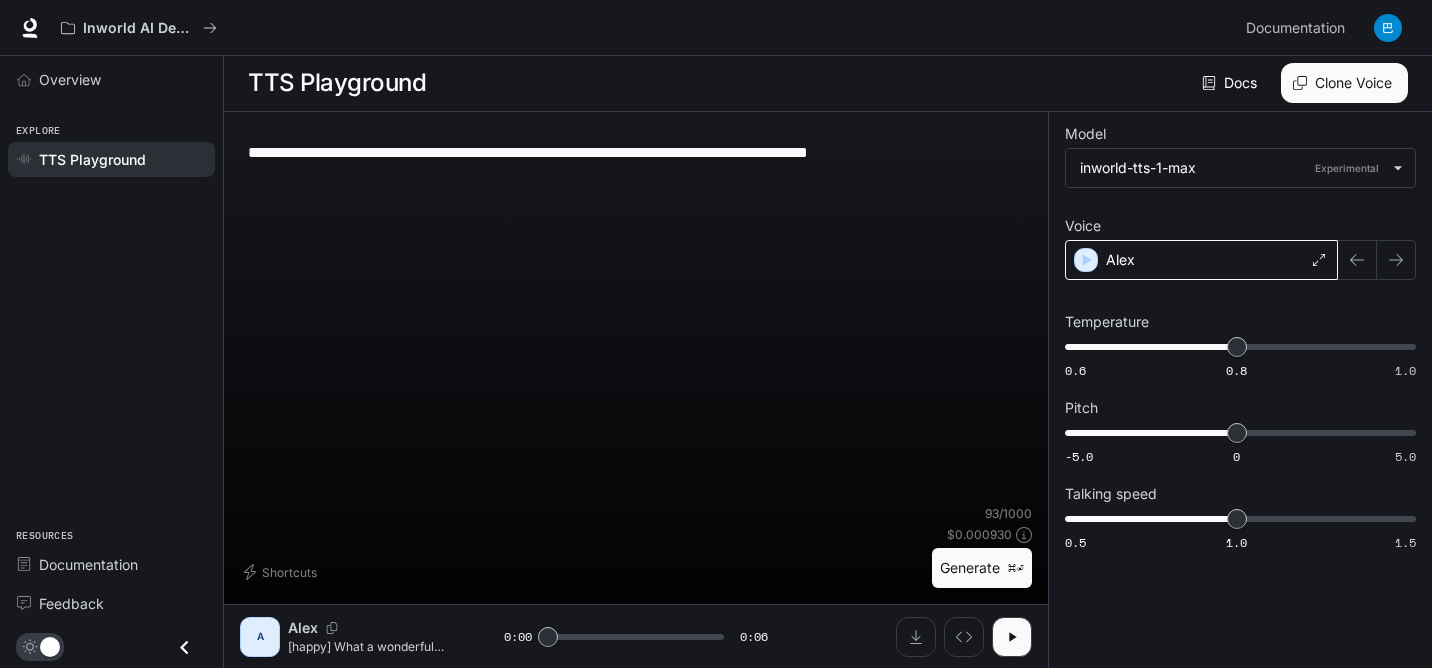 type on "**********" 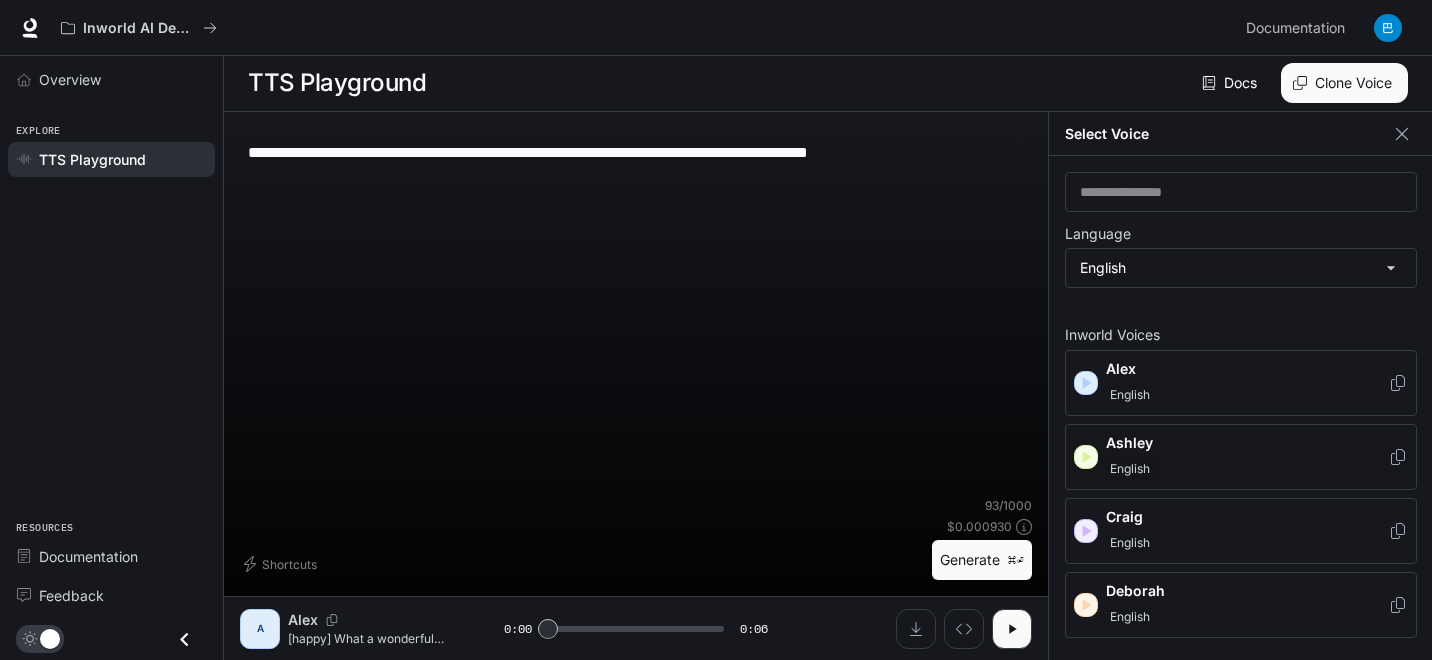 click on "English" at bounding box center (1247, 469) 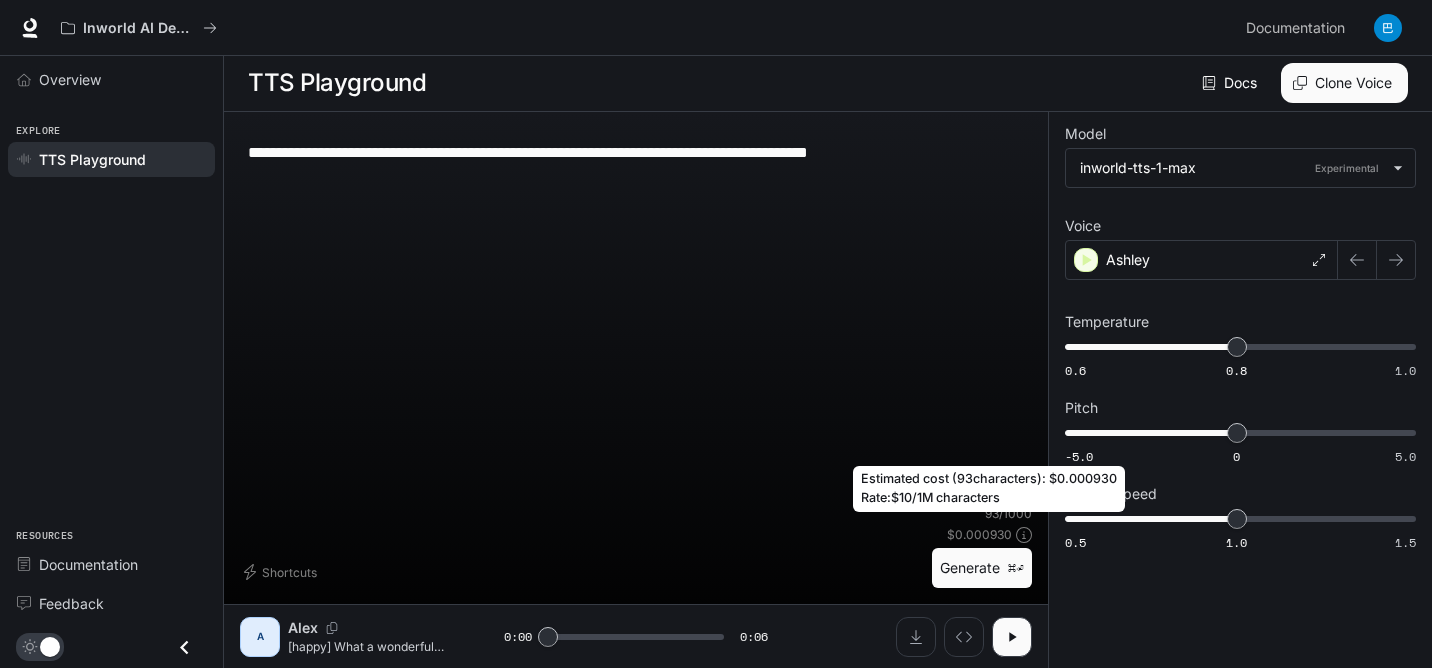 click on "Generate ⌘⏎" at bounding box center [982, 568] 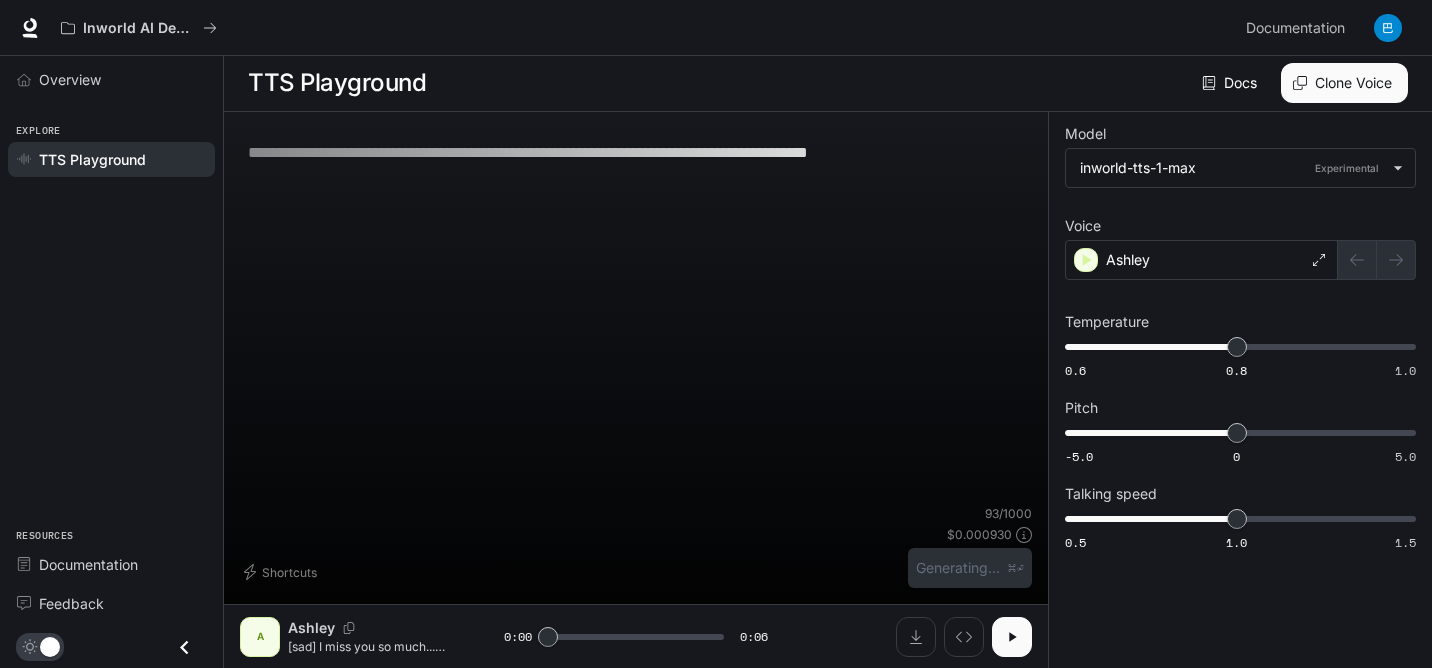 click at bounding box center [1012, 637] 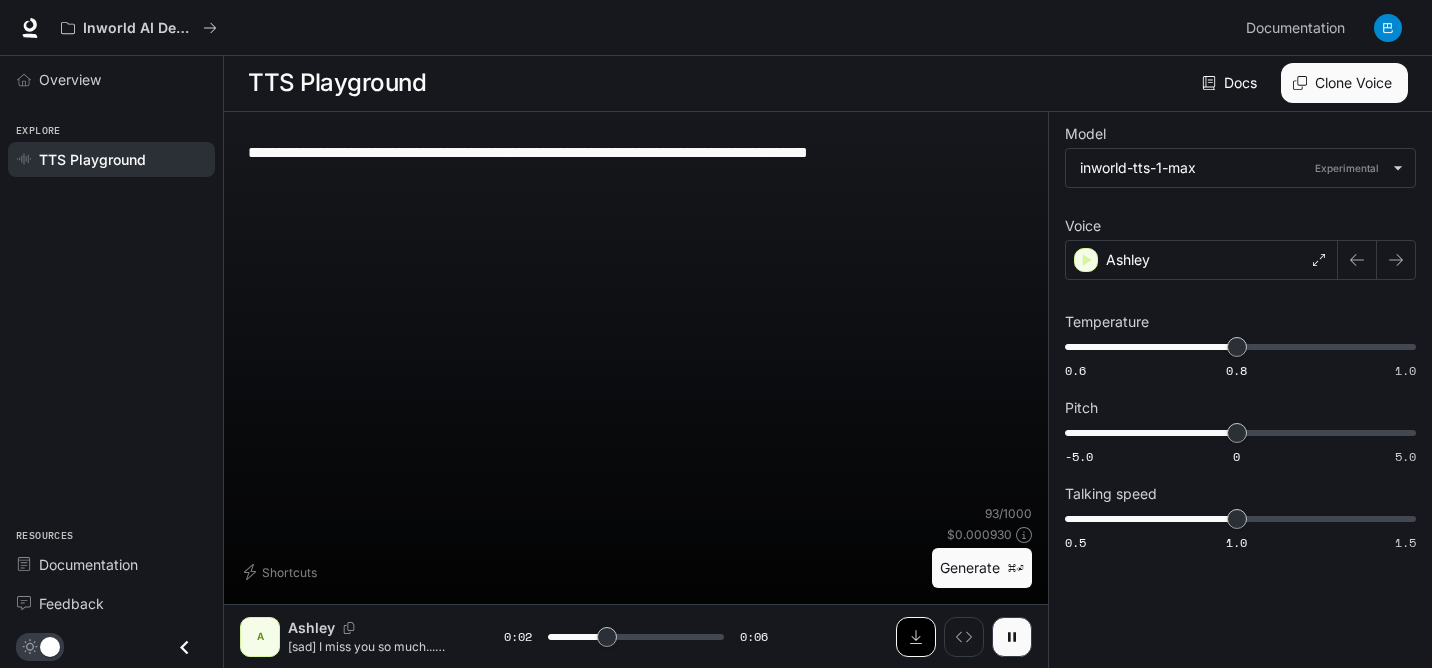 click at bounding box center (916, 637) 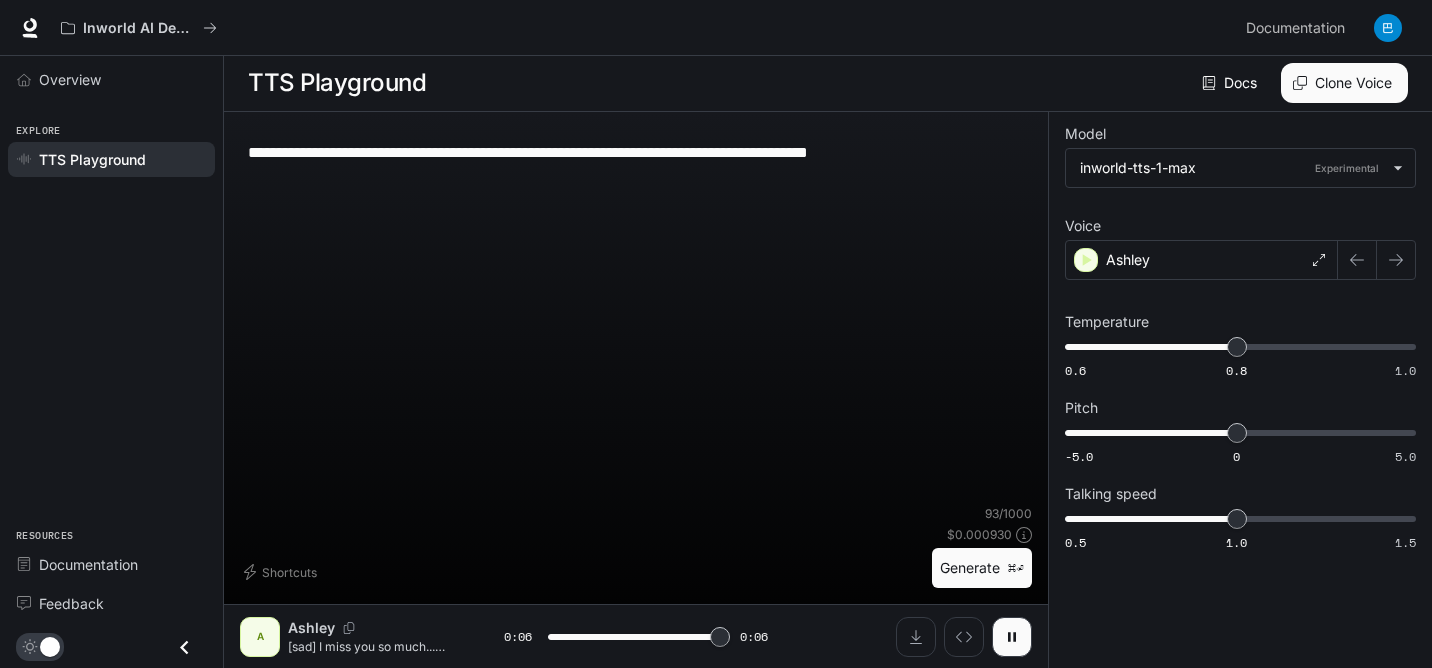 type on "*" 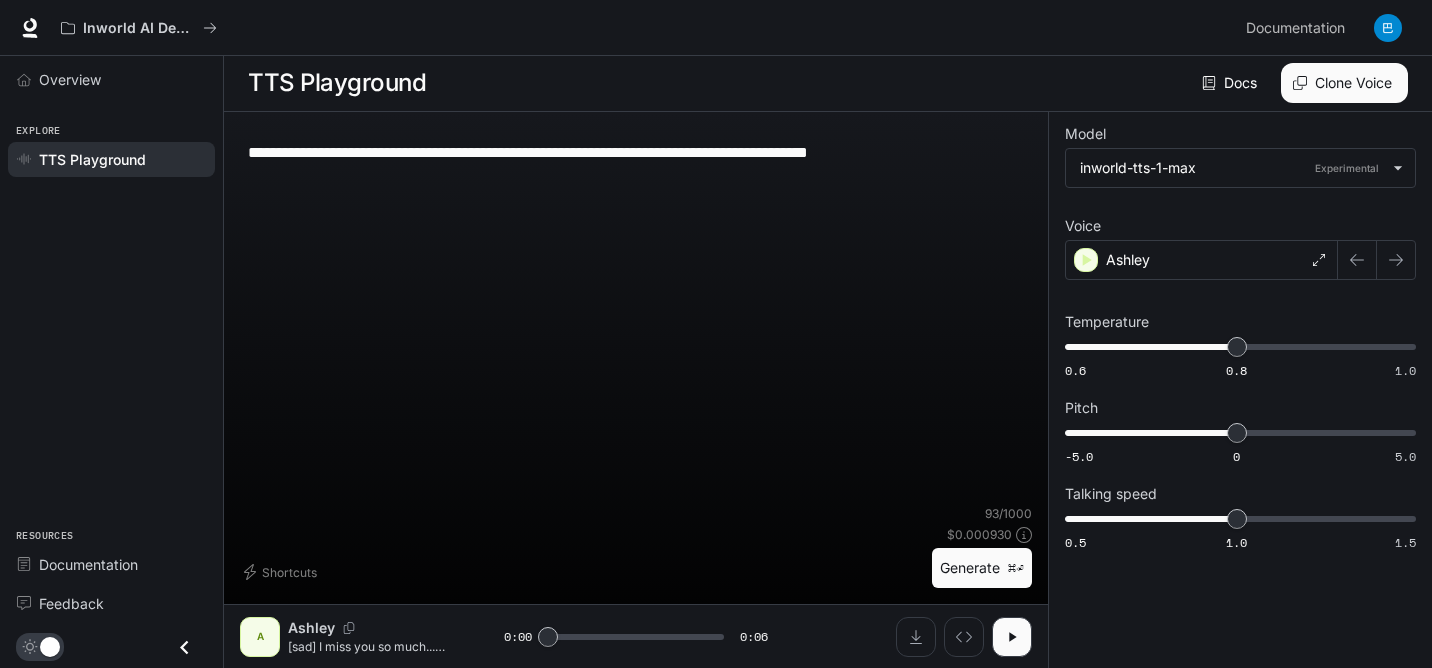 click on "**********" at bounding box center [636, 152] 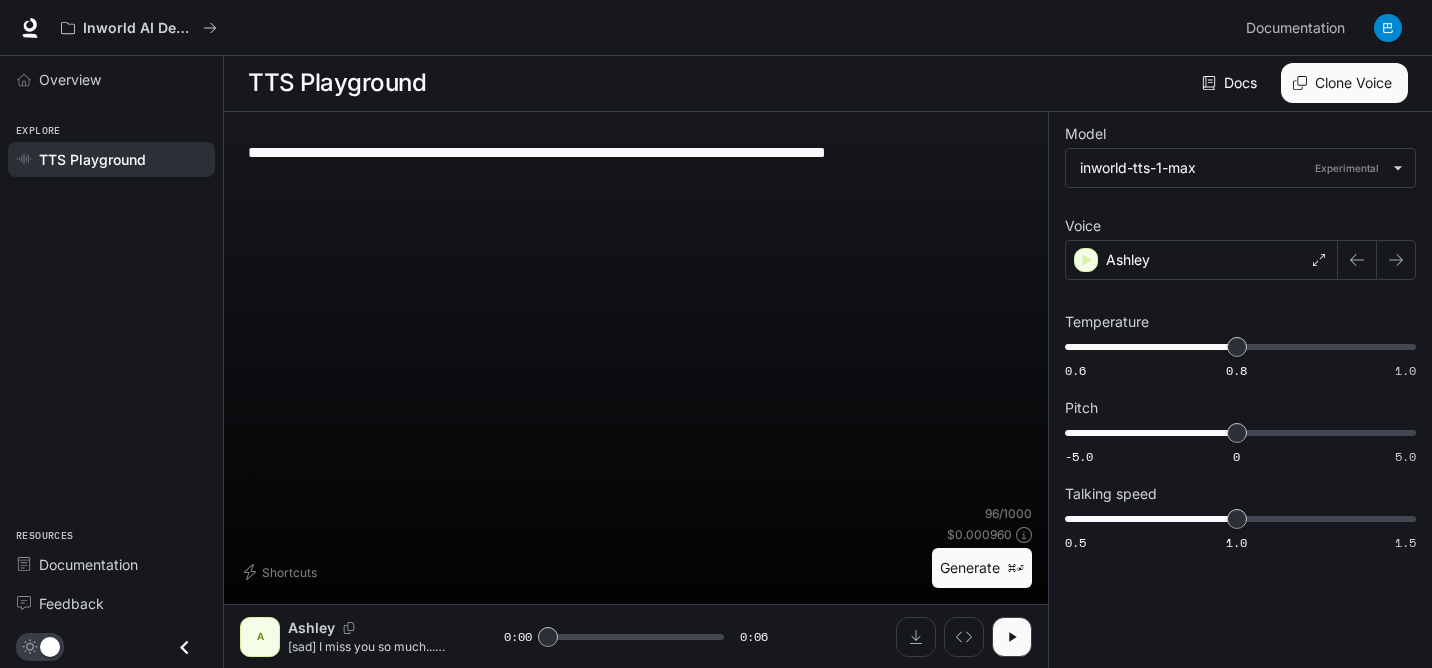 type on "**********" 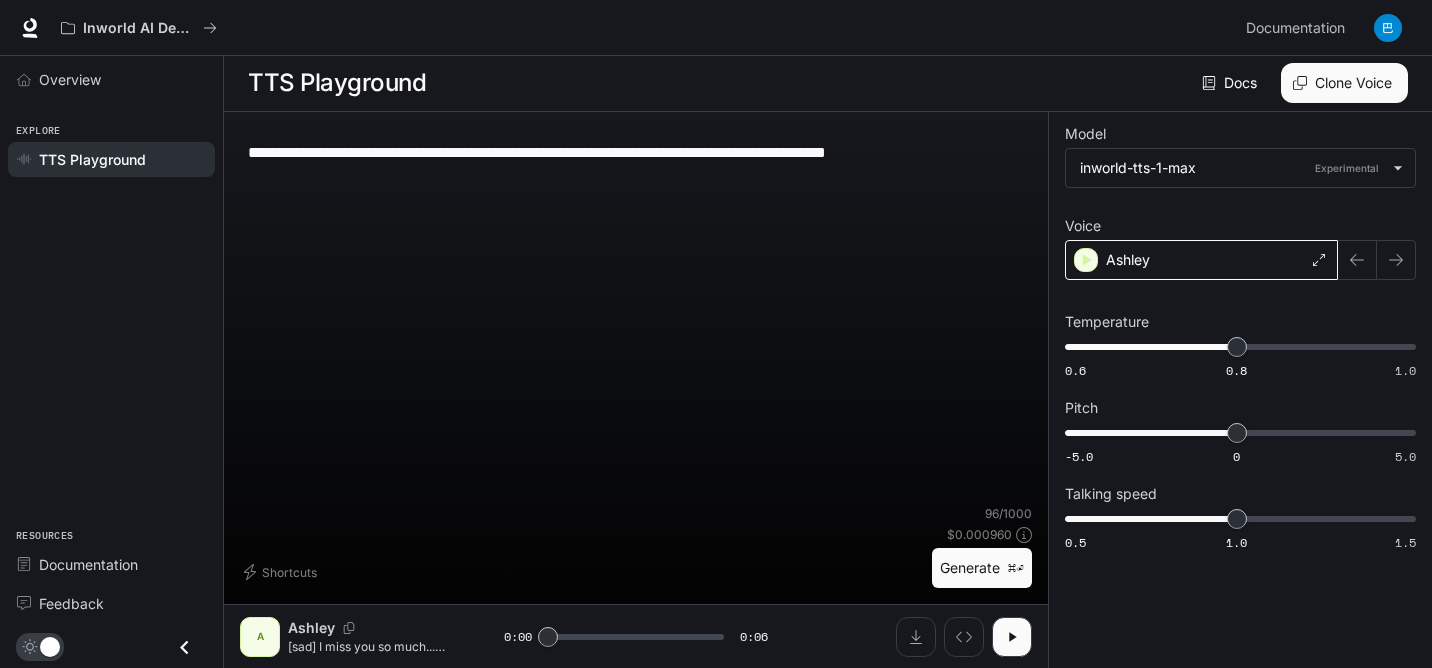 click on "Ashley" at bounding box center [1201, 260] 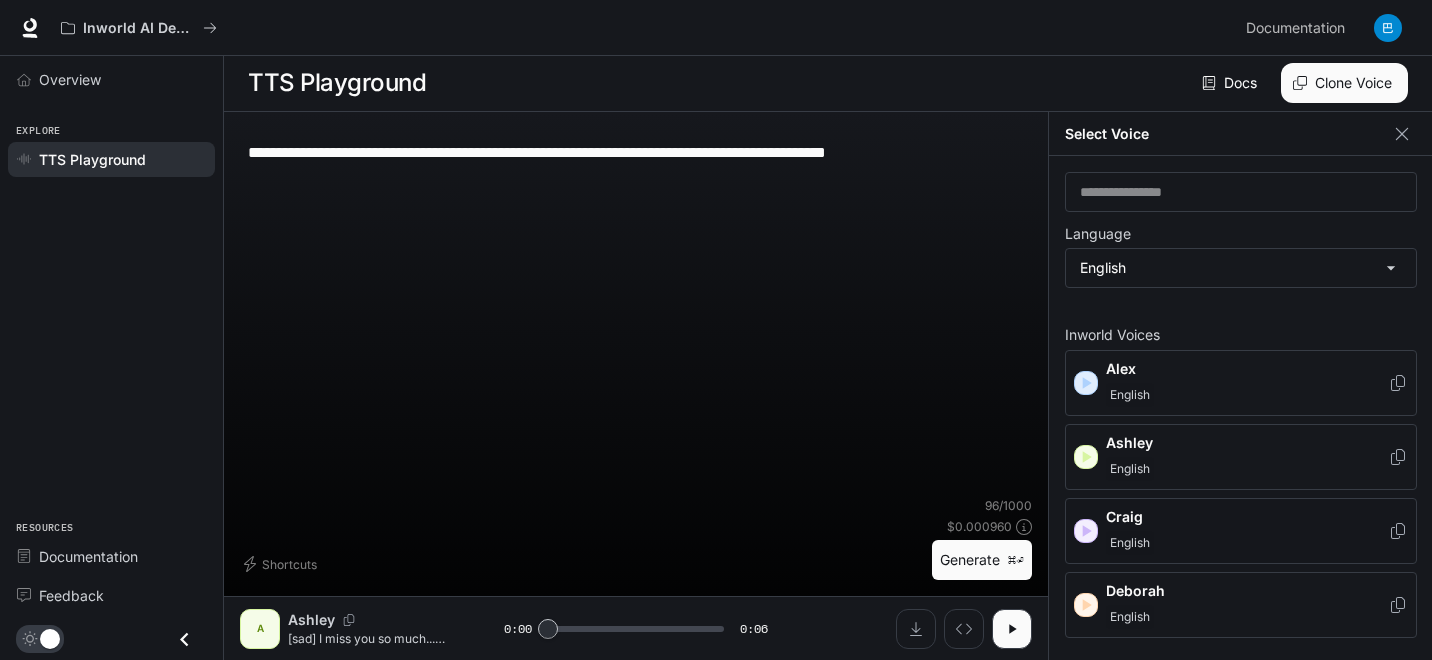 click on "English" at bounding box center (1130, 543) 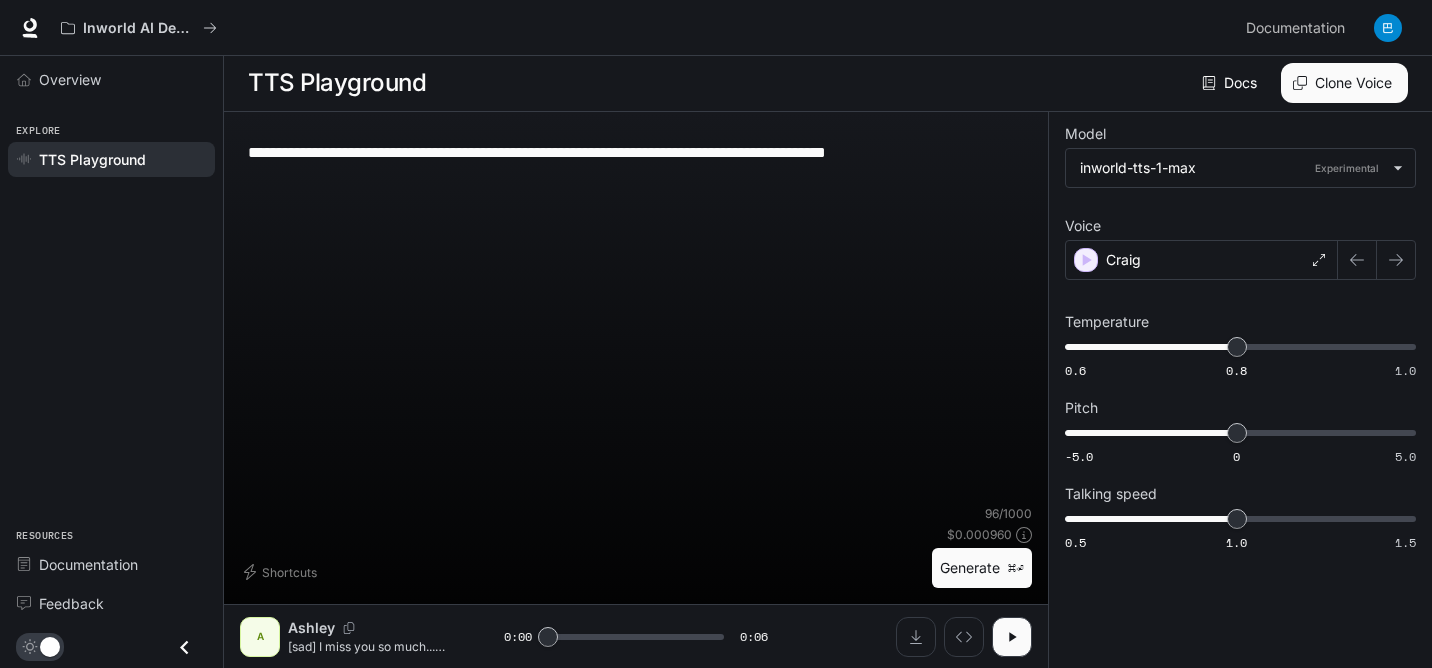 click on "Generate ⌘⏎" at bounding box center (982, 568) 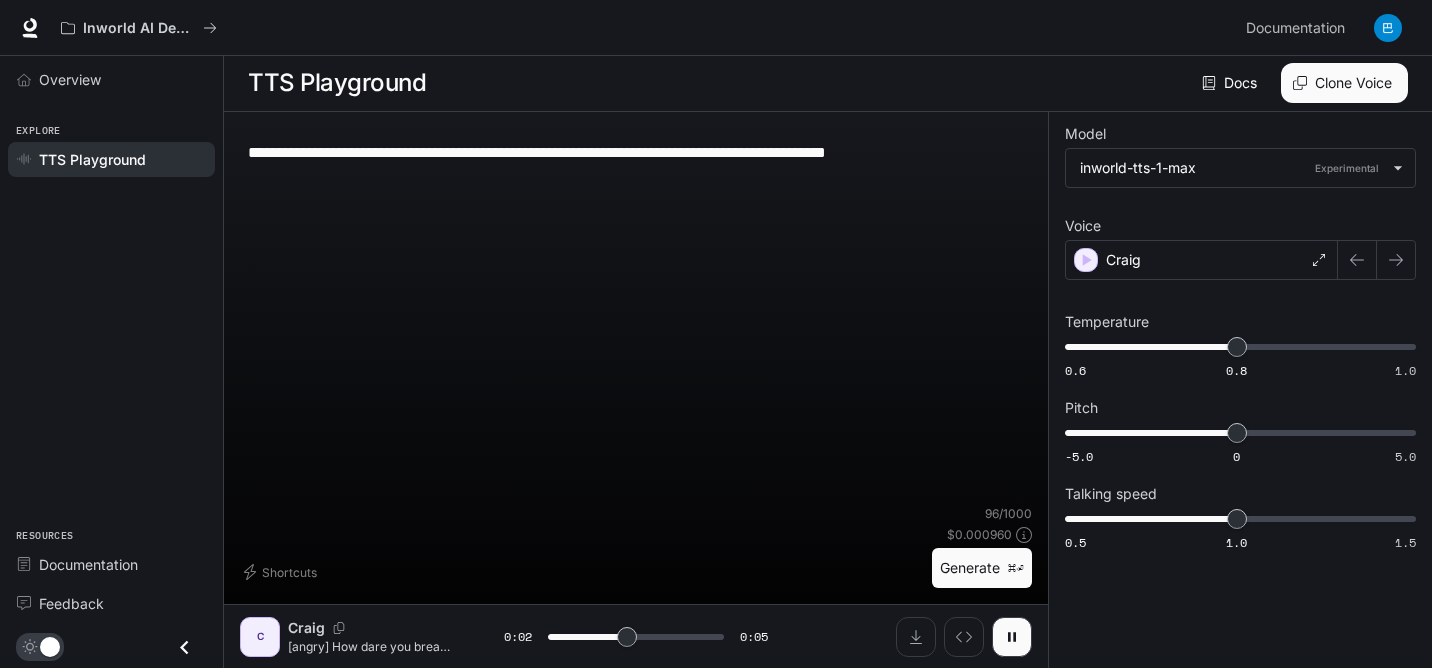 drag, startPoint x: 247, startPoint y: 151, endPoint x: 1003, endPoint y: 155, distance: 756.01056 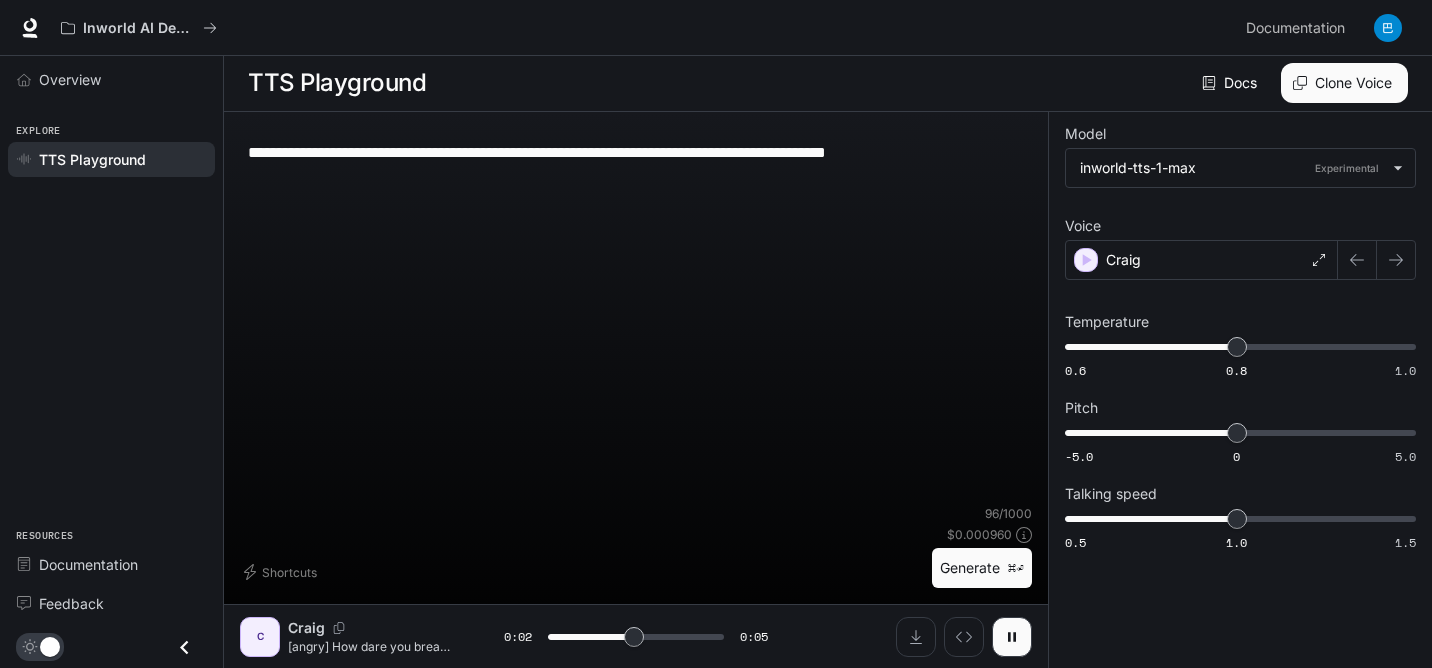 click on "**********" at bounding box center [636, 316] 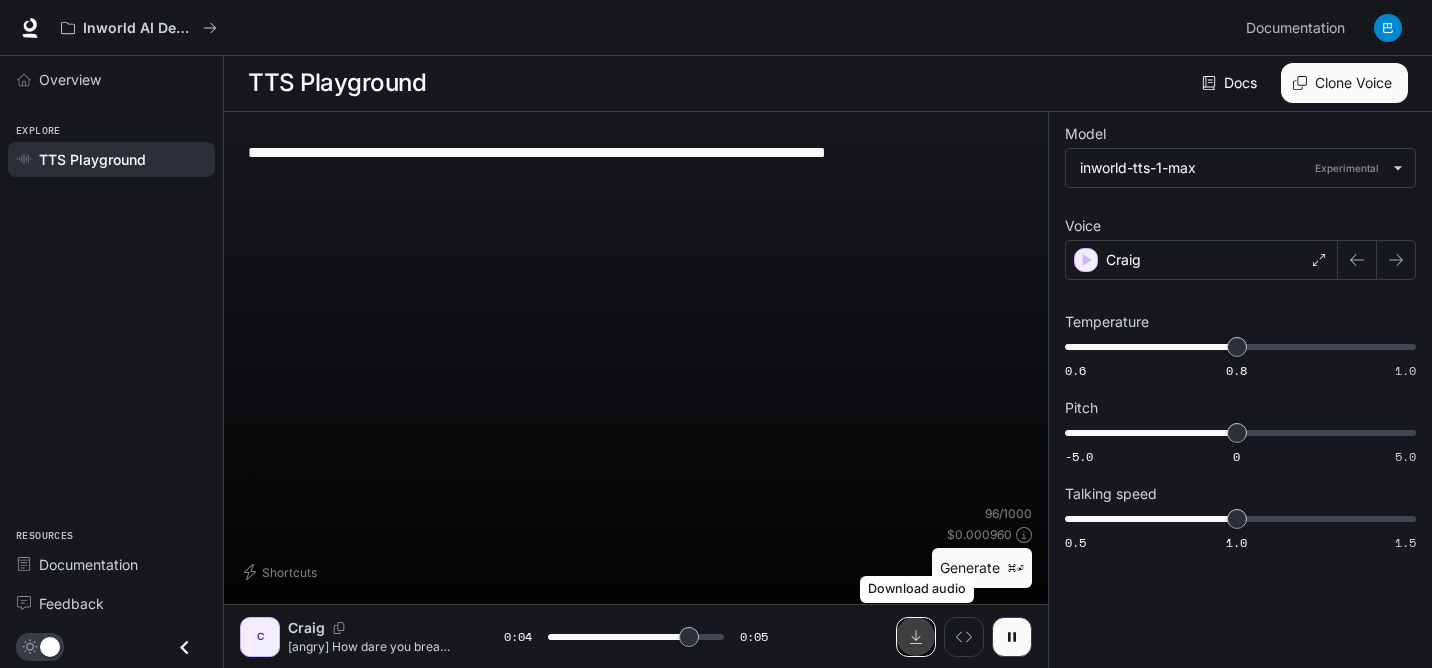click 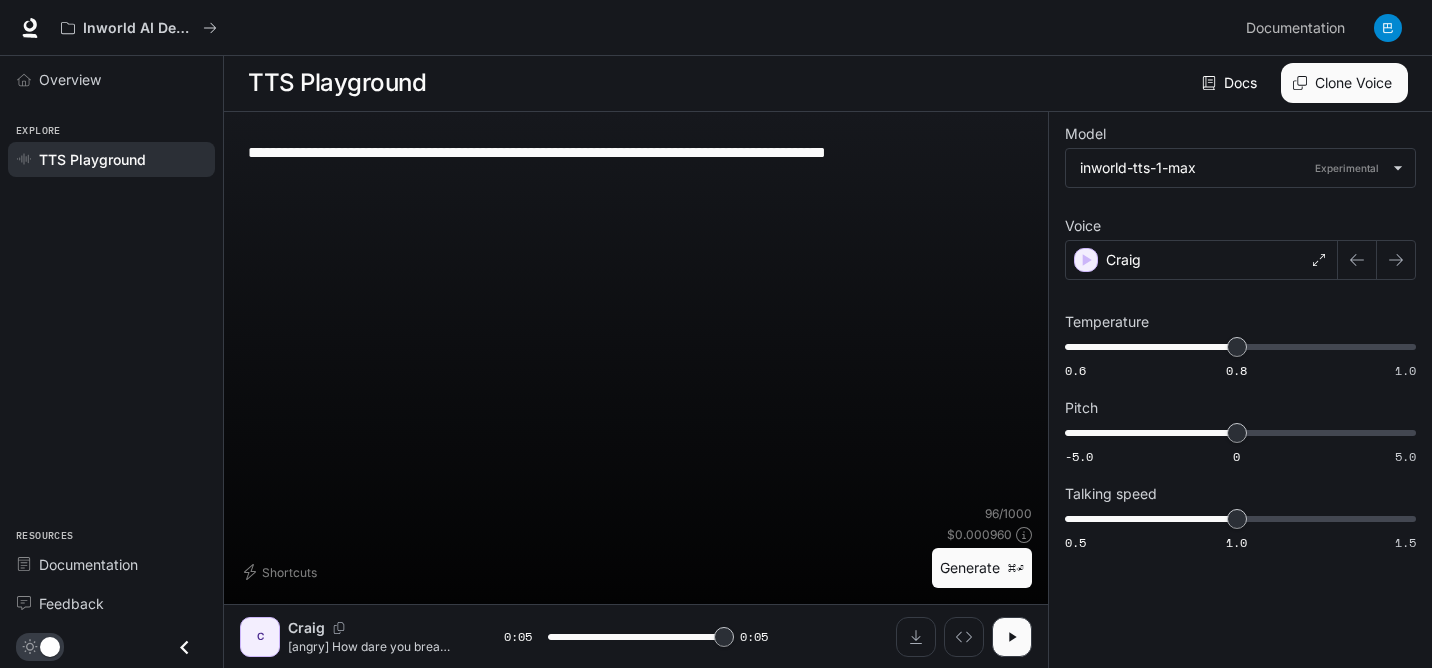 type on "*" 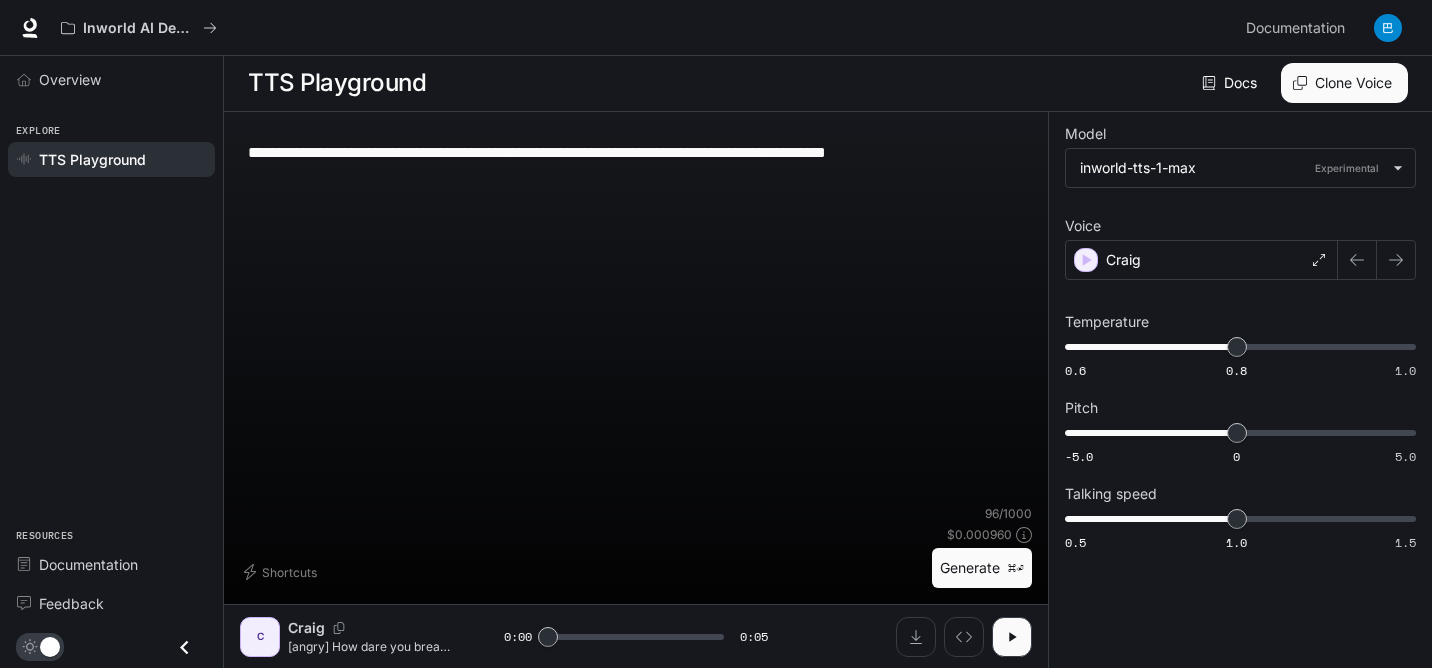 click on "**********" at bounding box center [636, 316] 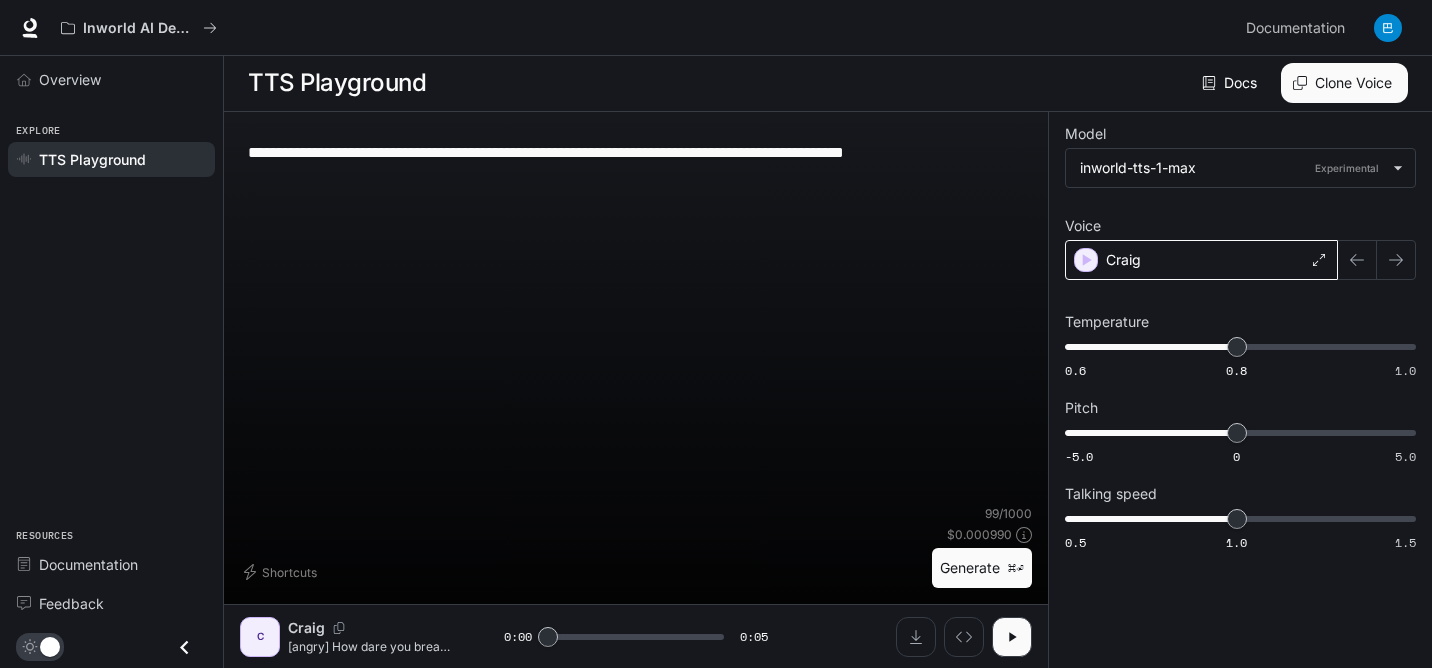 type on "**********" 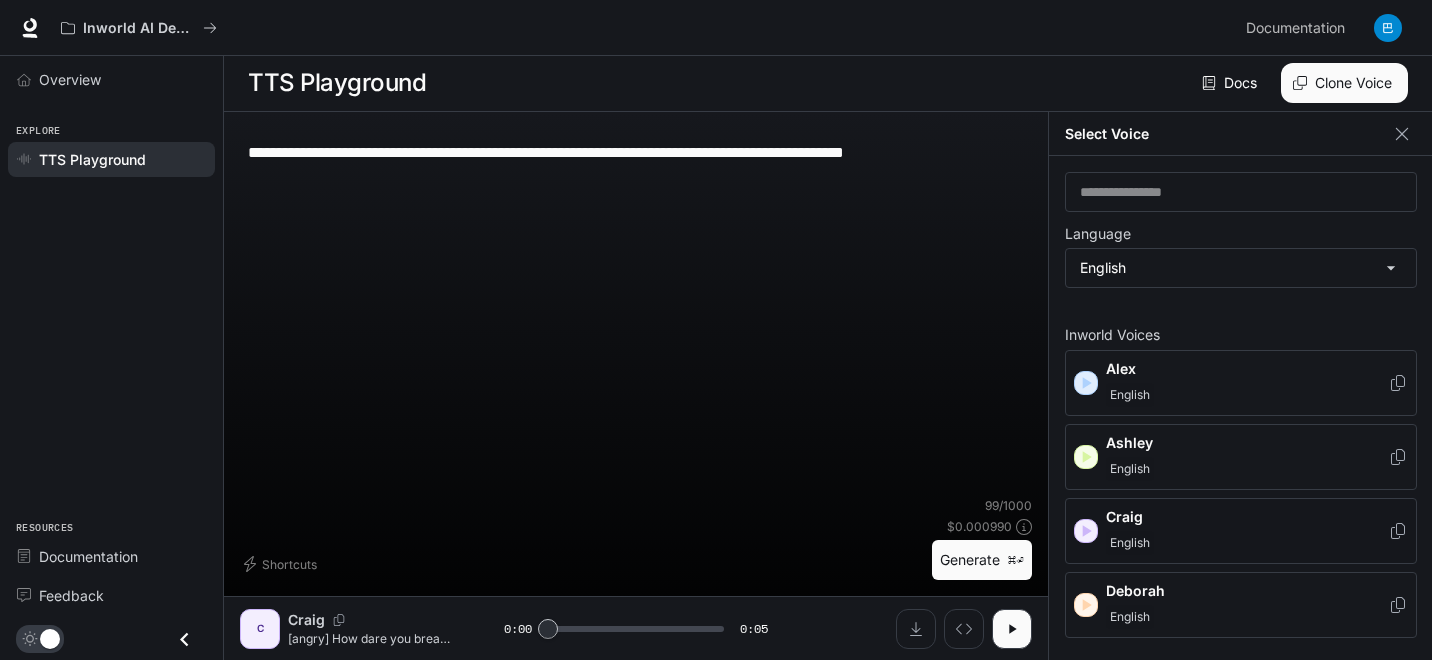 scroll, scrollTop: 4, scrollLeft: 0, axis: vertical 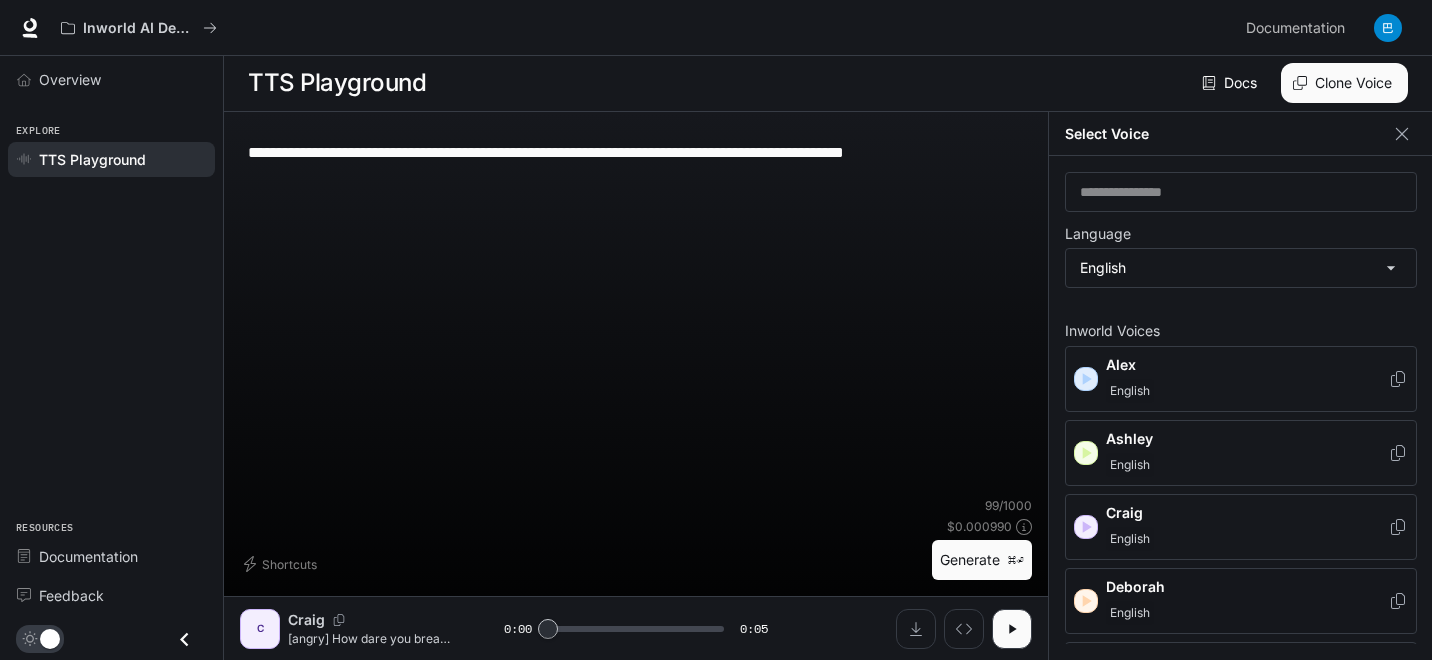click on "English" at bounding box center [1247, 613] 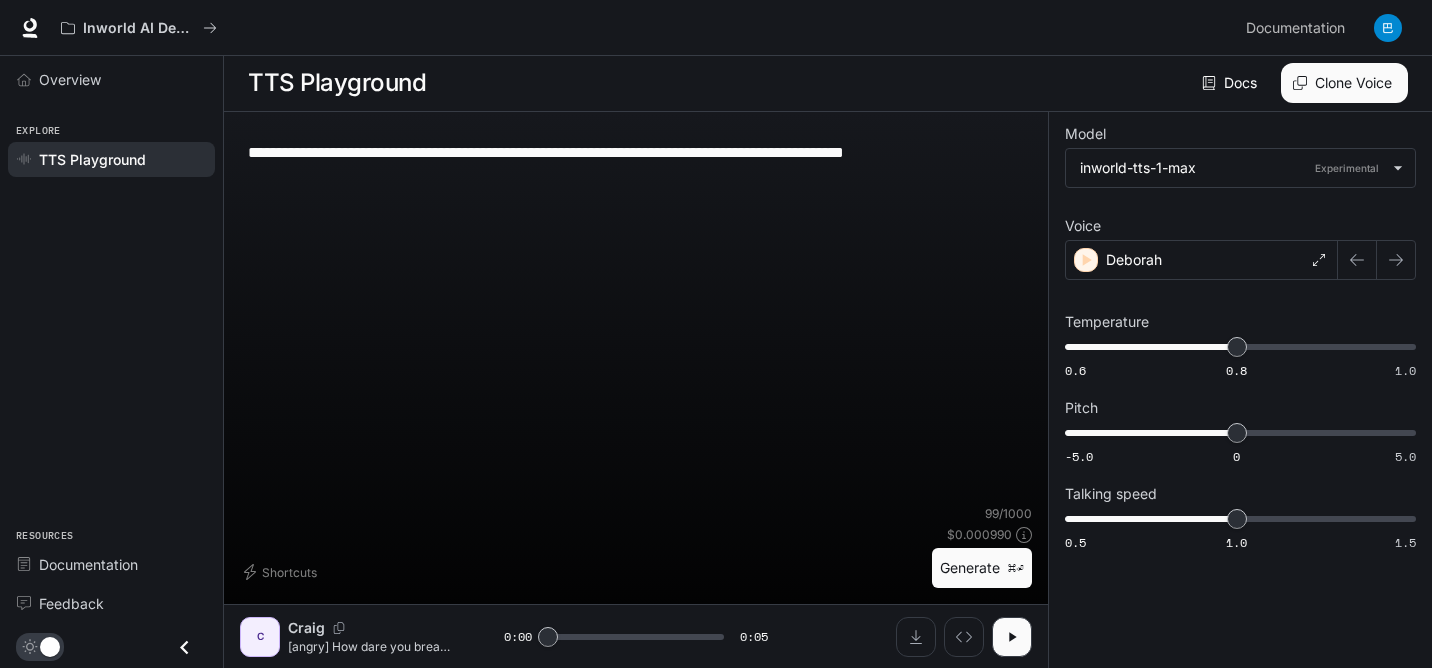 click on "Generate ⌘⏎" at bounding box center [982, 568] 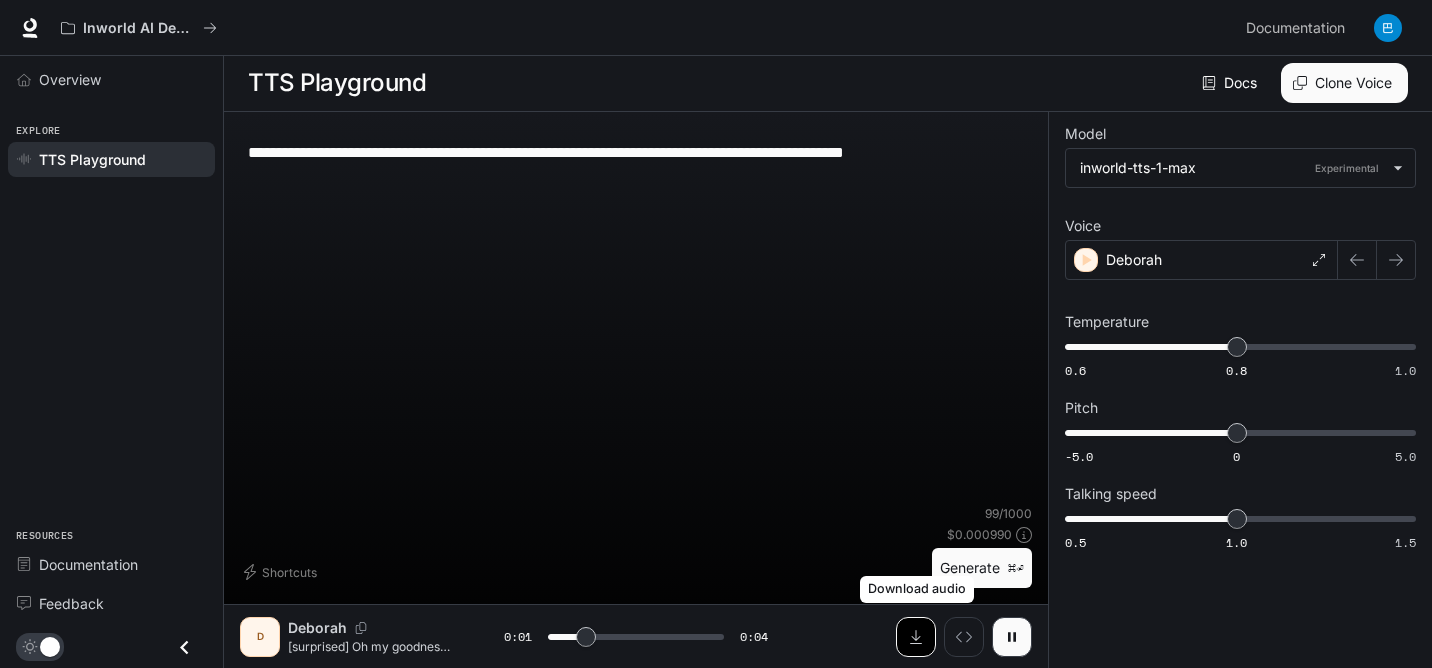 click 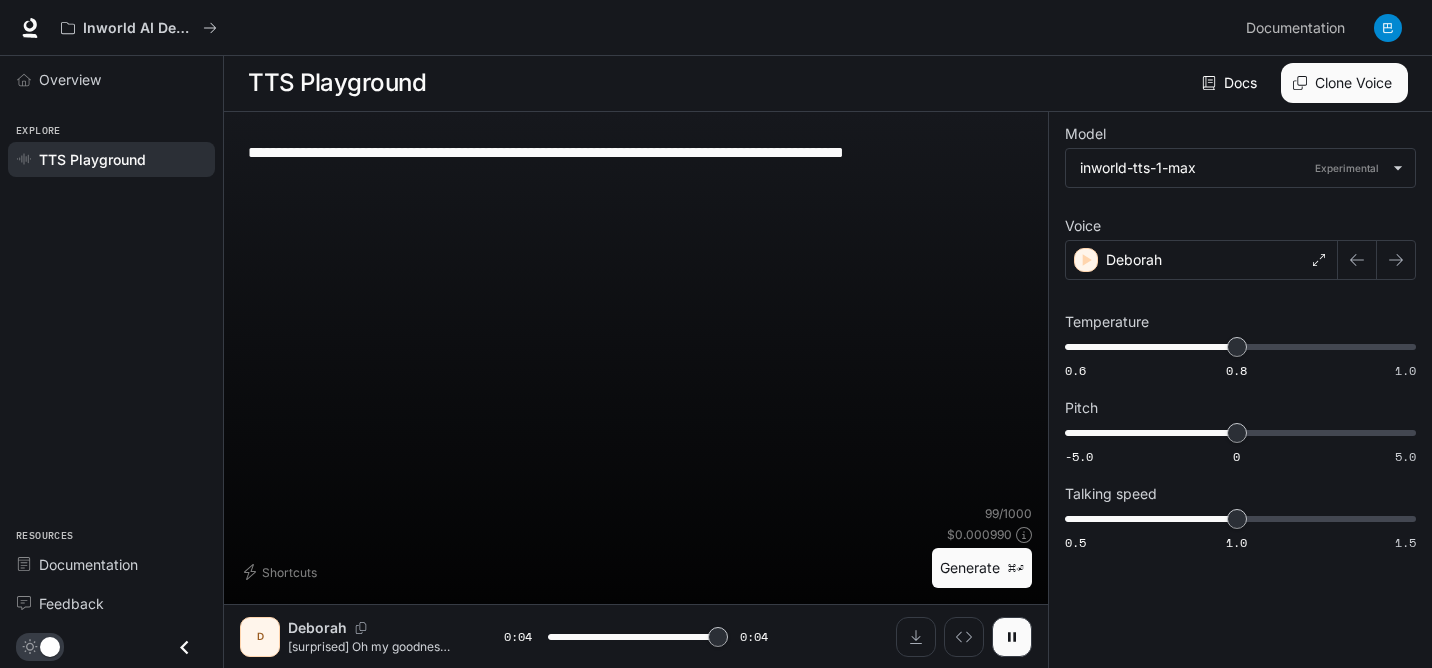 type on "*" 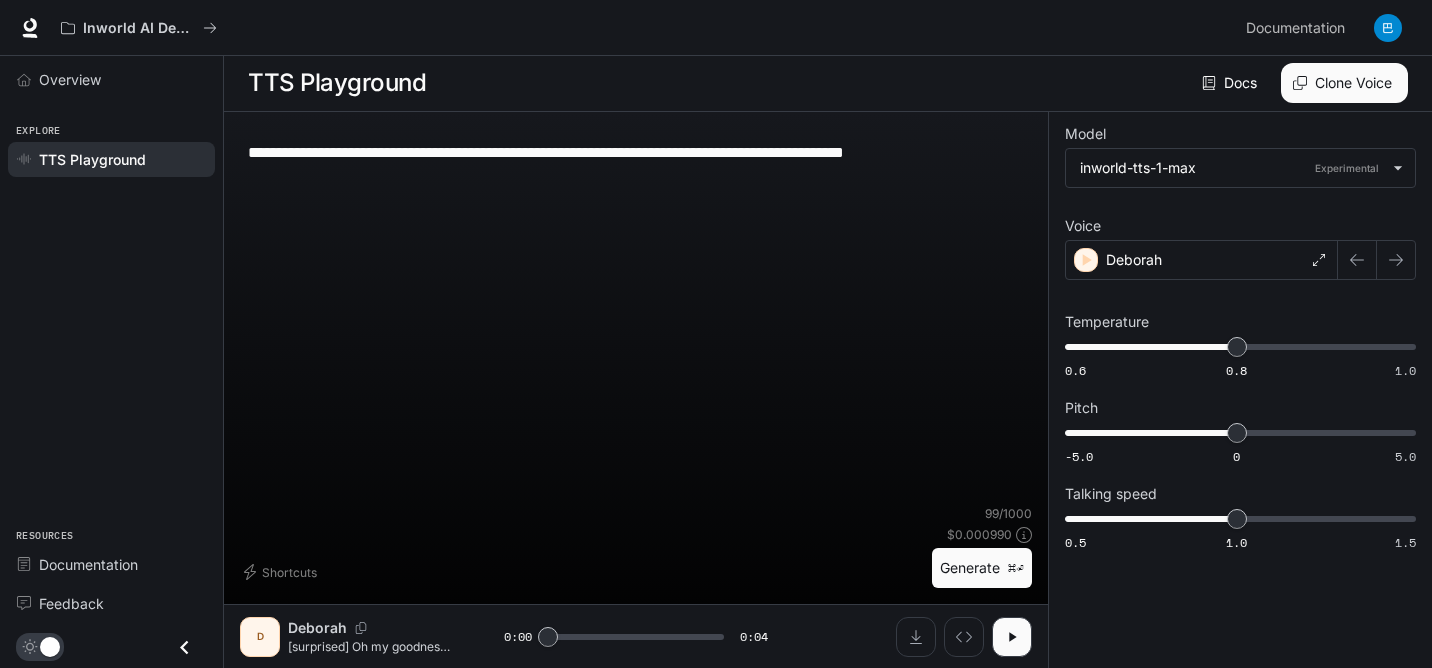 click on "**********" at bounding box center (636, 152) 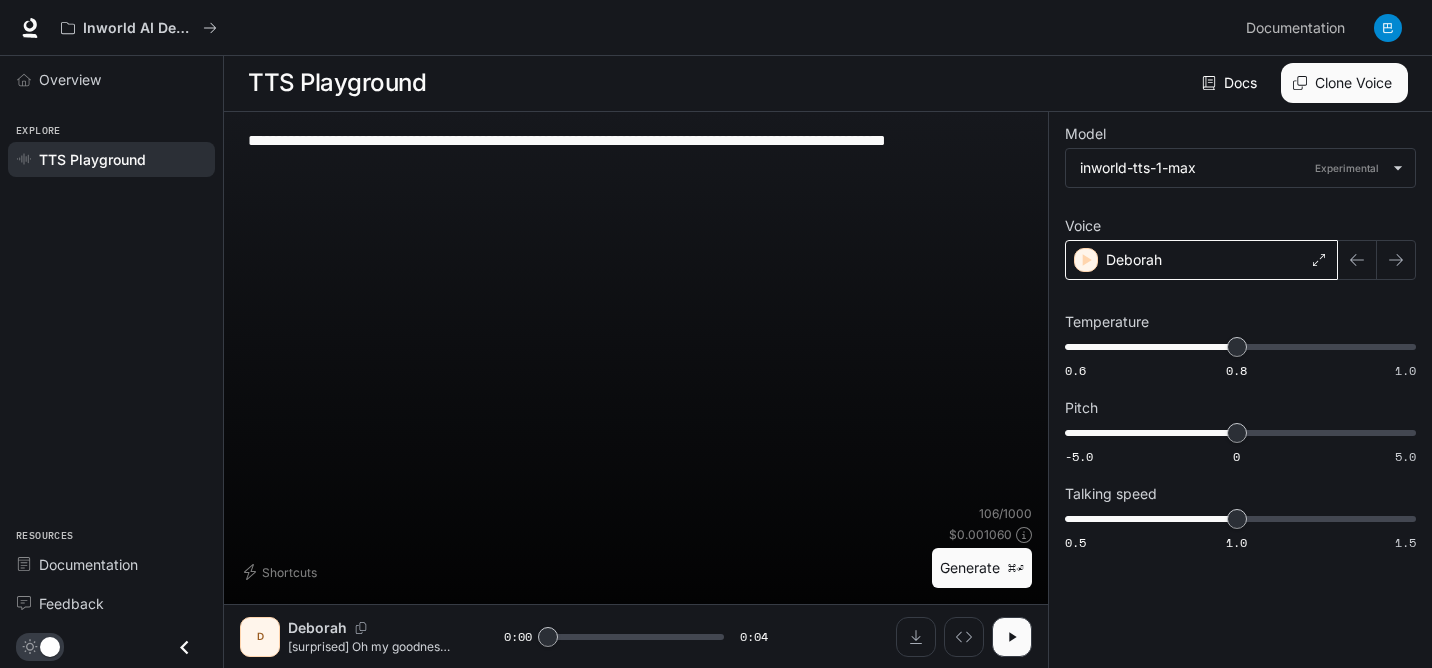 type on "**********" 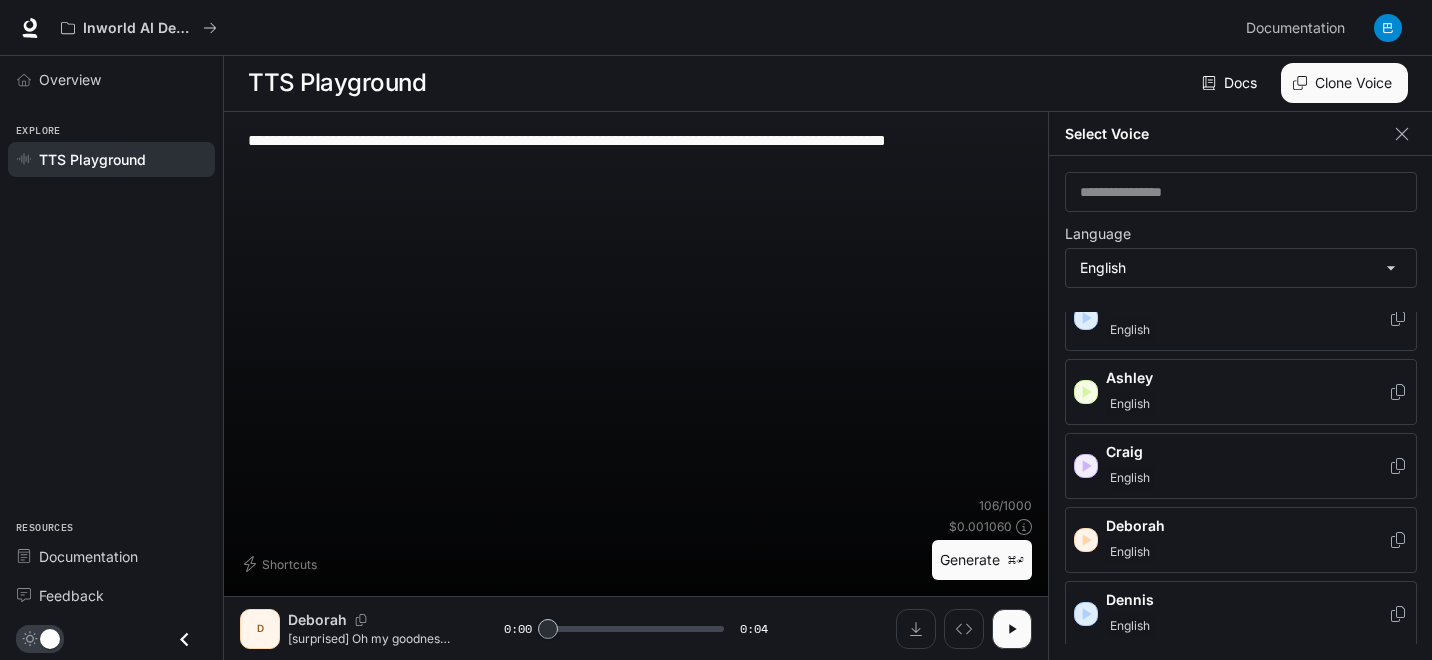 scroll, scrollTop: 161, scrollLeft: 0, axis: vertical 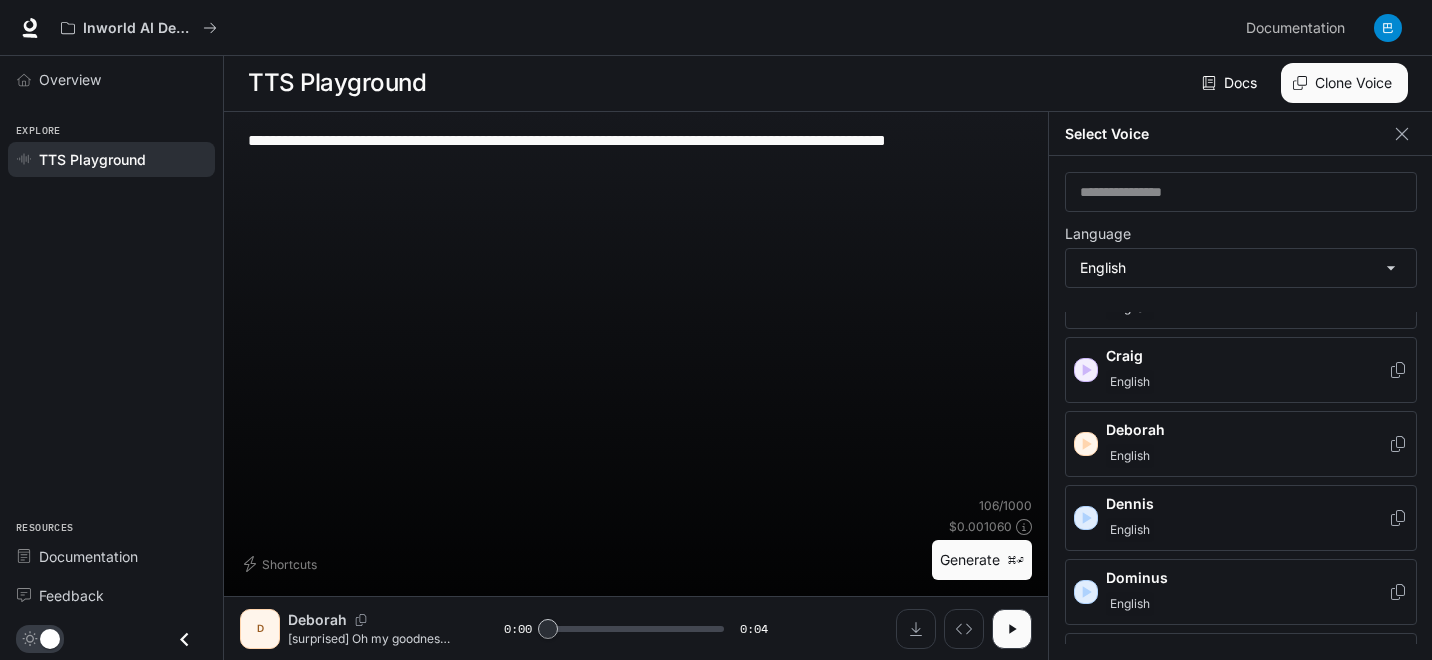click on "Dennis English" at bounding box center [1247, 518] 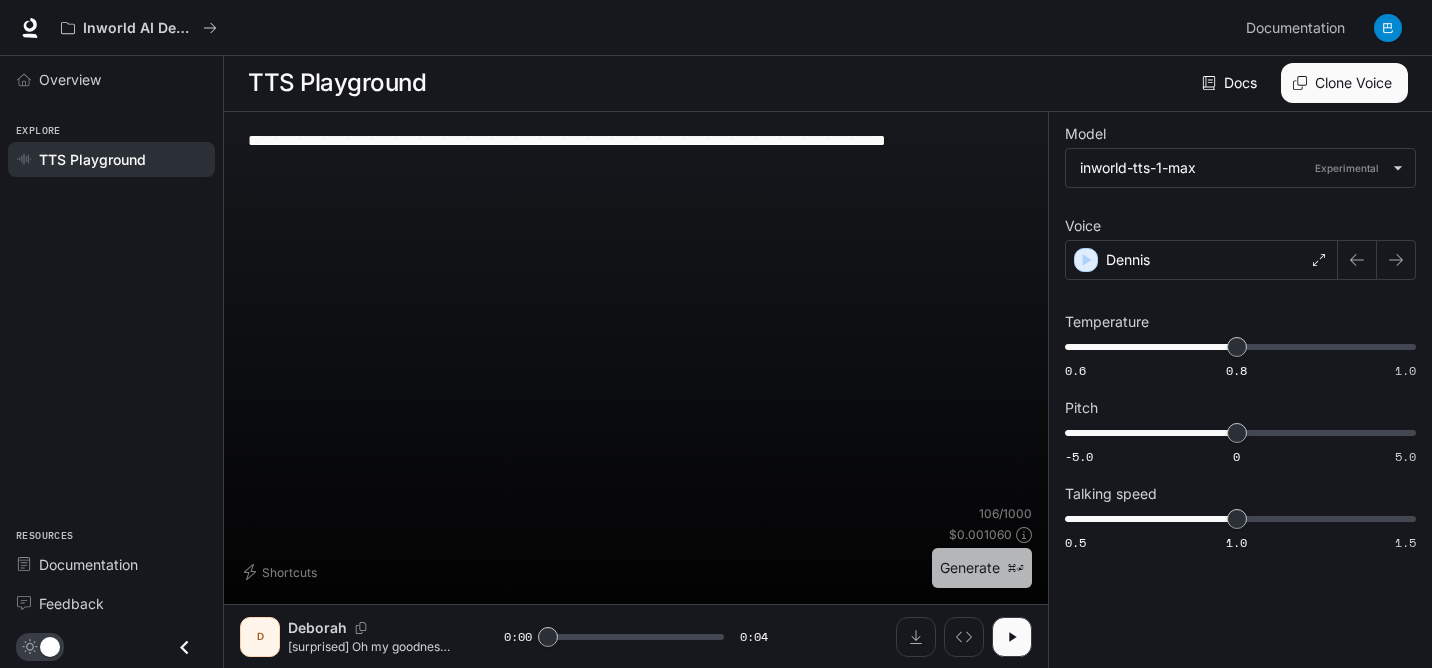 click on "Generate ⌘⏎" at bounding box center (982, 568) 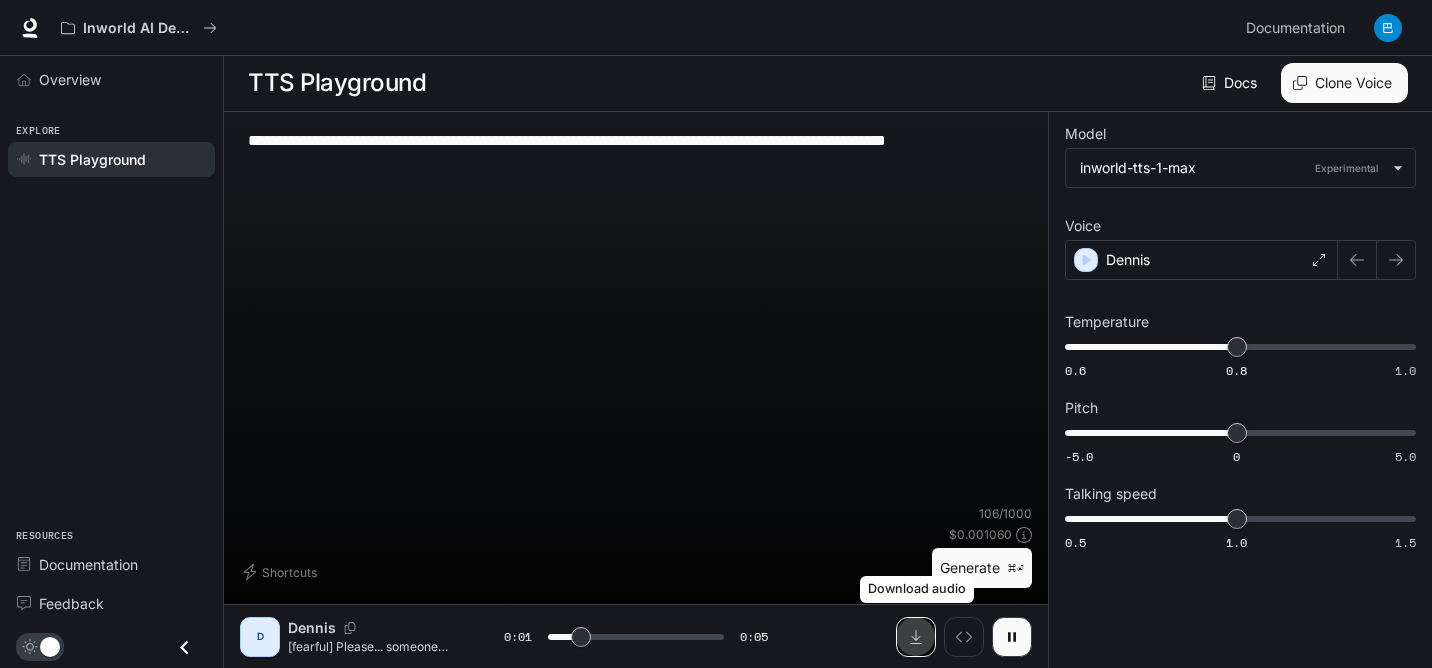 click at bounding box center (916, 637) 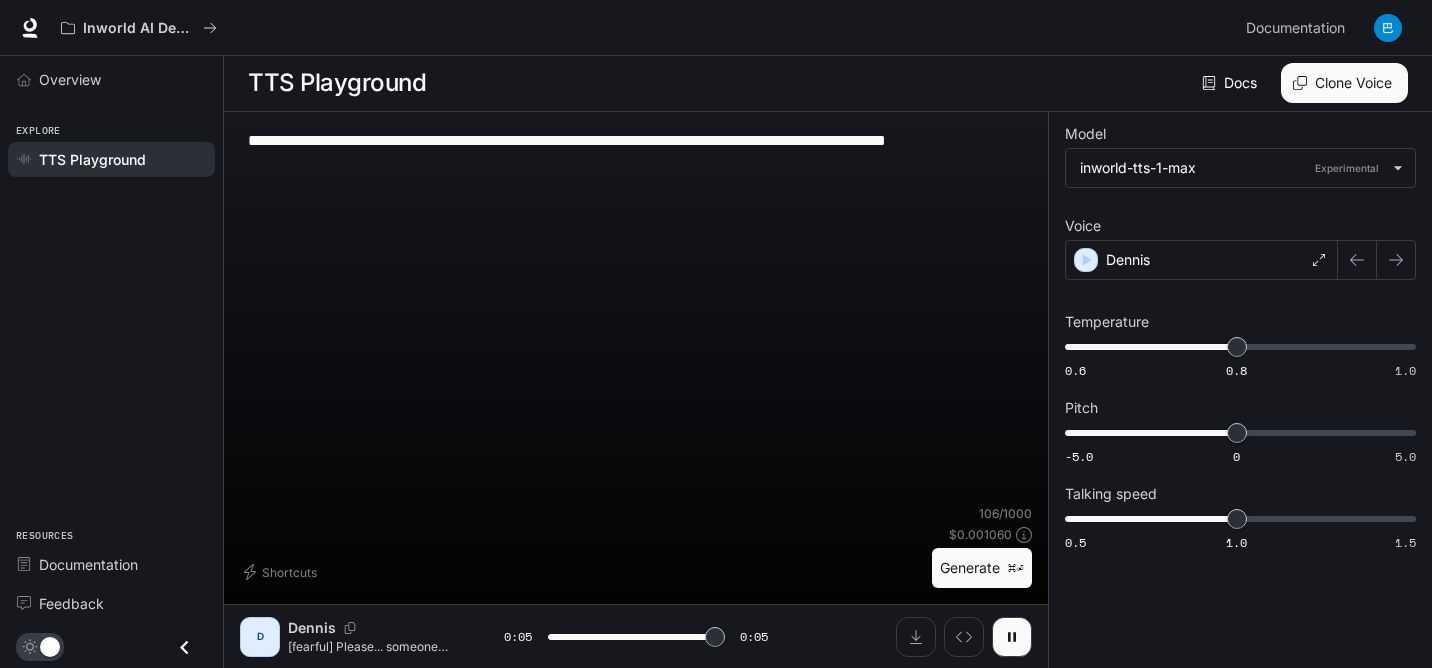 type on "*" 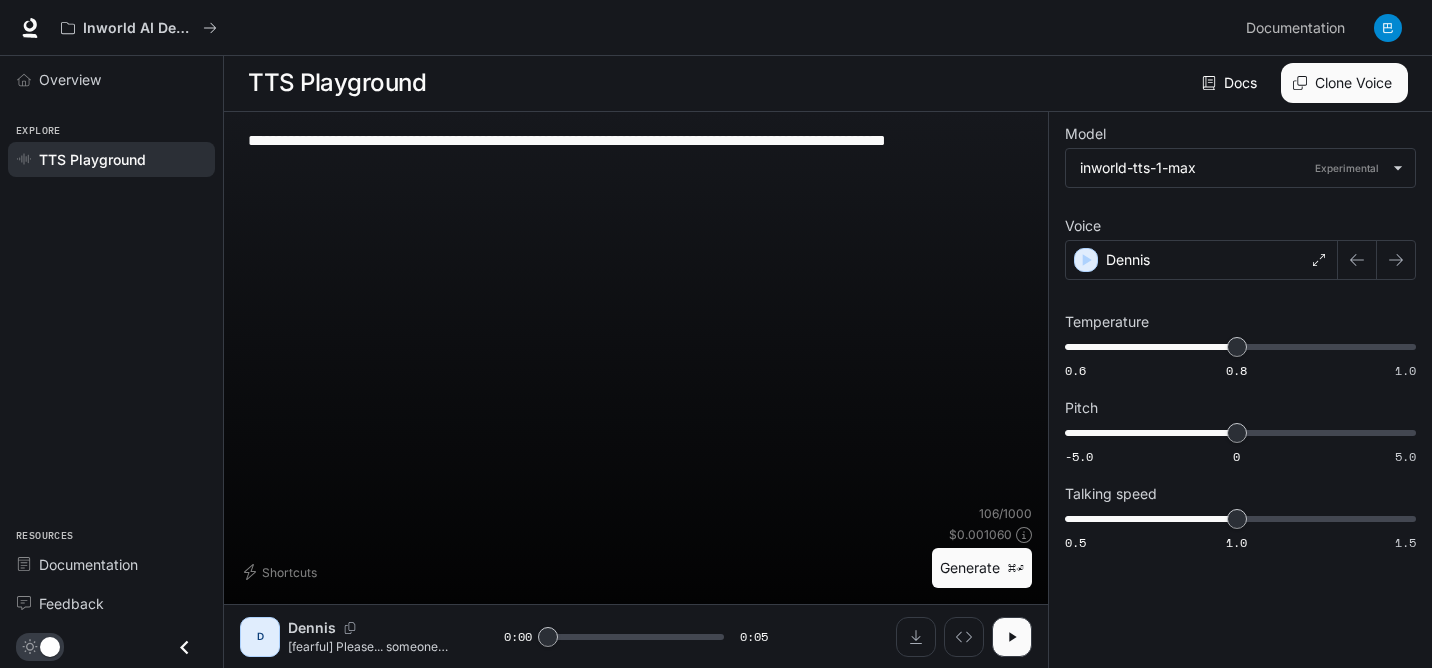 click on "**********" at bounding box center [636, 316] 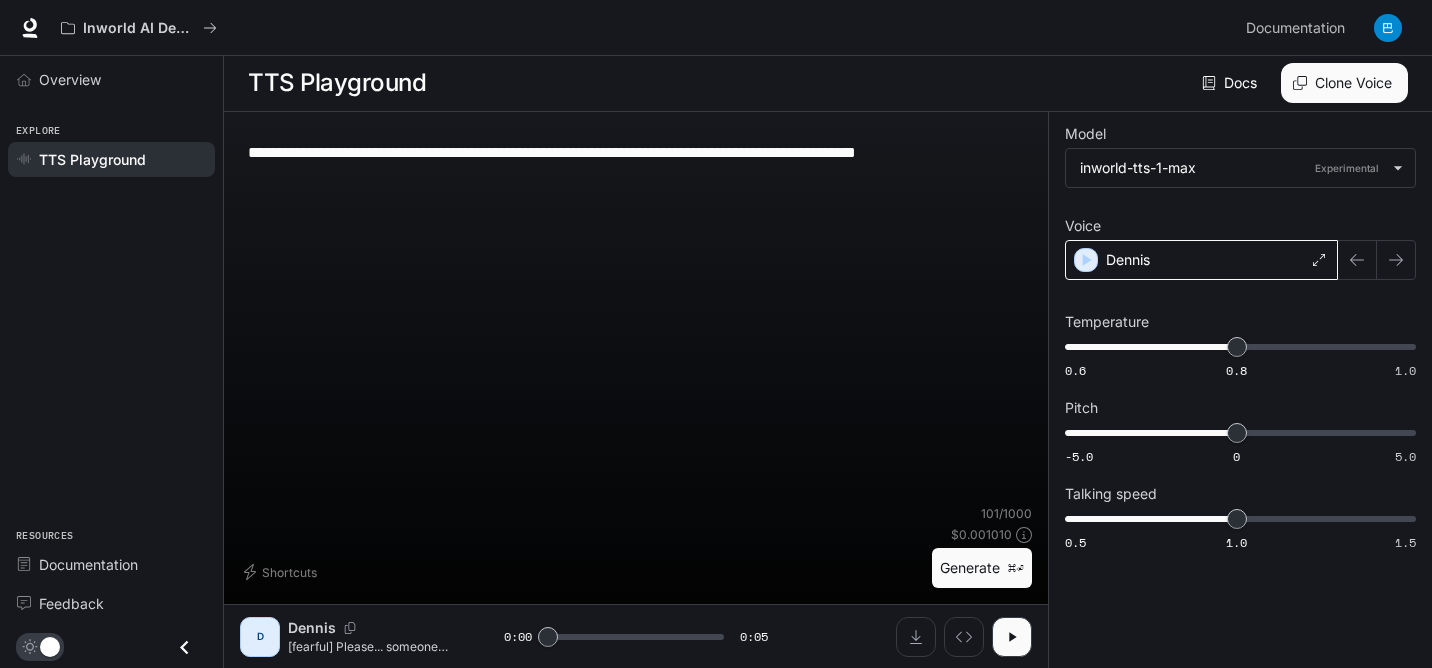 type on "**********" 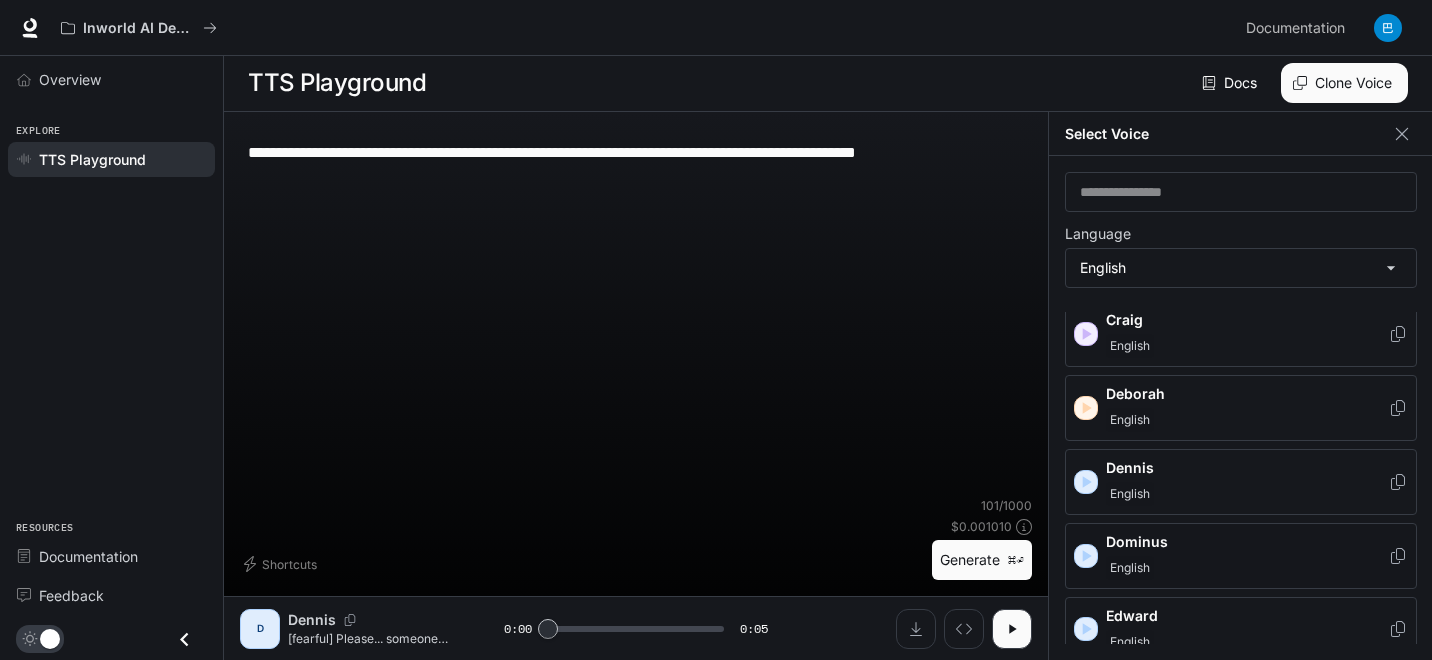 scroll, scrollTop: 200, scrollLeft: 0, axis: vertical 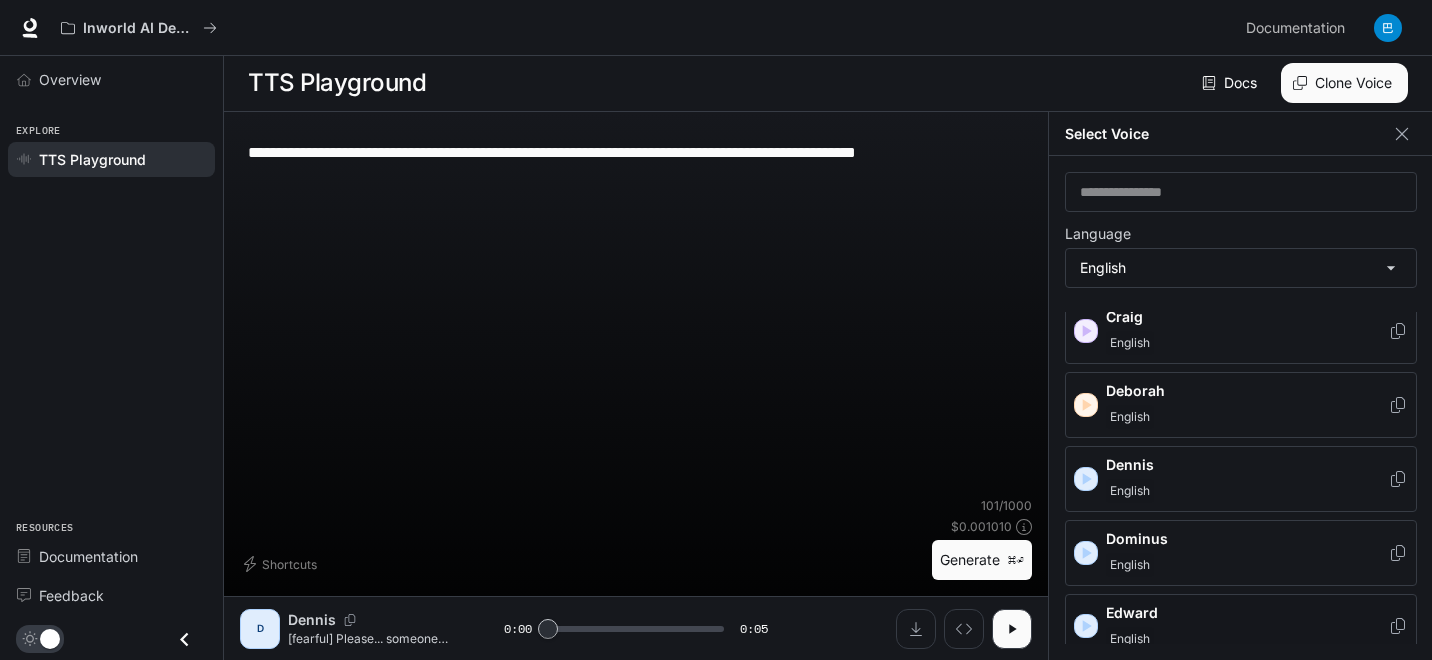 click on "English" at bounding box center [1130, 639] 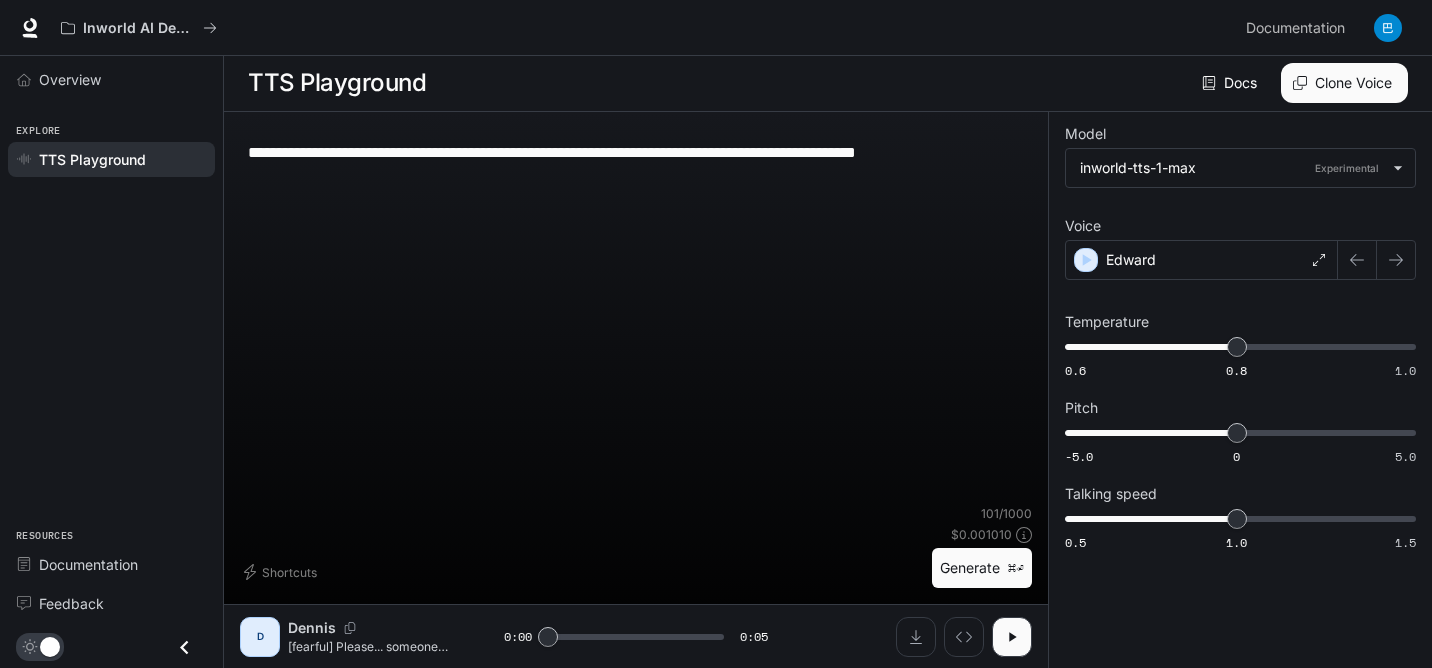 click on "Generate ⌘⏎" at bounding box center (982, 568) 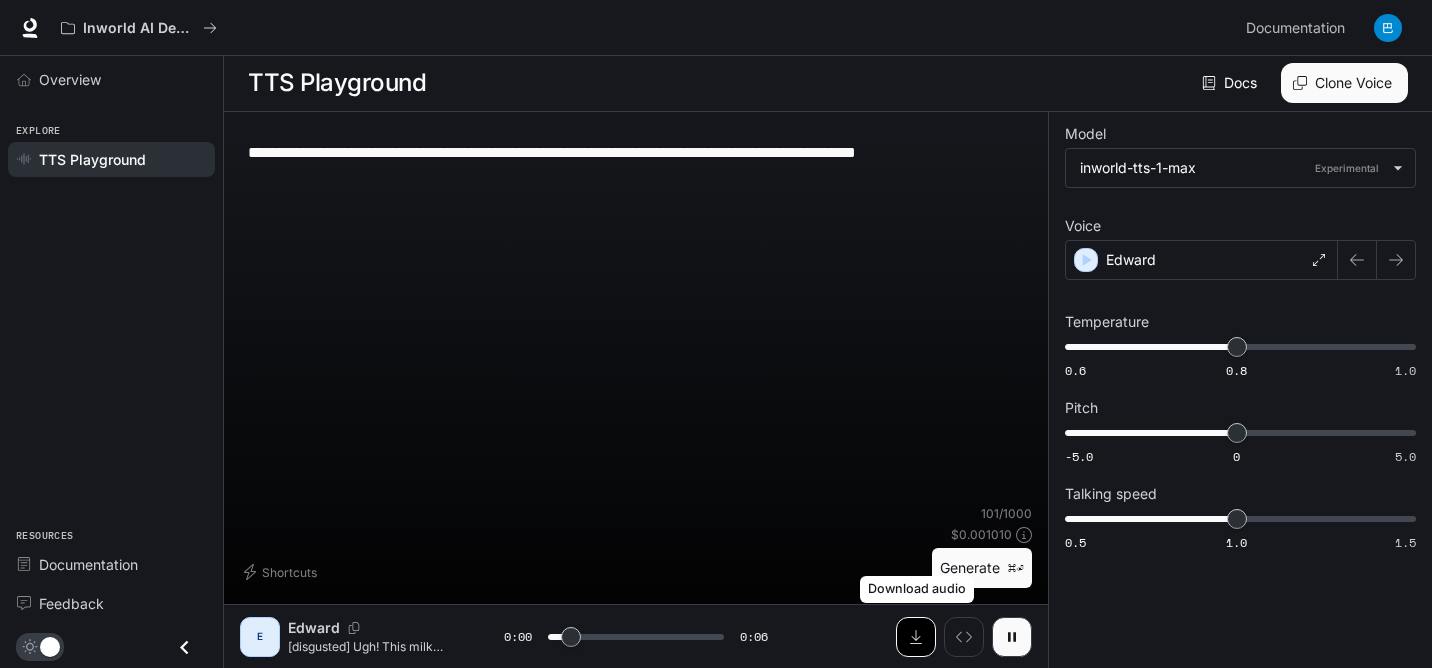 click at bounding box center [916, 637] 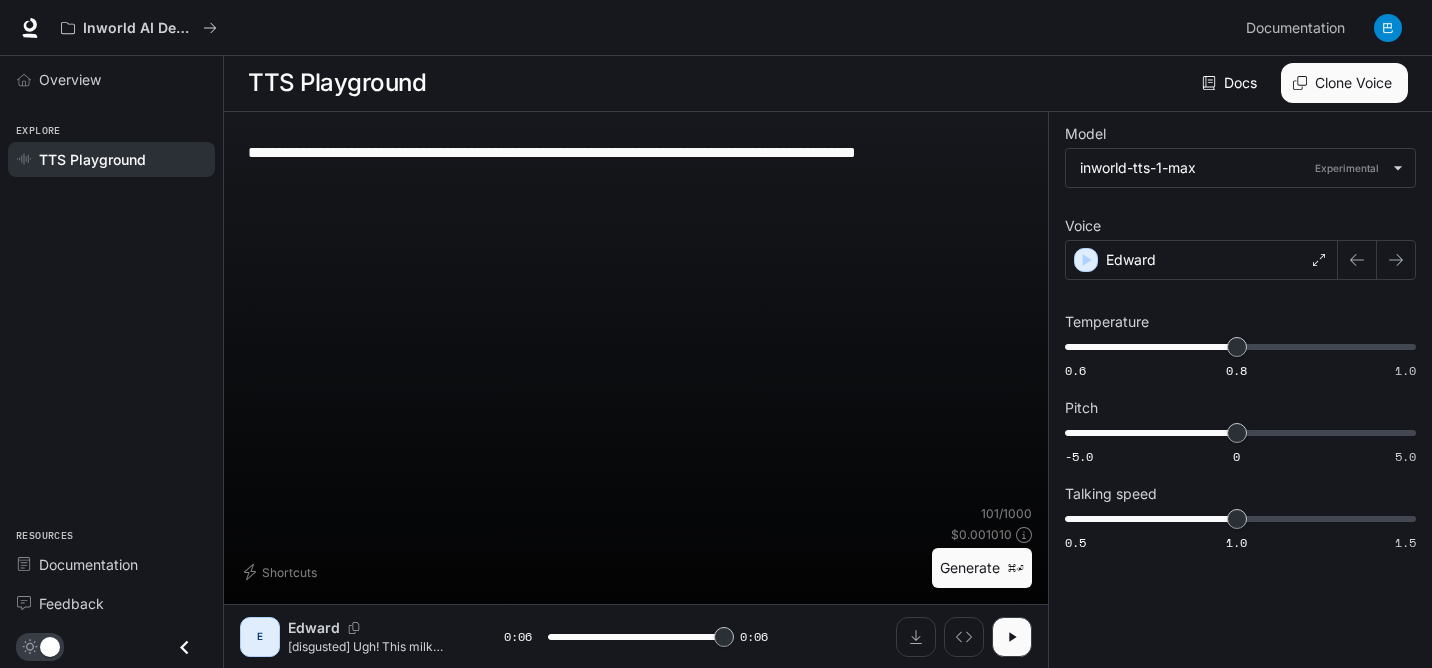 type on "*" 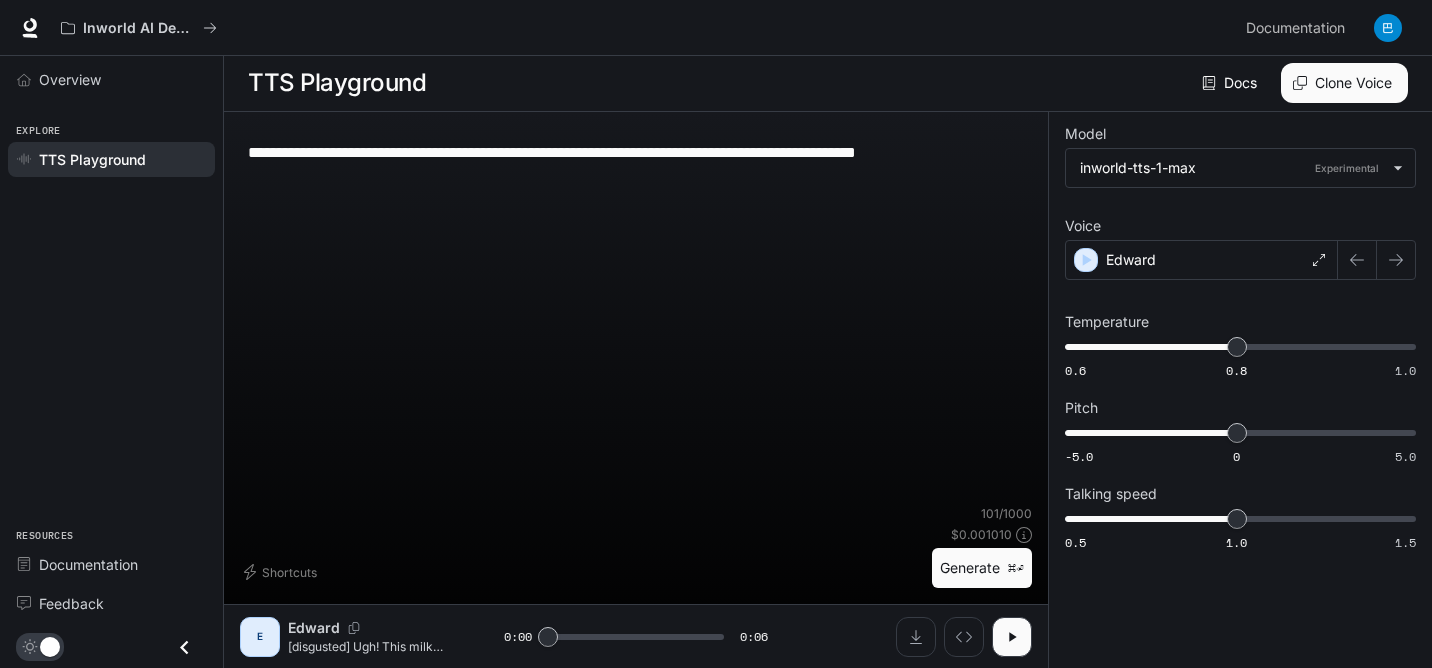 click on "**********" at bounding box center (636, 152) 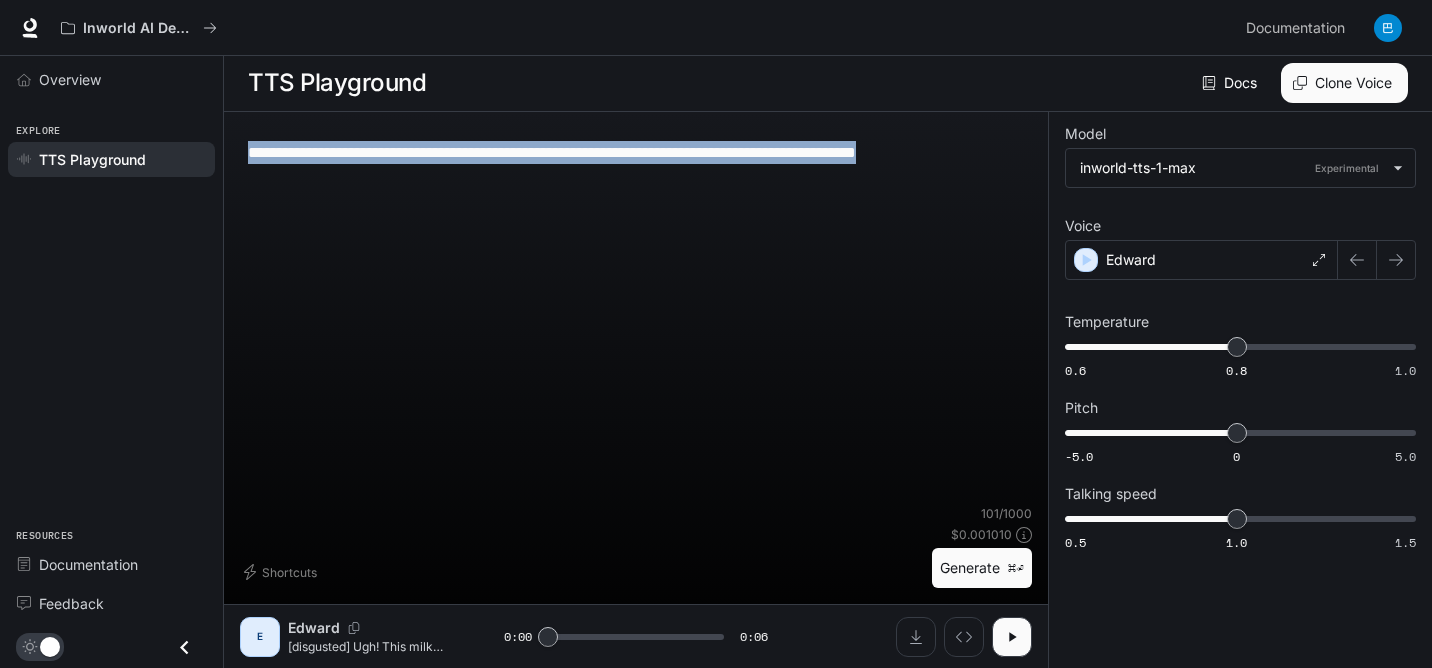 click on "**********" at bounding box center [636, 152] 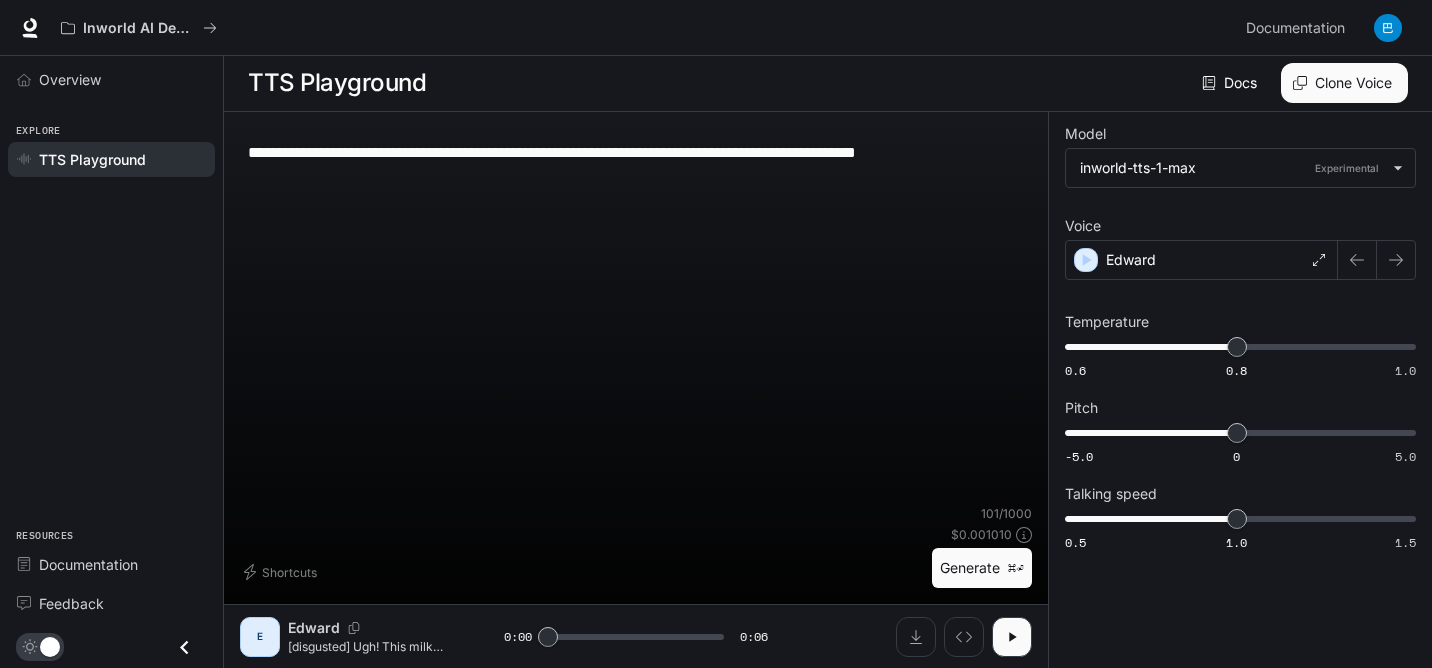 click on "**********" at bounding box center (636, 152) 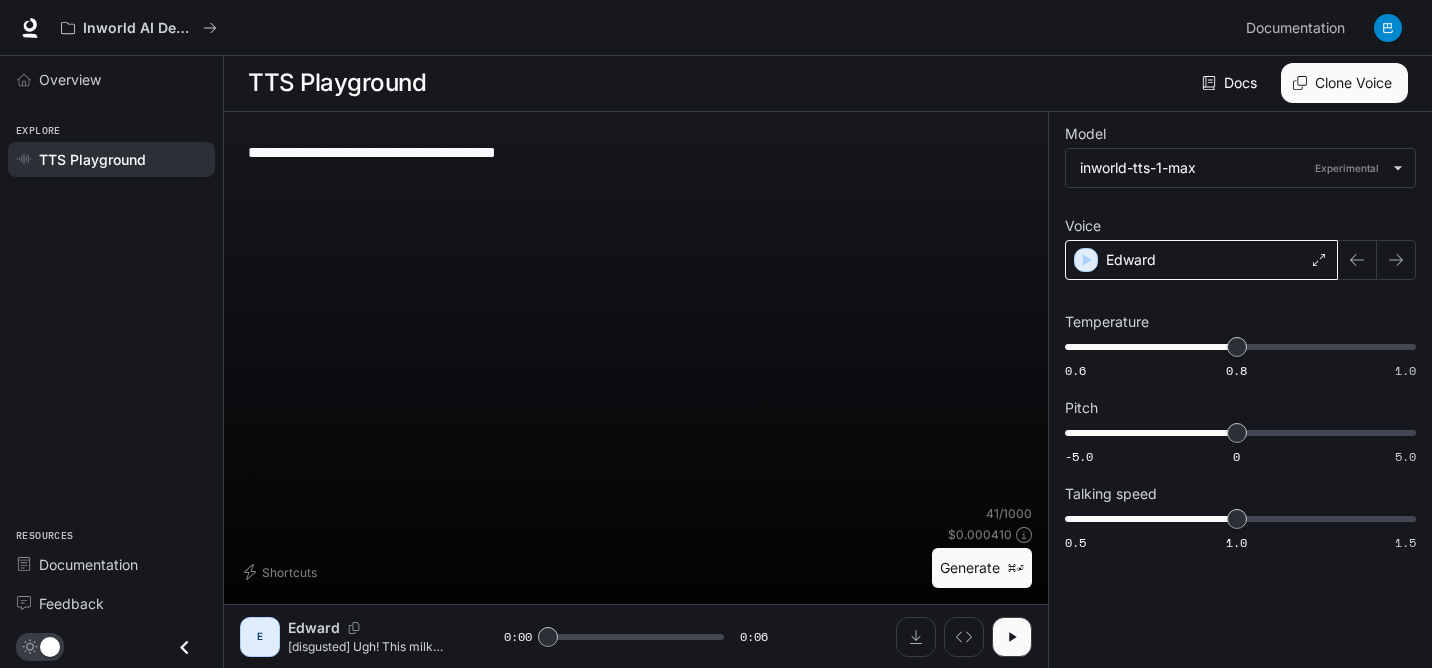 type on "**********" 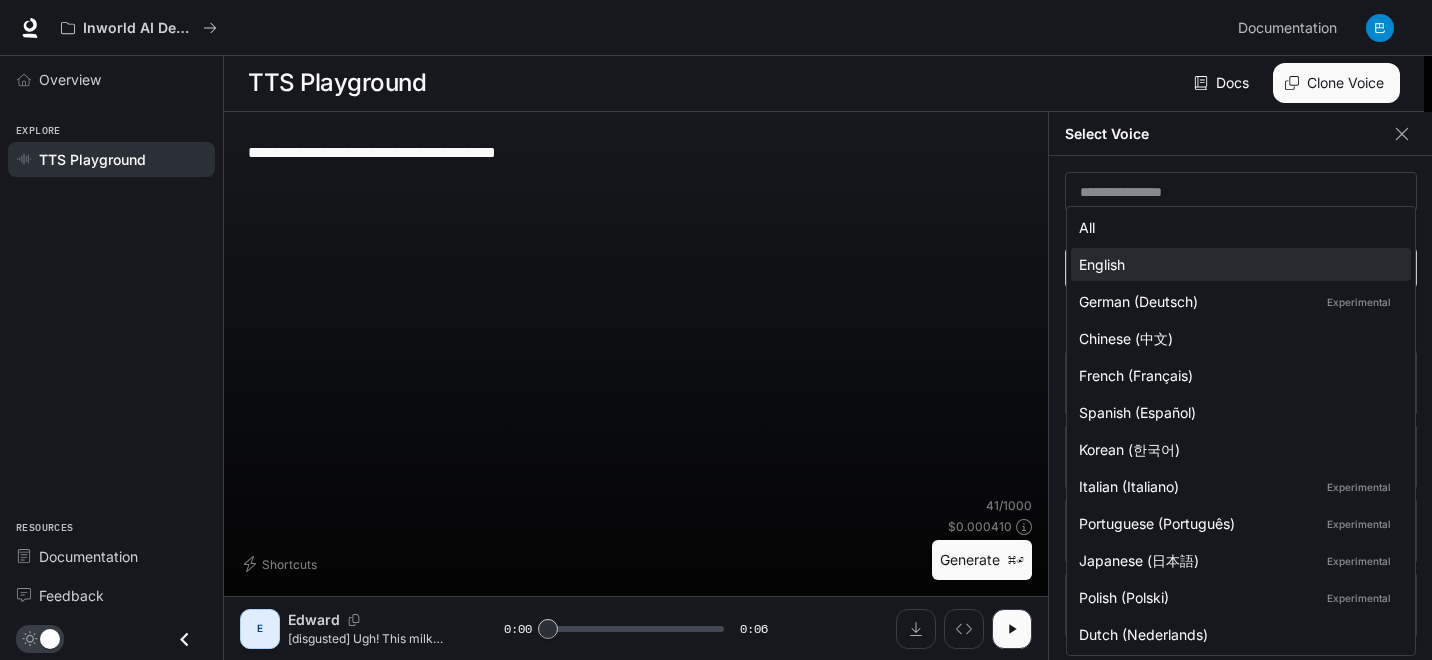click on "**********" at bounding box center (716, 329) 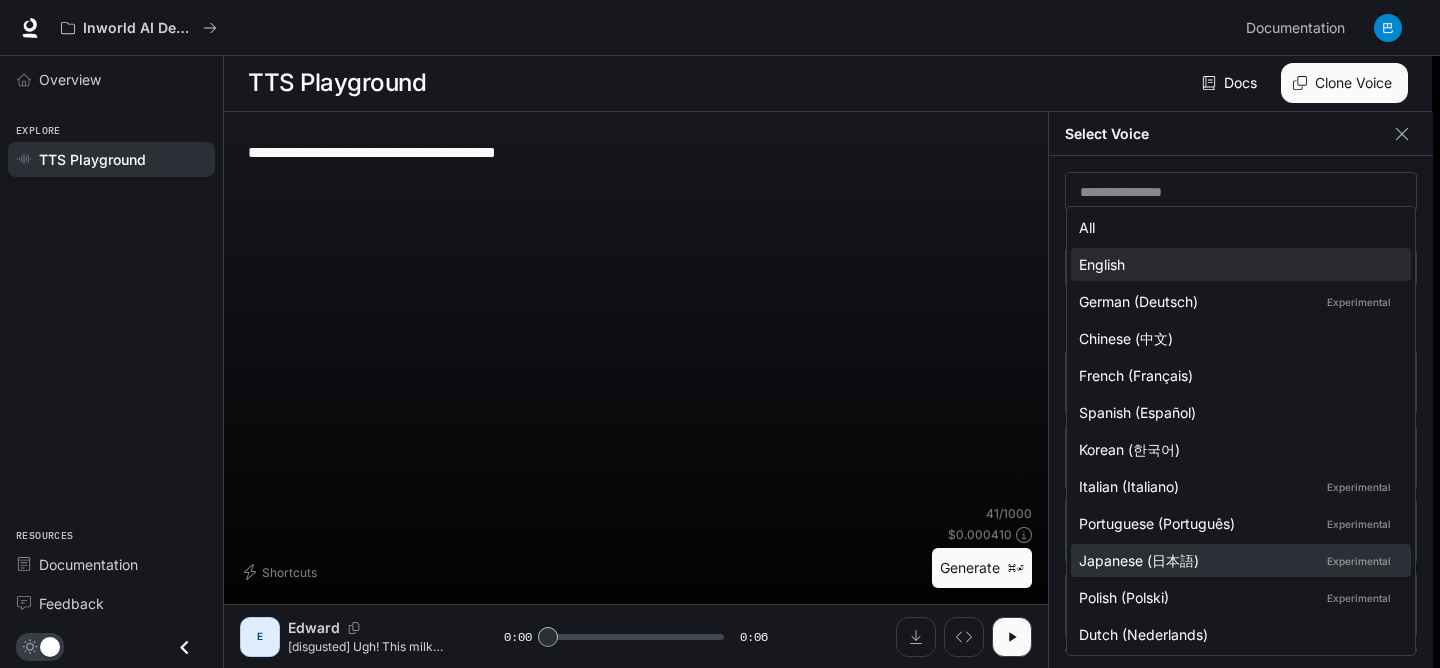 click on "Japanese (日本語) Experimental" at bounding box center [1237, 560] 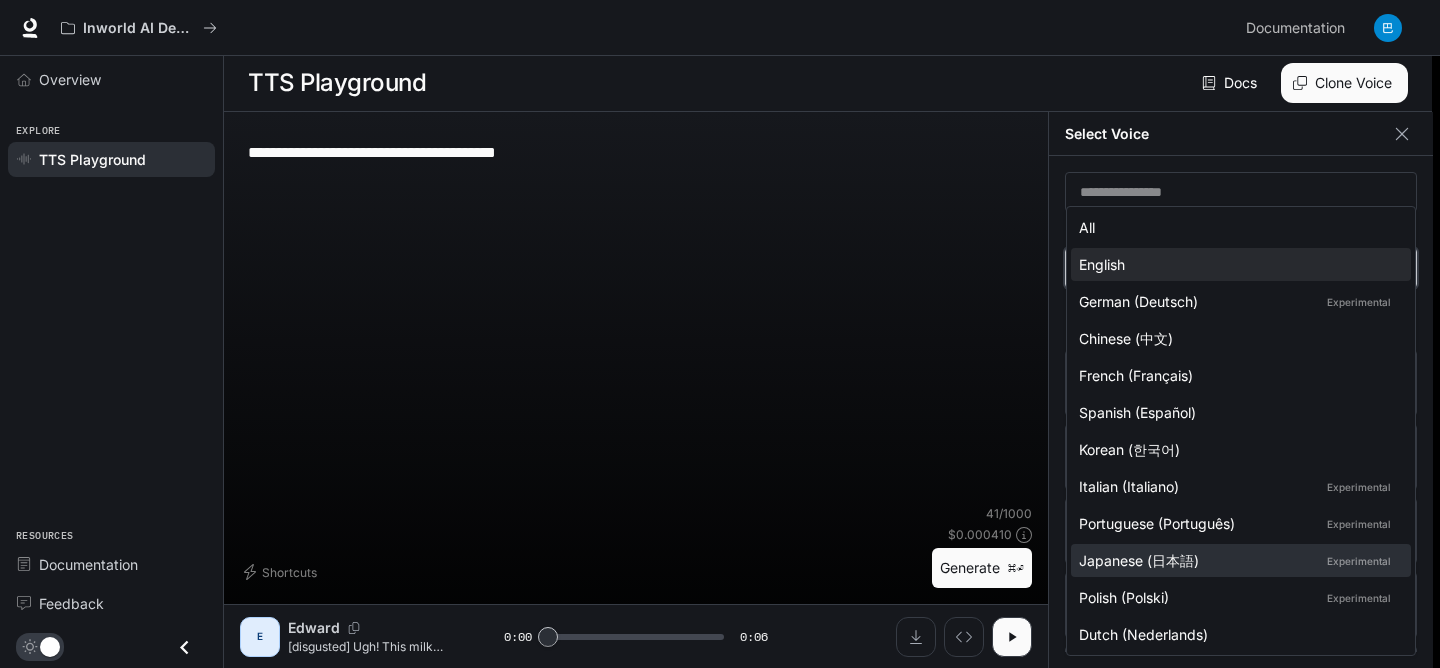 type on "*****" 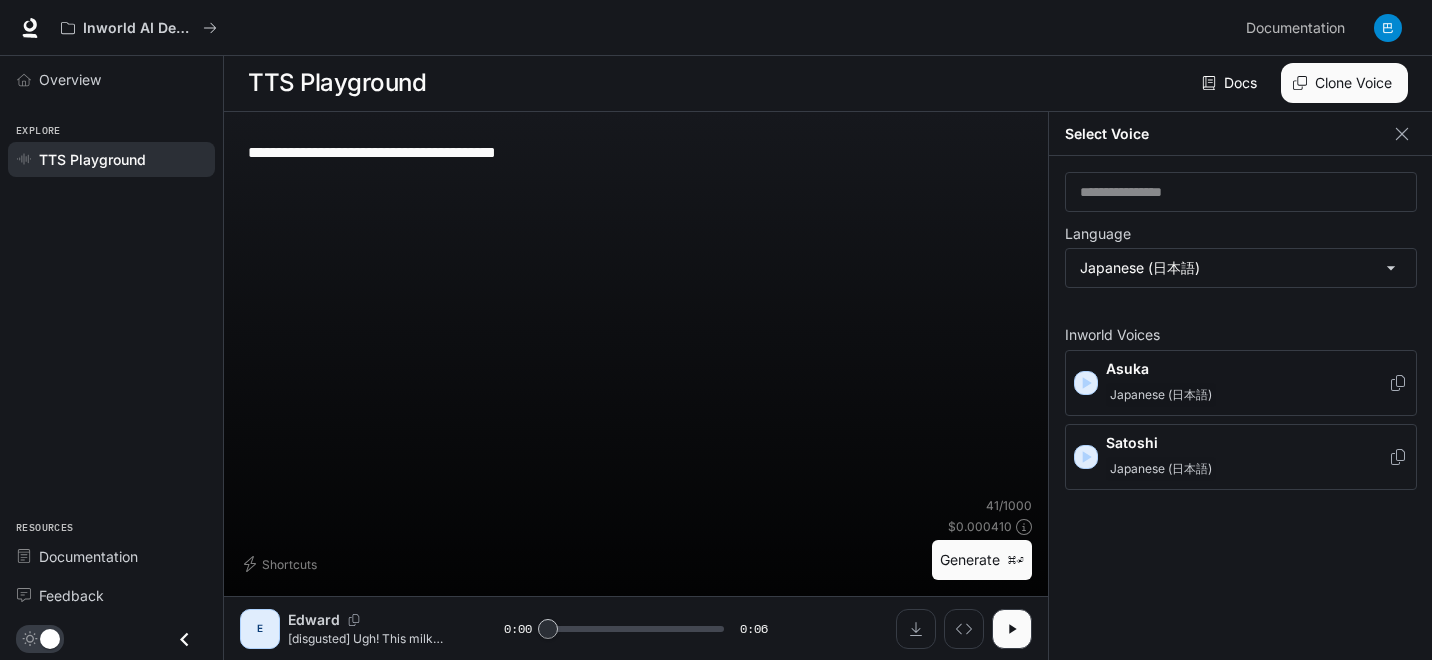 click on "Asuka" at bounding box center (1247, 369) 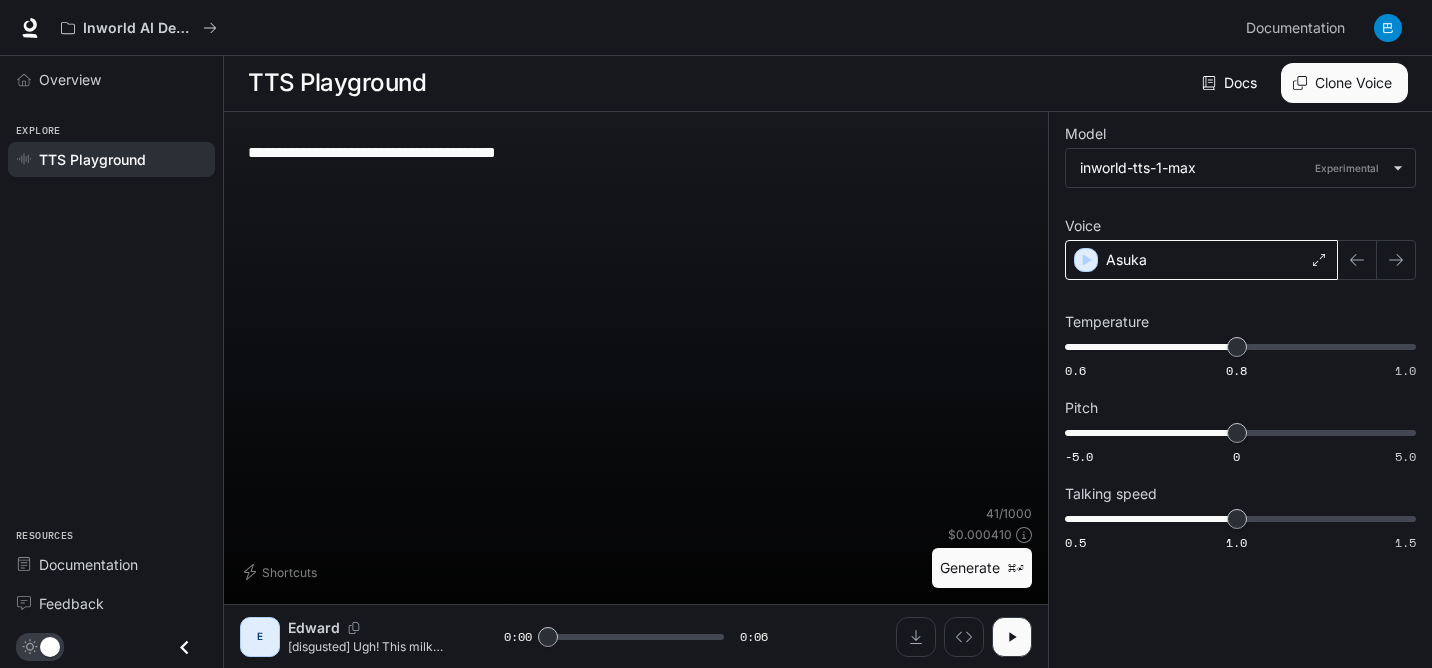 click on "Asuka" at bounding box center (1126, 260) 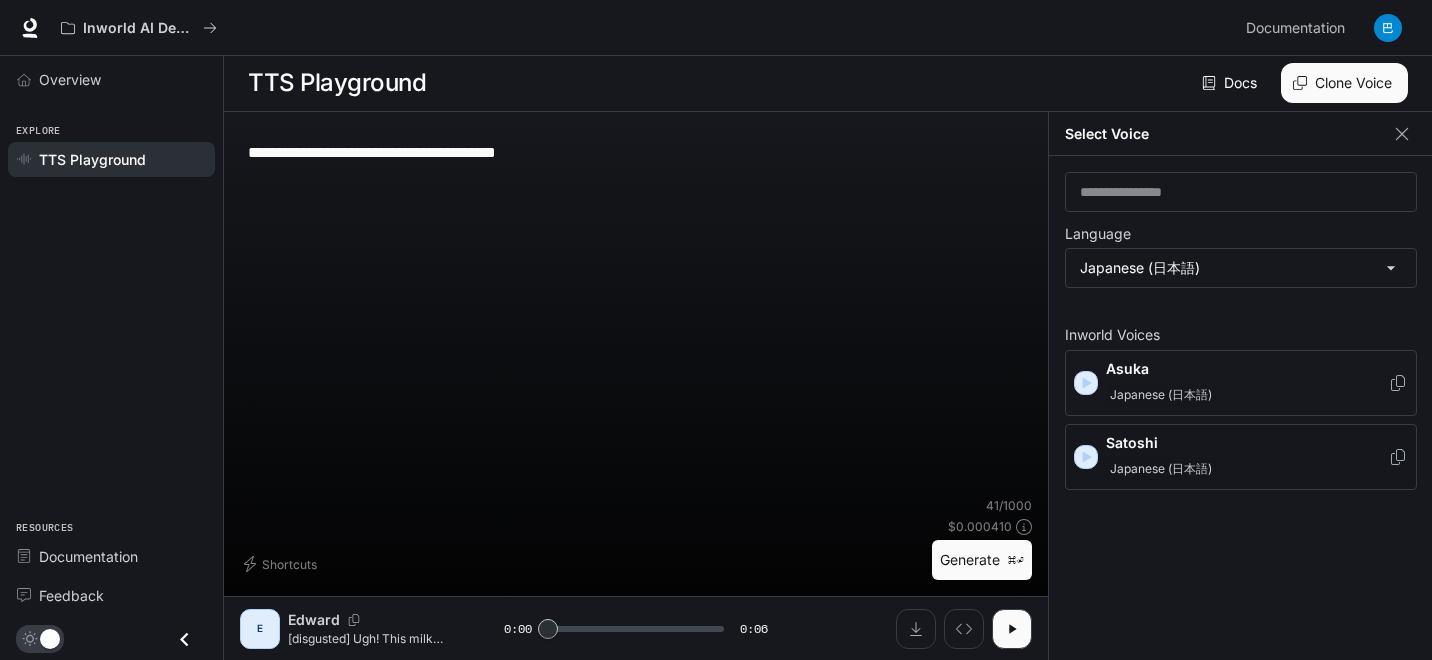 click on "Satoshi" at bounding box center [1247, 443] 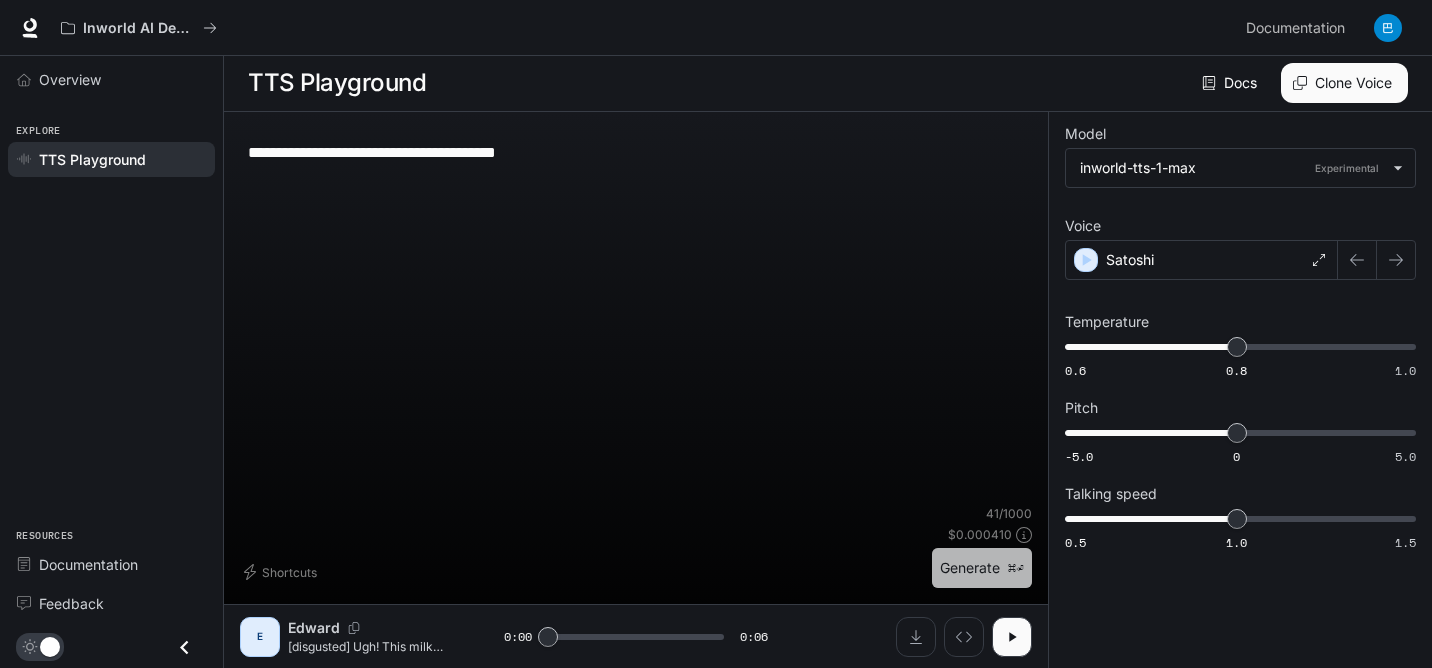 click on "Generate ⌘⏎" at bounding box center (982, 568) 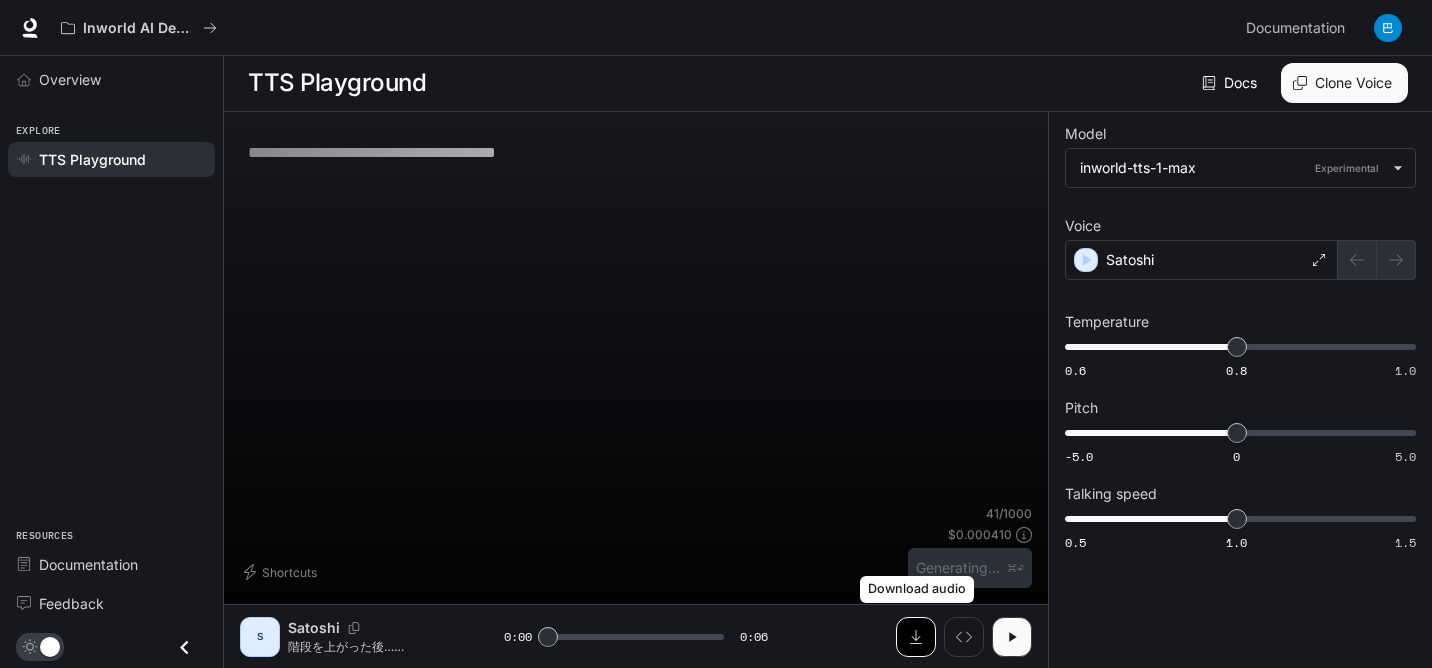 click 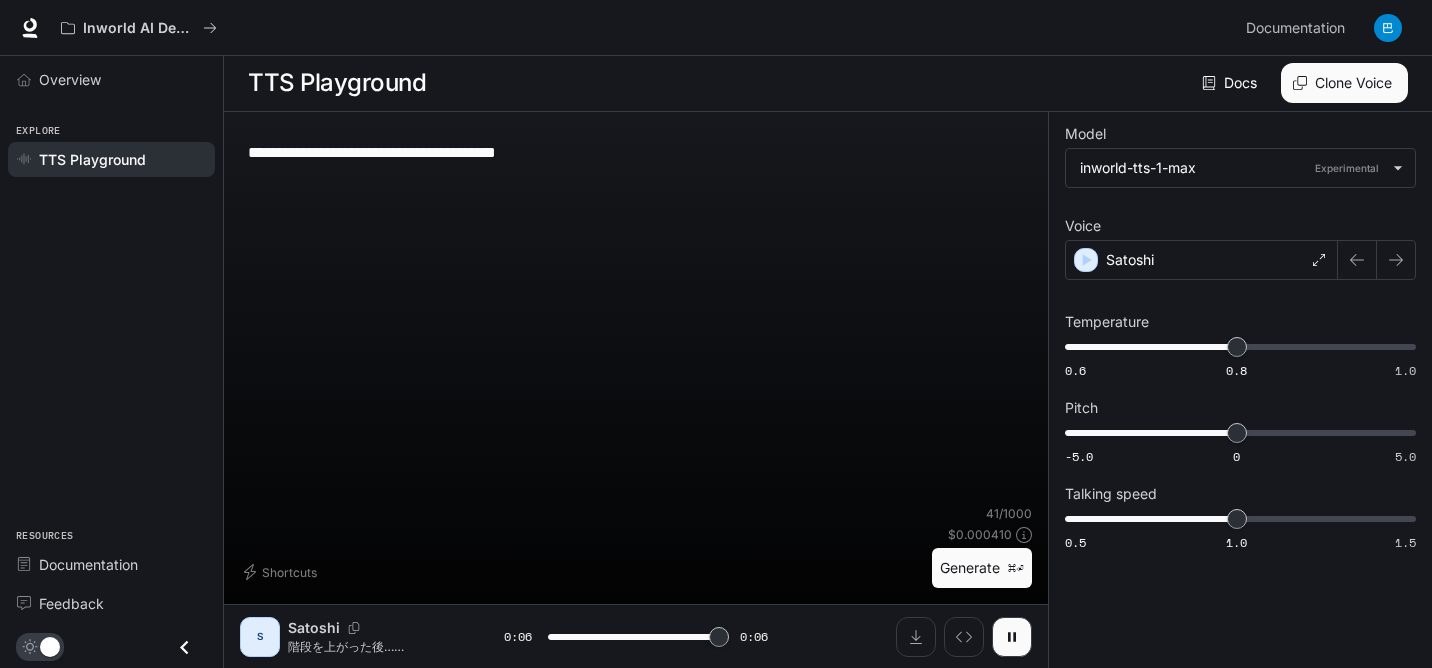 type on "*" 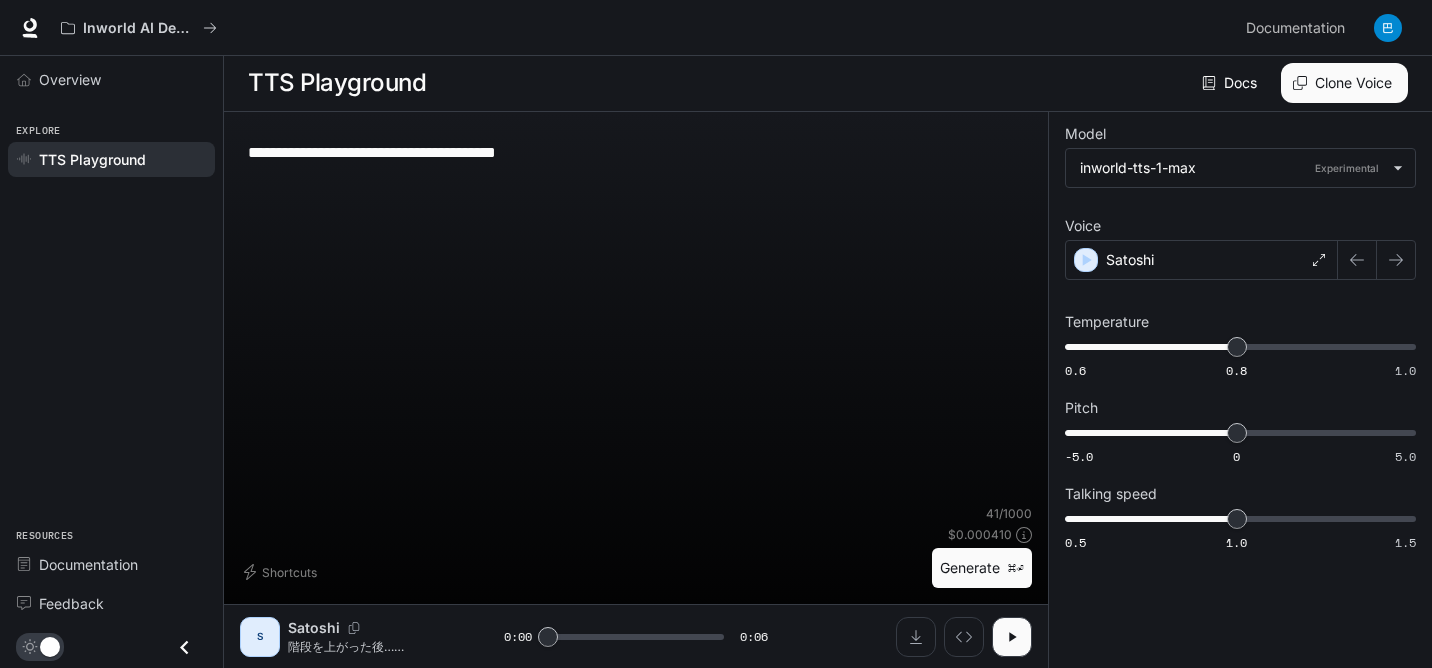 click on "**********" at bounding box center (636, 152) 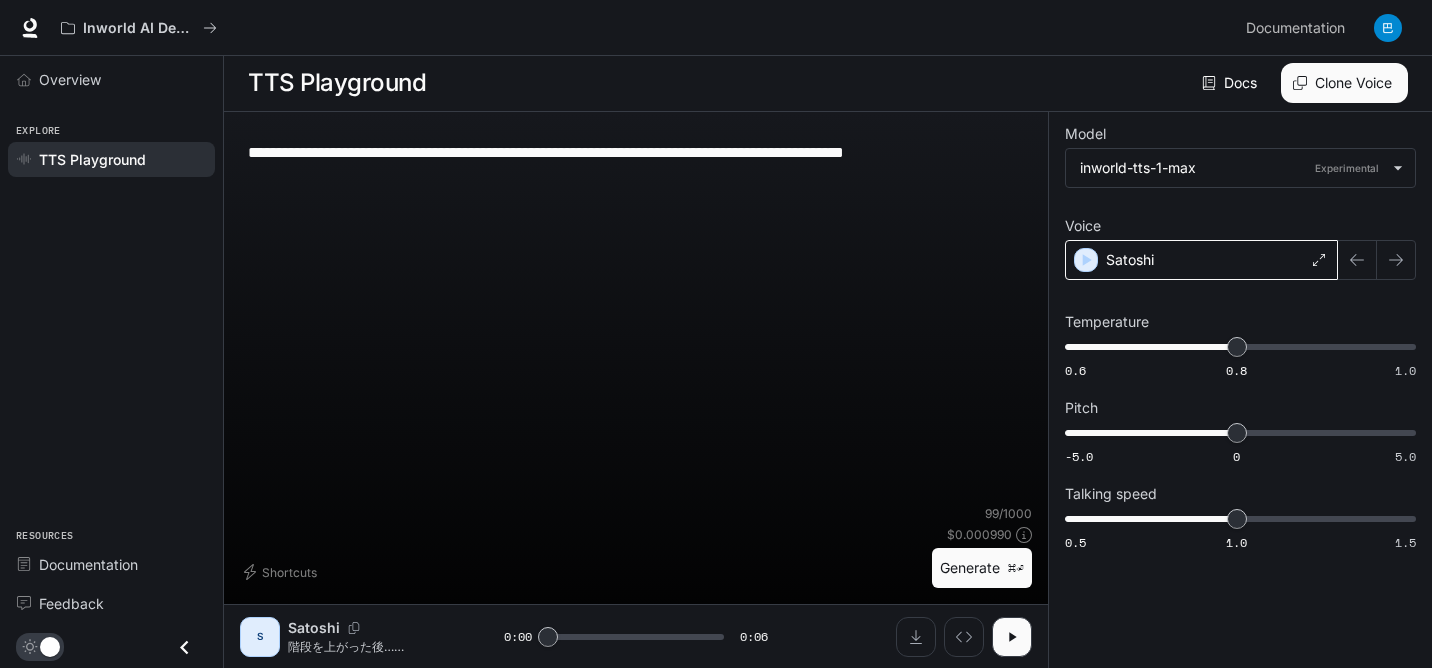 type on "**********" 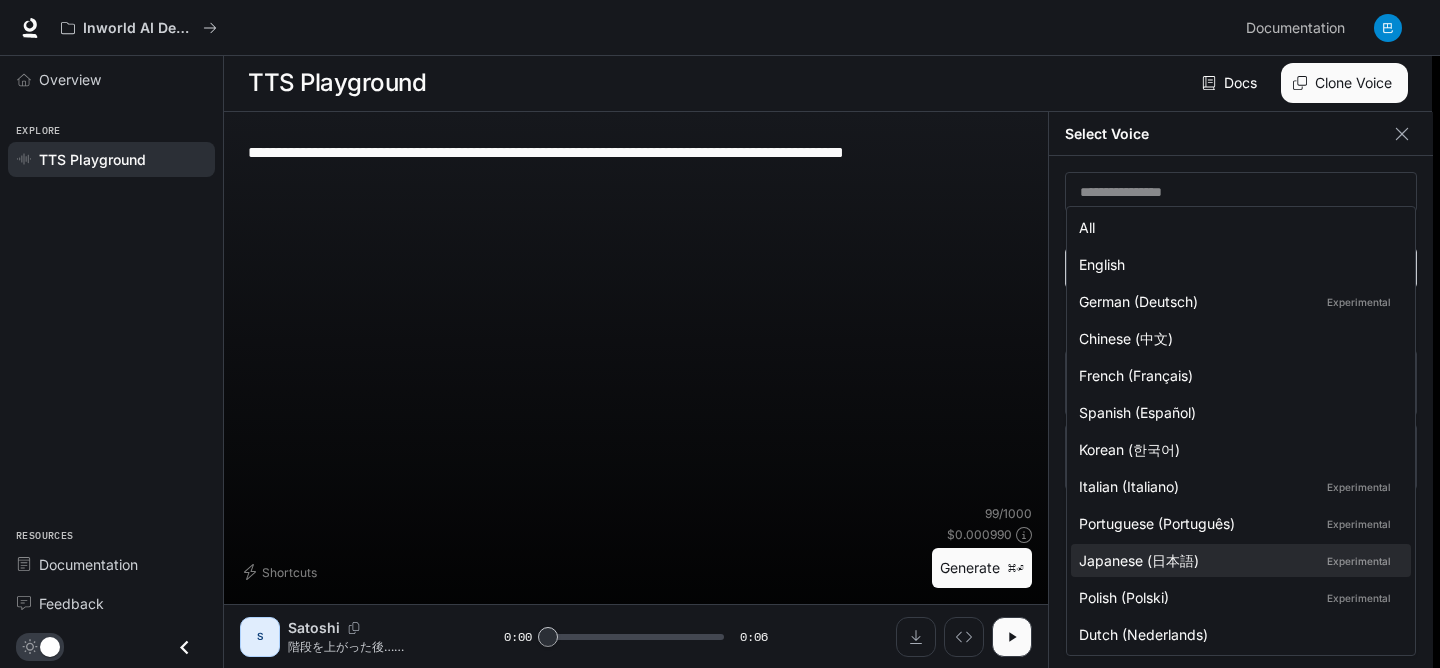 click on "**********" at bounding box center (720, 333) 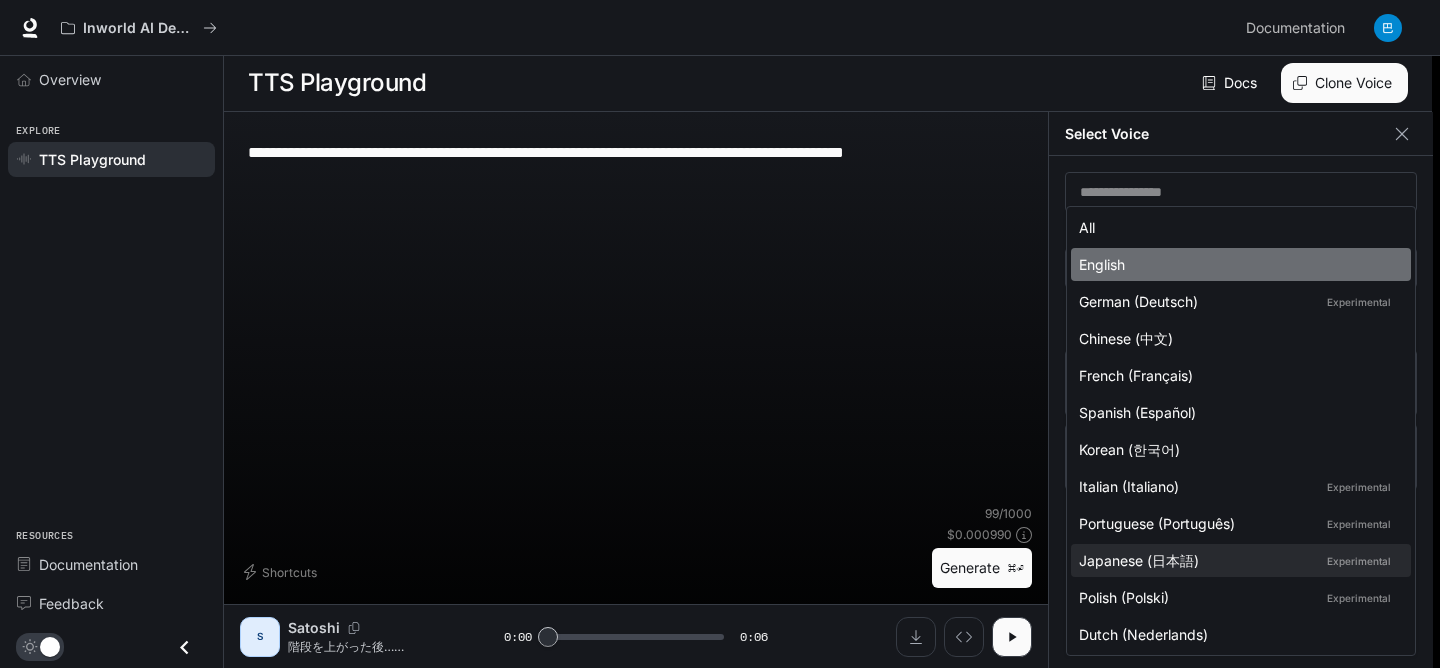 click on "English" at bounding box center (1237, 264) 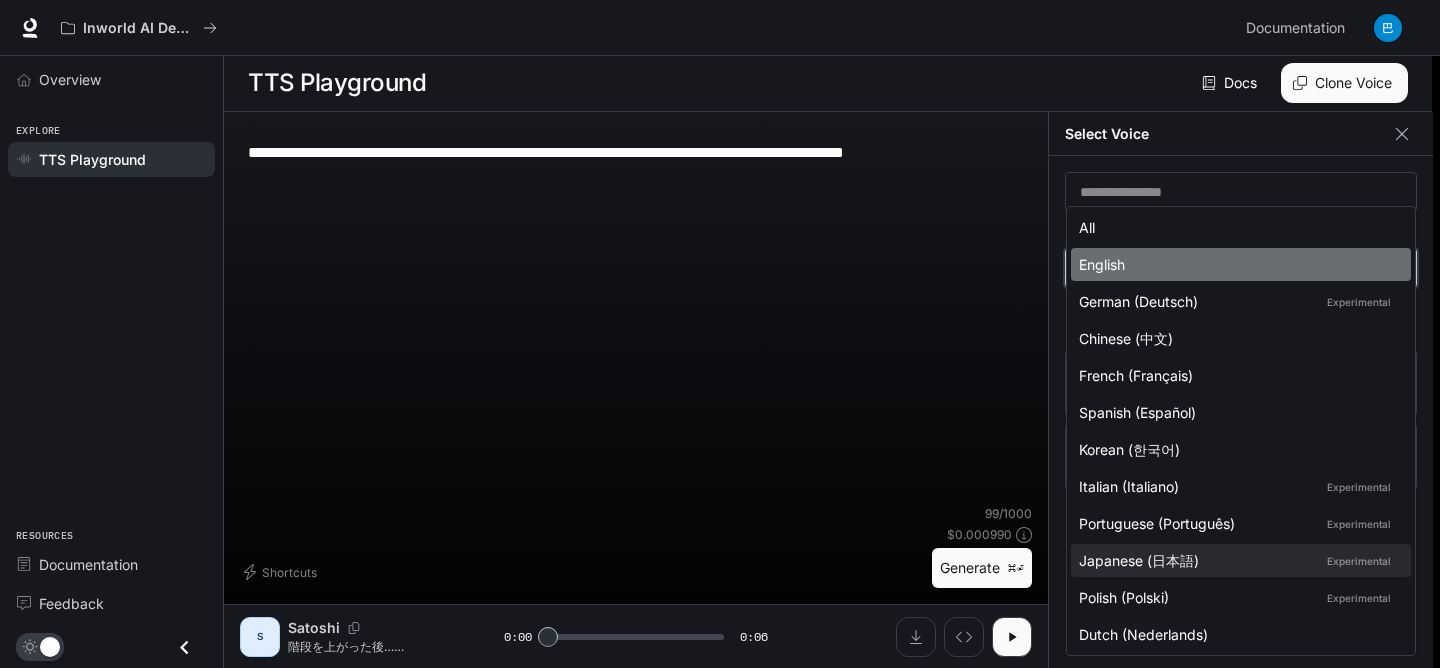 type on "*****" 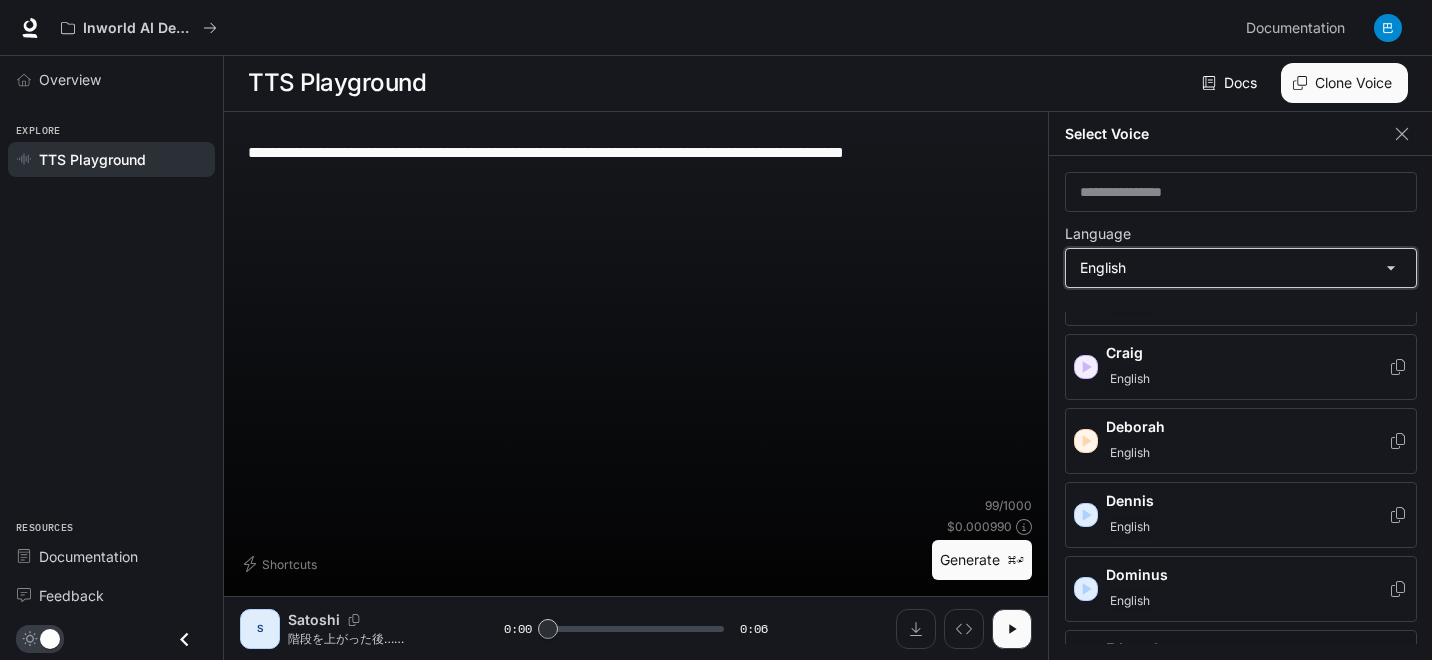 scroll, scrollTop: 373, scrollLeft: 0, axis: vertical 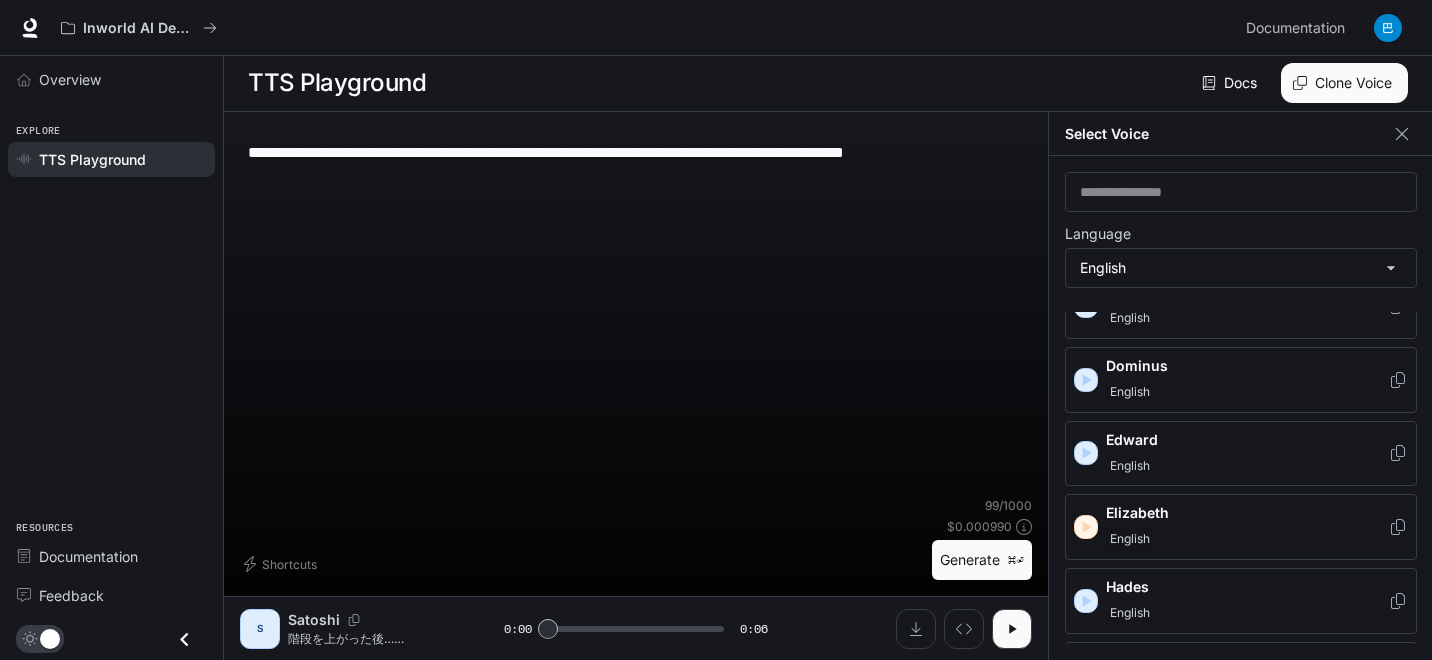 click on "Elizabeth" at bounding box center [1247, 513] 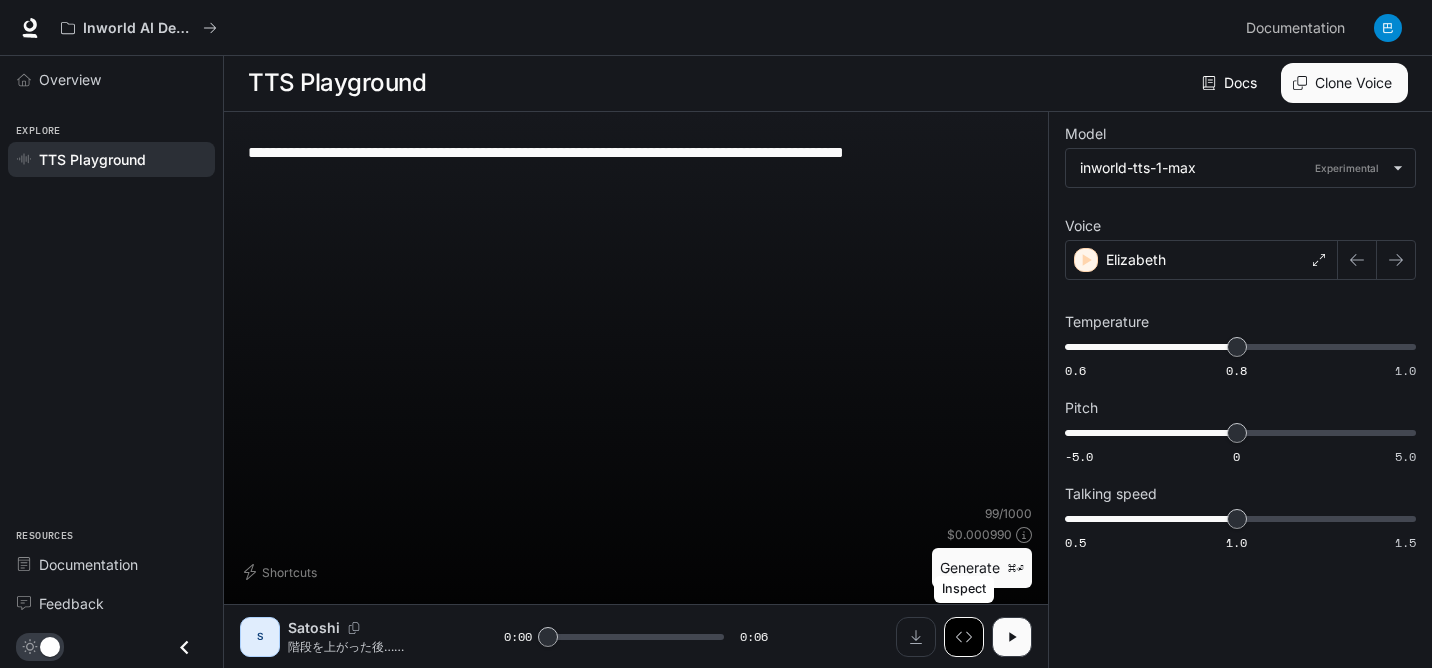 click on "Inspect" at bounding box center (964, 589) 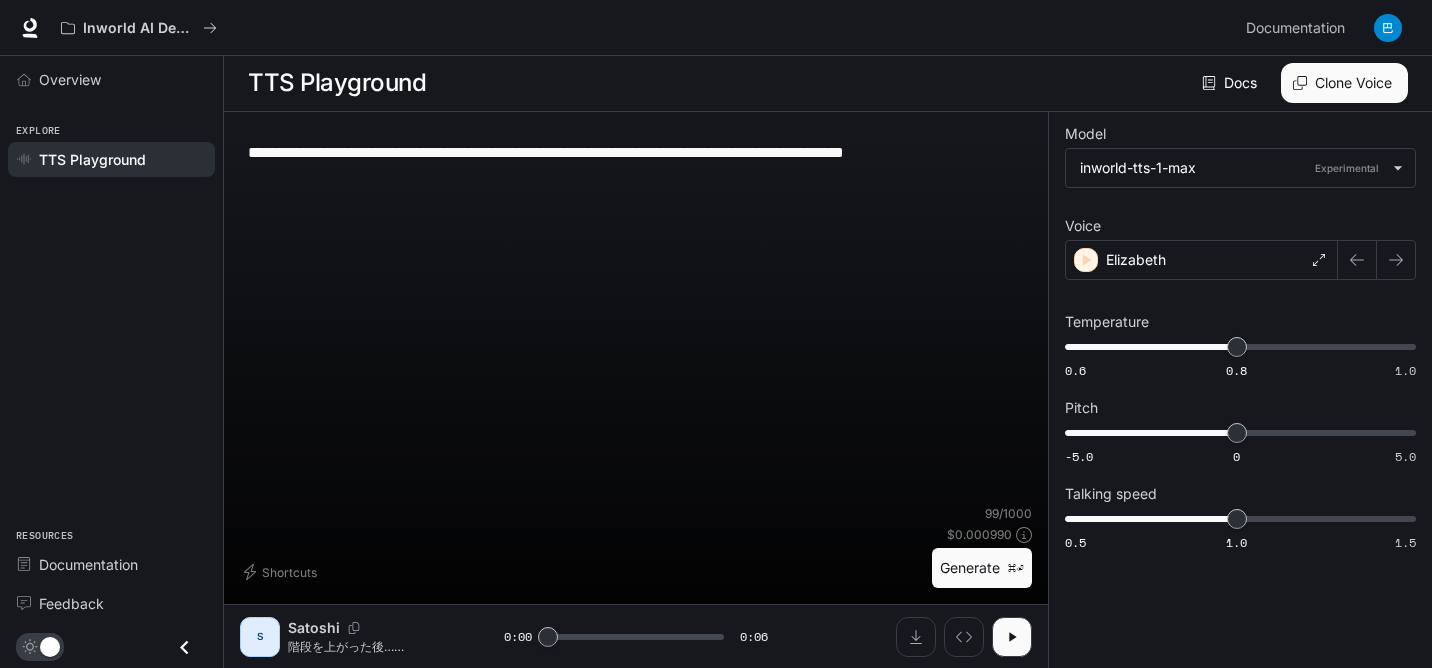 click on "Generate ⌘⏎" at bounding box center (982, 568) 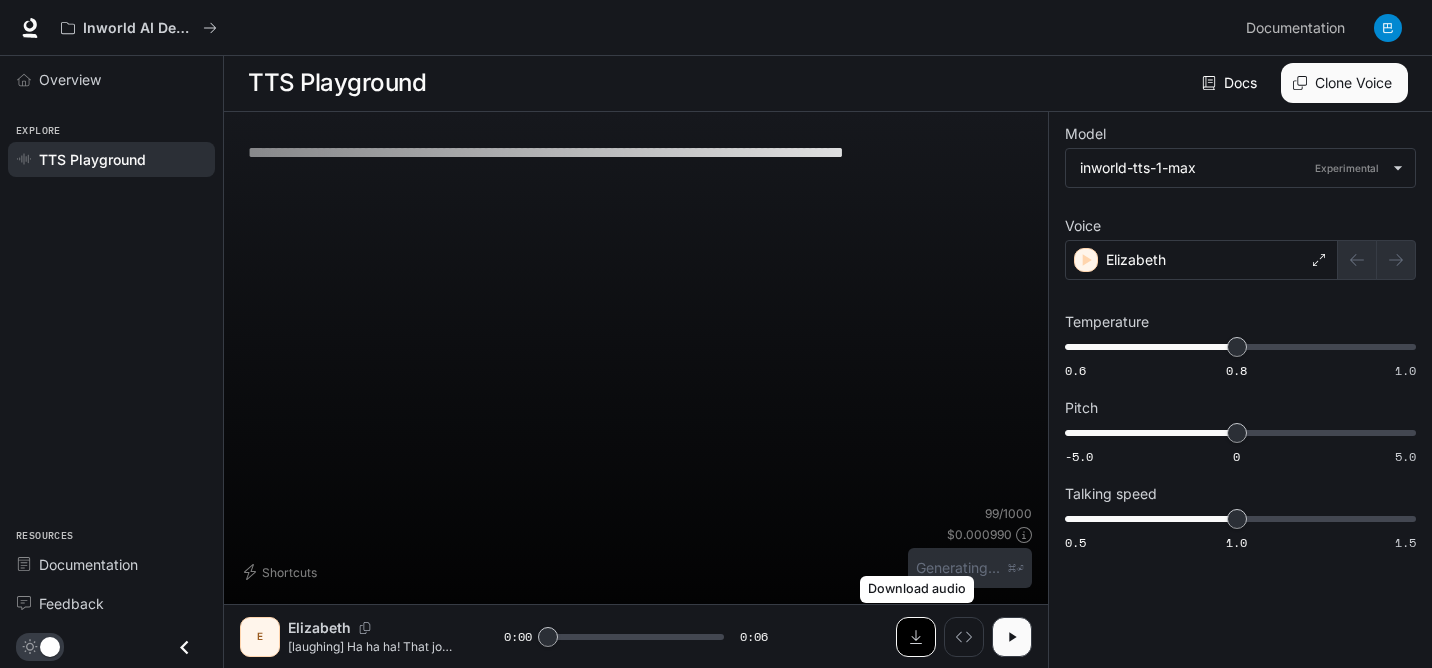 click at bounding box center [916, 637] 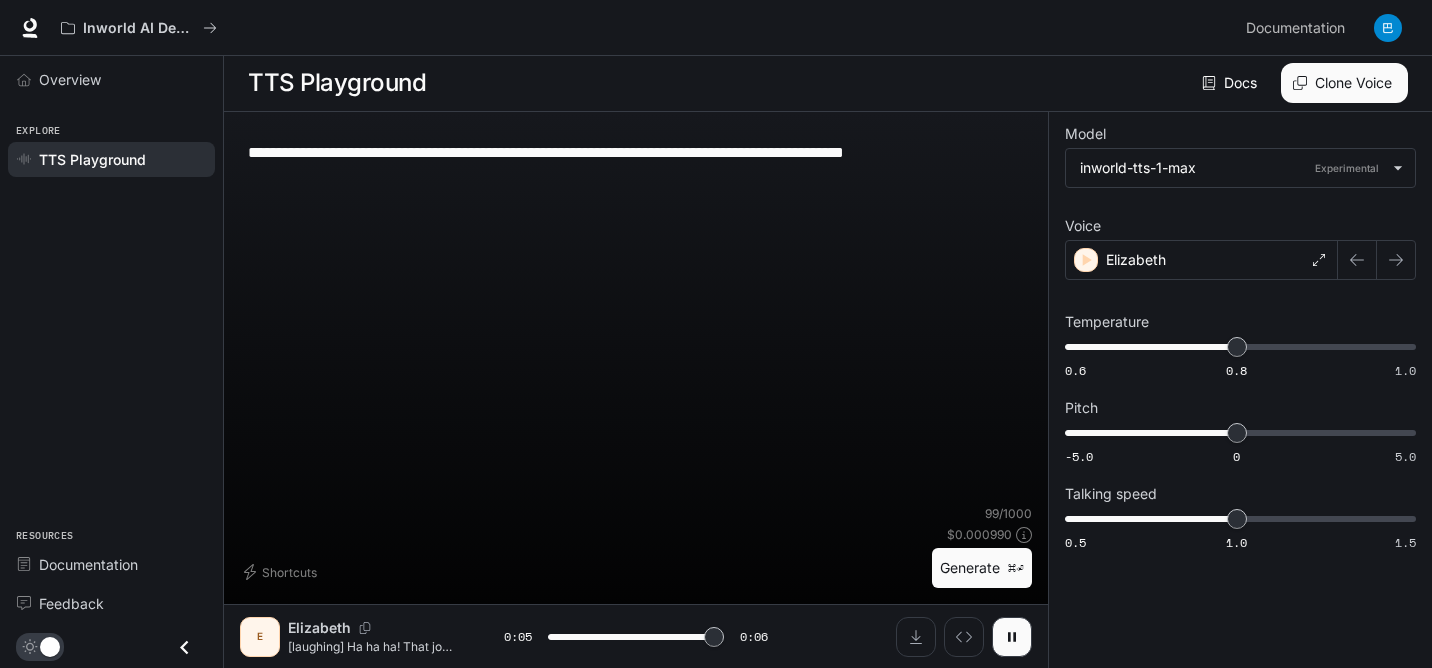 type on "*" 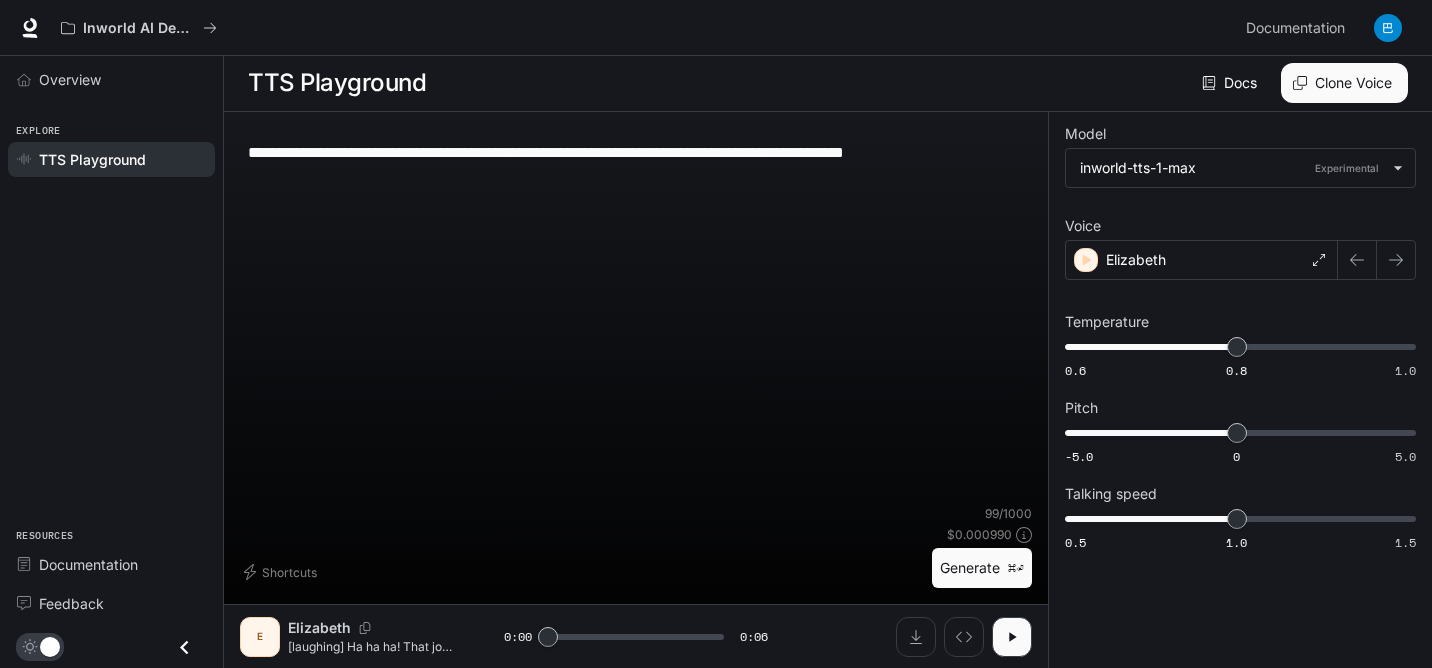 click on "**********" at bounding box center [636, 152] 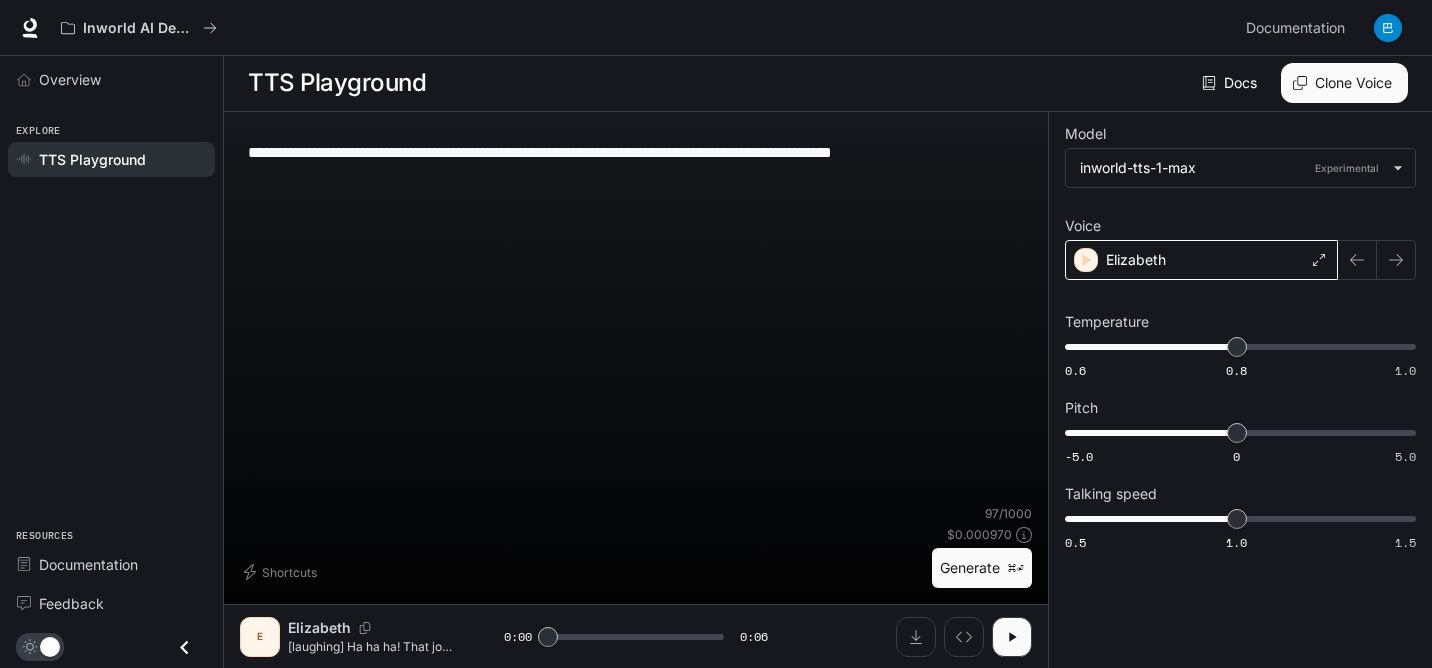 type on "**********" 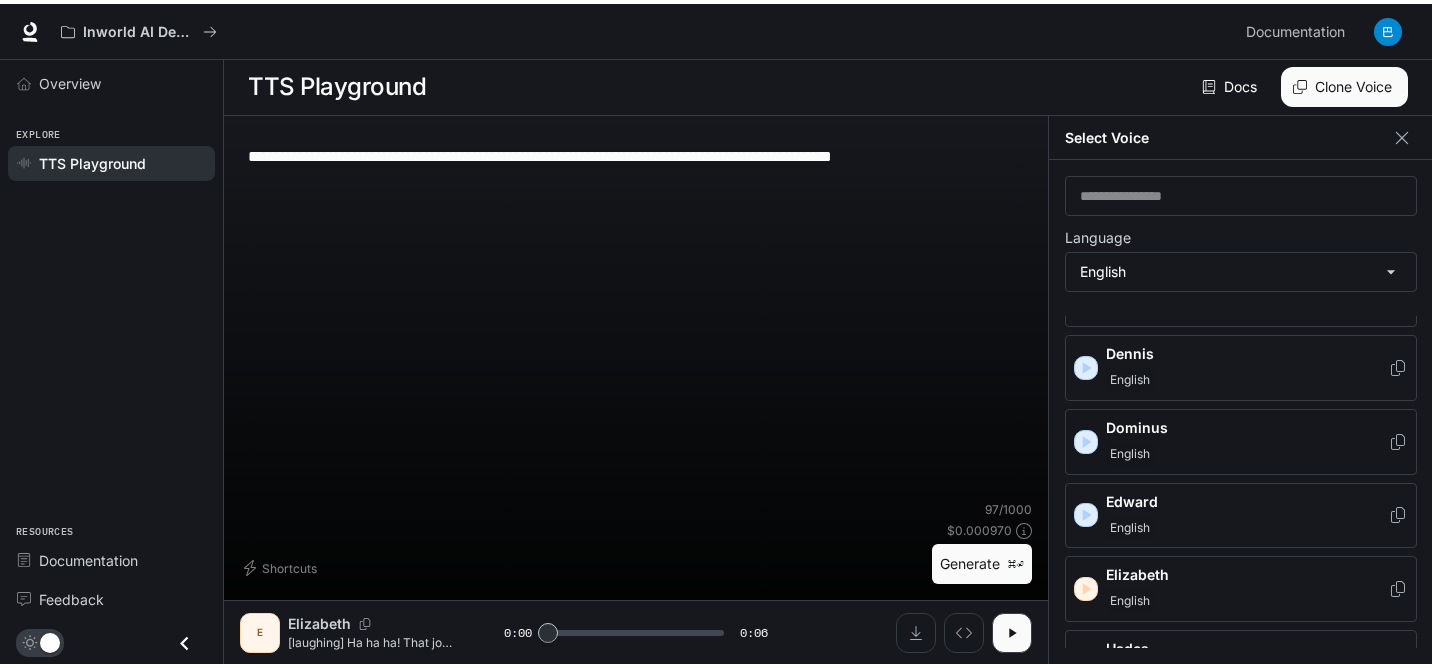 scroll, scrollTop: 546, scrollLeft: 0, axis: vertical 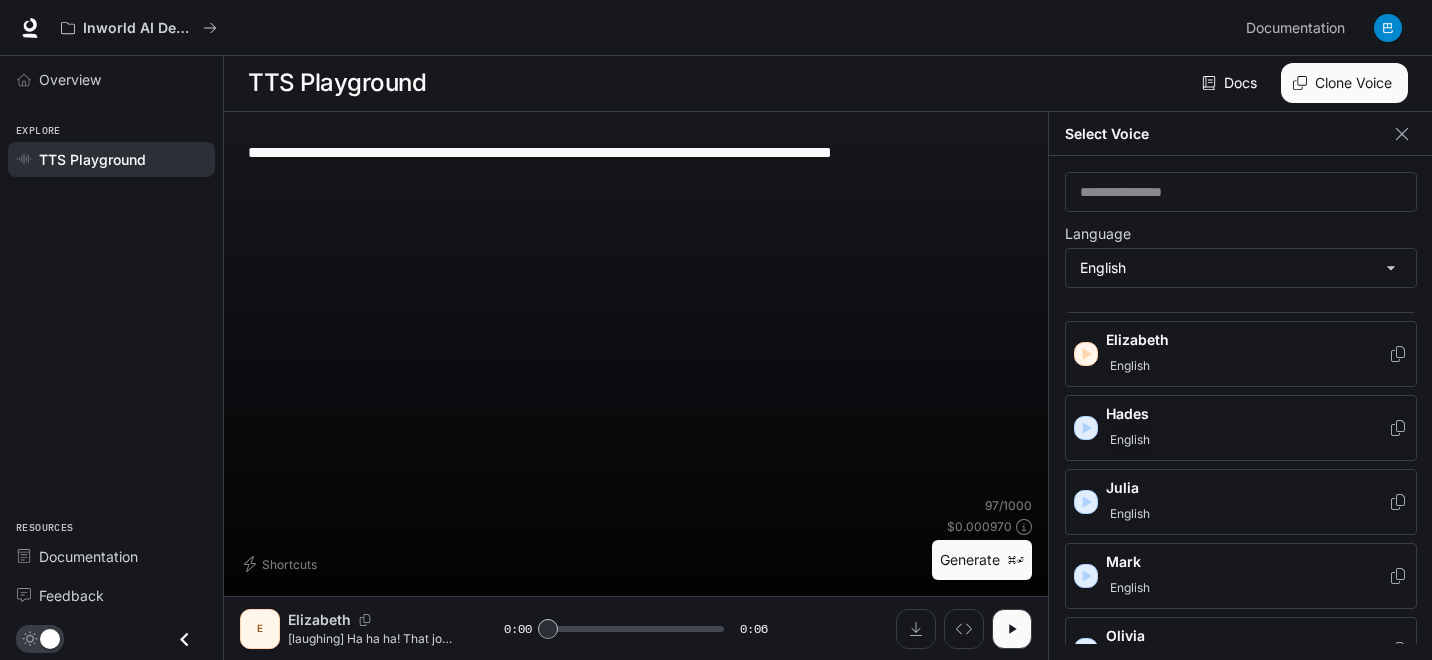 click on "Hades" at bounding box center [1247, 414] 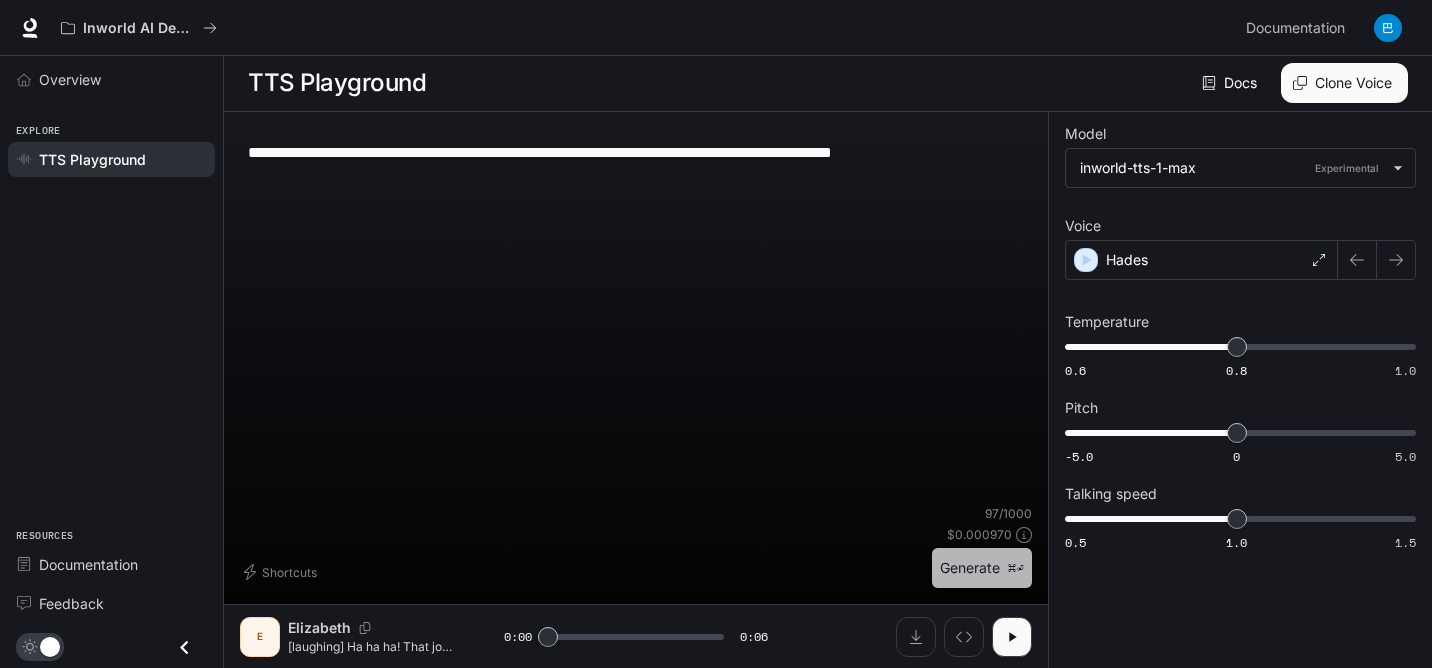 click on "Generate ⌘⏎" at bounding box center [982, 568] 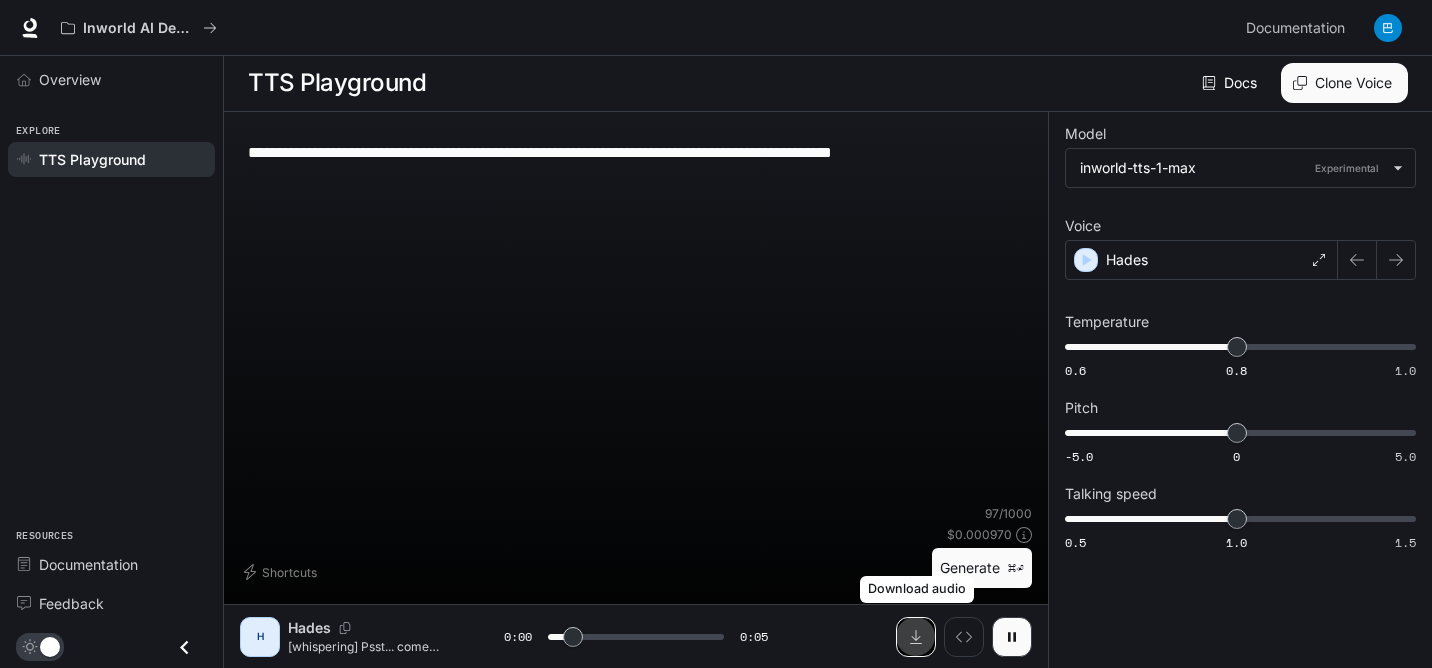 click 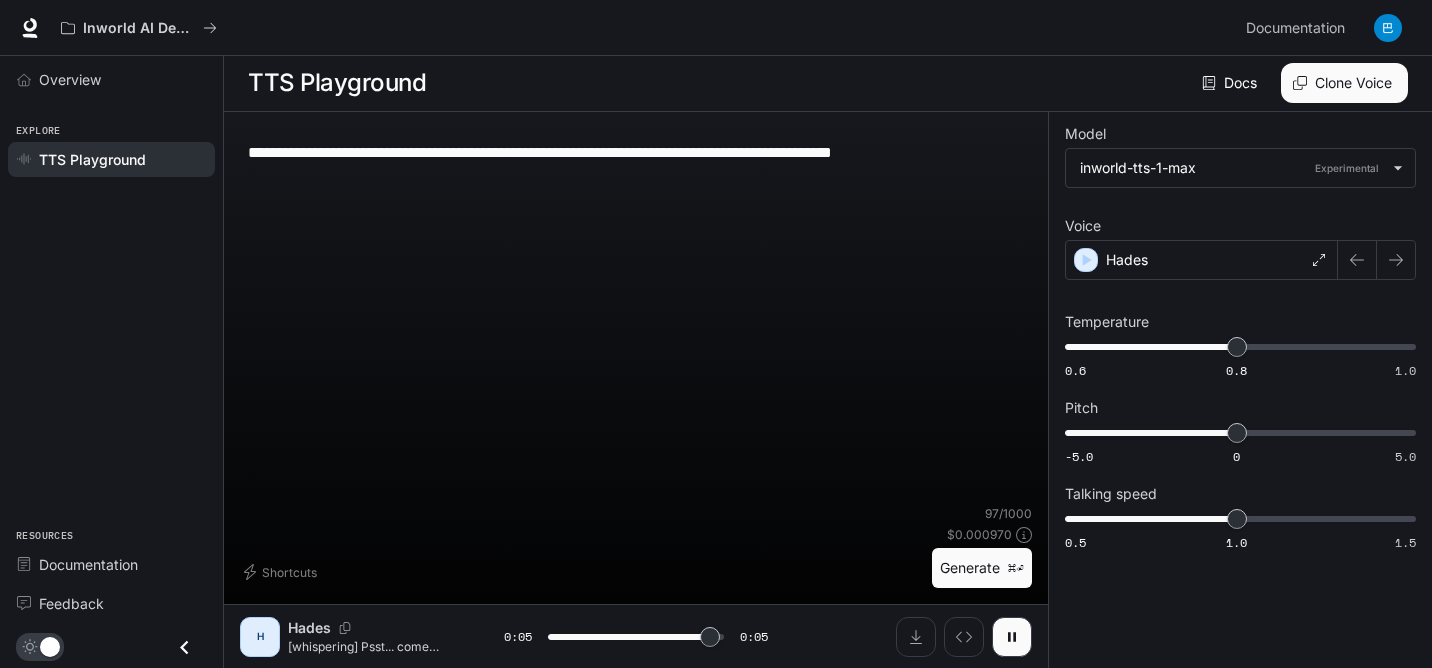 type on "*" 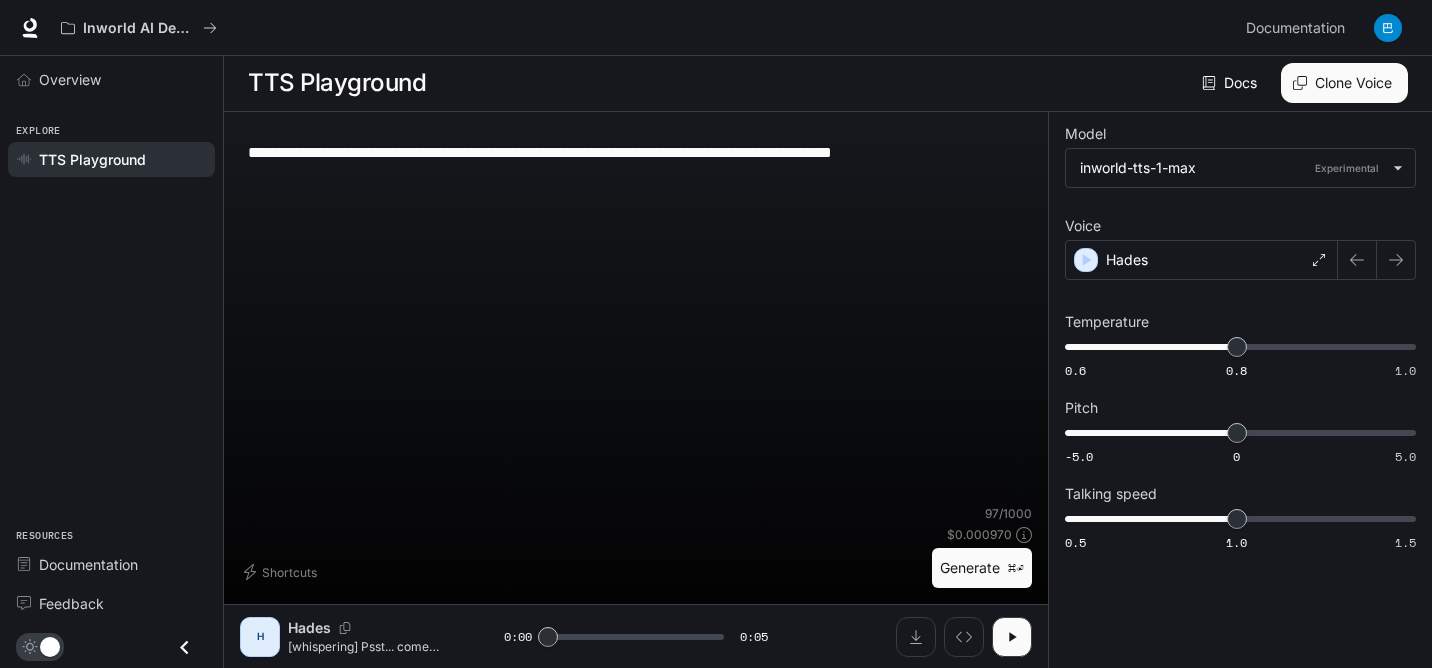click on "**********" at bounding box center (636, 152) 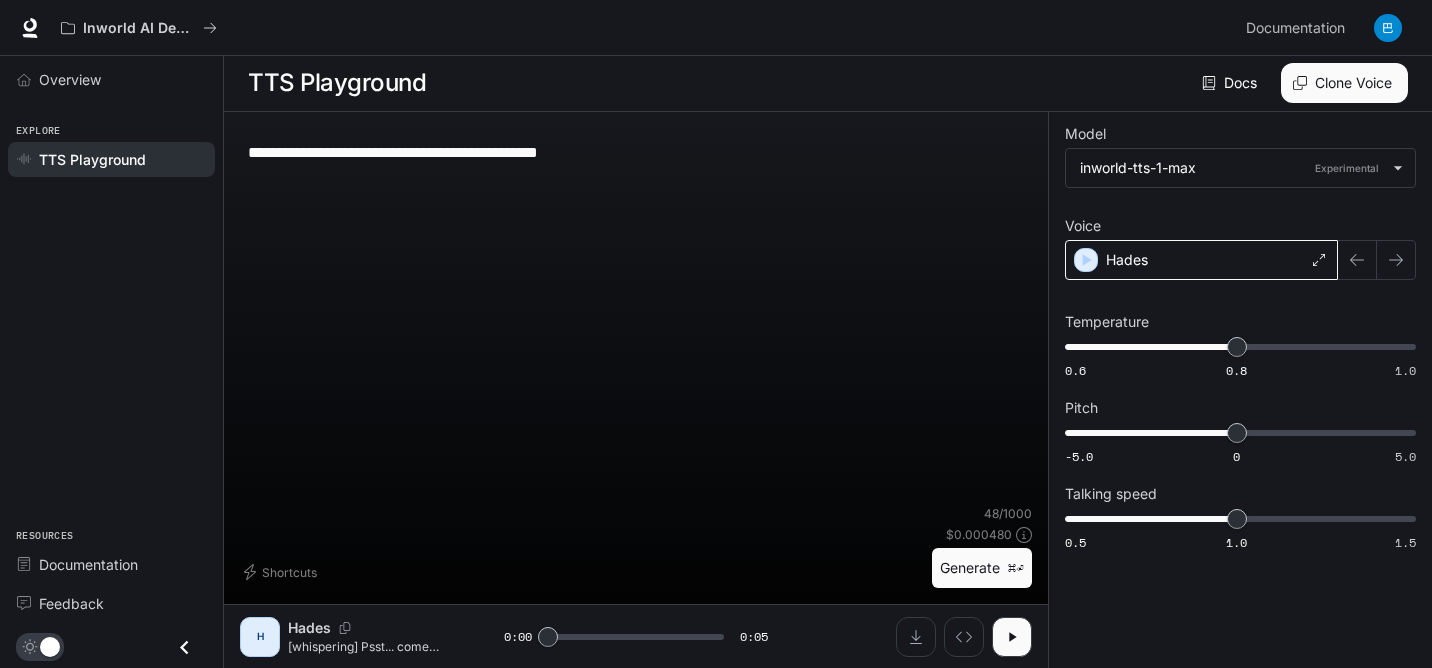 type on "**********" 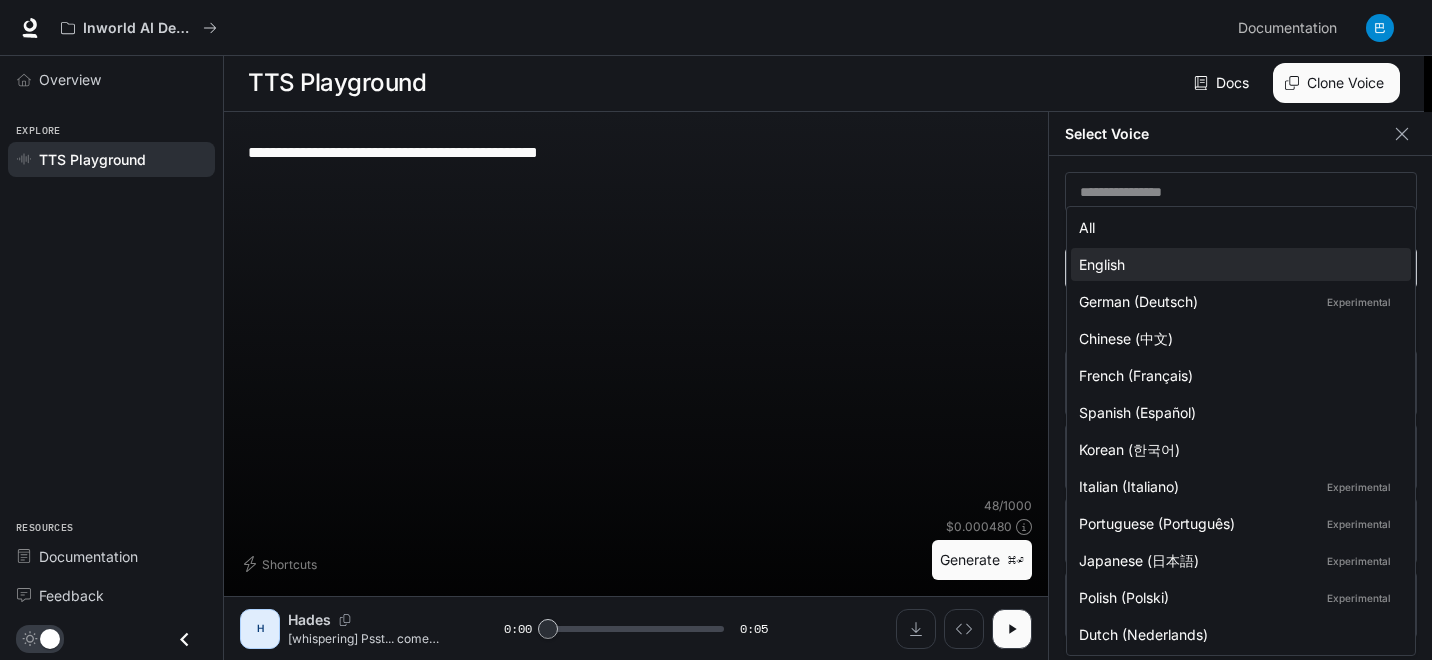 click on "**********" at bounding box center [716, 329] 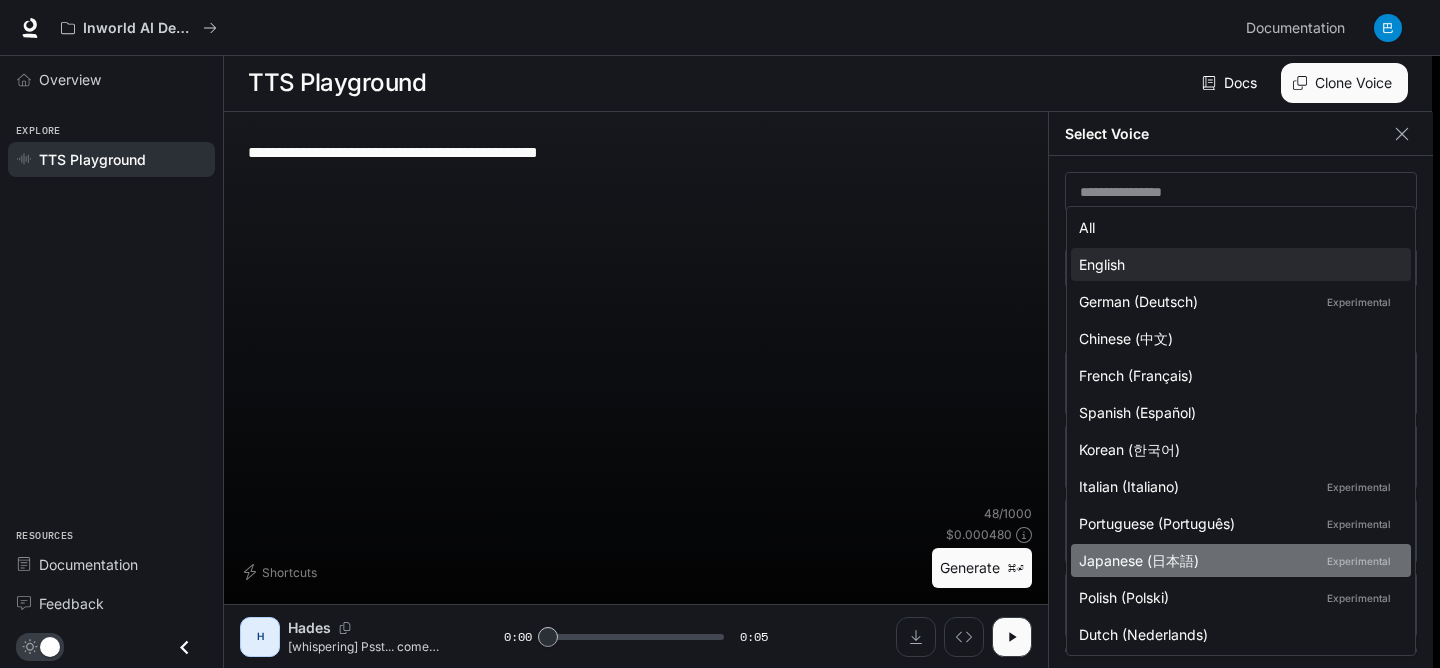 click on "Japanese (日本語) Experimental" at bounding box center [1237, 560] 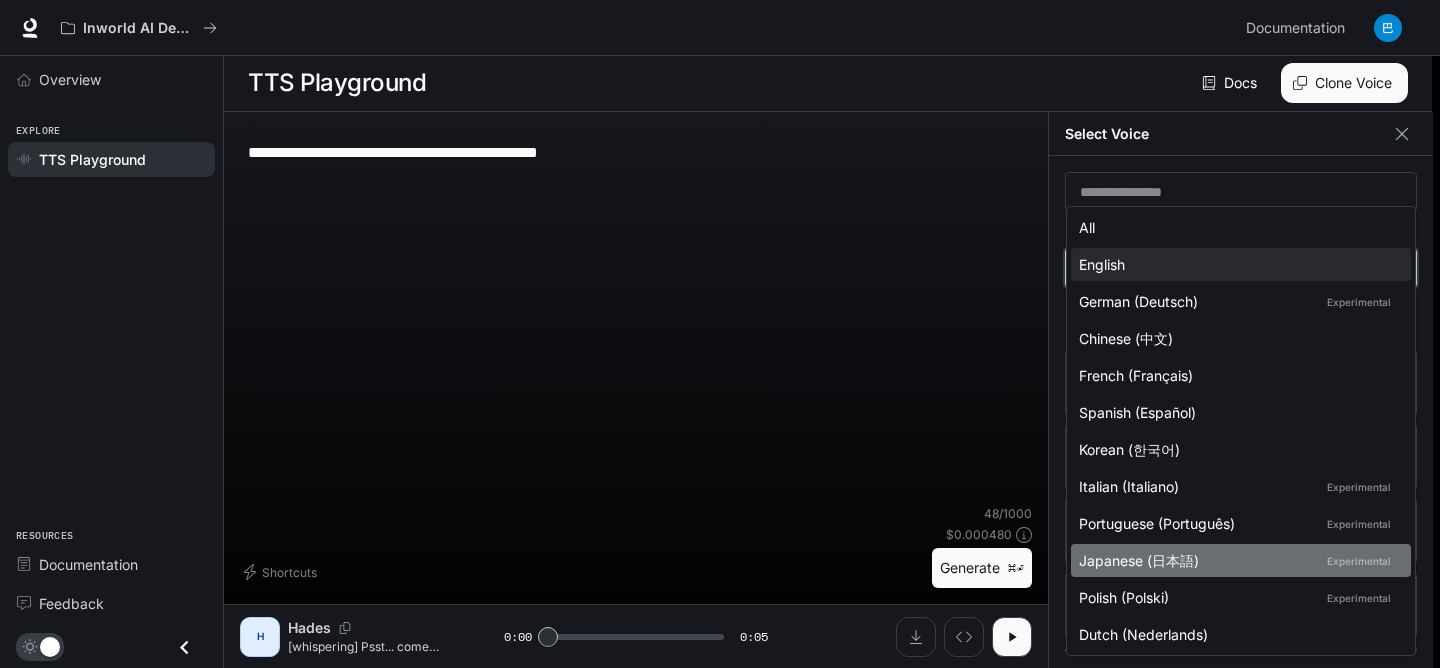 type on "*****" 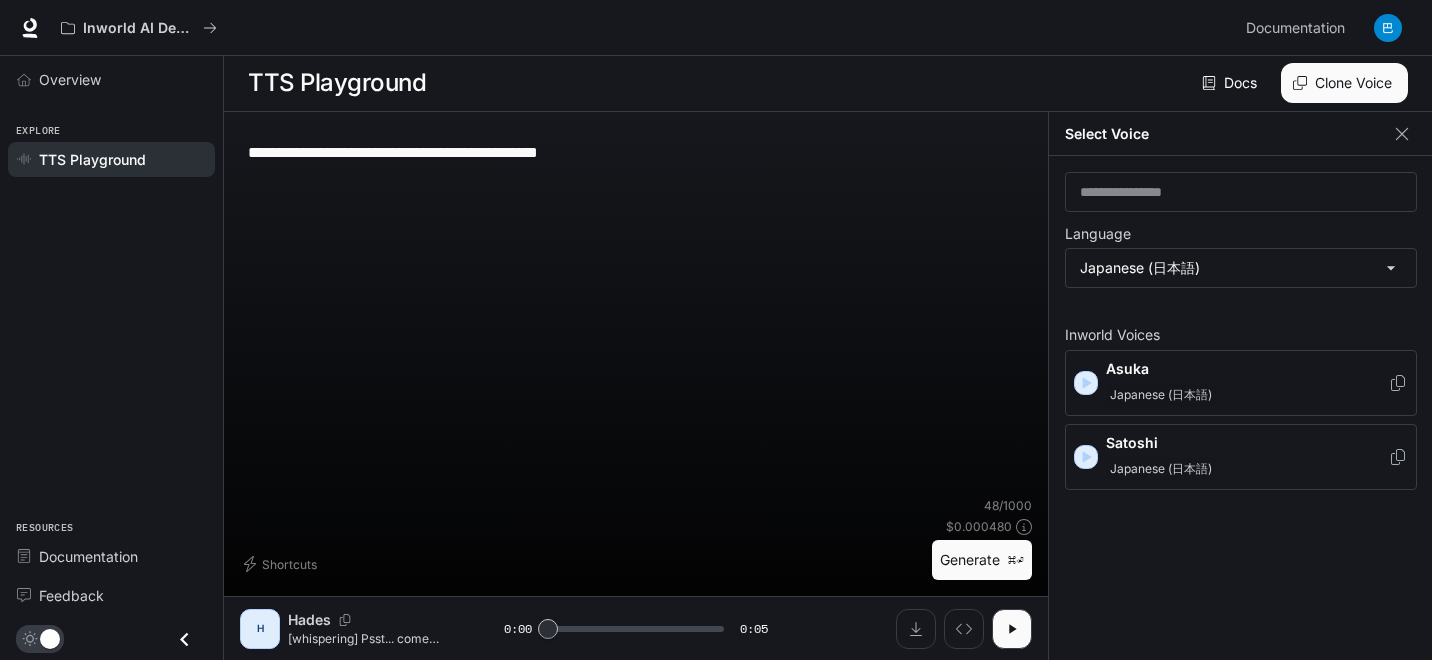 click on "Japanese (日本語)" at bounding box center [1161, 395] 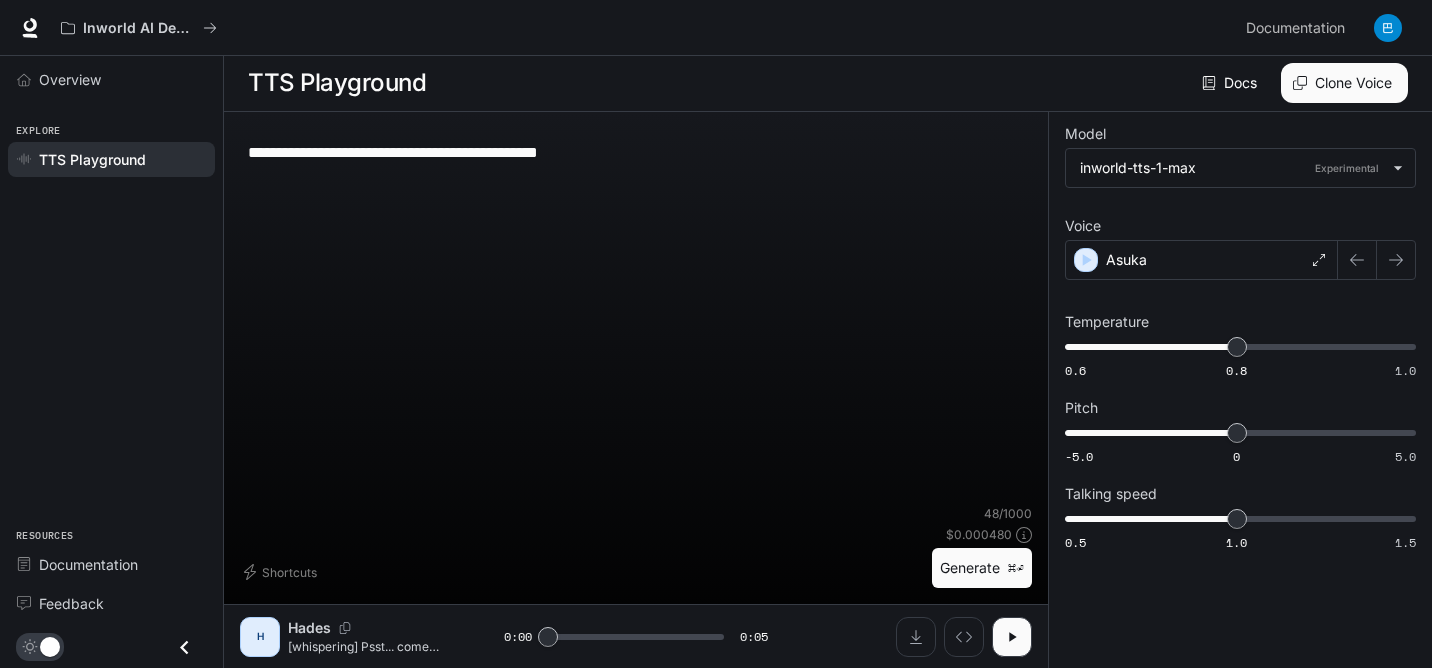 click on "Generate ⌘⏎" at bounding box center [982, 568] 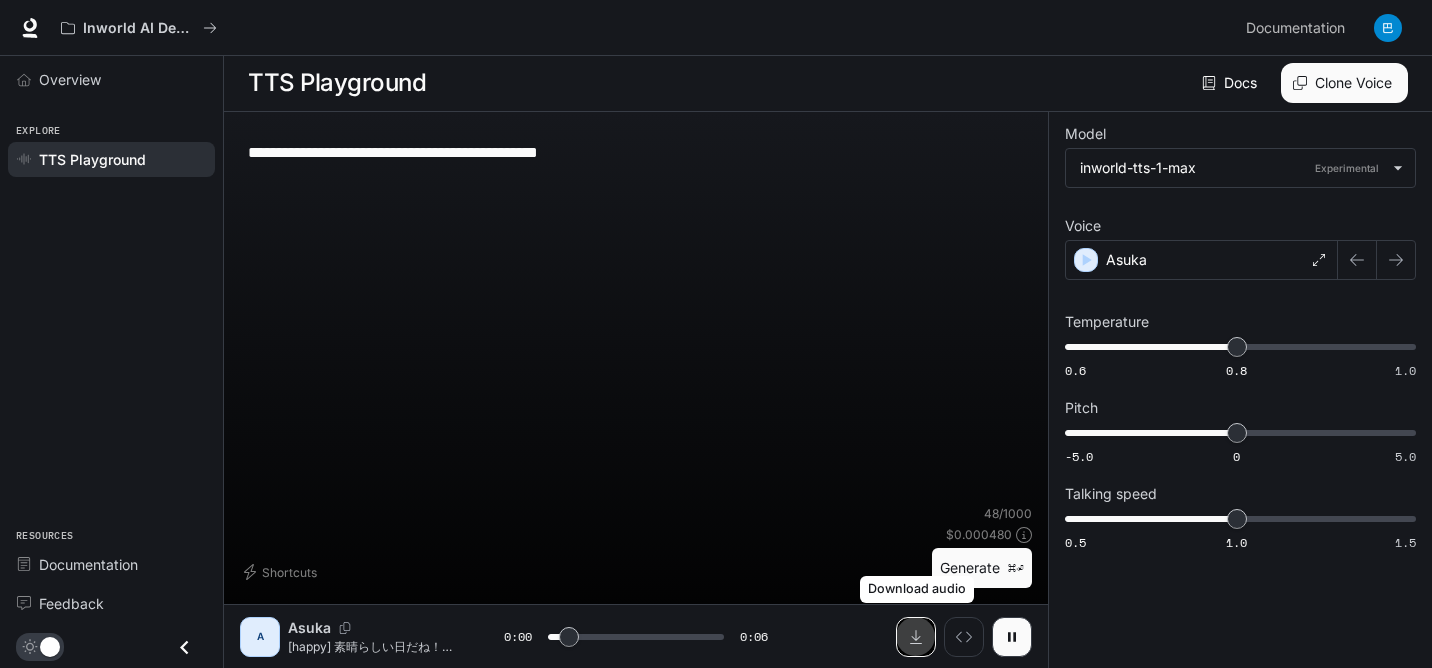 click 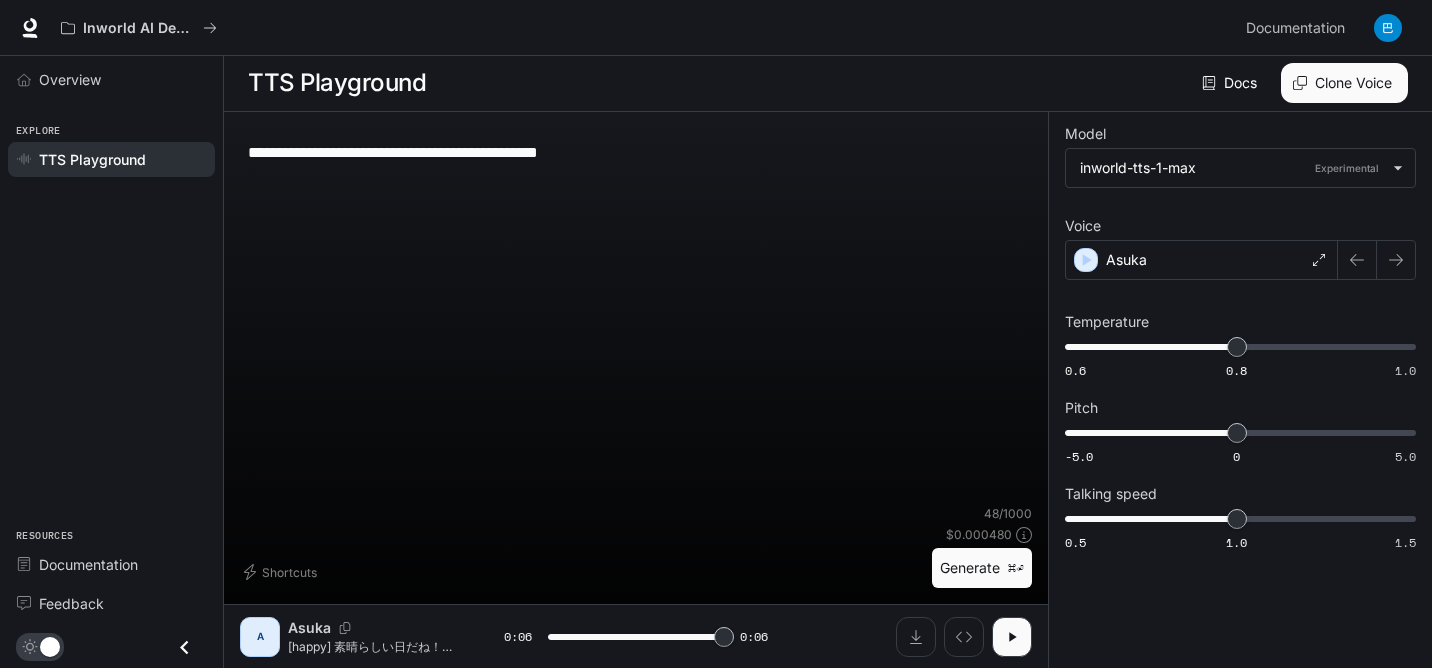 type on "*" 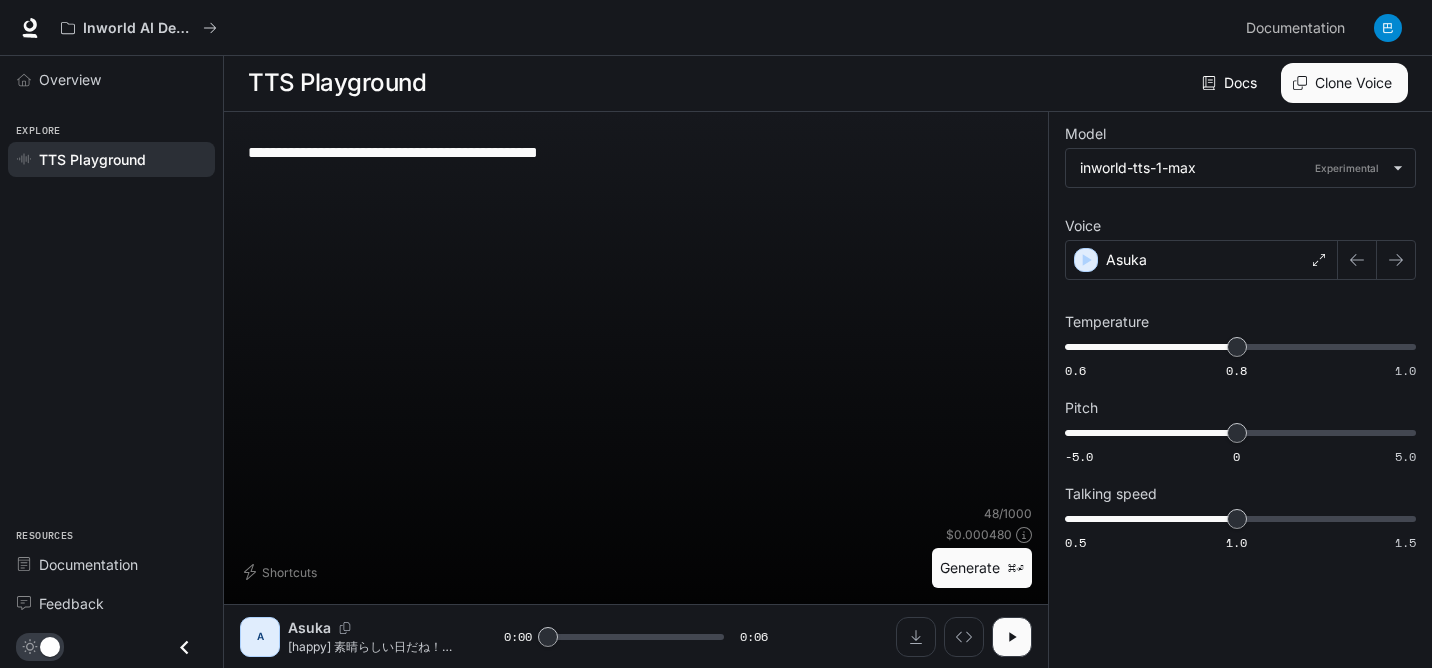 click on "**********" at bounding box center [636, 152] 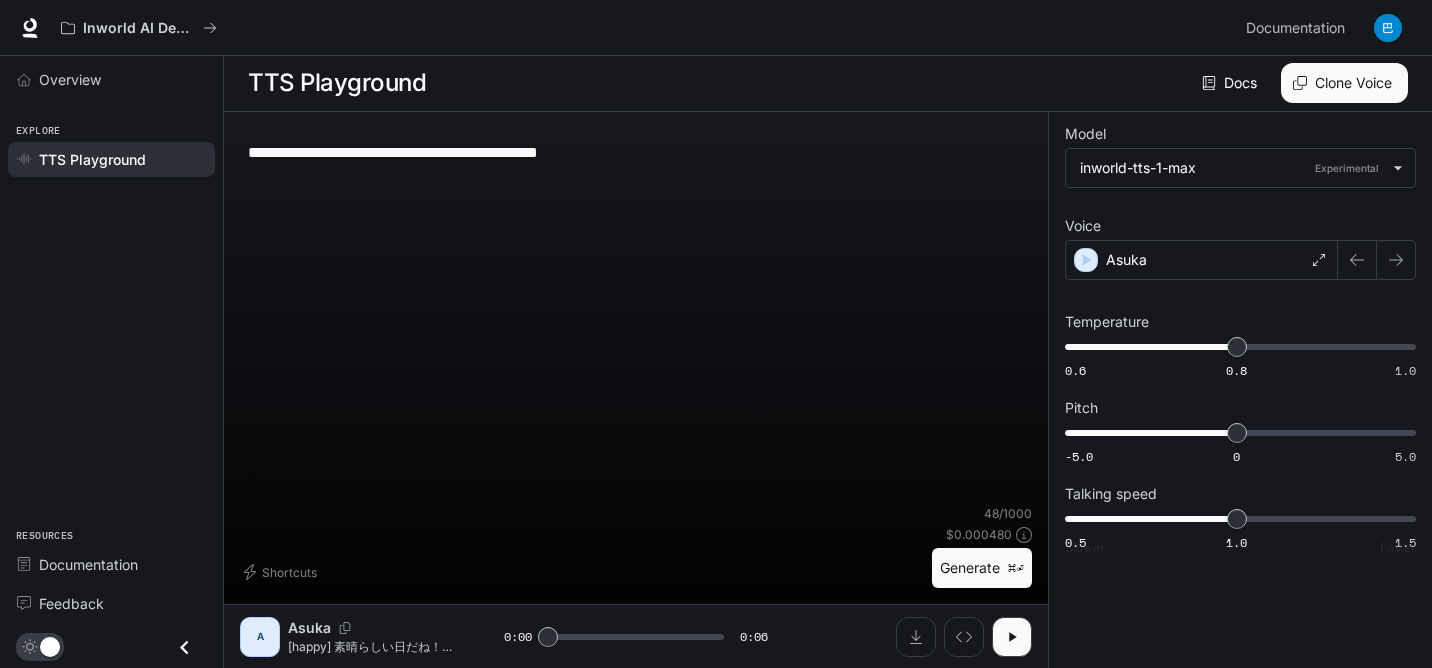 type on "**********" 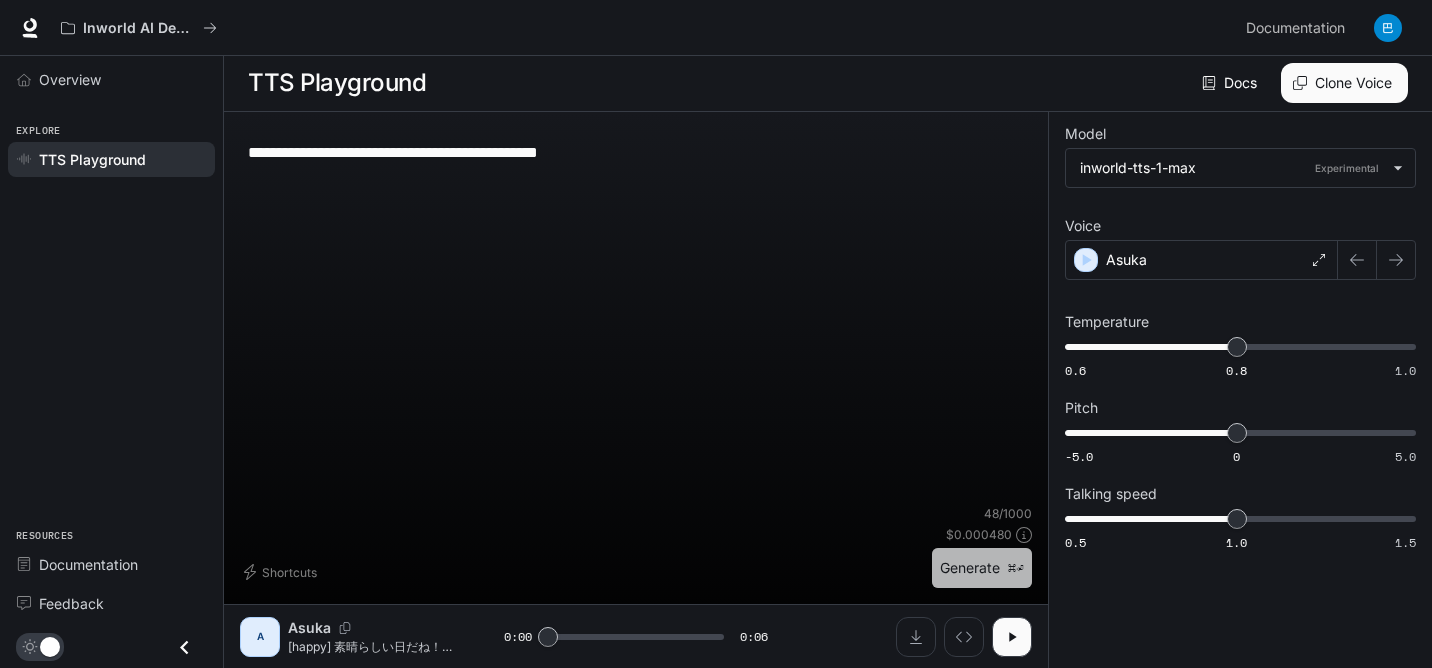 click on "Generate ⌘⏎" at bounding box center (982, 568) 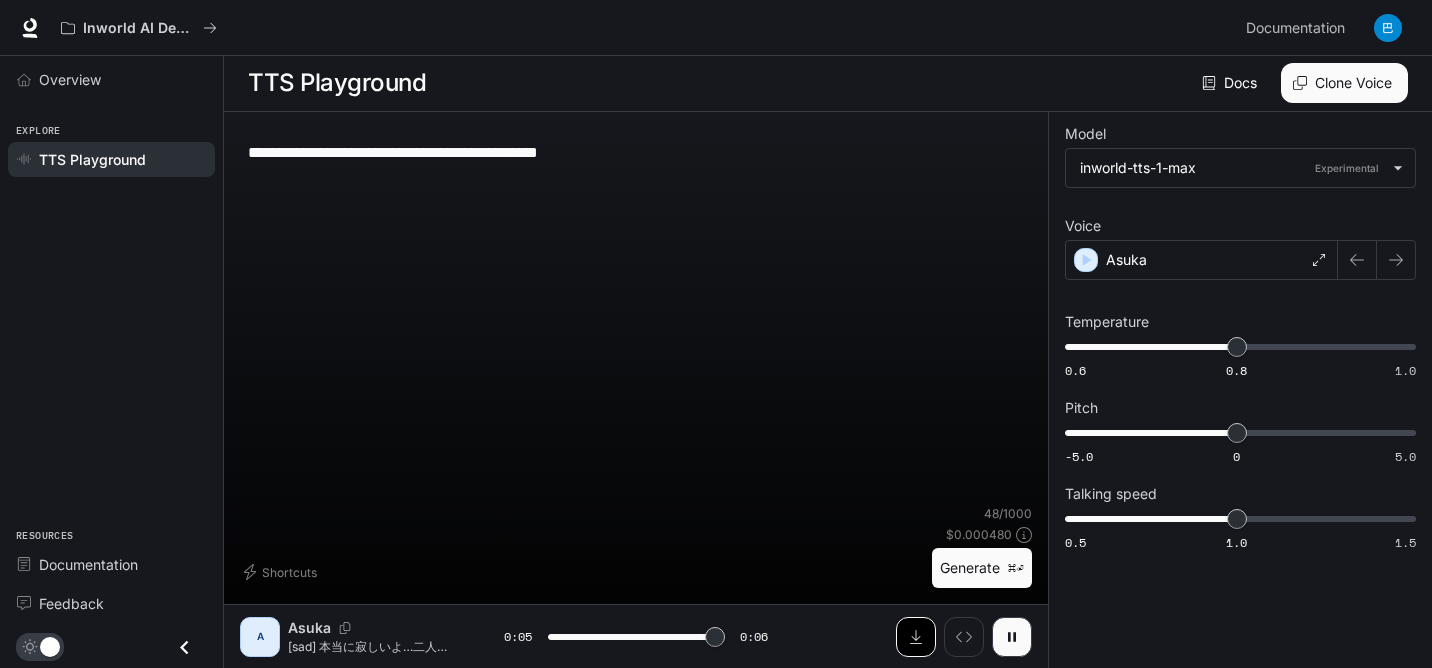 type on "*" 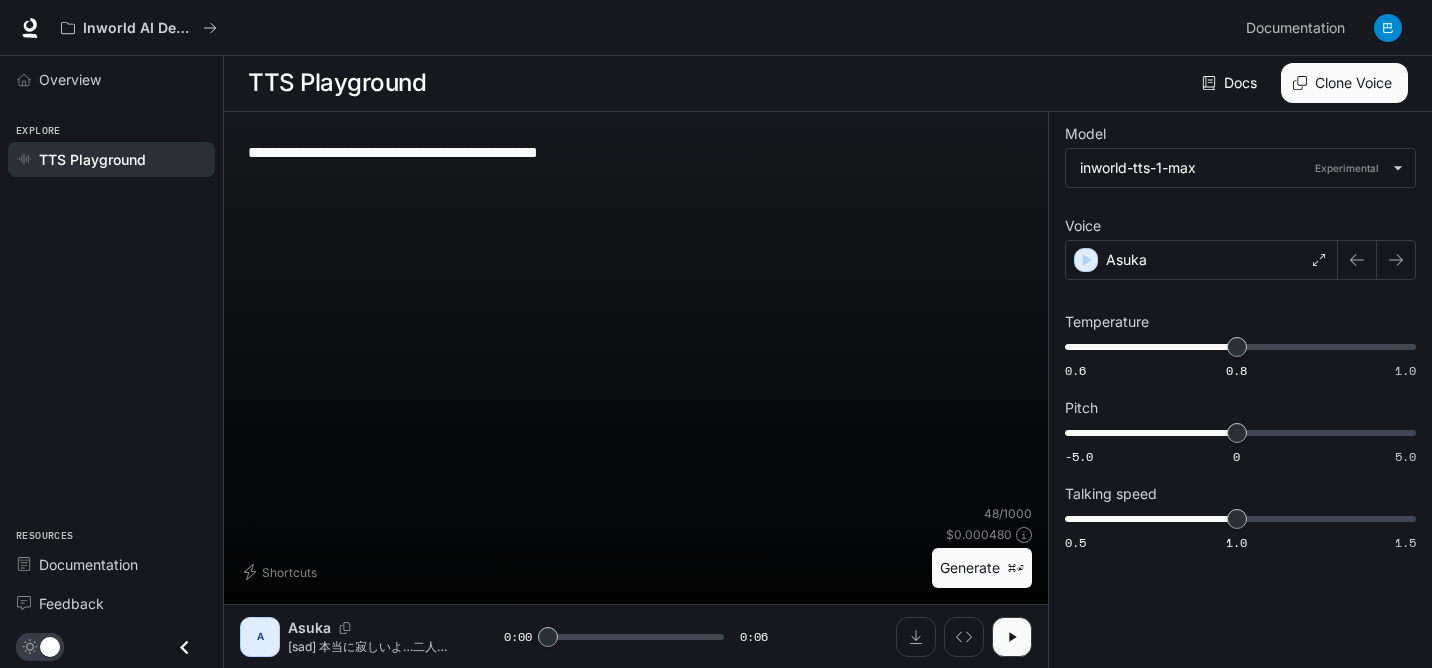 click on "**********" at bounding box center [636, 152] 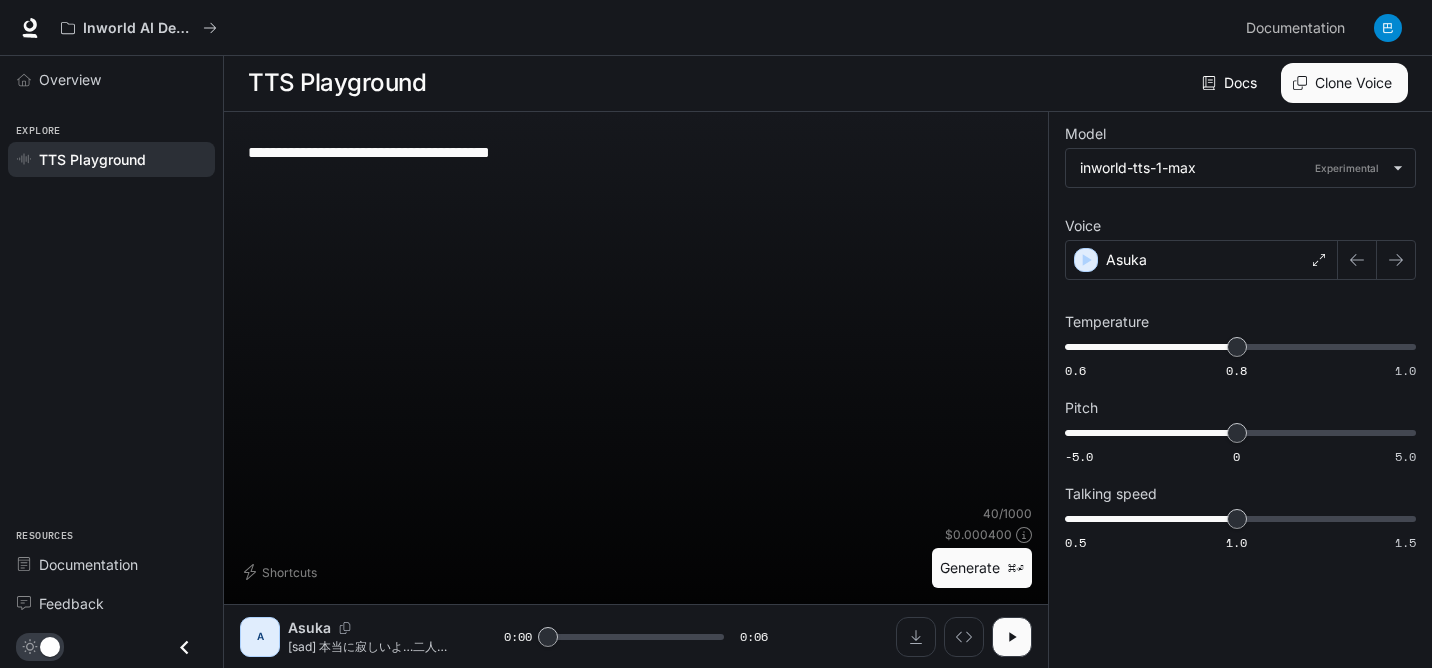 click on "**********" at bounding box center (636, 152) 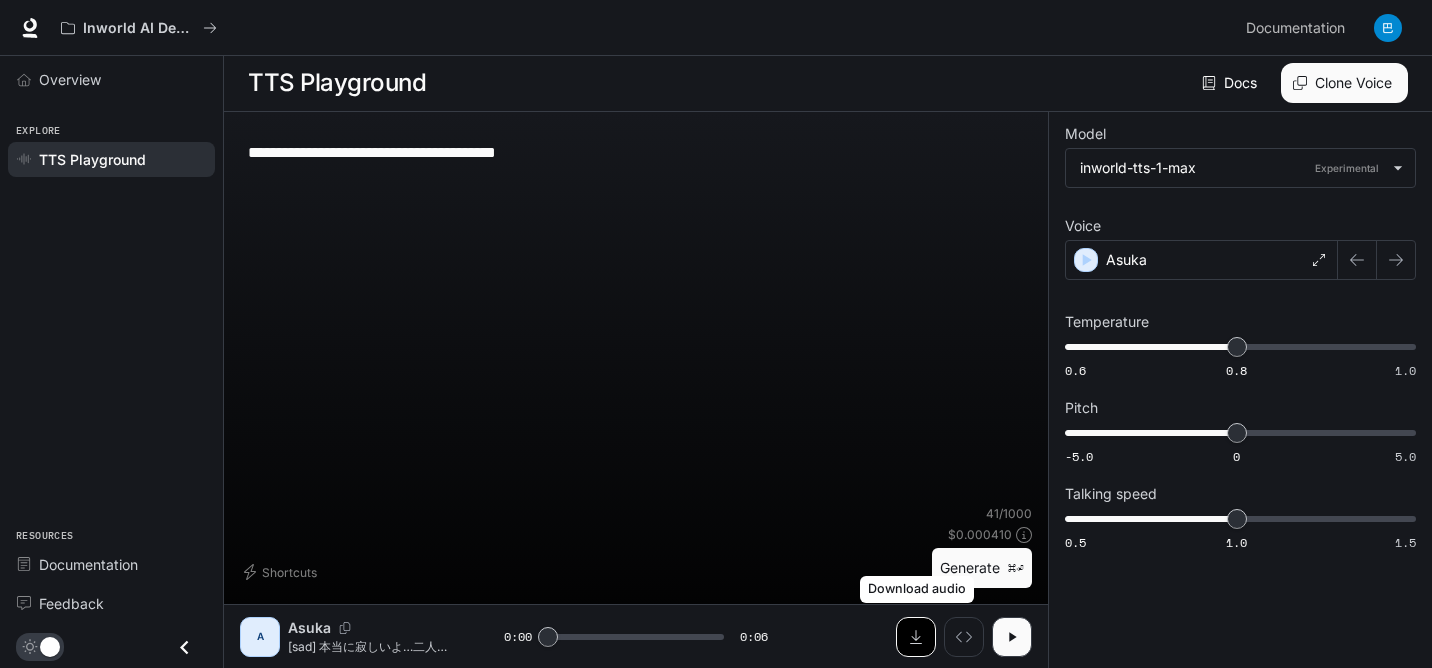 click 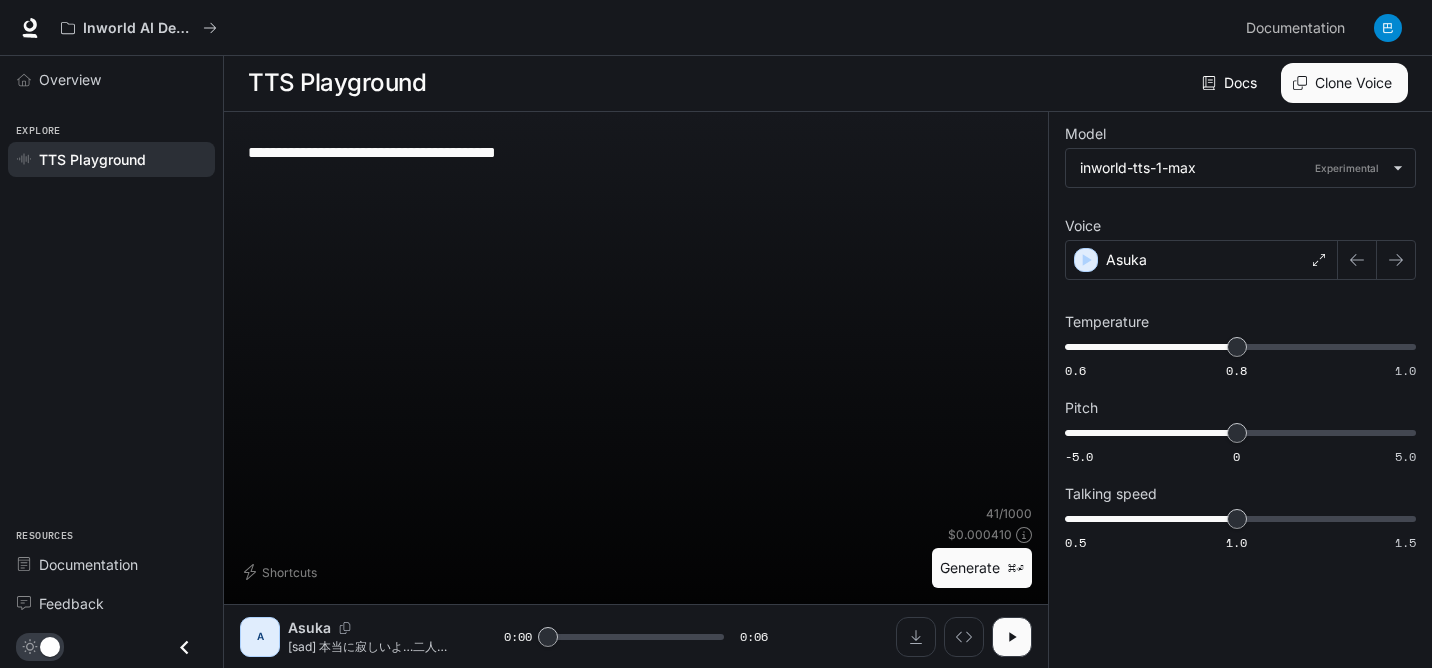 click on "**********" at bounding box center [636, 152] 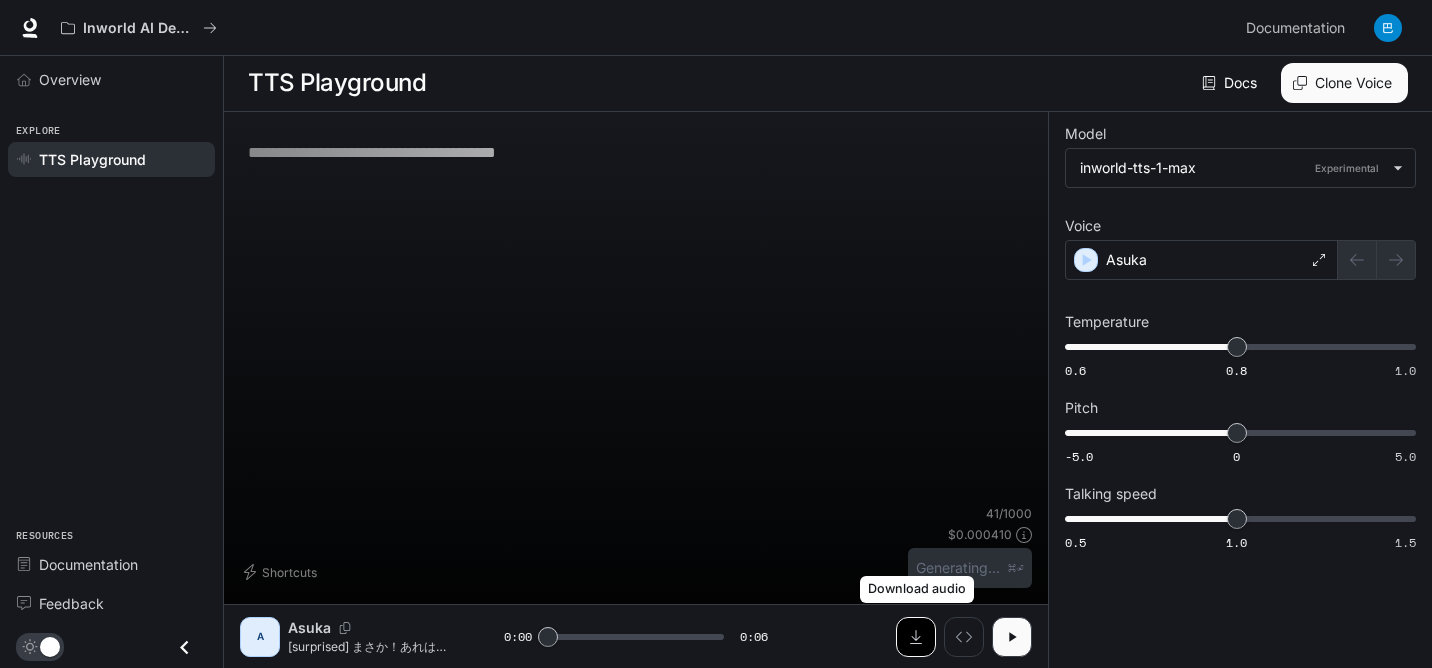 click 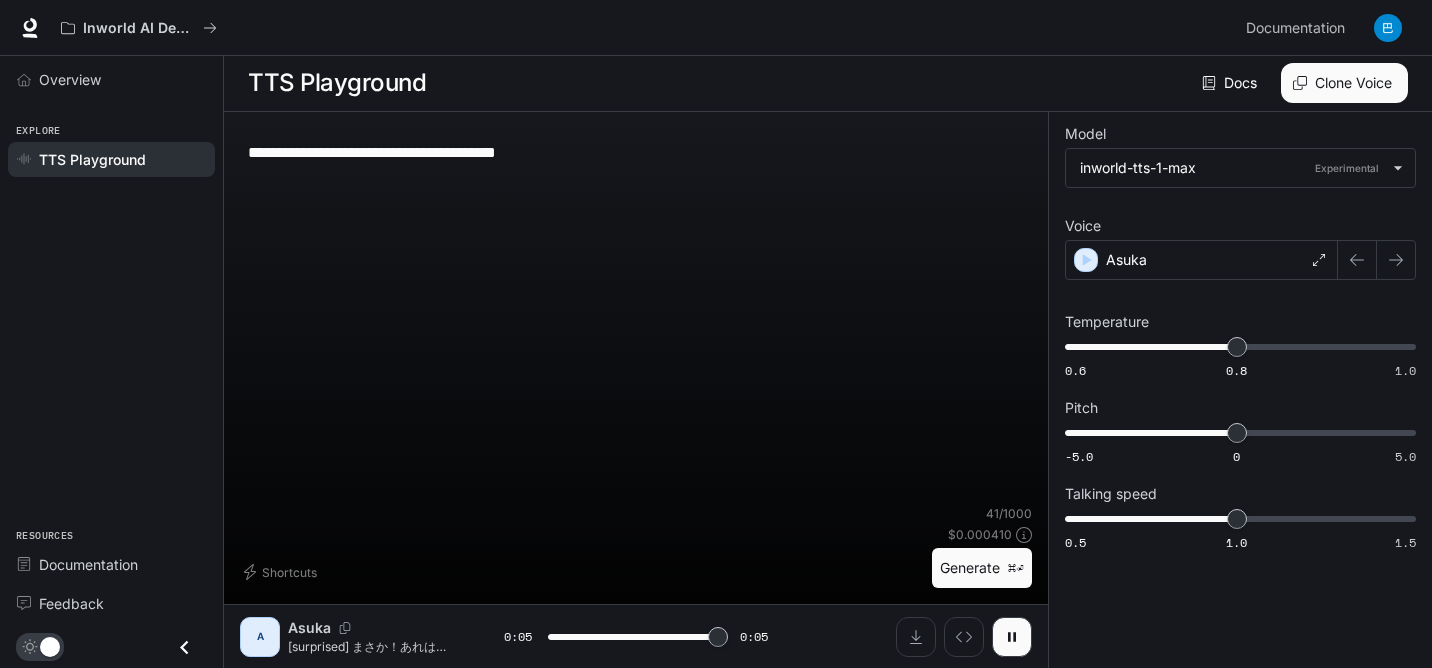type on "*" 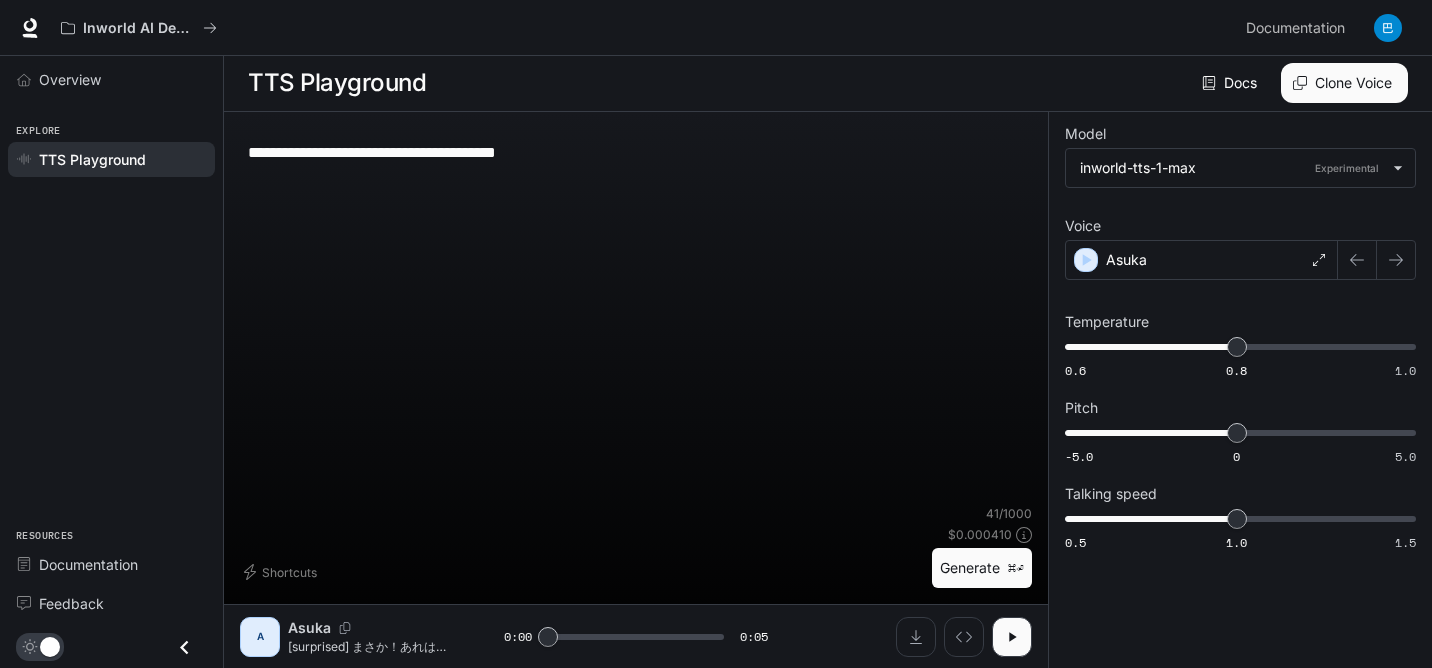 click on "**********" at bounding box center (636, 152) 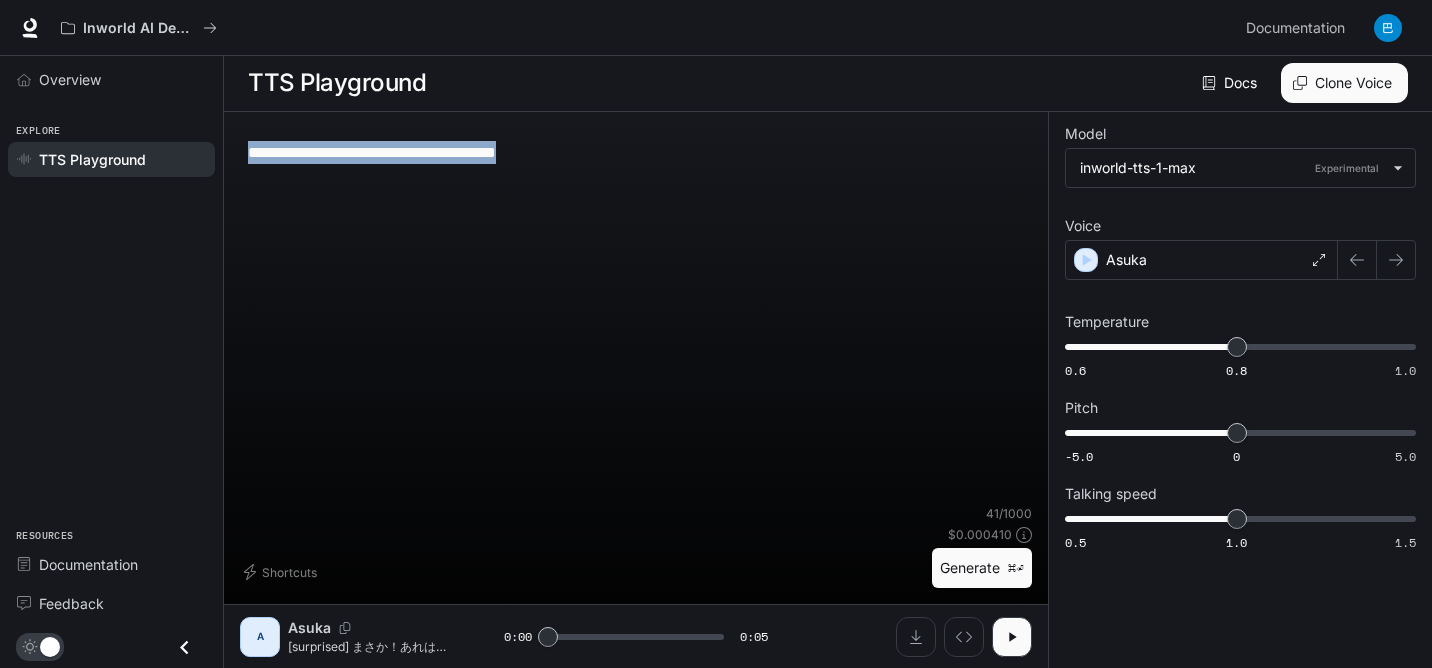 click on "**********" at bounding box center (636, 152) 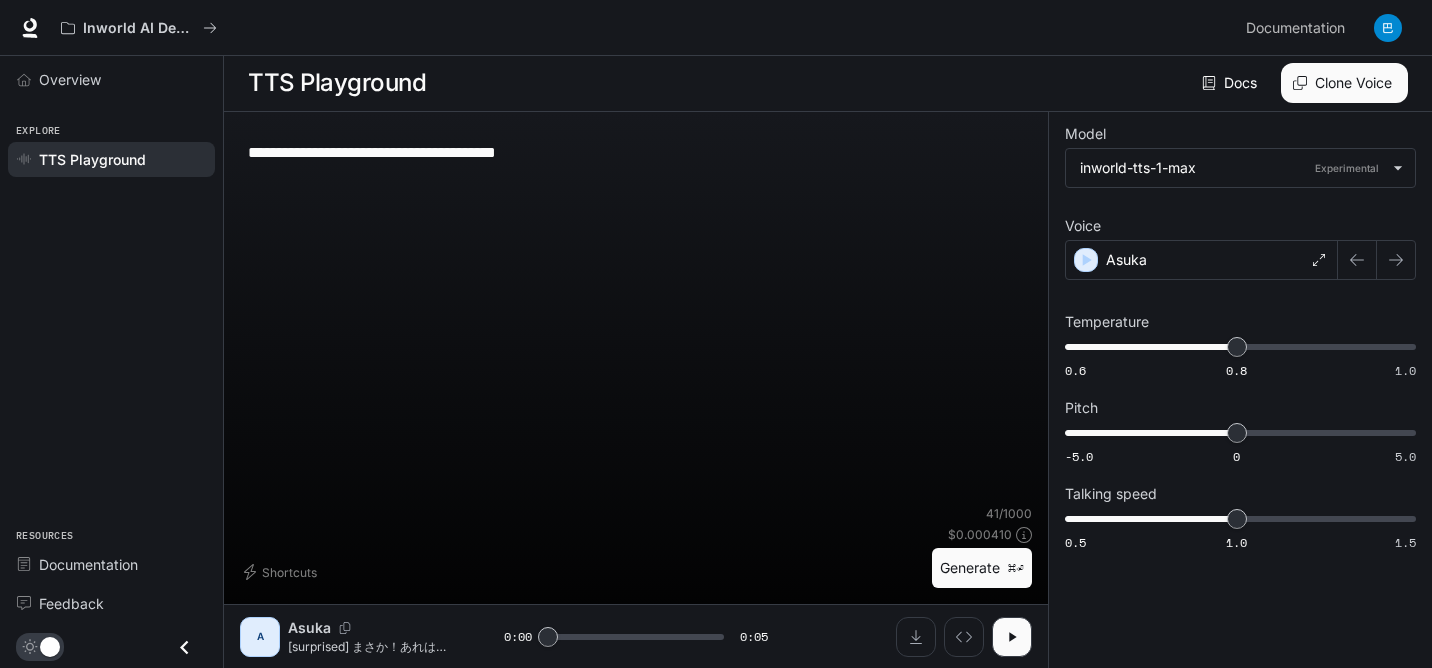 click on "**********" at bounding box center (636, 152) 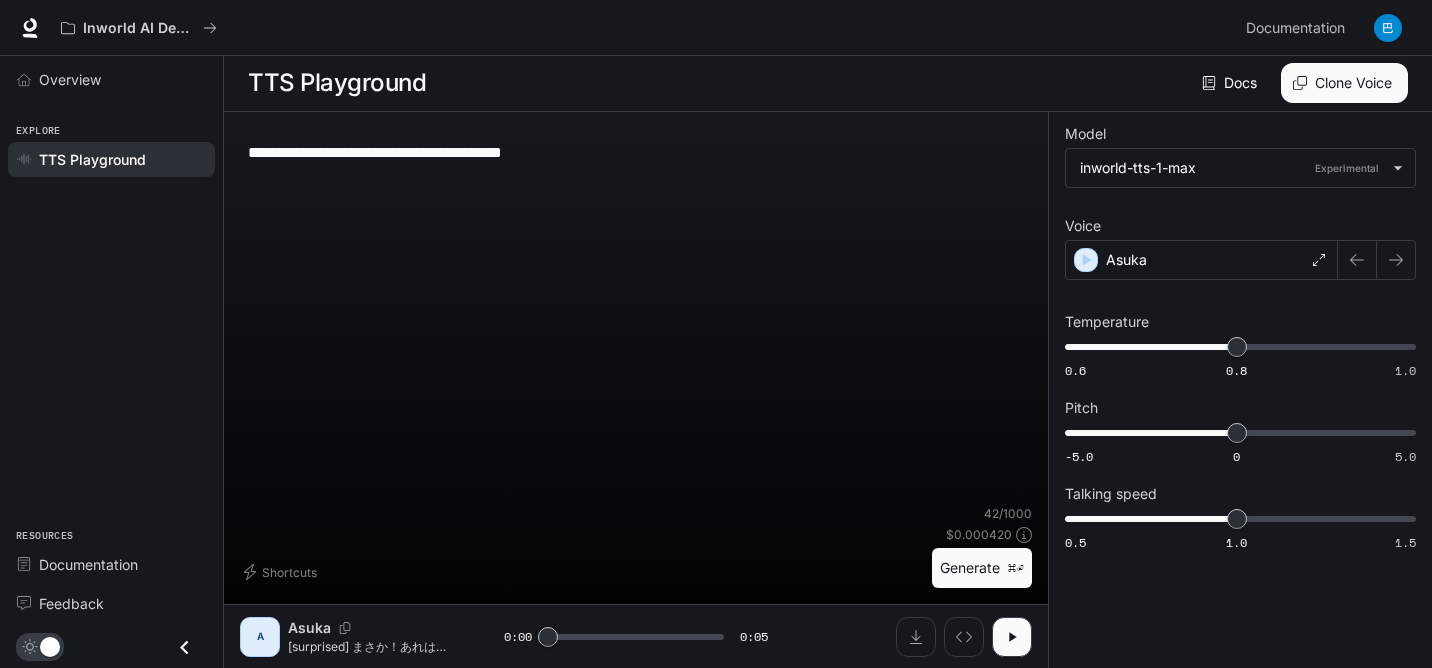 type on "**********" 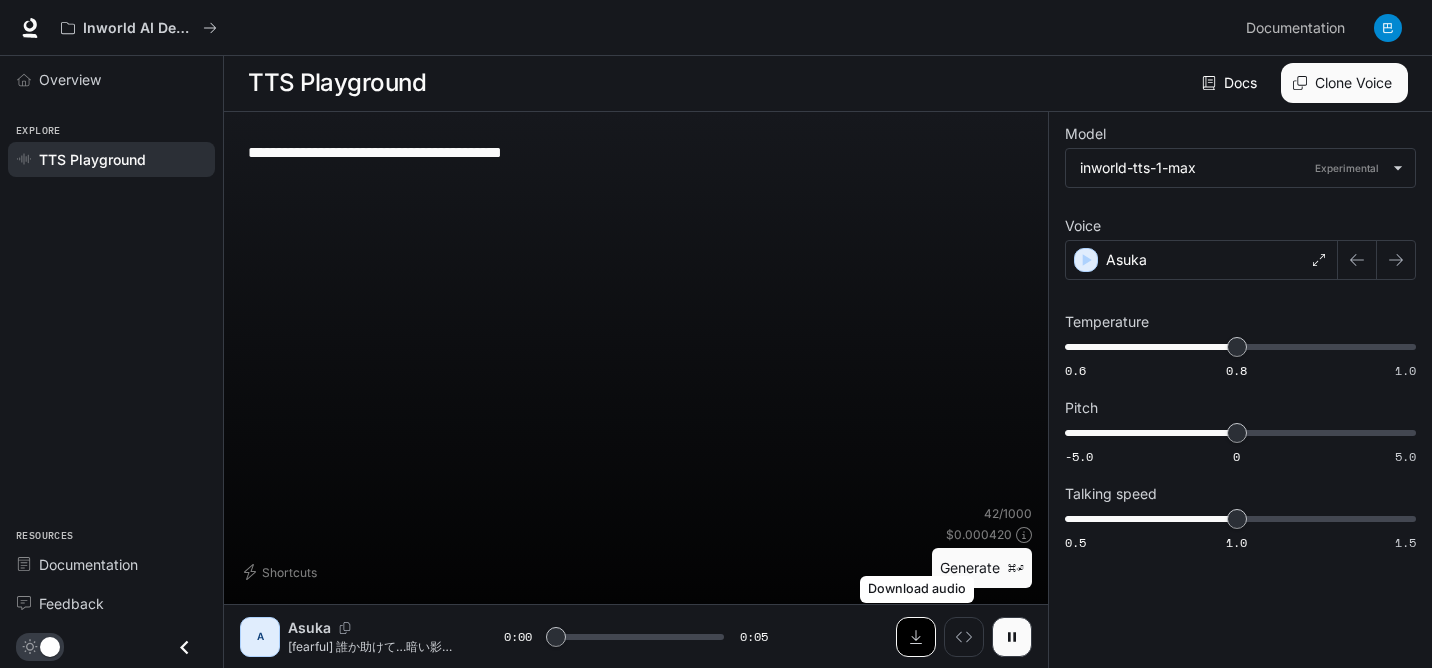 click 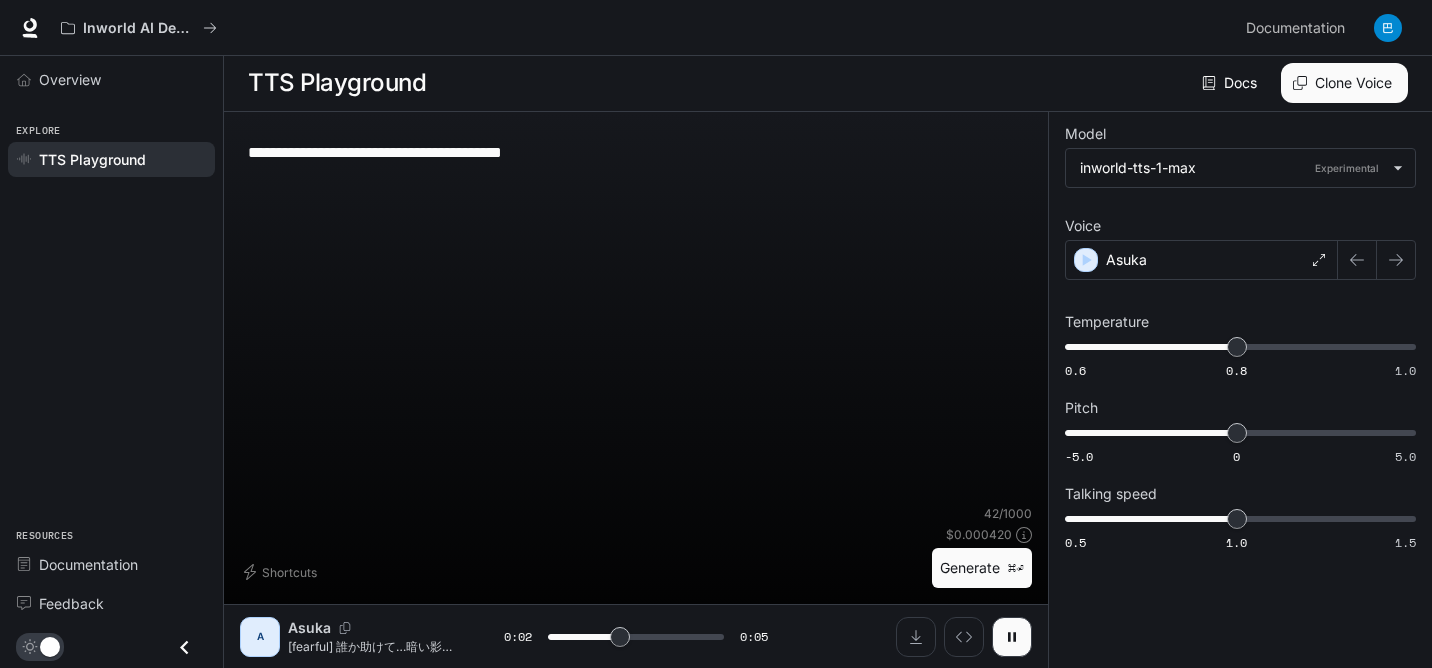 click on "**********" at bounding box center (636, 316) 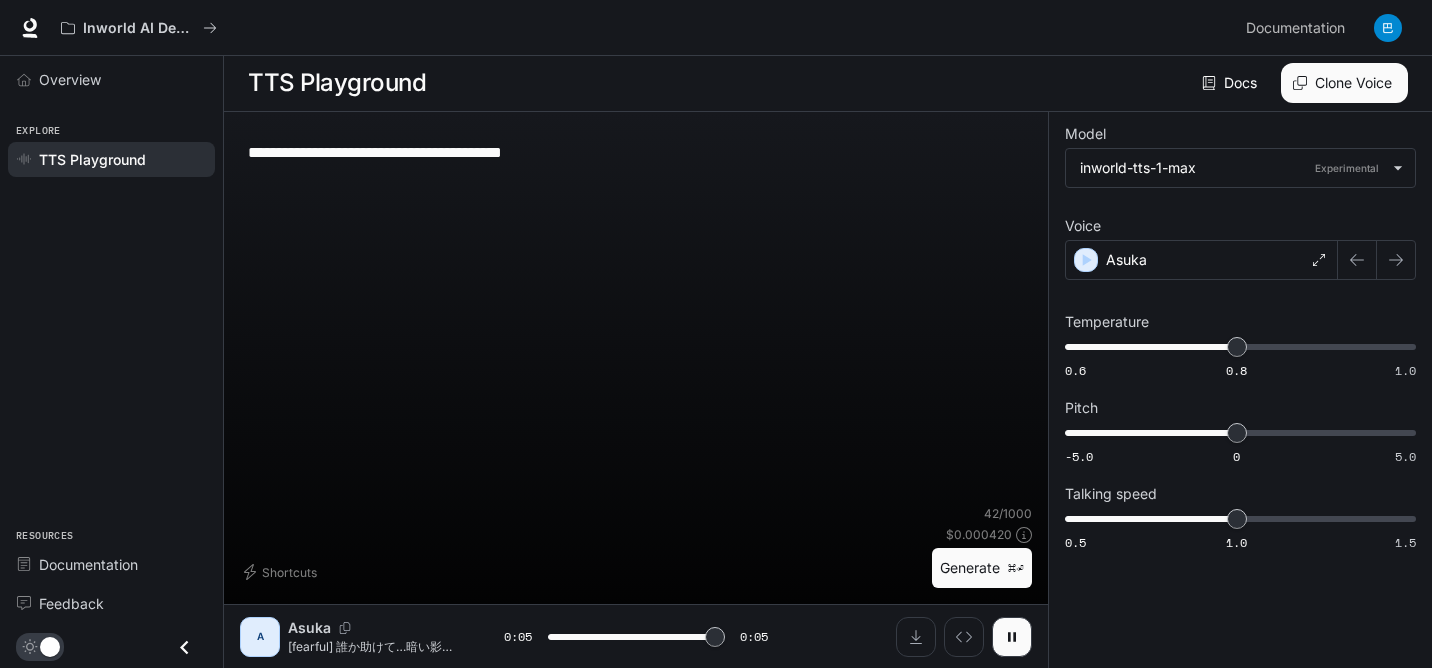 type on "*" 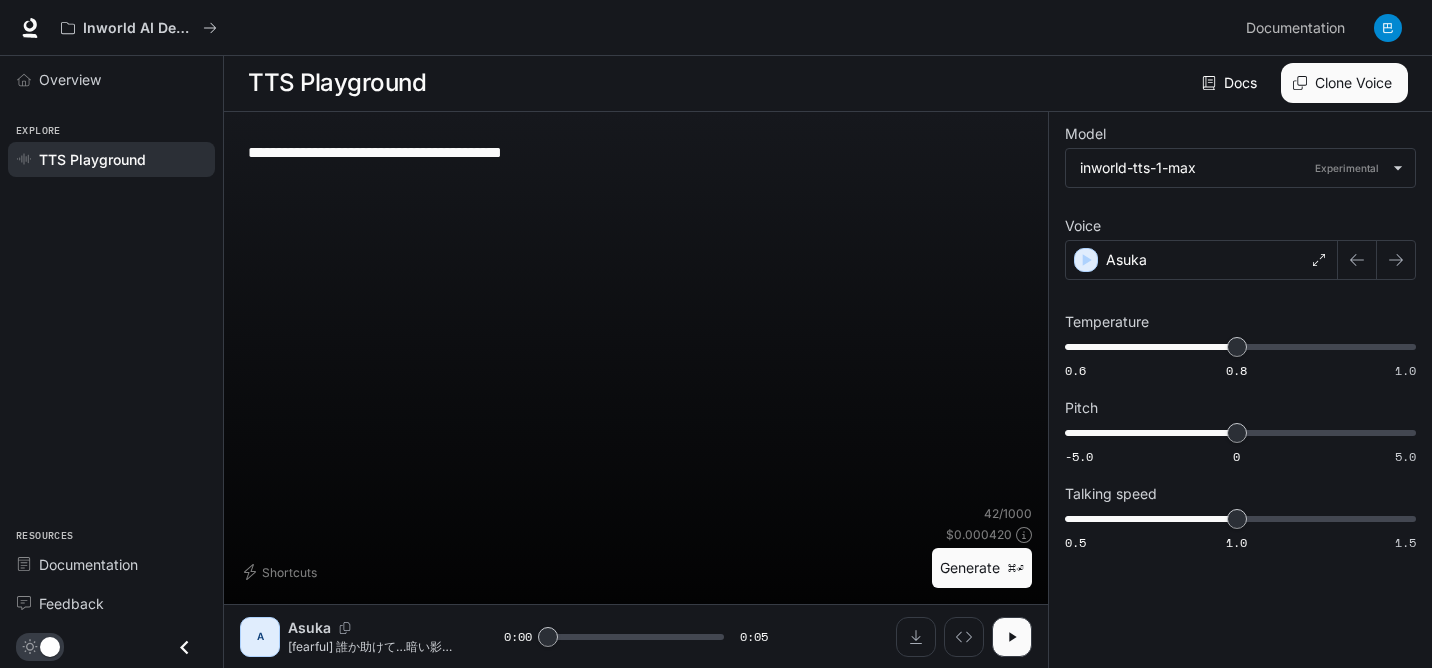 click on "**********" at bounding box center [636, 152] 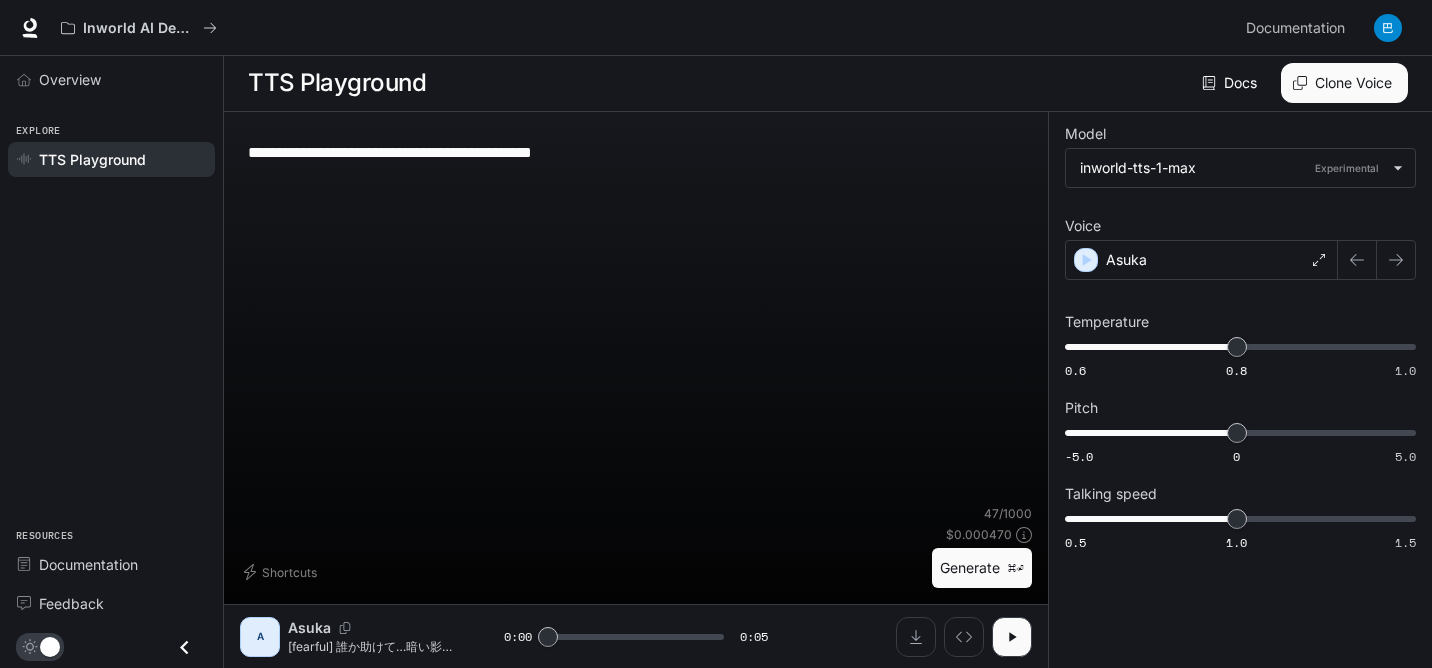 type on "**********" 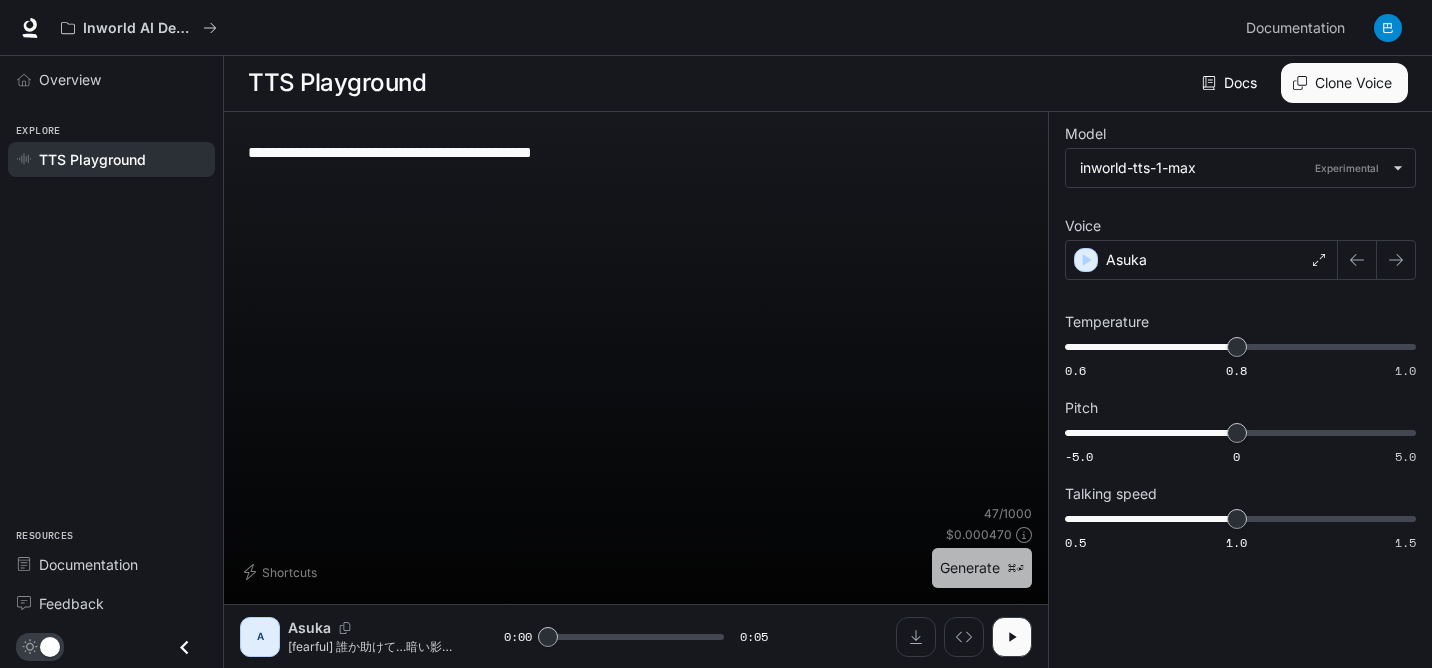 click on "Generate ⌘⏎" at bounding box center (982, 568) 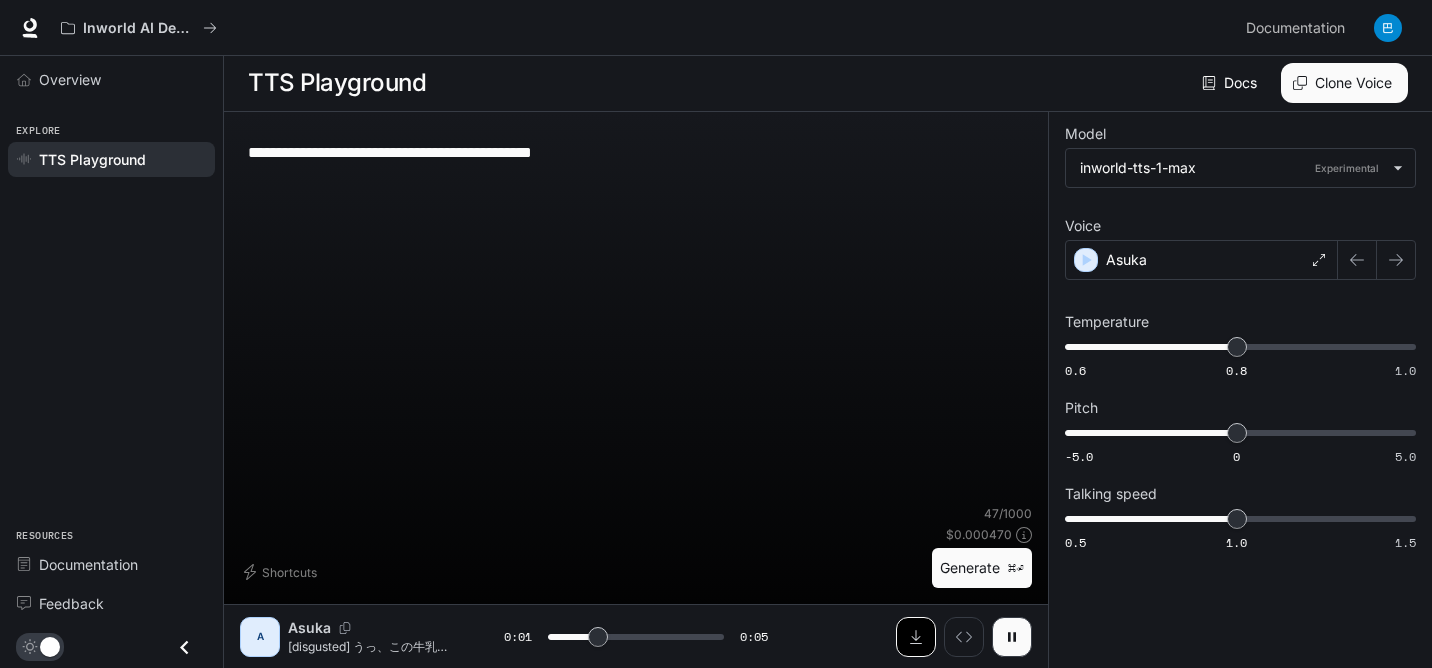 click at bounding box center [916, 637] 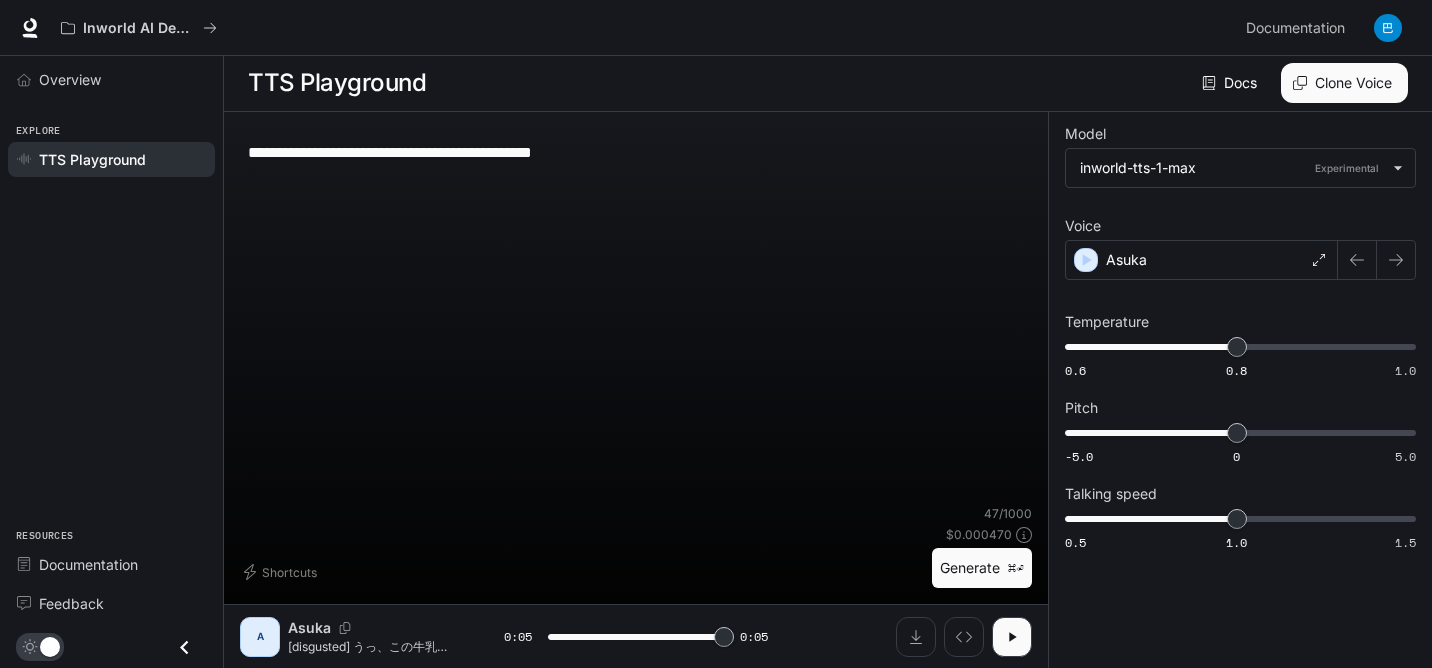 type on "*" 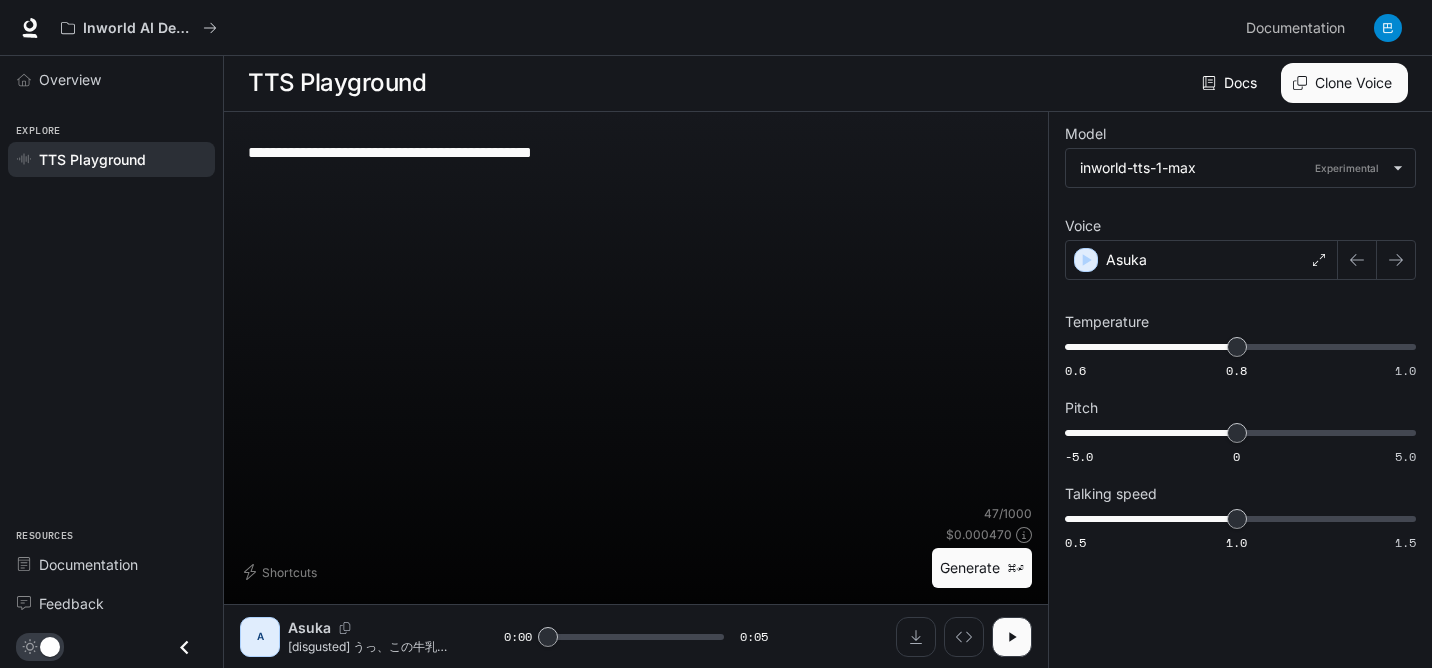 click on "**********" at bounding box center [636, 316] 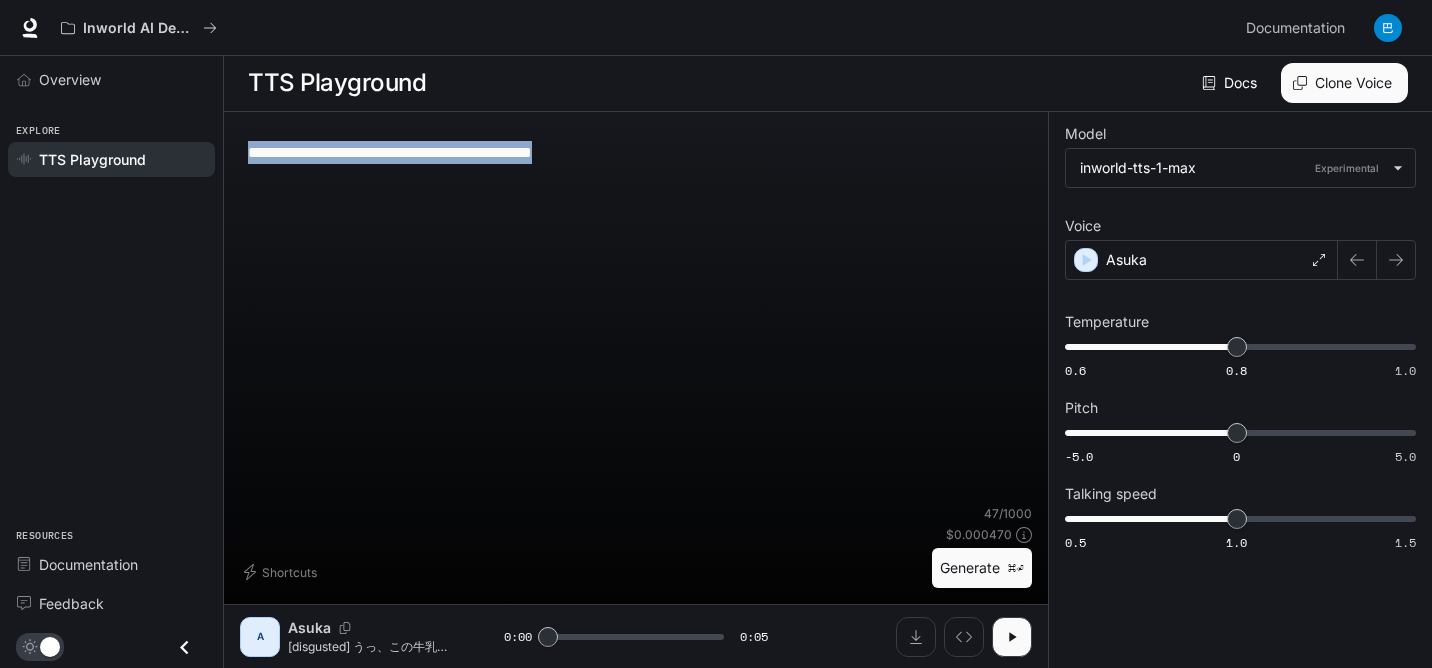 click on "**********" at bounding box center (636, 152) 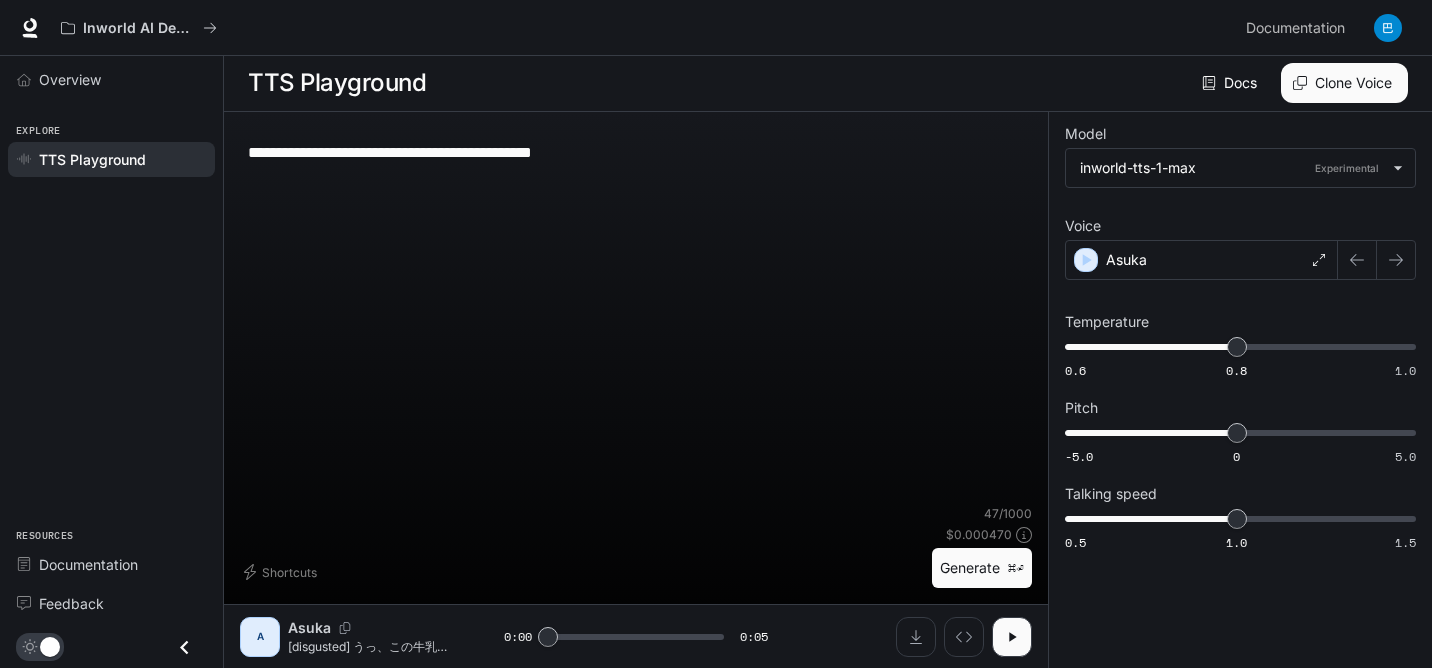 click on "**********" at bounding box center (636, 152) 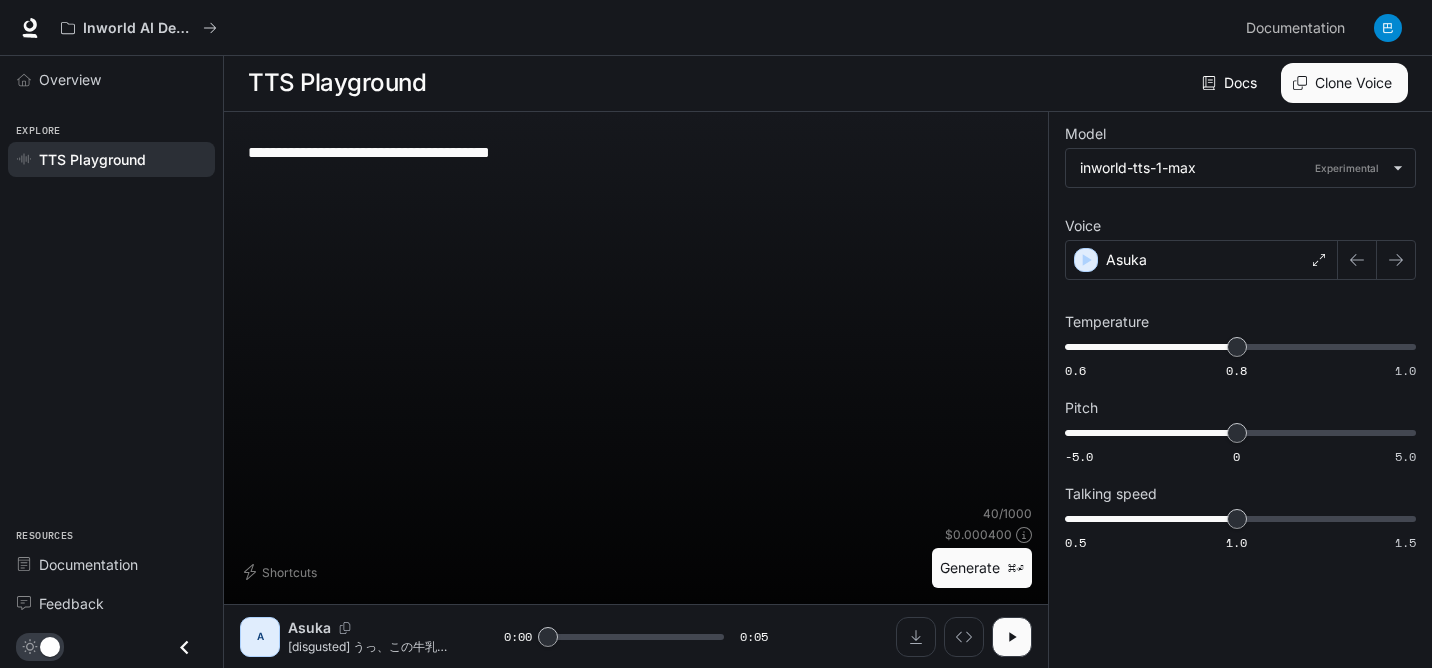 type on "**********" 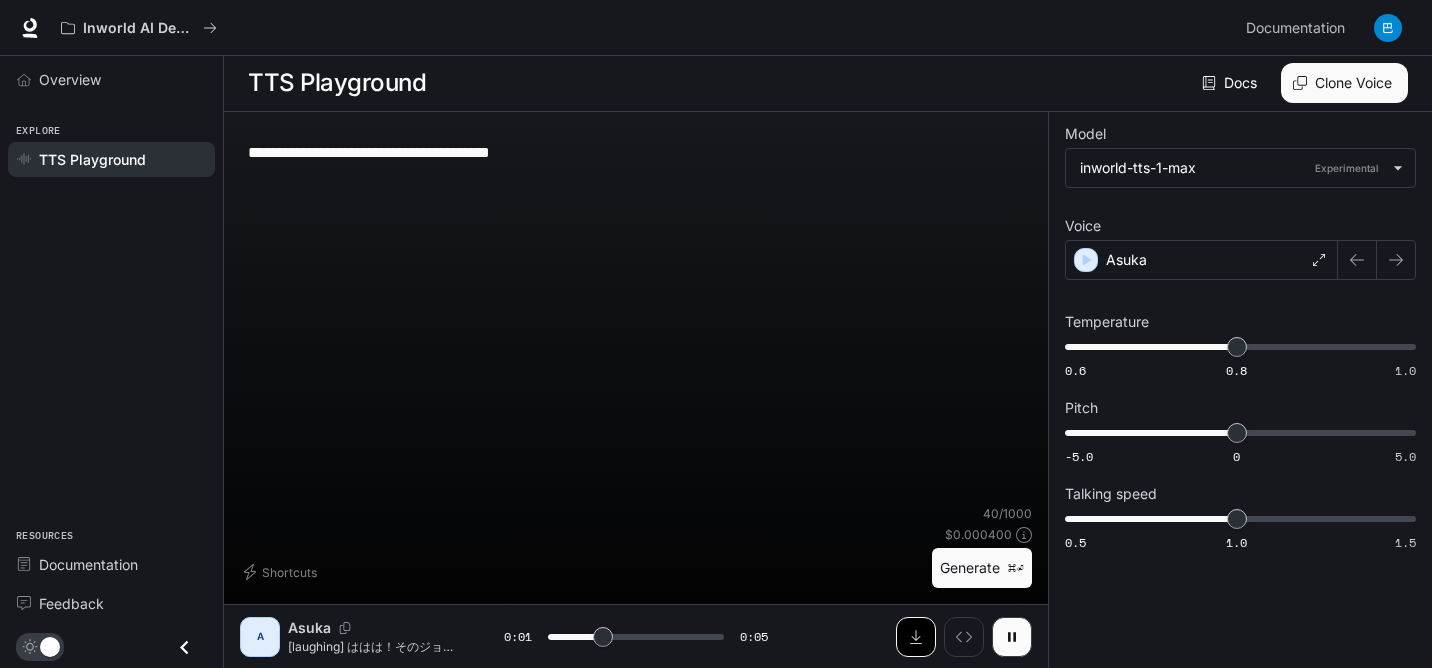 click at bounding box center [916, 637] 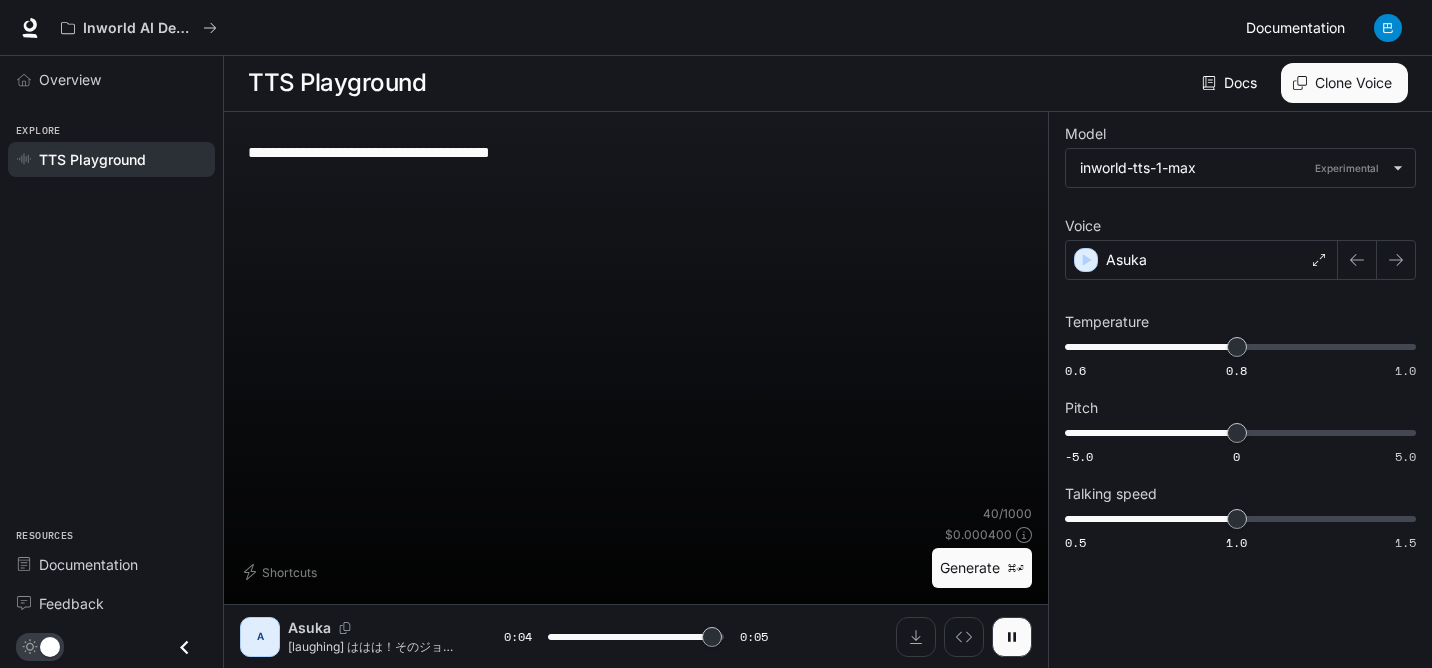 type on "*" 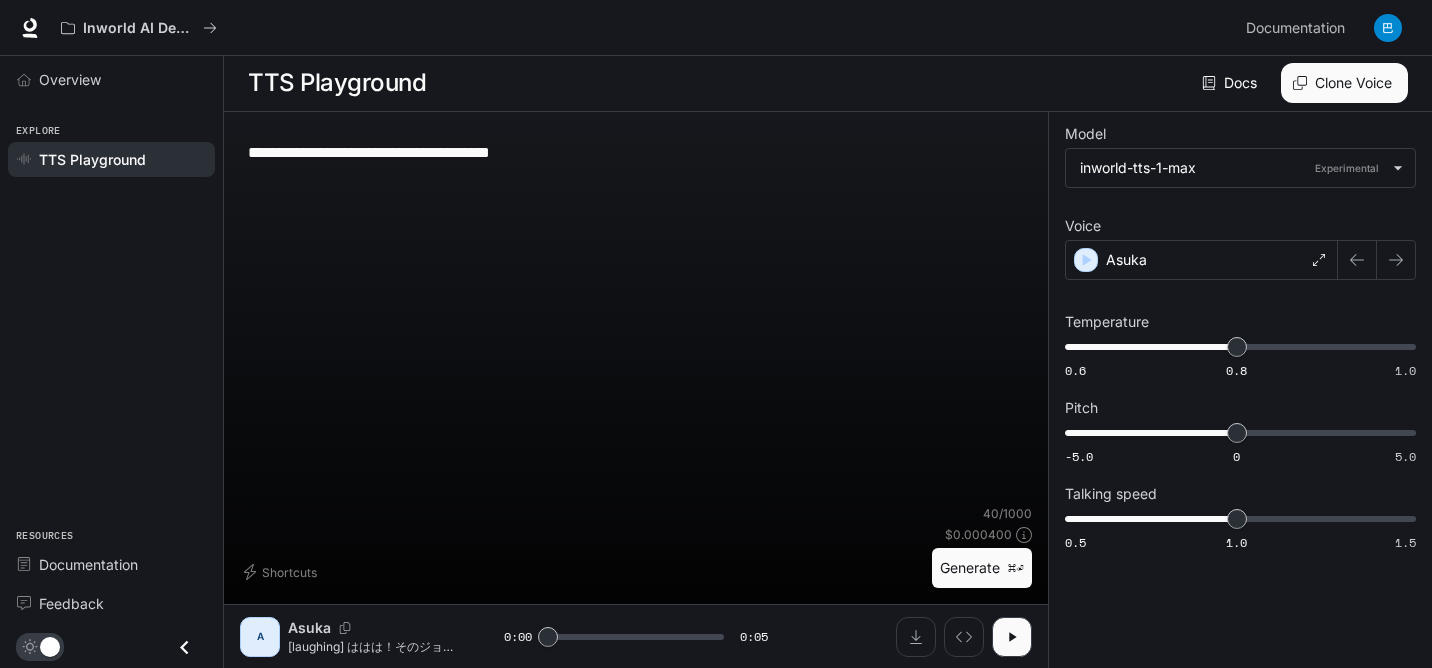 click on "**********" at bounding box center (636, 152) 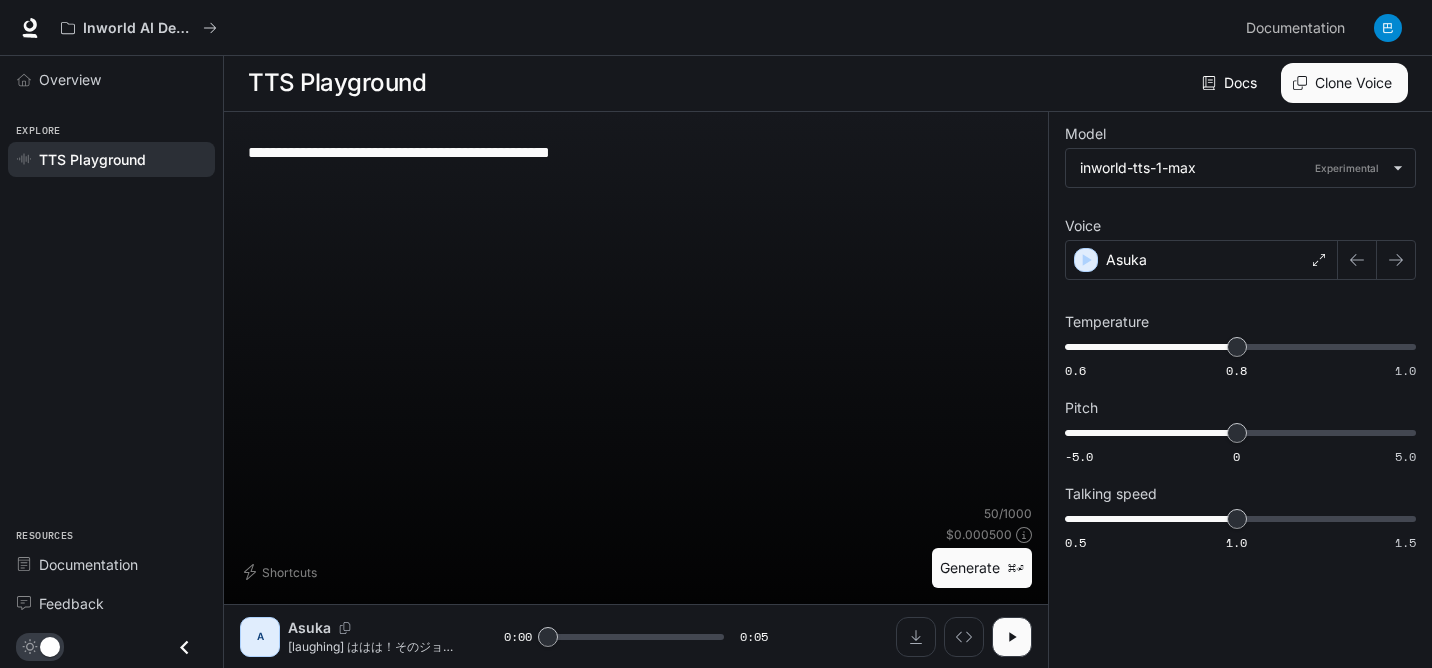type on "**********" 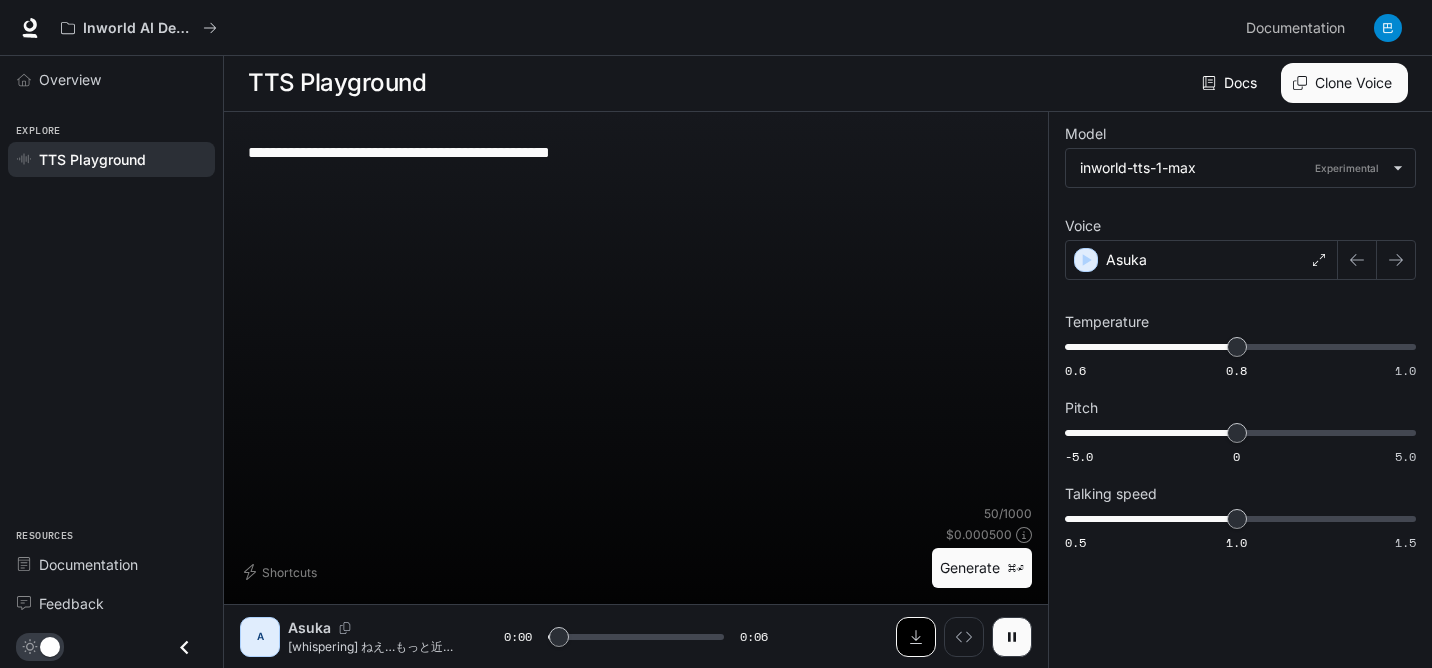 click 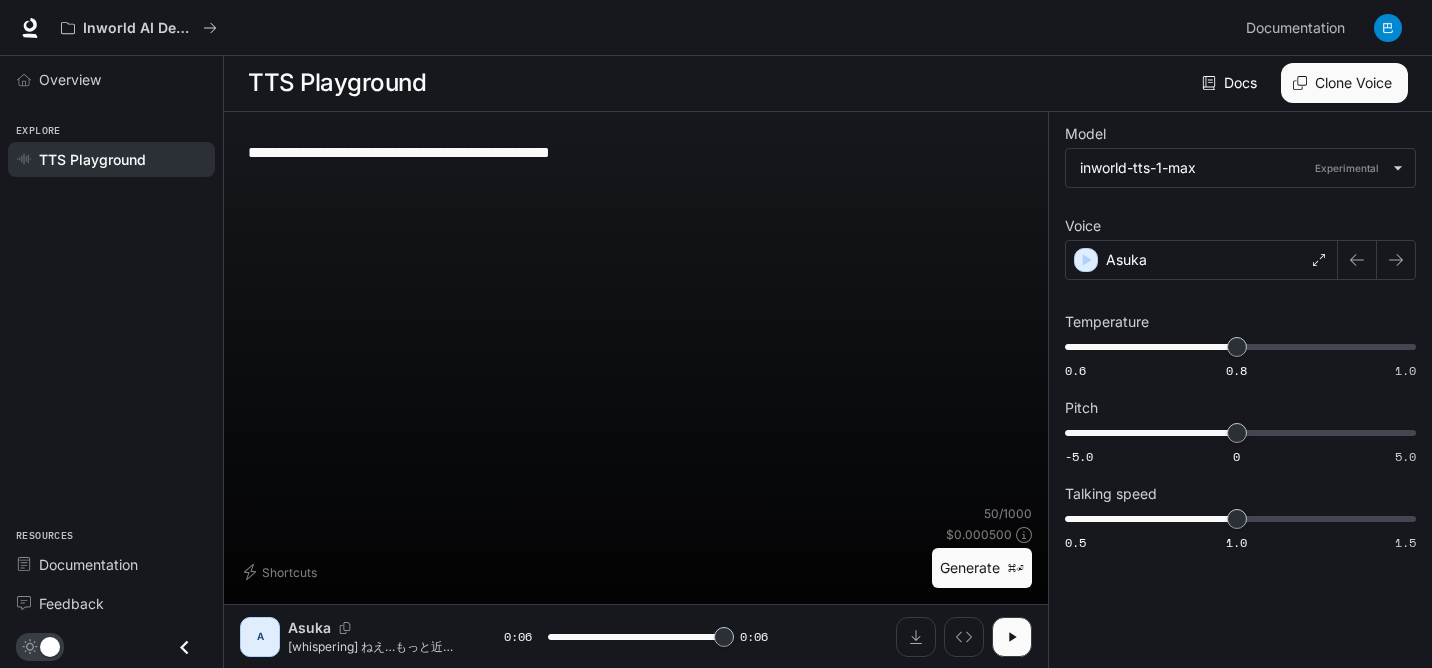 type on "*" 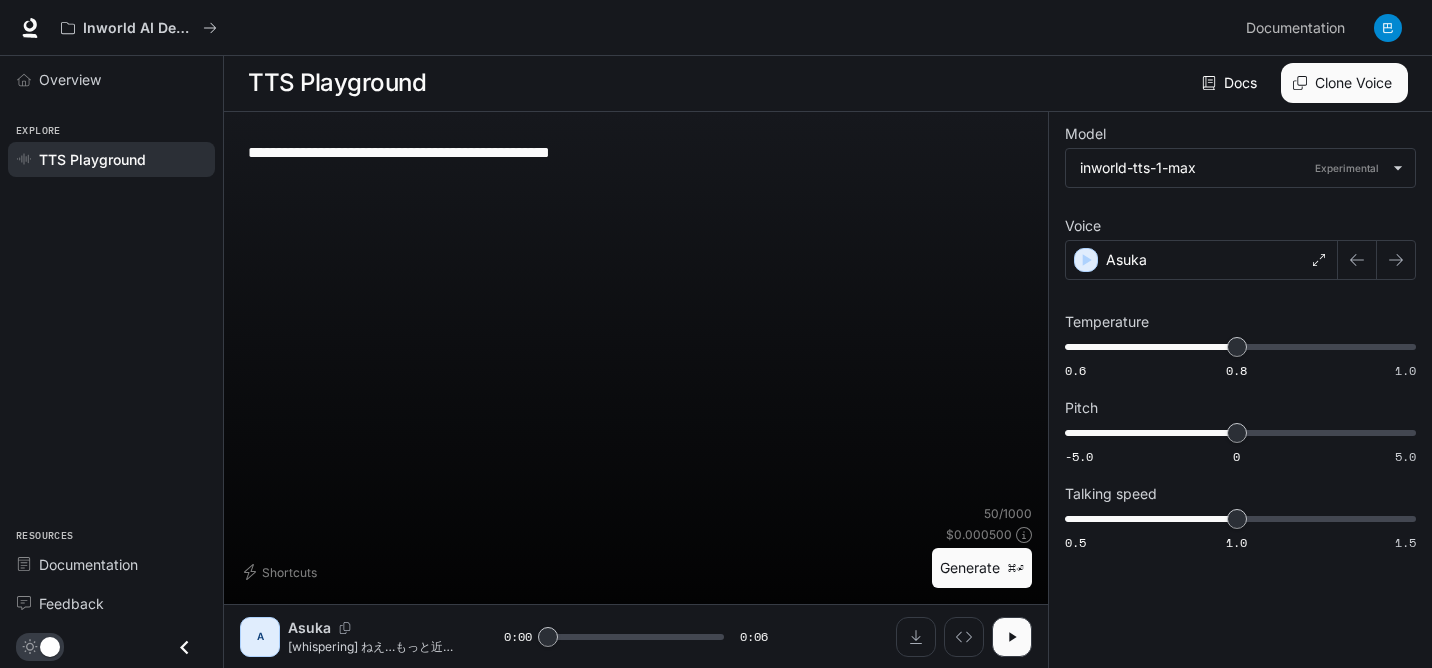 click on "**********" at bounding box center (636, 152) 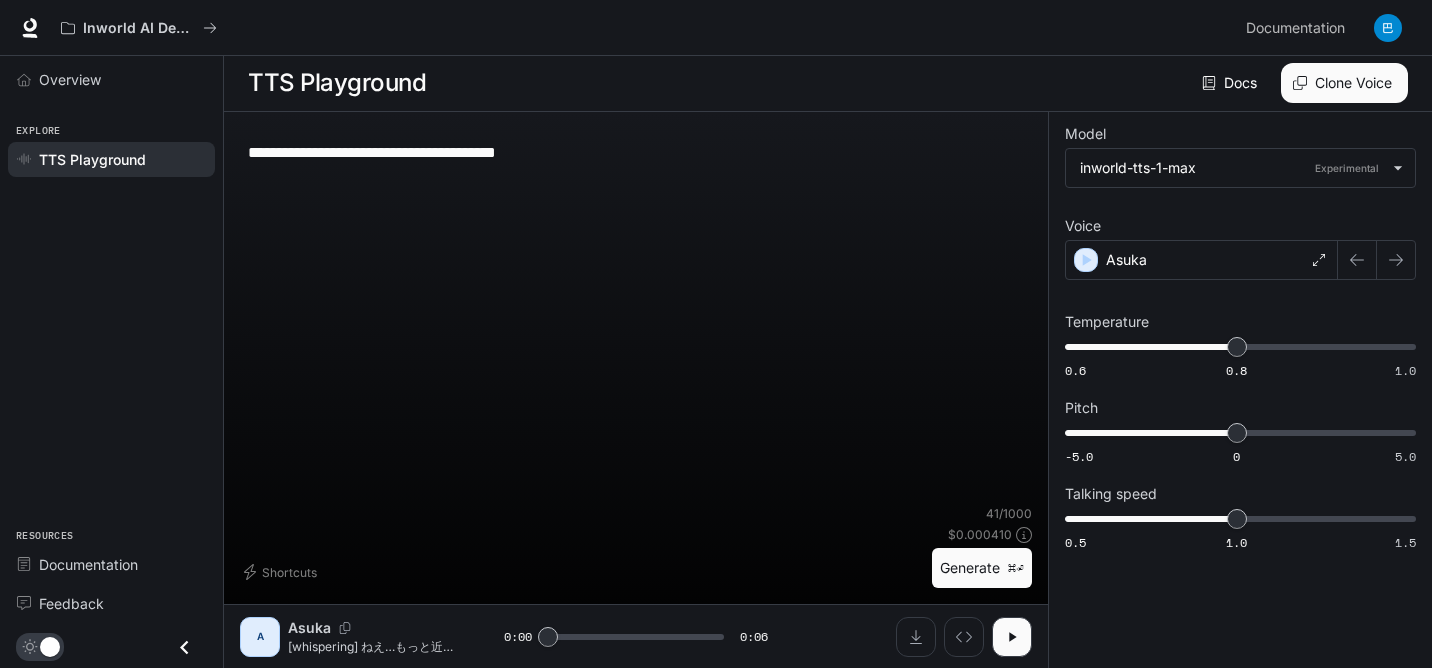 type on "**********" 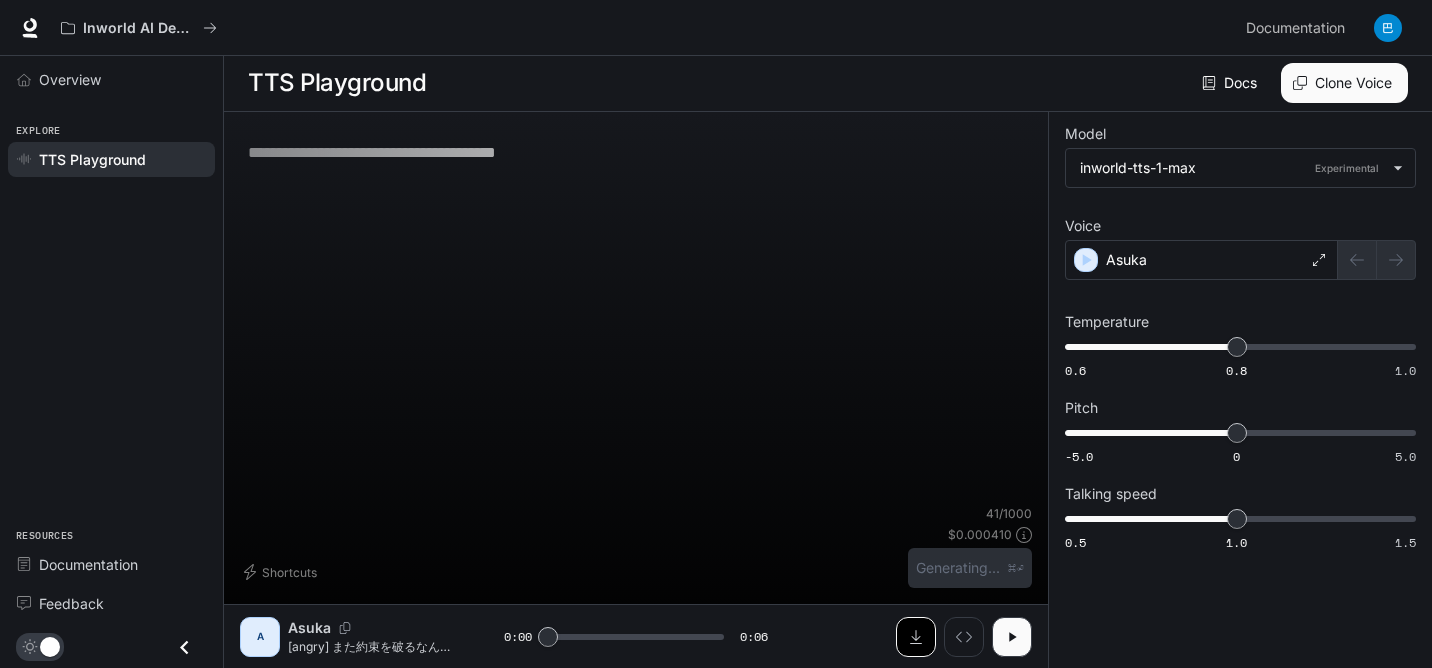 click 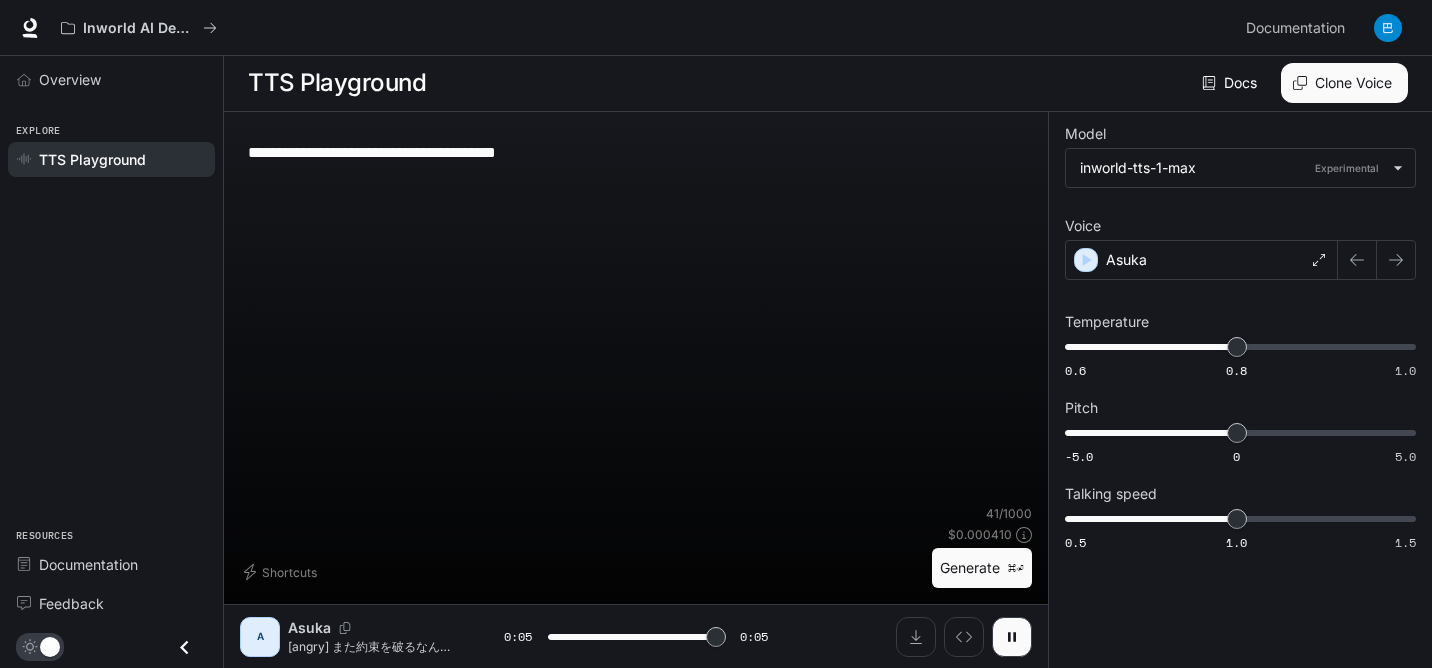 type on "*" 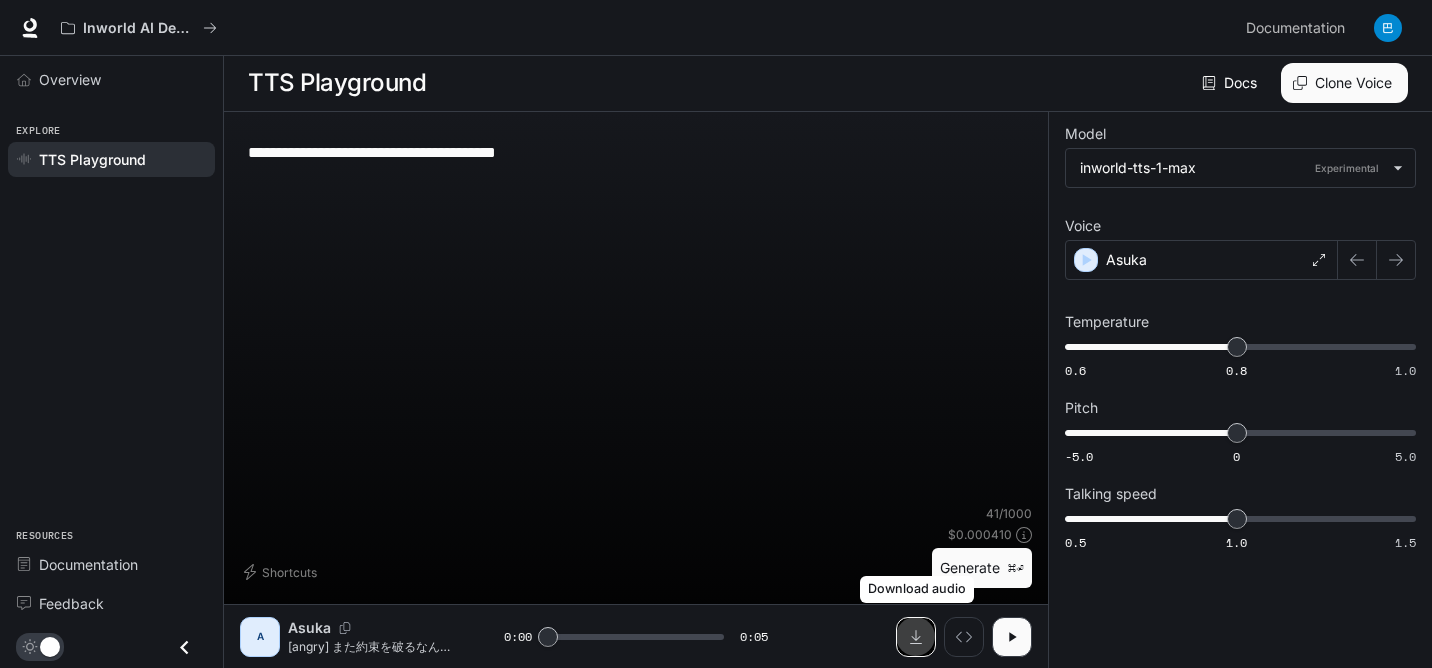 click at bounding box center [916, 637] 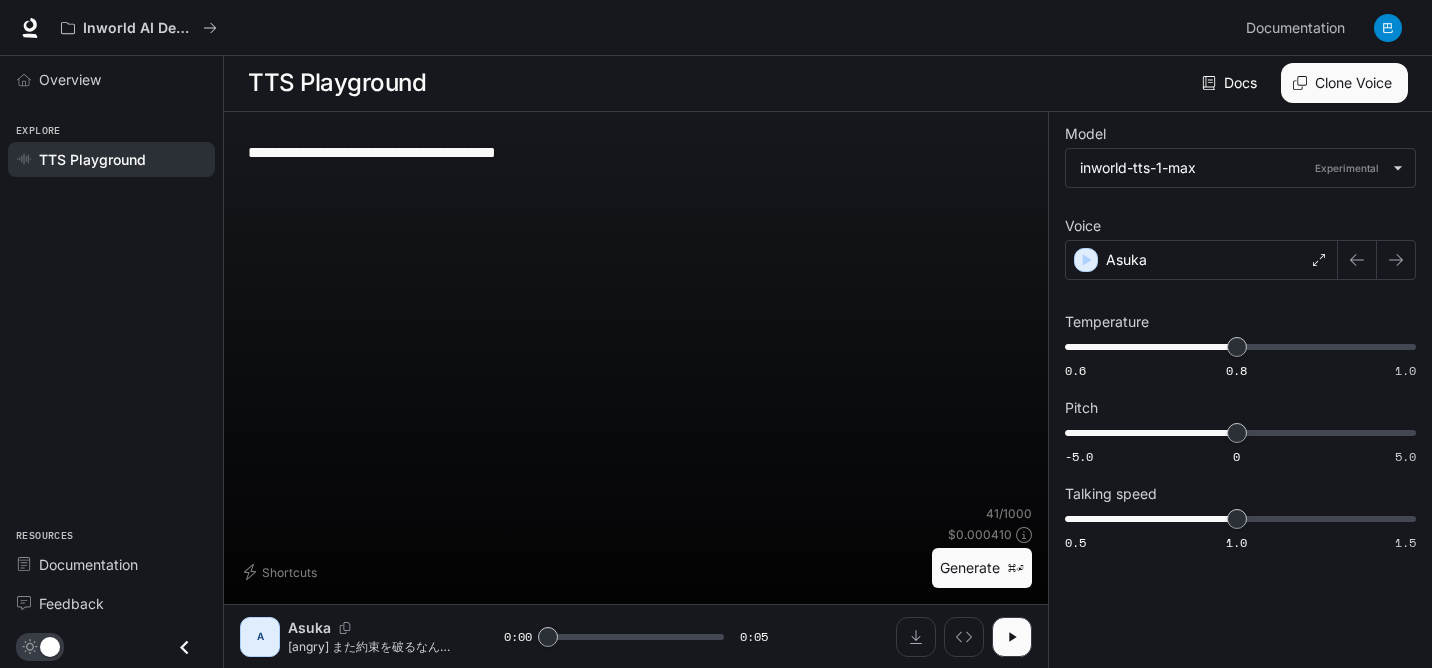 click on "**********" at bounding box center [636, 152] 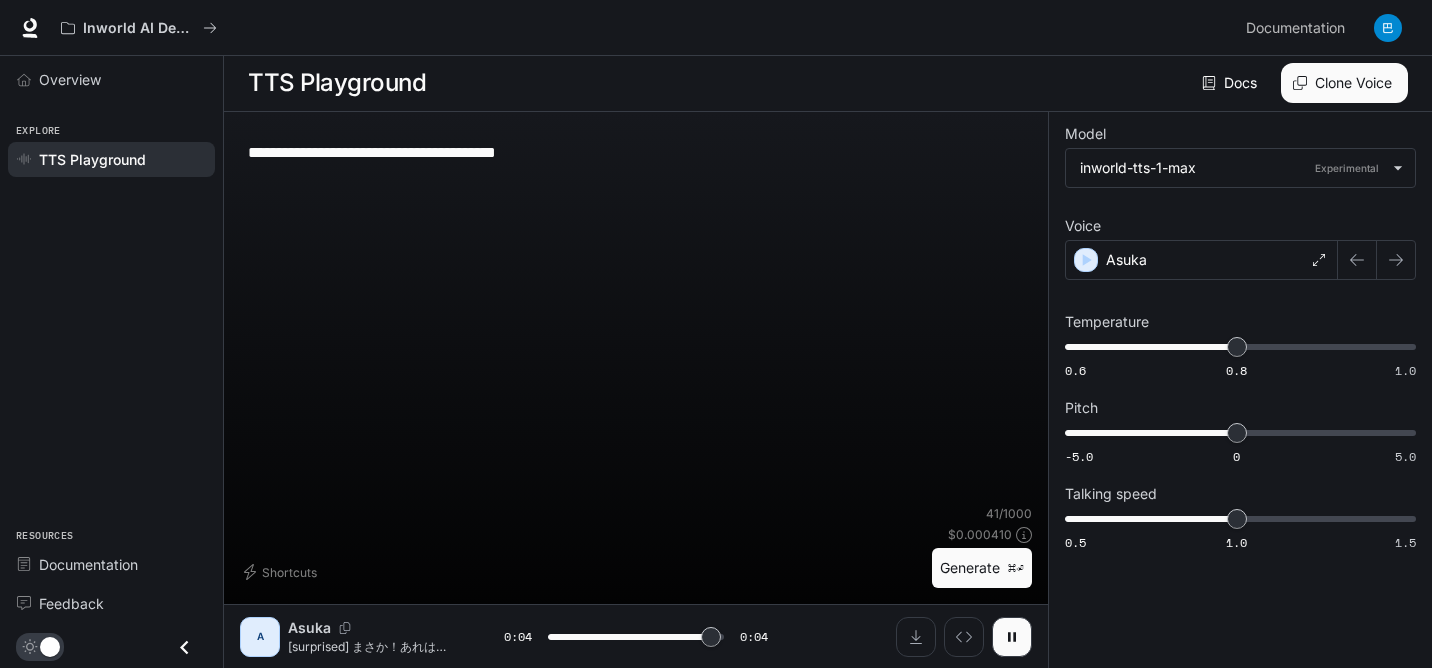type on "*" 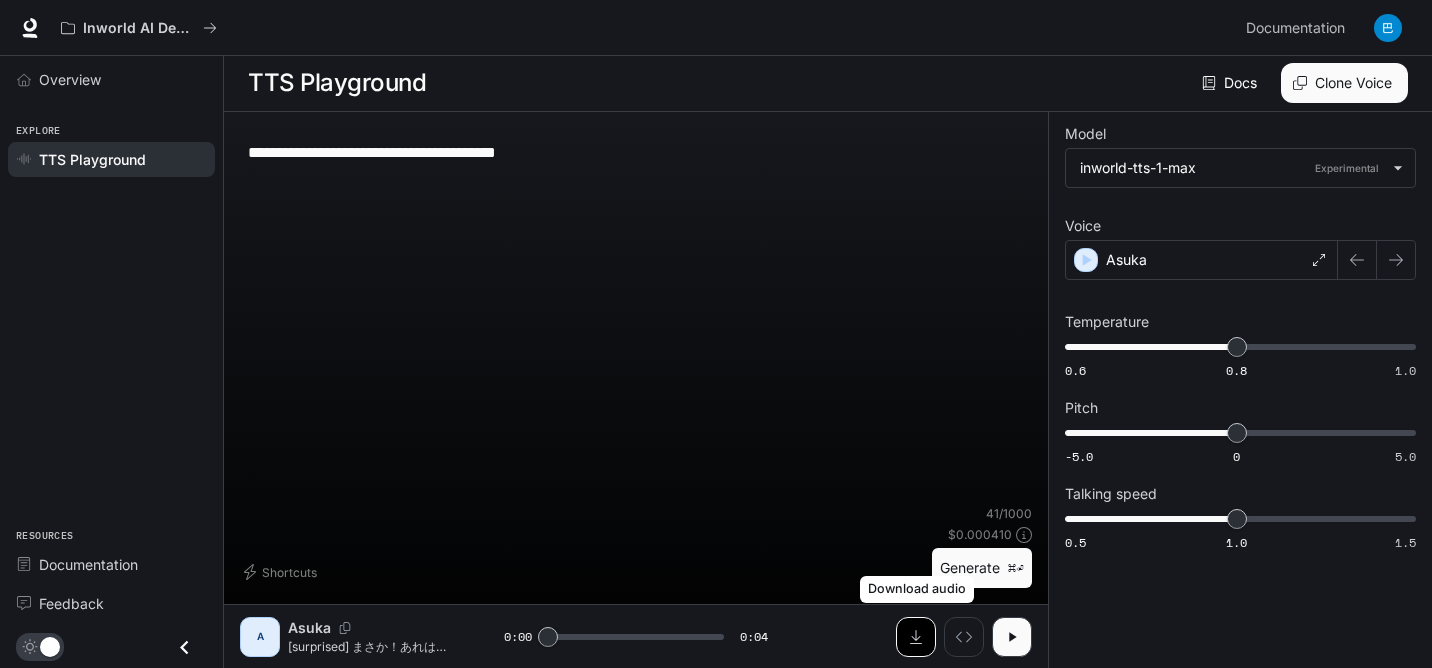 click at bounding box center (916, 637) 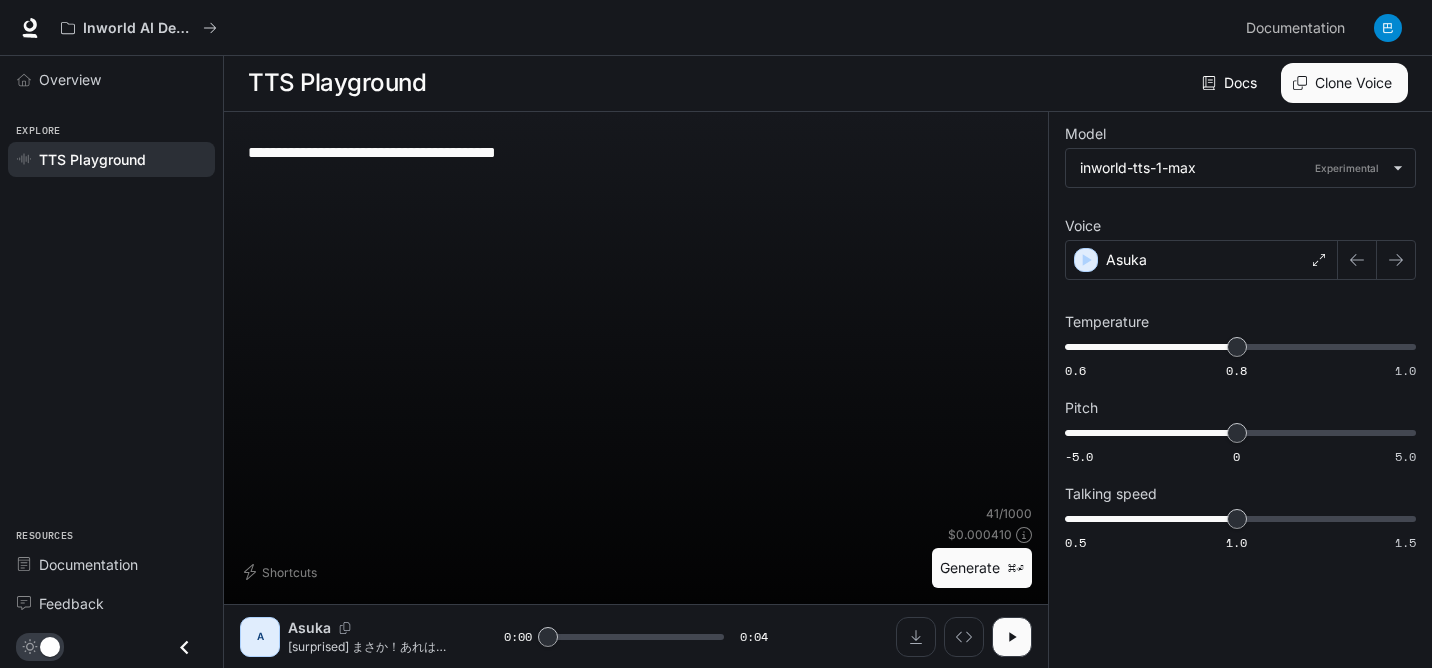 click on "**********" at bounding box center (636, 152) 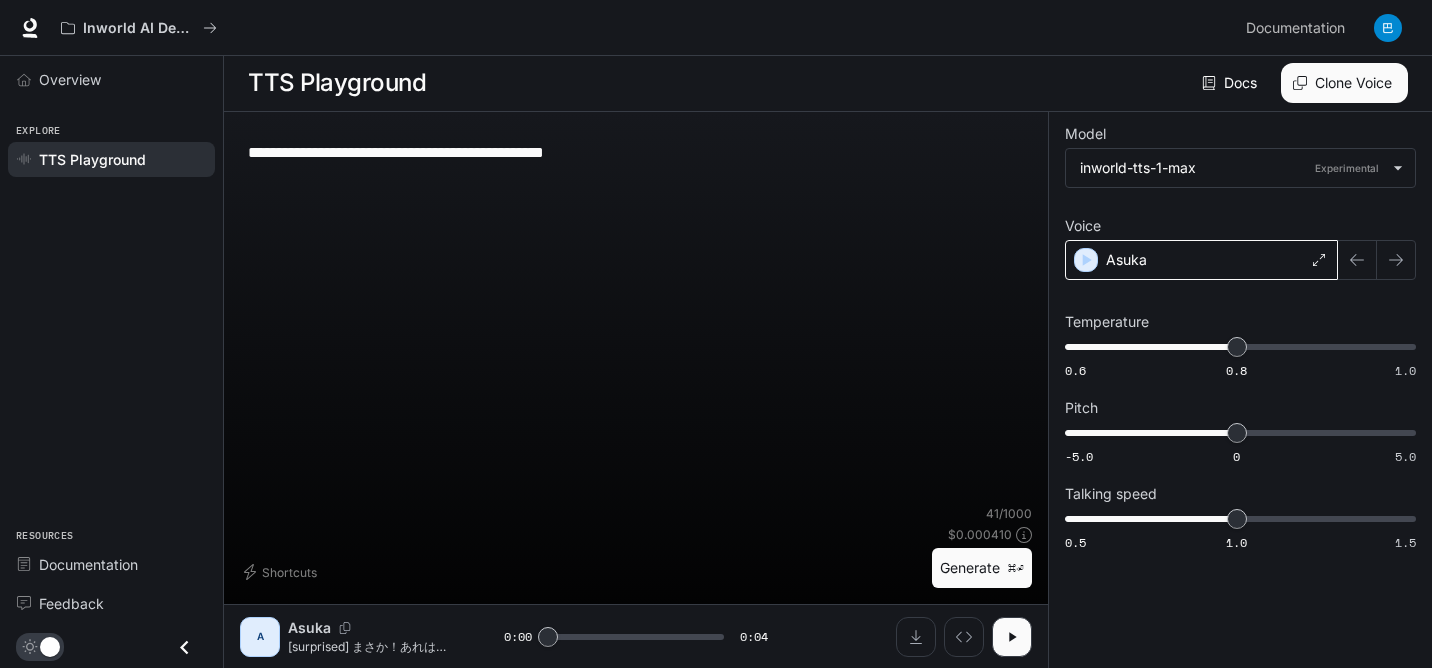 type on "**********" 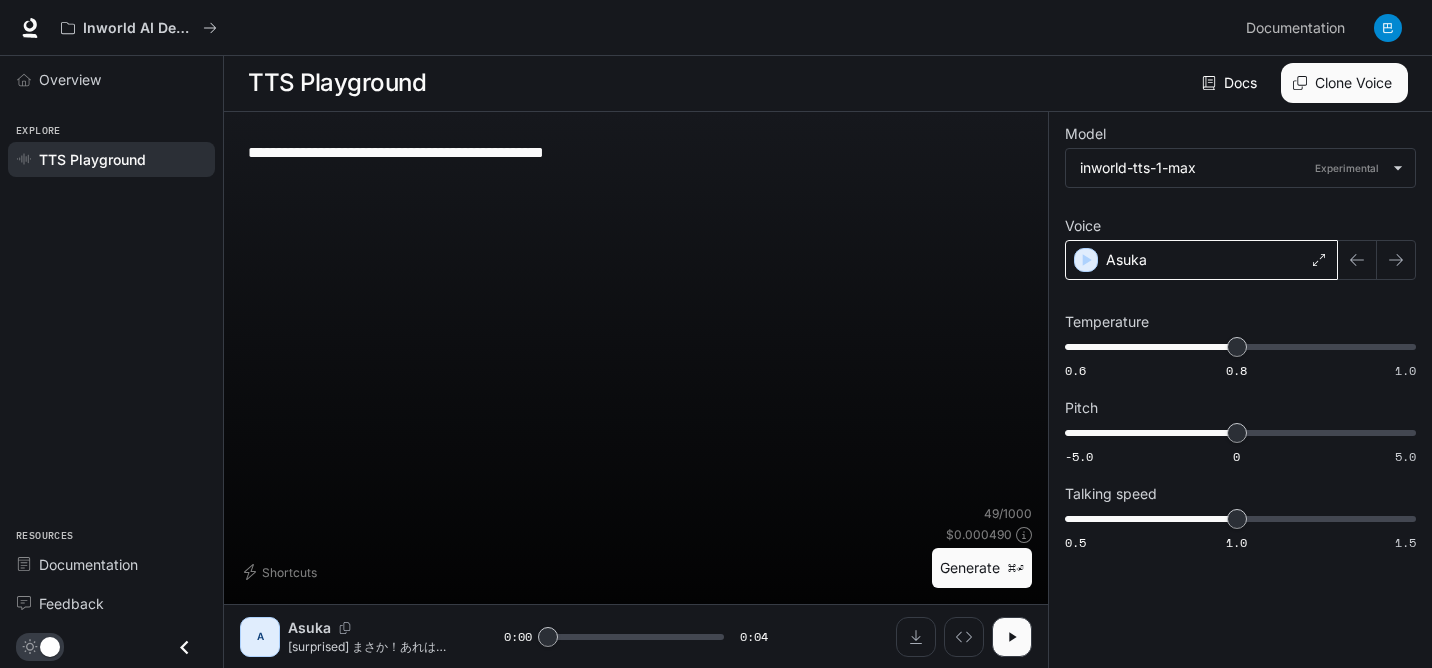 click on "Asuka" at bounding box center [1201, 260] 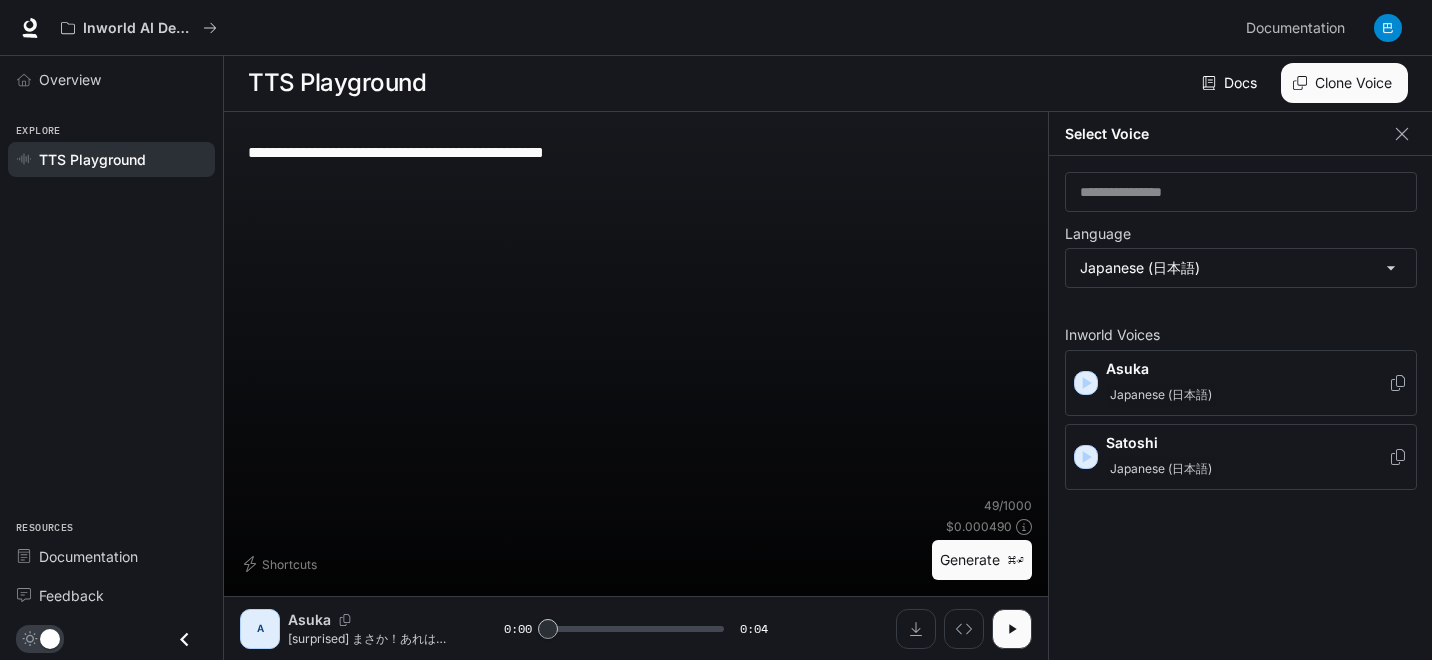 click on "**********" at bounding box center (636, 312) 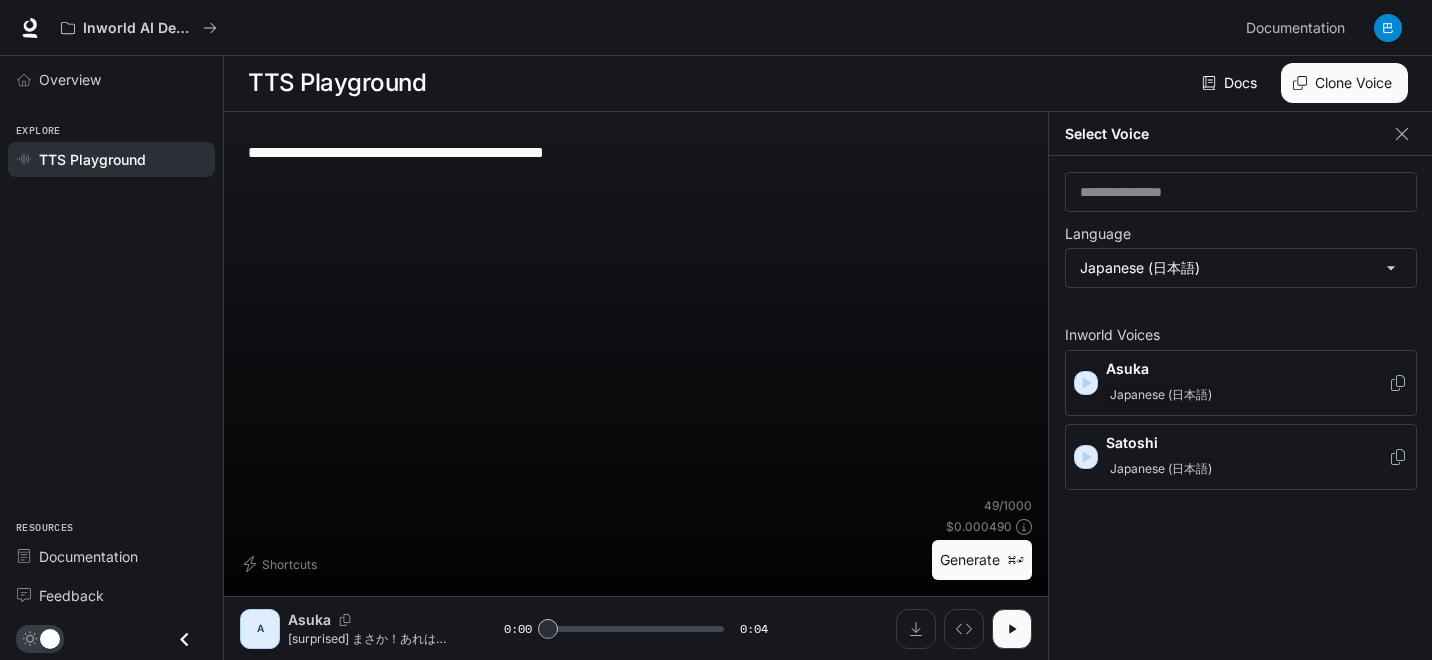 click on "Asuka Japanese (日本語)" at bounding box center (1241, 383) 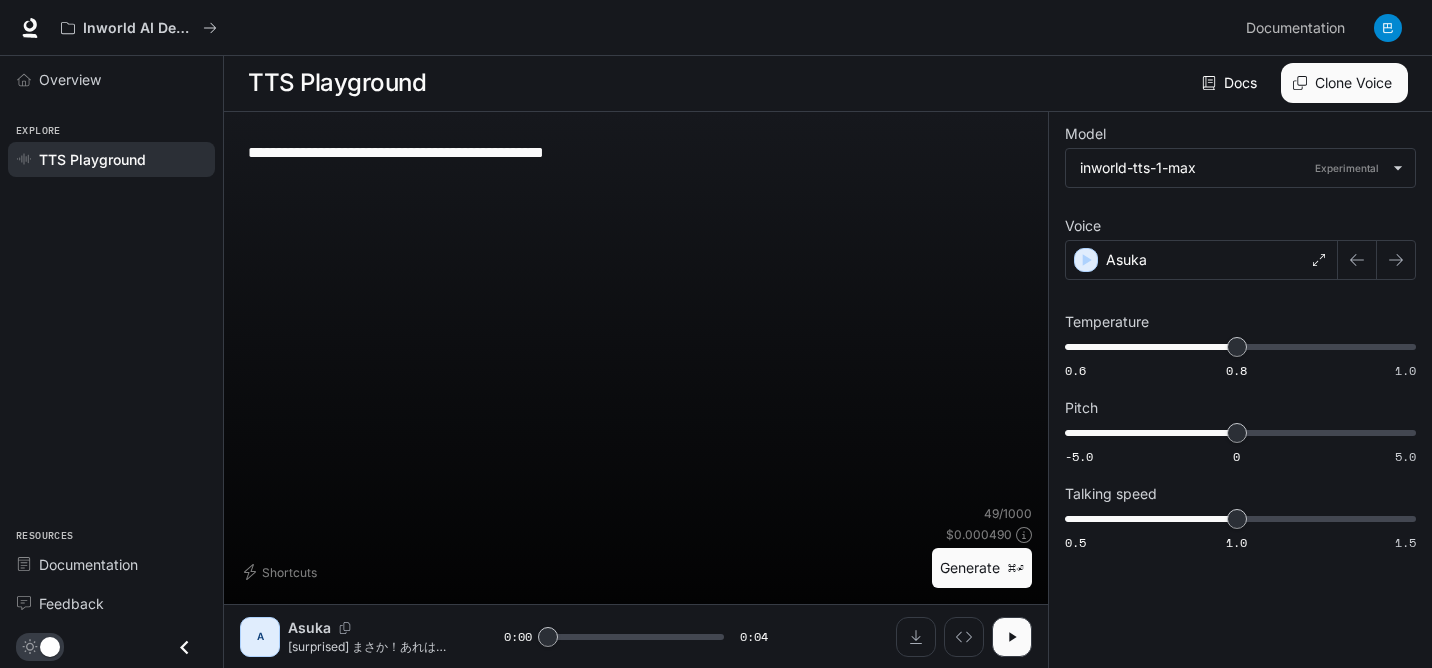 click on "Generate ⌘⏎" at bounding box center (982, 568) 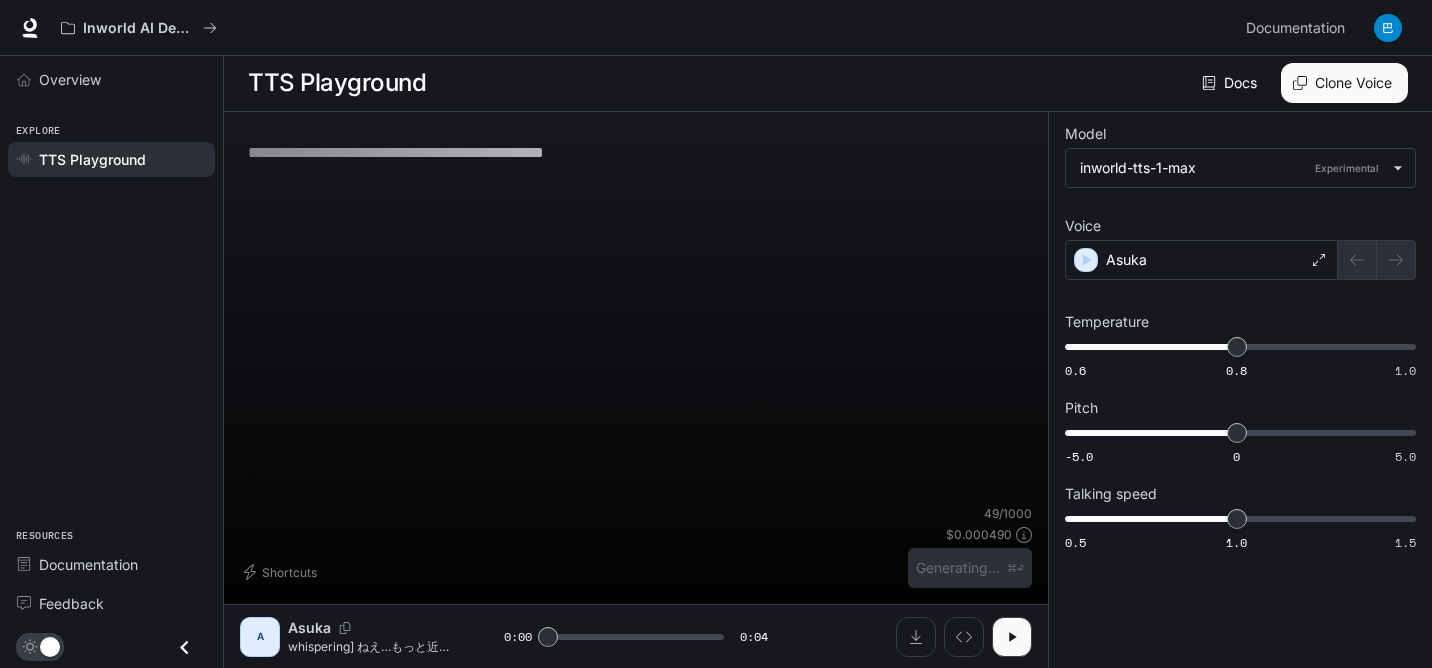 click on "**********" at bounding box center [636, 316] 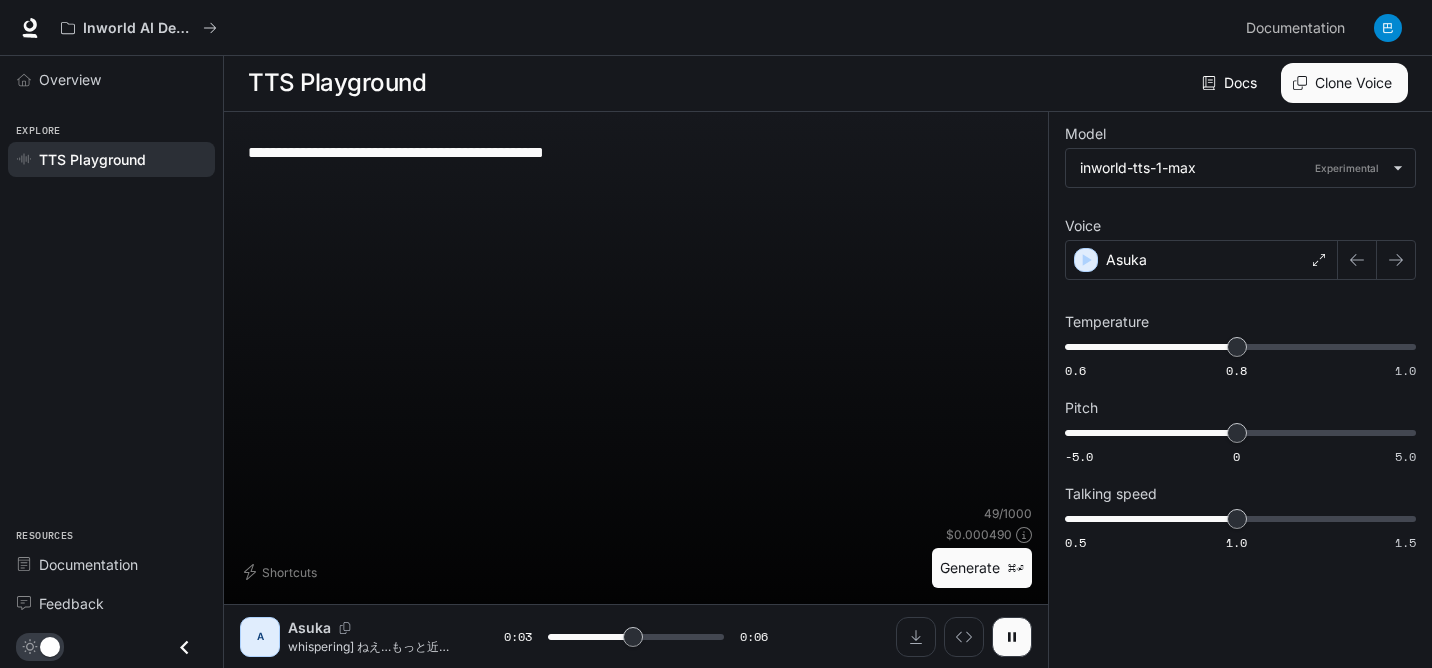type on "***" 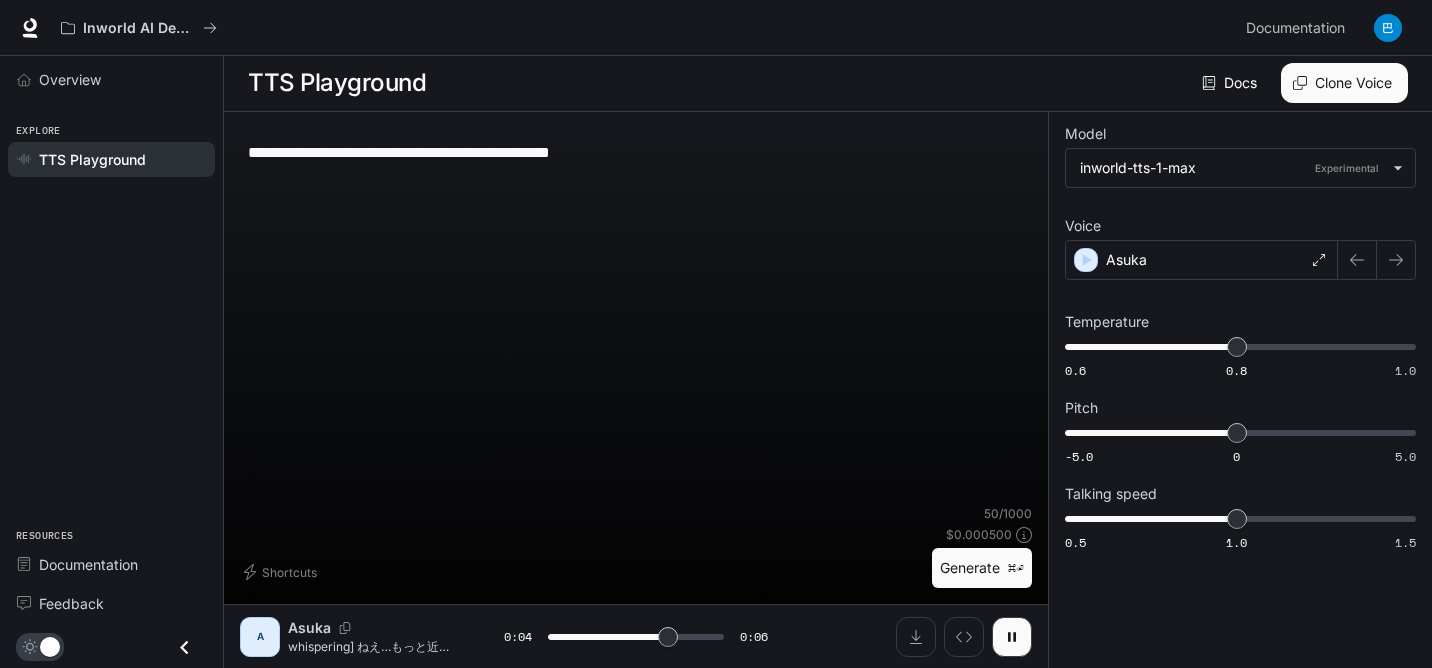 type on "***" 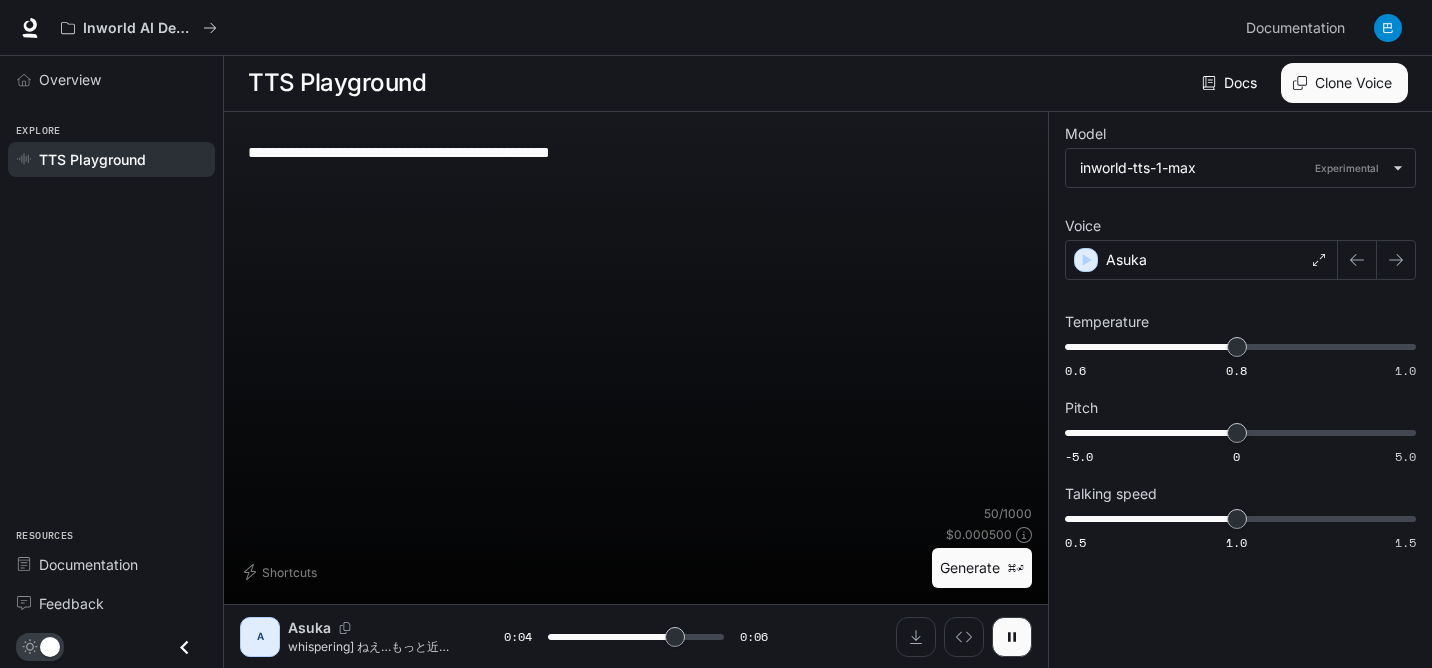 type on "**********" 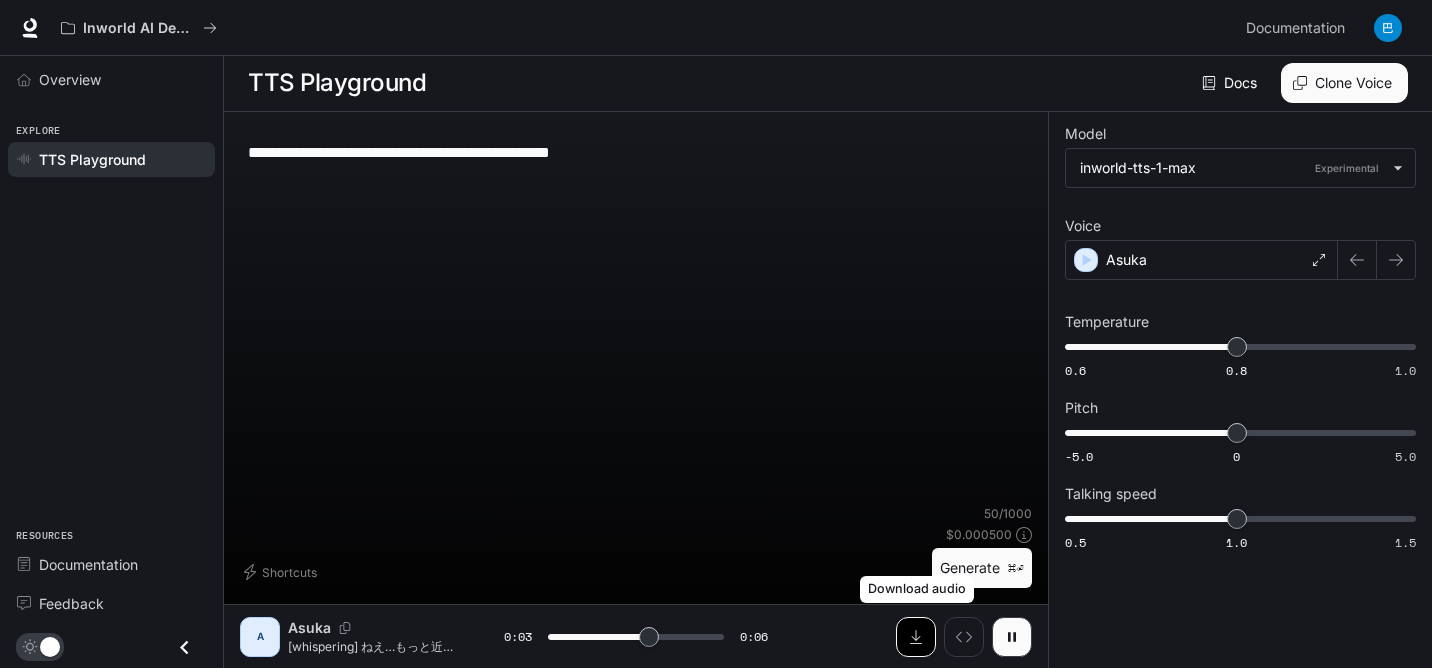 click 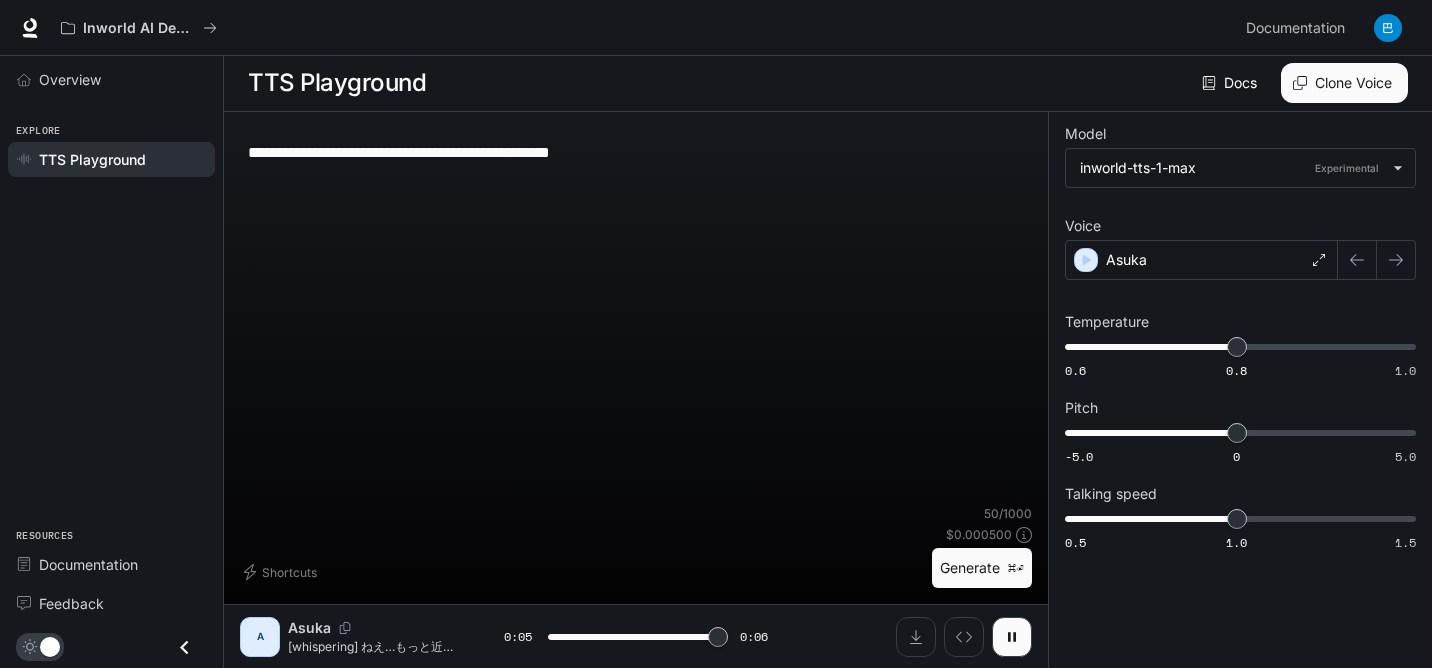 type on "*" 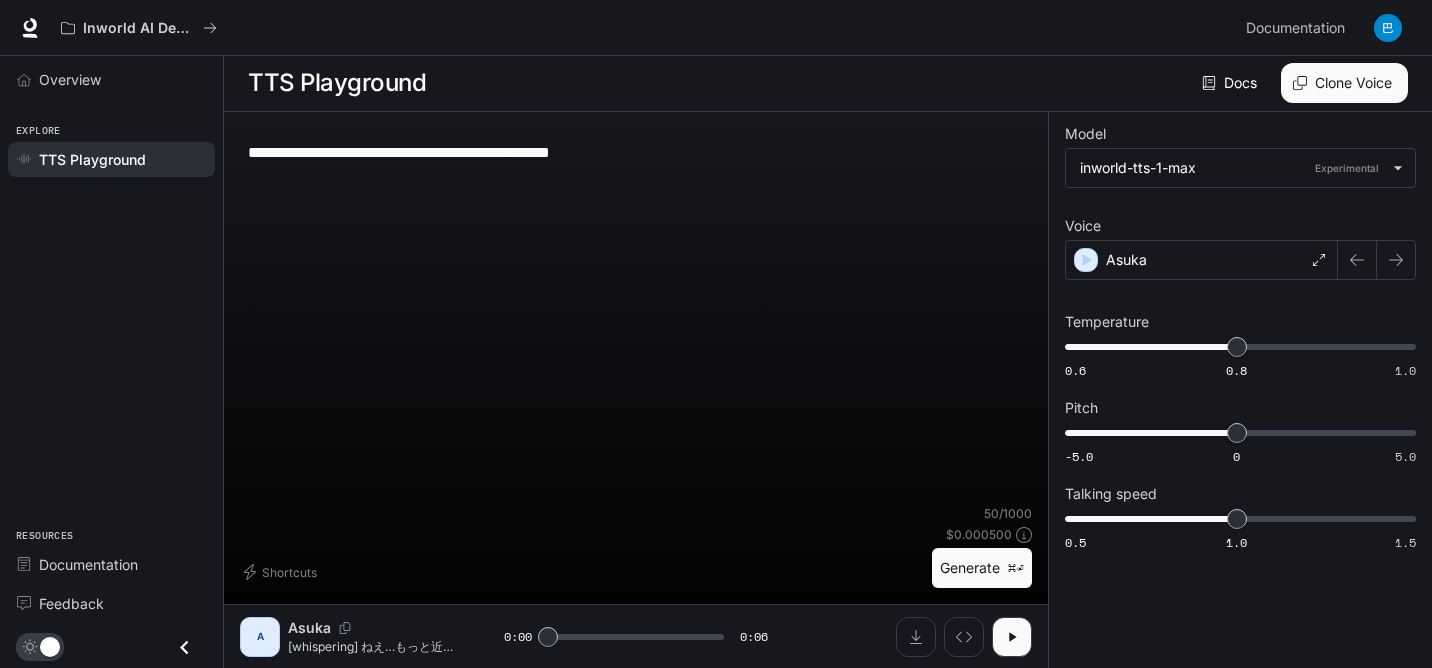click on "**********" at bounding box center [636, 152] 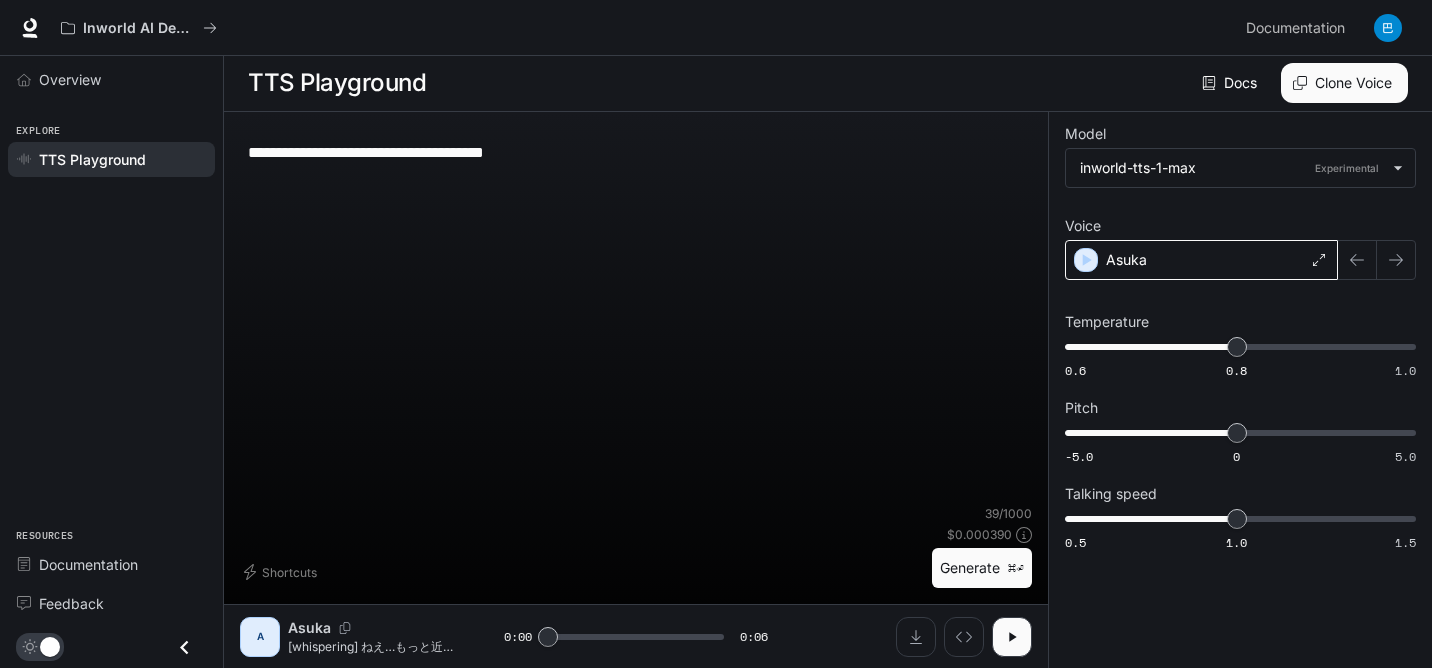 type on "**********" 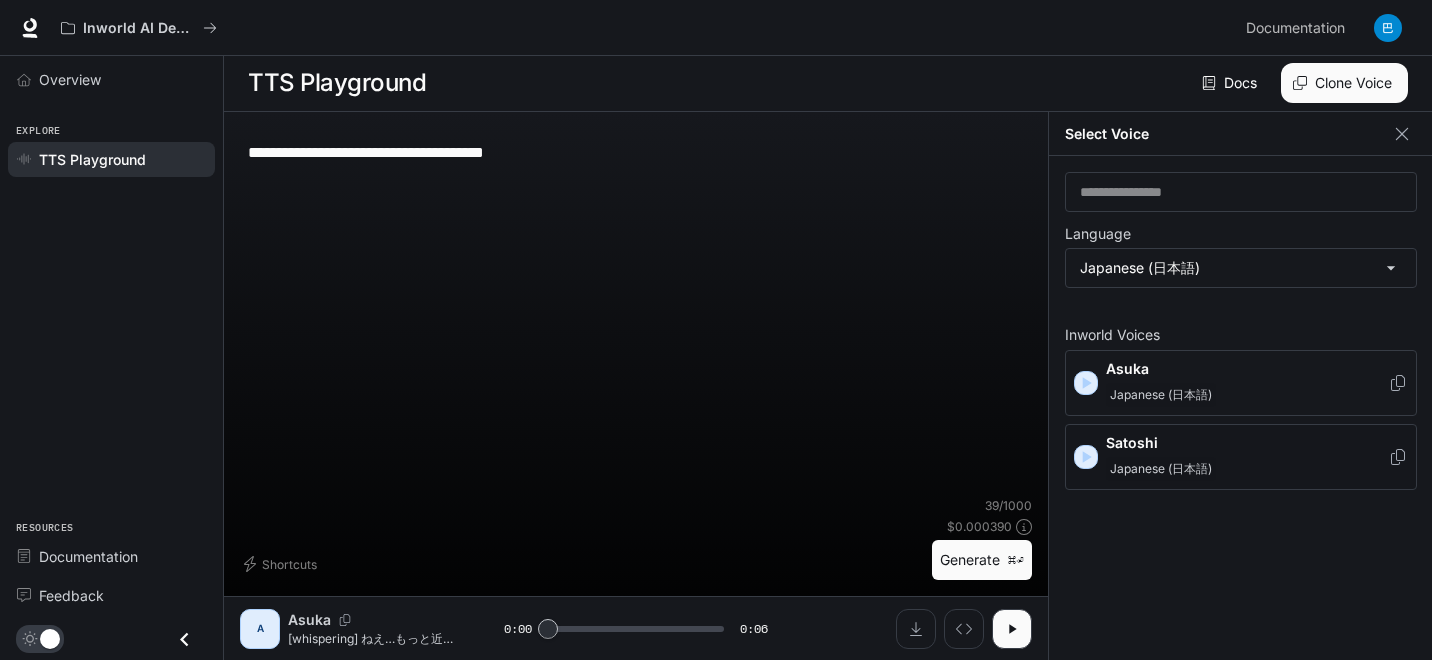 click on "Satoshi" at bounding box center (1247, 443) 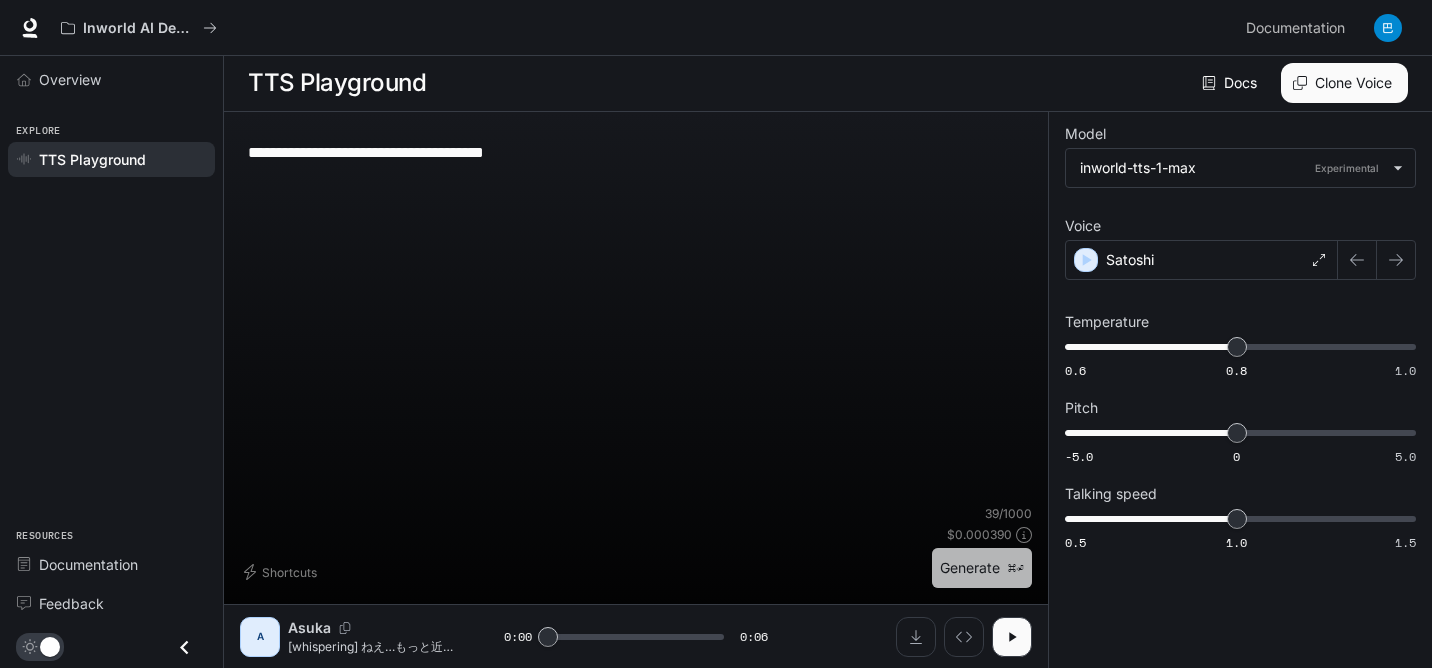 click on "Generate ⌘⏎" at bounding box center [982, 568] 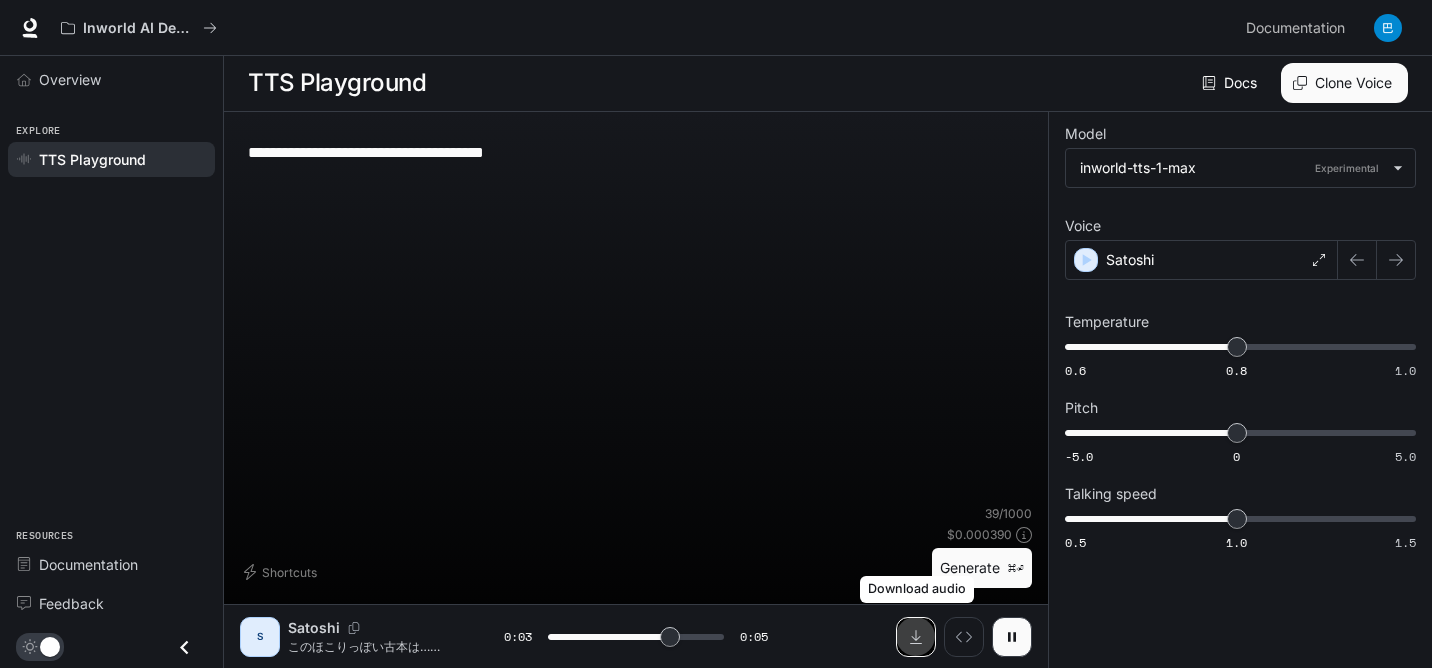 click 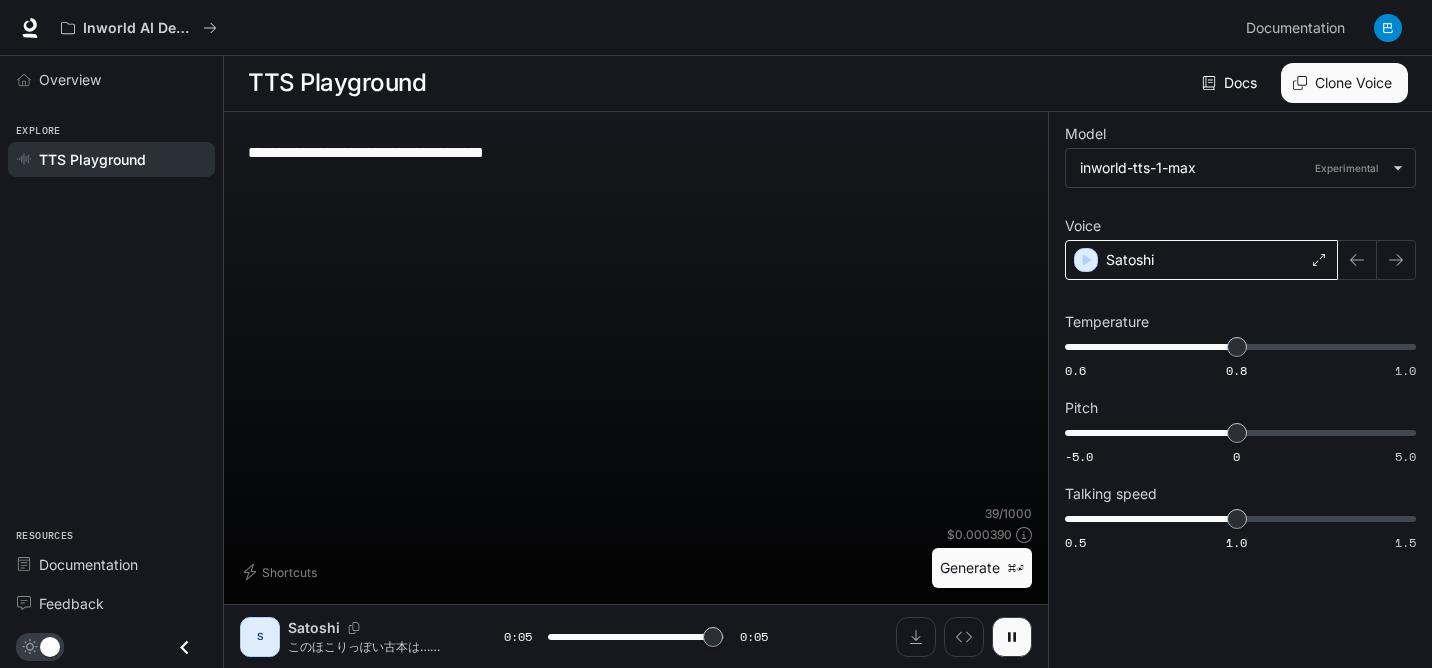 type on "*" 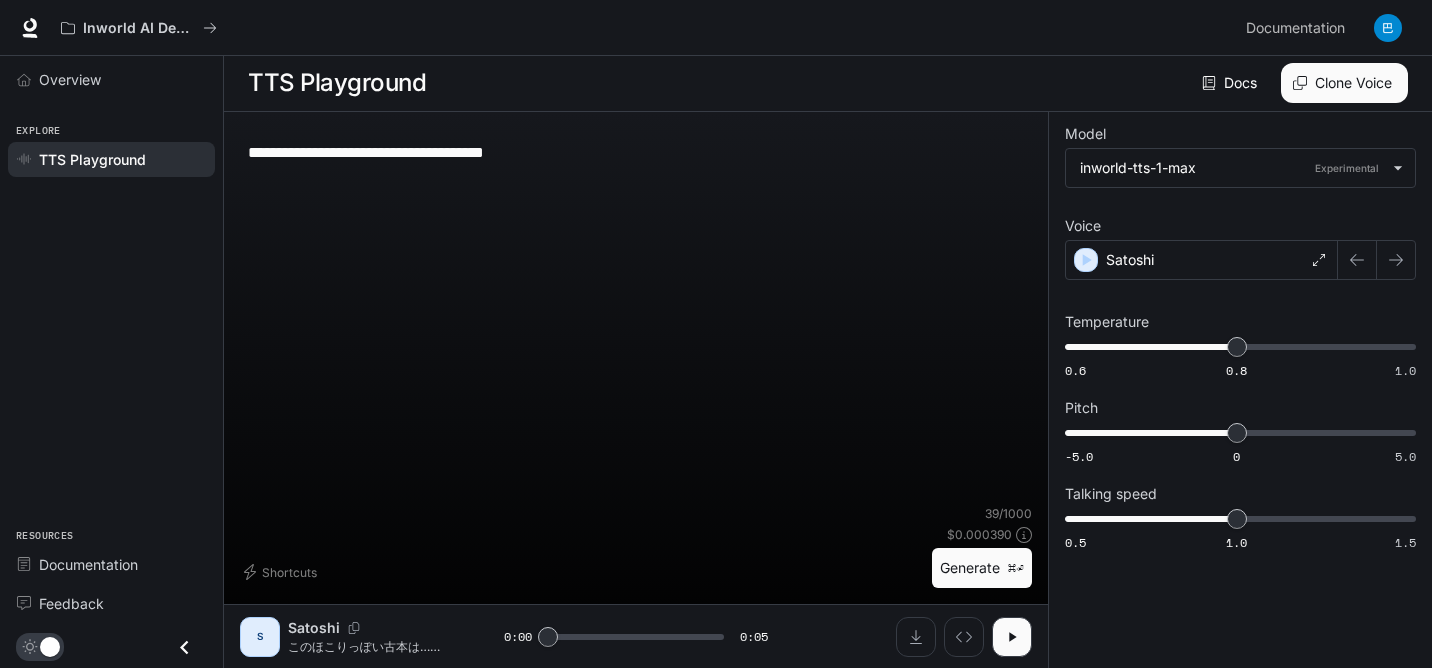 click on "**********" at bounding box center [636, 316] 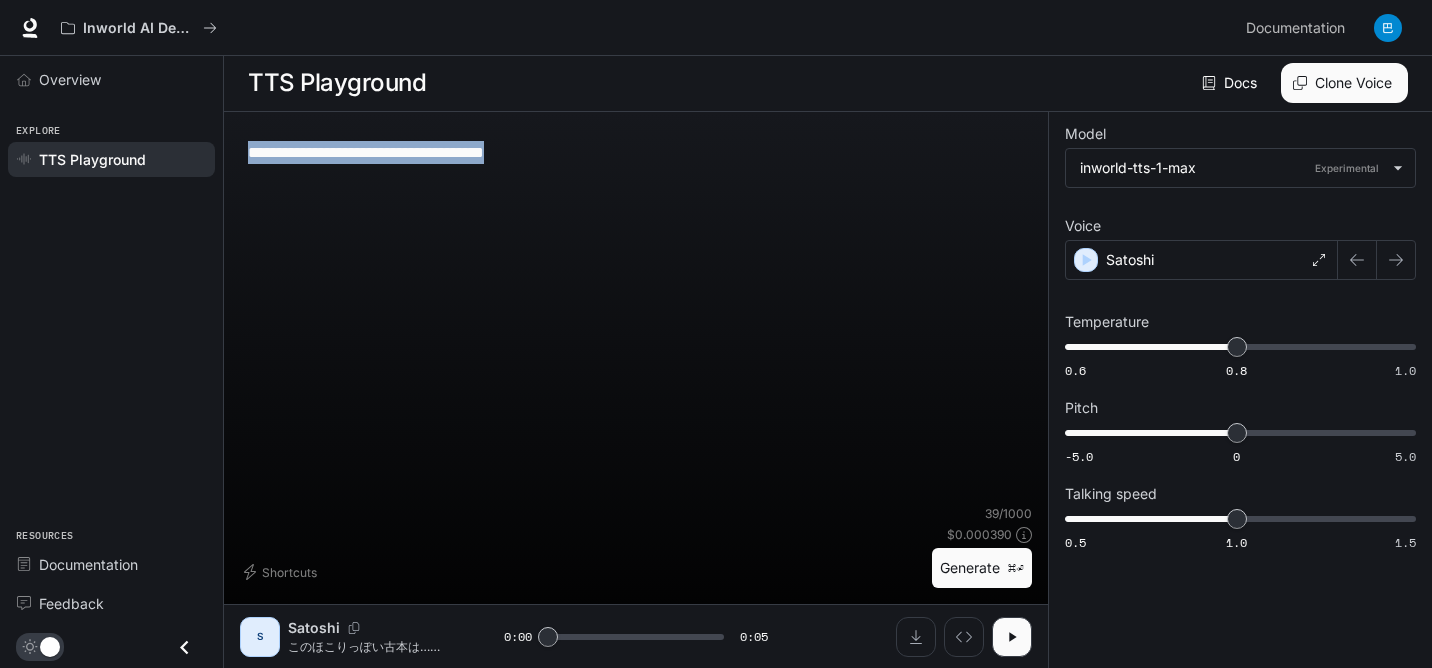 click on "**********" at bounding box center (636, 152) 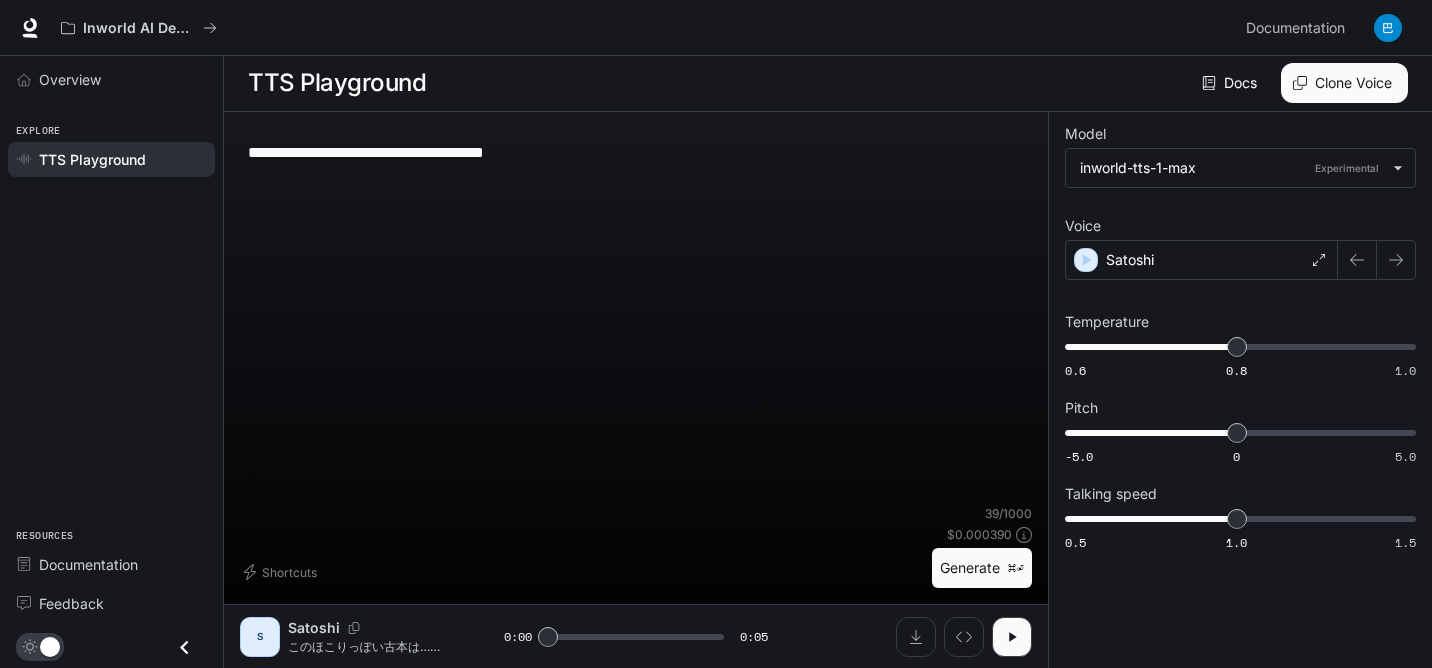 click on "**********" at bounding box center (636, 152) 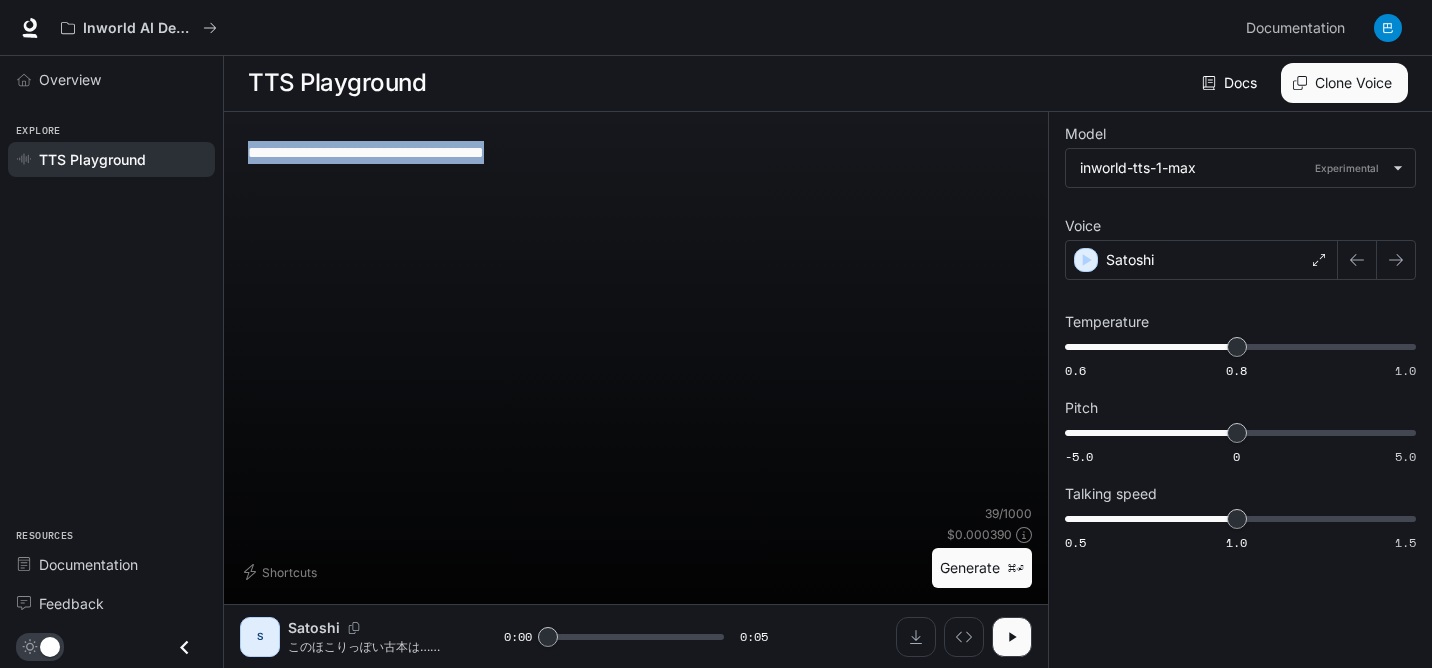 click on "**********" at bounding box center (636, 152) 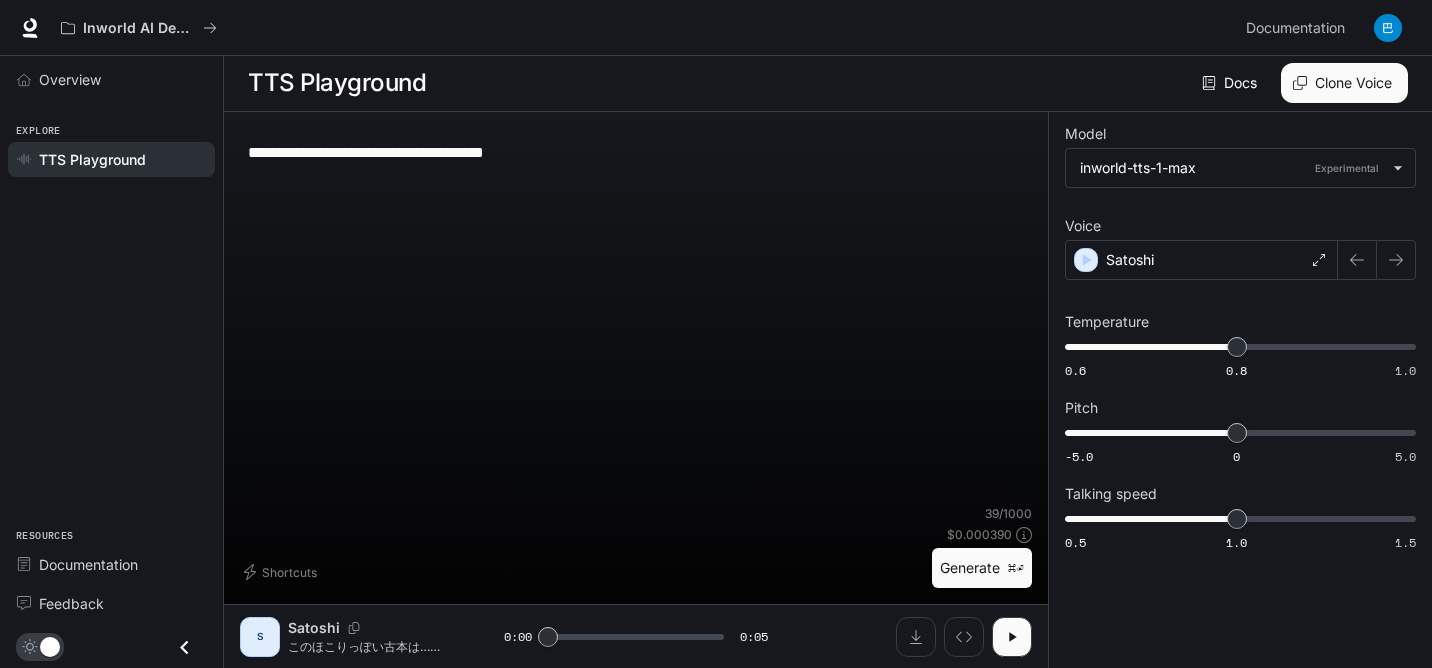 click on "**********" at bounding box center [636, 152] 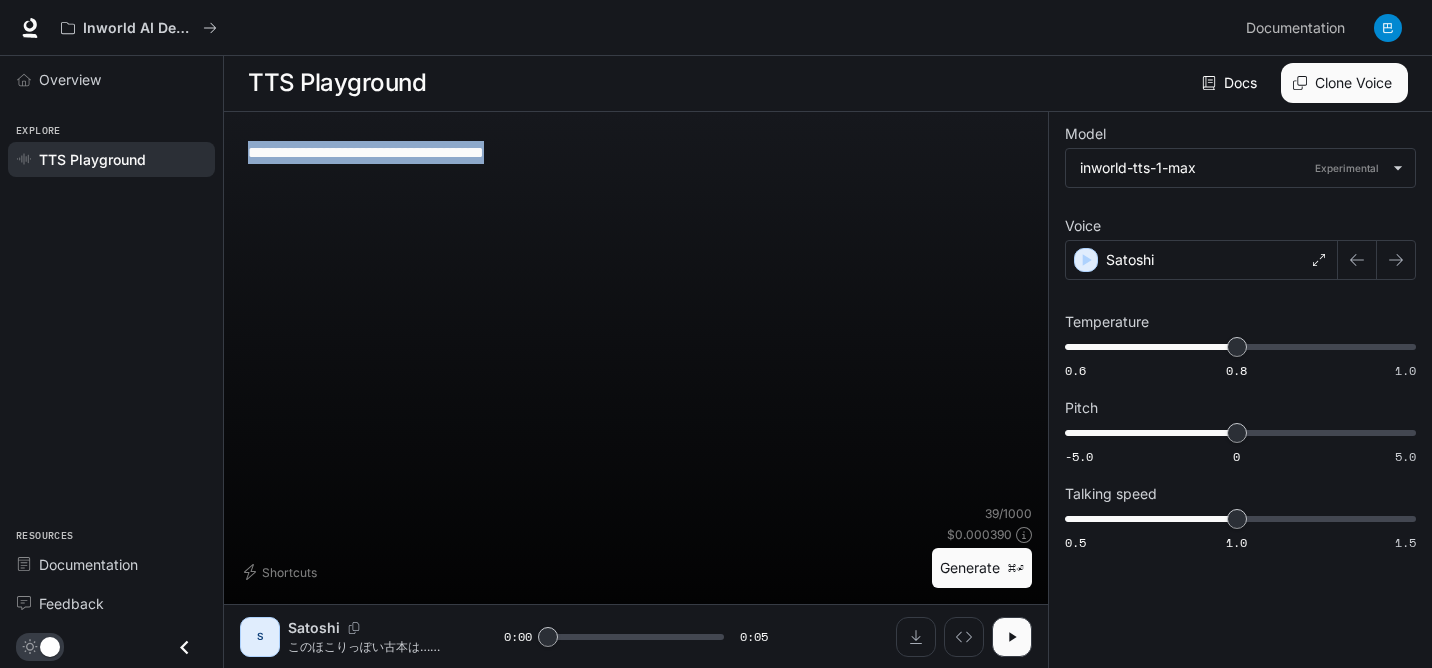 click on "**********" at bounding box center [636, 152] 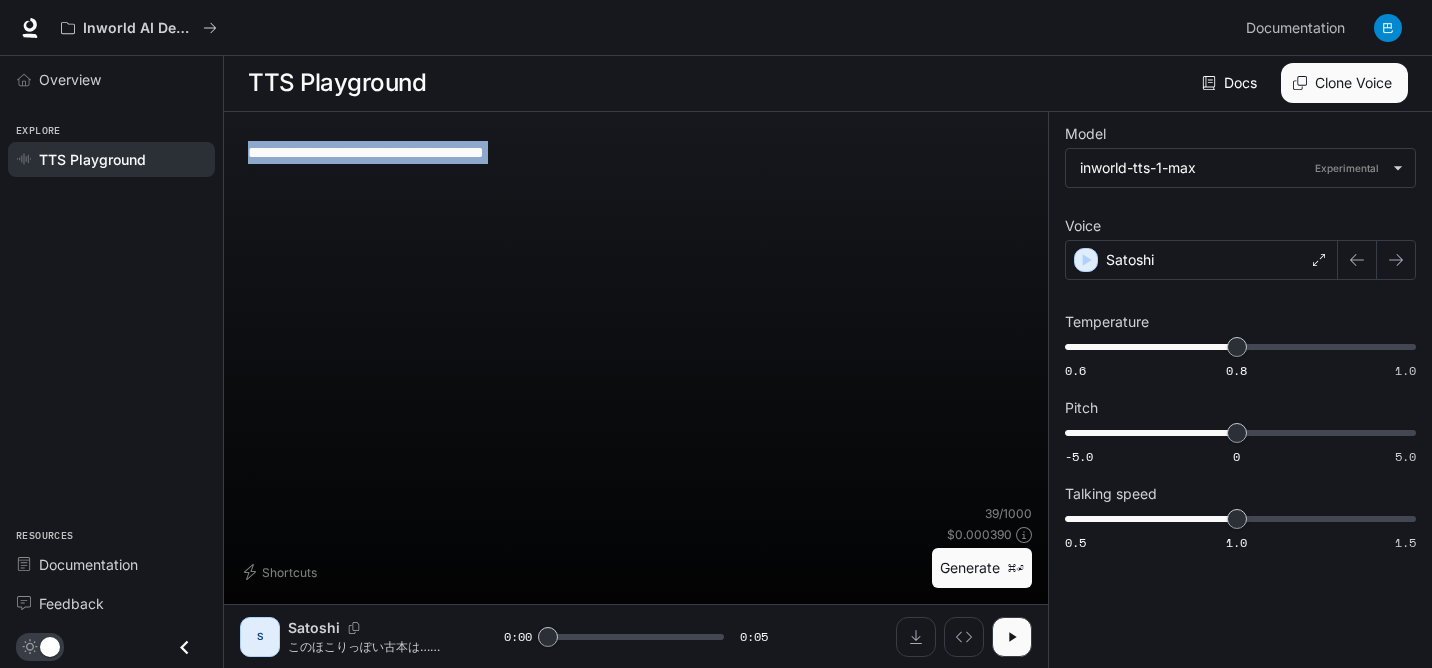 drag, startPoint x: 840, startPoint y: 166, endPoint x: 369, endPoint y: 176, distance: 471.10614 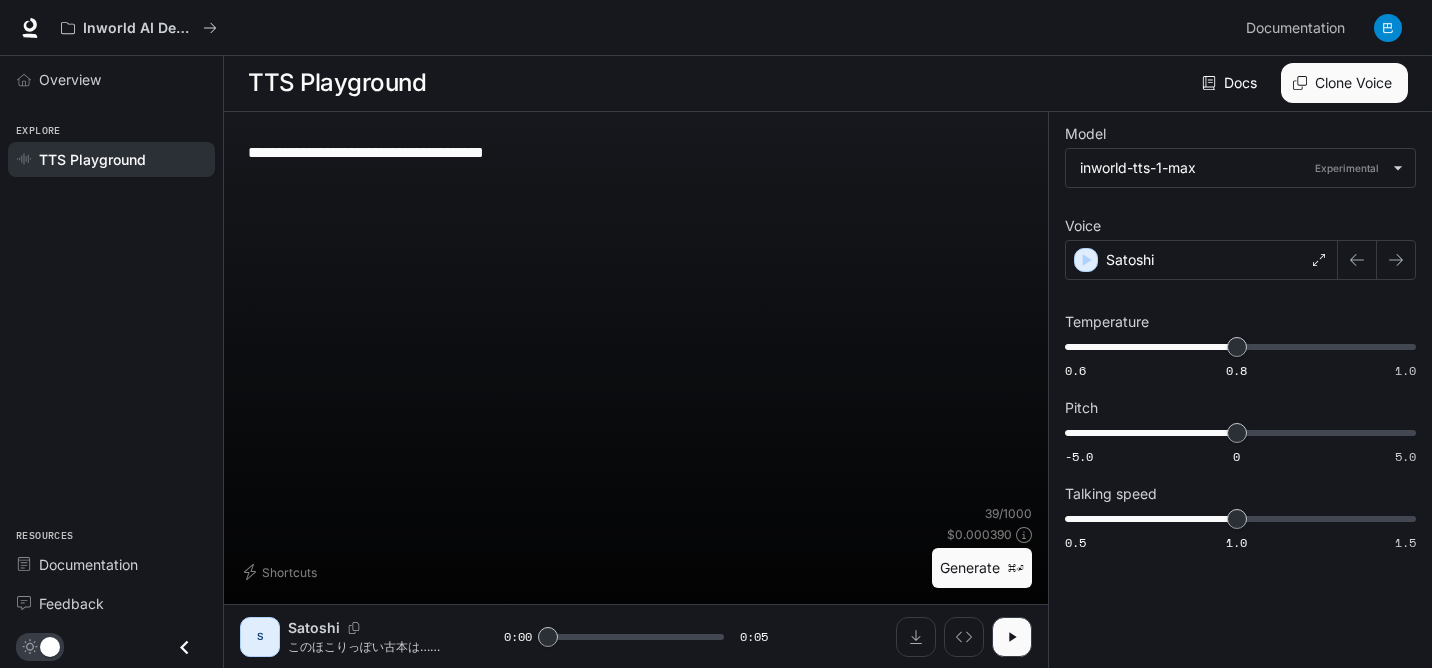 drag, startPoint x: 856, startPoint y: 151, endPoint x: 238, endPoint y: 161, distance: 618.0809 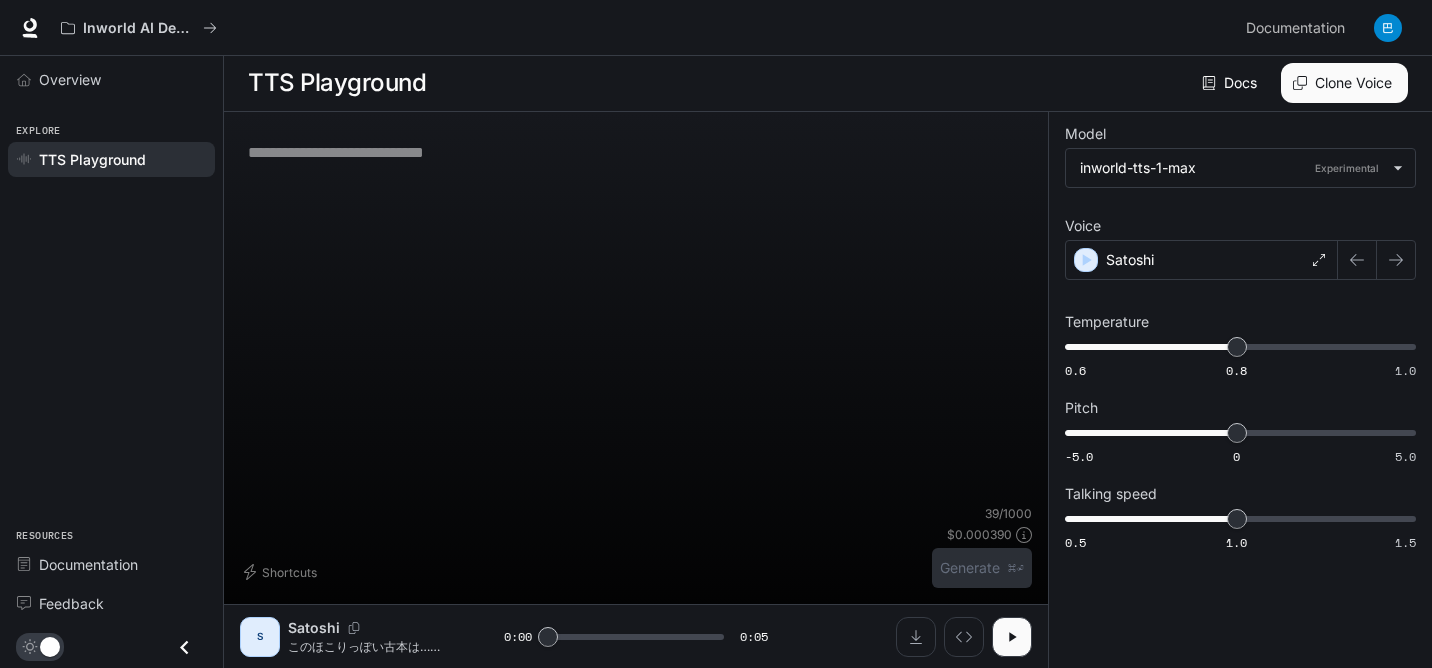 paste on "**********" 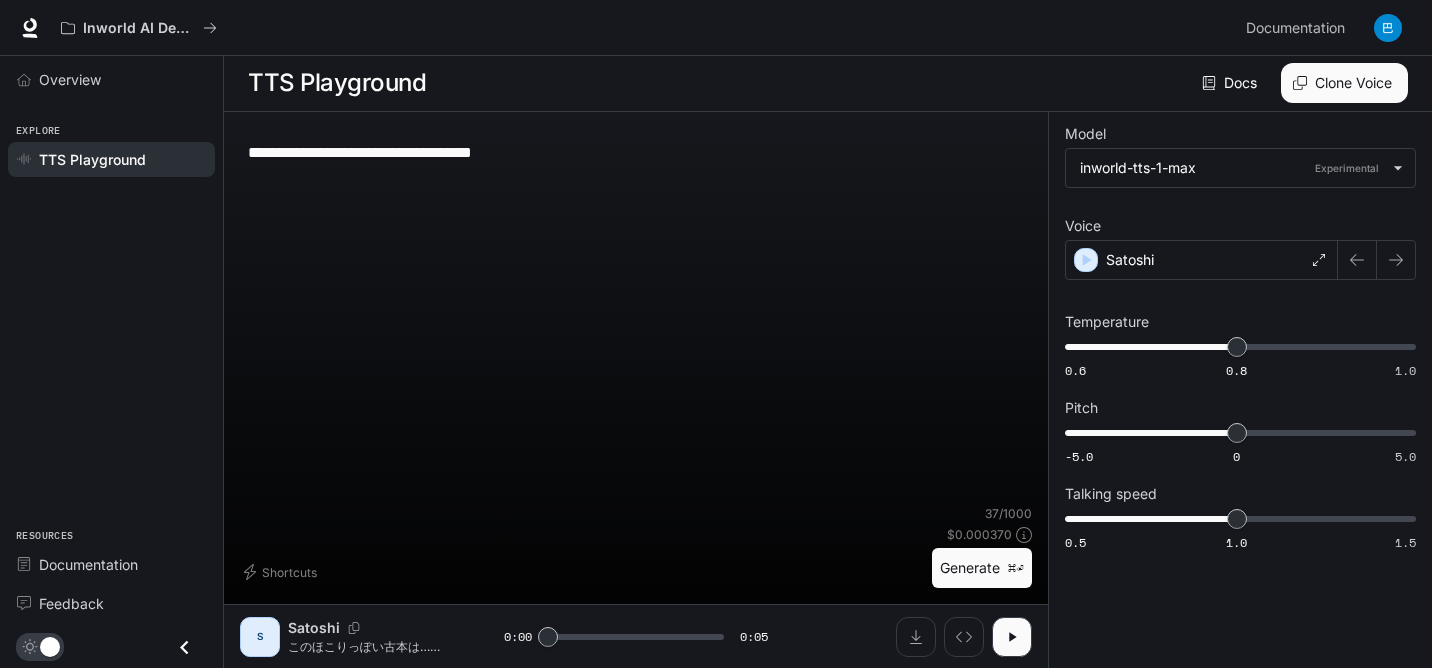 type on "**********" 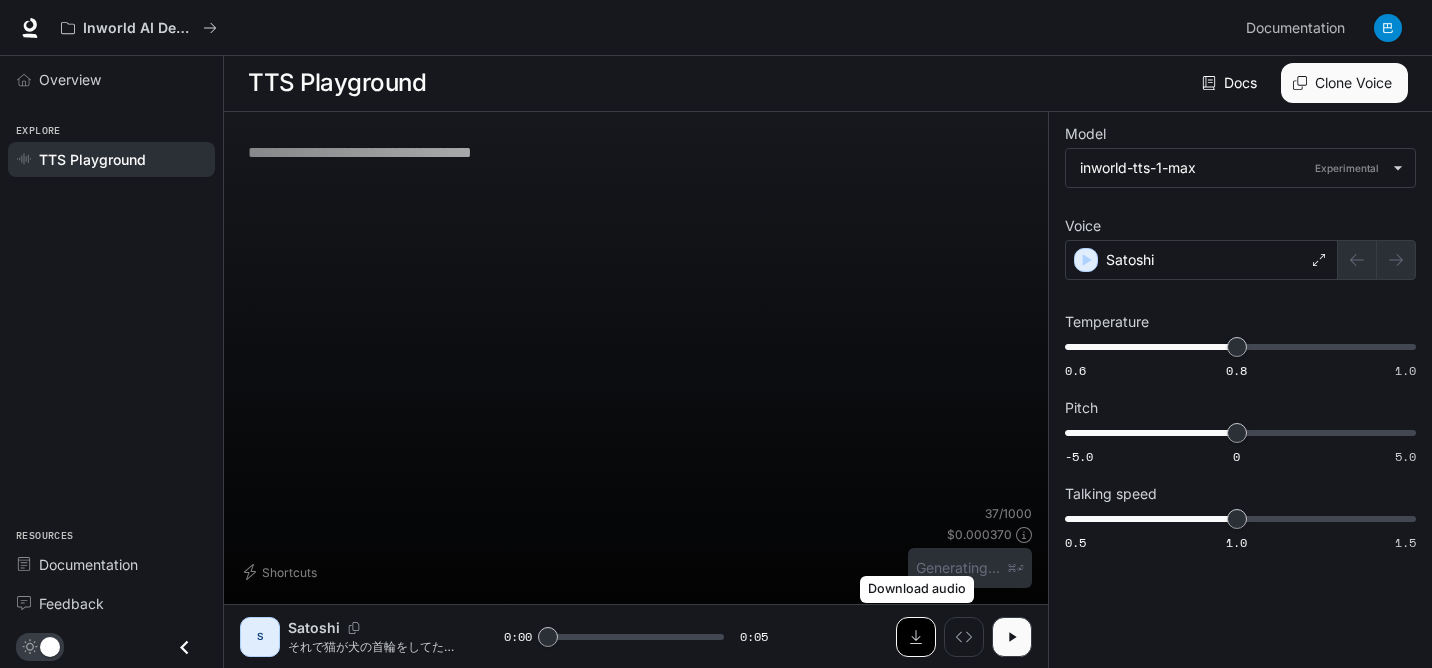 click at bounding box center (916, 637) 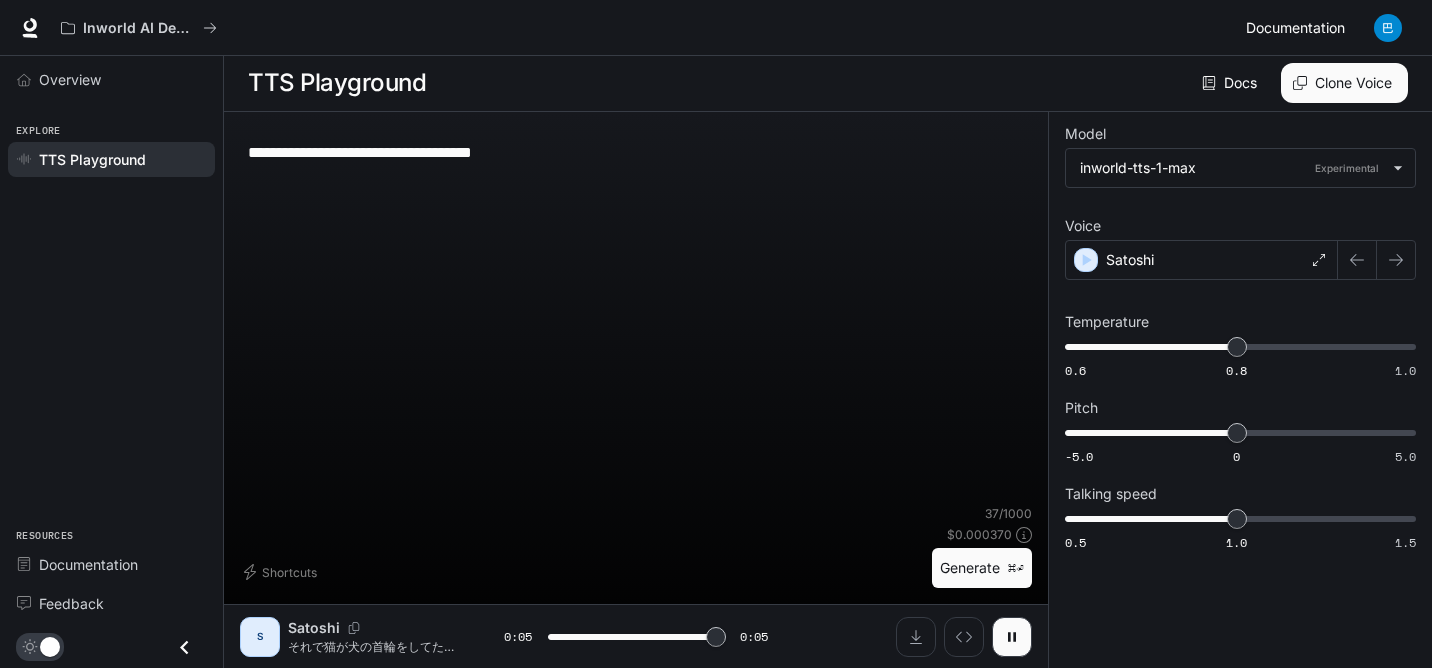 type on "*" 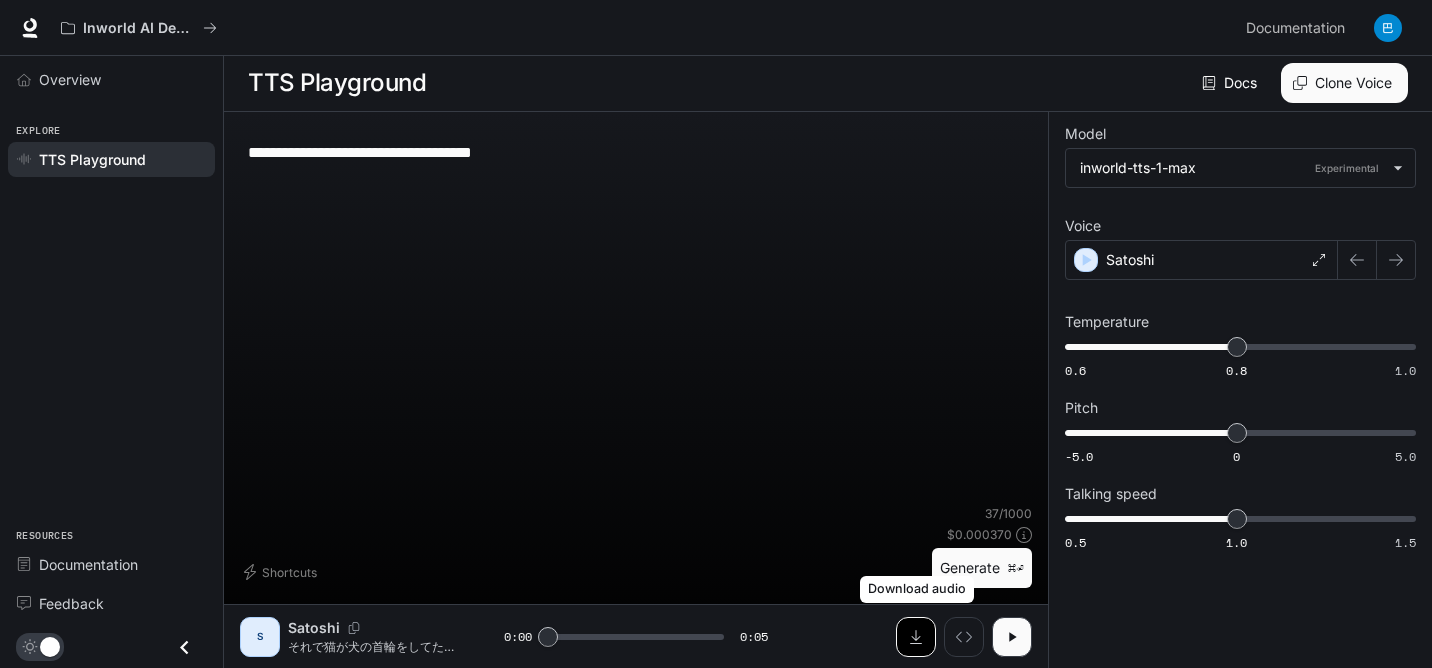 click 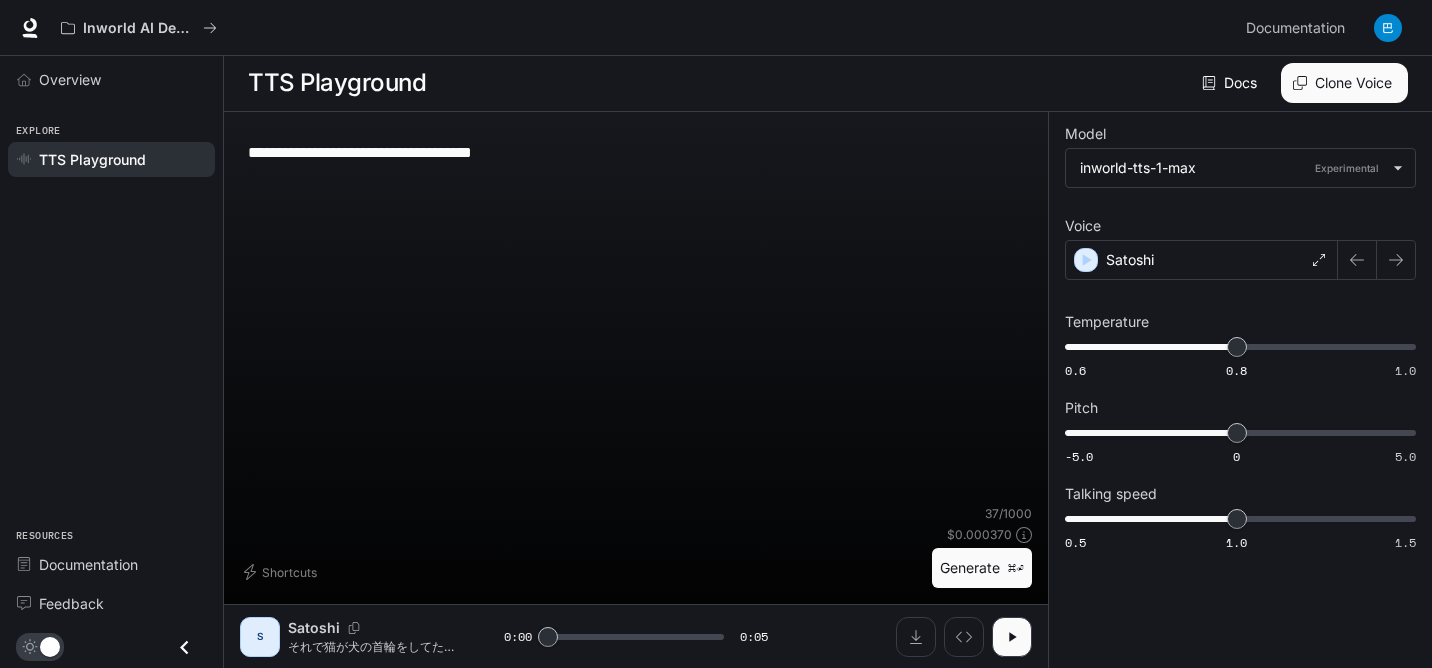click on "**********" at bounding box center (636, 152) 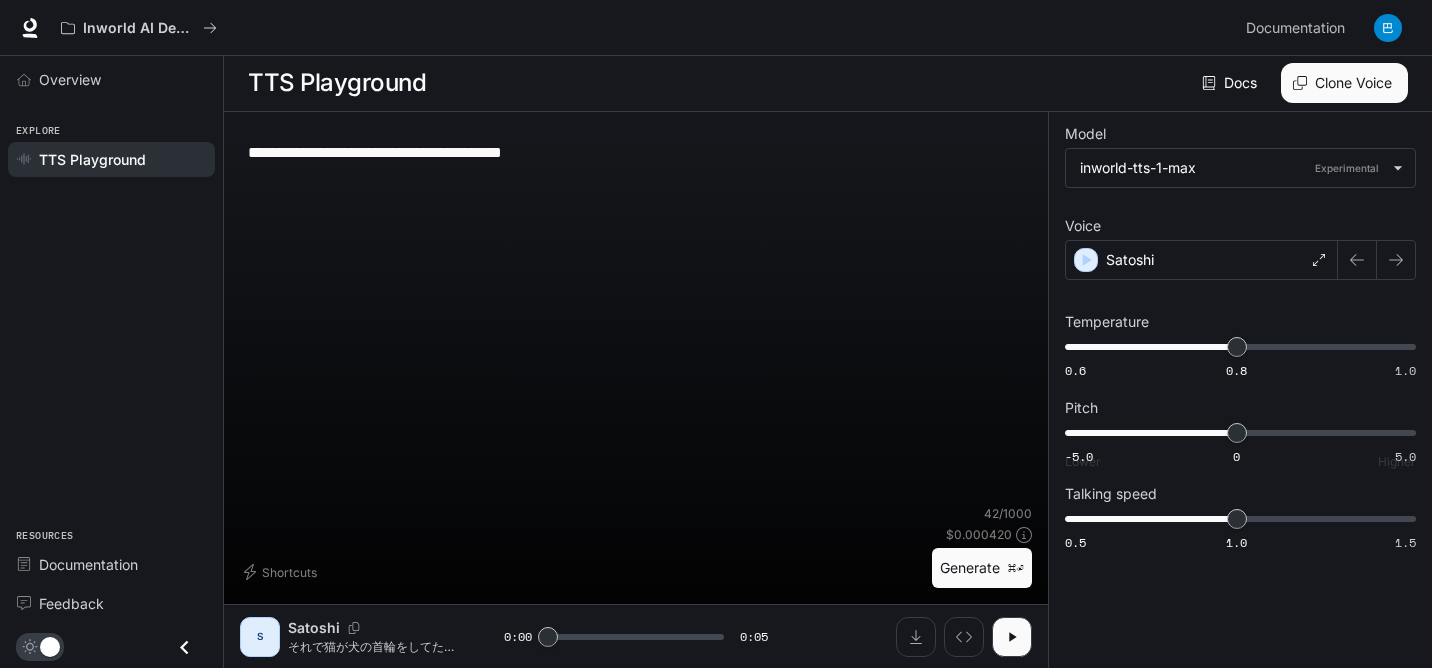 type on "**********" 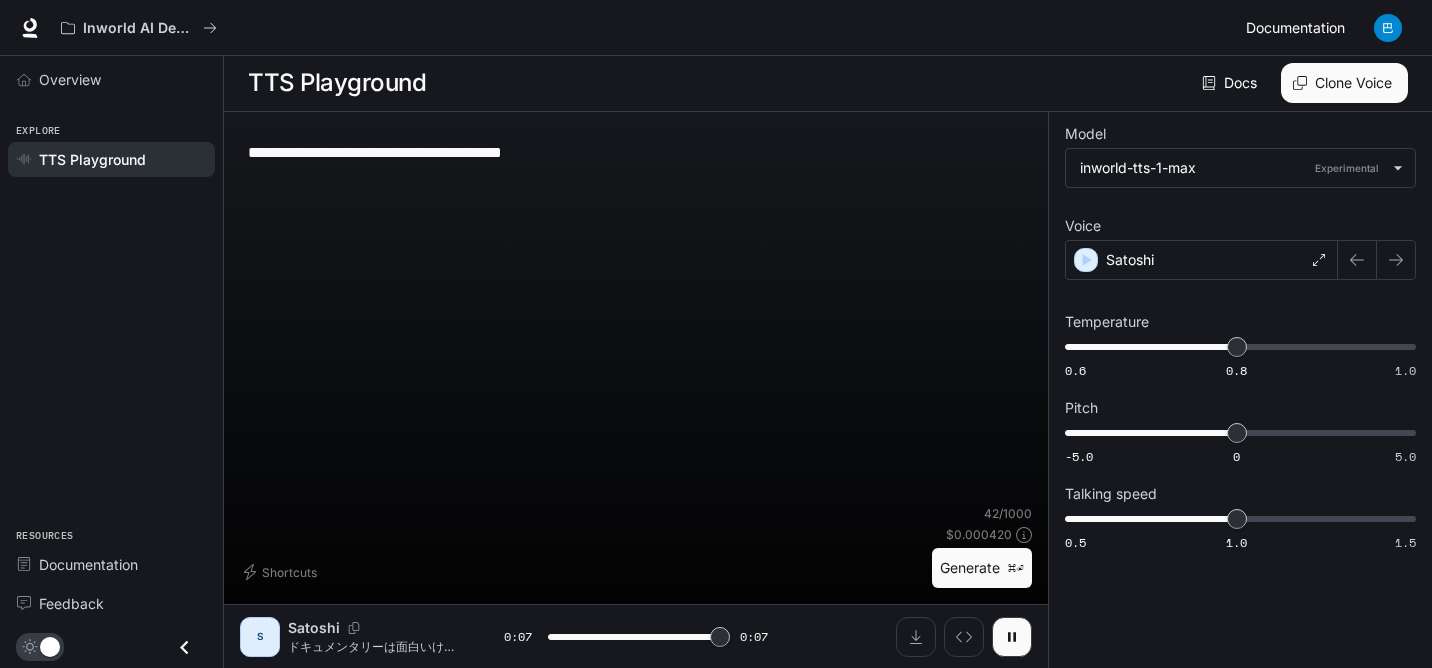 type on "*" 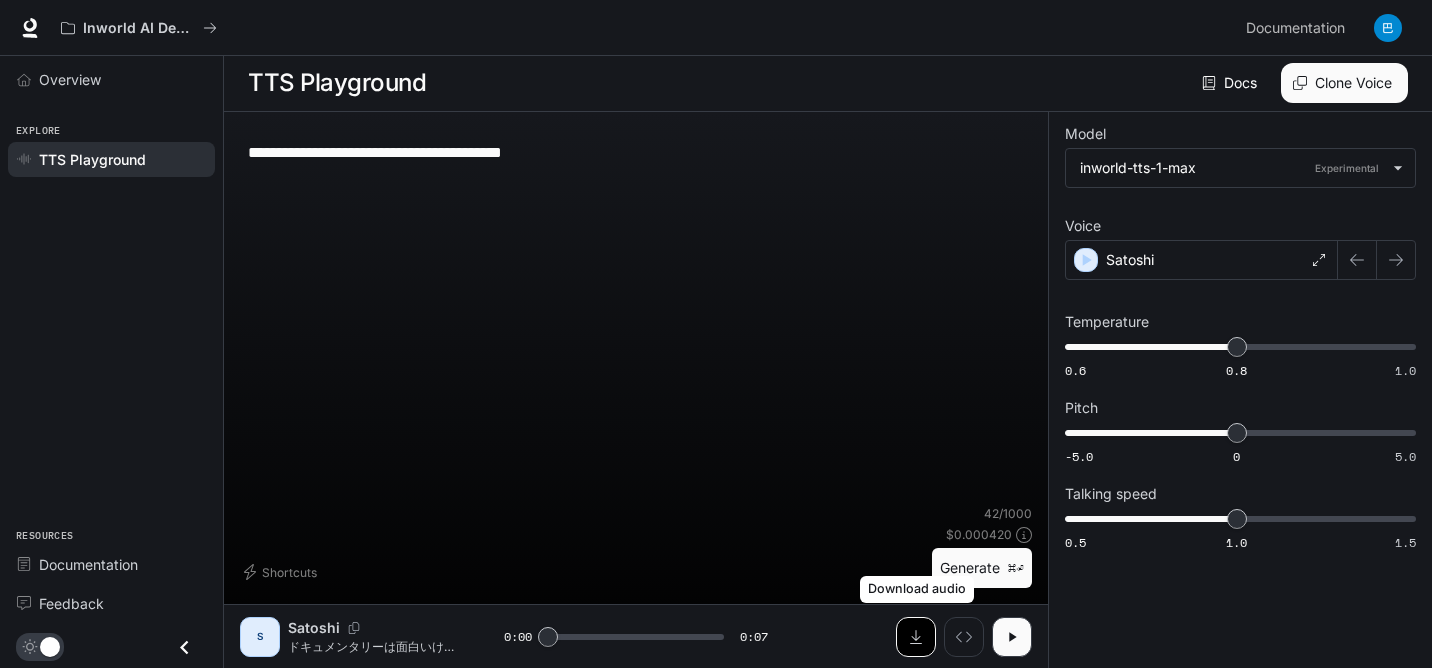 click 